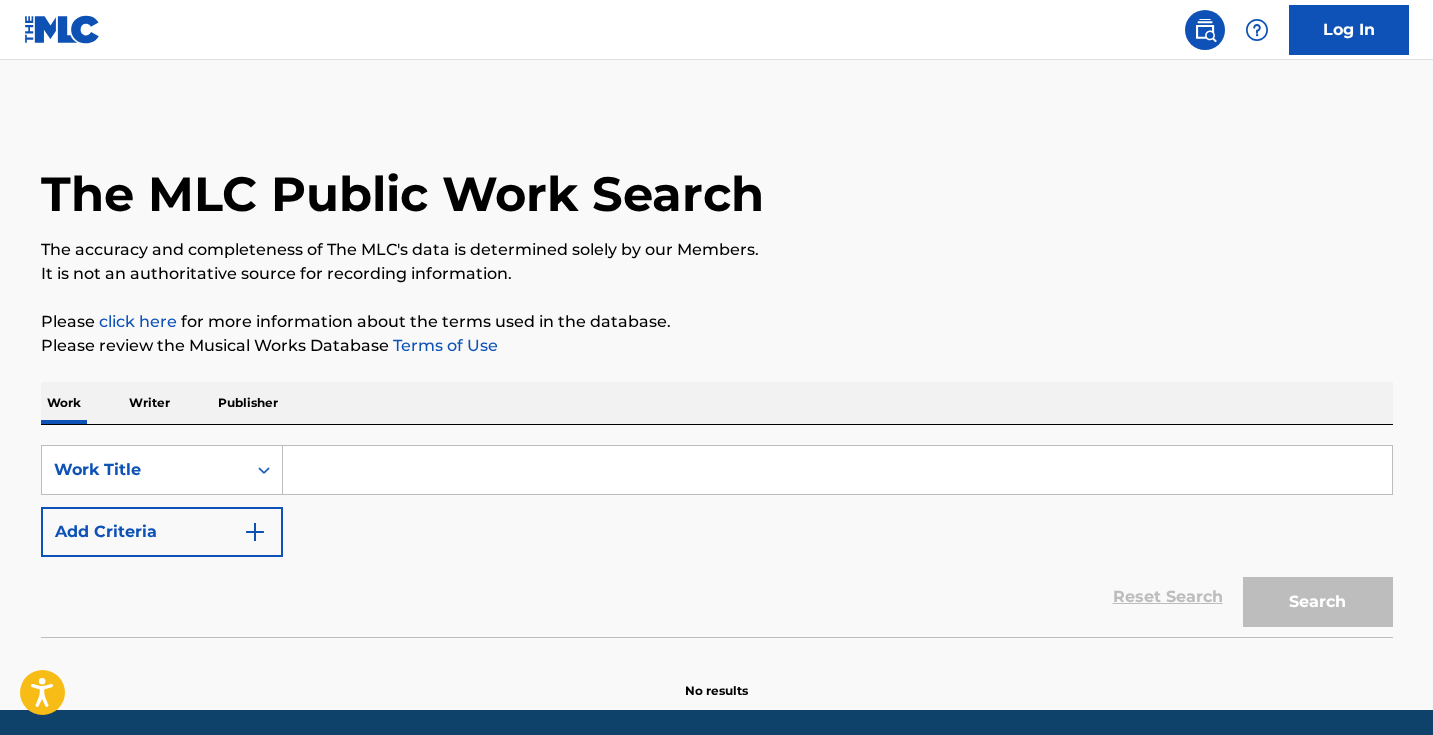 scroll, scrollTop: 0, scrollLeft: 0, axis: both 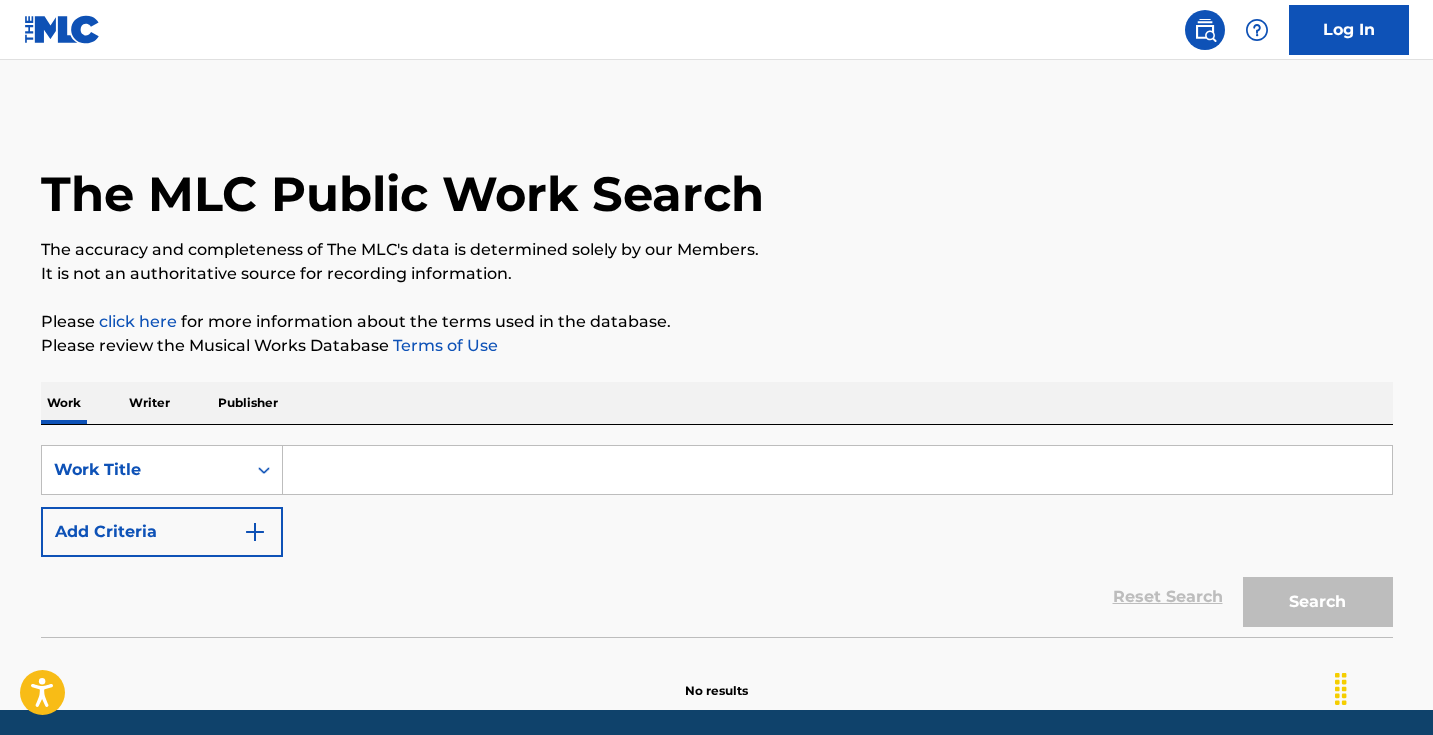 click at bounding box center [837, 470] 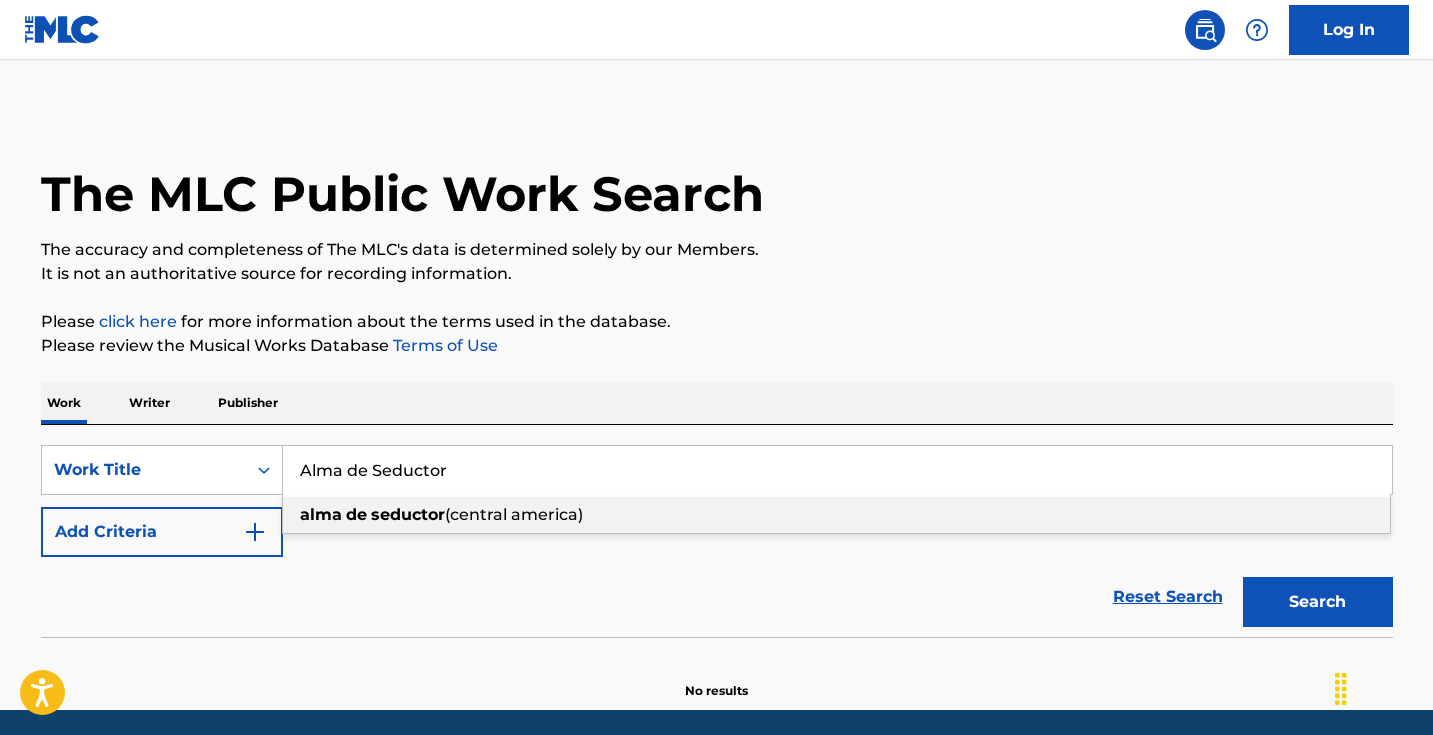 type on "Alma de Seductor" 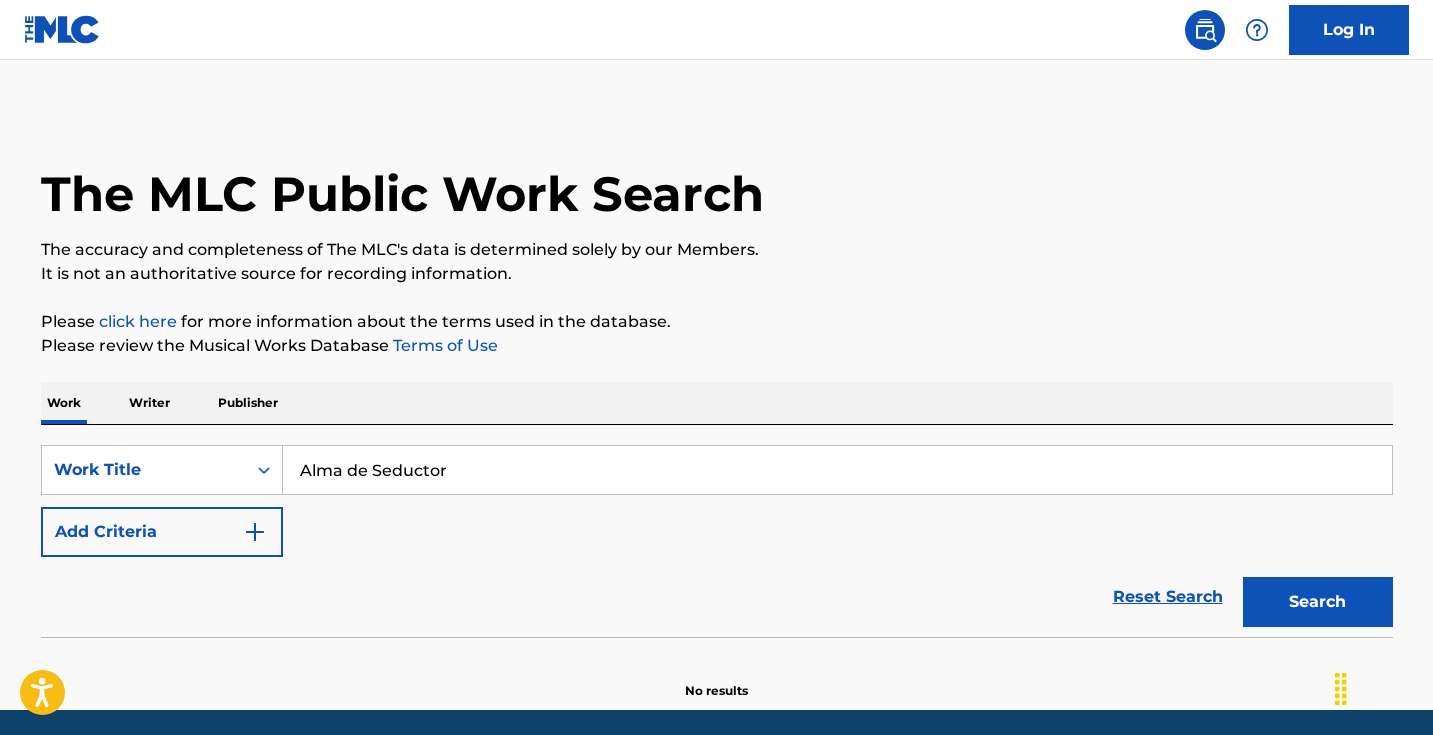 click on "Add Criteria" at bounding box center (162, 532) 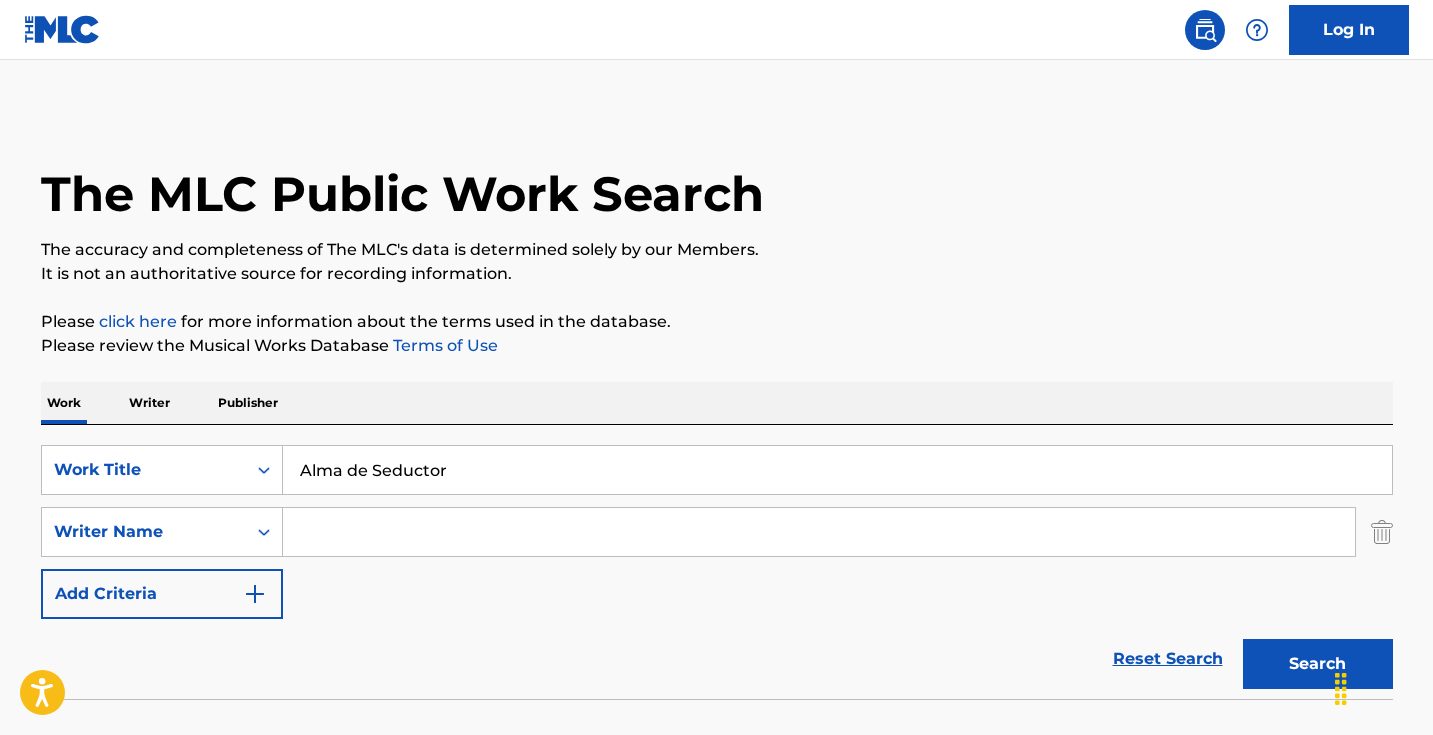 click on "Search" at bounding box center (1318, 664) 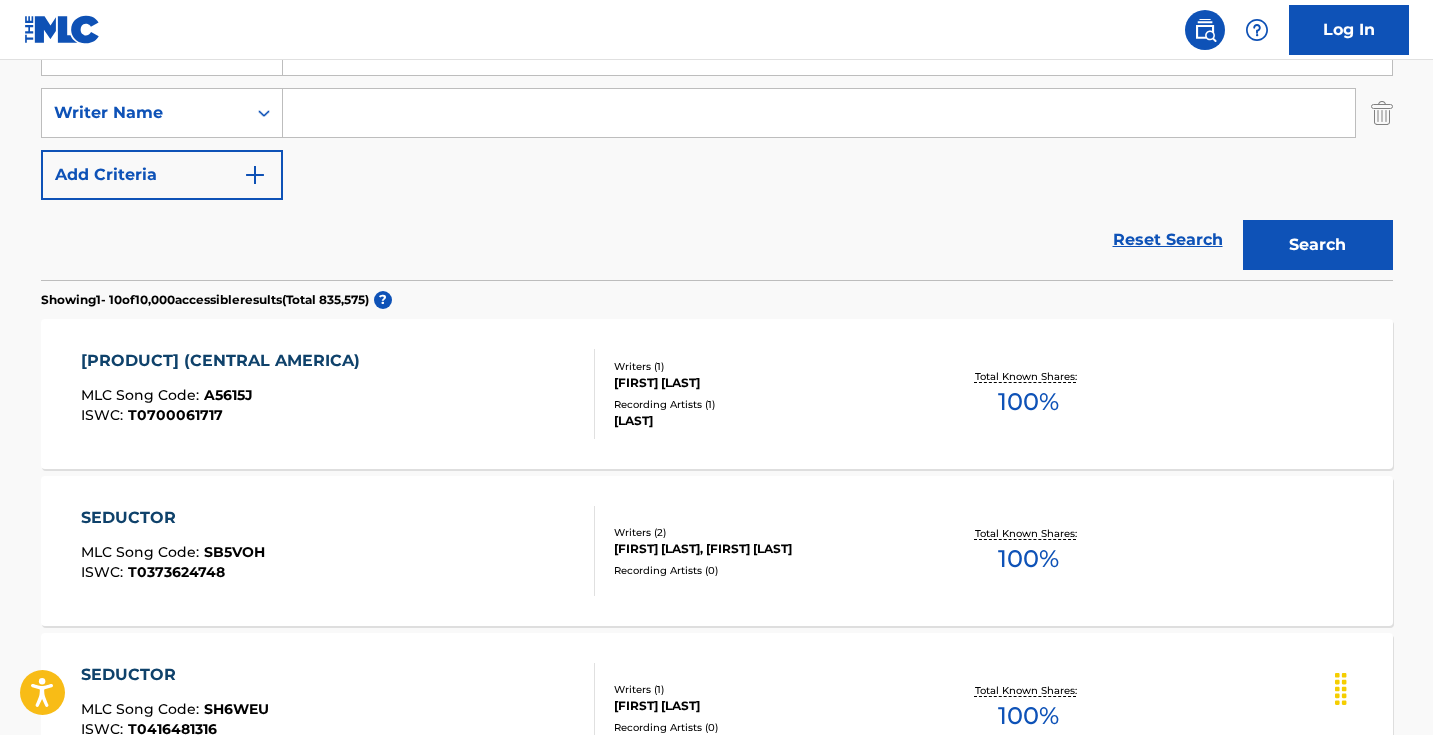 scroll, scrollTop: 315, scrollLeft: 0, axis: vertical 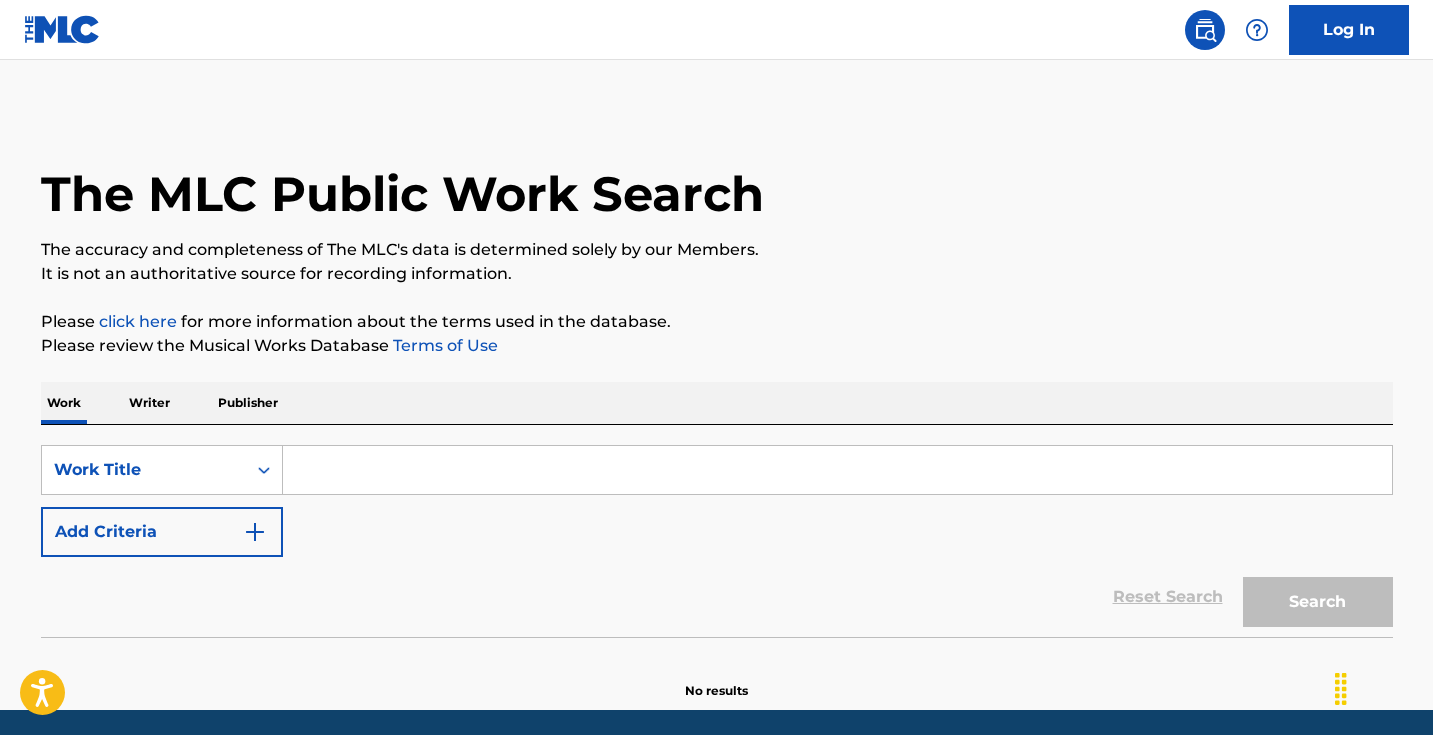 click at bounding box center (837, 470) 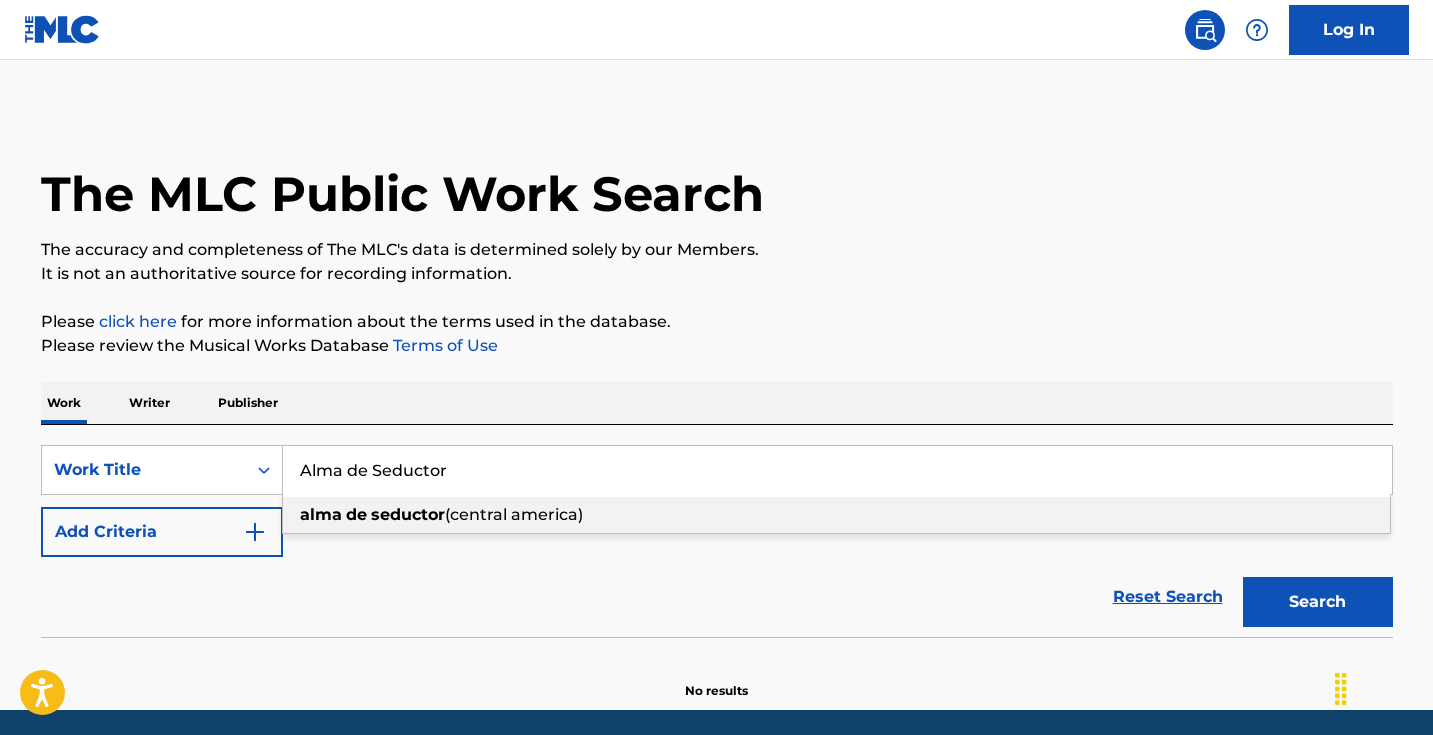 type on "Alma de Seductor" 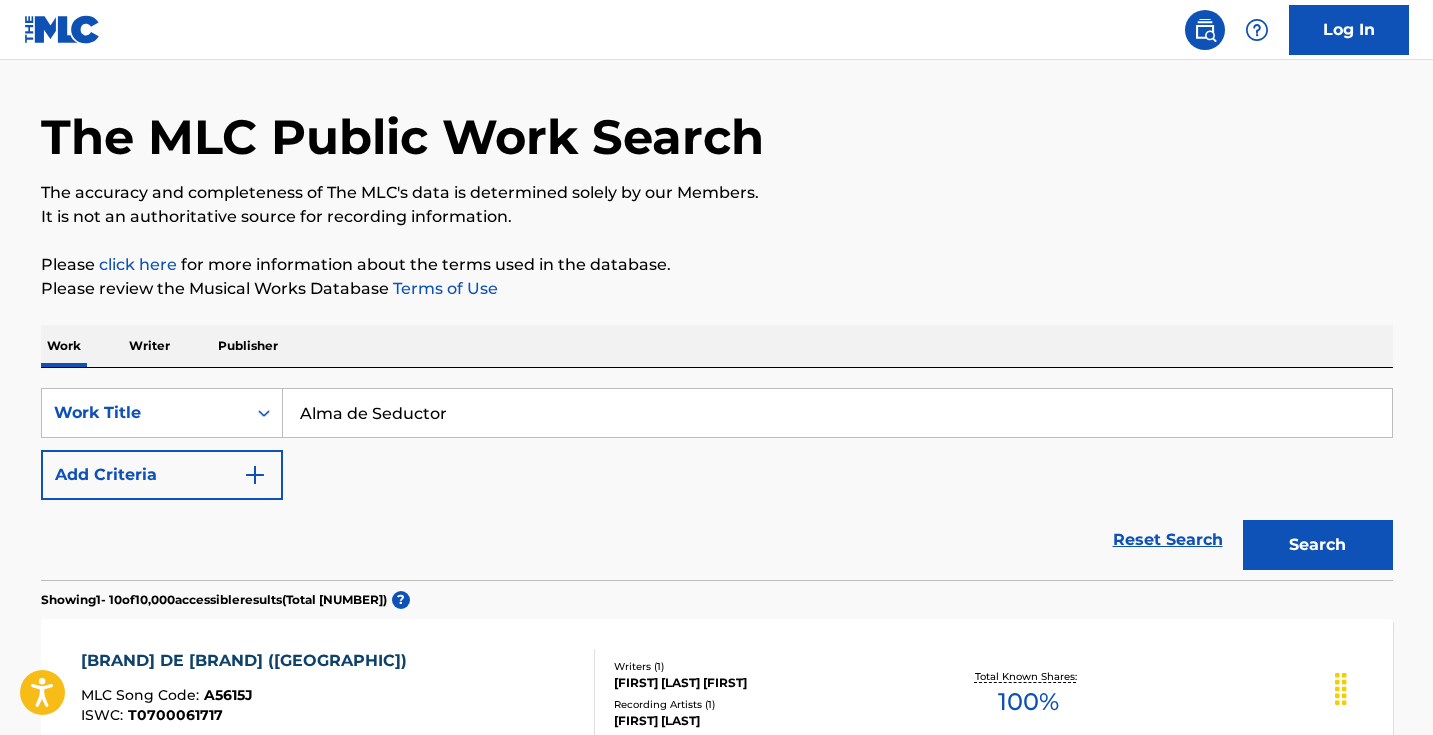 scroll, scrollTop: 316, scrollLeft: 0, axis: vertical 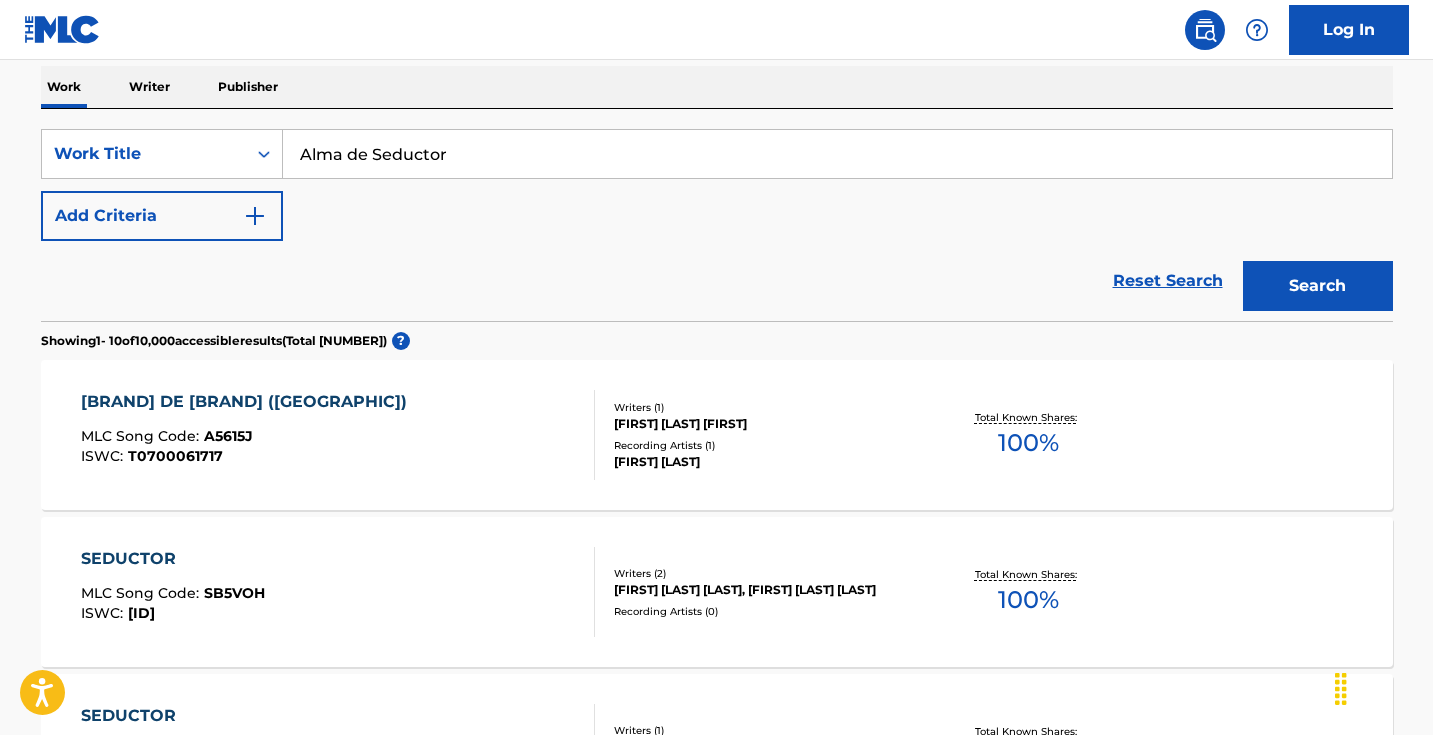 click on "[FIRST] [LAST] [FIRST]" at bounding box center [765, 424] 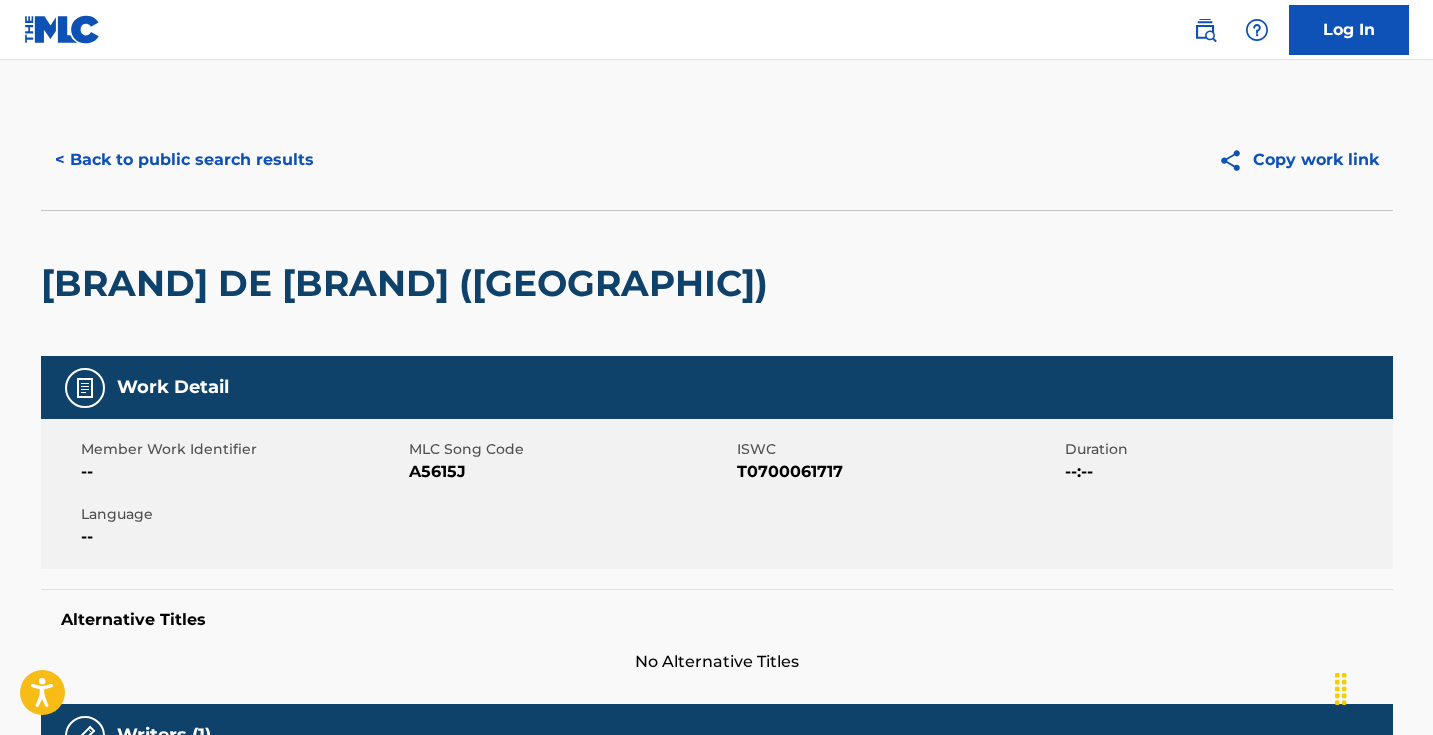 click on "A5615J" at bounding box center (570, 472) 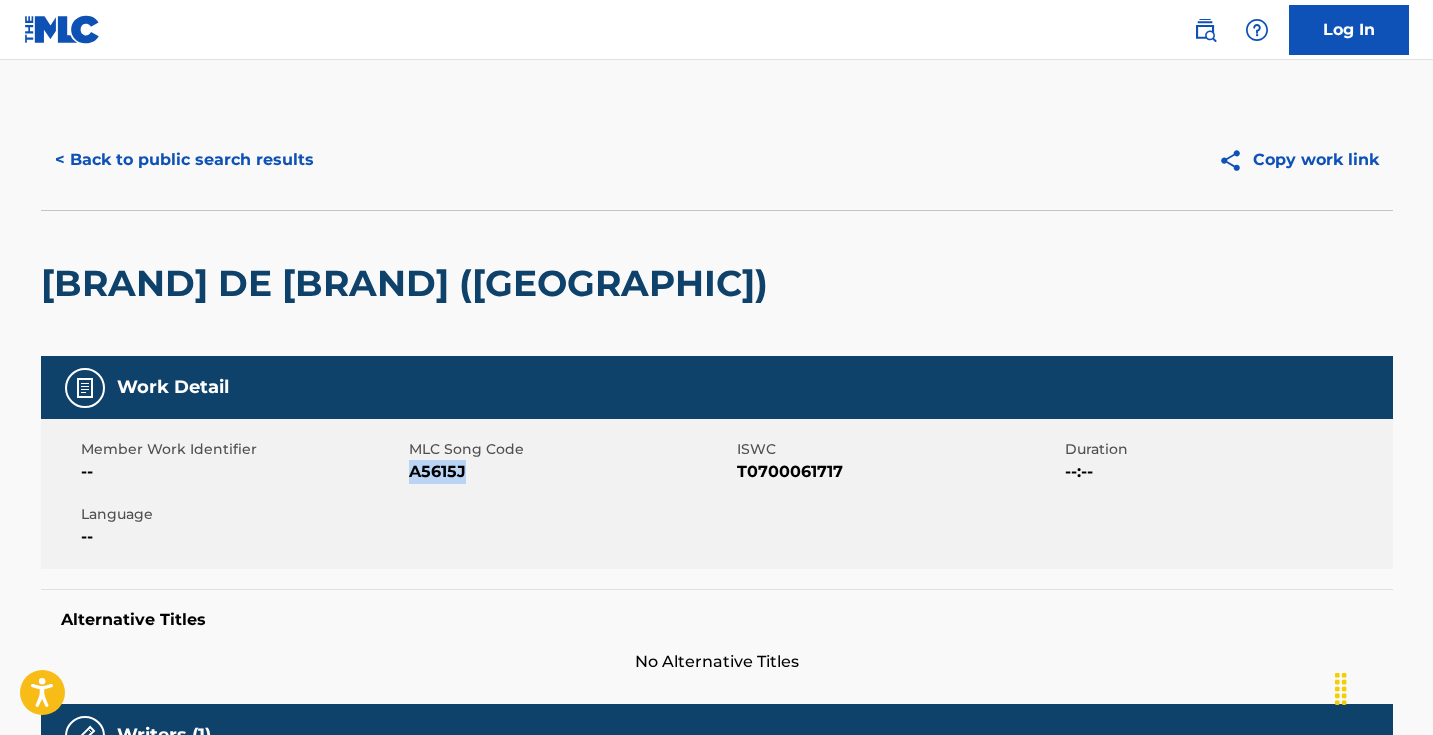 click on "A5615J" at bounding box center (570, 472) 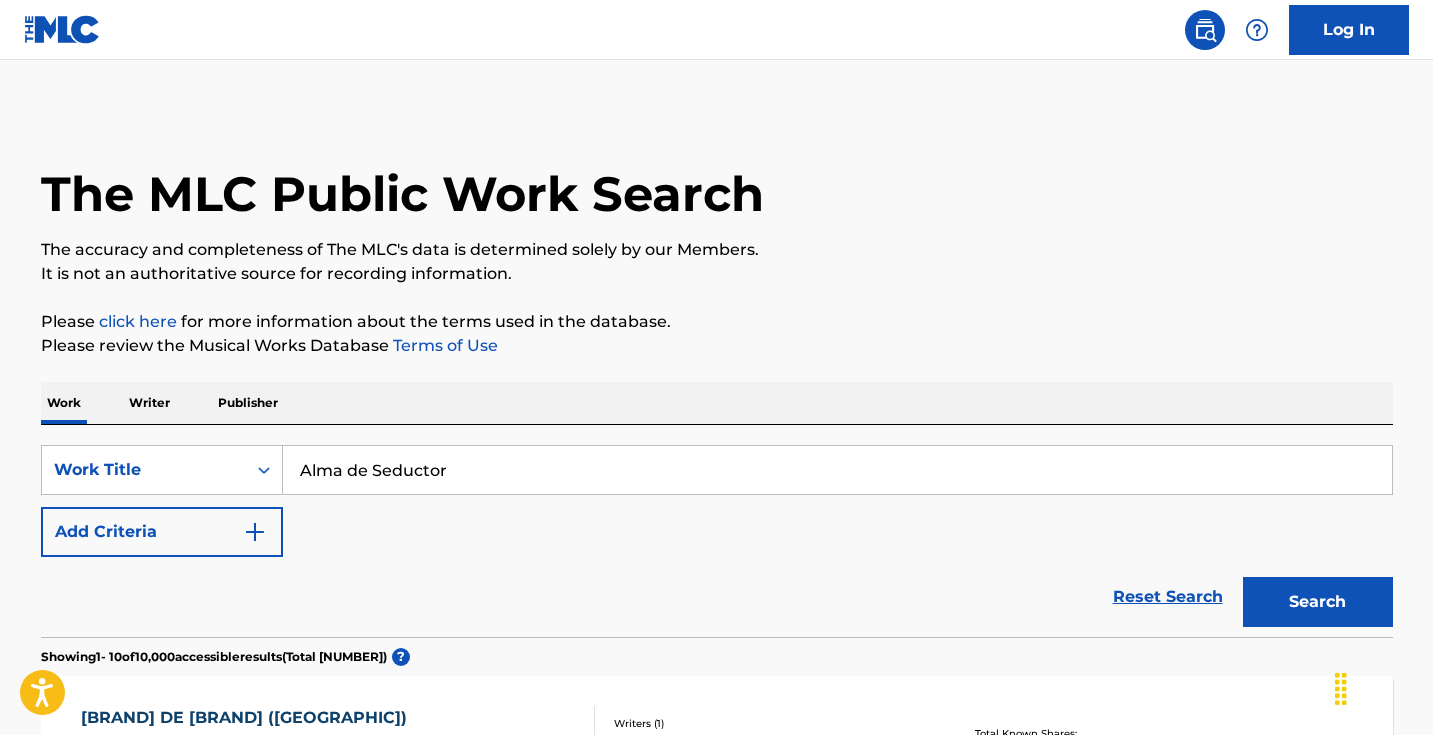 scroll, scrollTop: 316, scrollLeft: 0, axis: vertical 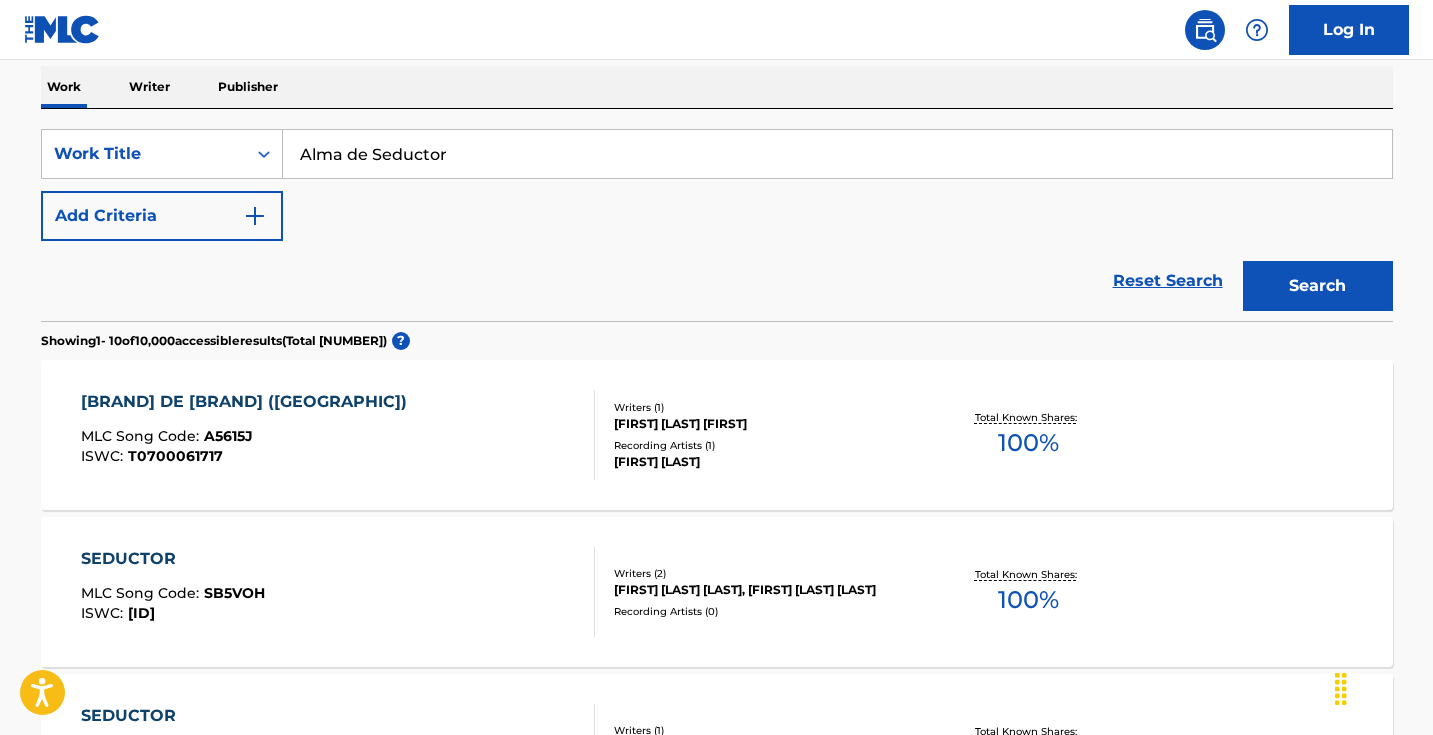 click on "Alma de Seductor" at bounding box center (837, 154) 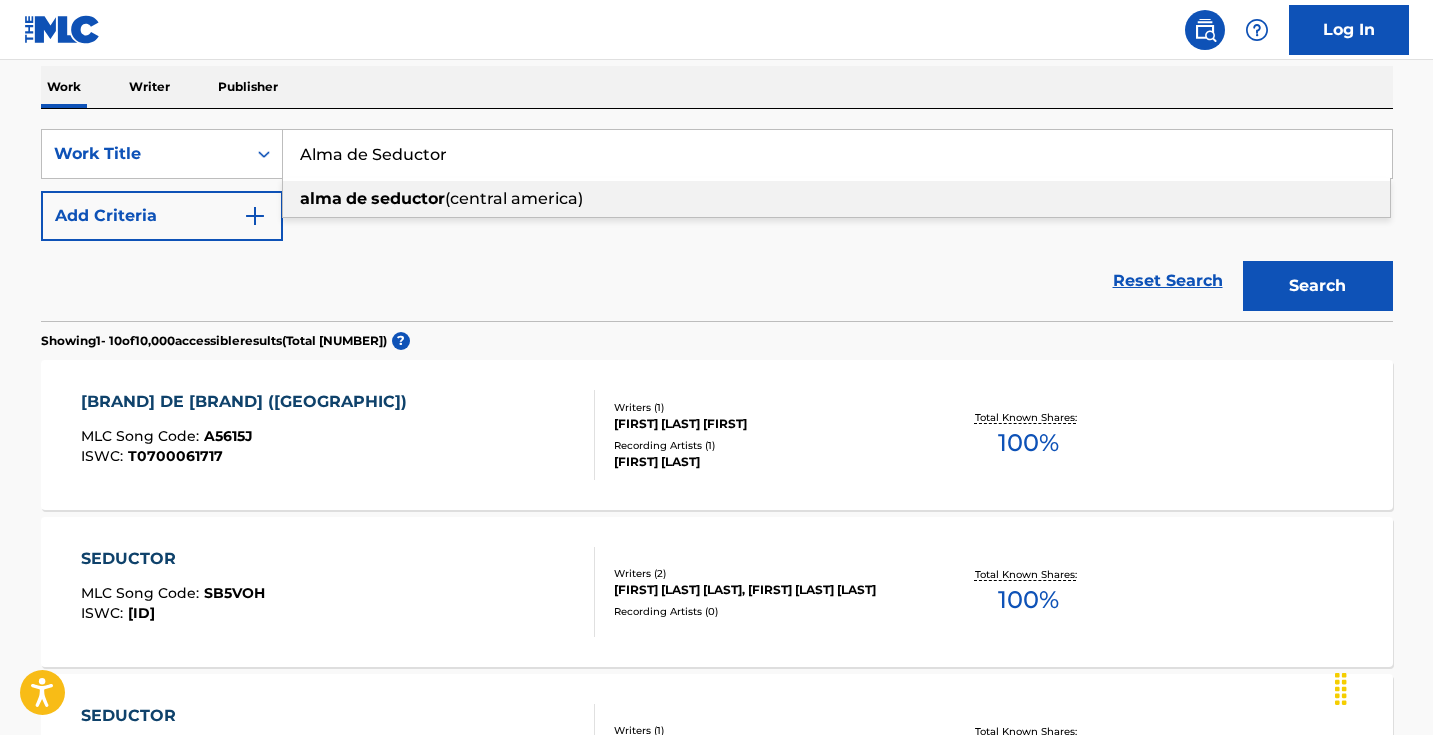 click on "Alma de Seductor" at bounding box center (837, 154) 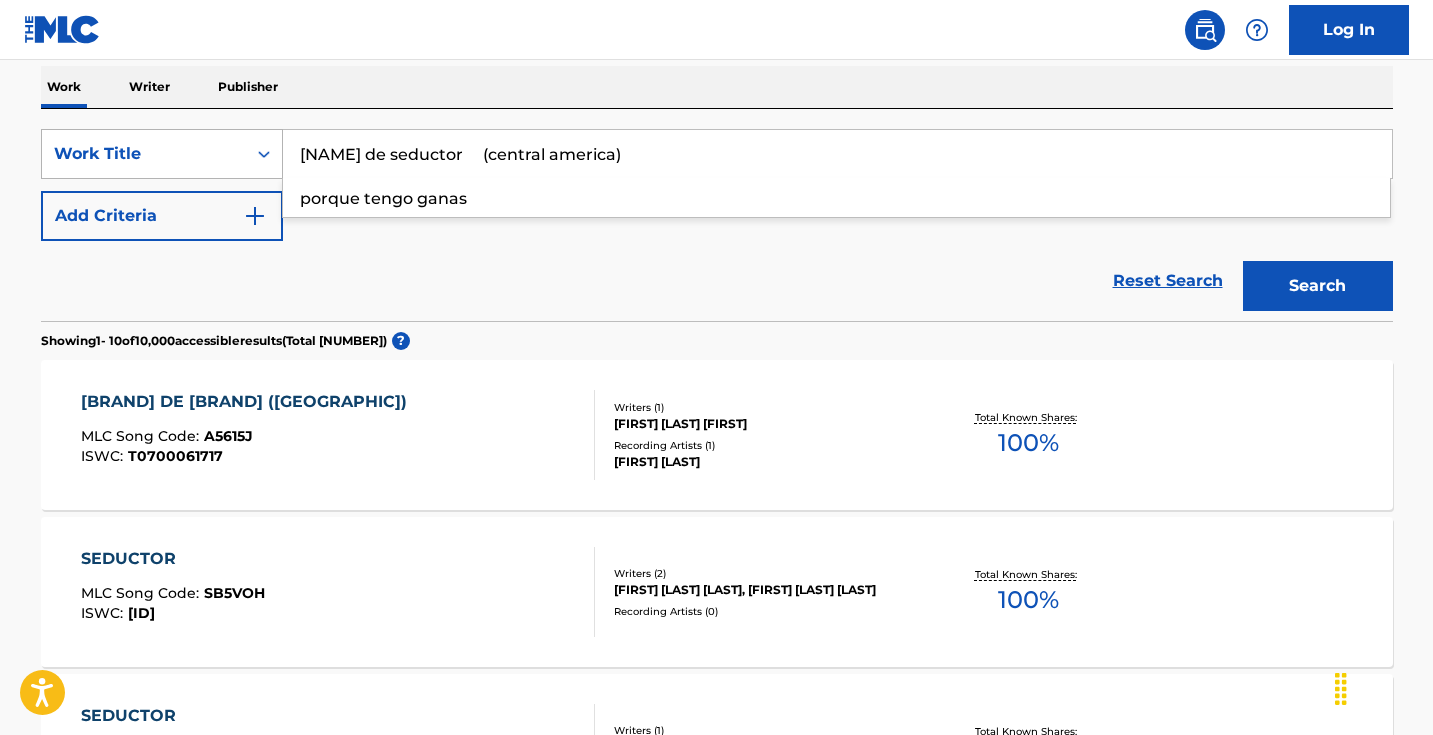 drag, startPoint x: 629, startPoint y: 156, endPoint x: 204, endPoint y: 153, distance: 425.0106 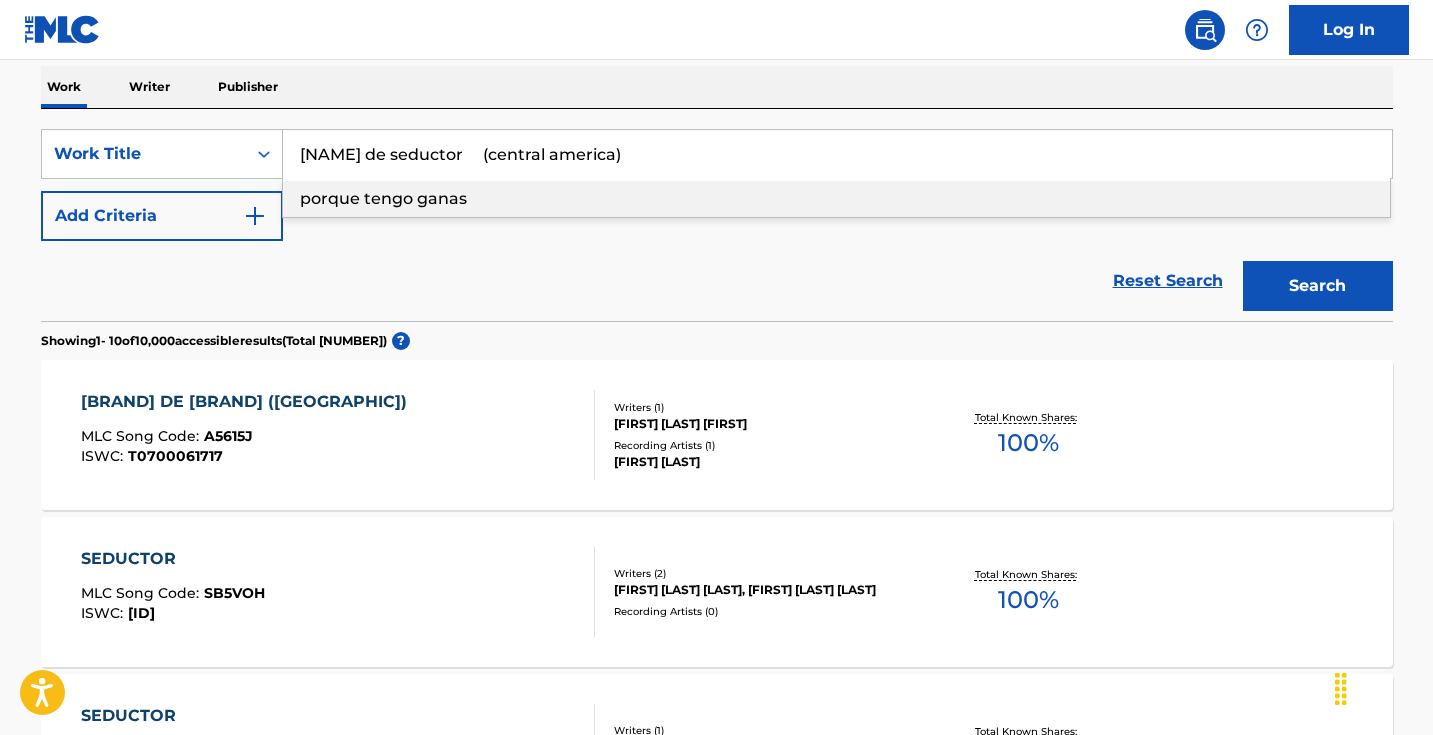 click on "porque tengo ganas" at bounding box center [383, 198] 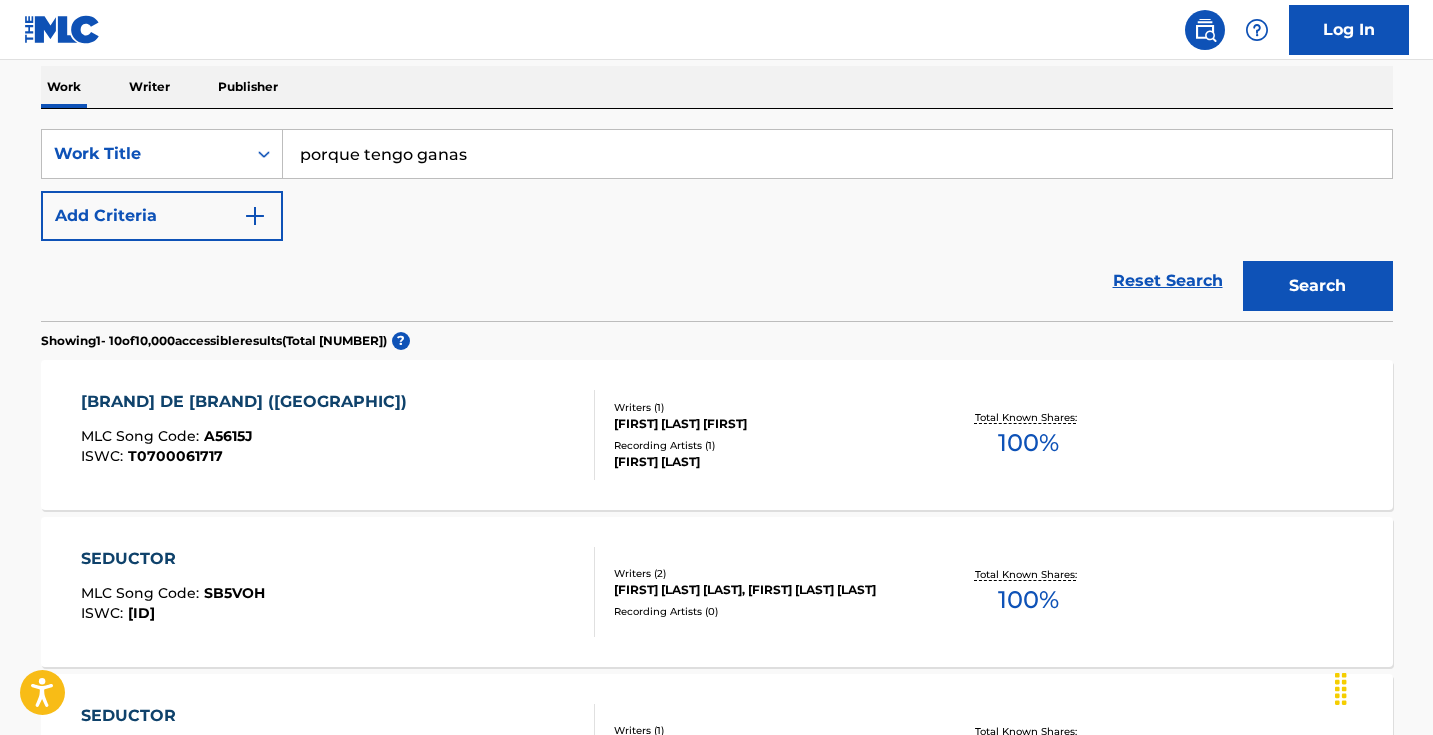 click on "Search" at bounding box center (1318, 286) 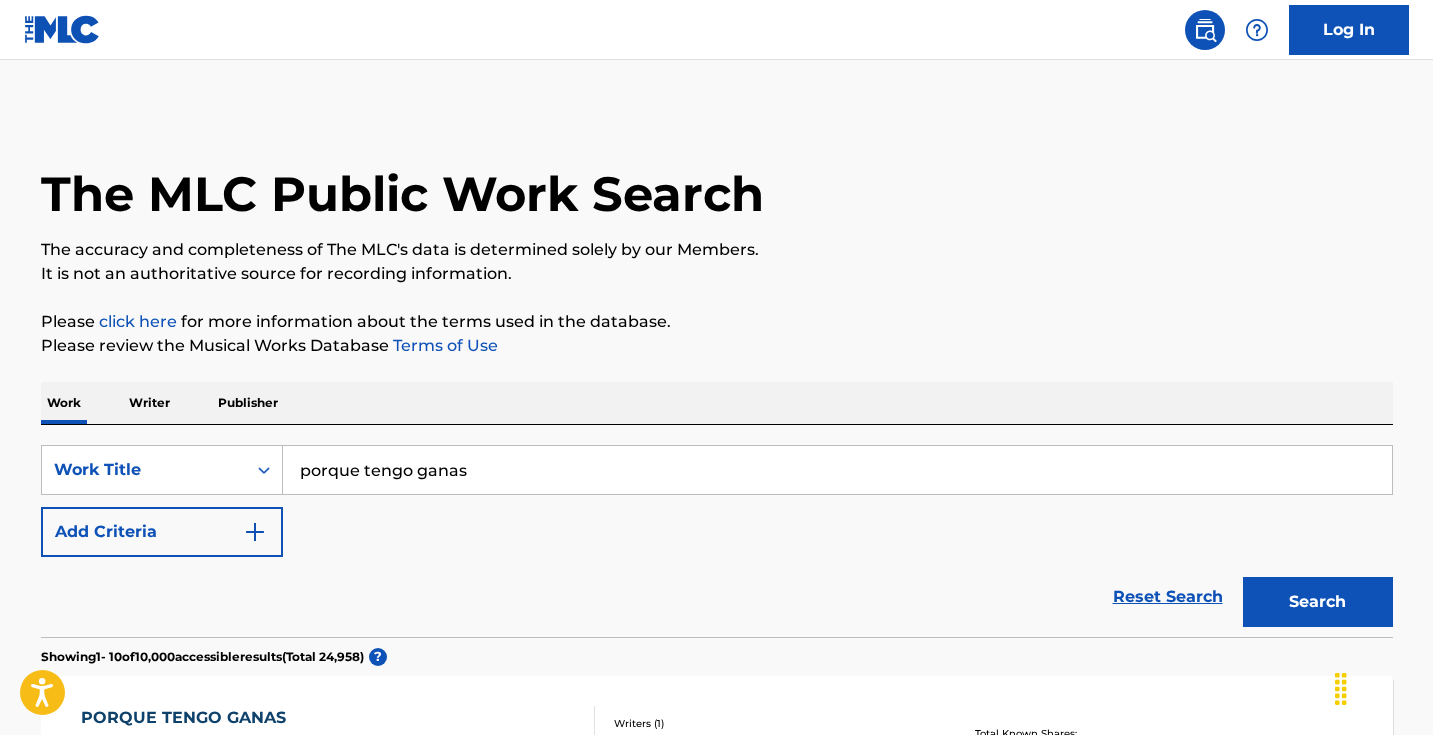scroll, scrollTop: 0, scrollLeft: 0, axis: both 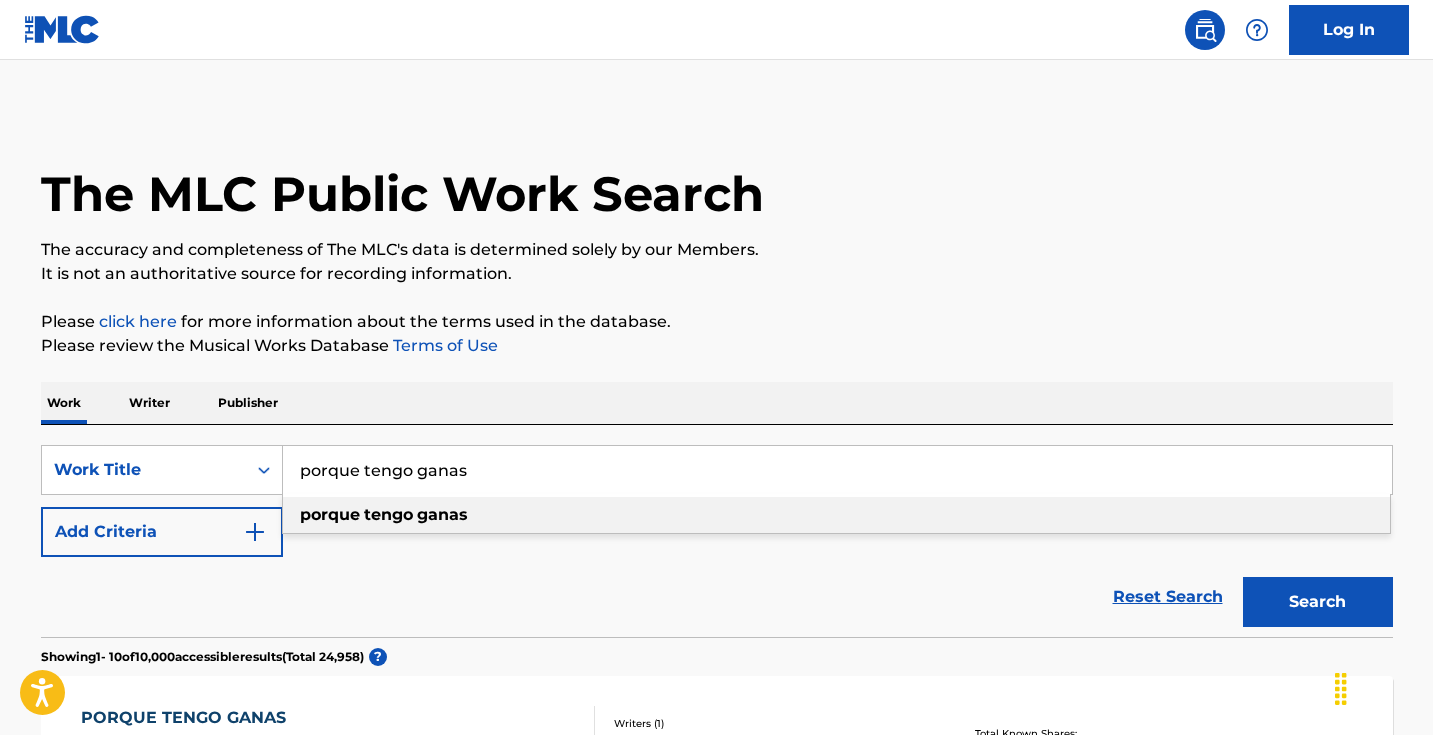 paste on "Por Si Piensa Regresar" 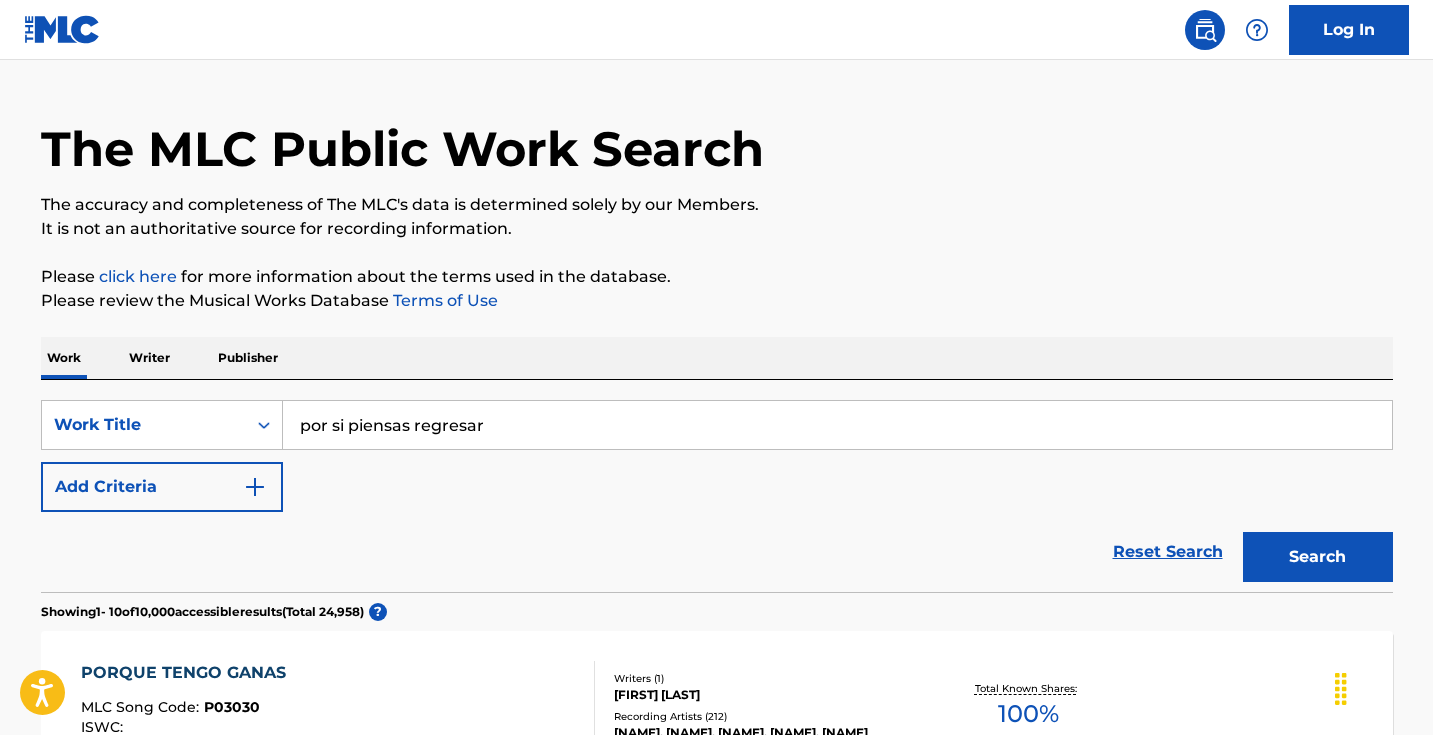 scroll, scrollTop: 65, scrollLeft: 0, axis: vertical 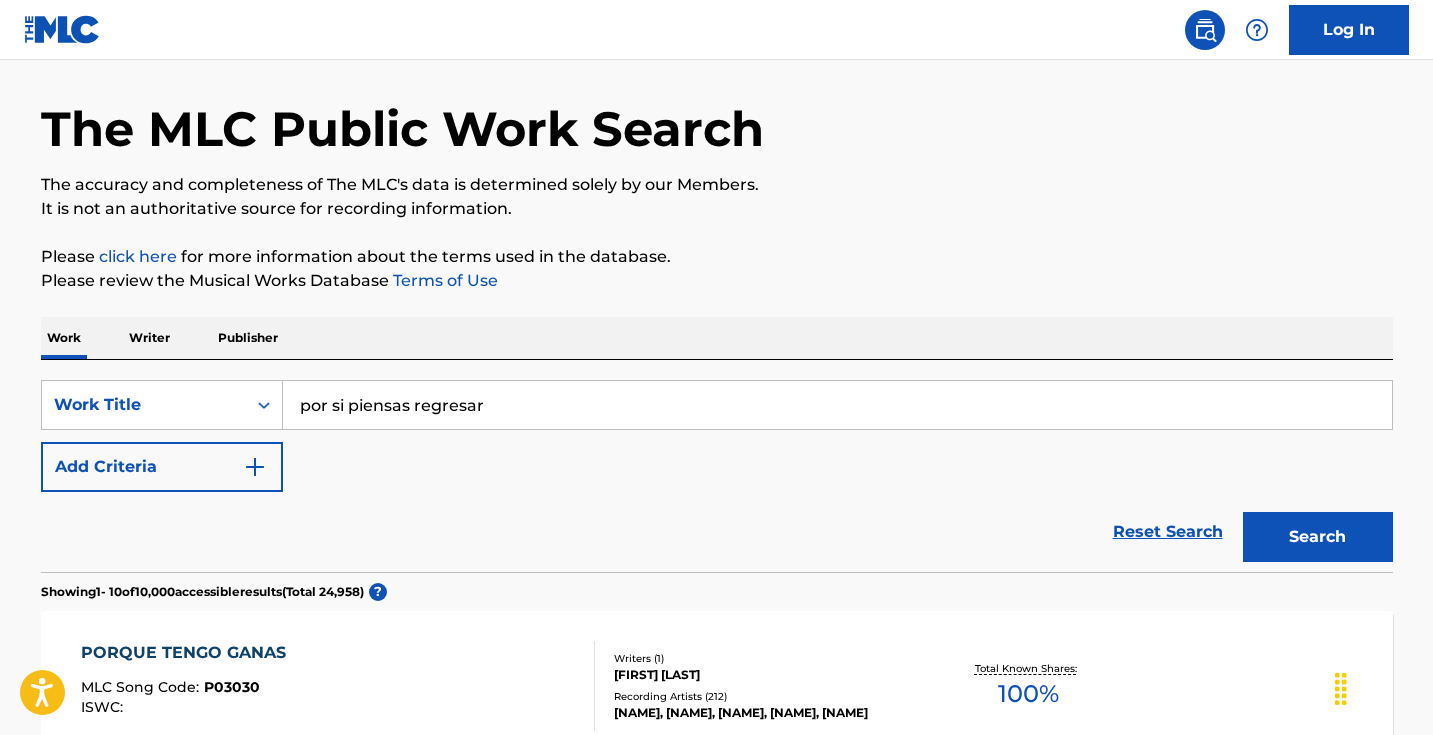 click on "Search" at bounding box center [1318, 537] 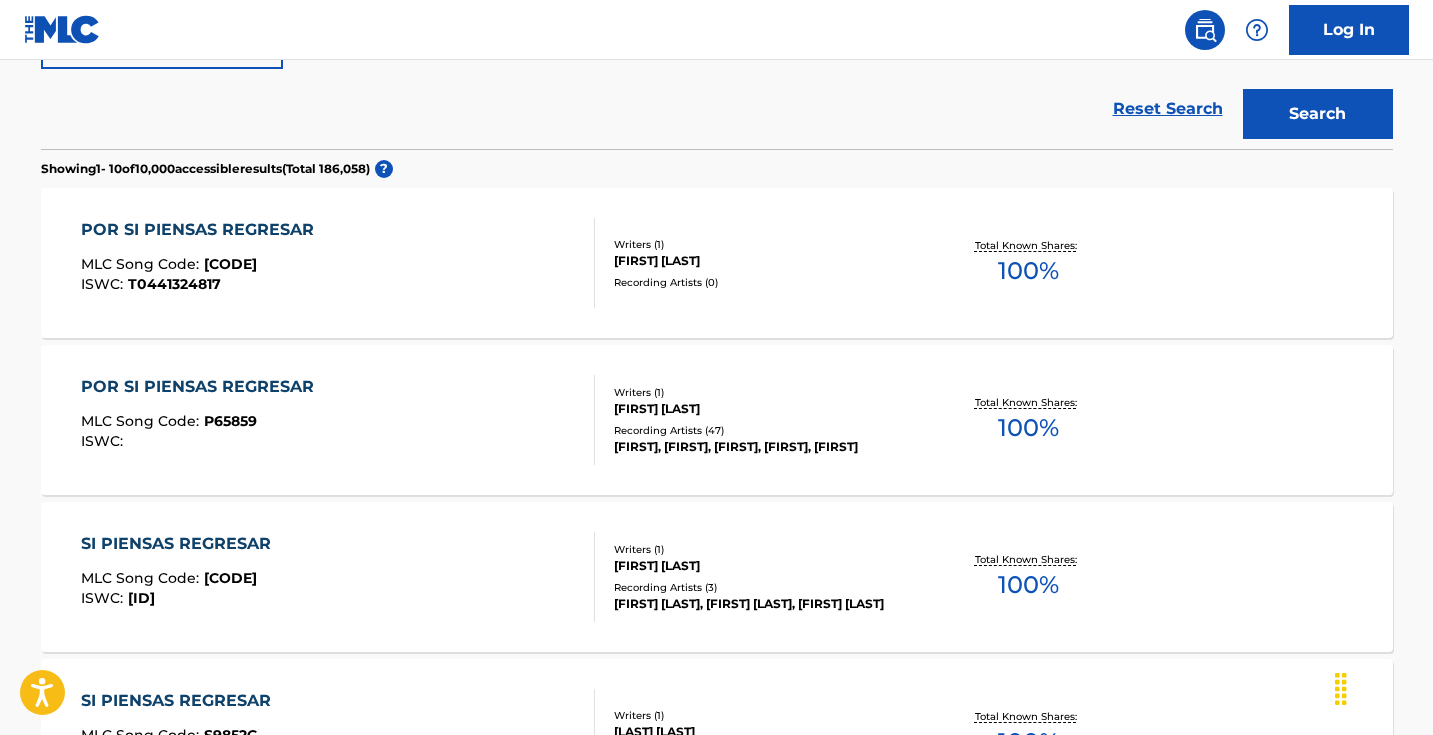 scroll, scrollTop: 490, scrollLeft: 0, axis: vertical 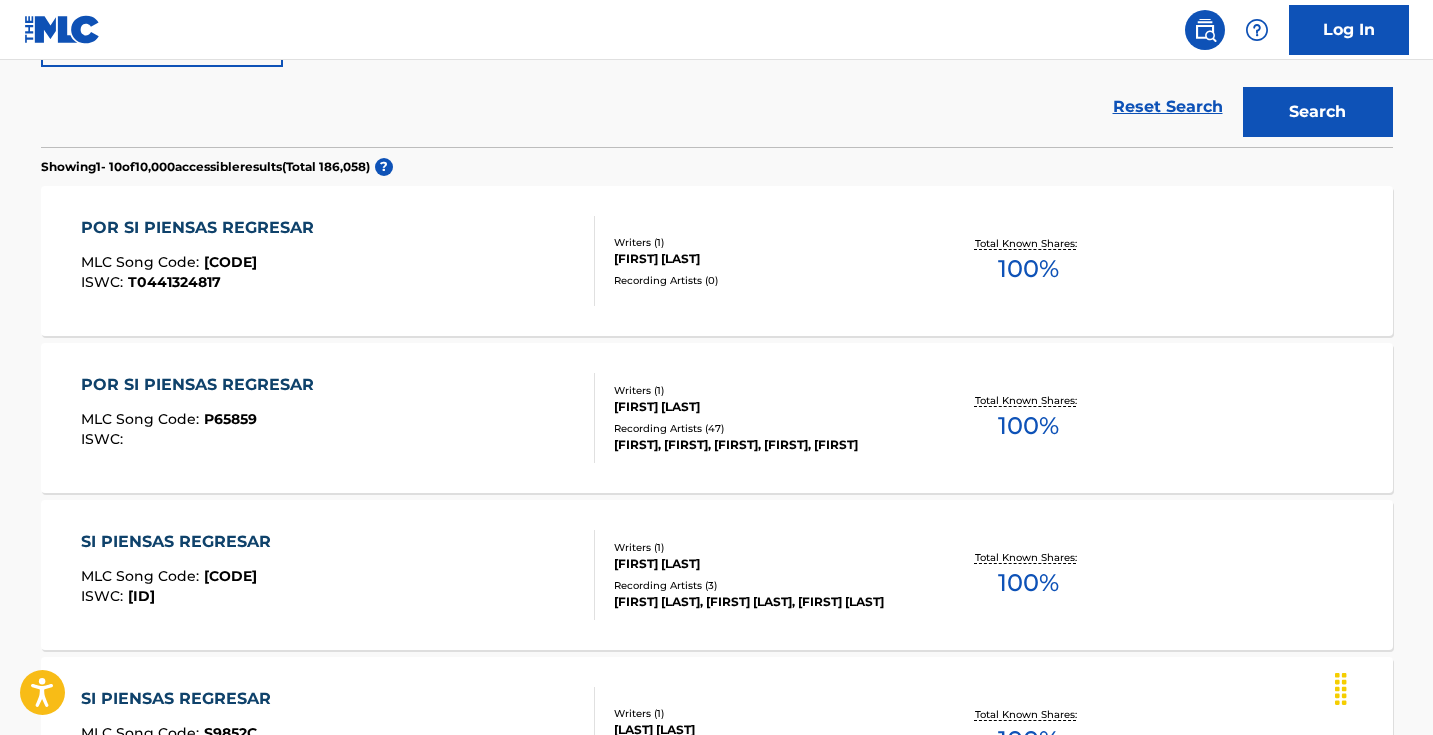 click on "Log In" at bounding box center (716, 30) 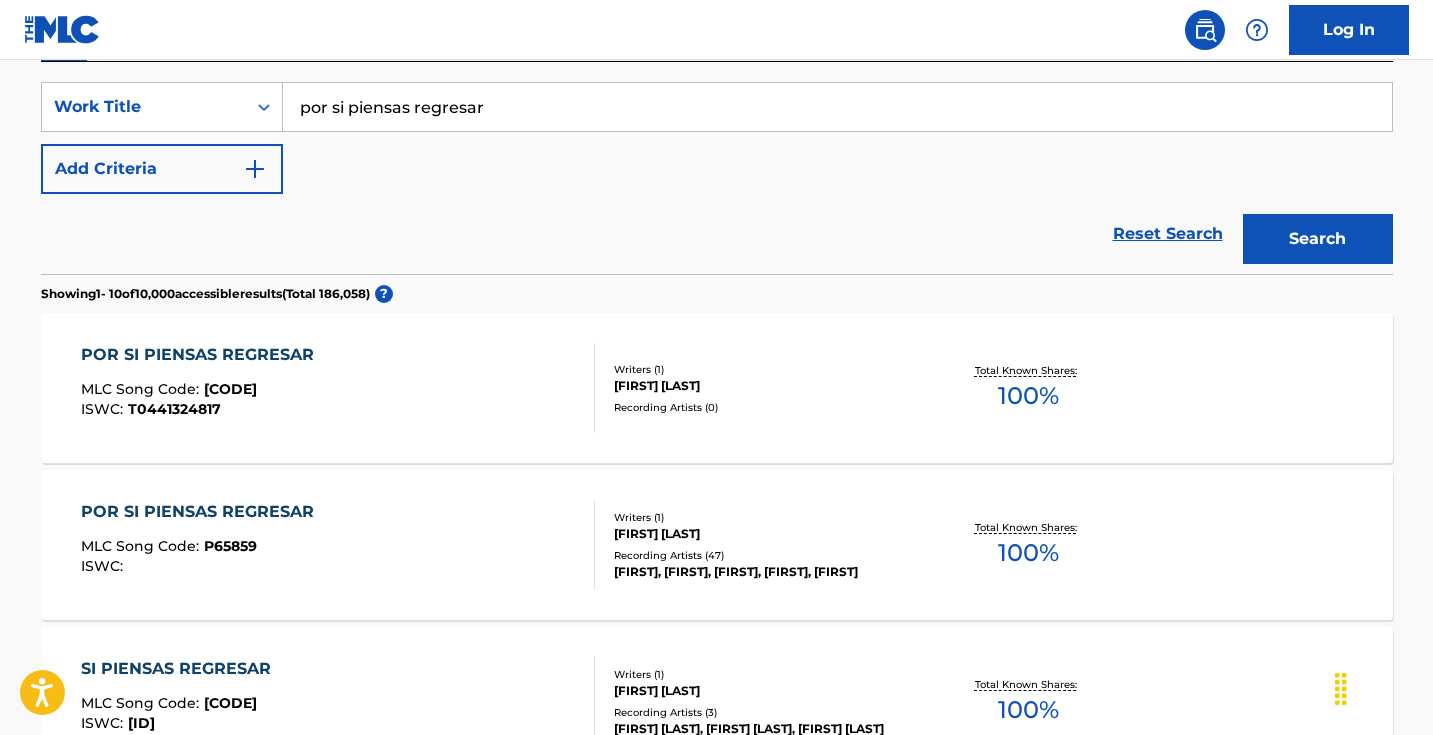 scroll, scrollTop: 192, scrollLeft: 0, axis: vertical 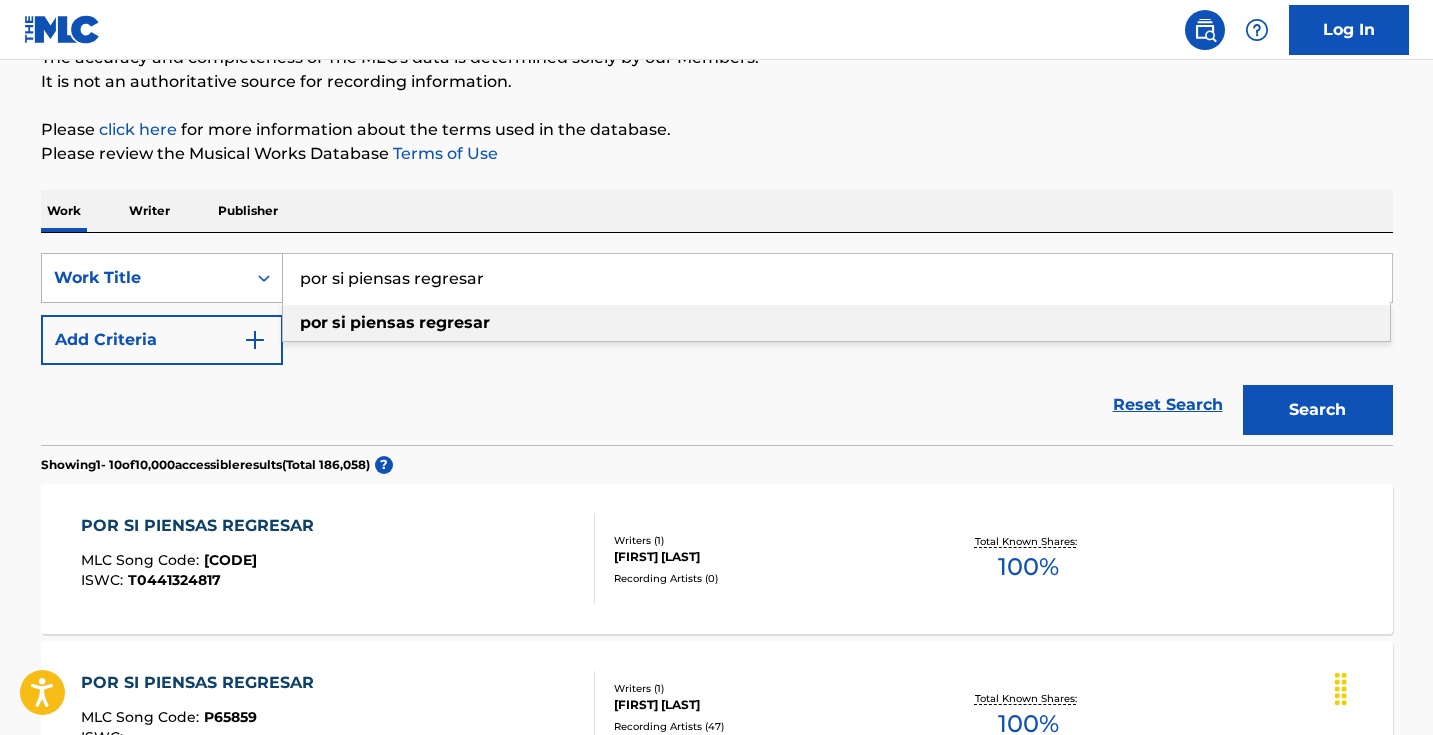 drag, startPoint x: 521, startPoint y: 285, endPoint x: 224, endPoint y: 266, distance: 297.60712 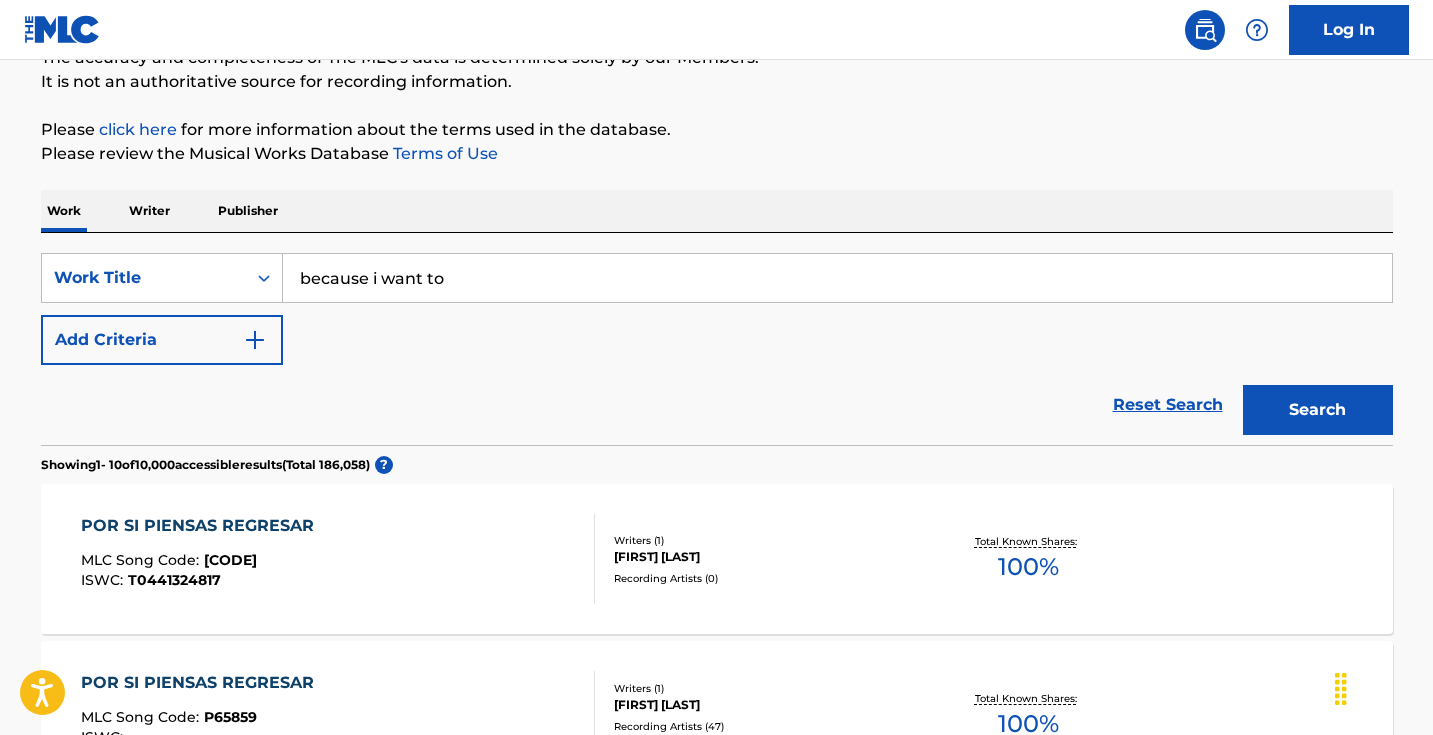 type on "because i want to" 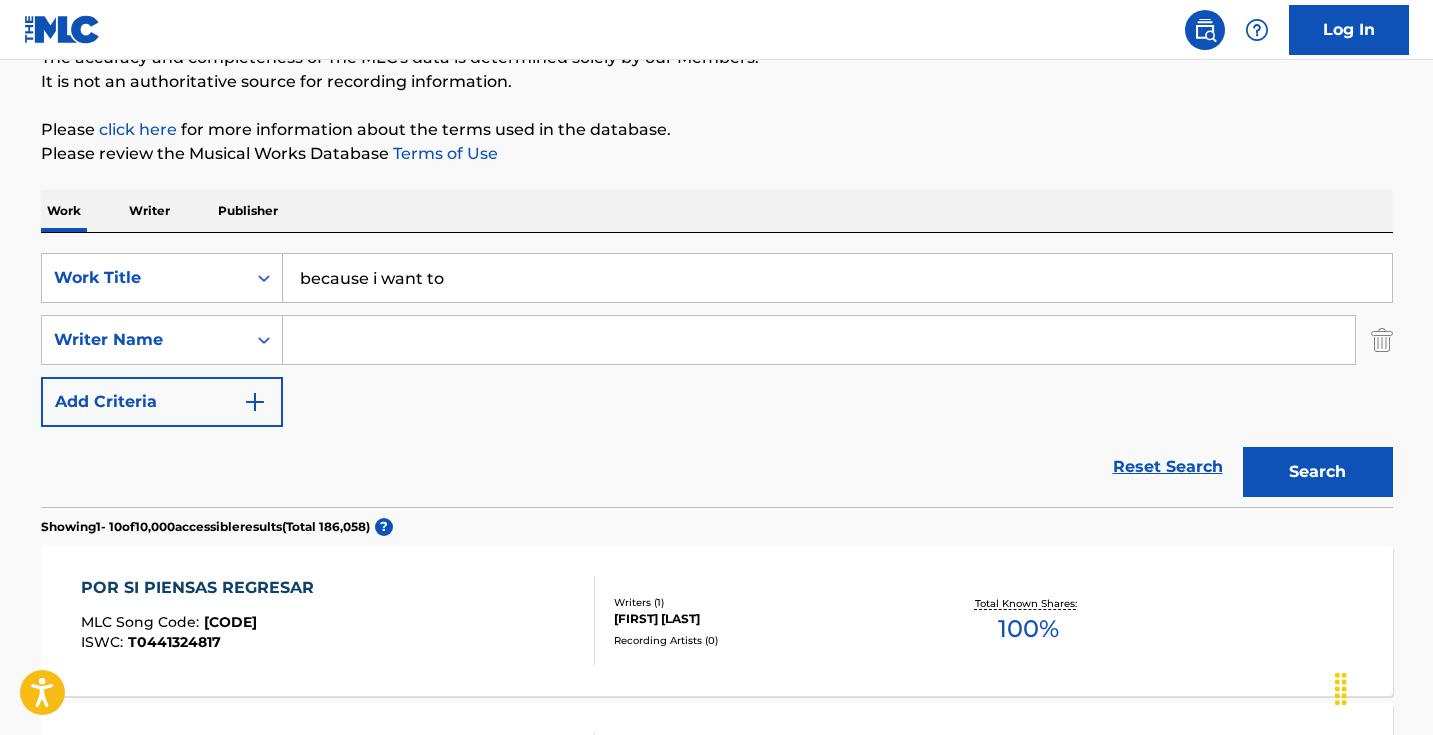 click at bounding box center [819, 340] 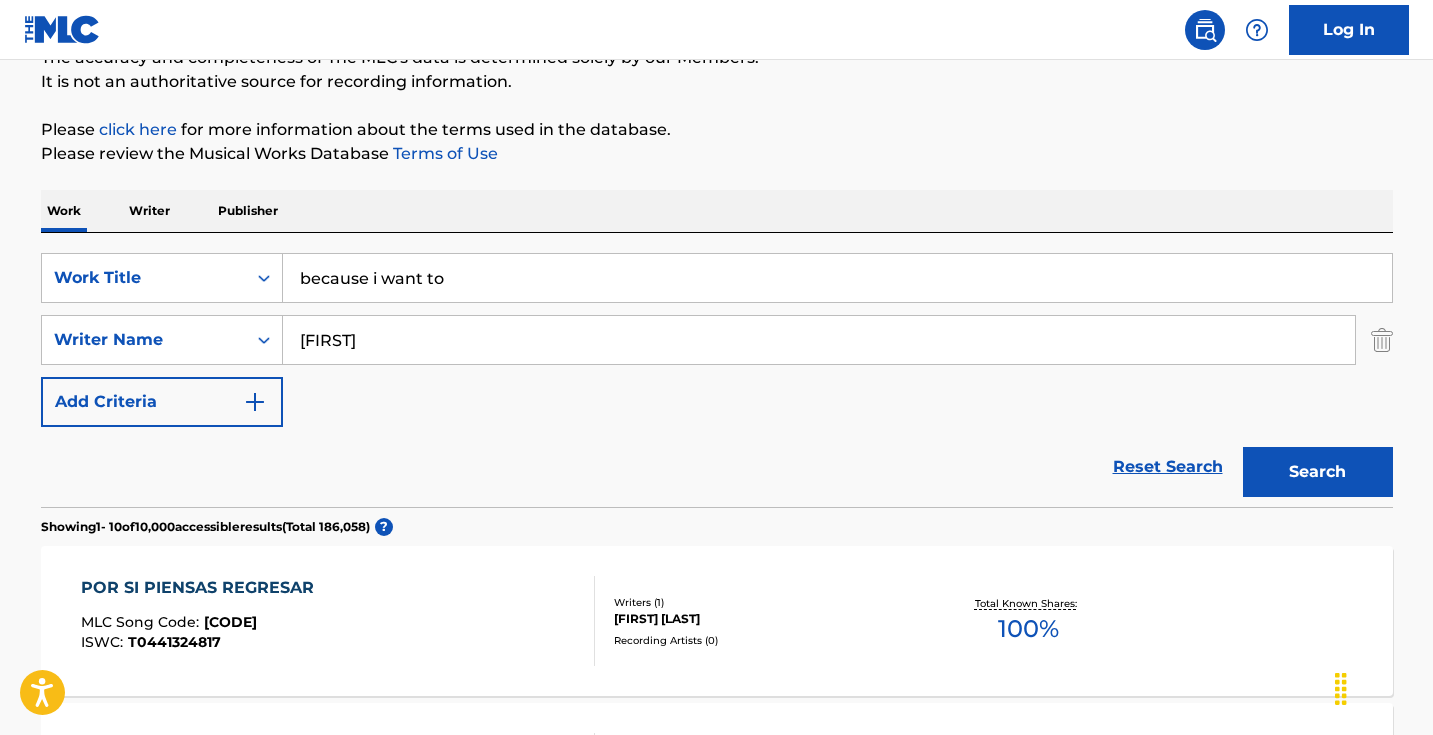 click on "Search" at bounding box center [1318, 472] 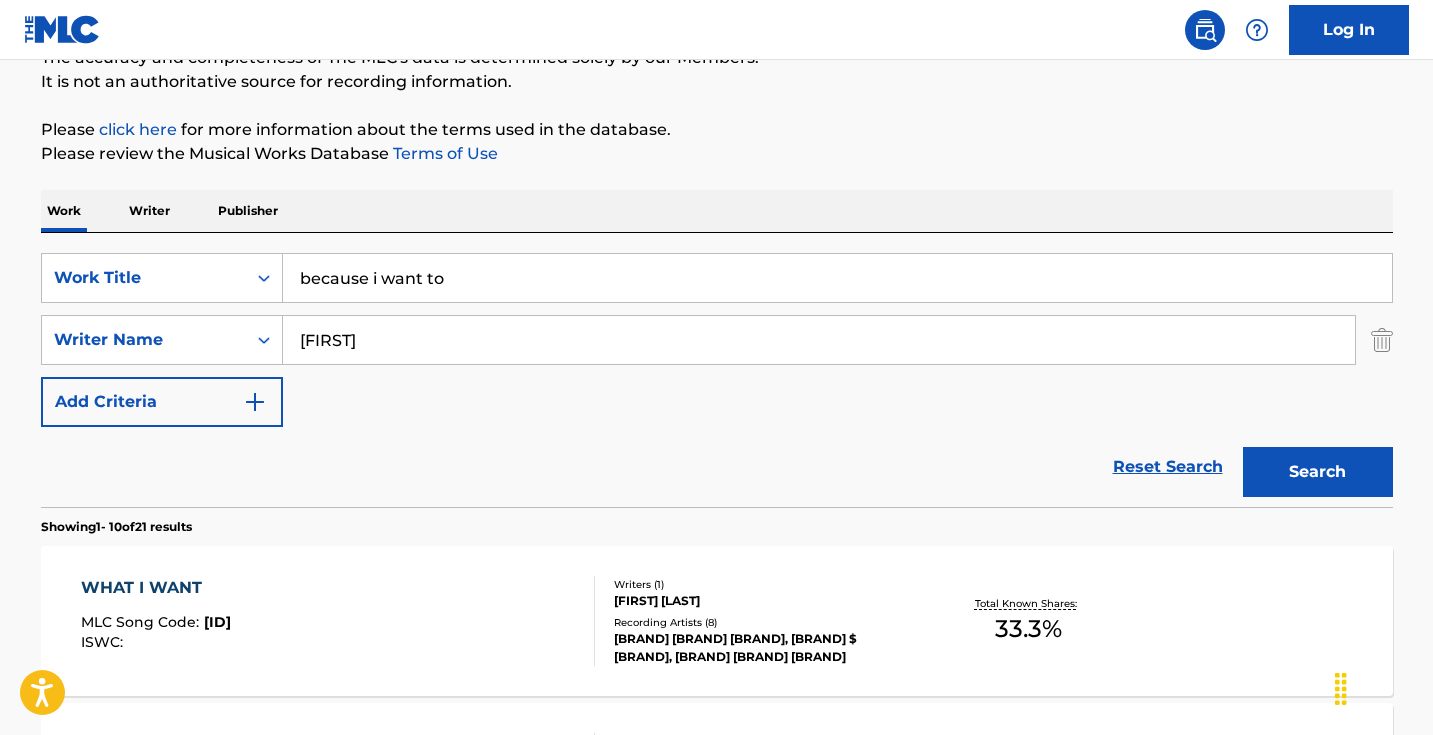 click on "[FIRST]" at bounding box center (819, 340) 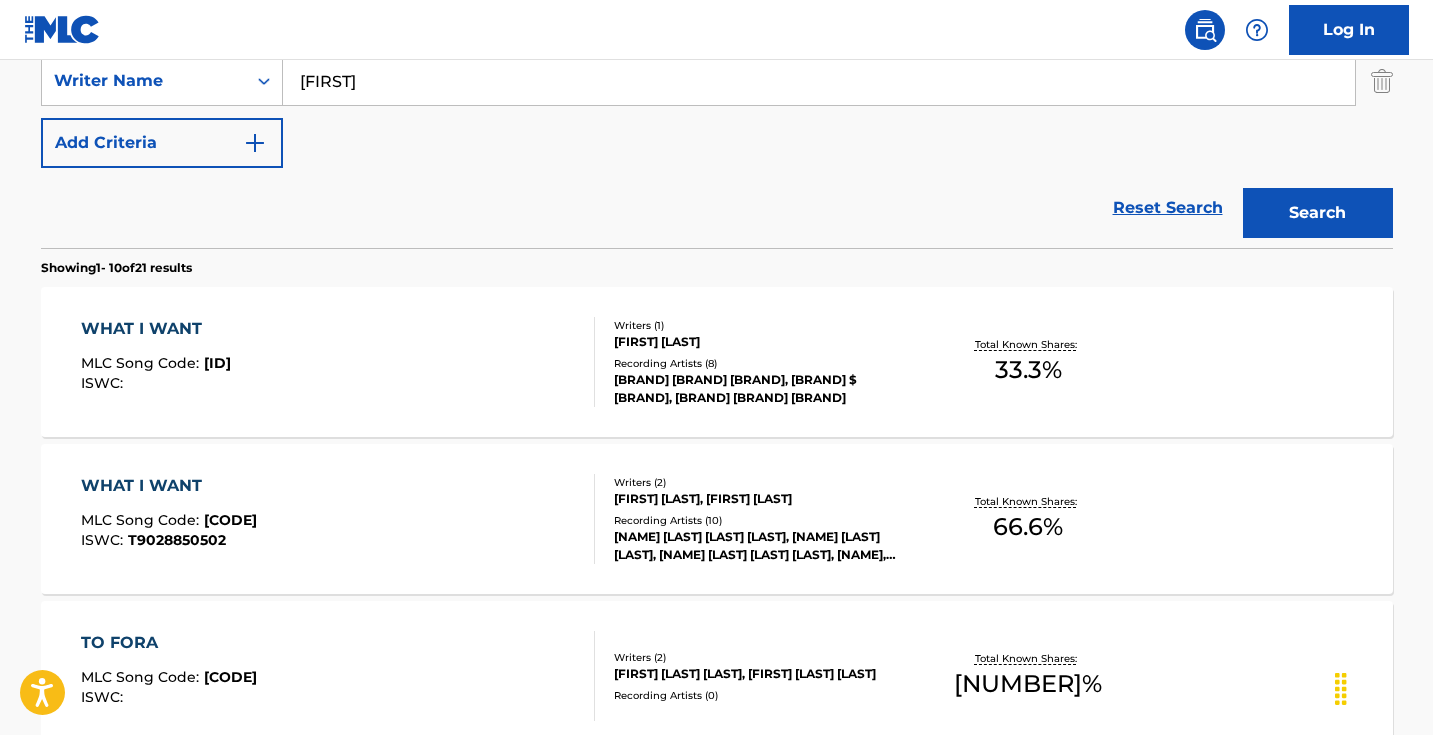 scroll, scrollTop: 384, scrollLeft: 0, axis: vertical 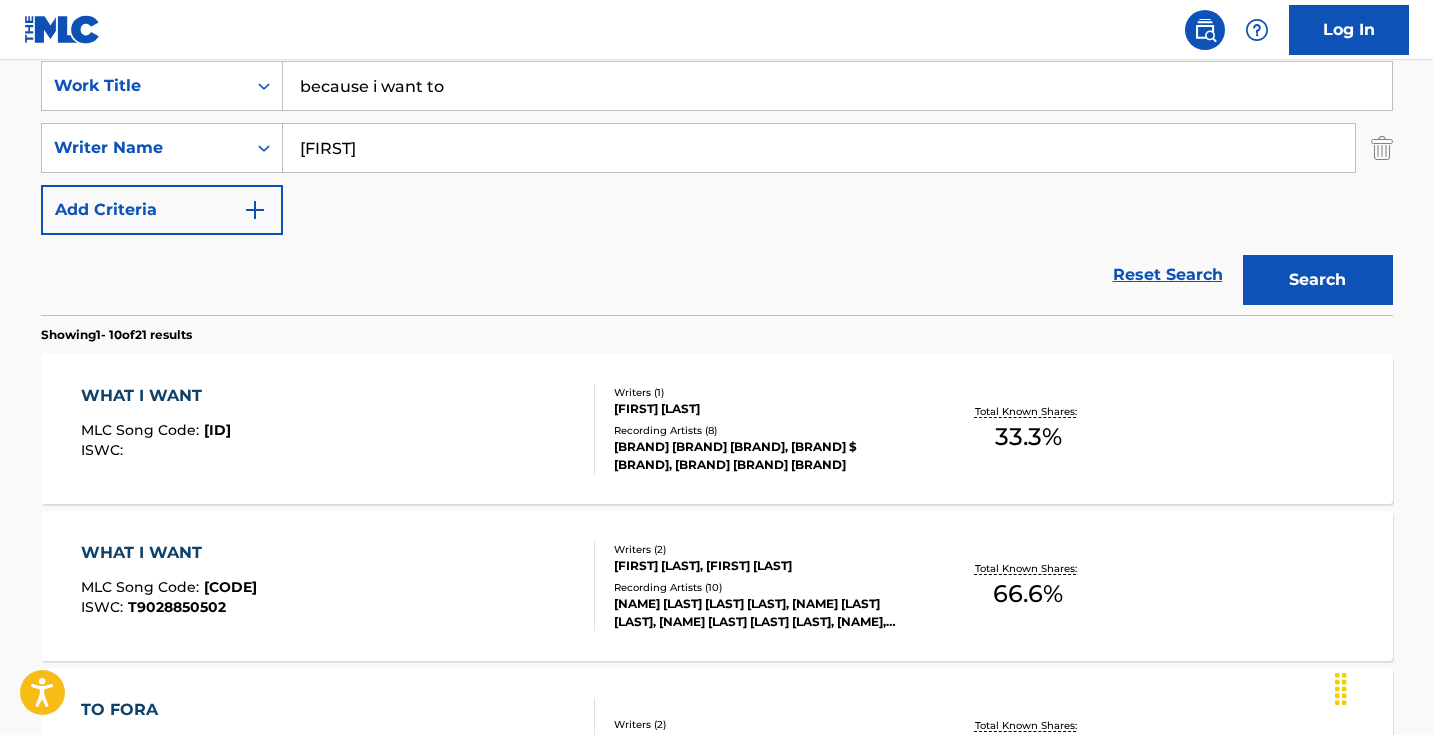 type on "[FIRST]" 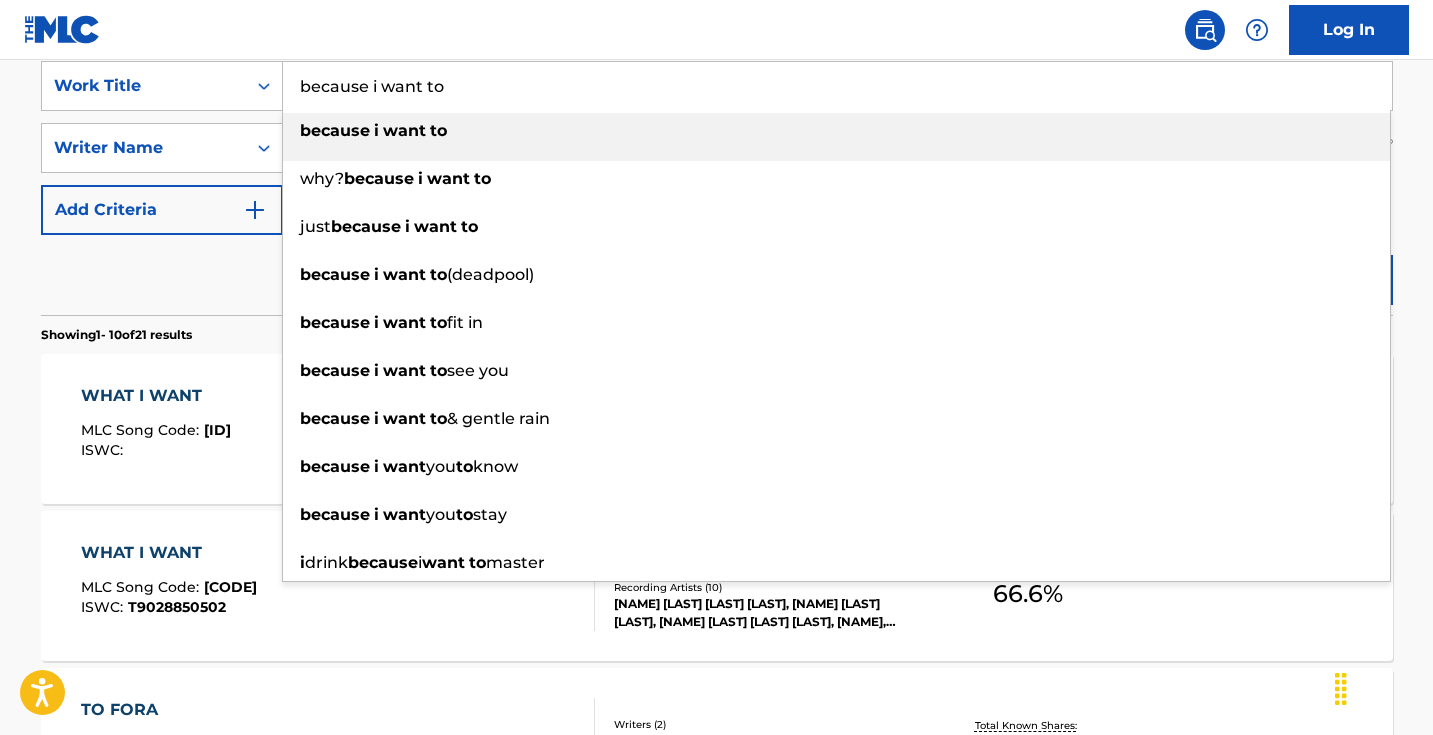 click on "because i want to" at bounding box center (837, 86) 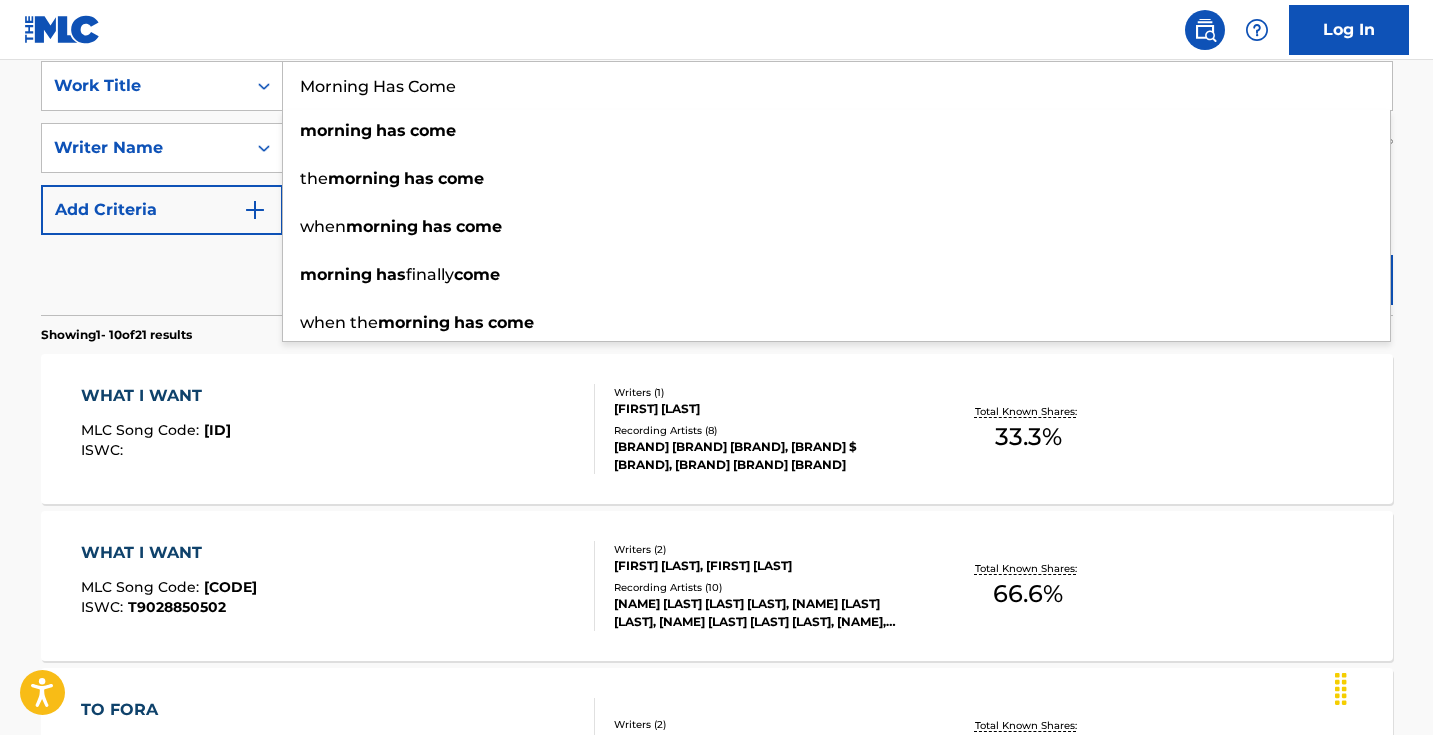 type on "Morning Has Come" 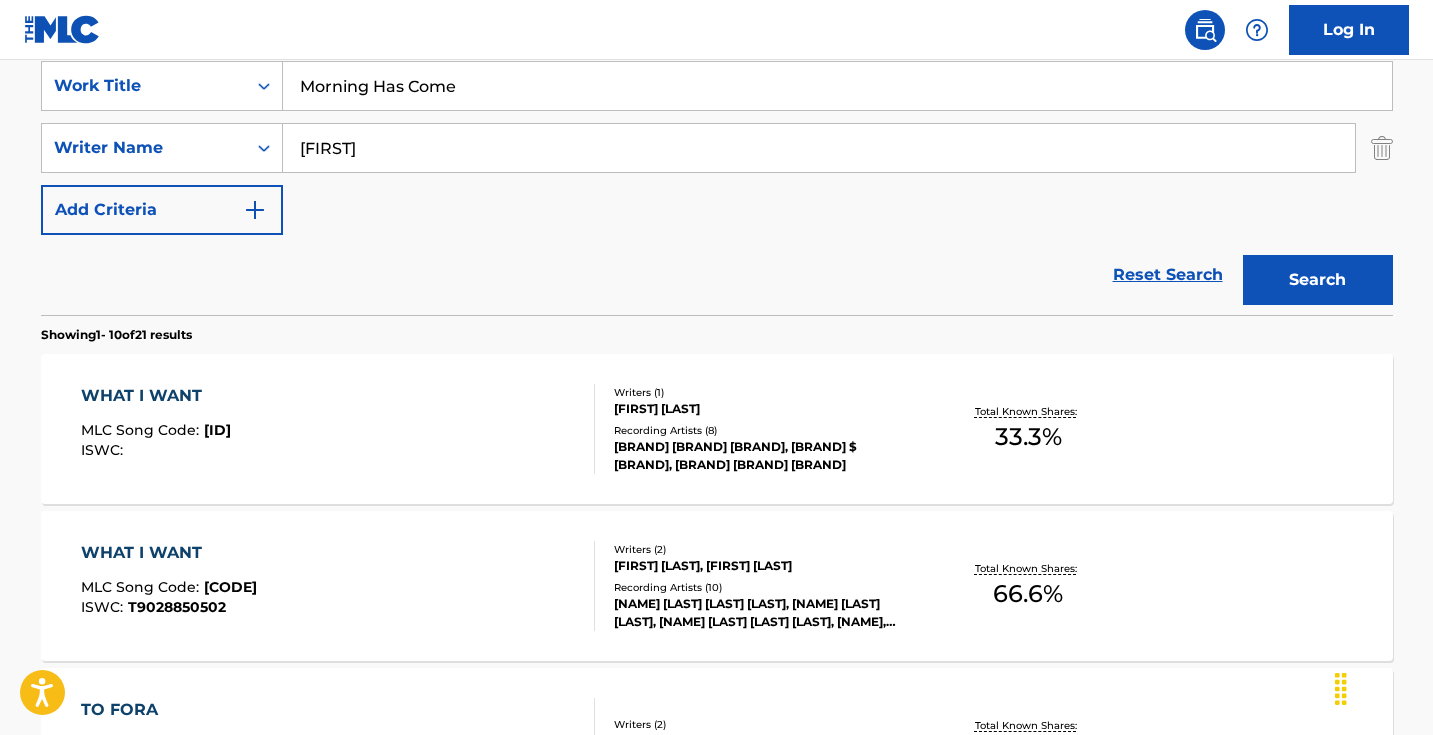 click on "Reset Search Search" at bounding box center (717, 275) 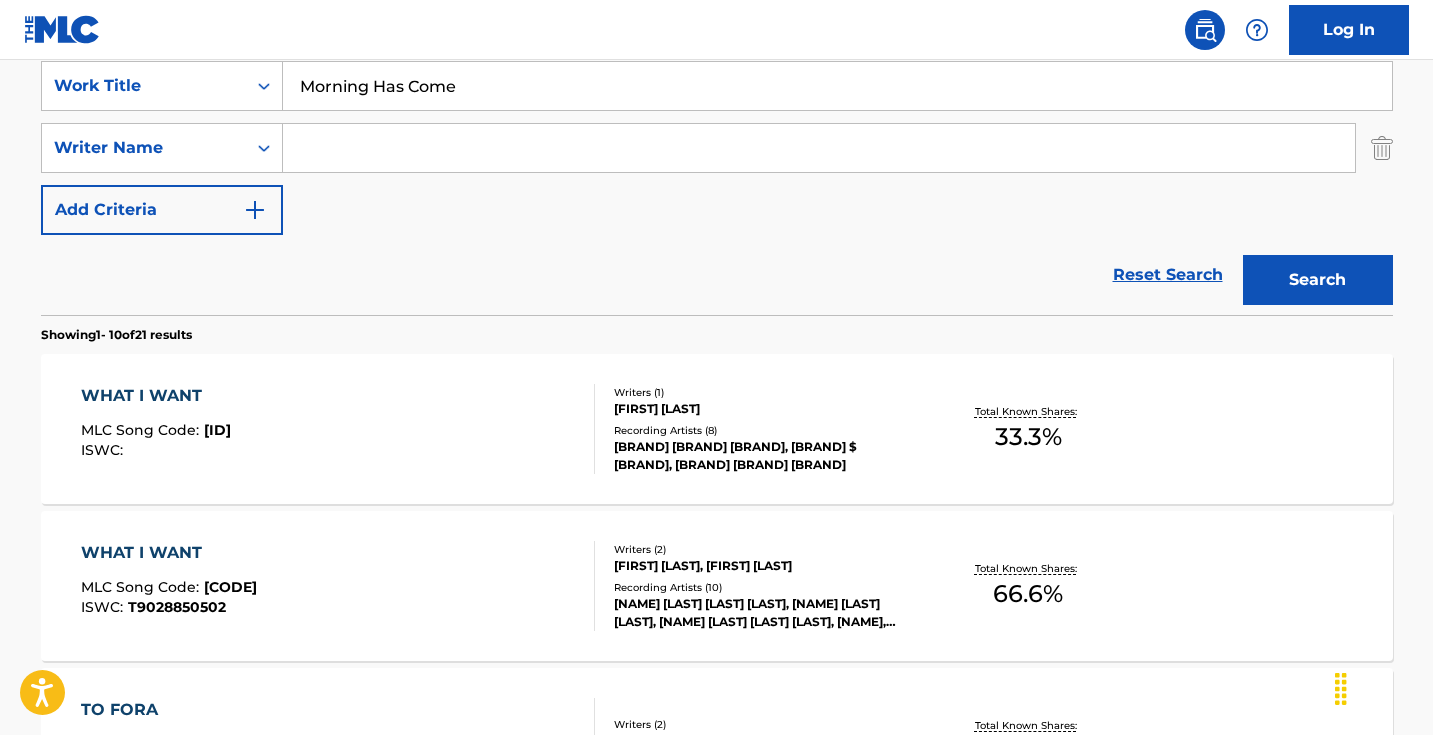 click on "Search" at bounding box center [1318, 280] 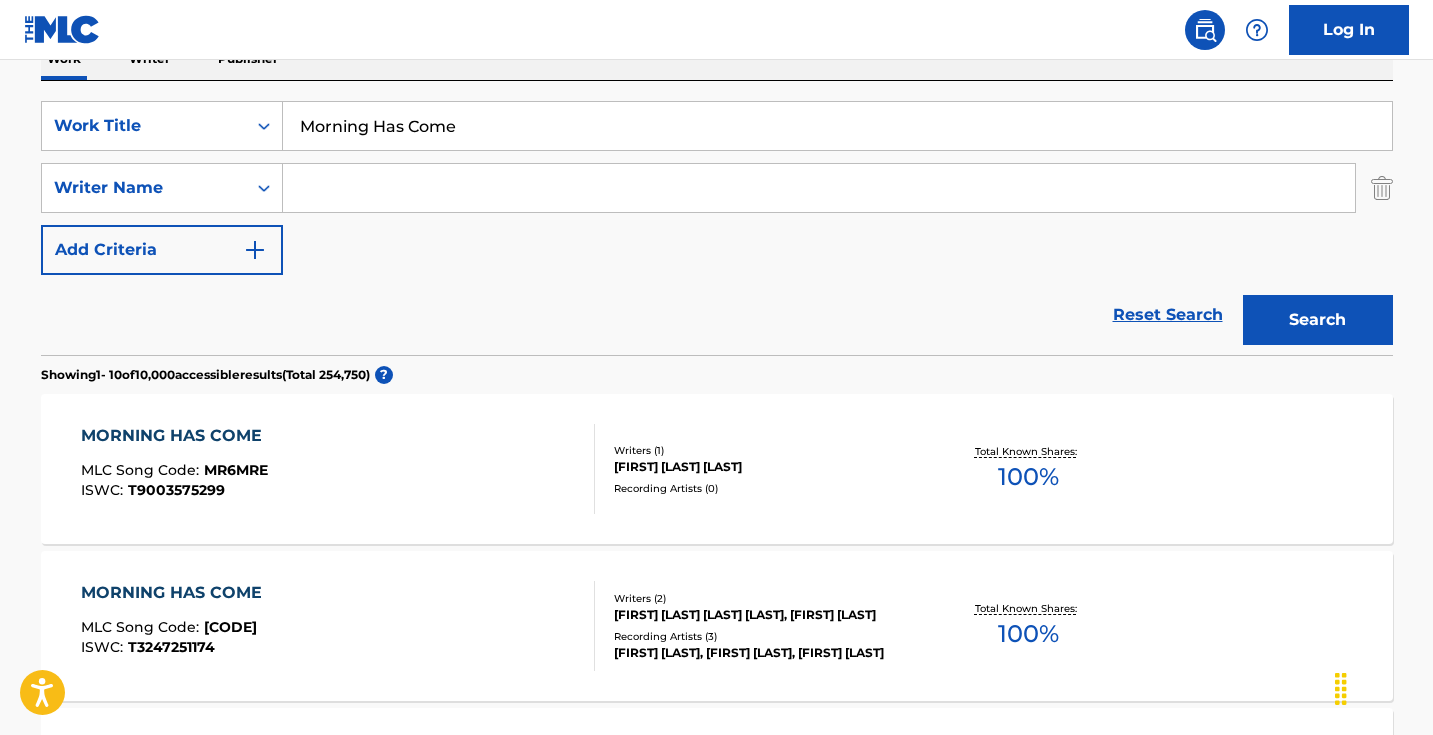 scroll, scrollTop: 214, scrollLeft: 0, axis: vertical 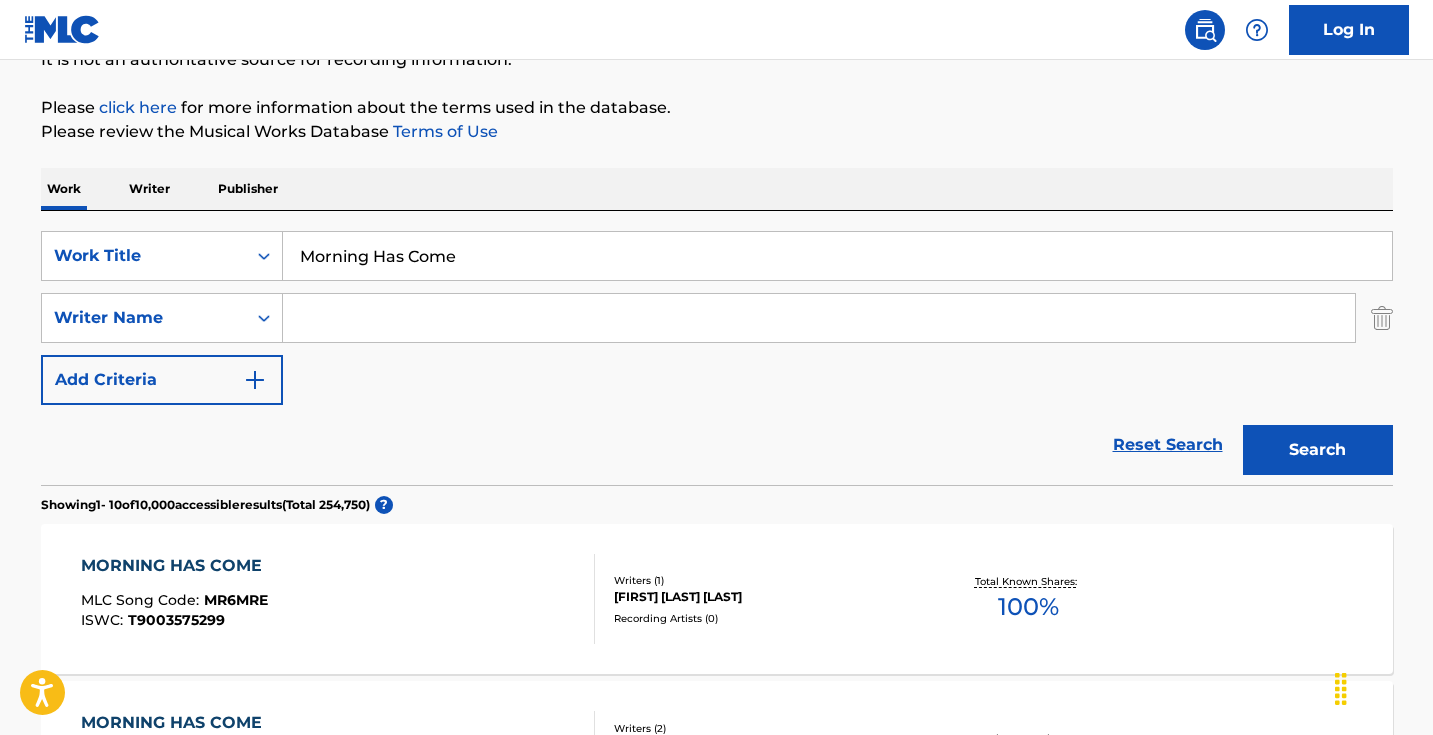 click at bounding box center [819, 318] 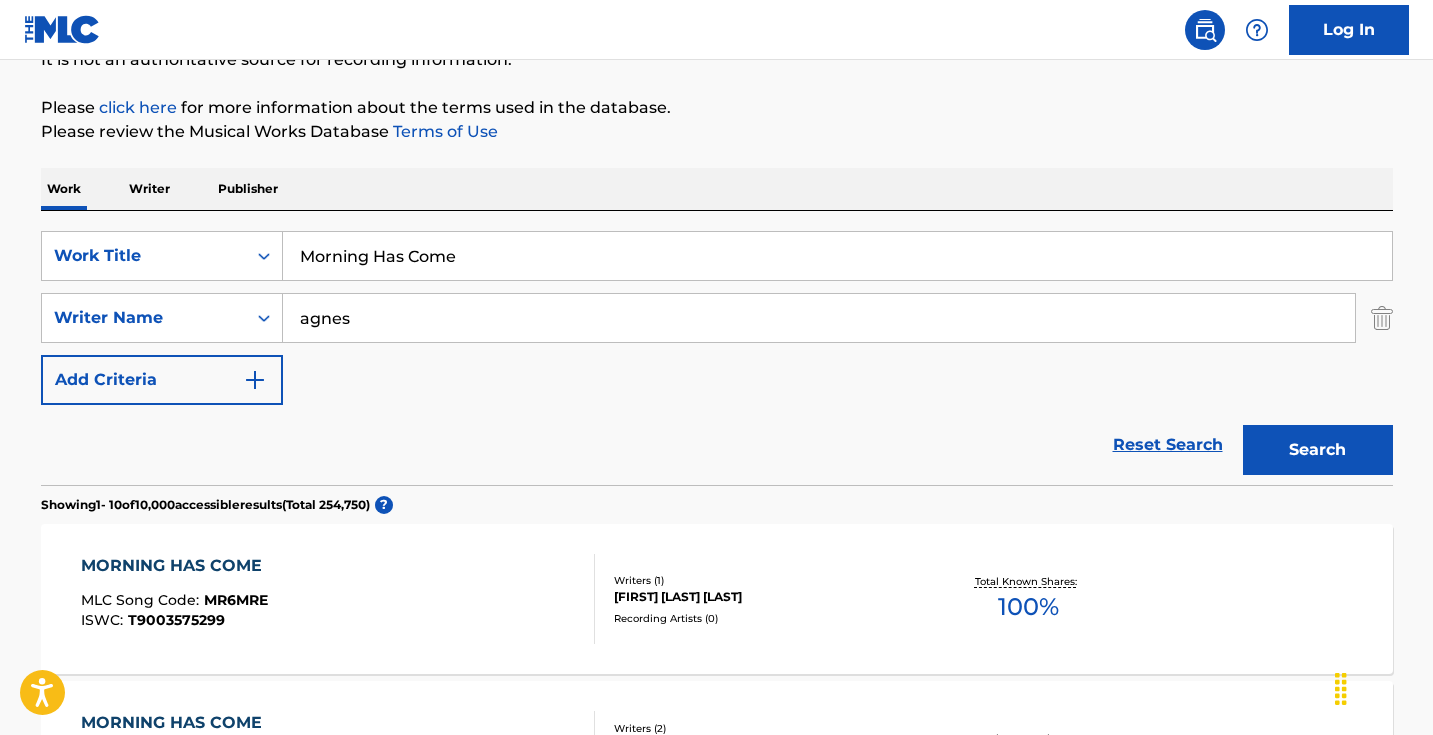 click on "Search" at bounding box center (1318, 450) 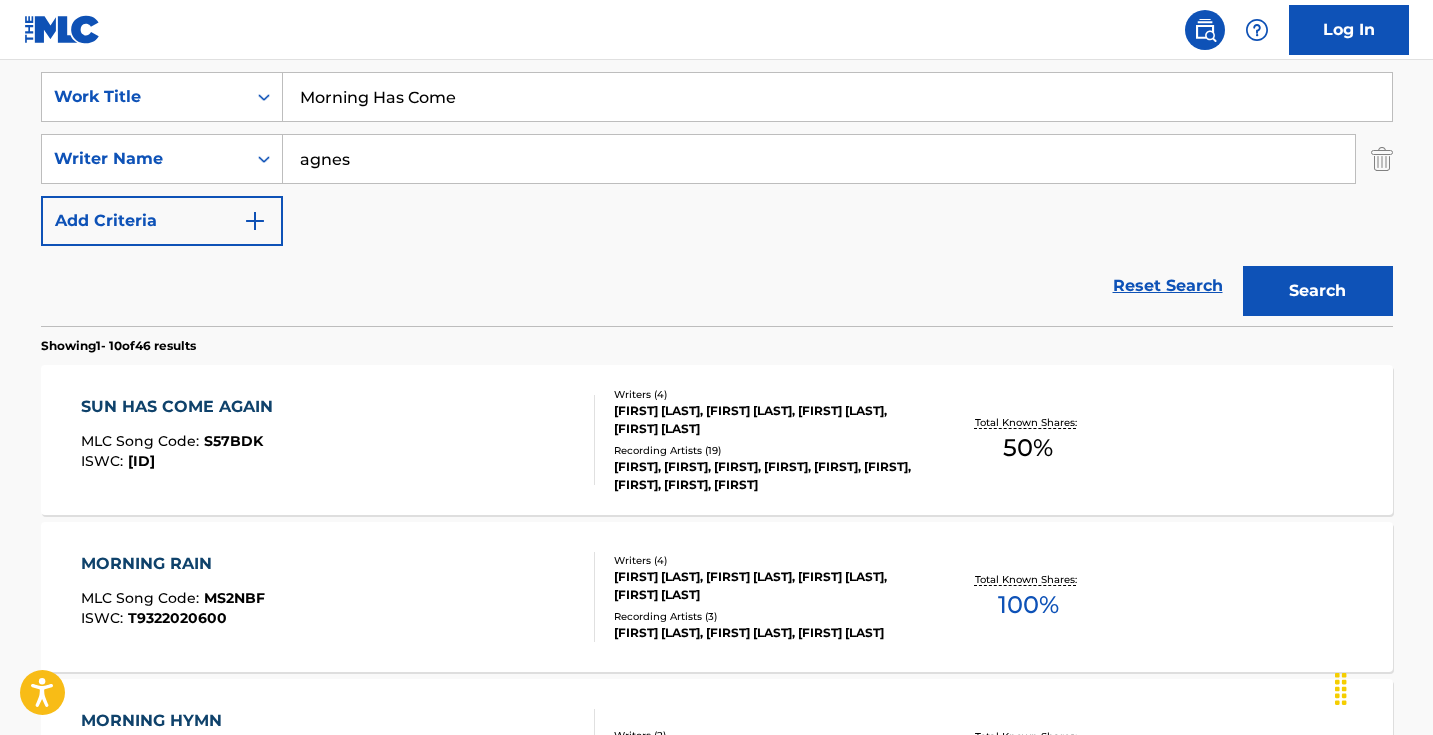 scroll, scrollTop: 312, scrollLeft: 0, axis: vertical 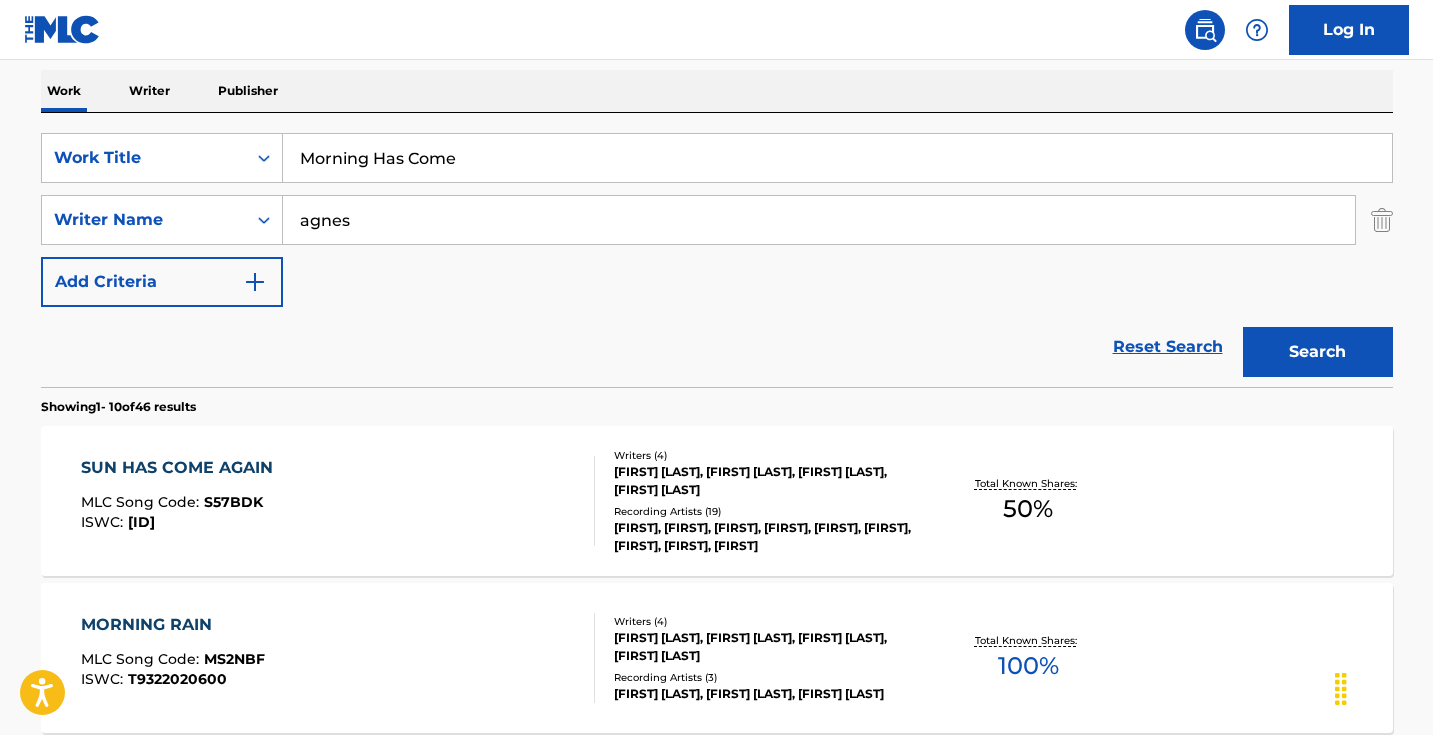 click on "agnes" at bounding box center [819, 220] 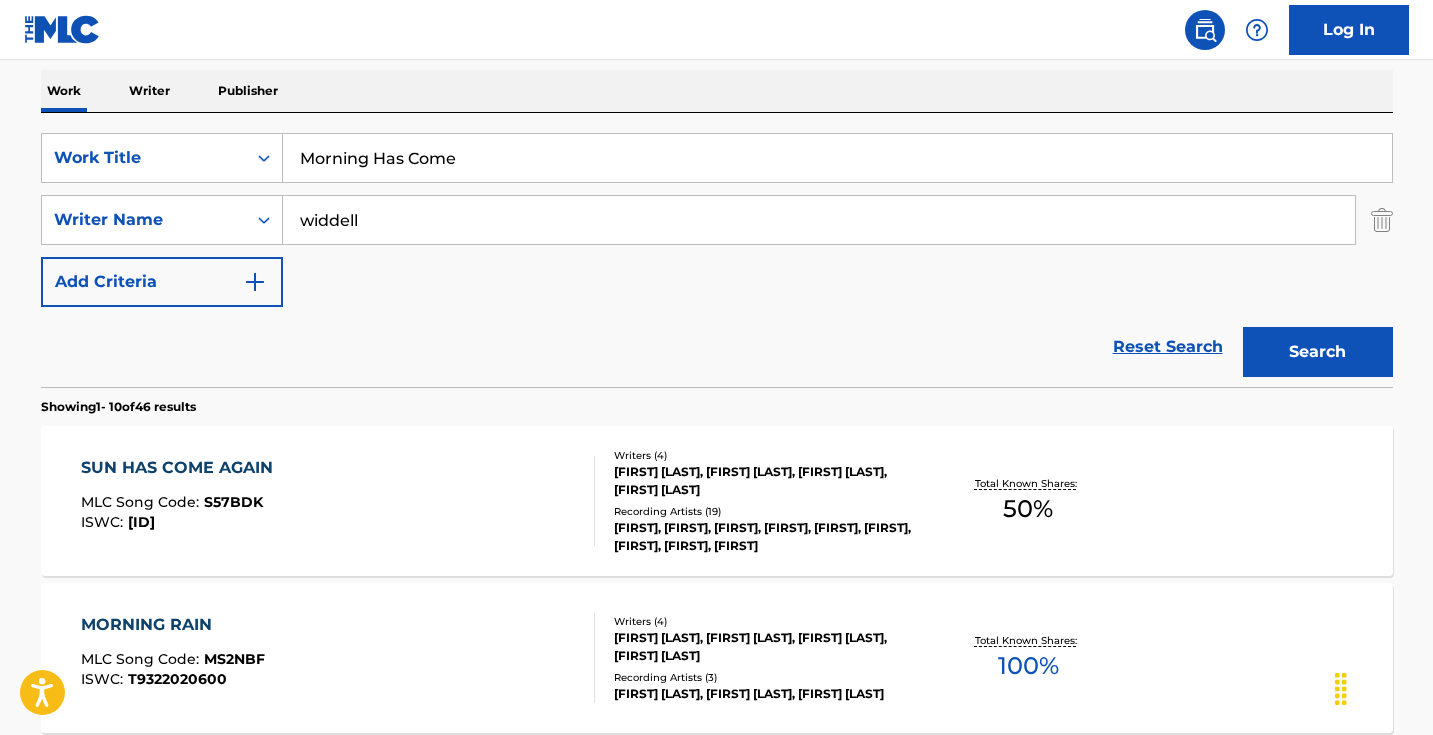 click on "Search" at bounding box center [1318, 352] 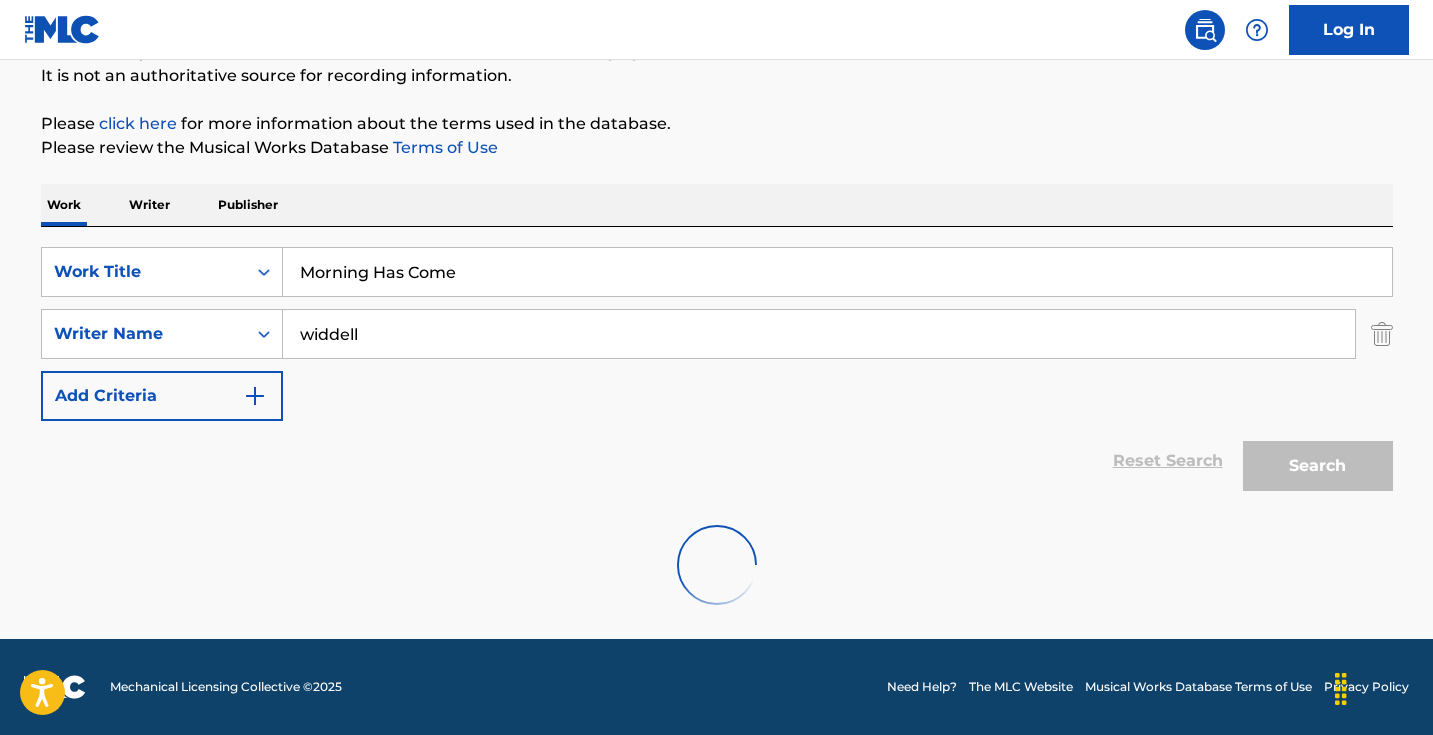 scroll, scrollTop: 133, scrollLeft: 0, axis: vertical 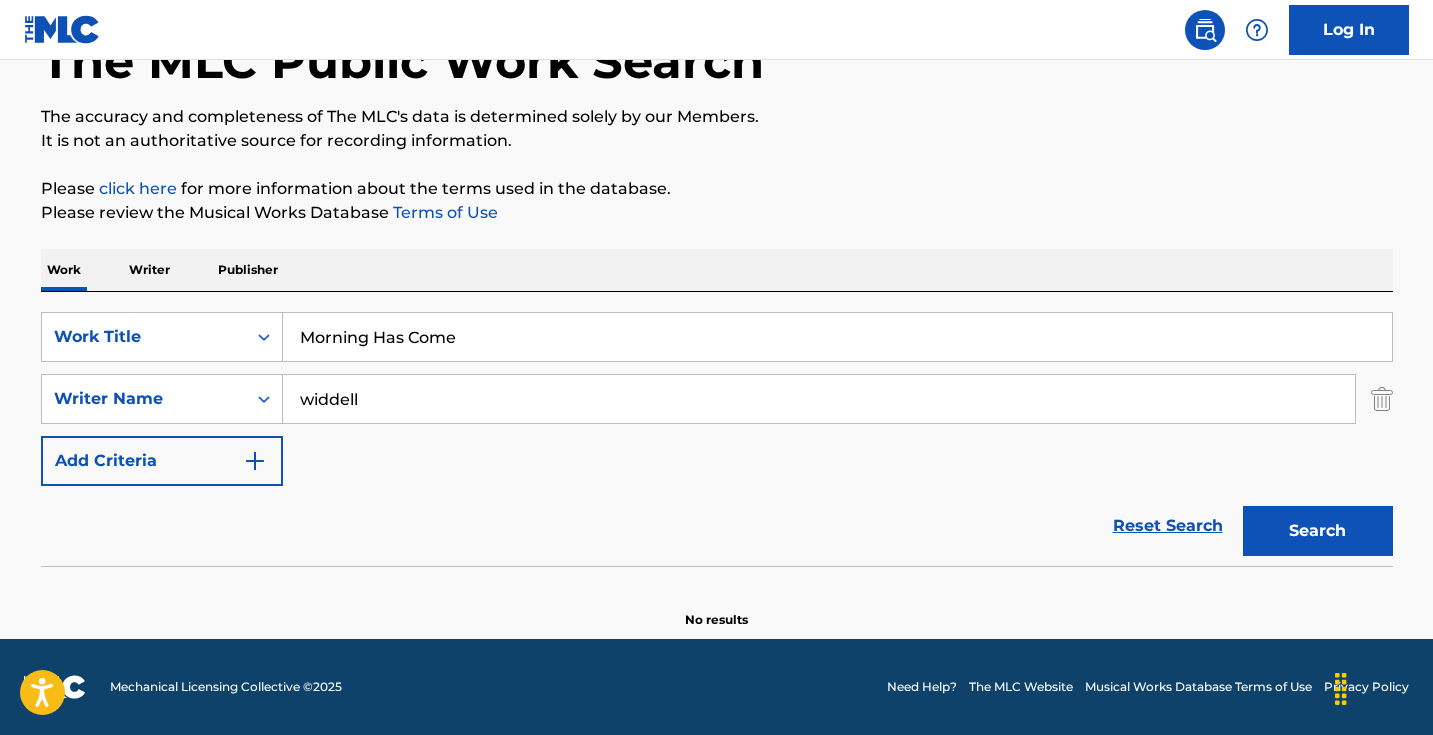 click on "widdell" at bounding box center (819, 399) 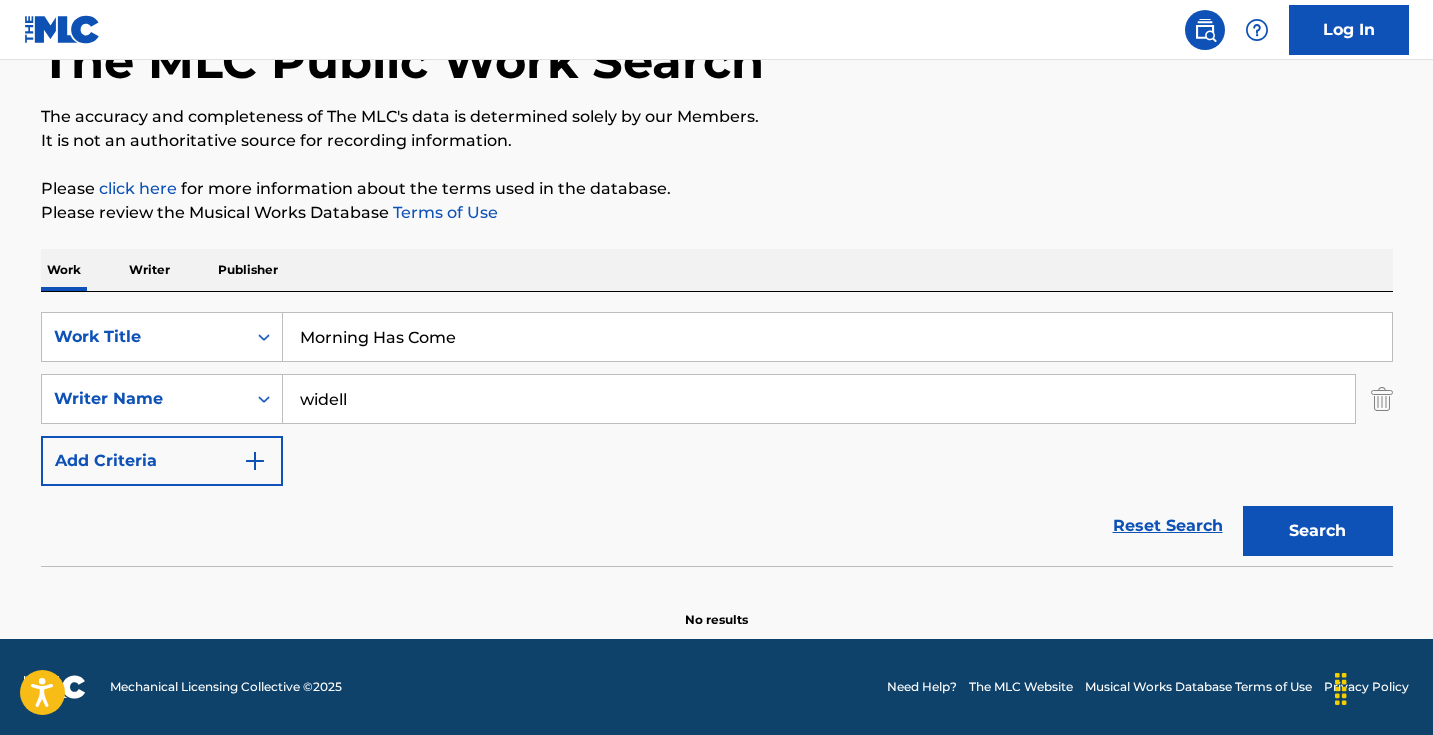 click on "Search" at bounding box center (1318, 531) 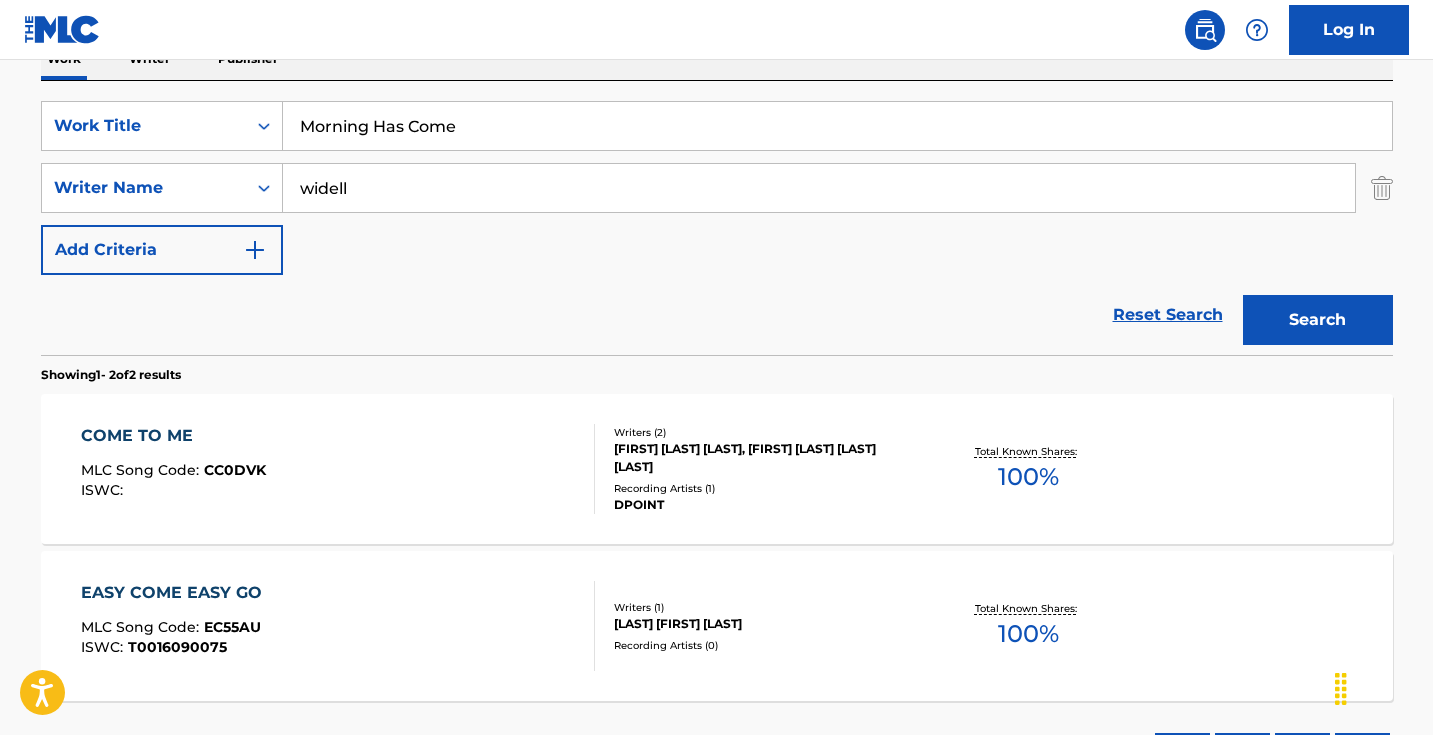 scroll, scrollTop: 402, scrollLeft: 0, axis: vertical 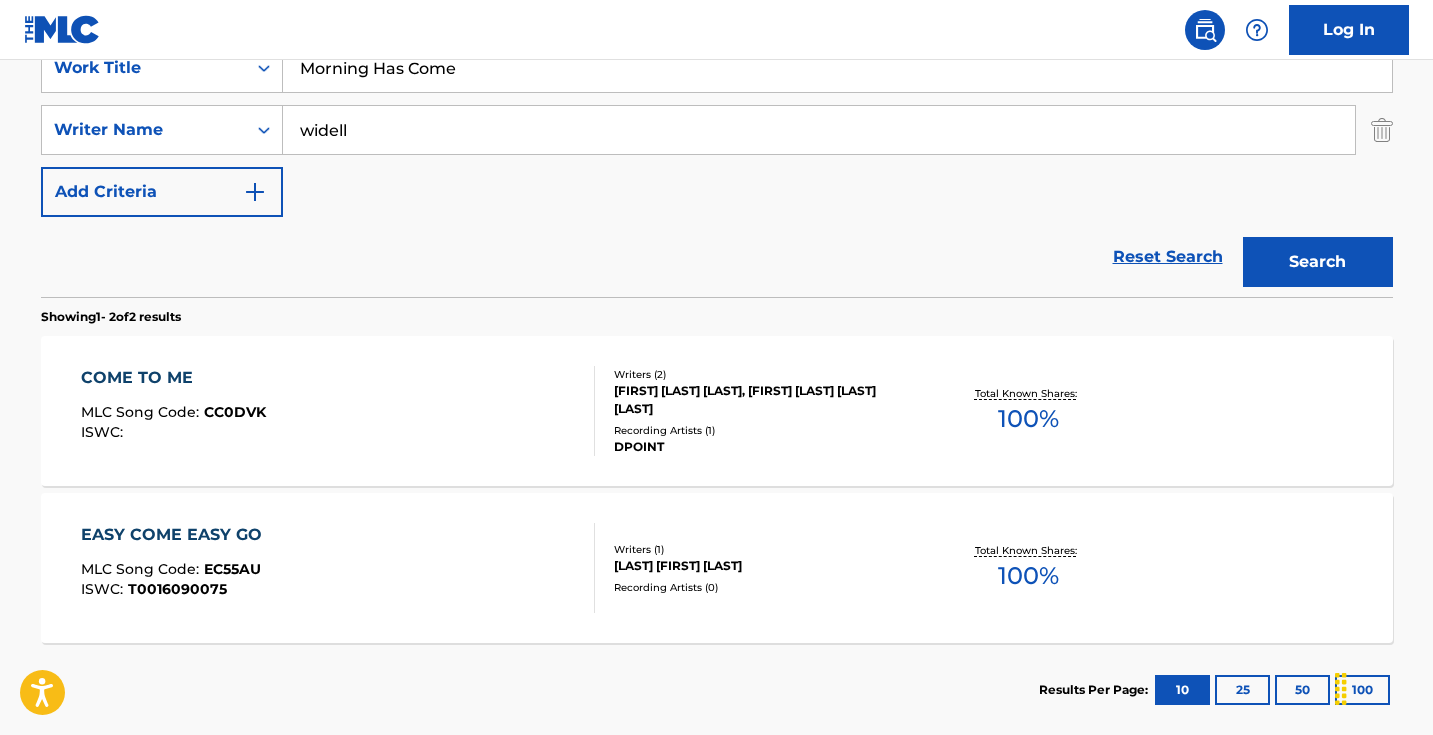 click on "widell" at bounding box center [819, 130] 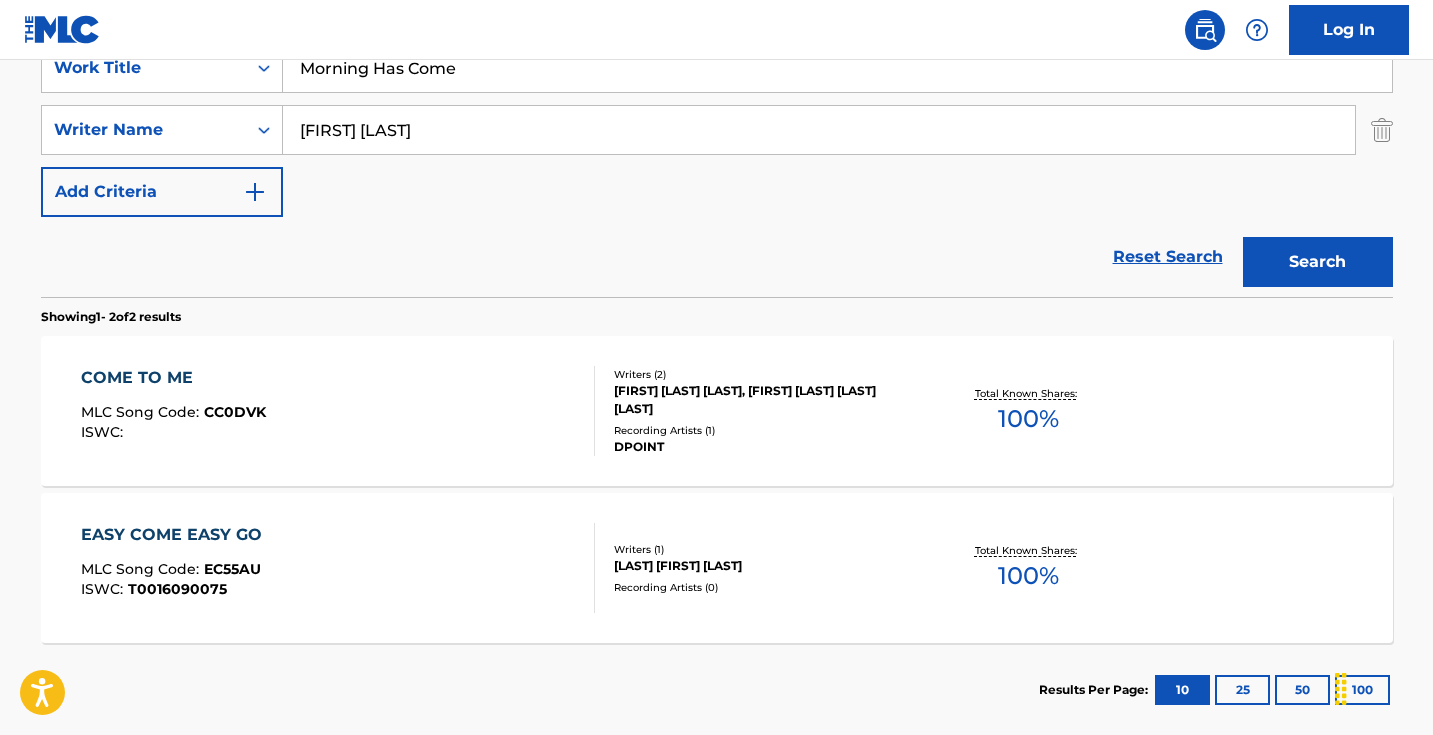type on "[FIRST] [LAST]" 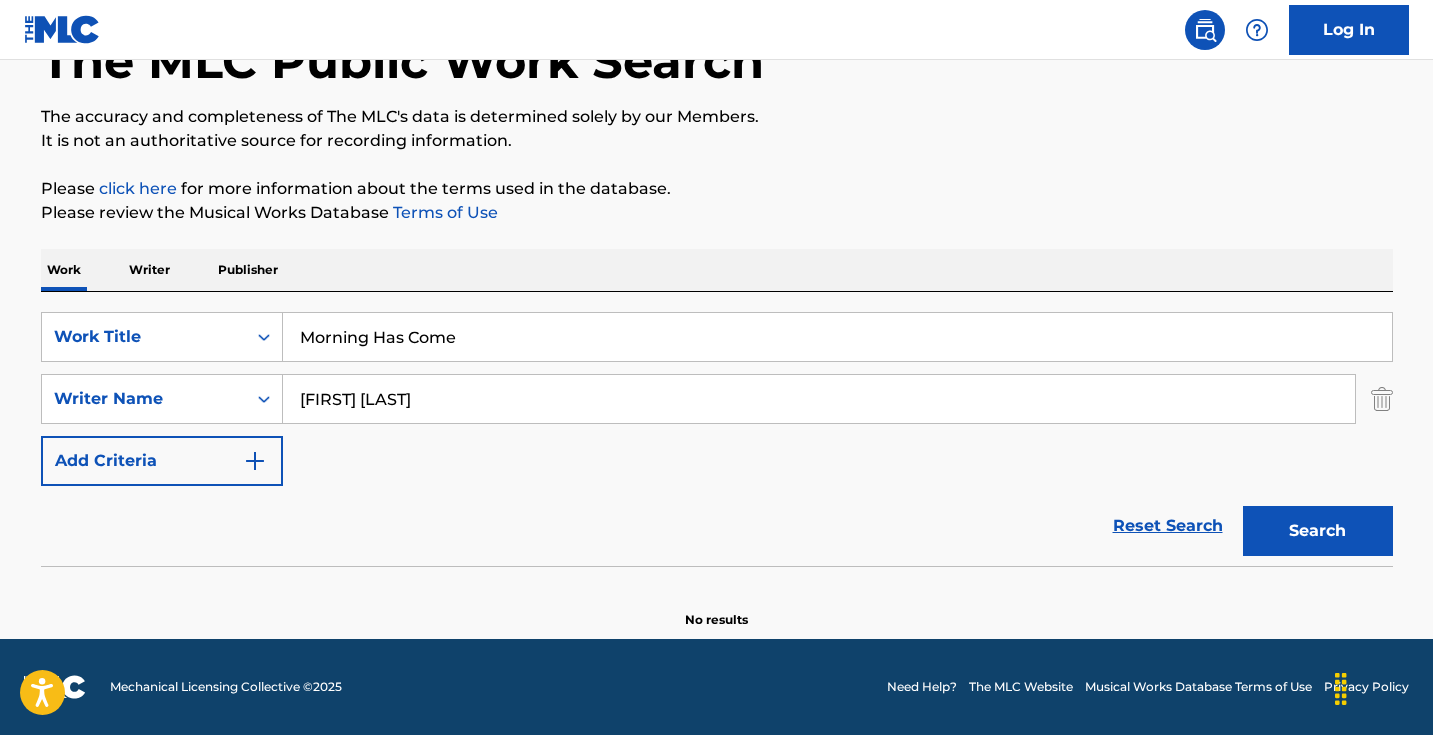 click on "Morning Has Come" at bounding box center (837, 337) 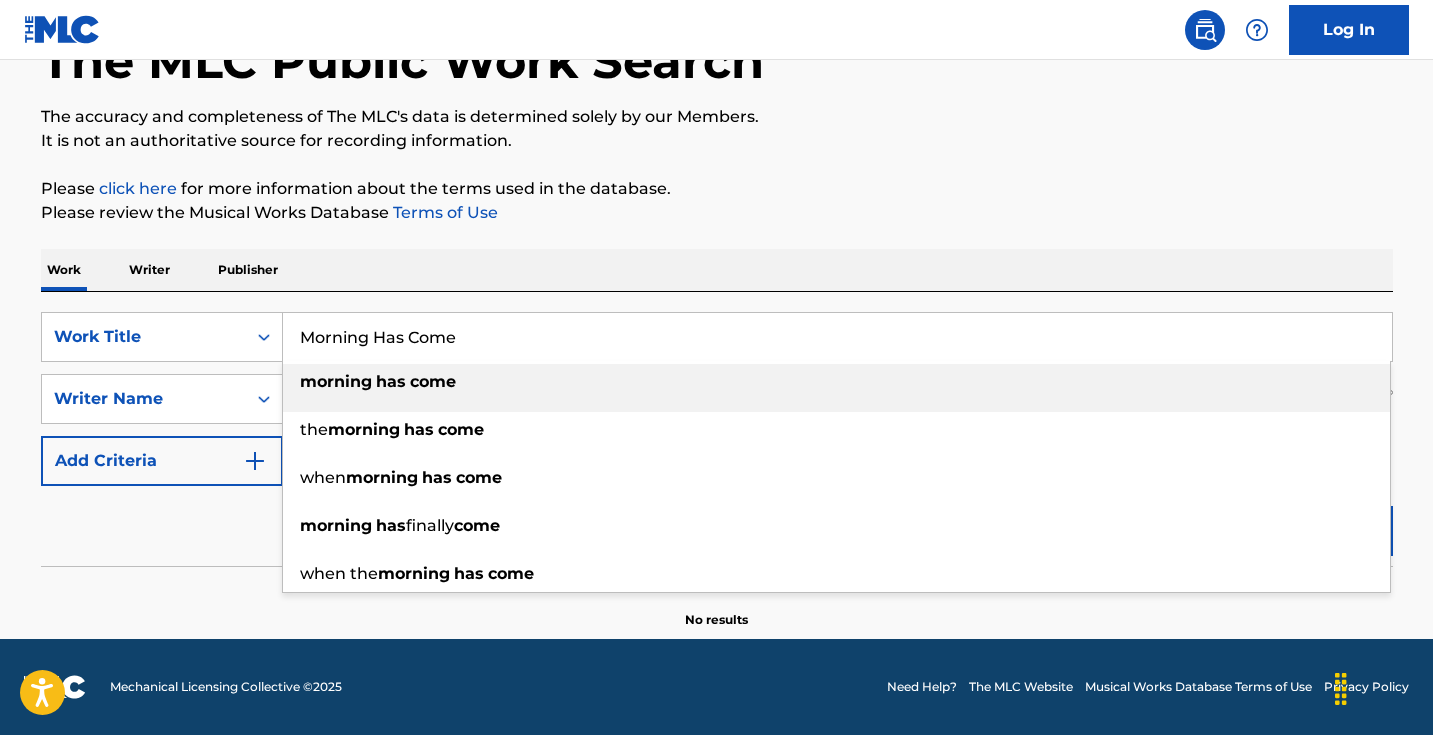 paste on "Outer Space (1 Hour Lofi Rain Version)" 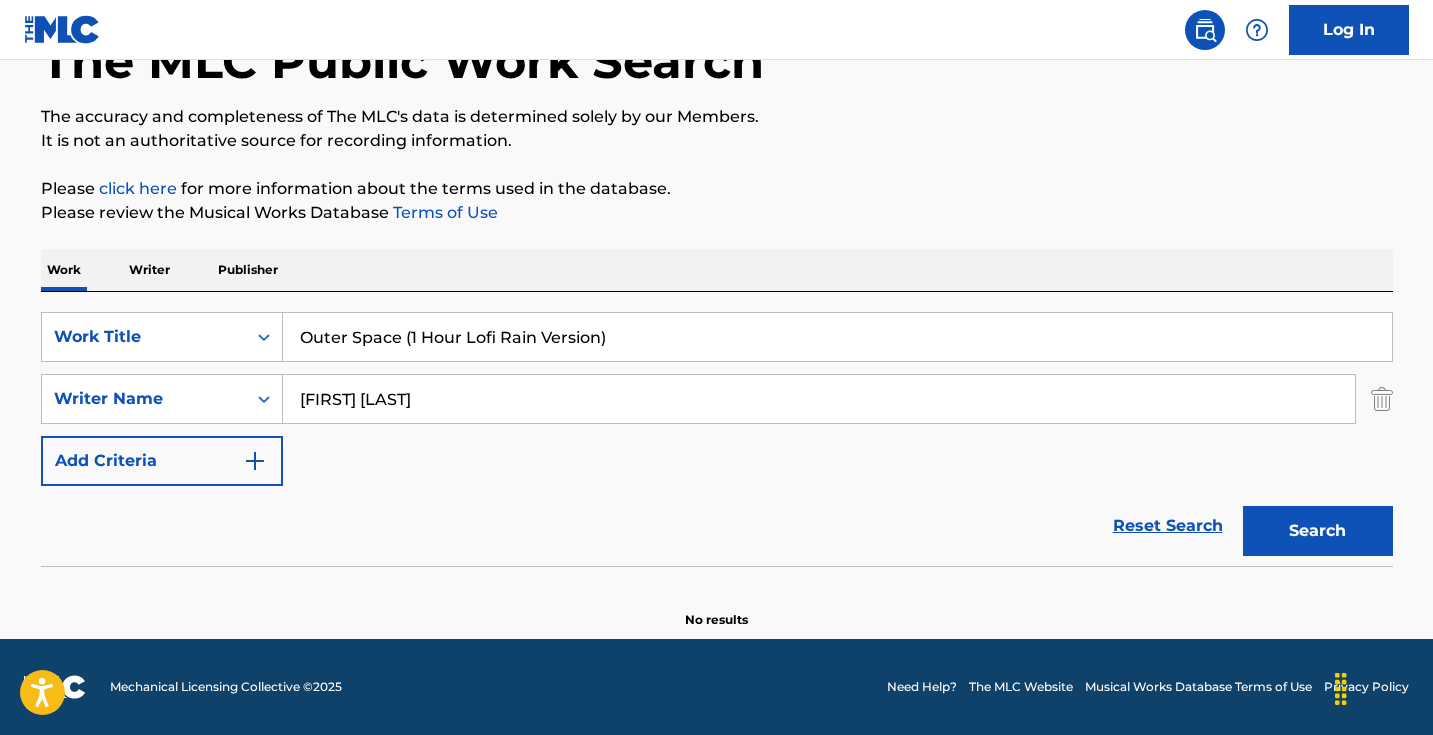 type on "Outer Space (1 Hour Lofi Rain Version)" 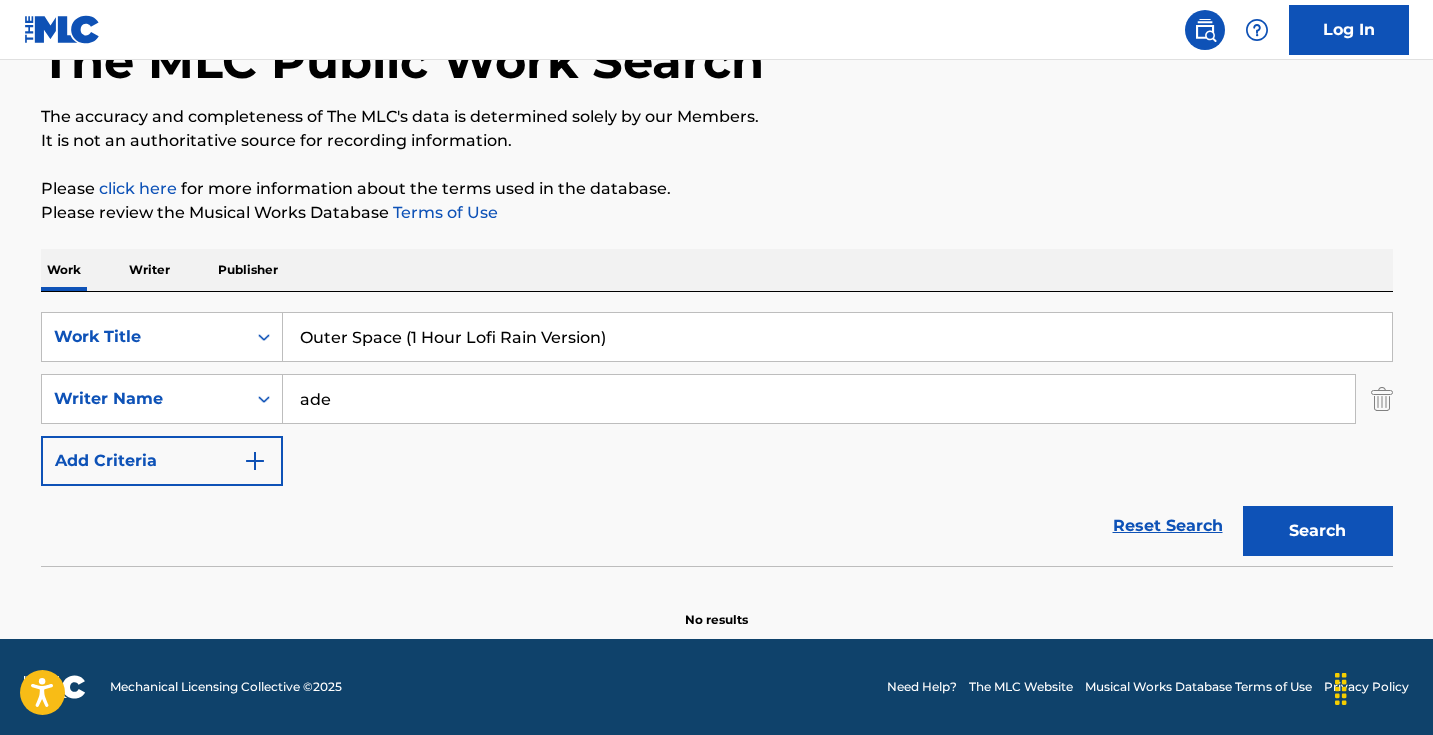 click on "Search" at bounding box center (1318, 531) 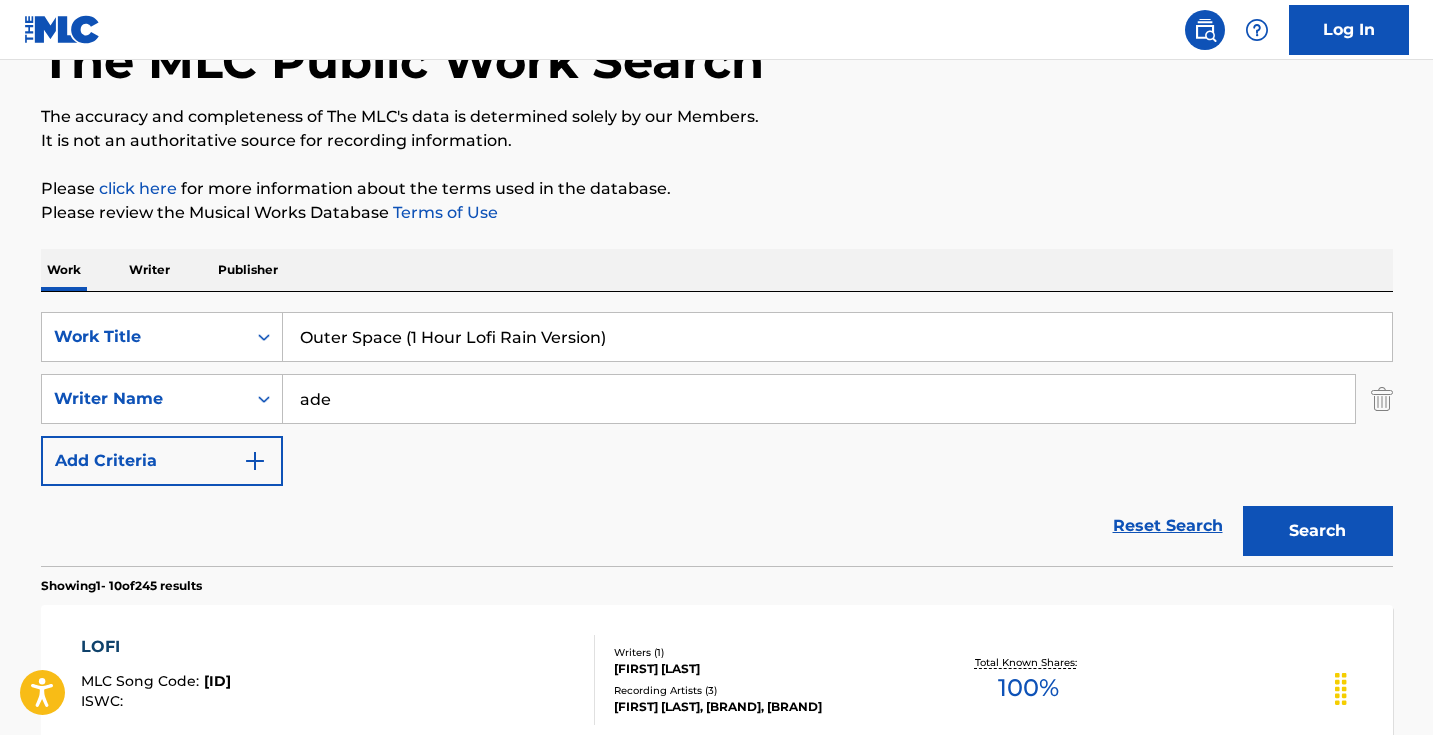 click on "ade" at bounding box center (819, 399) 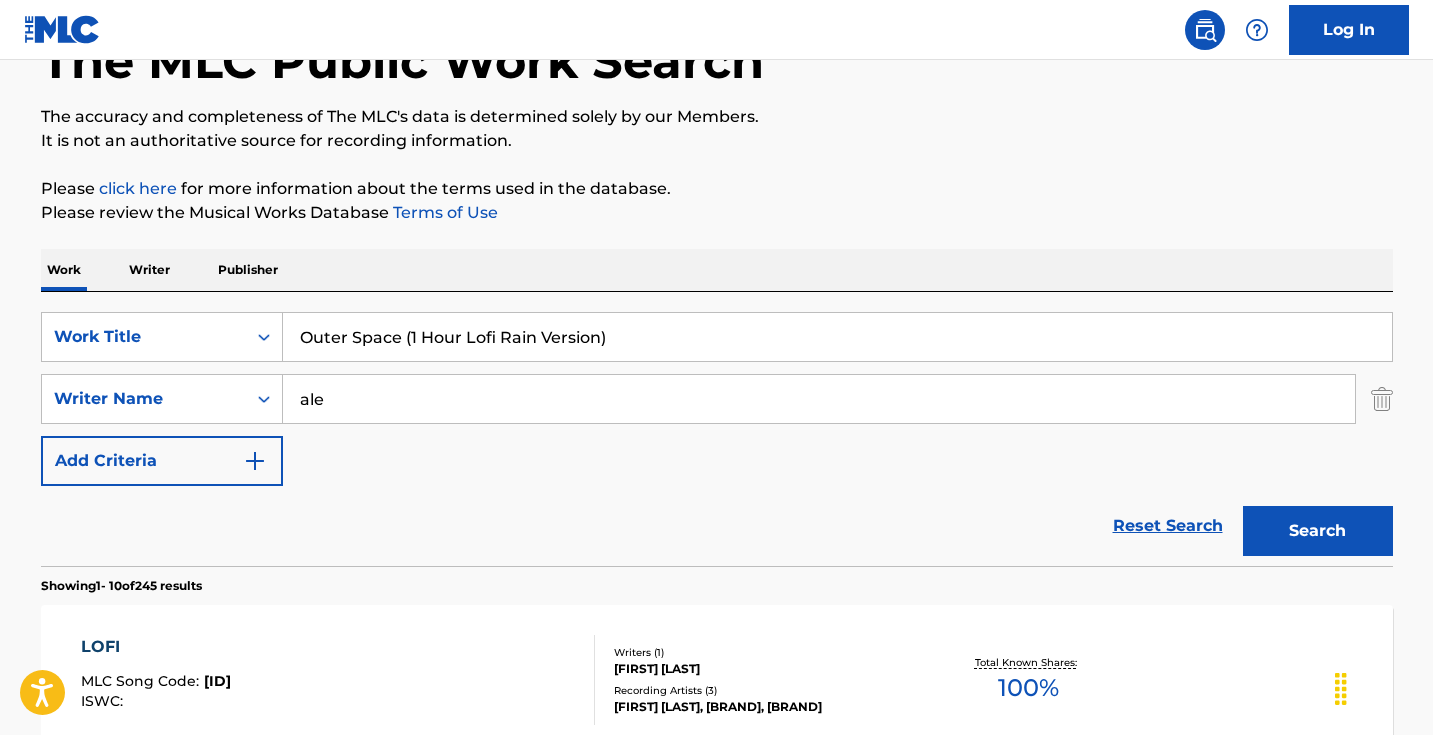 click on "Search" at bounding box center (1318, 531) 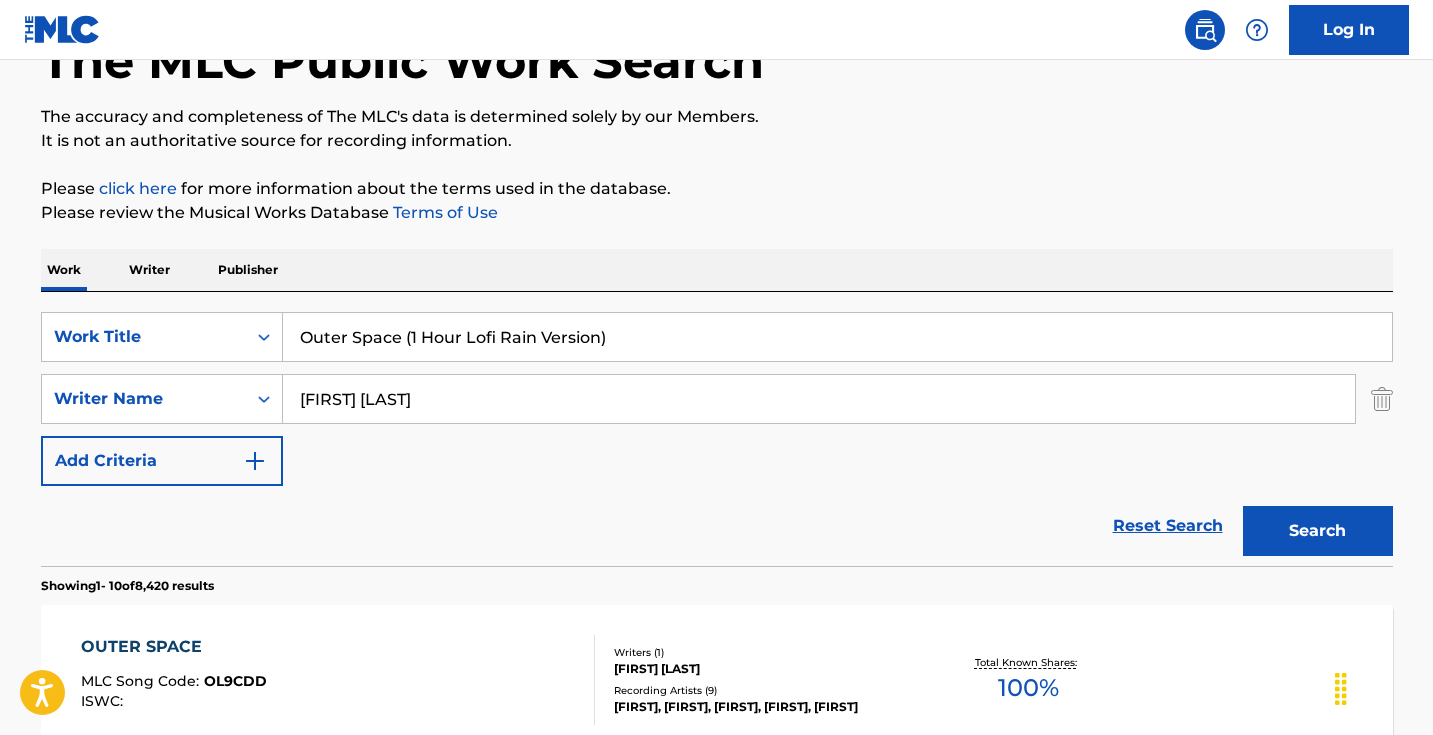 click on "Search" at bounding box center [1318, 531] 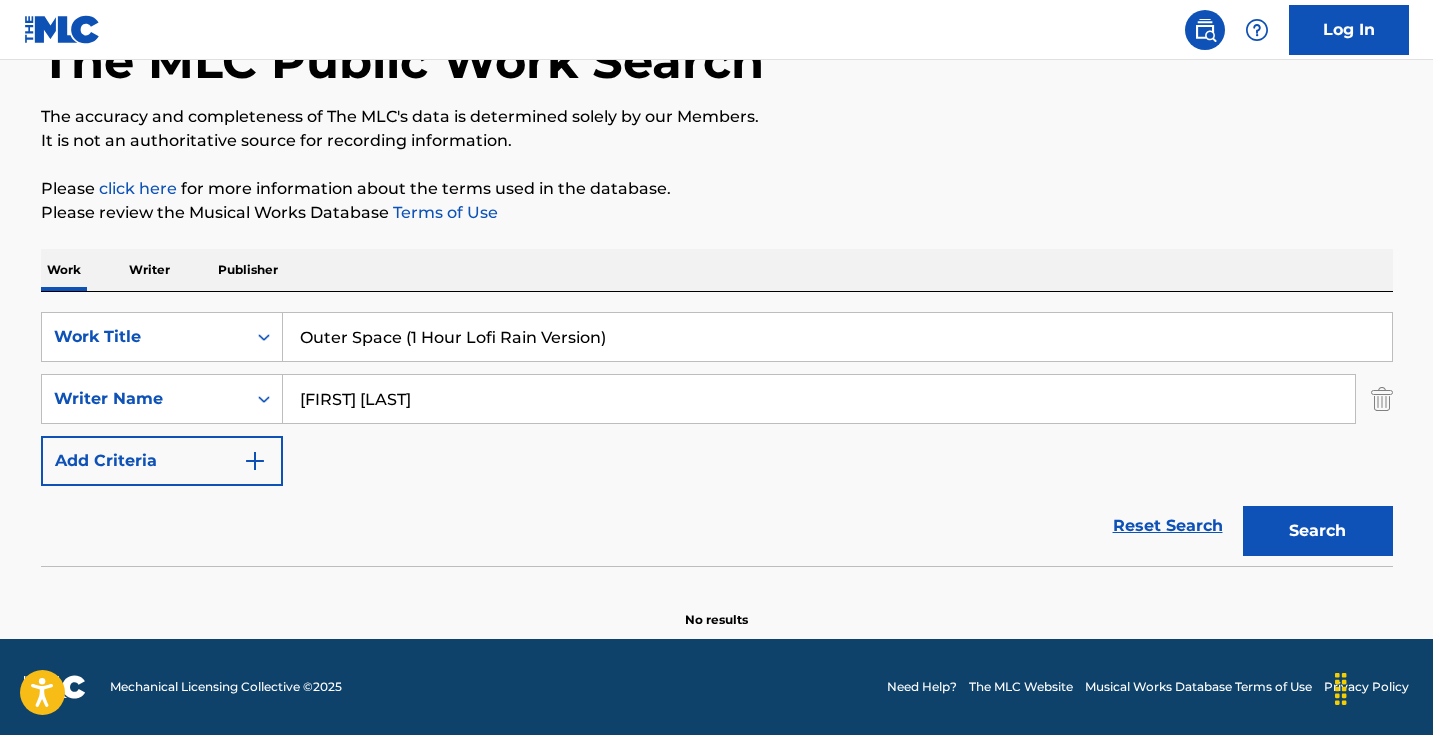 click on "[FIRST] [LAST]" at bounding box center (819, 399) 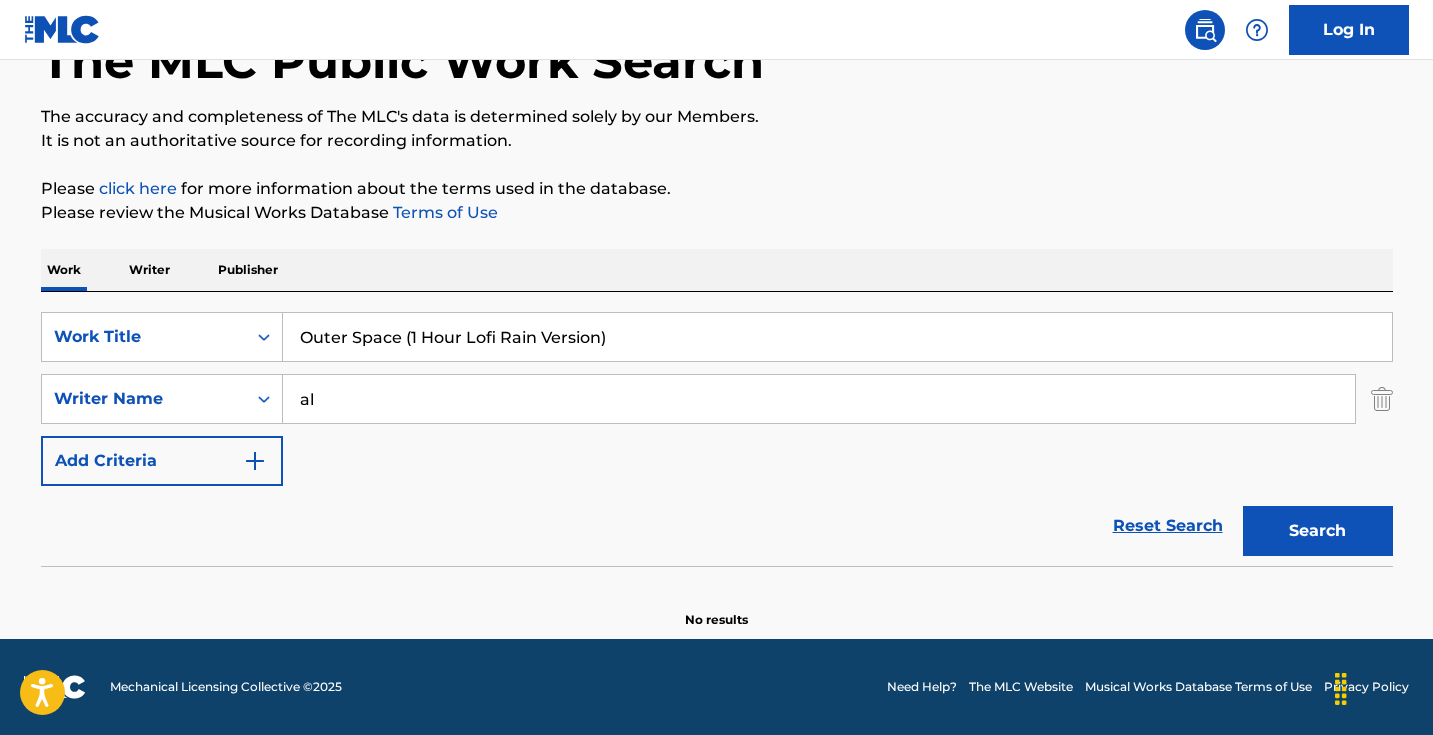 type on "a" 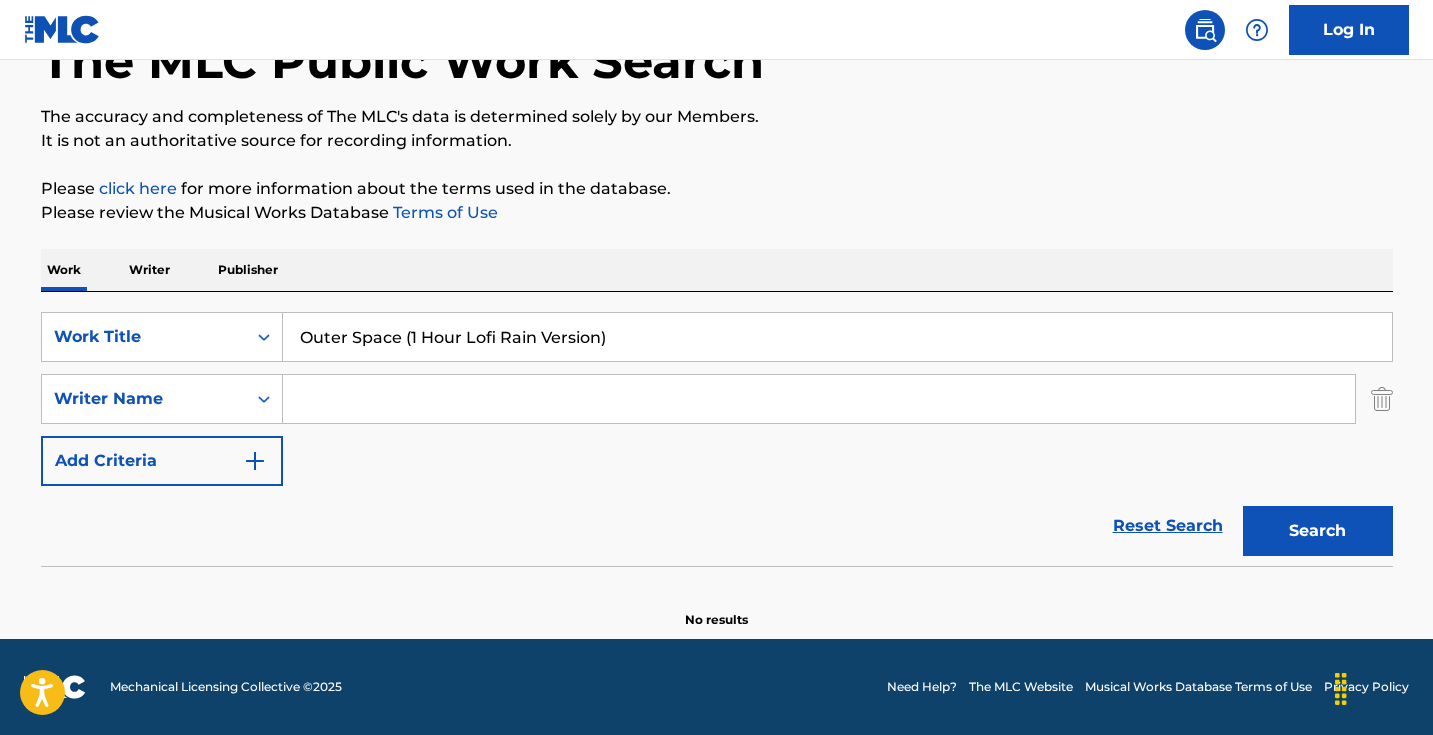 type 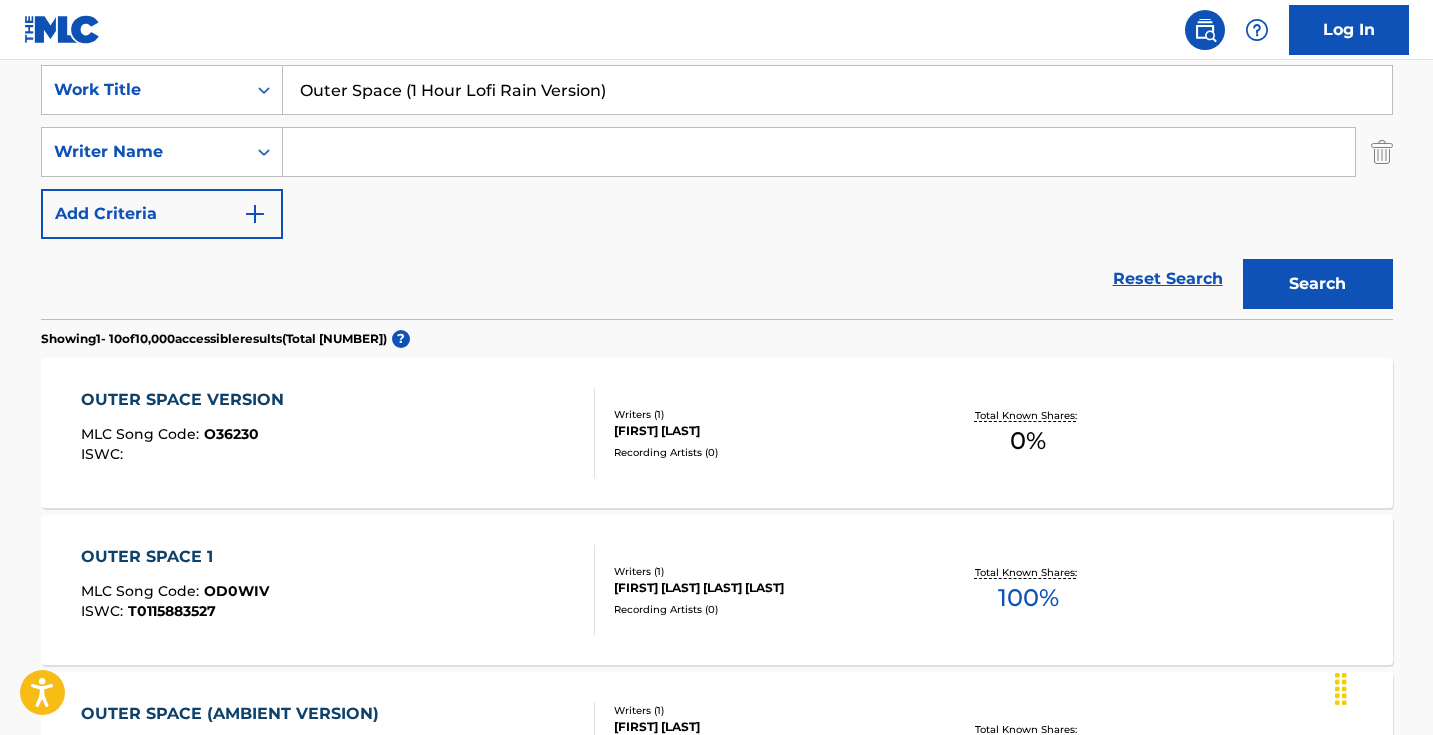 scroll, scrollTop: 485, scrollLeft: 0, axis: vertical 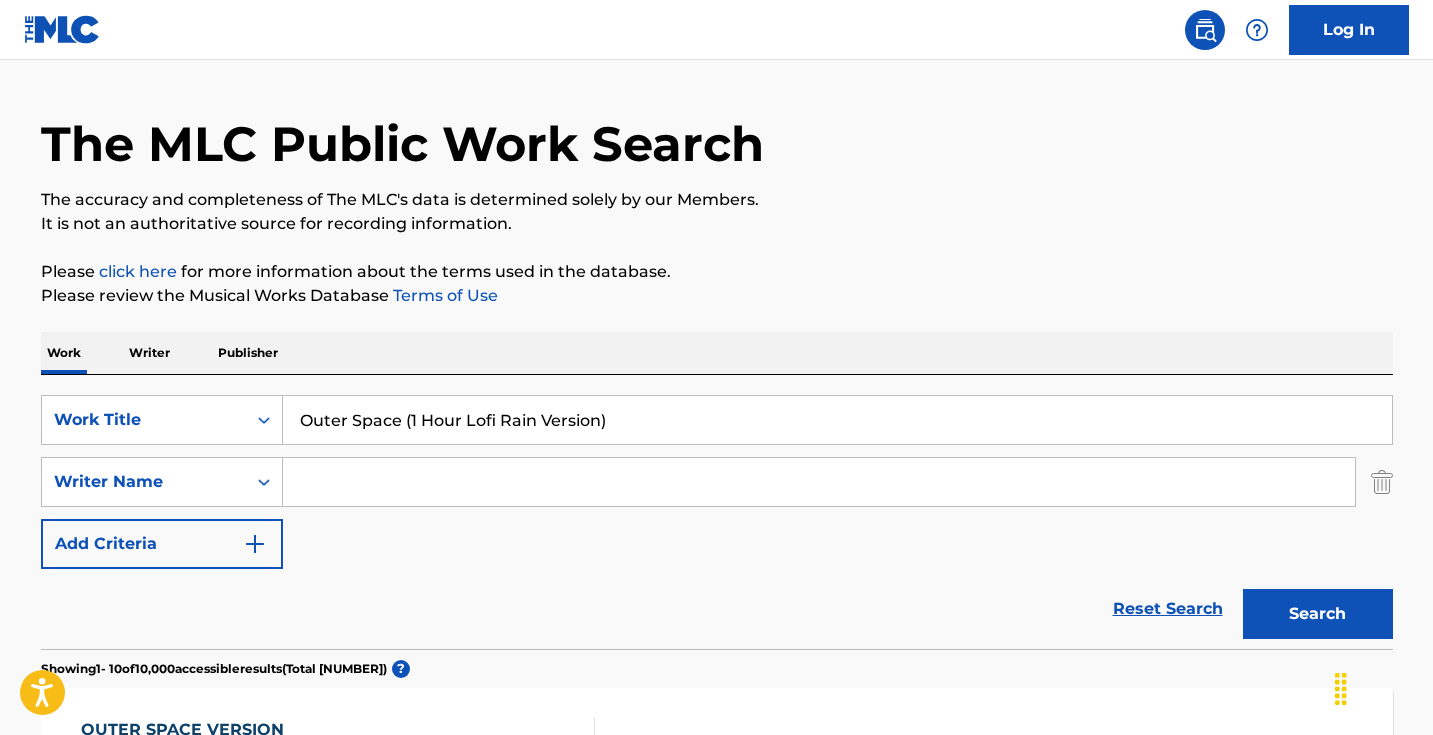 click on "Writer" at bounding box center [149, 353] 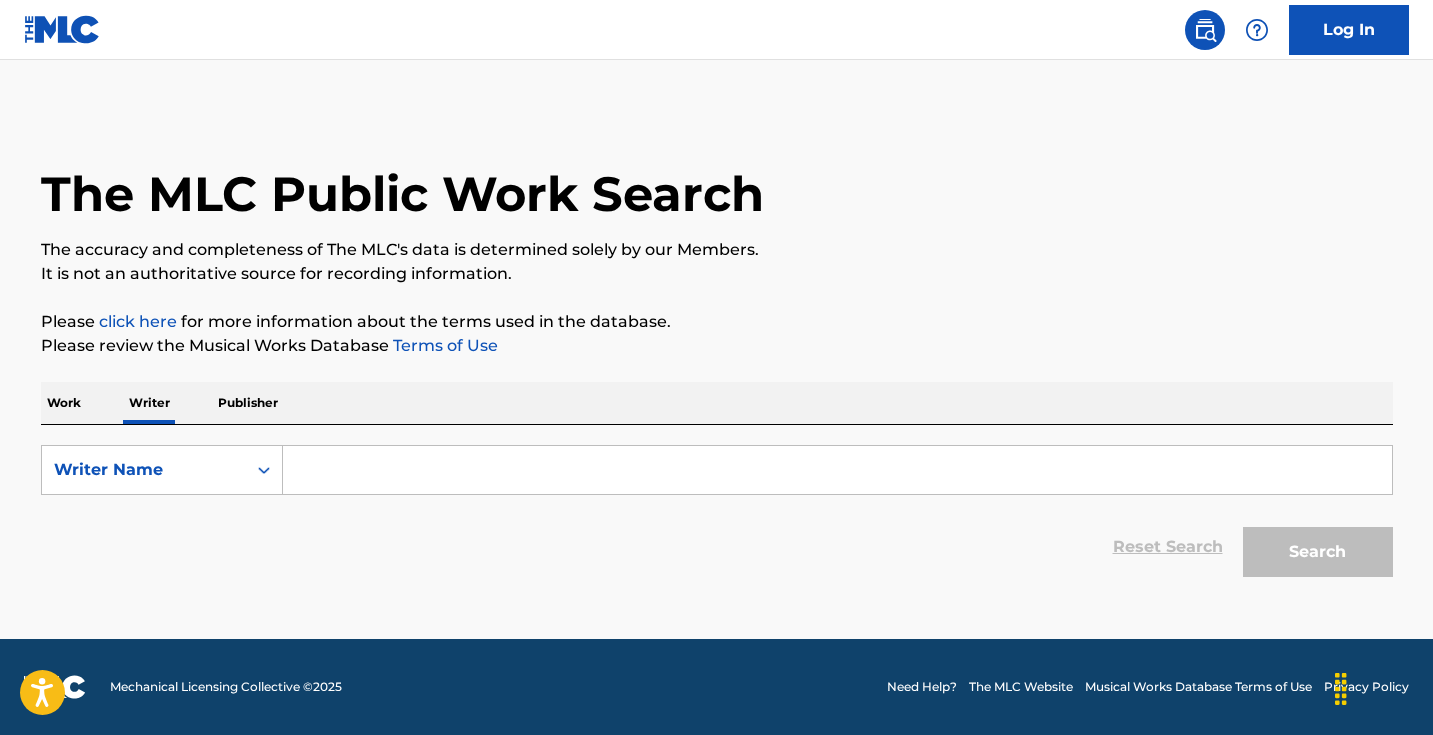 click at bounding box center [837, 470] 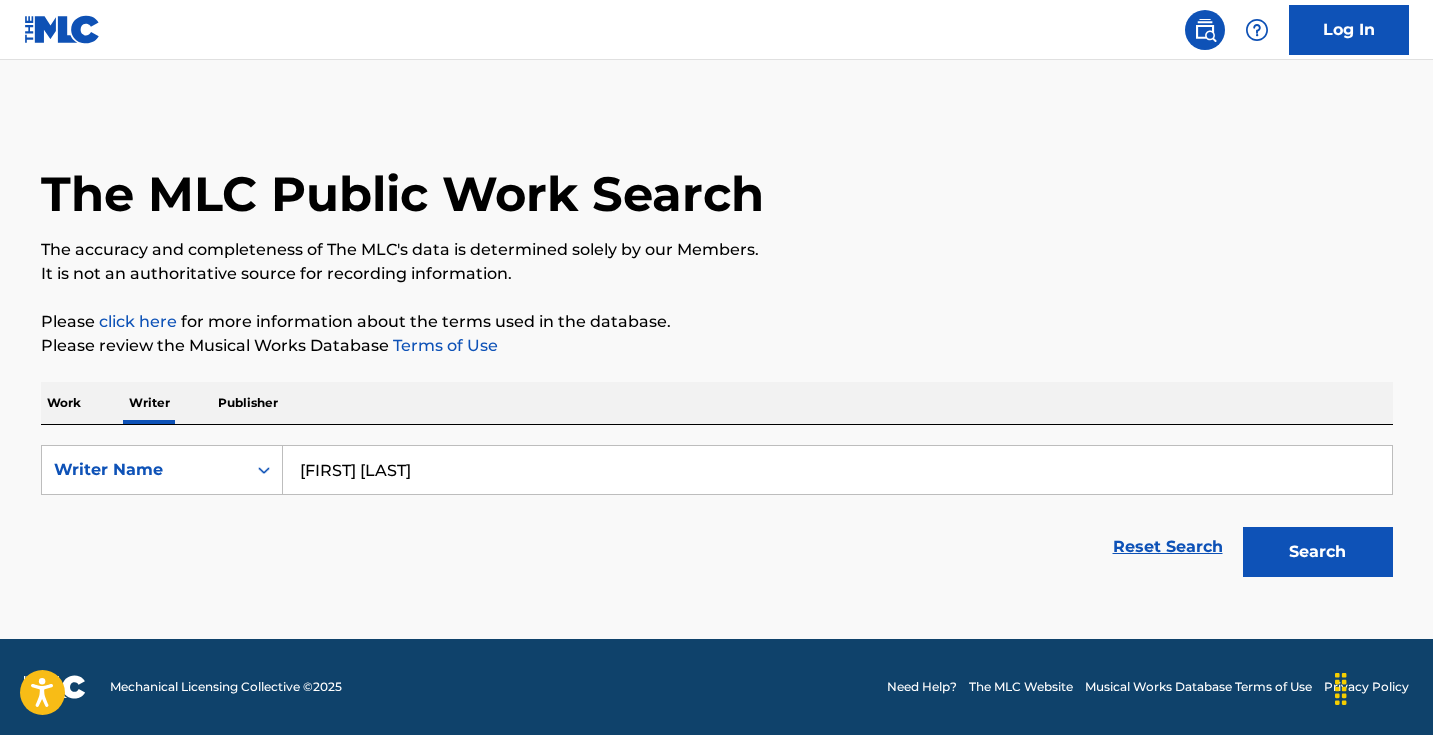 type on "[FIRST] [LAST]" 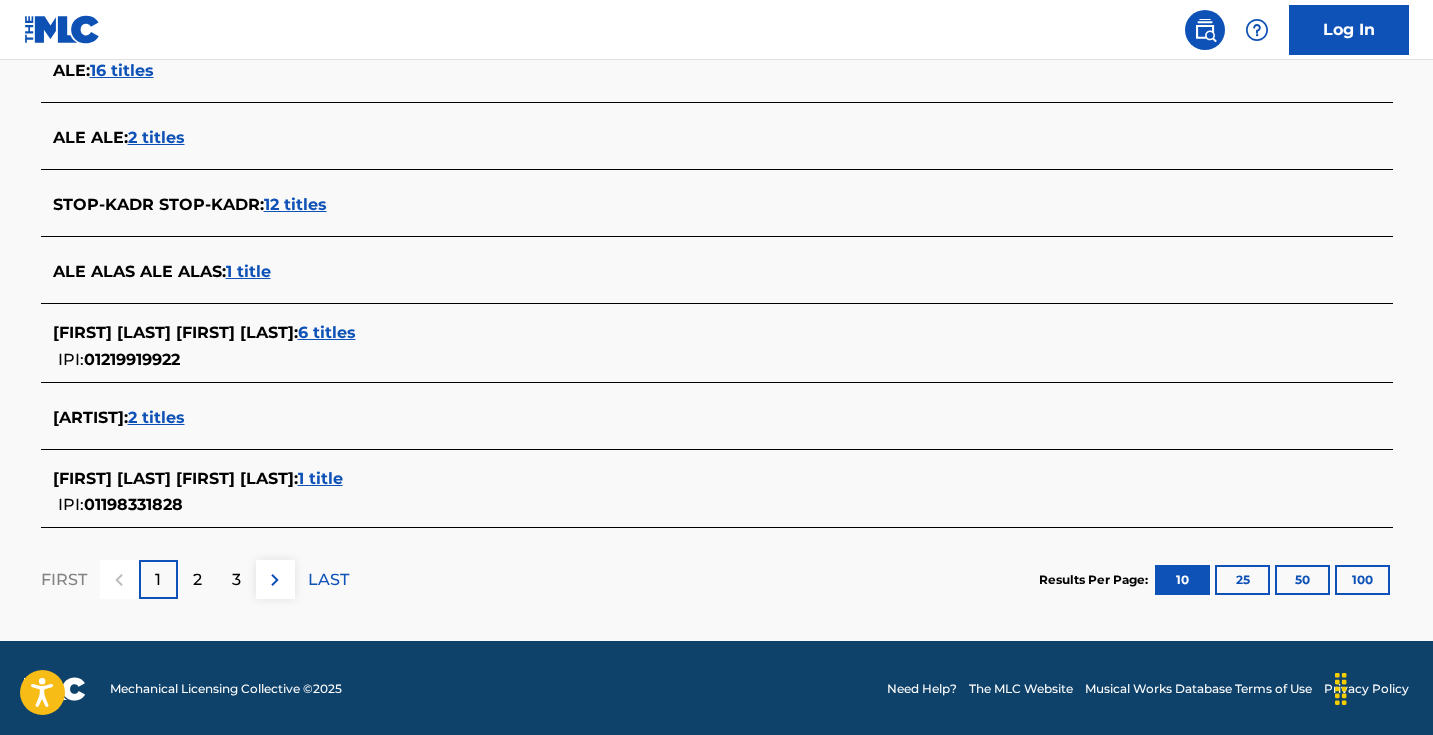 scroll, scrollTop: 778, scrollLeft: 0, axis: vertical 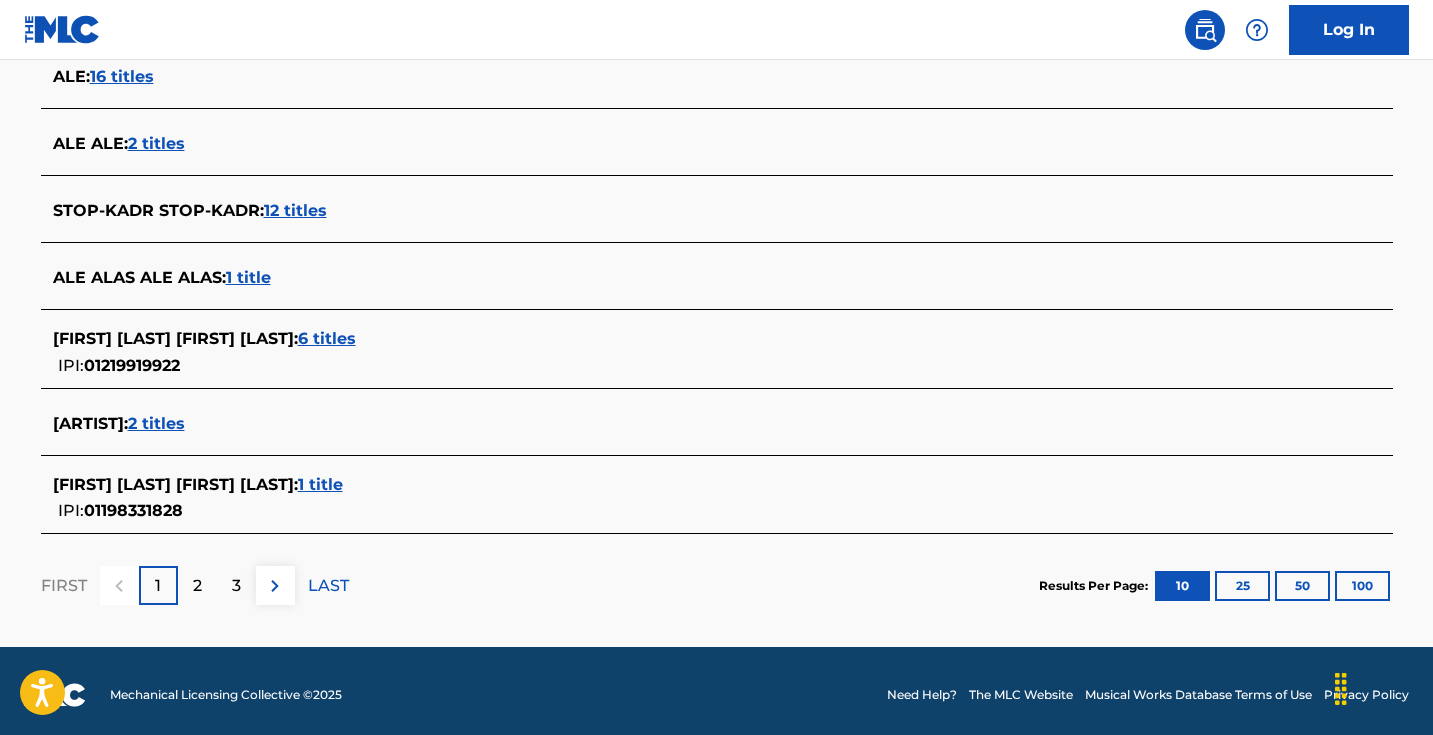 click on "2 titles" at bounding box center (156, 423) 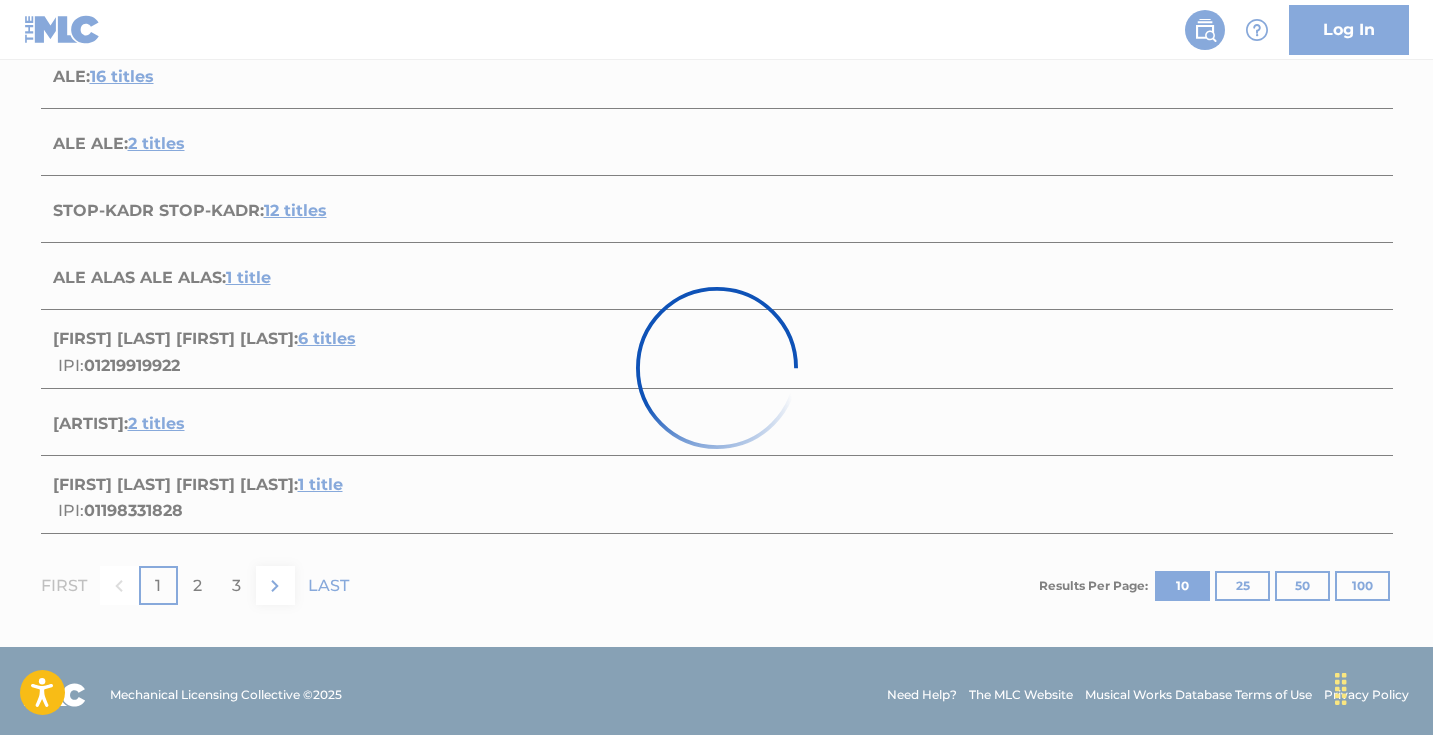 scroll, scrollTop: 448, scrollLeft: 0, axis: vertical 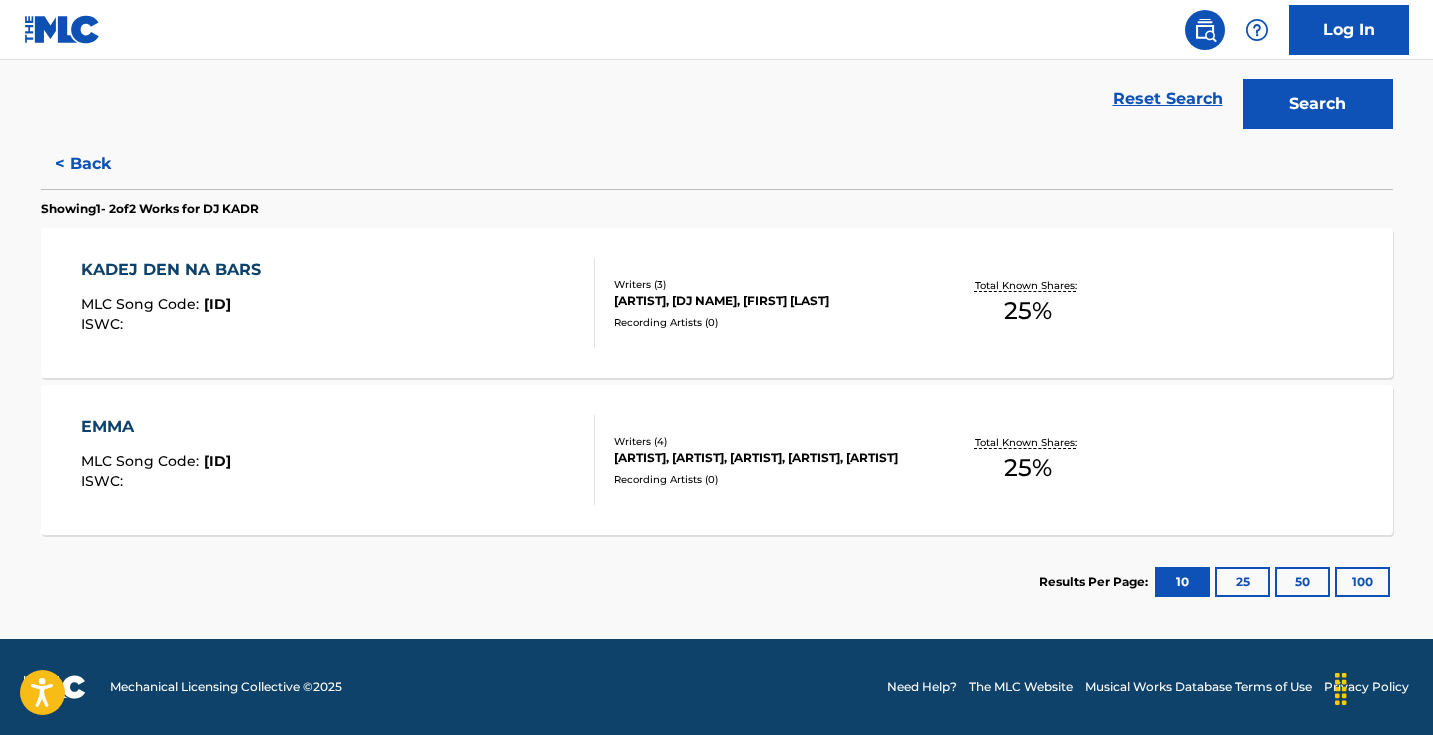 click on "< Back" at bounding box center (101, 164) 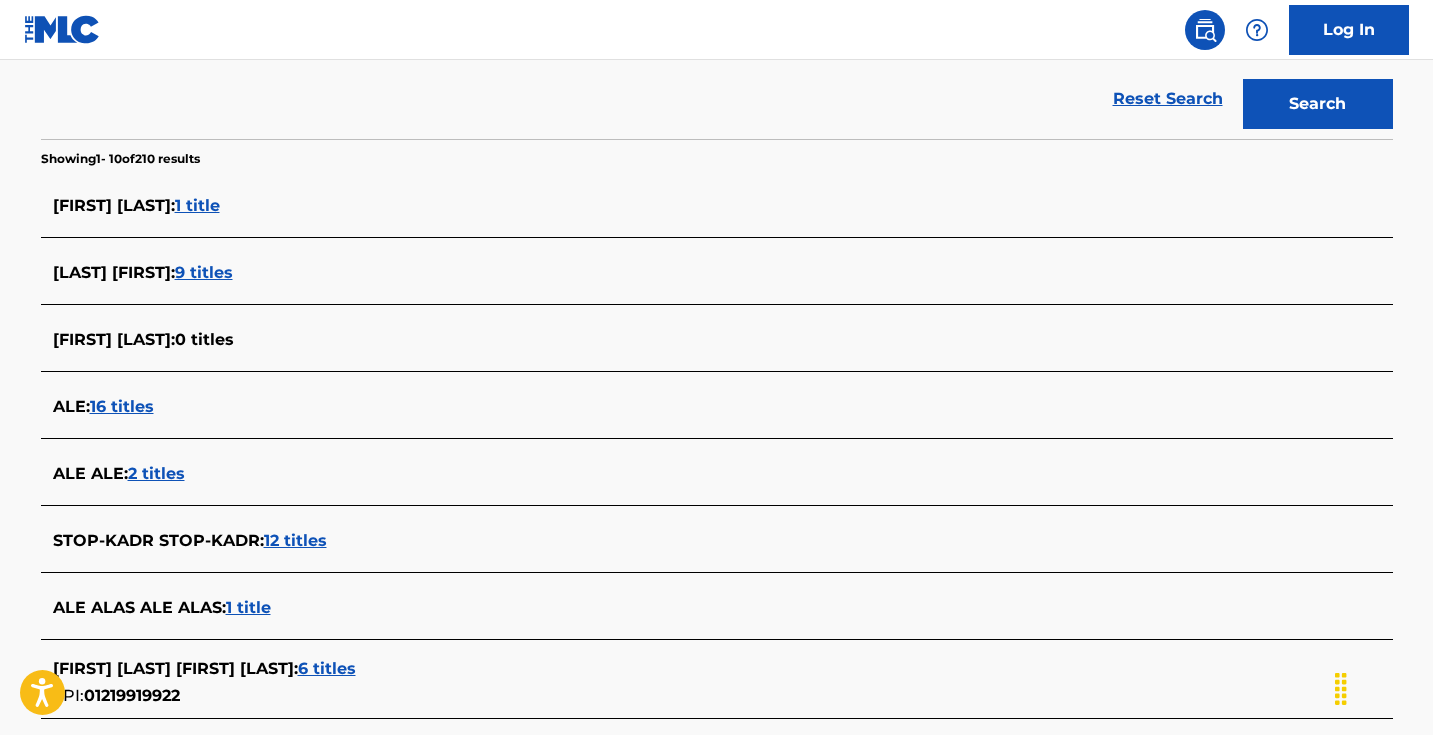 click on "16 titles" at bounding box center (122, 406) 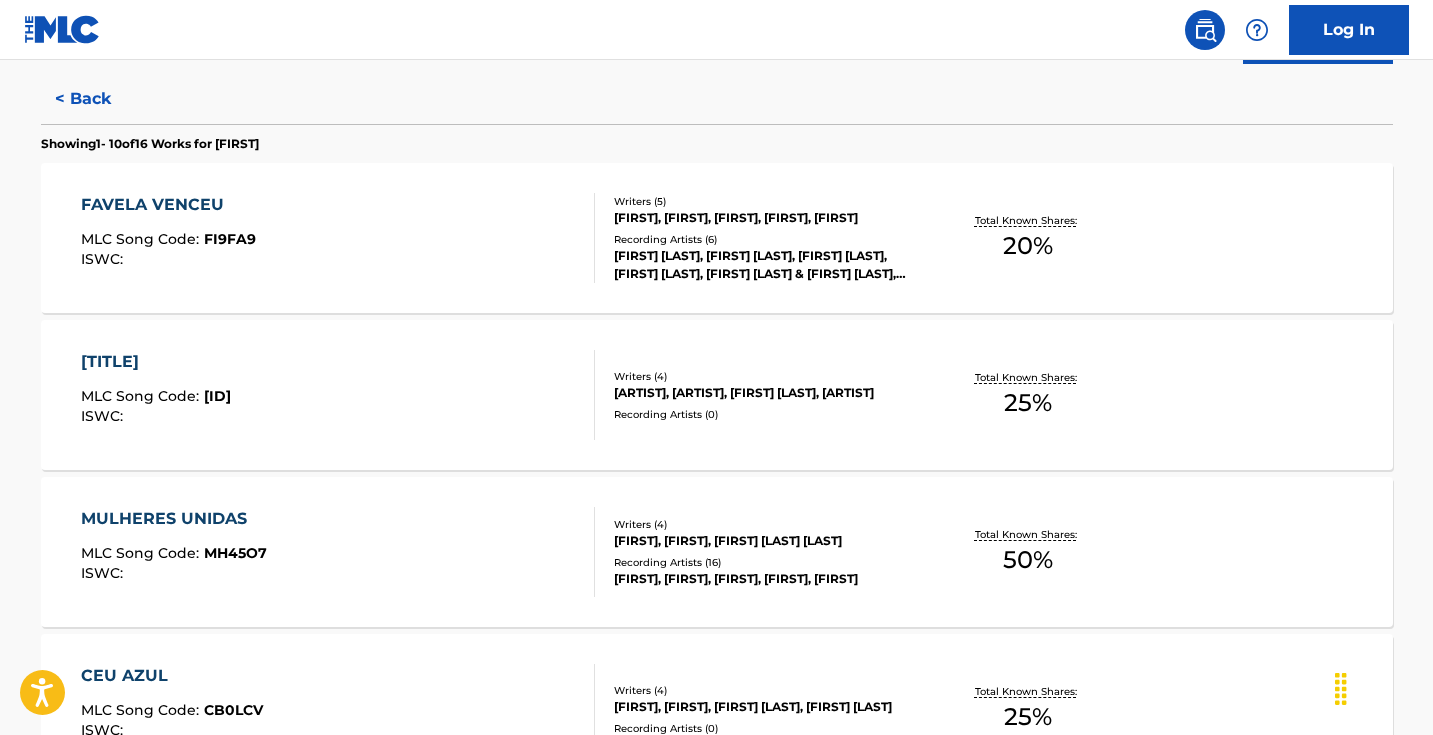 scroll, scrollTop: 452, scrollLeft: 0, axis: vertical 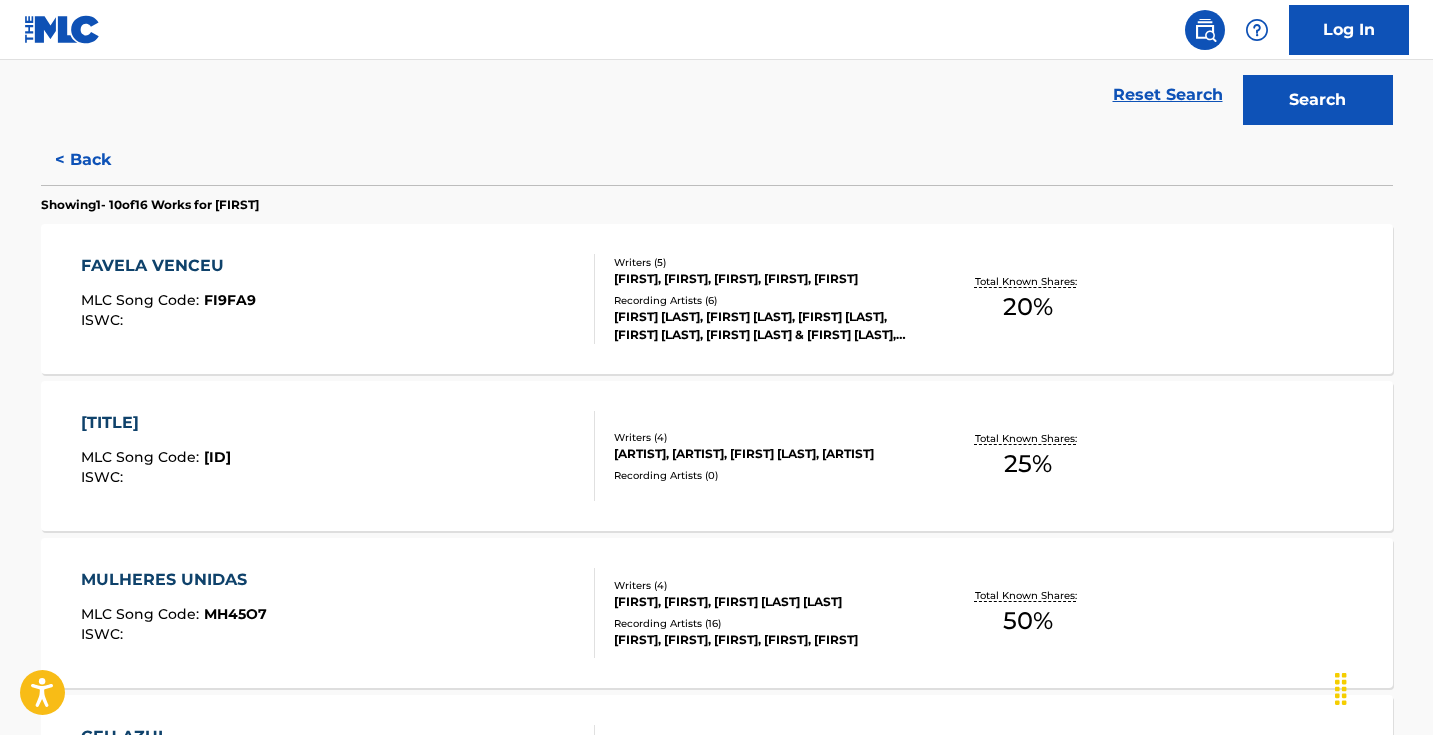 click on "< Back" at bounding box center (101, 160) 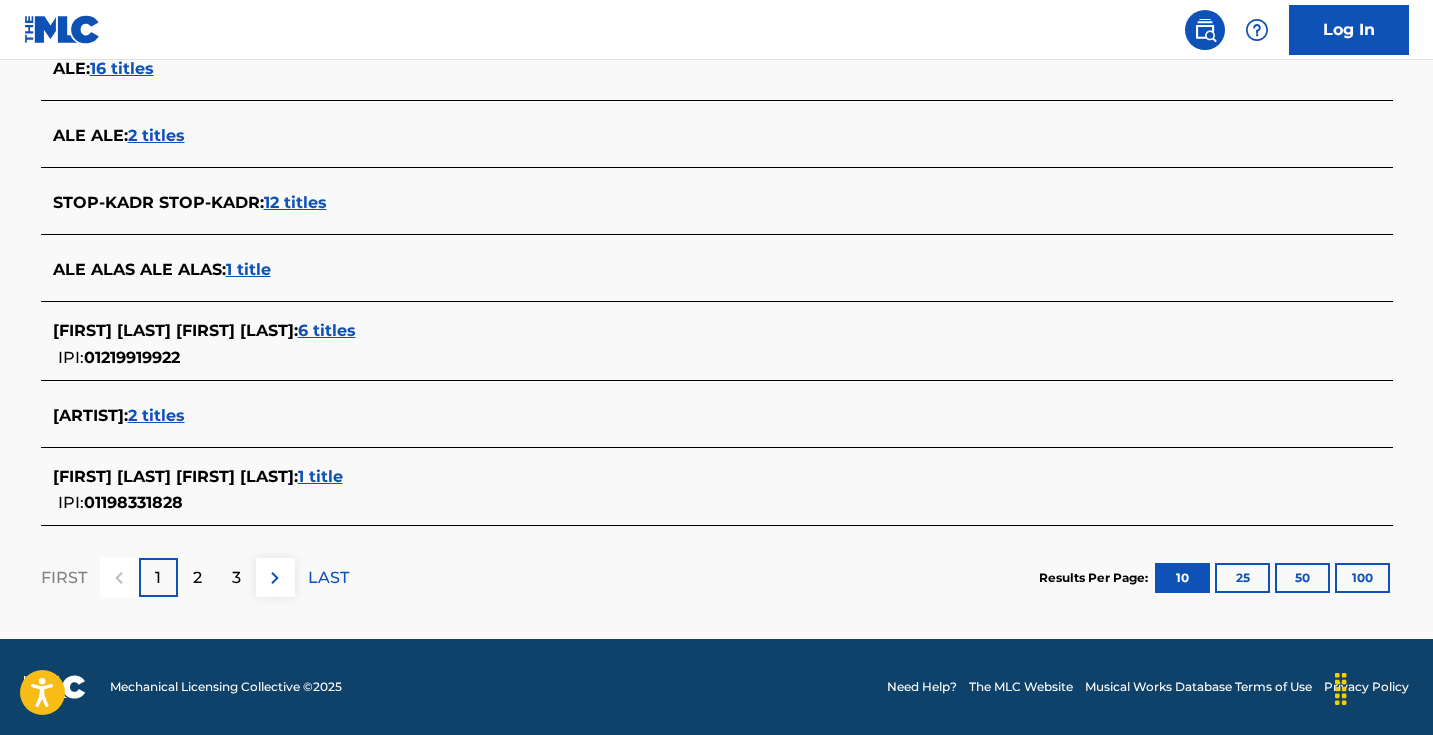 scroll, scrollTop: 786, scrollLeft: 0, axis: vertical 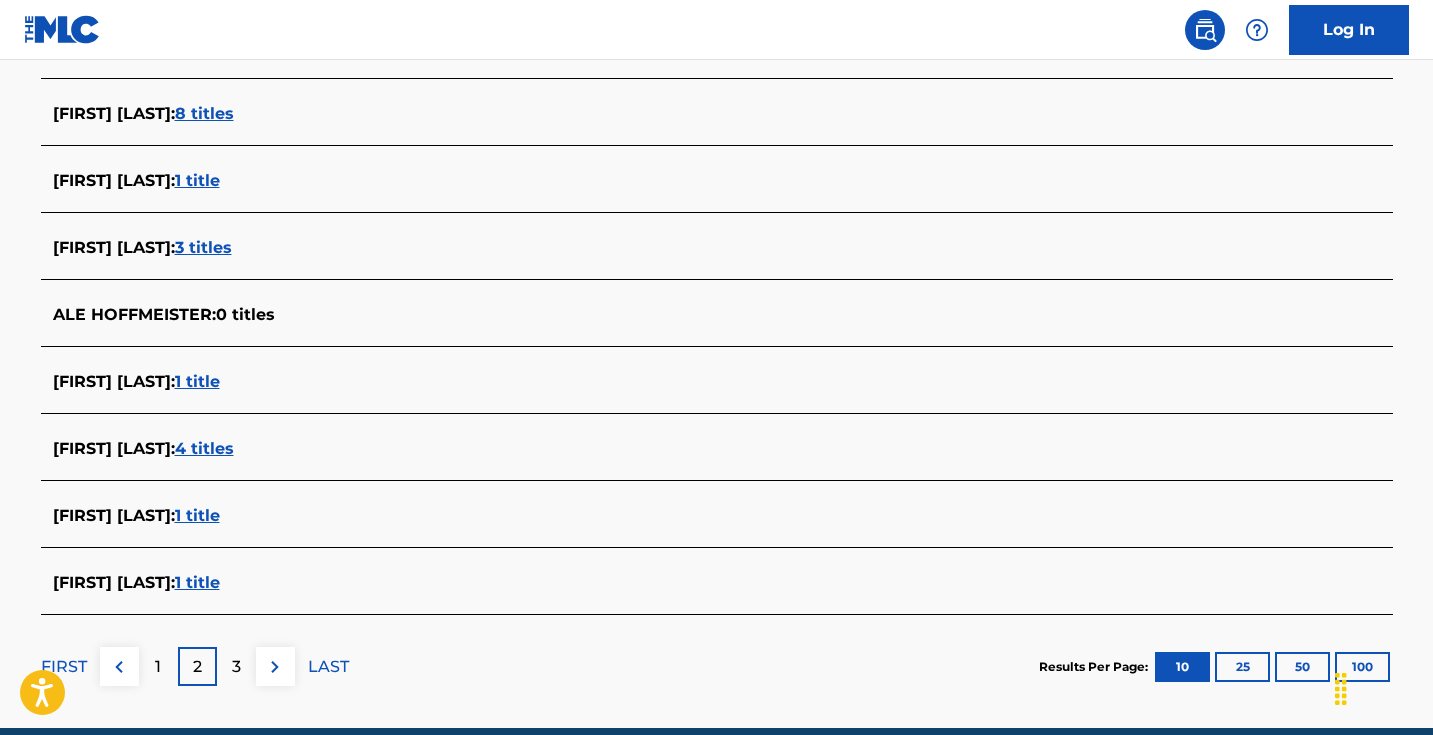 click at bounding box center [275, 667] 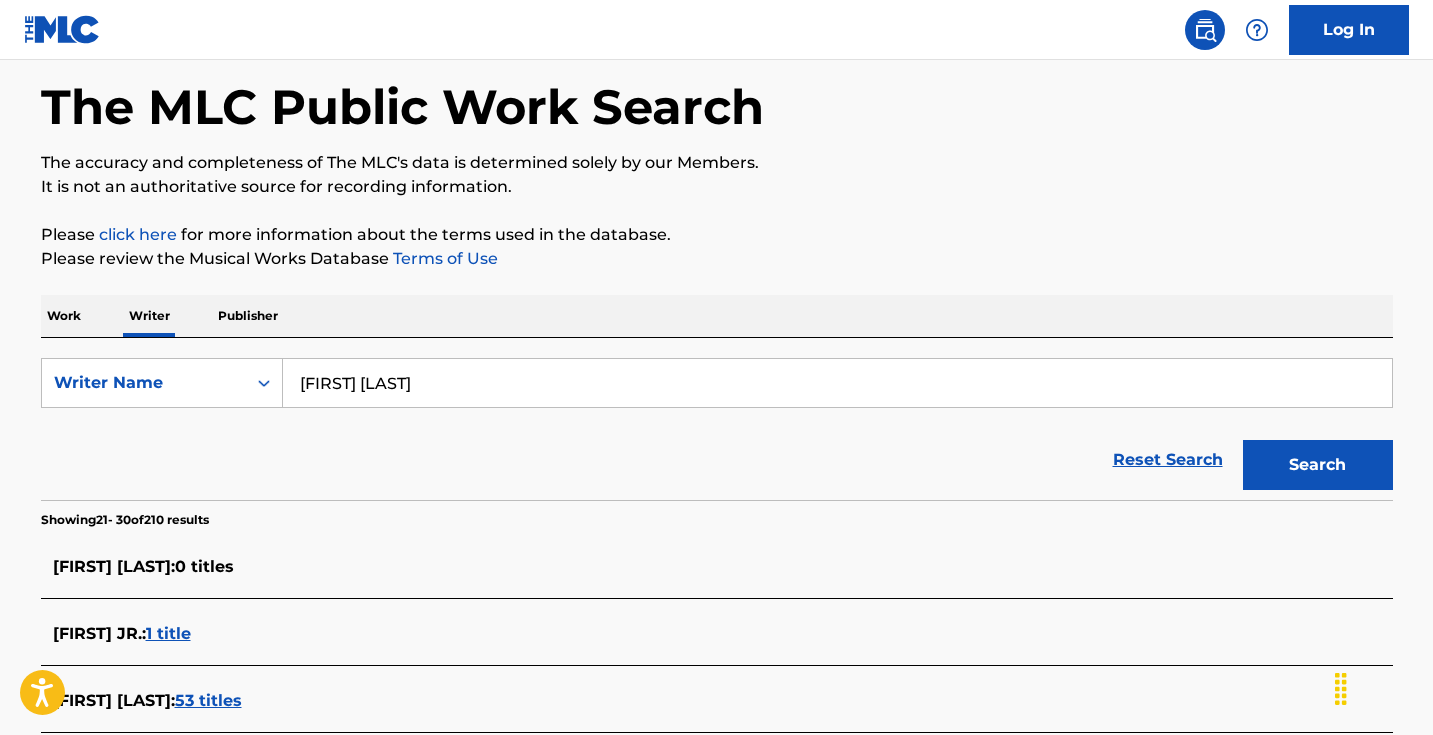 scroll, scrollTop: 86, scrollLeft: 0, axis: vertical 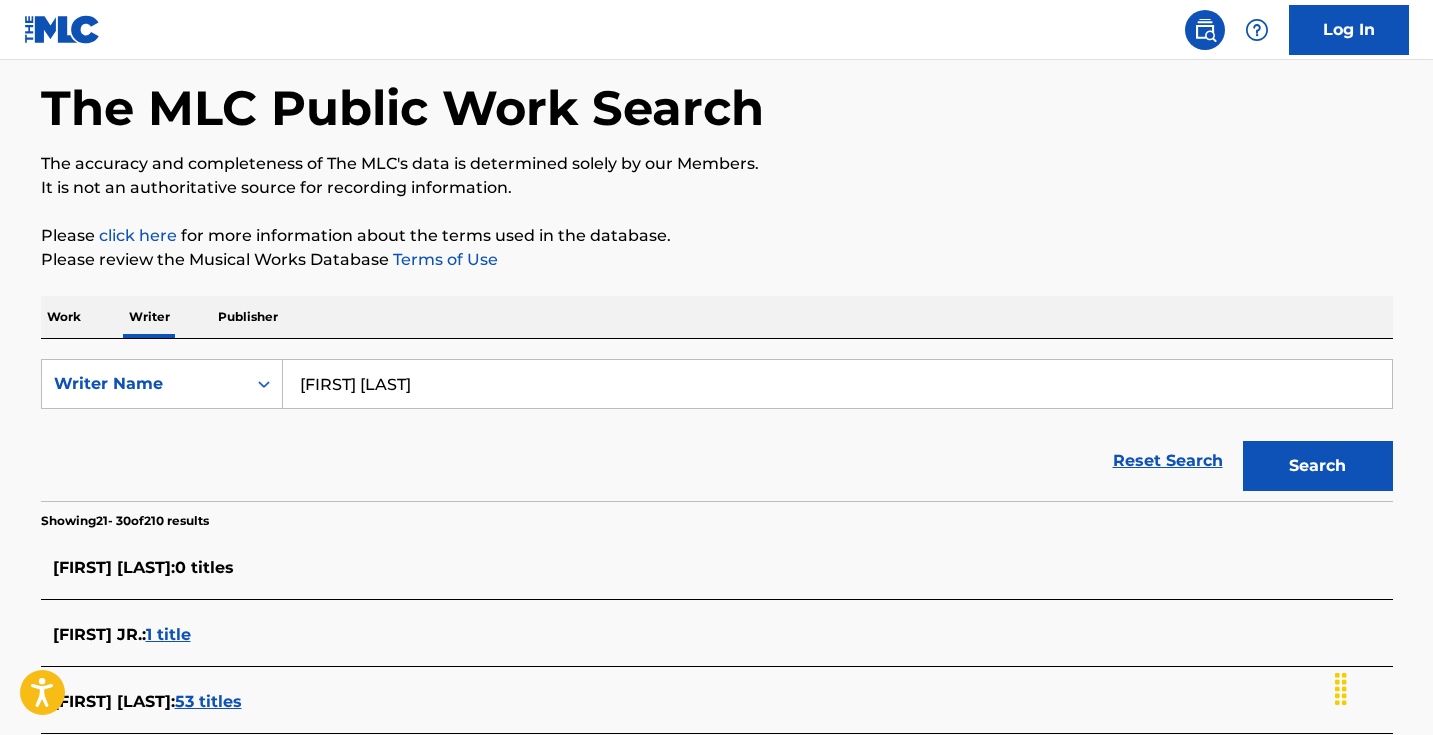click on "Work" at bounding box center [64, 317] 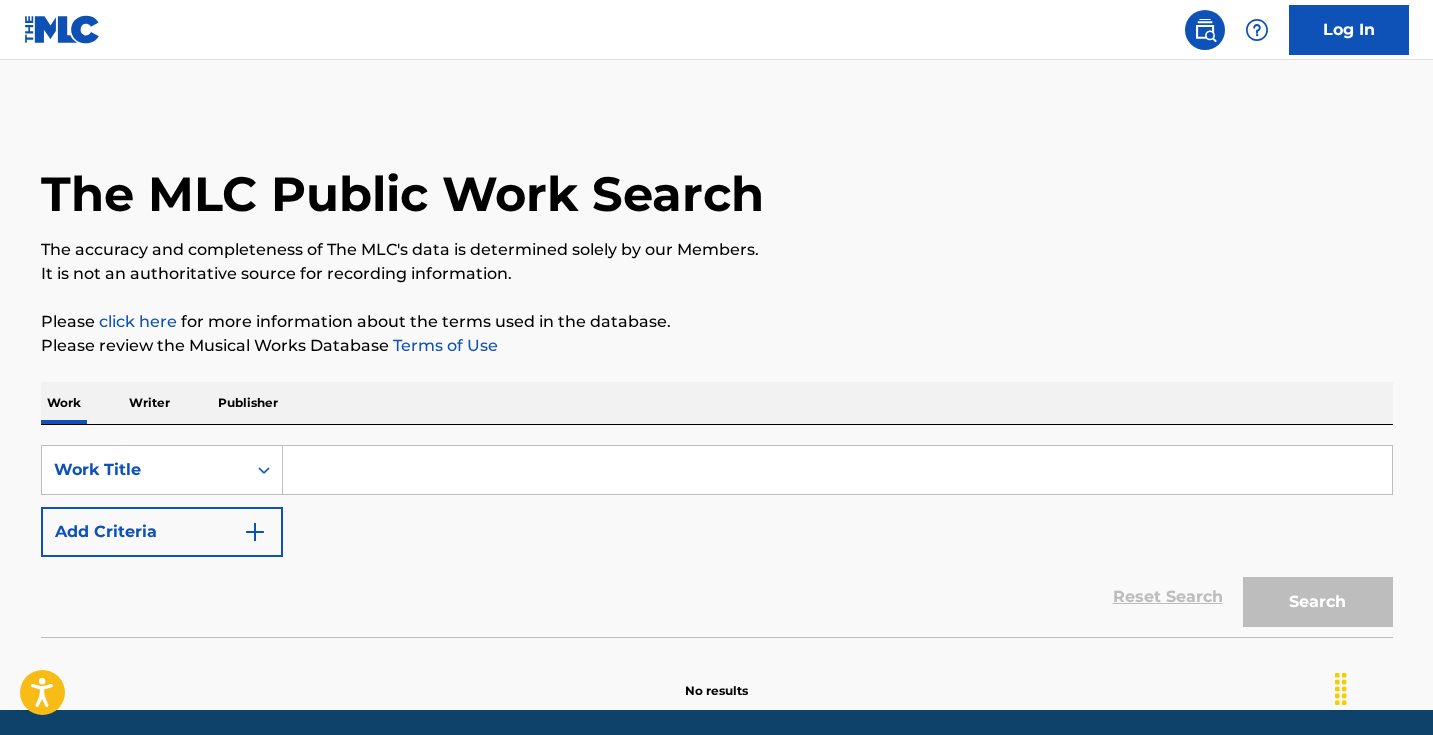 click at bounding box center (837, 470) 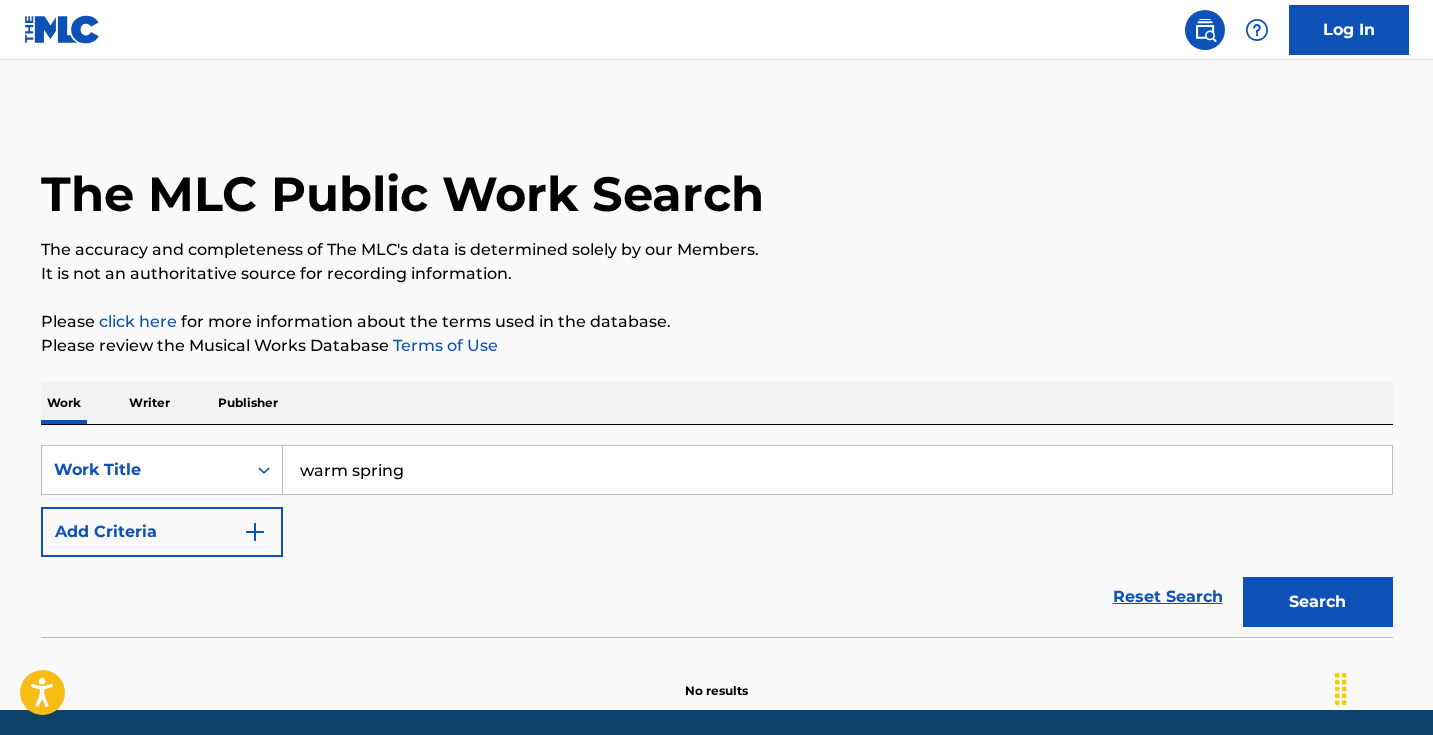 type on "warm spring" 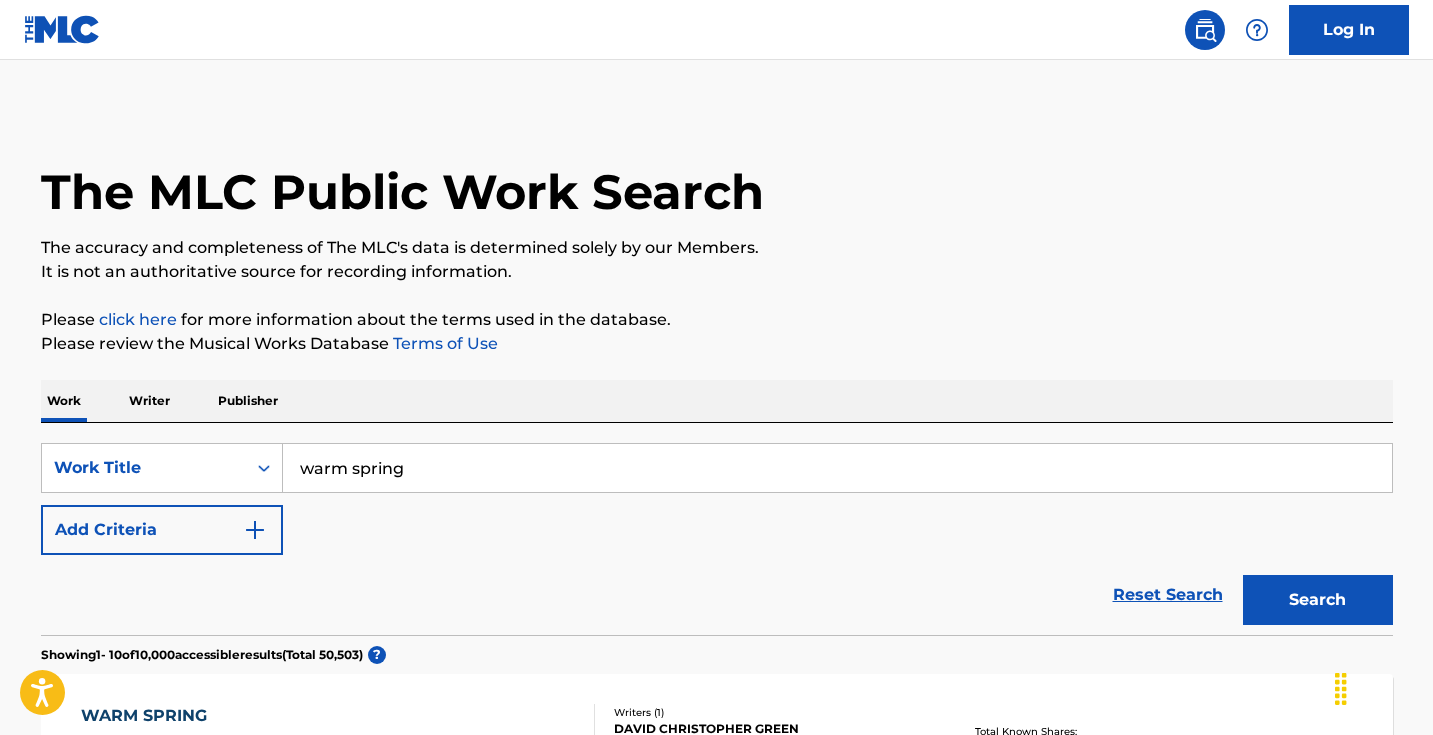 scroll, scrollTop: 242, scrollLeft: 0, axis: vertical 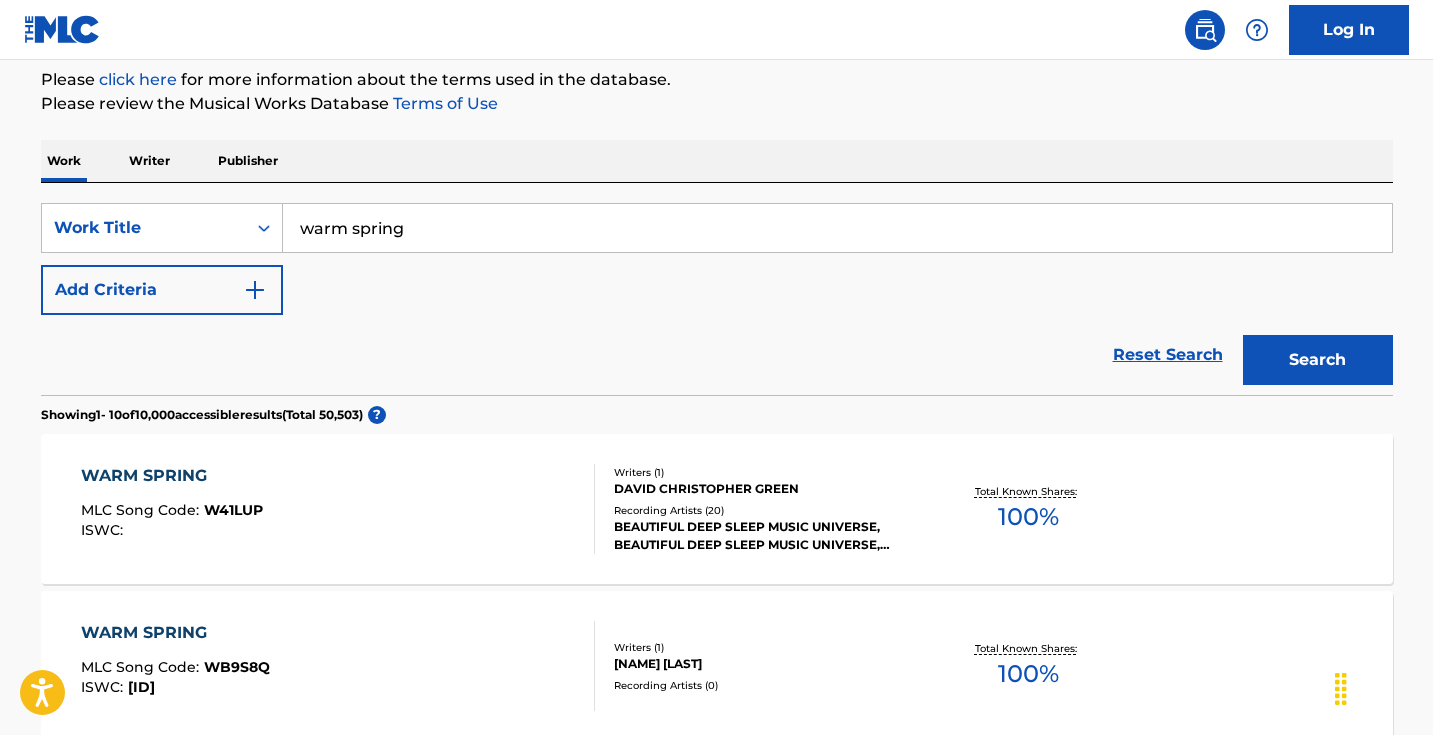 click on "Add Criteria" at bounding box center [162, 290] 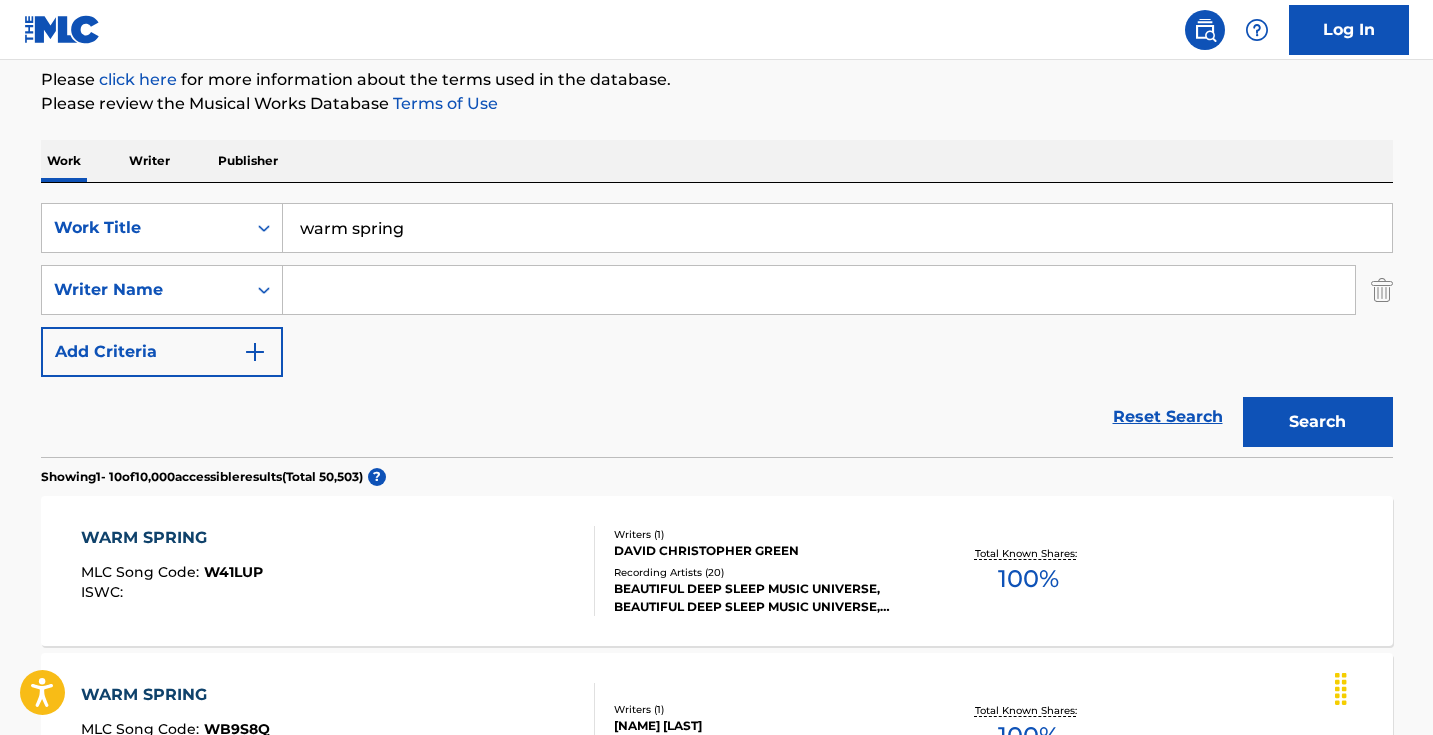 click at bounding box center (819, 290) 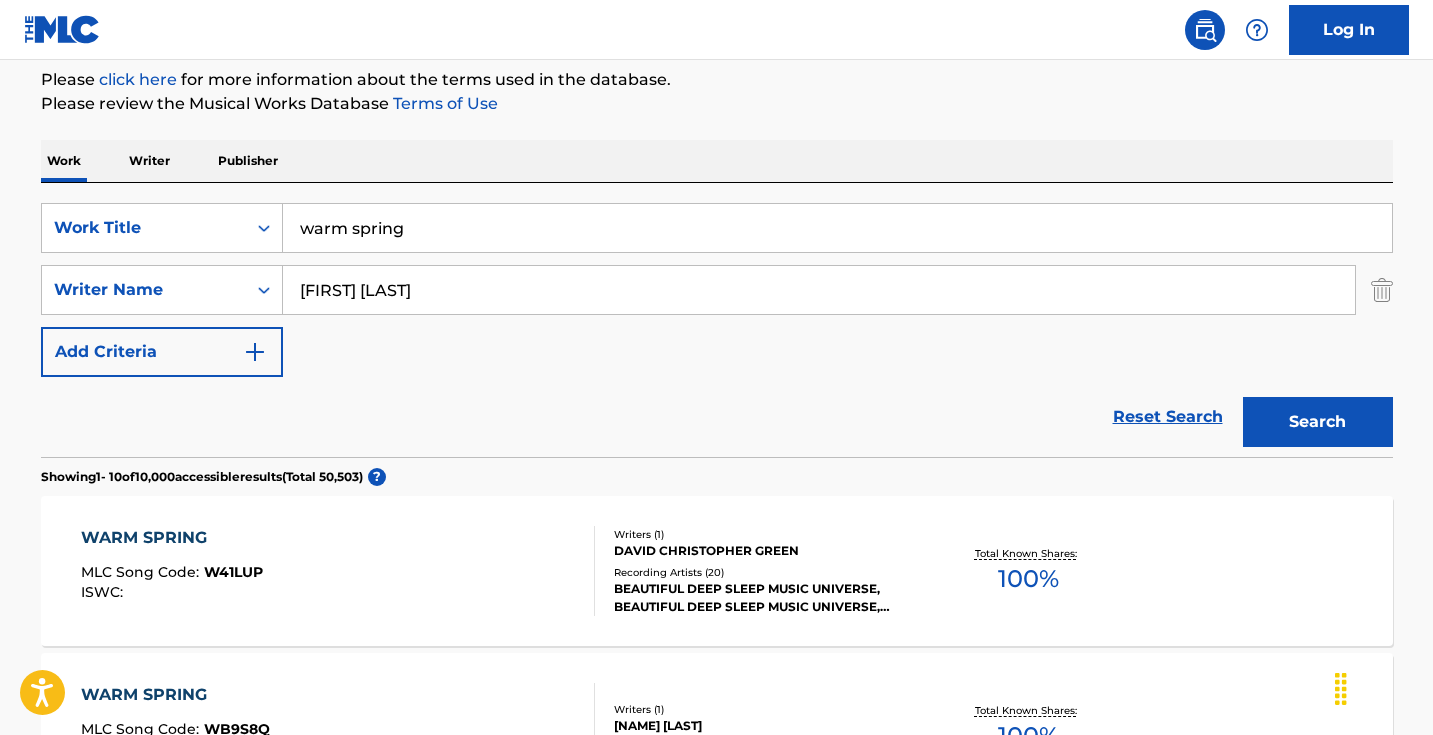type on "[FIRST] [LAST]" 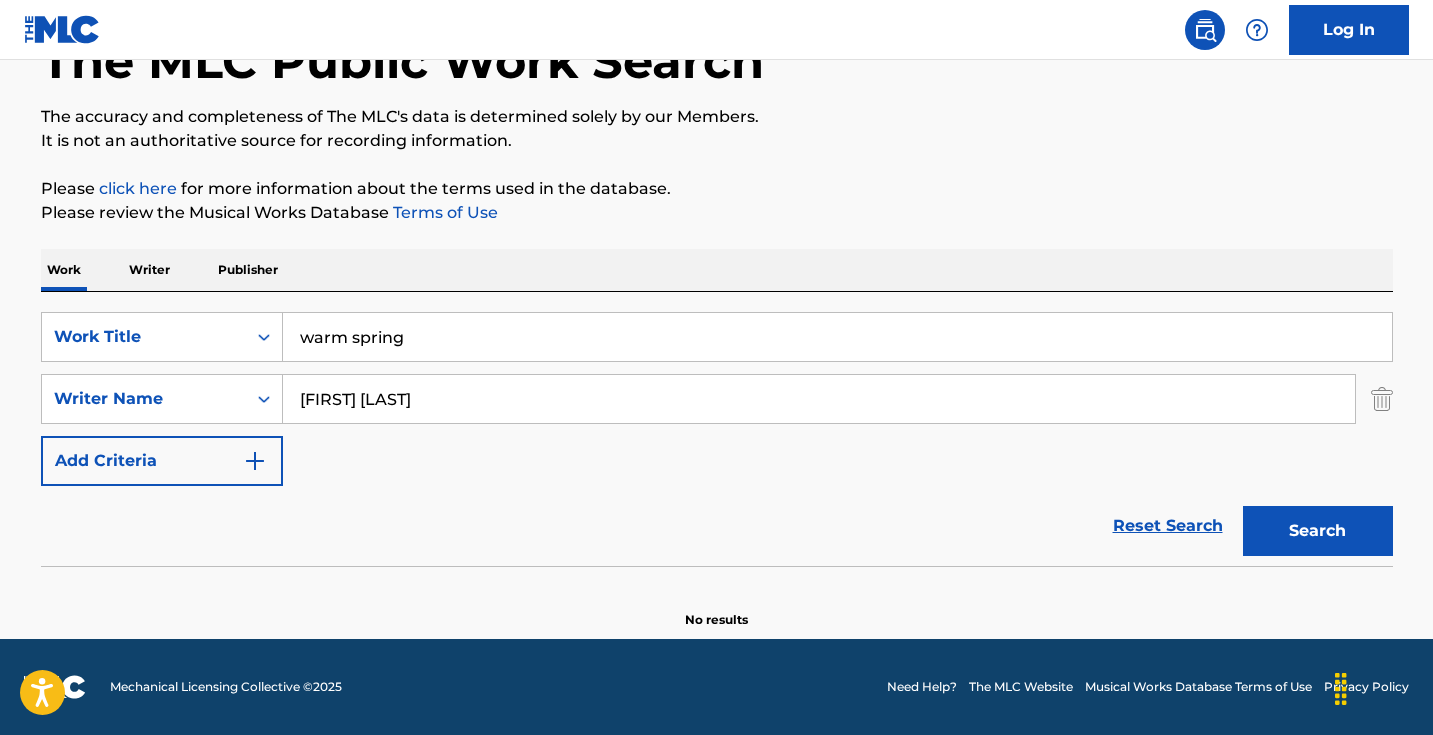 click on "[FIRST] [LAST]" at bounding box center (819, 399) 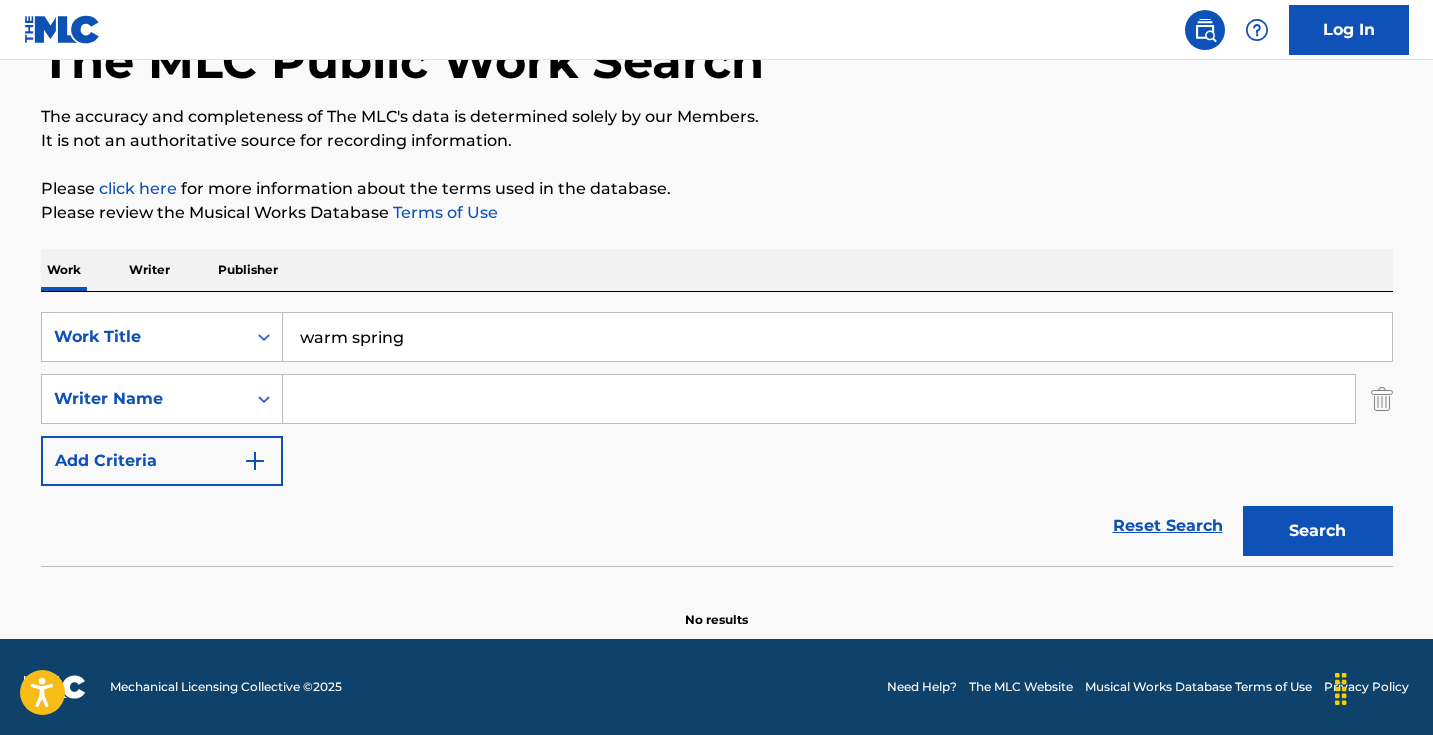 type 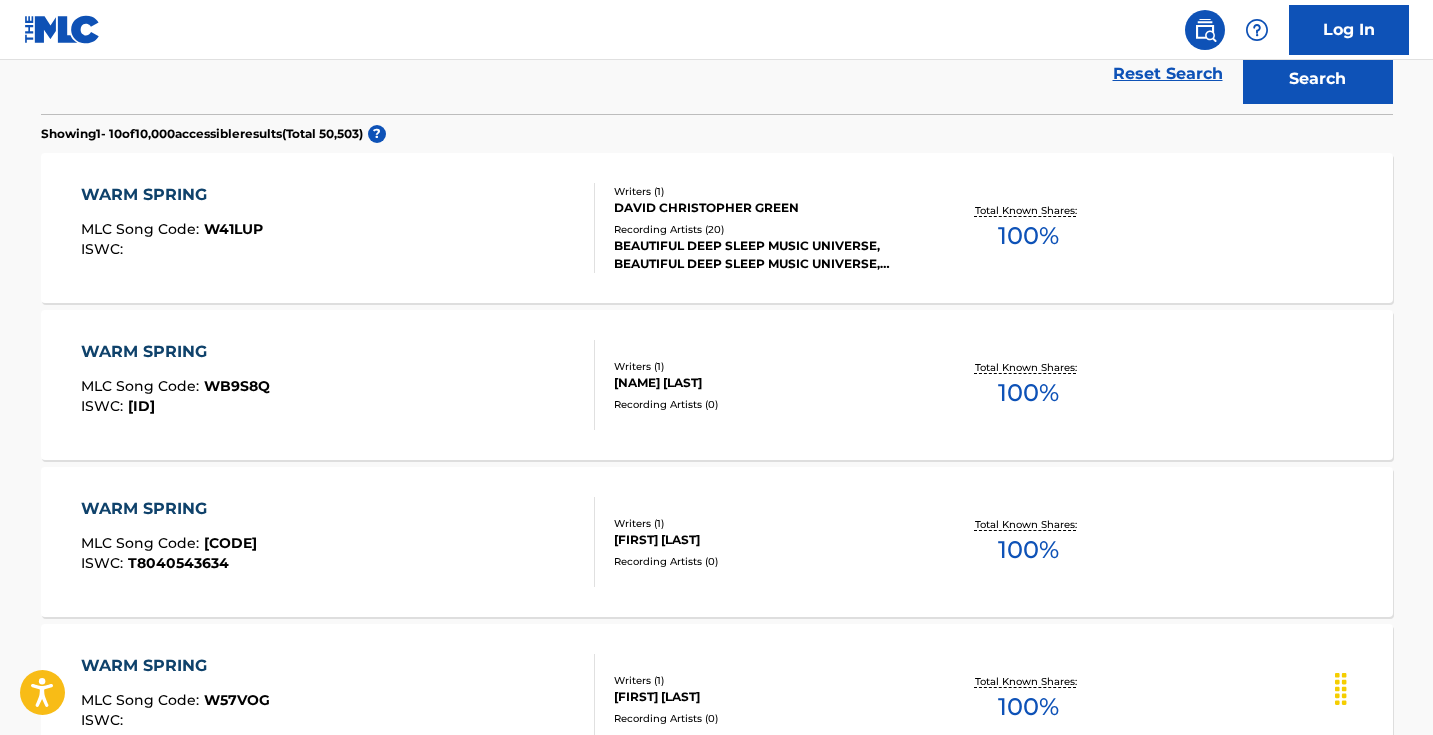 scroll, scrollTop: 587, scrollLeft: 0, axis: vertical 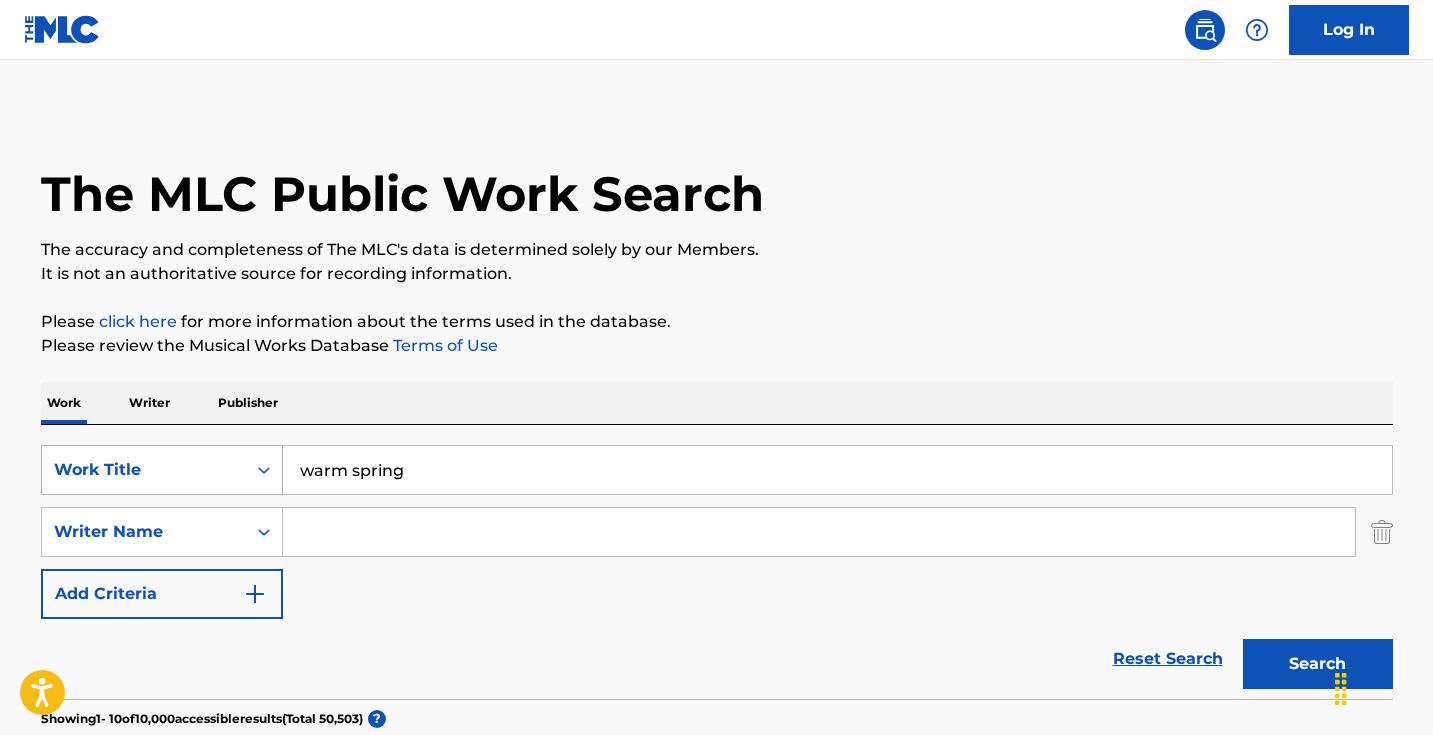 drag, startPoint x: 430, startPoint y: 472, endPoint x: 165, endPoint y: 472, distance: 265 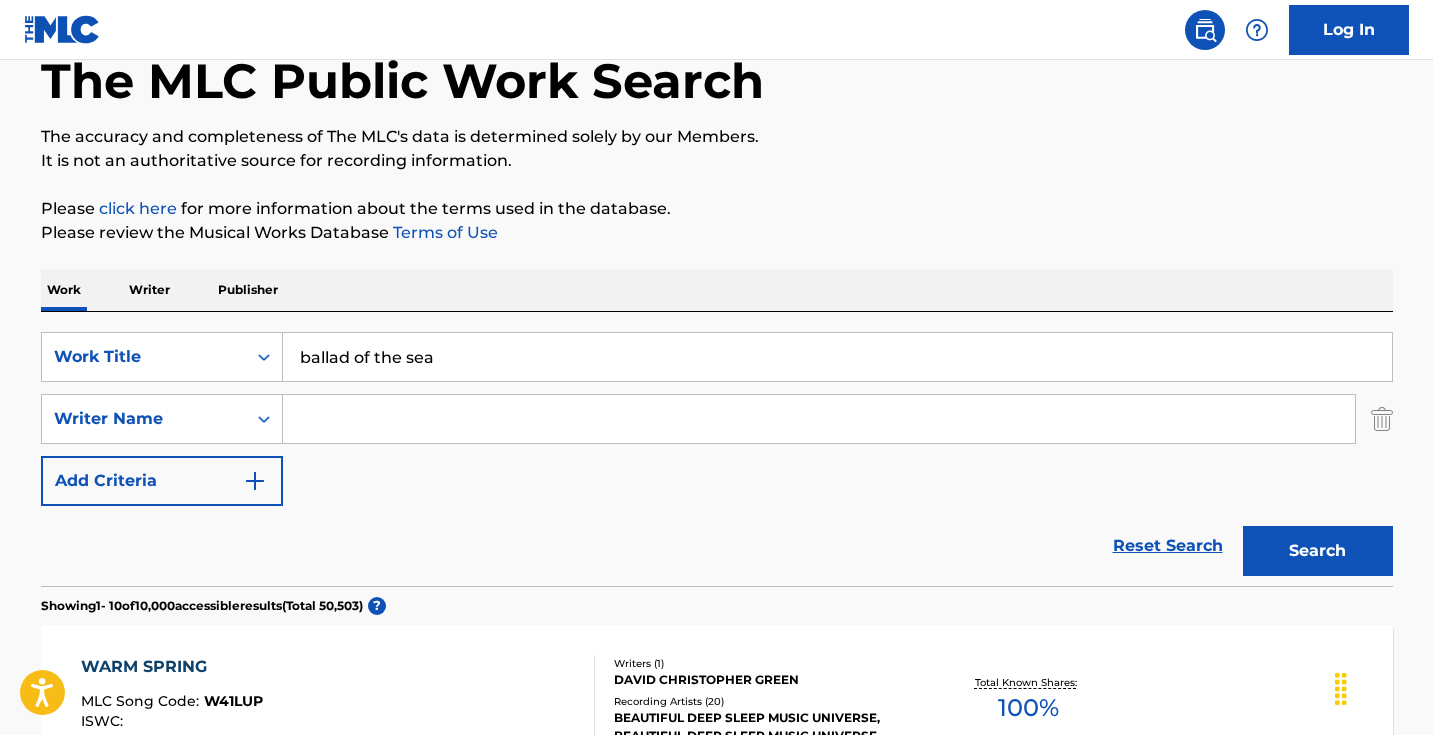 scroll, scrollTop: 176, scrollLeft: 0, axis: vertical 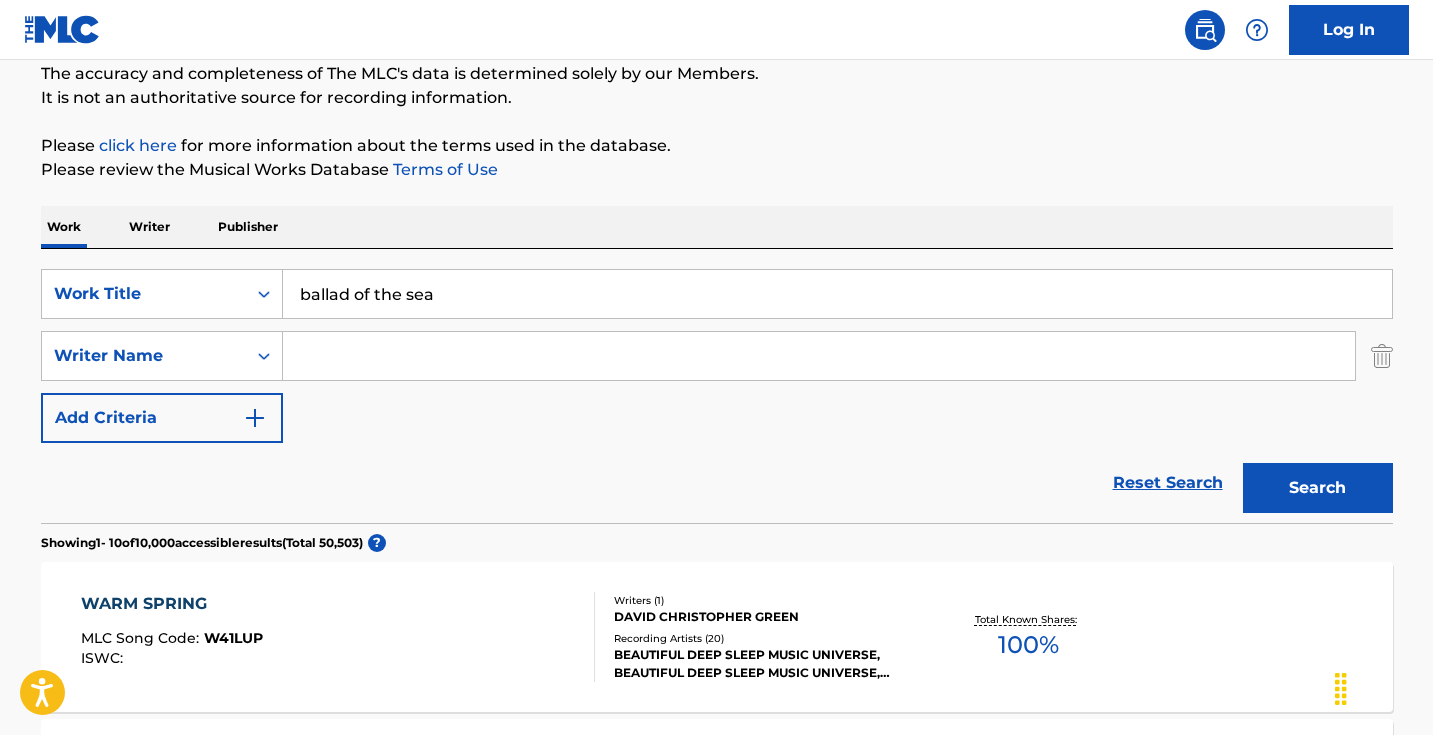 type on "ballad of the sea" 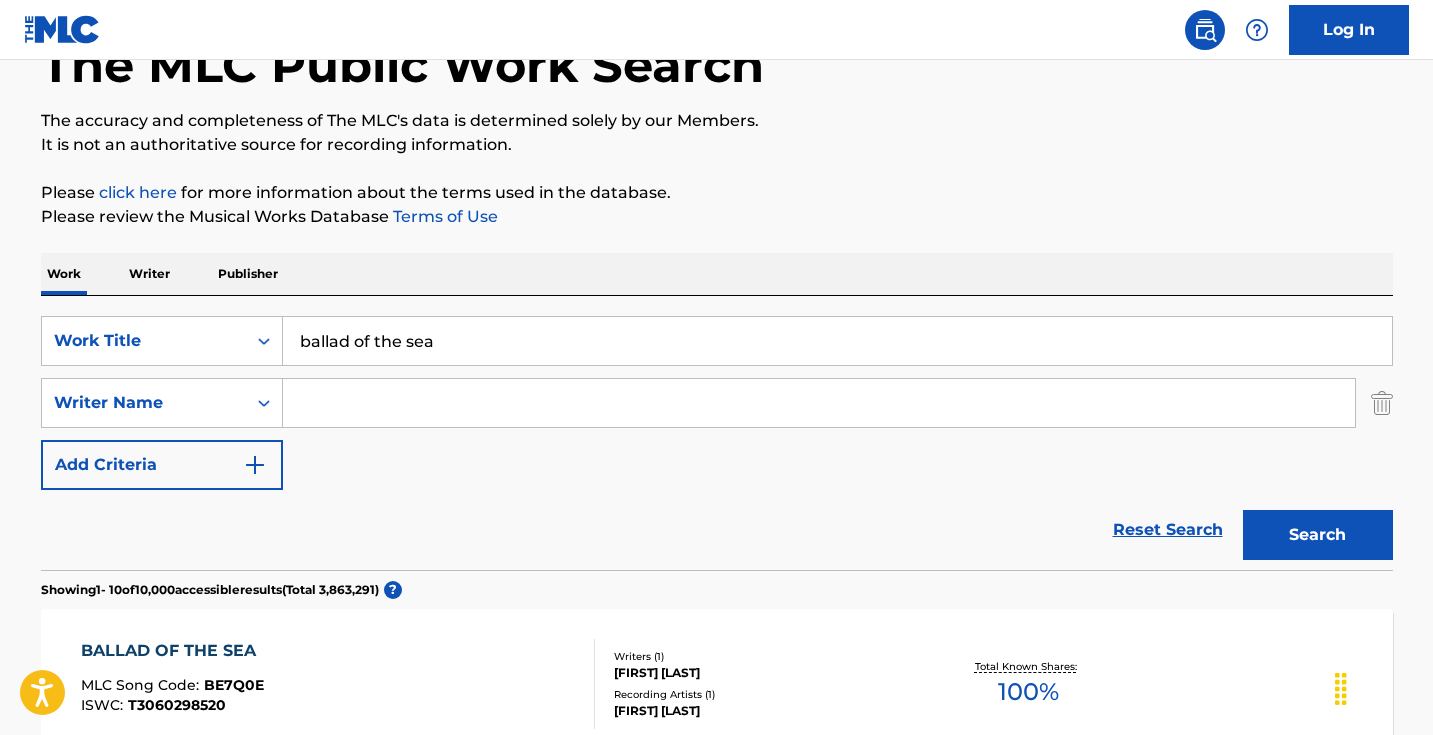 scroll, scrollTop: 26, scrollLeft: 0, axis: vertical 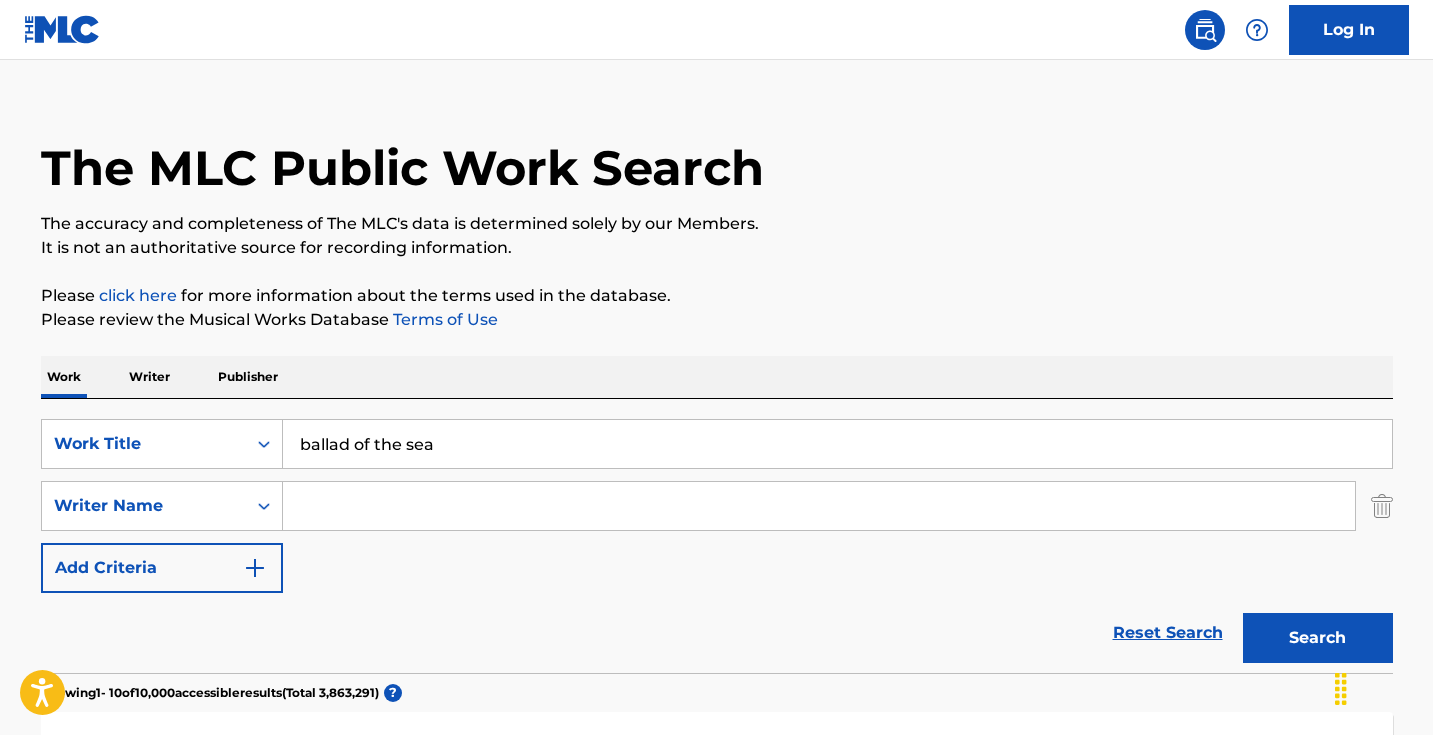 click at bounding box center (819, 506) 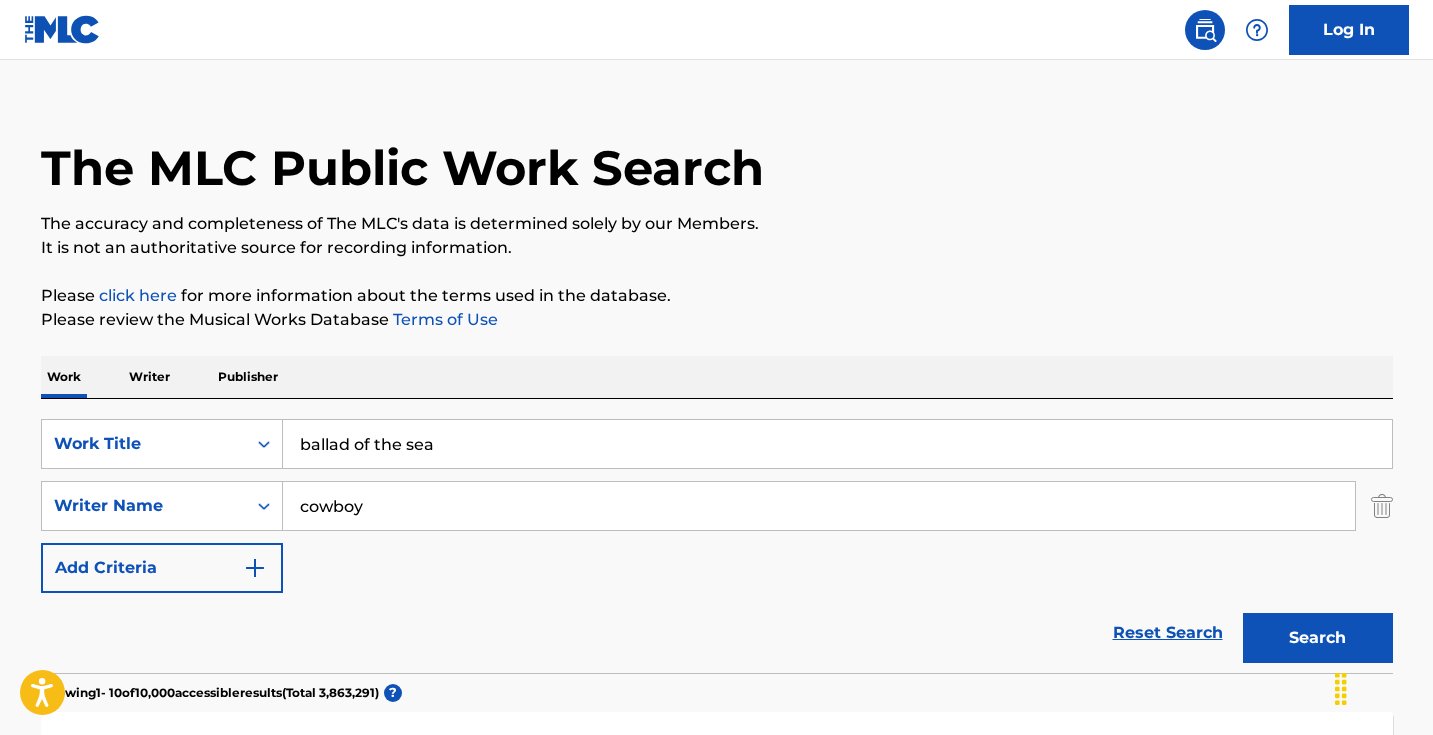 click on "Search" at bounding box center [1318, 638] 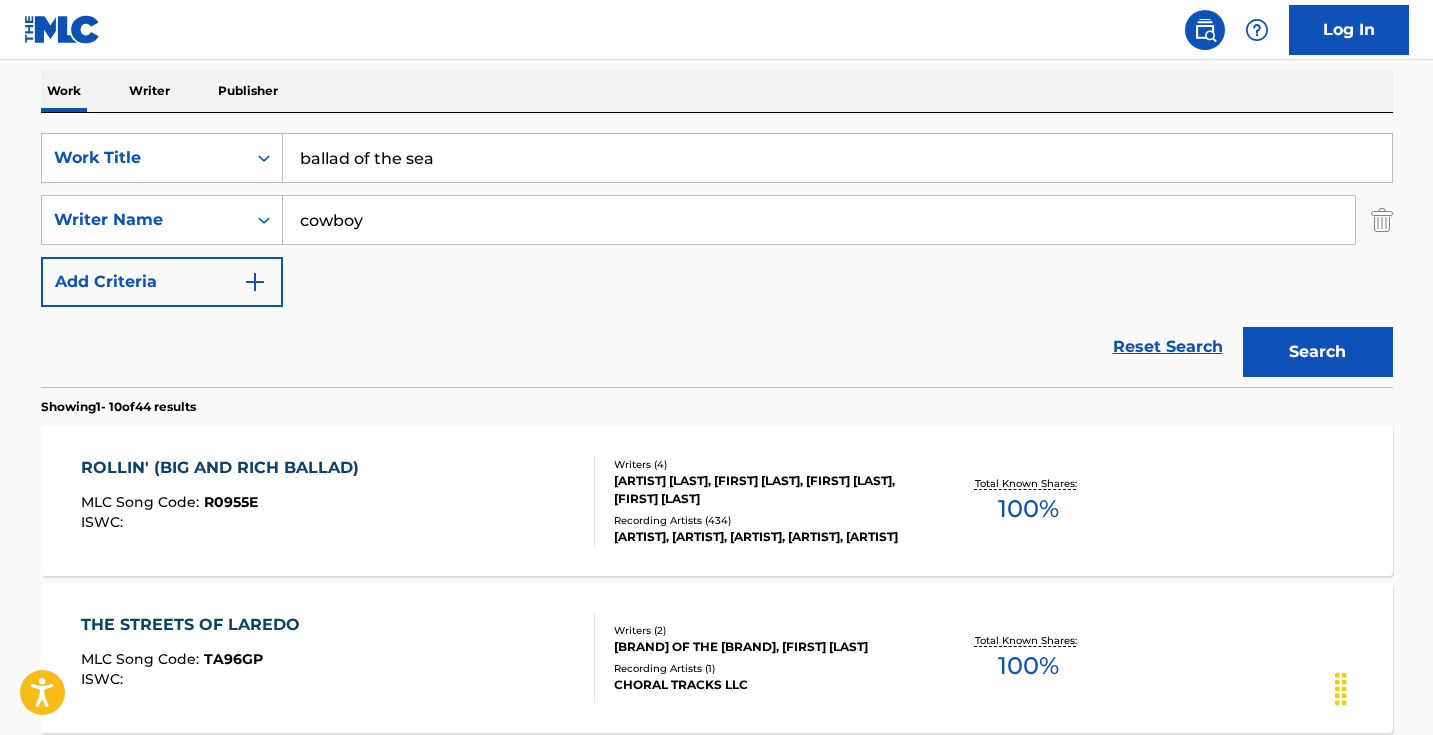 scroll, scrollTop: 313, scrollLeft: 0, axis: vertical 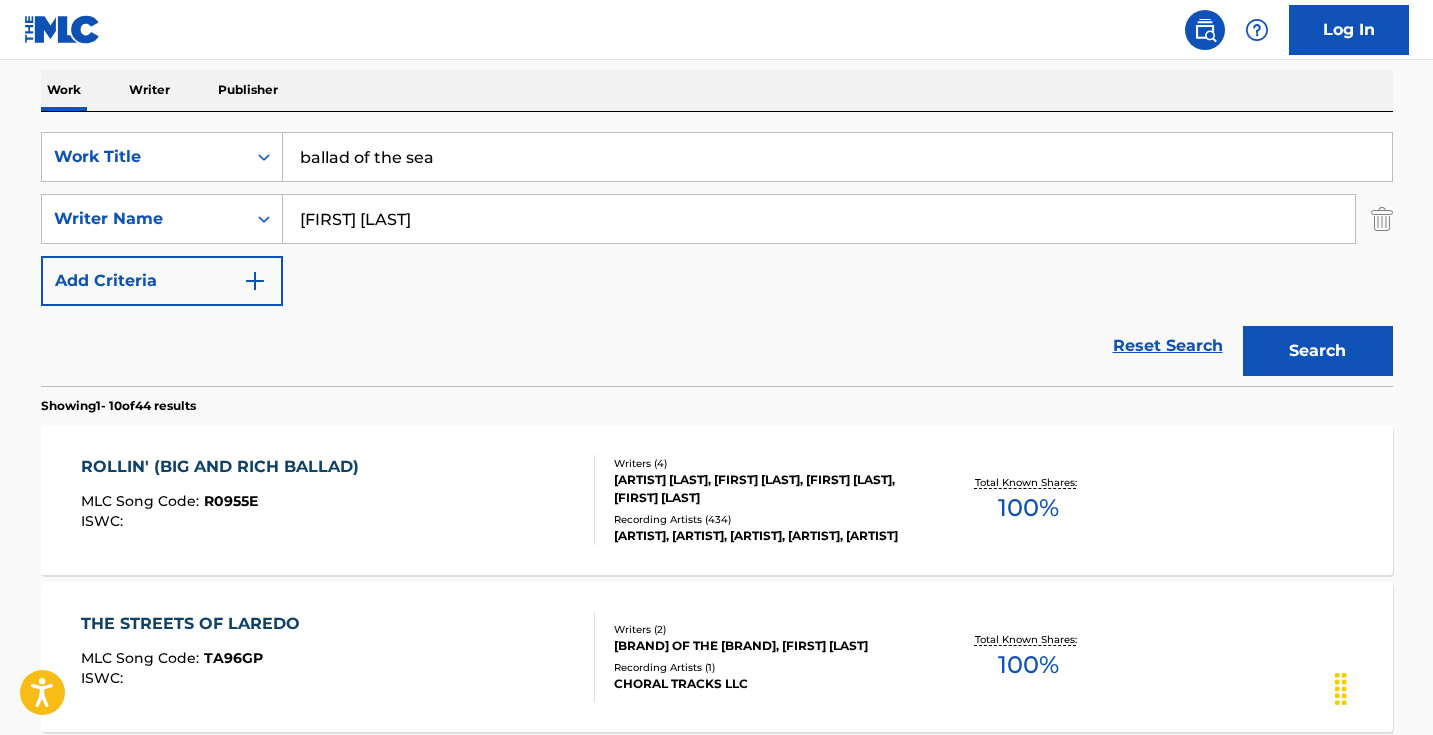 type on "[FIRST] [LAST]" 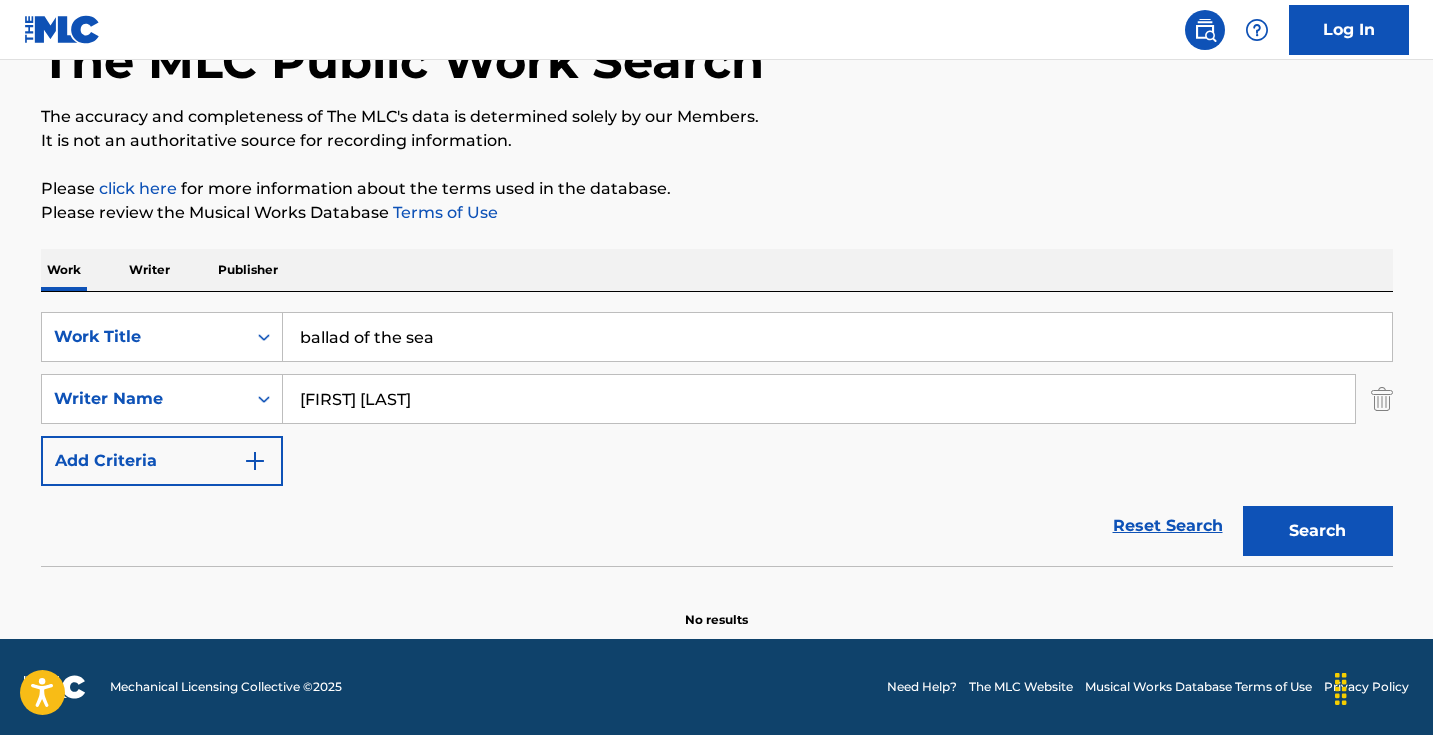 click on "[FIRST] [LAST]" at bounding box center (819, 399) 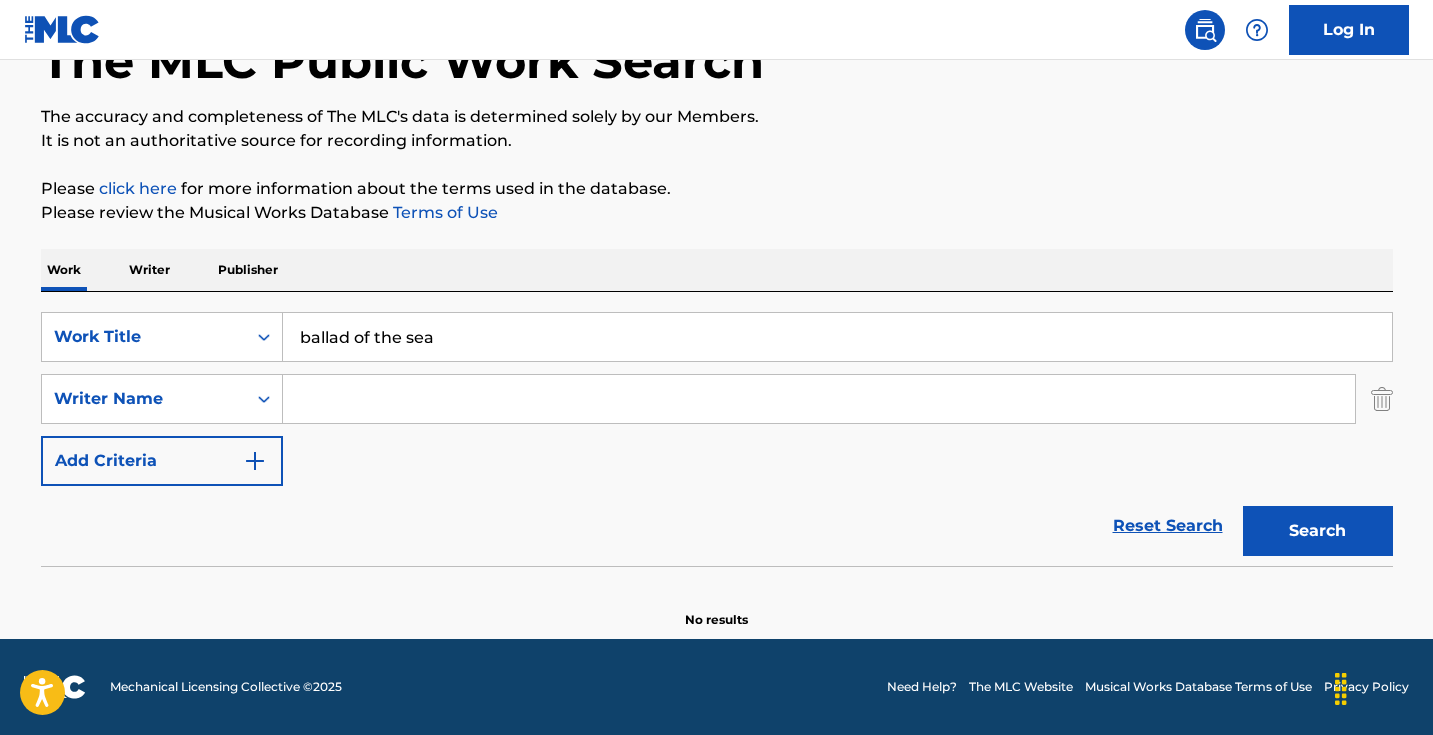 click on "Search" at bounding box center [1318, 531] 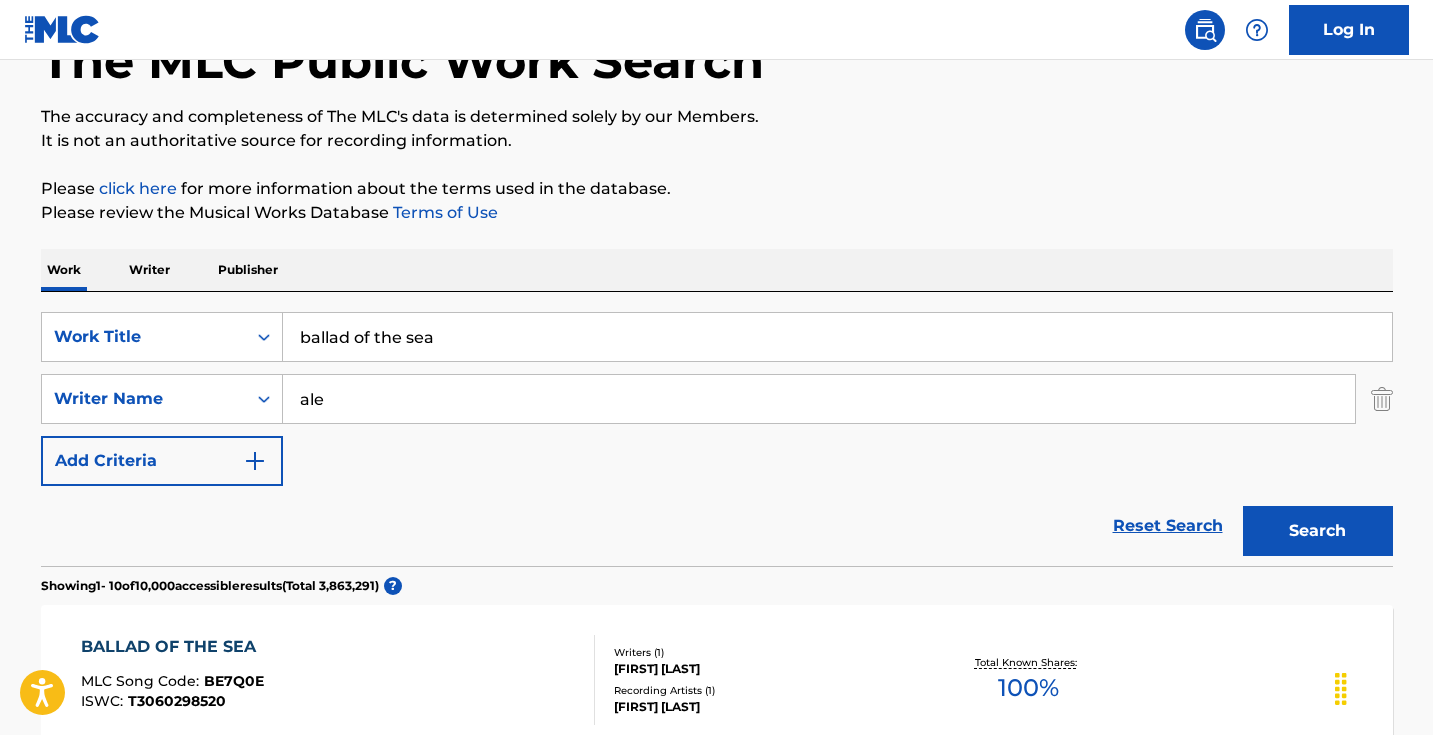 click on "Search" at bounding box center (1318, 531) 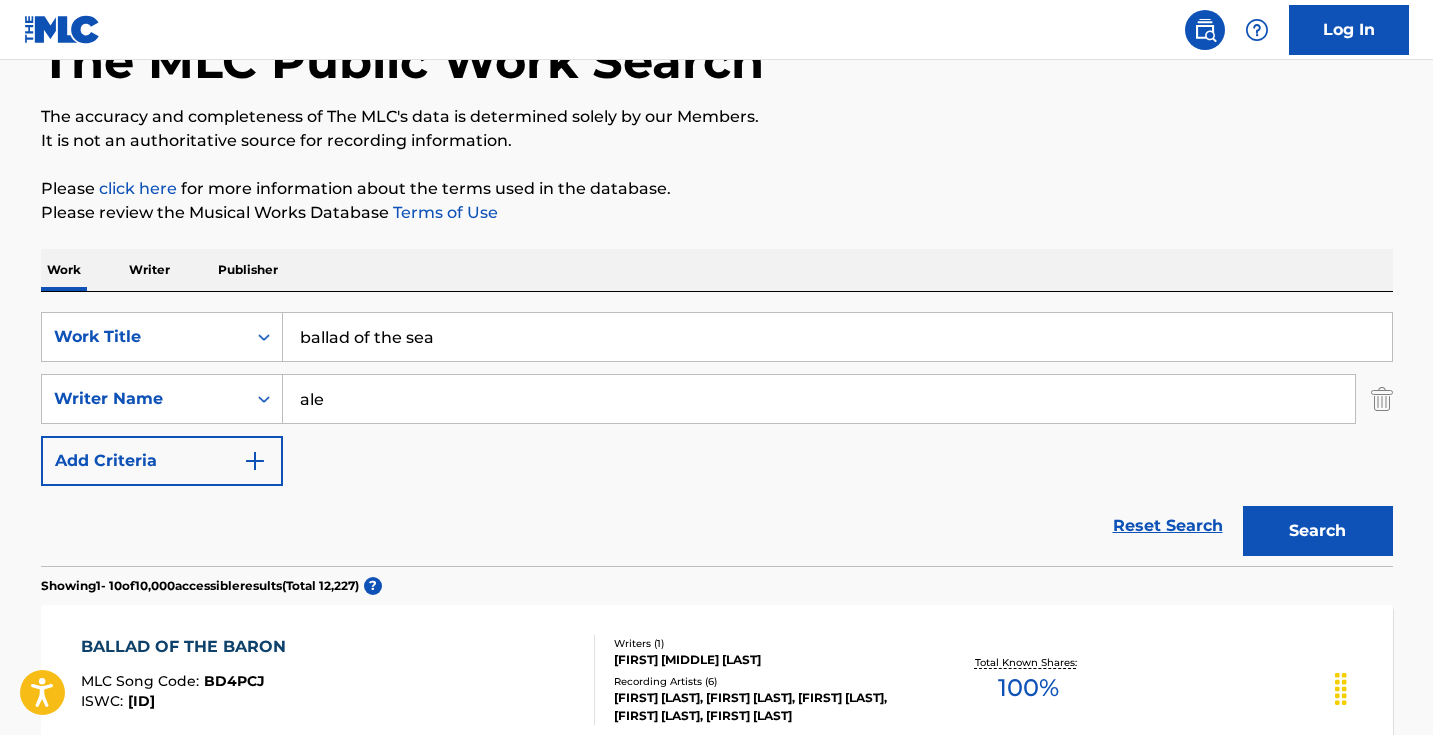 scroll, scrollTop: 148, scrollLeft: 0, axis: vertical 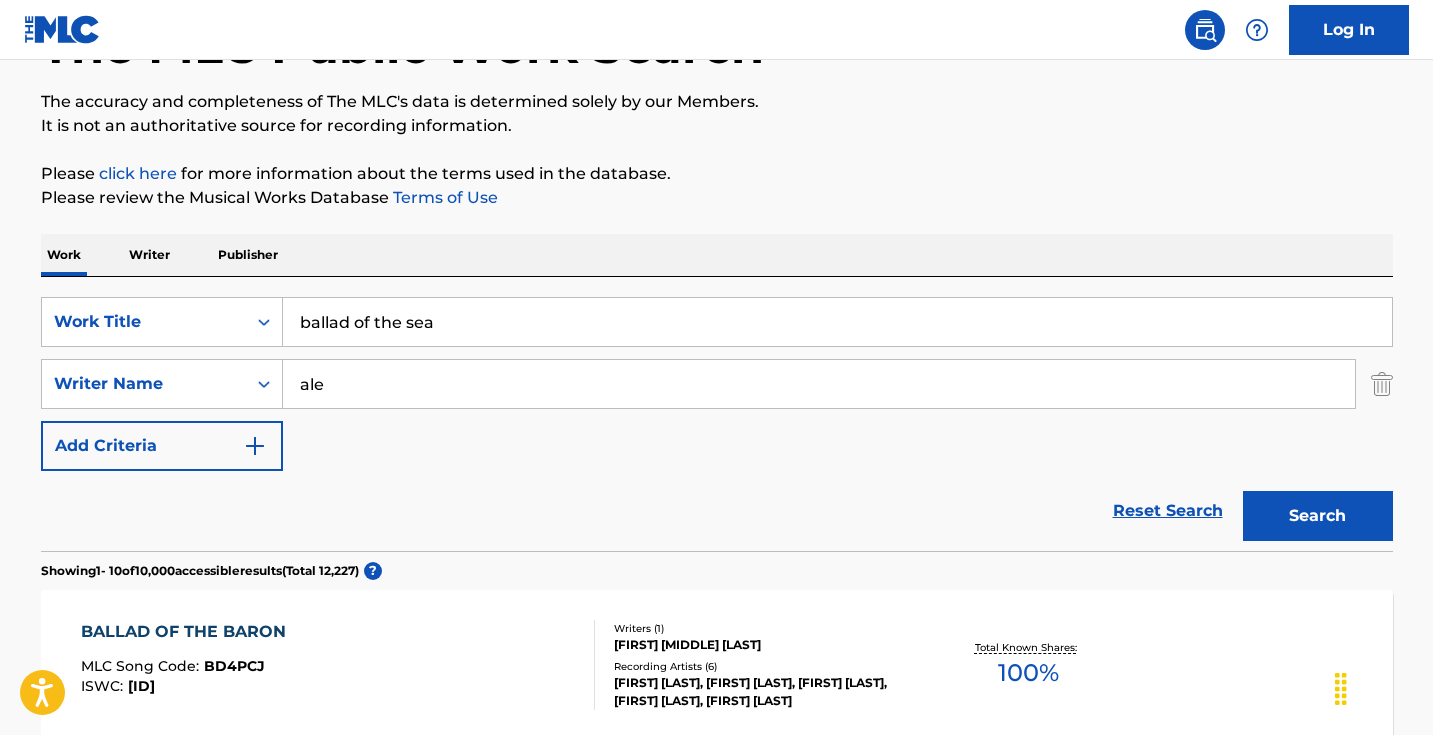 click on "ale" at bounding box center (819, 384) 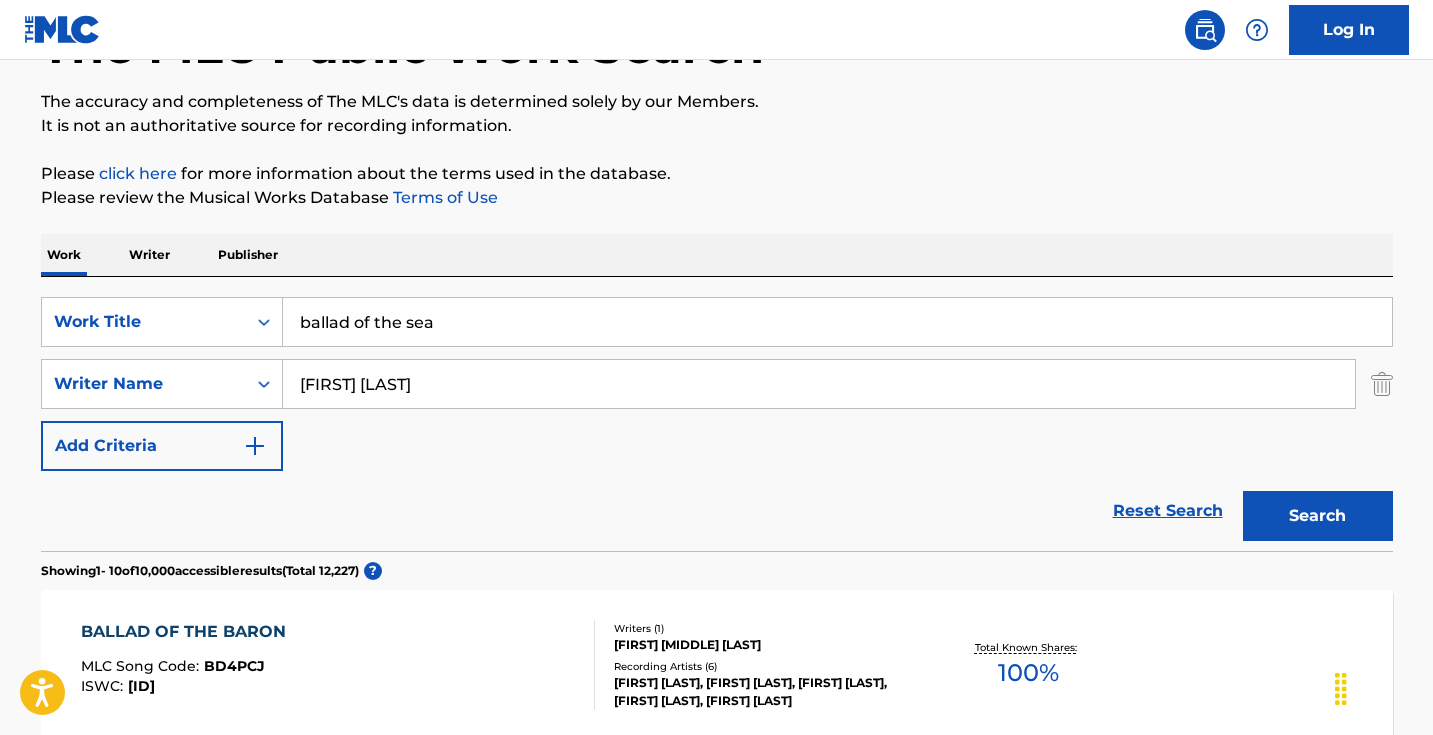 click on "Search" at bounding box center (1318, 516) 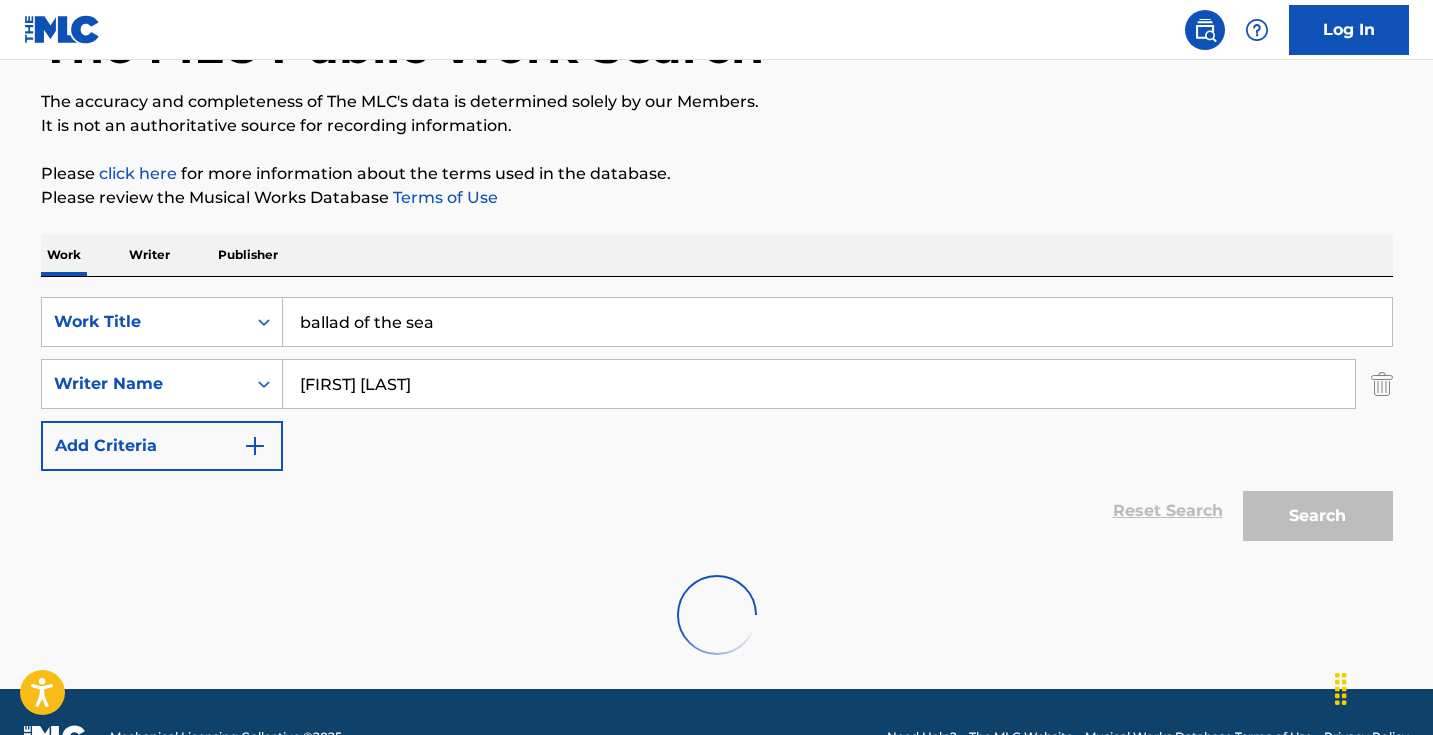 scroll, scrollTop: 133, scrollLeft: 0, axis: vertical 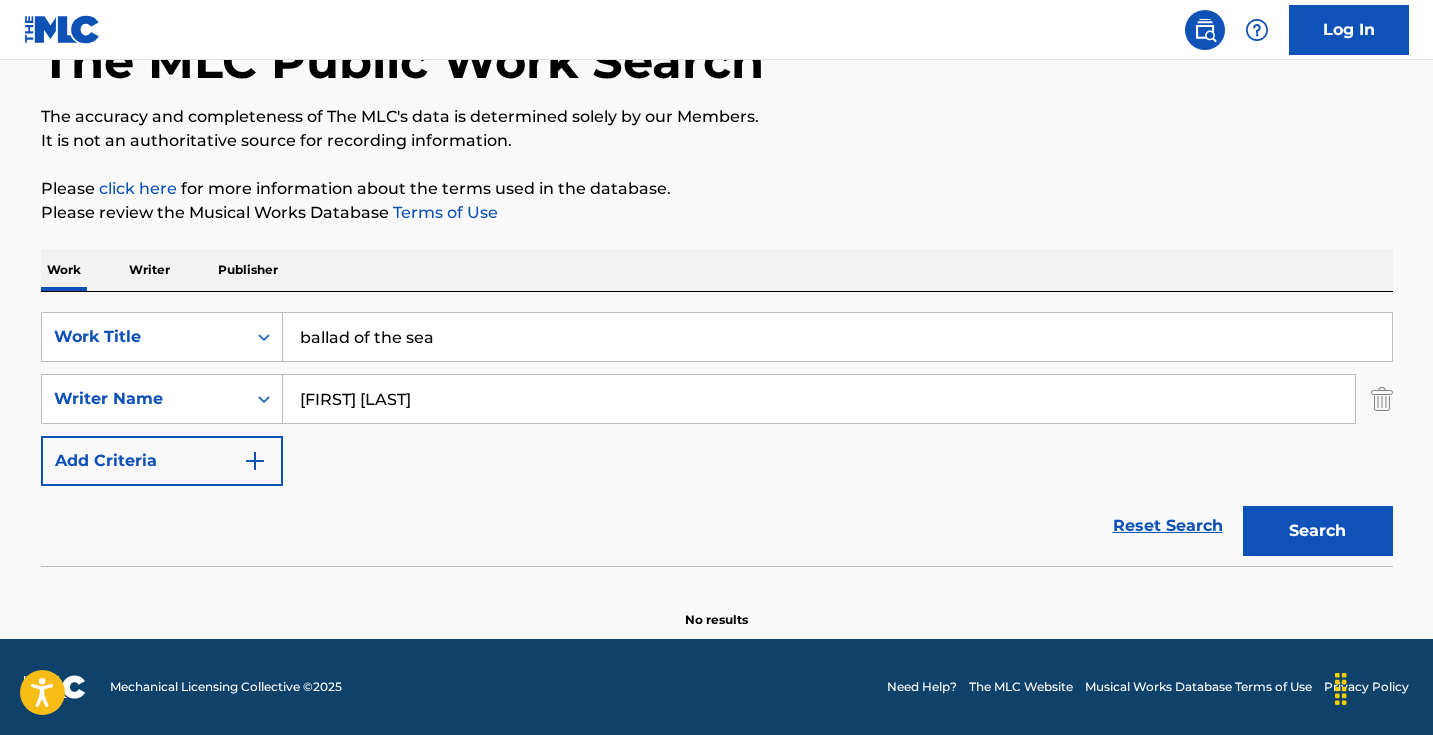 drag, startPoint x: 330, startPoint y: 403, endPoint x: 291, endPoint y: 398, distance: 39.319206 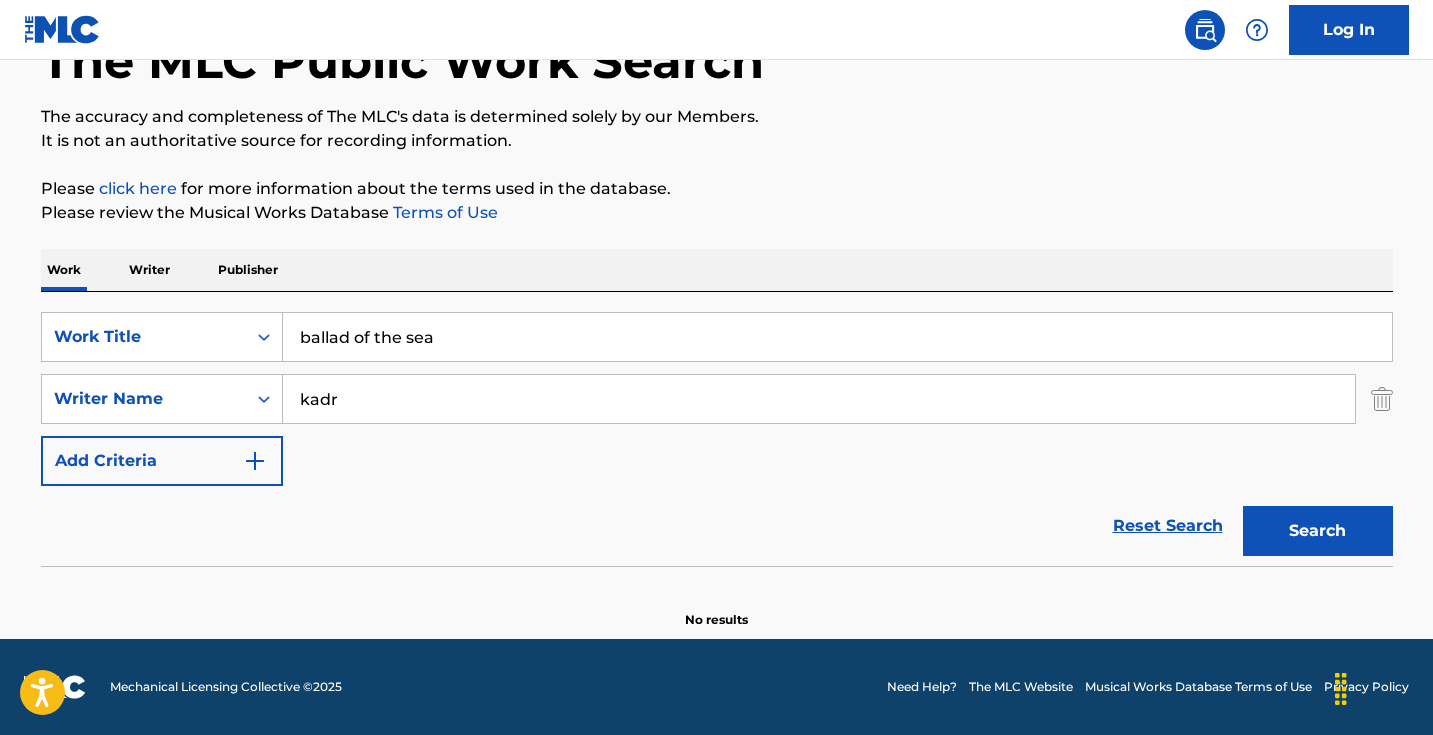 type on "kadr" 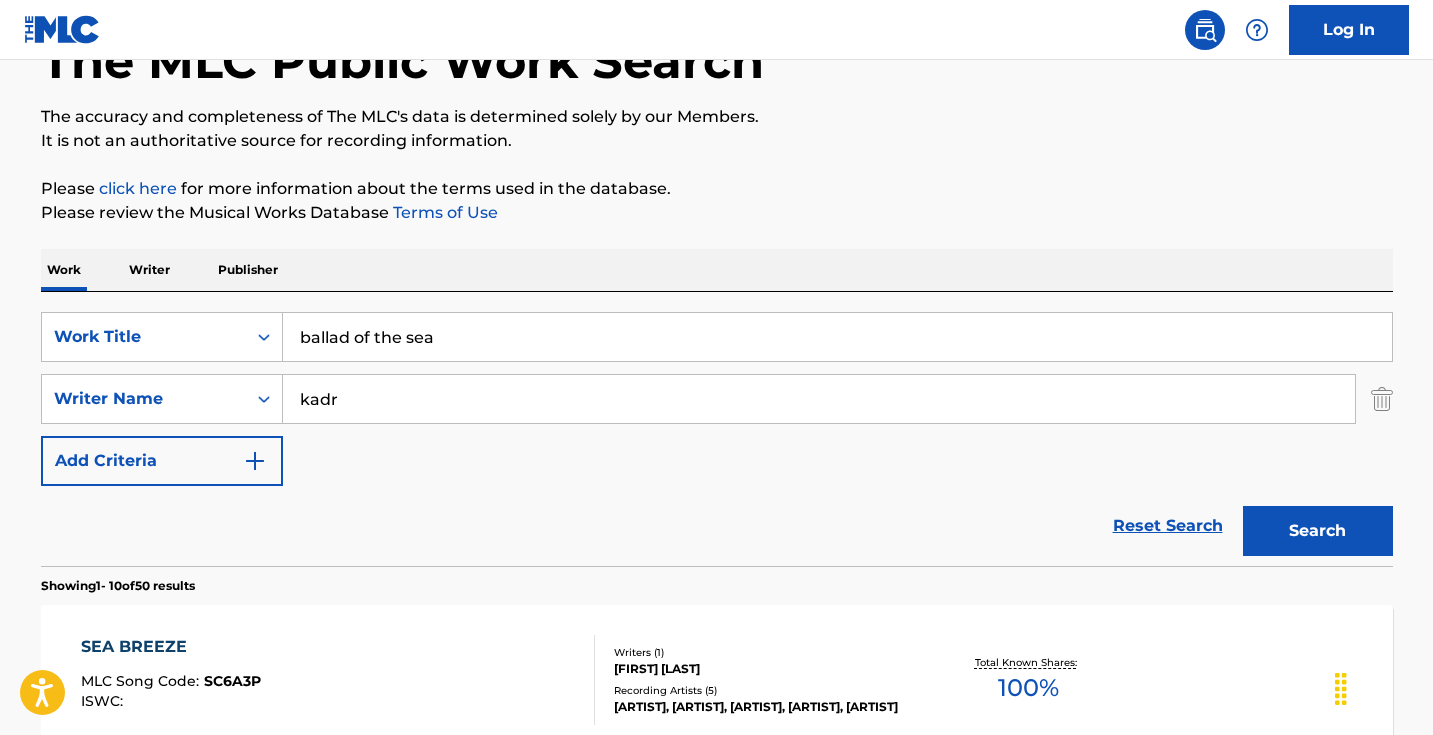 click on "kadr" at bounding box center [819, 399] 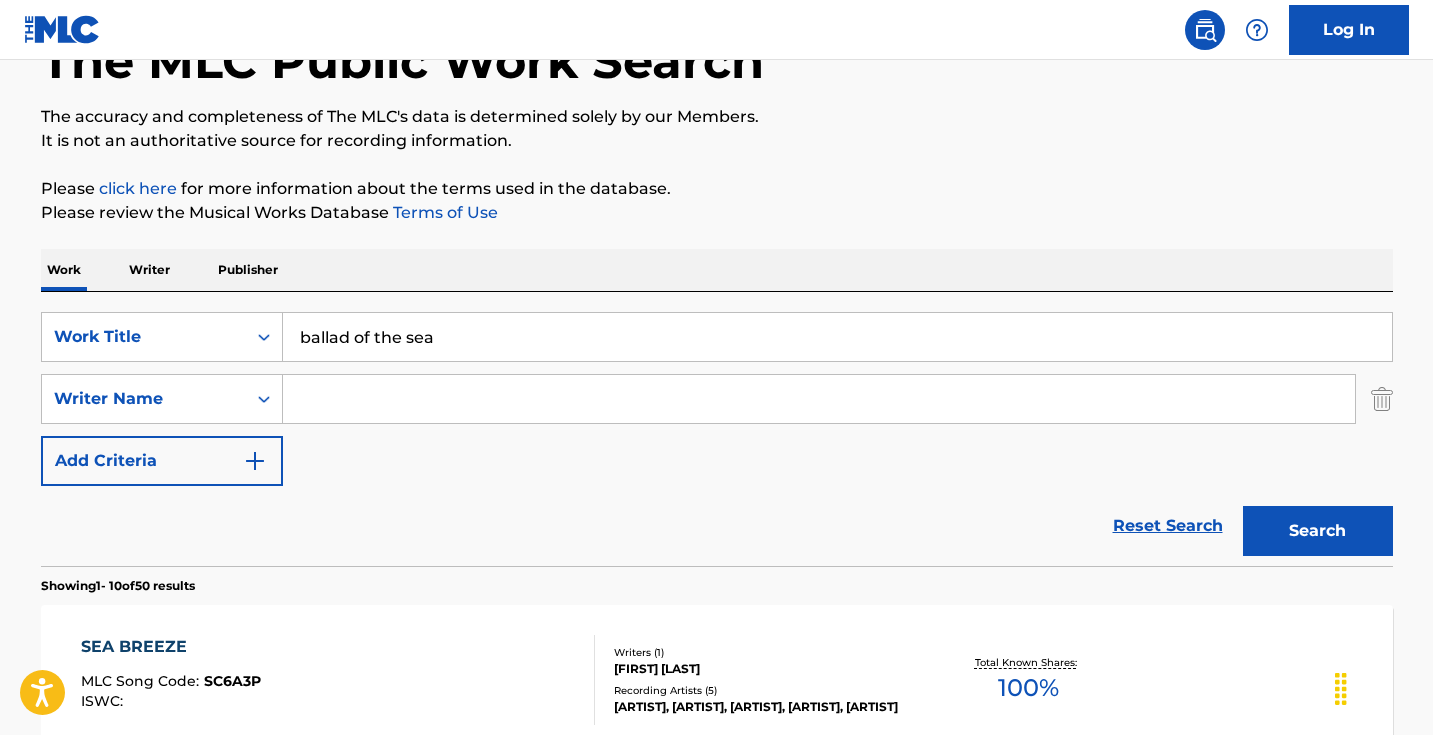 type 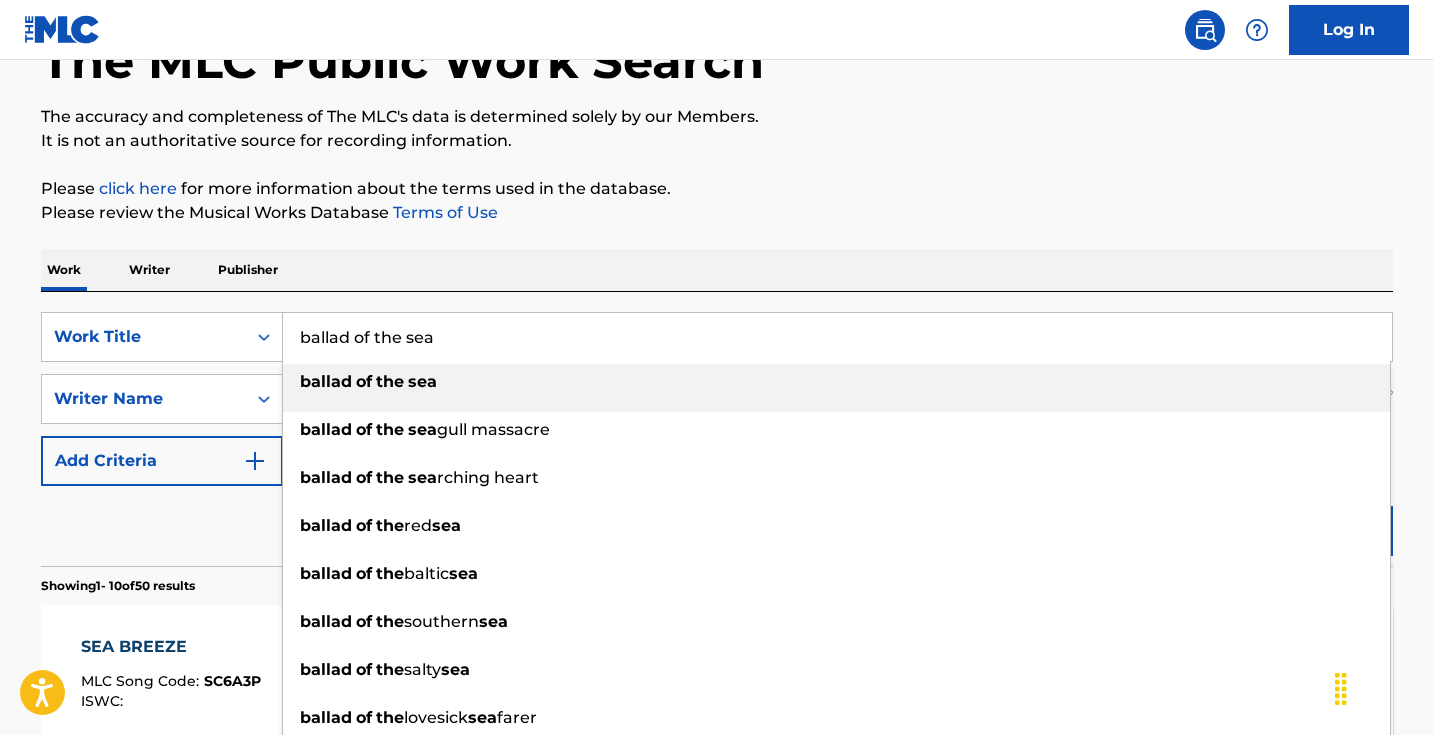 drag, startPoint x: 558, startPoint y: 324, endPoint x: 631, endPoint y: 343, distance: 75.43209 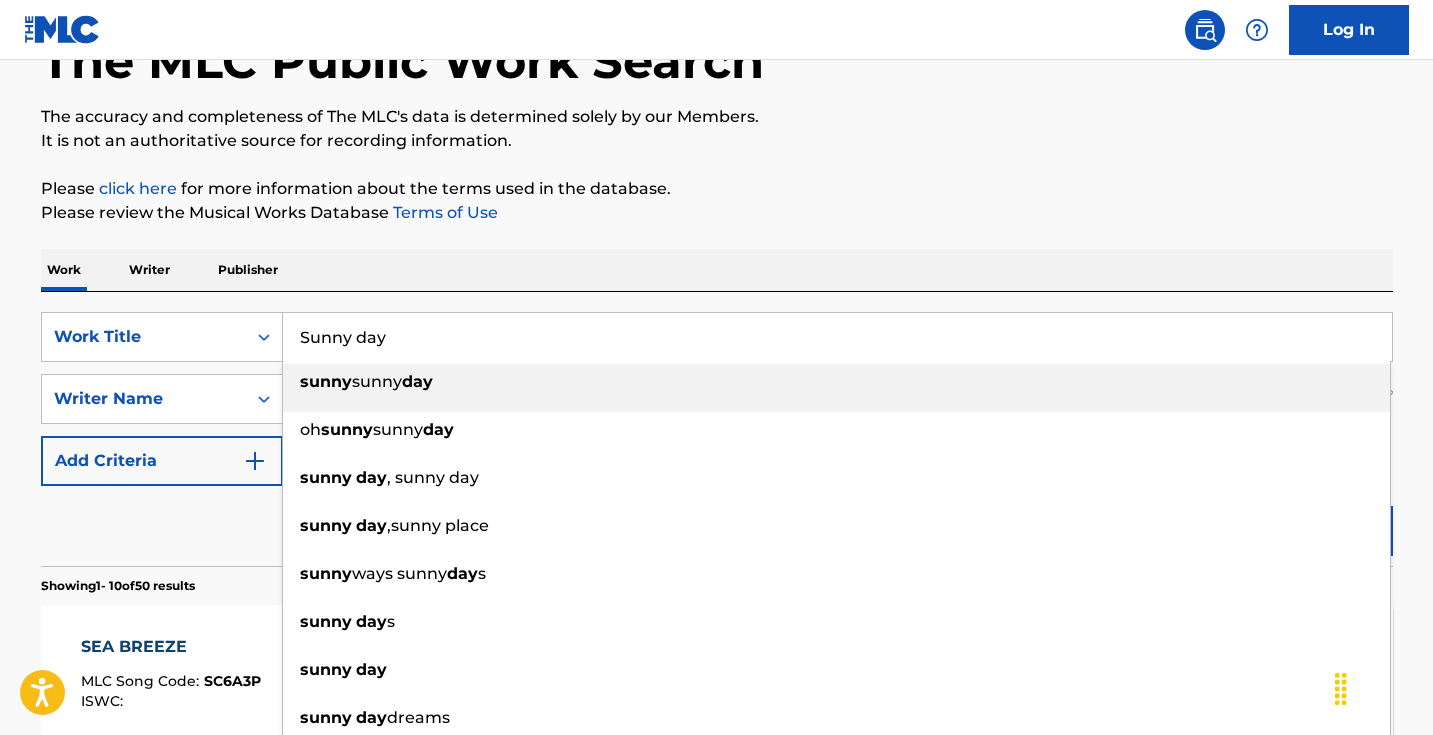 type on "Sunny day" 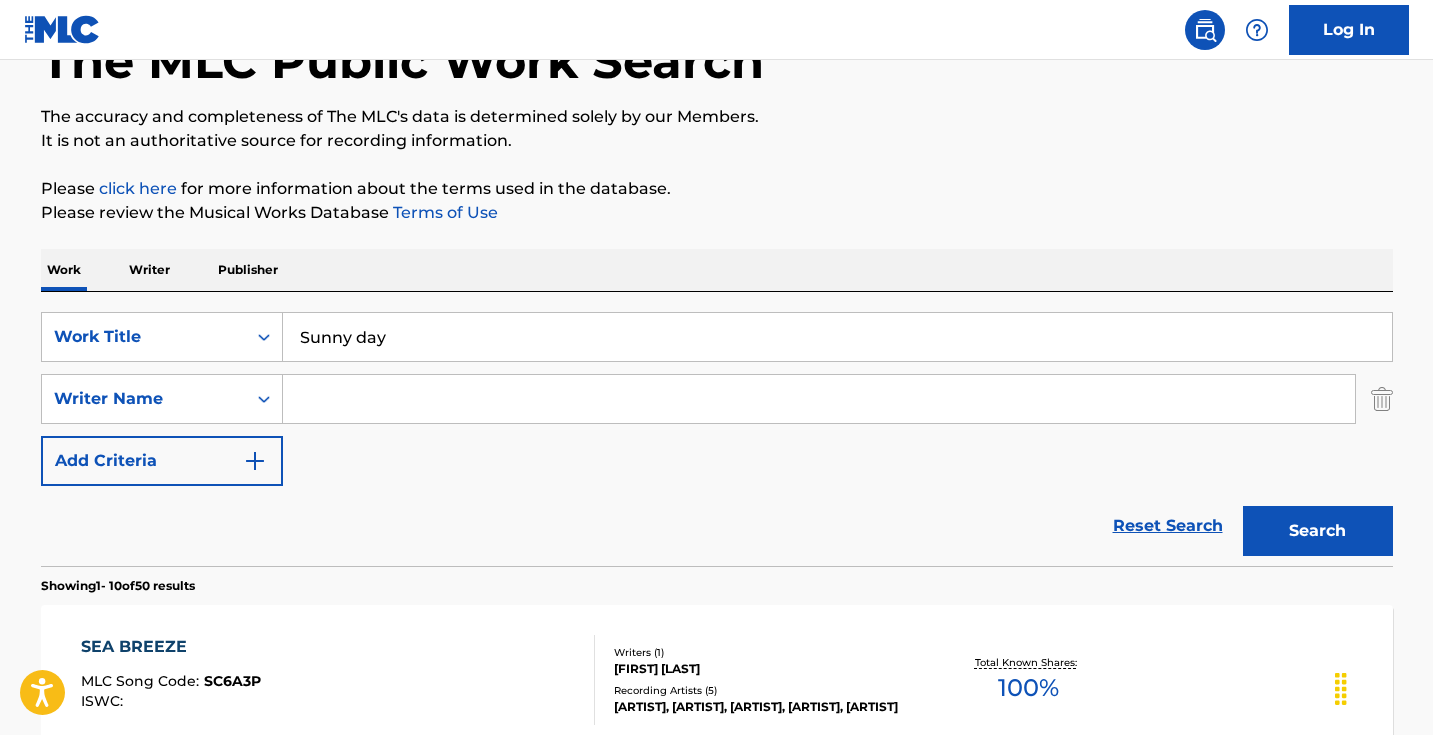 click on "Please review the Musical Works Database   Terms of Use" at bounding box center (717, 213) 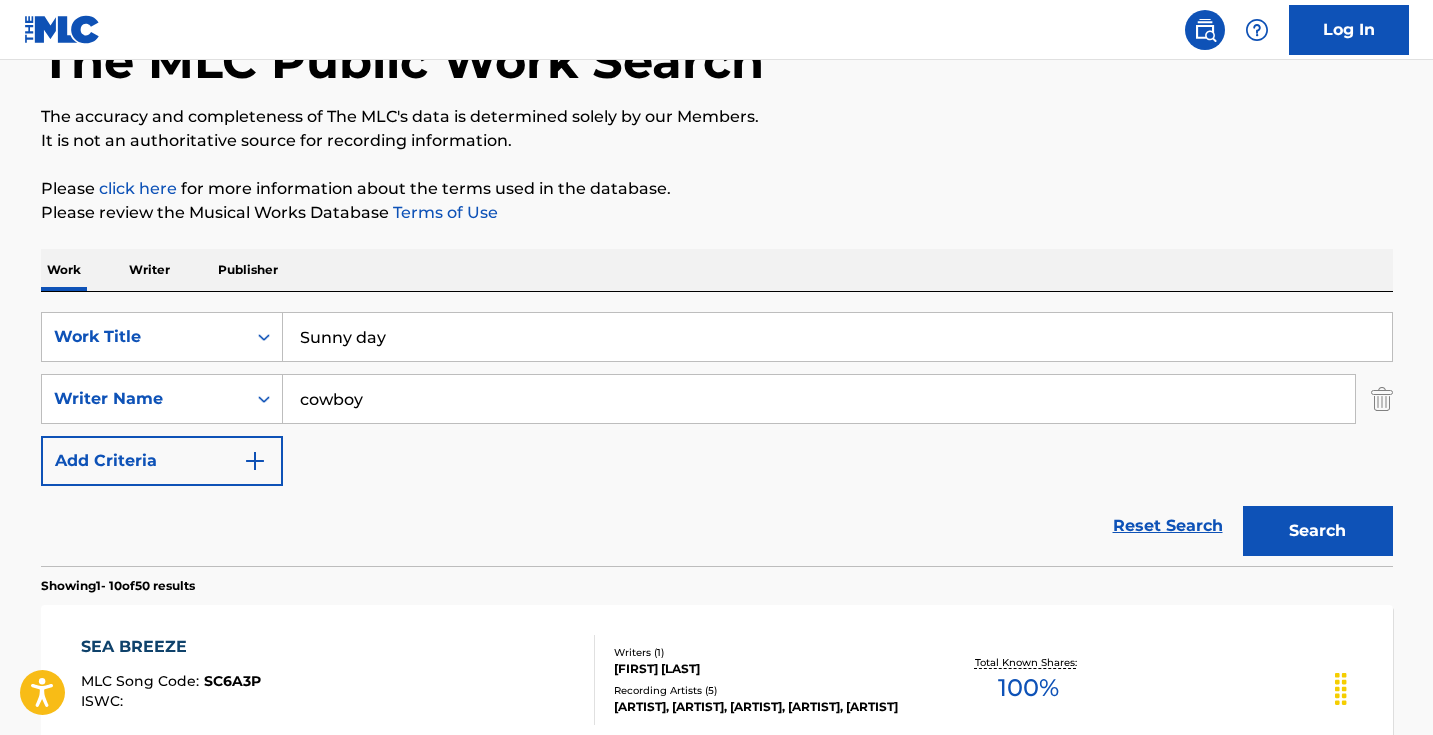 click on "Search" at bounding box center [1318, 531] 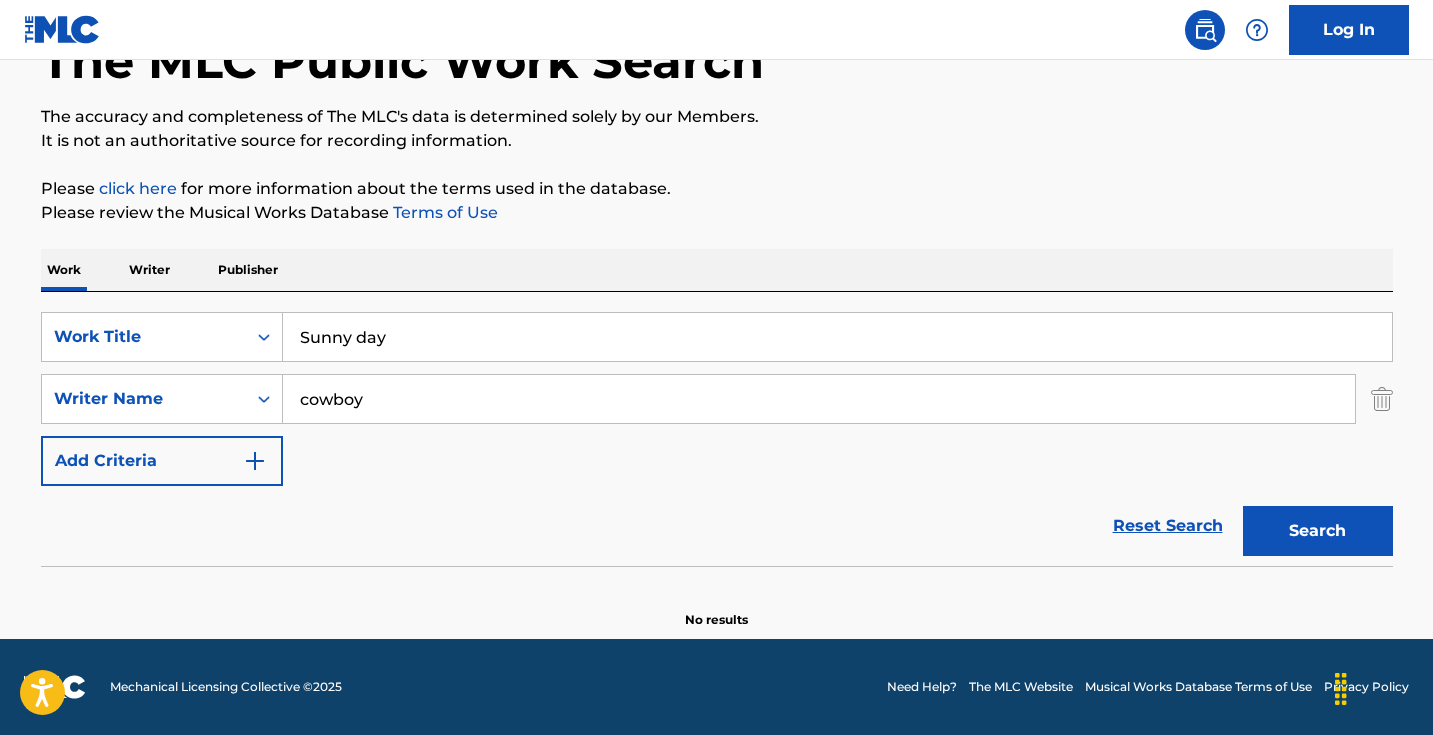 click on "cowboy" at bounding box center (819, 399) 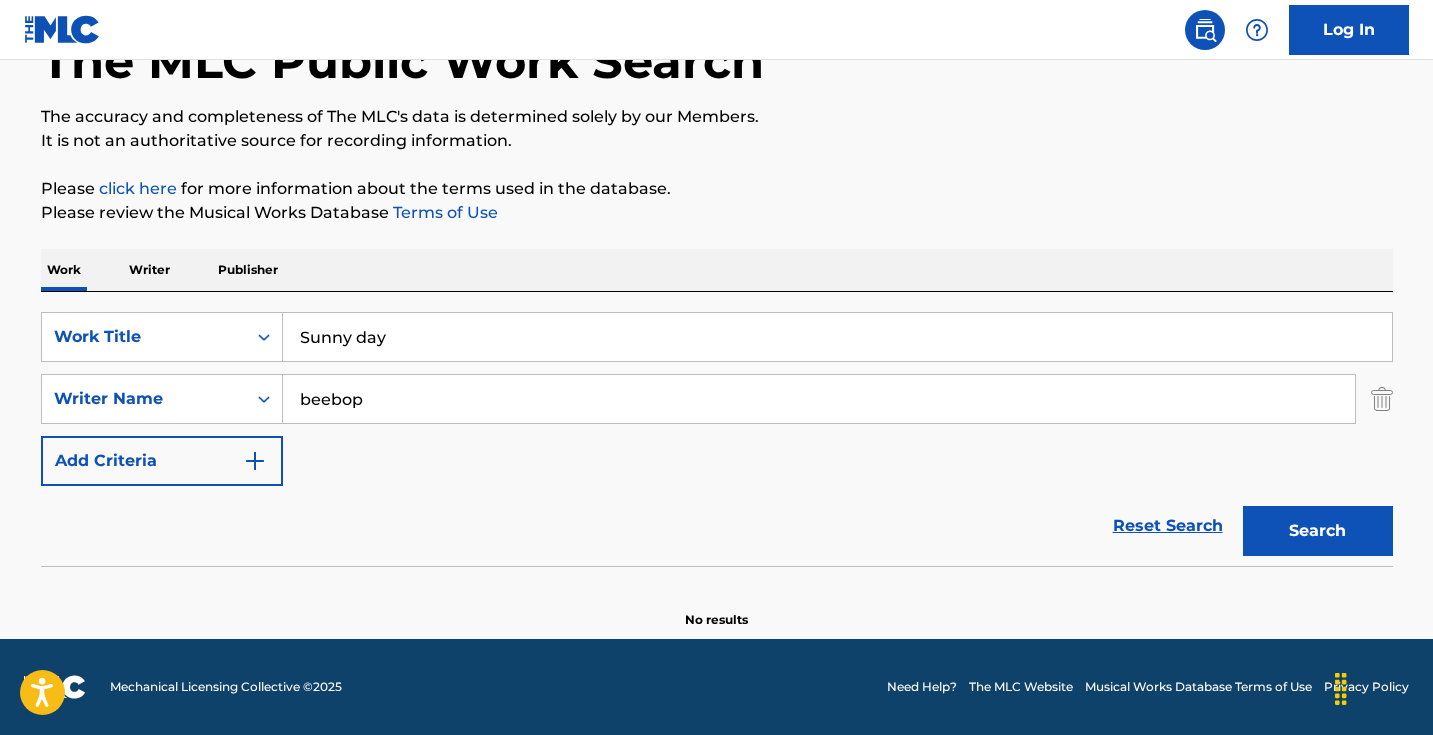 click on "Search" at bounding box center (1318, 531) 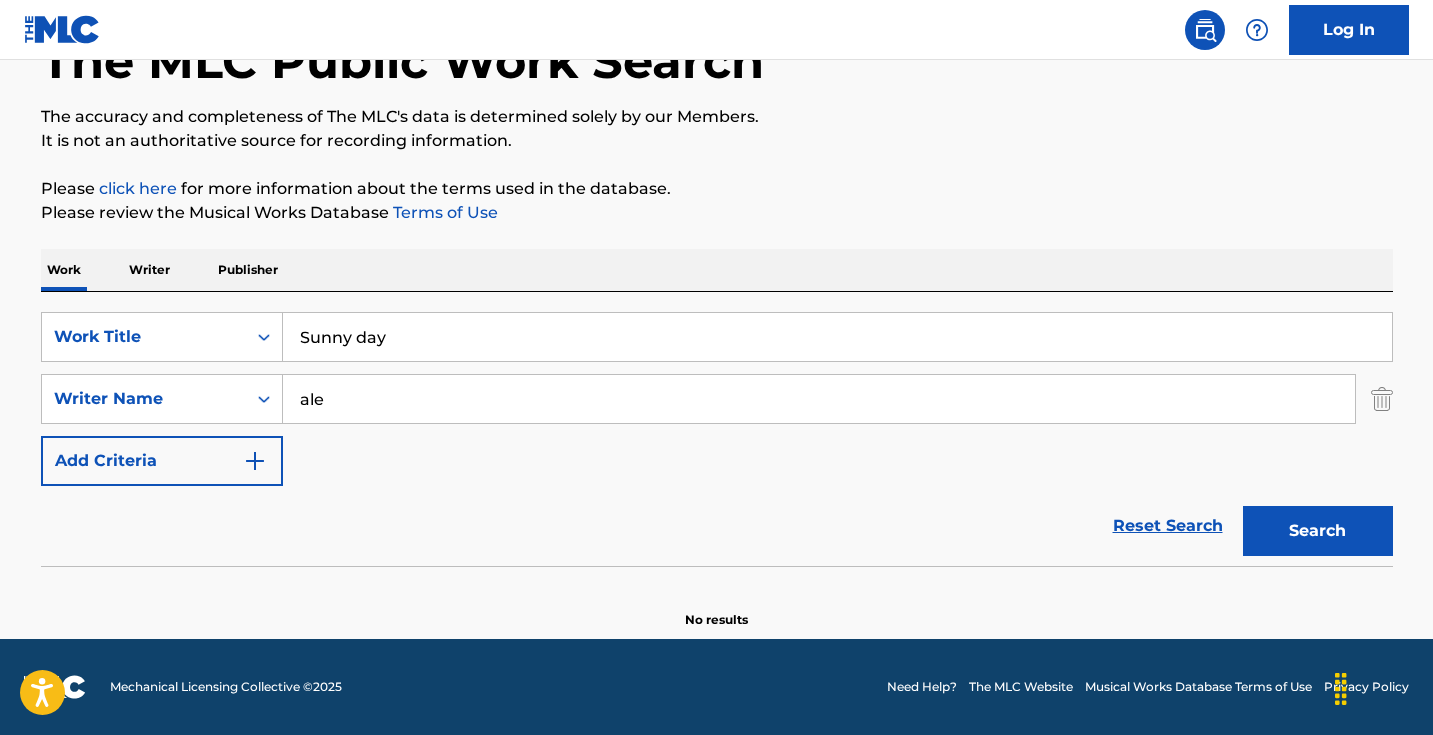 click on "Search" at bounding box center [1318, 531] 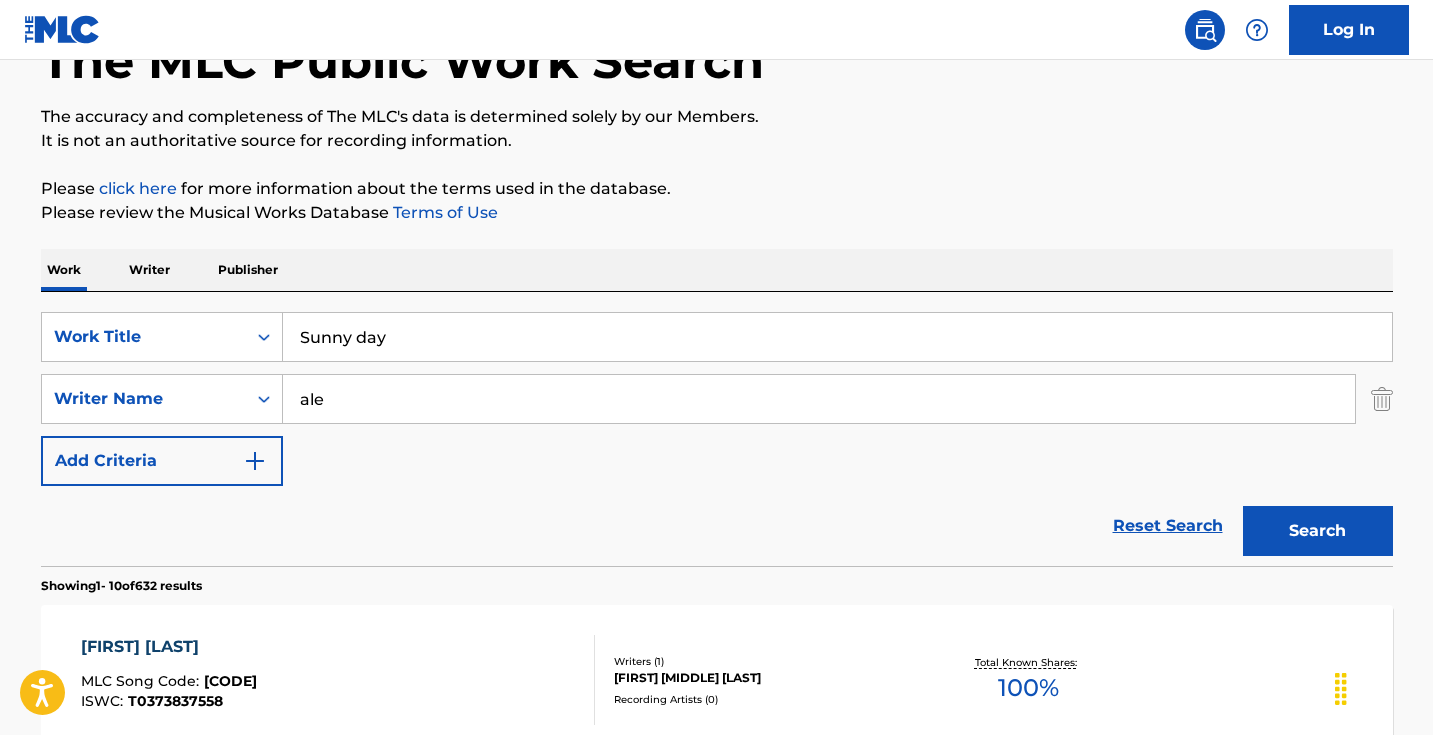 click on "ale" at bounding box center [819, 399] 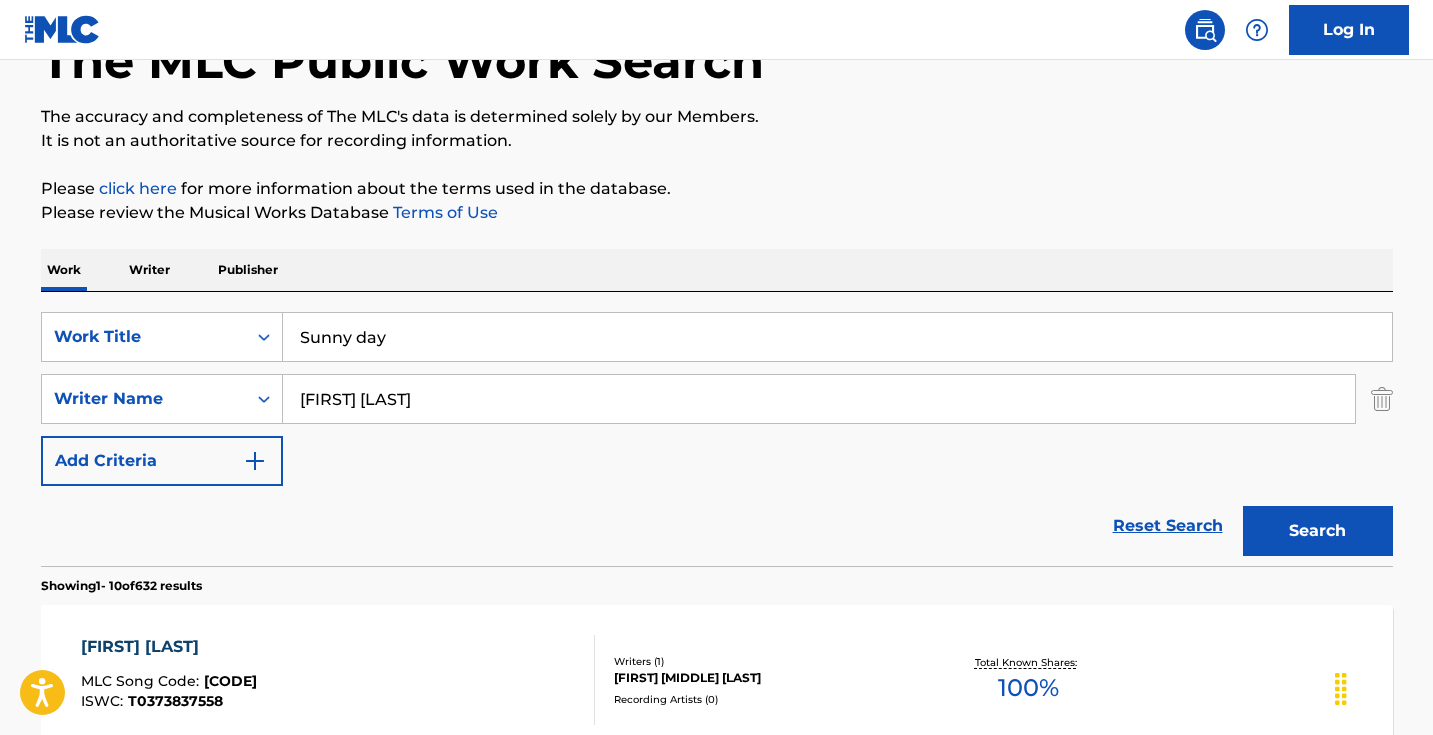 click on "Search" at bounding box center [1318, 531] 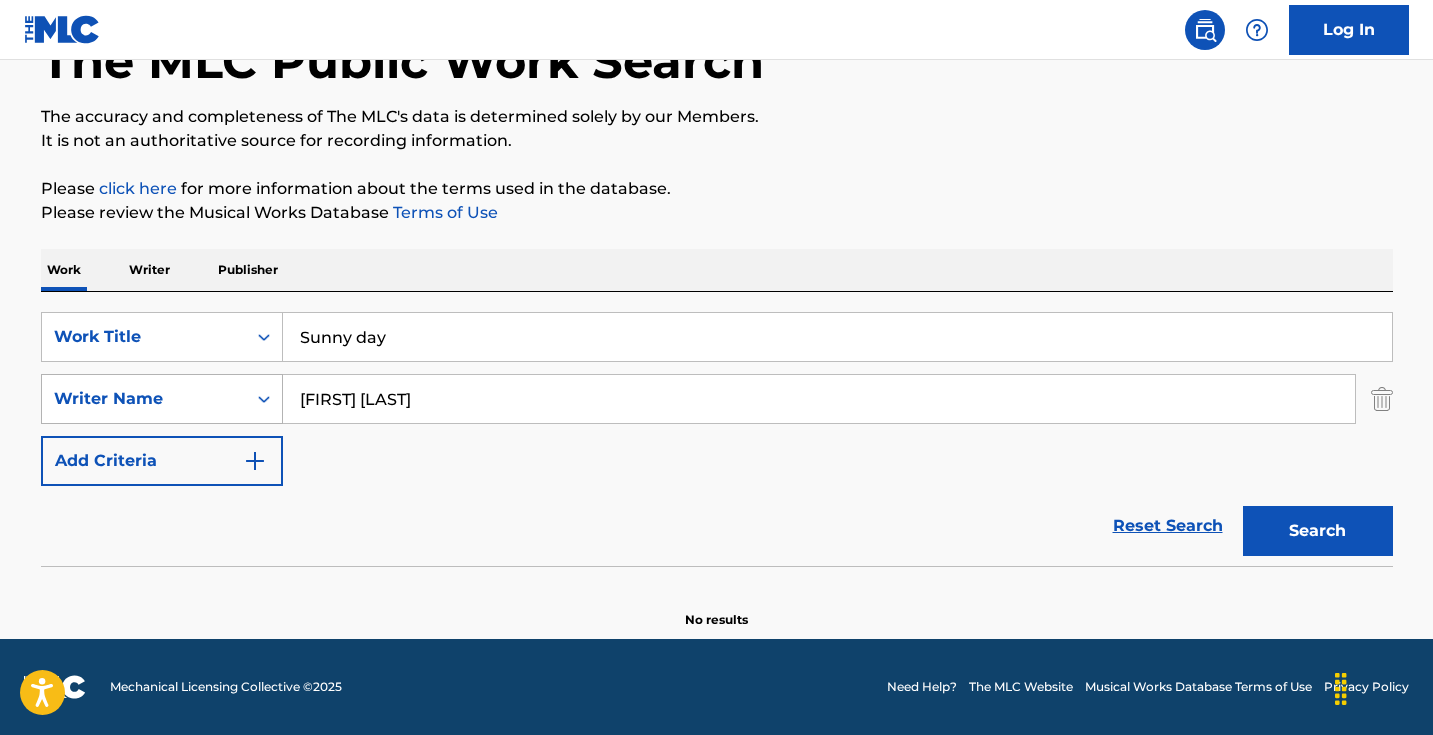 drag, startPoint x: 326, startPoint y: 393, endPoint x: 275, endPoint y: 393, distance: 51 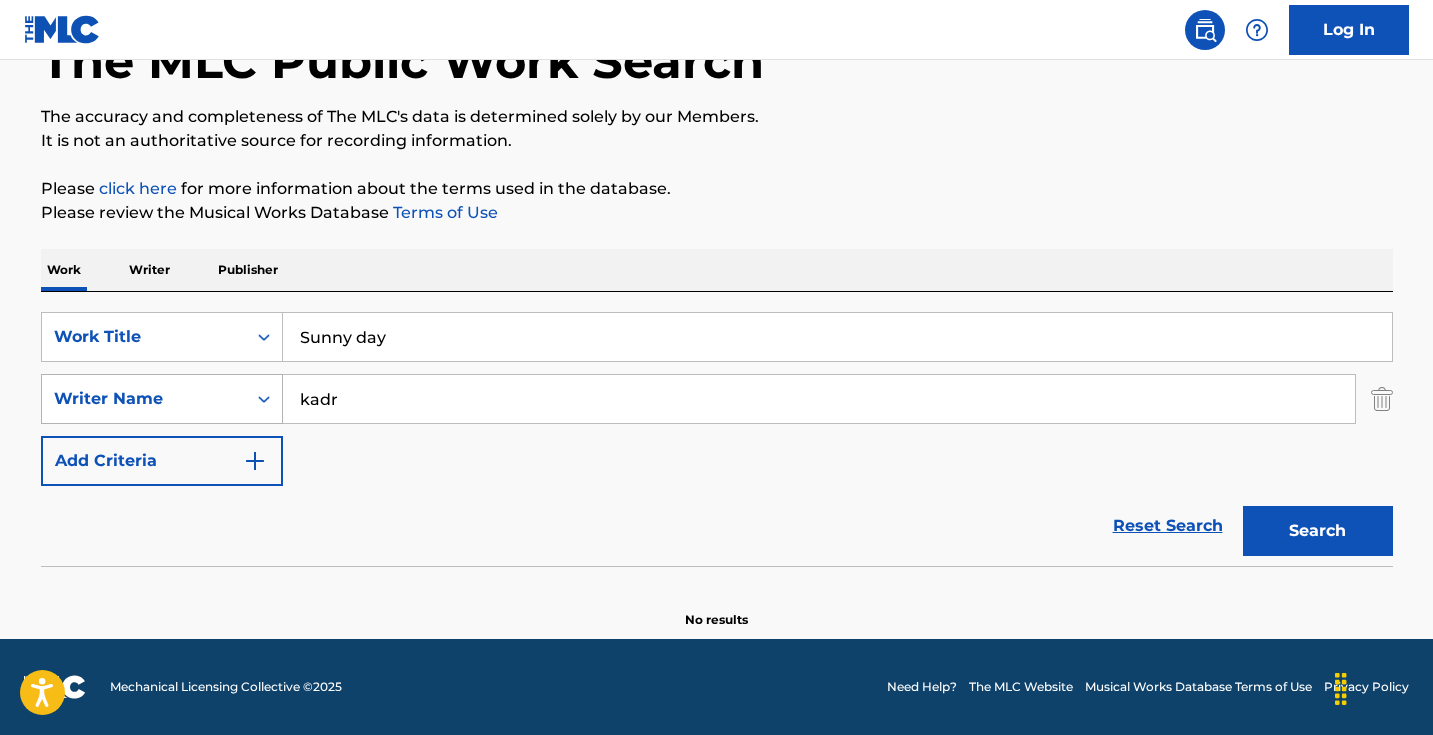 type on "kadr" 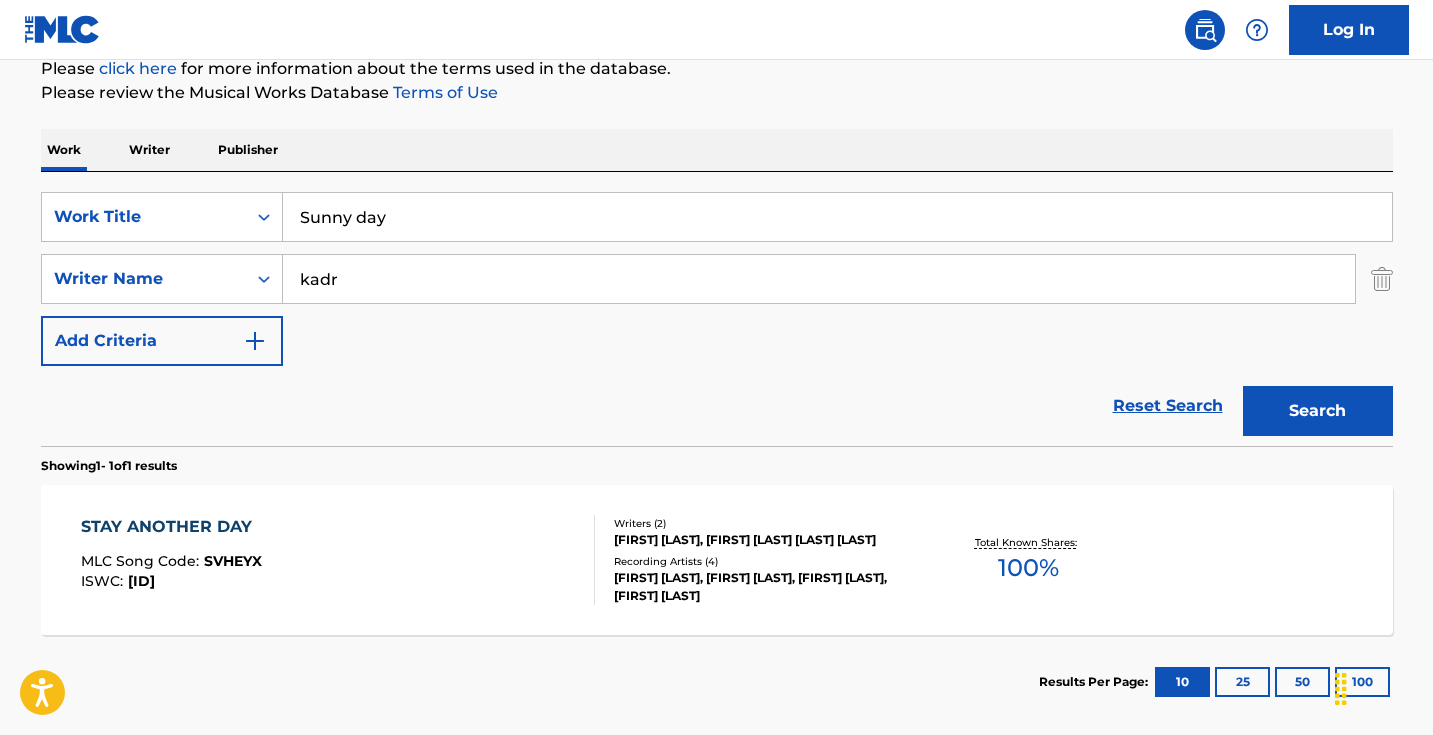 scroll, scrollTop: 258, scrollLeft: 0, axis: vertical 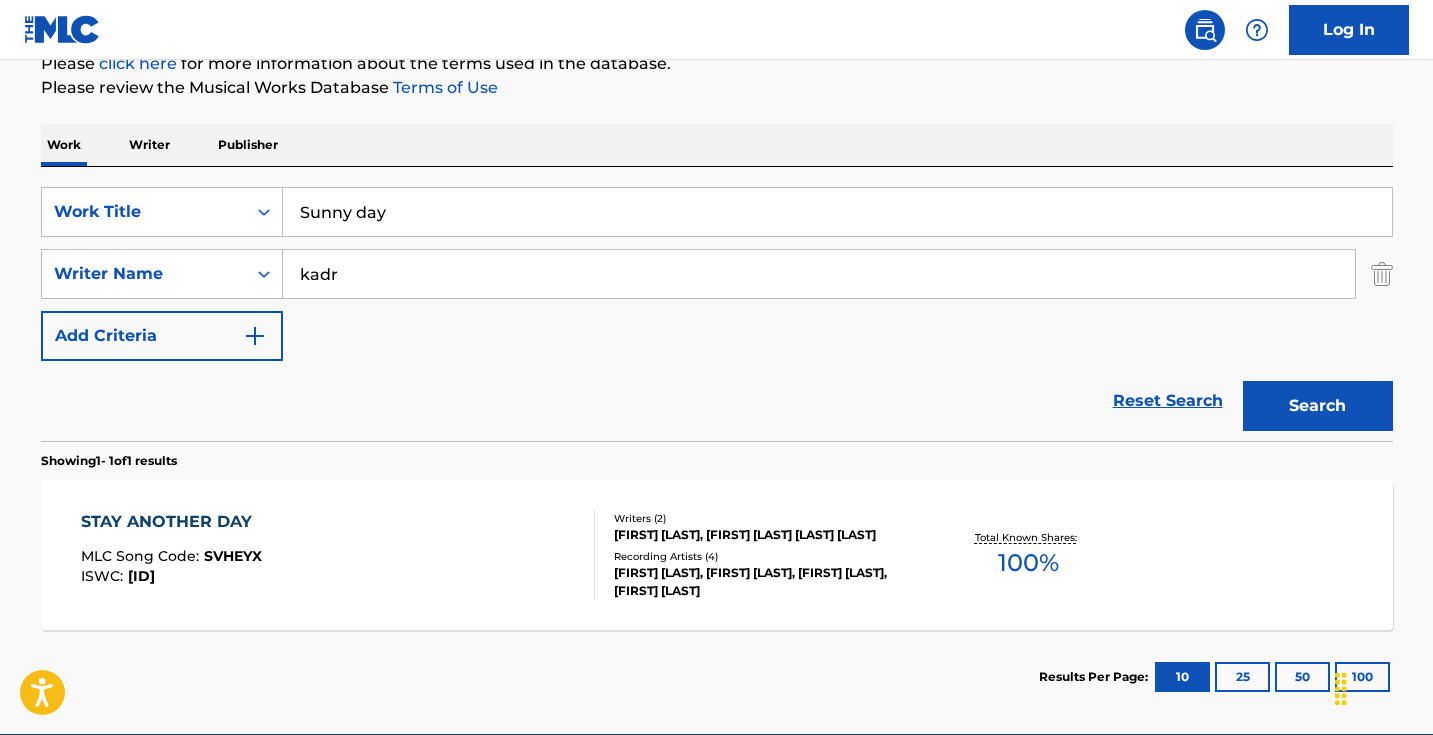 click on "Sunny day" at bounding box center [837, 212] 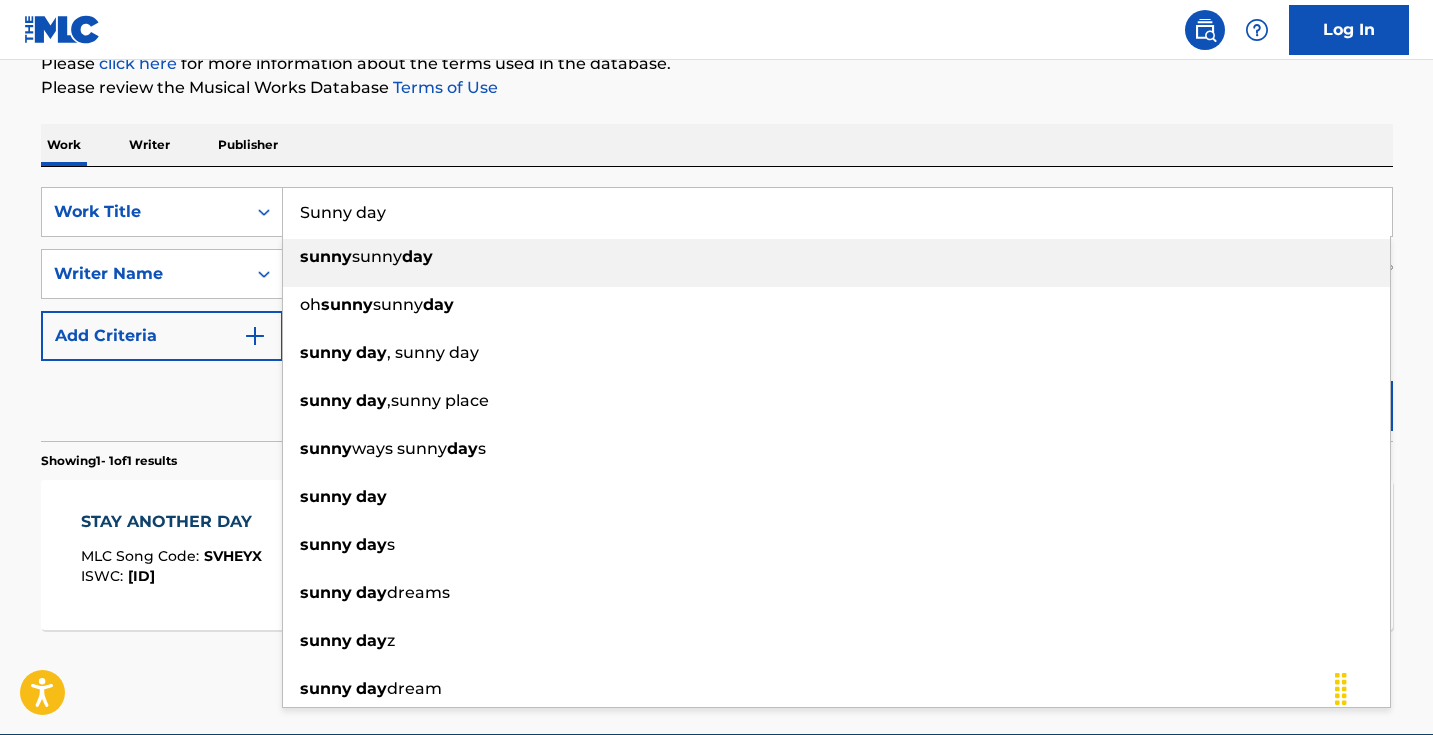 click on "Sunny day" at bounding box center (837, 212) 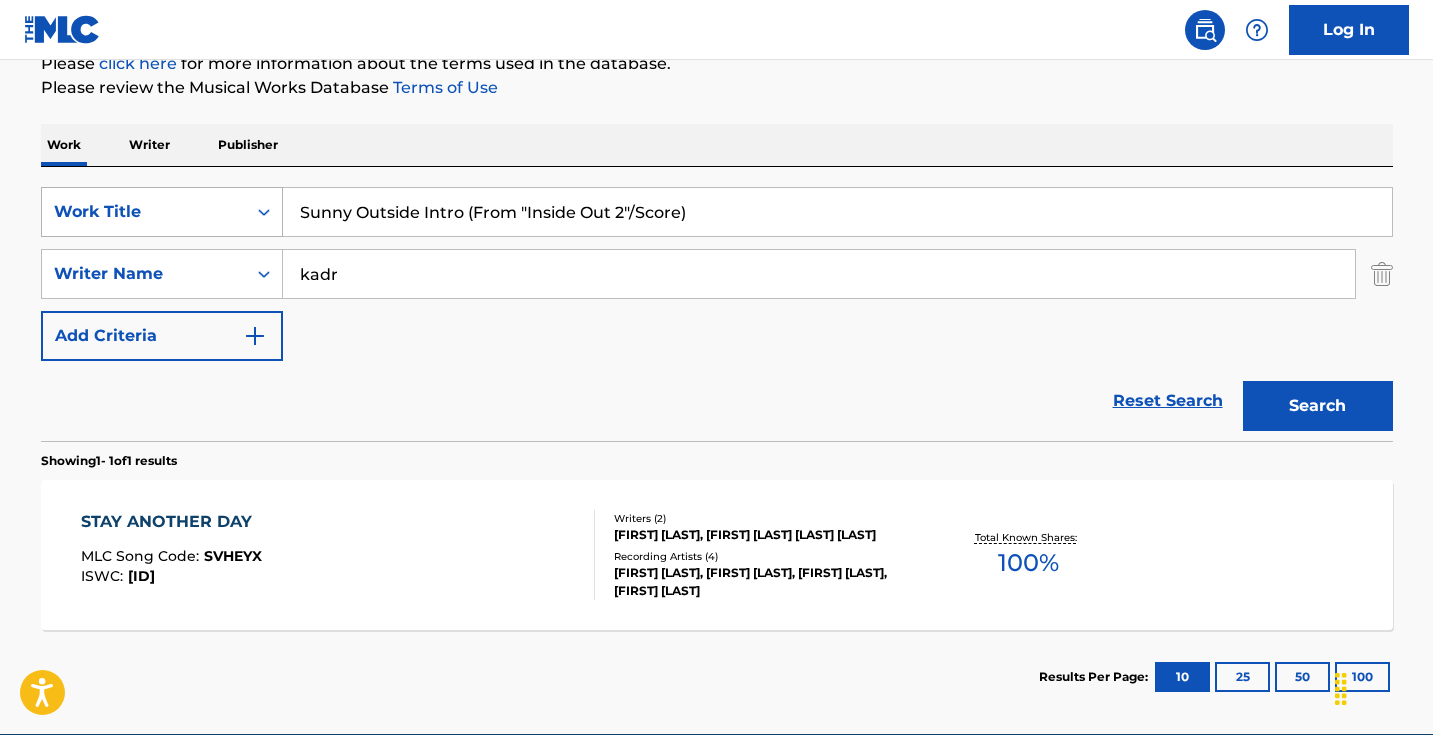 drag, startPoint x: 358, startPoint y: 215, endPoint x: 248, endPoint y: 197, distance: 111.463 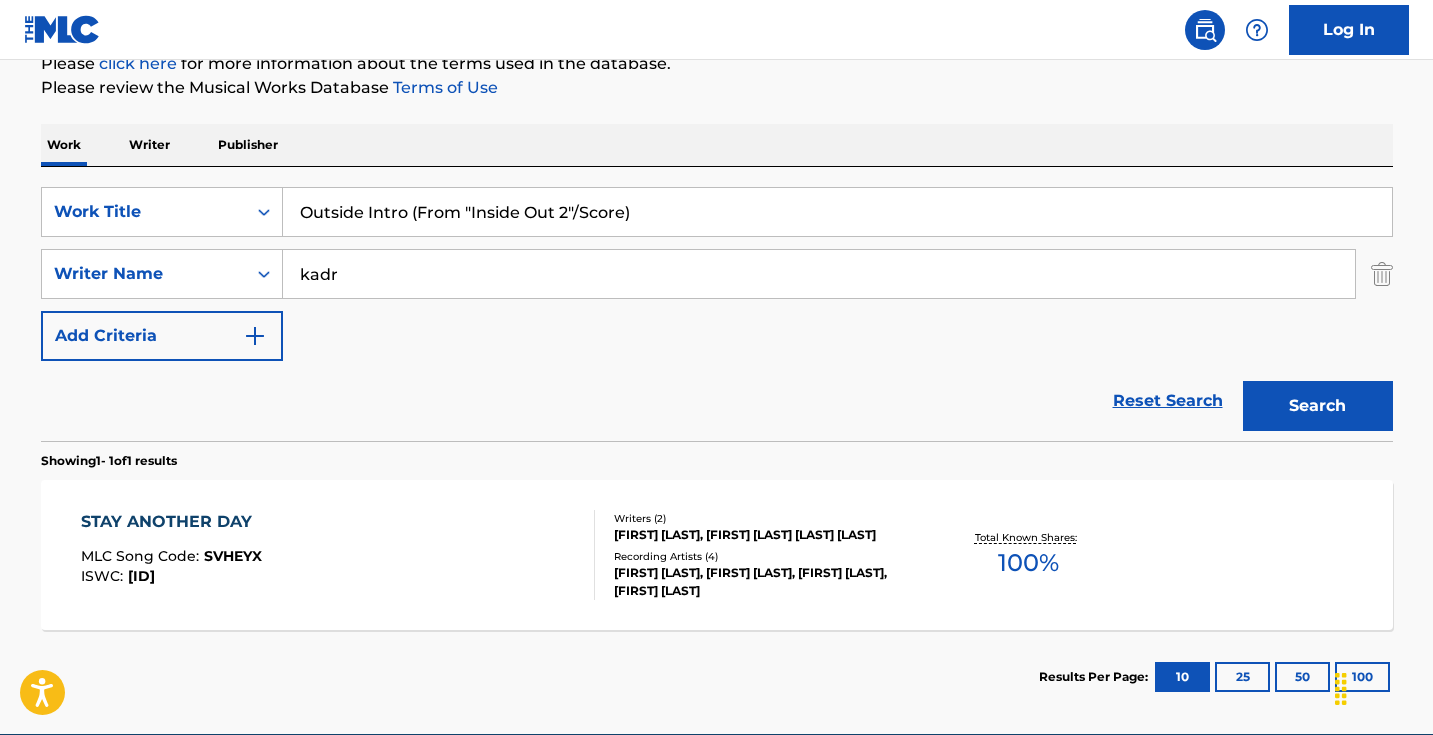 type on "Outside Intro (From "Inside Out 2"/Score)" 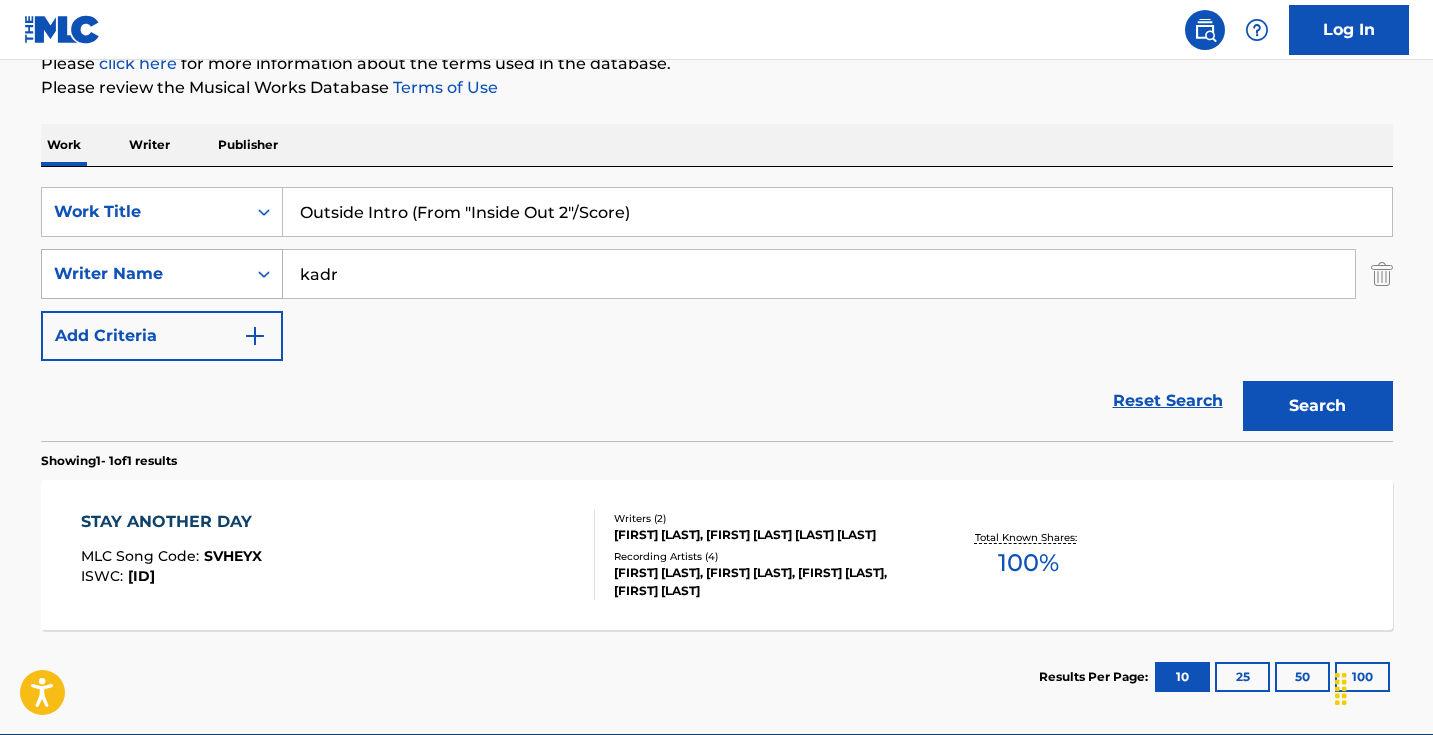 drag, startPoint x: 369, startPoint y: 267, endPoint x: 242, endPoint y: 254, distance: 127.66362 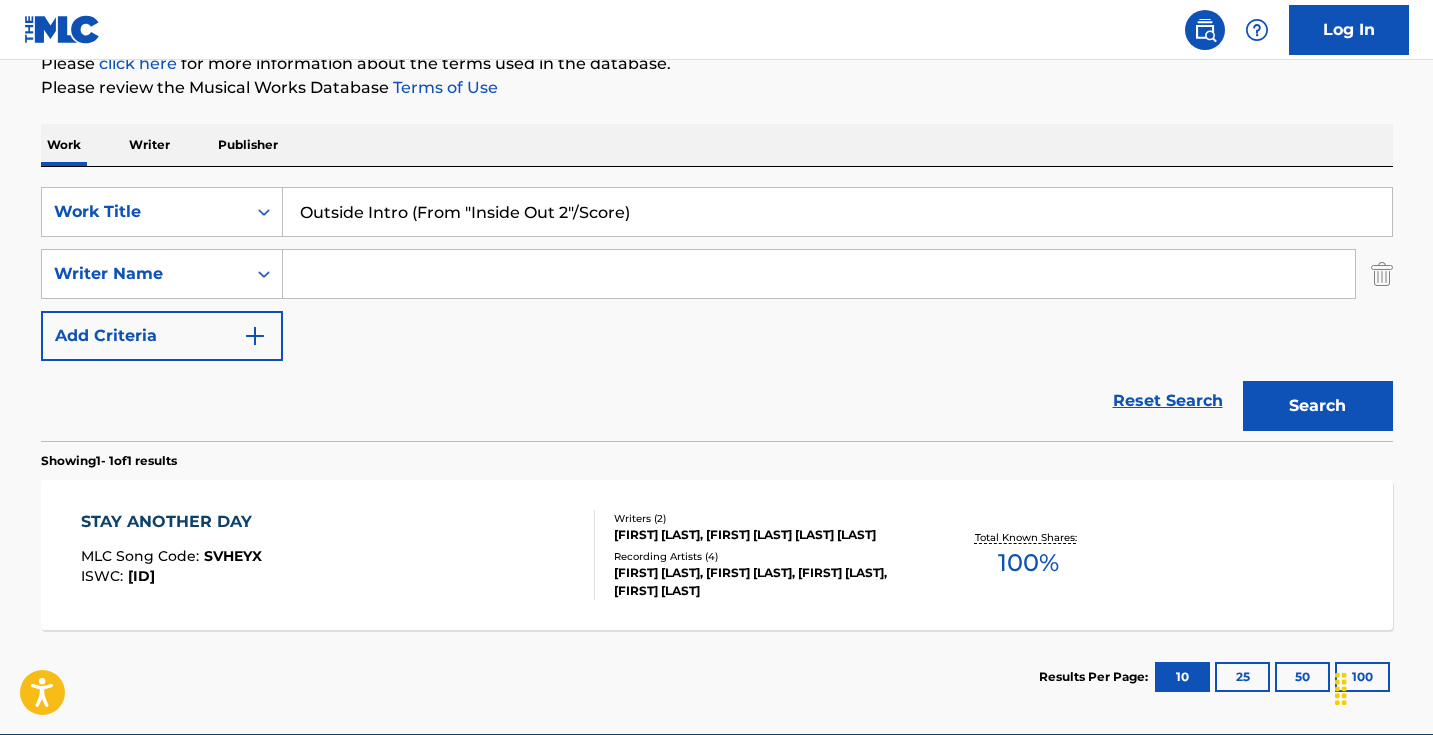 click on "Search" at bounding box center [1318, 406] 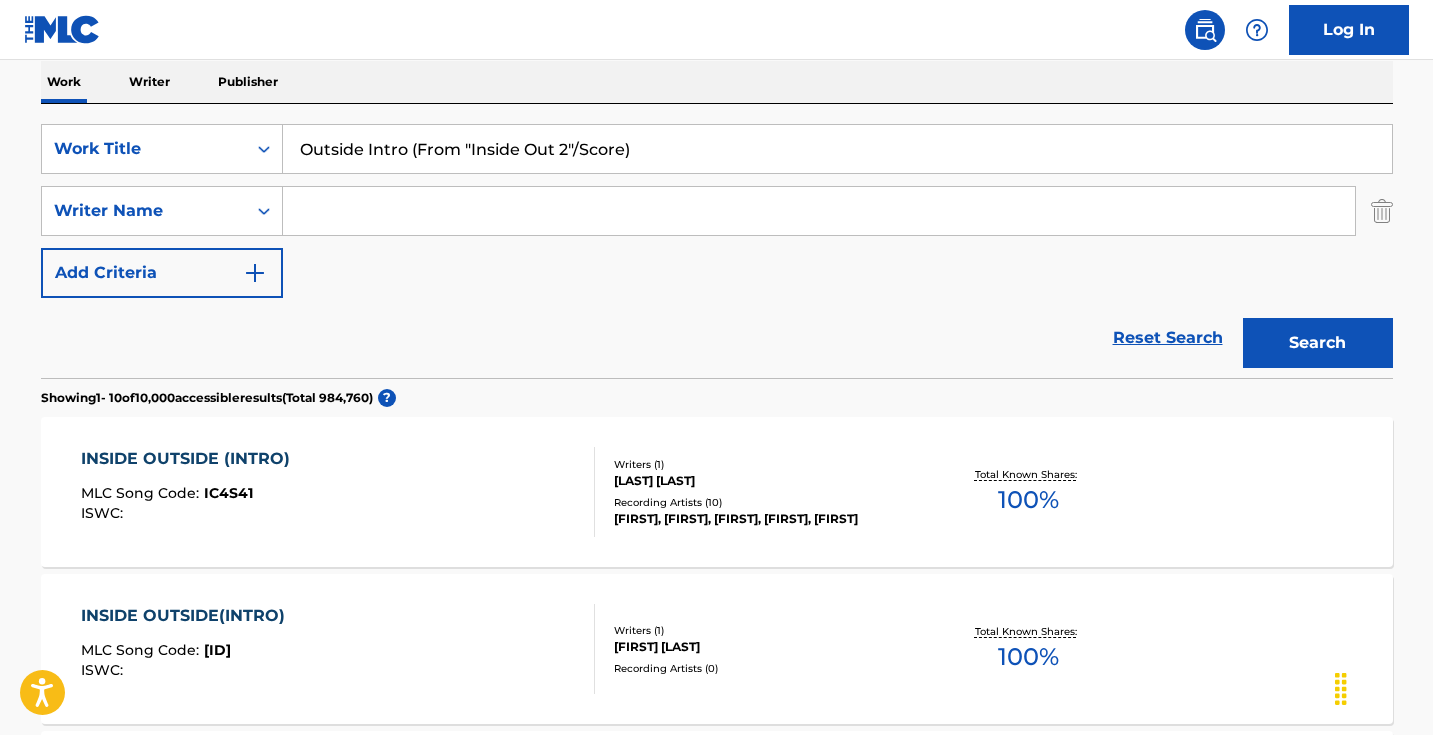 scroll, scrollTop: 279, scrollLeft: 0, axis: vertical 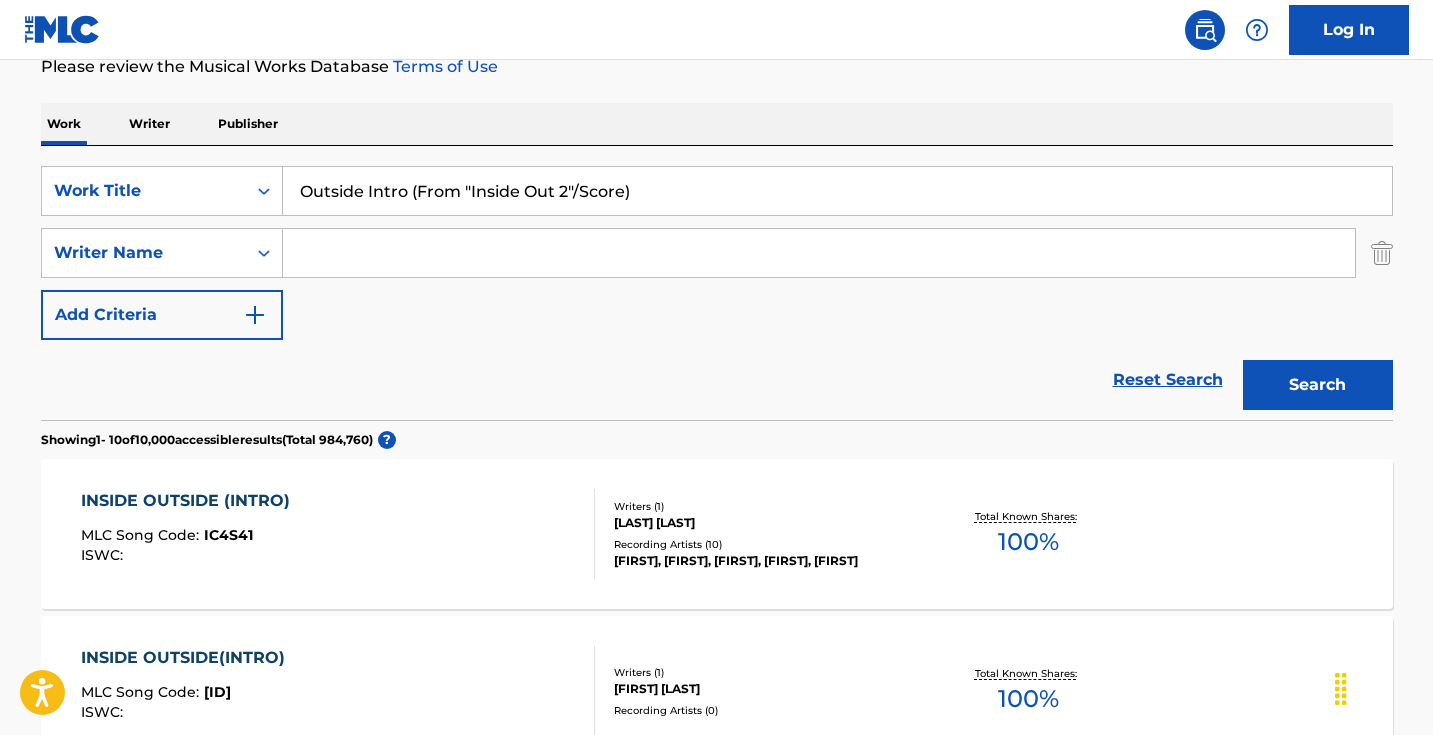 click at bounding box center (819, 253) 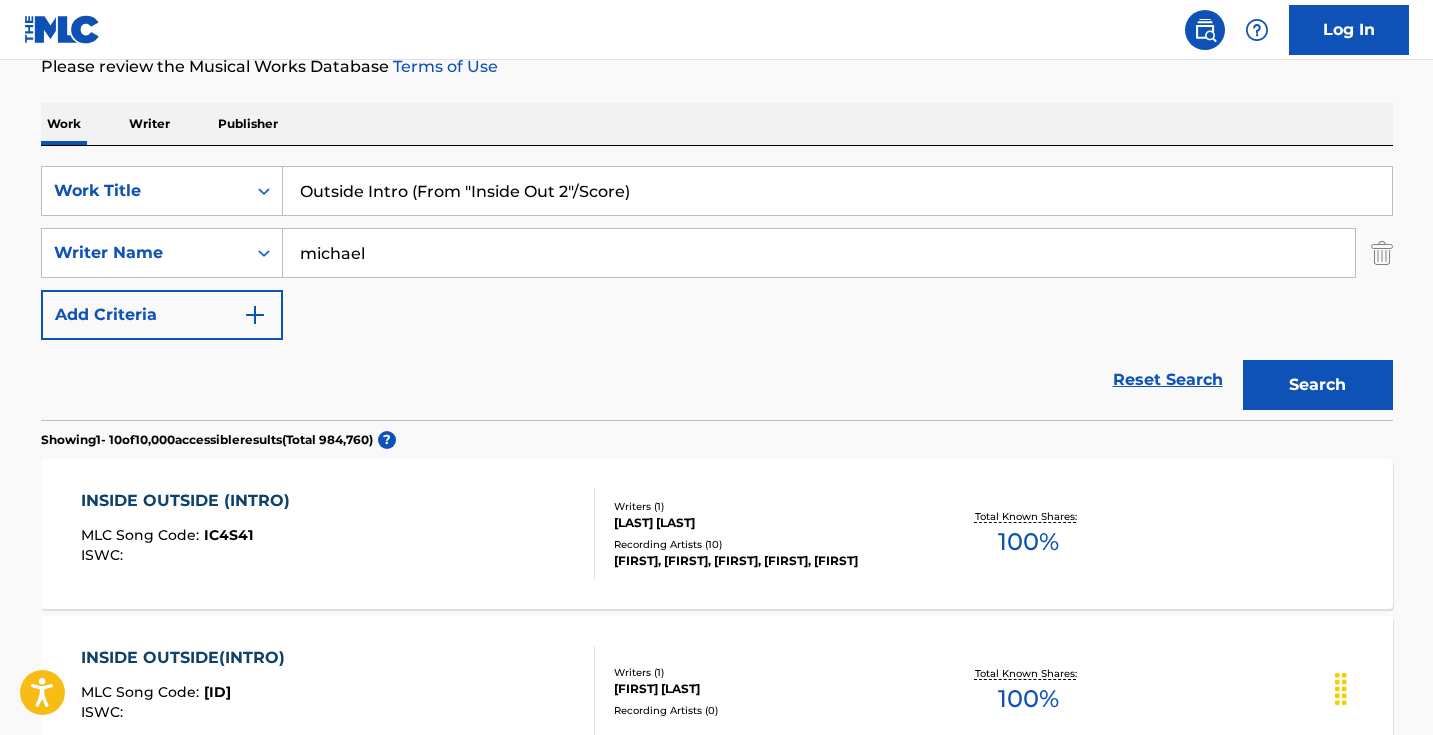 click on "Search" at bounding box center (1318, 385) 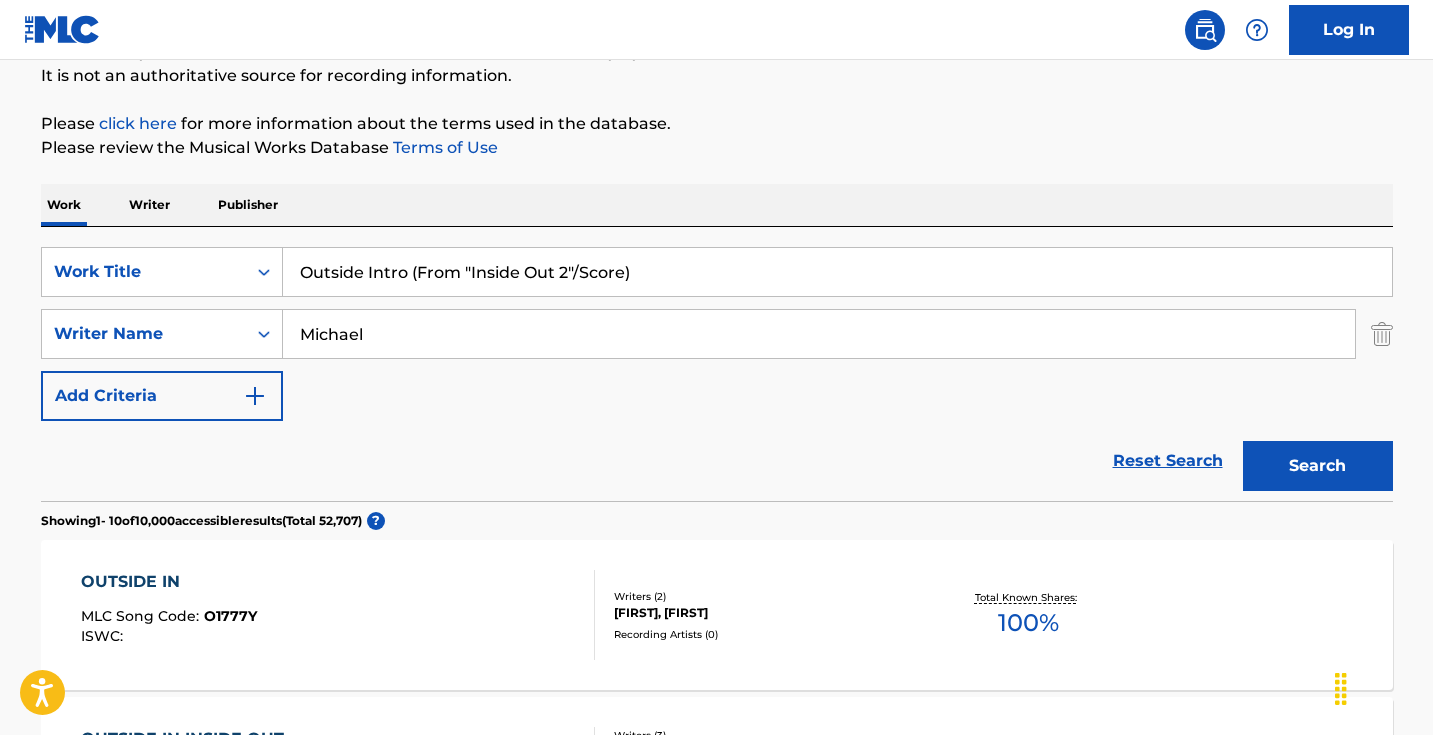 click on "SearchWithCriteria1667f8bf-40ab-4a1e-99fd-3f38d77dccac Work Title Outside Intro (From "Inside Out 2"/Score) SearchWithCriteria6548d4a2-e86d-49d3-924f-33cec4f39eea Writer Name [FIRST] [LAST]" at bounding box center [717, 334] 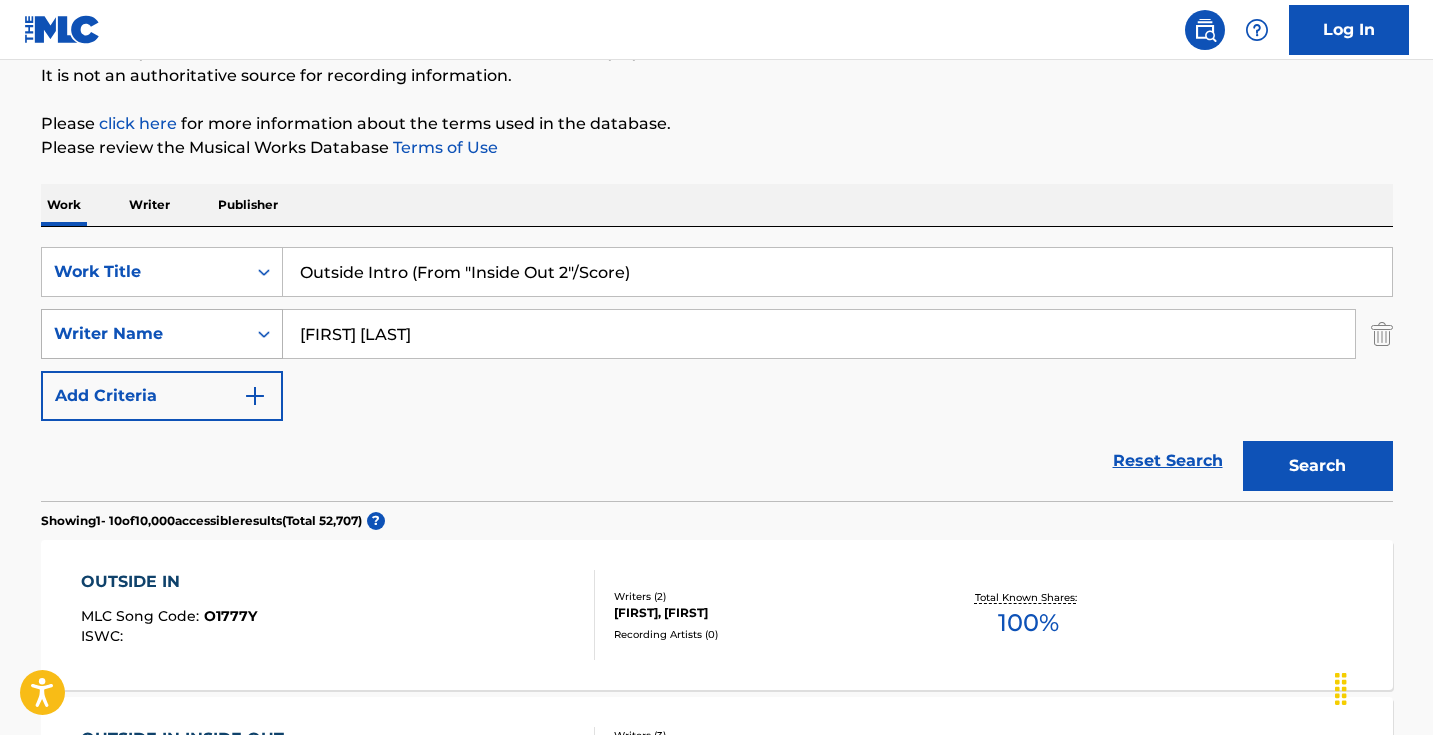 drag, startPoint x: 430, startPoint y: 337, endPoint x: 216, endPoint y: 334, distance: 214.02103 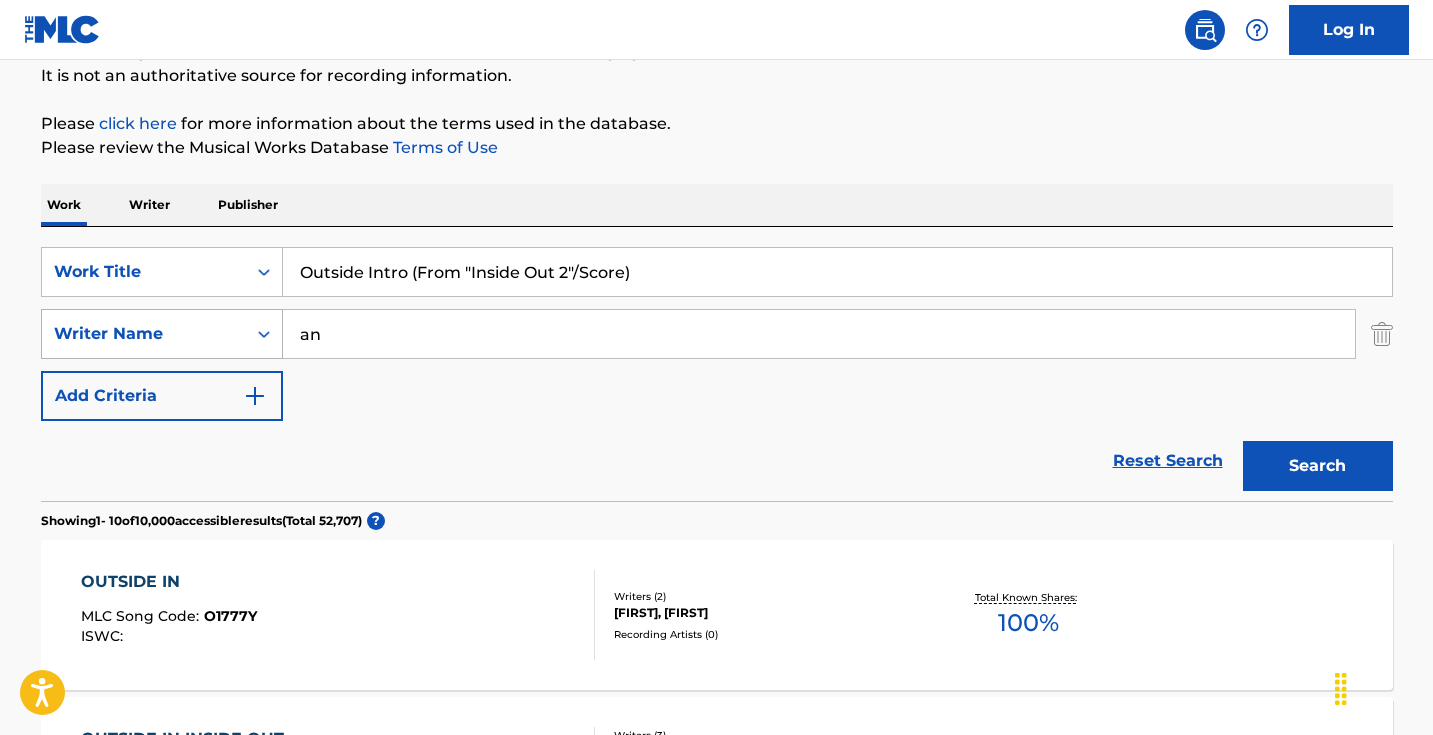 type on "a" 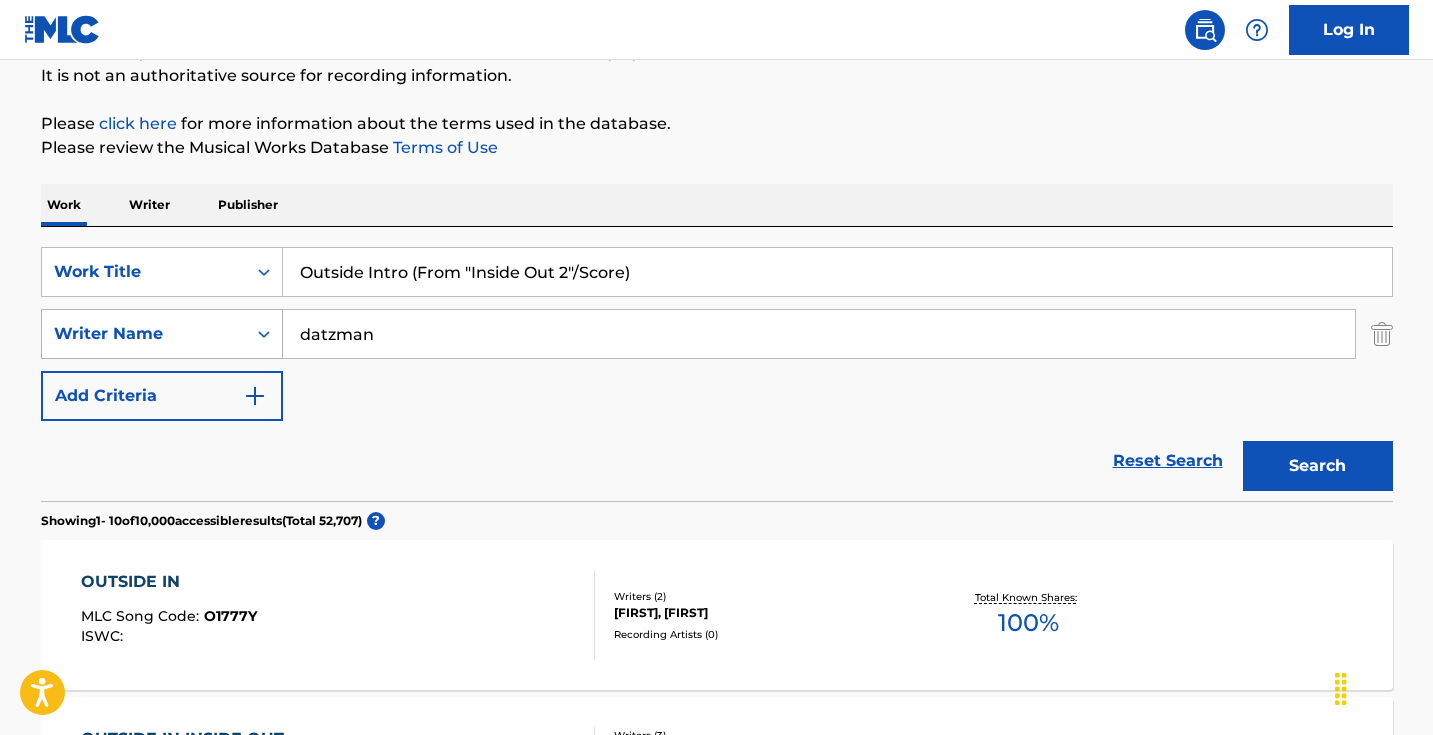 type on "datzman" 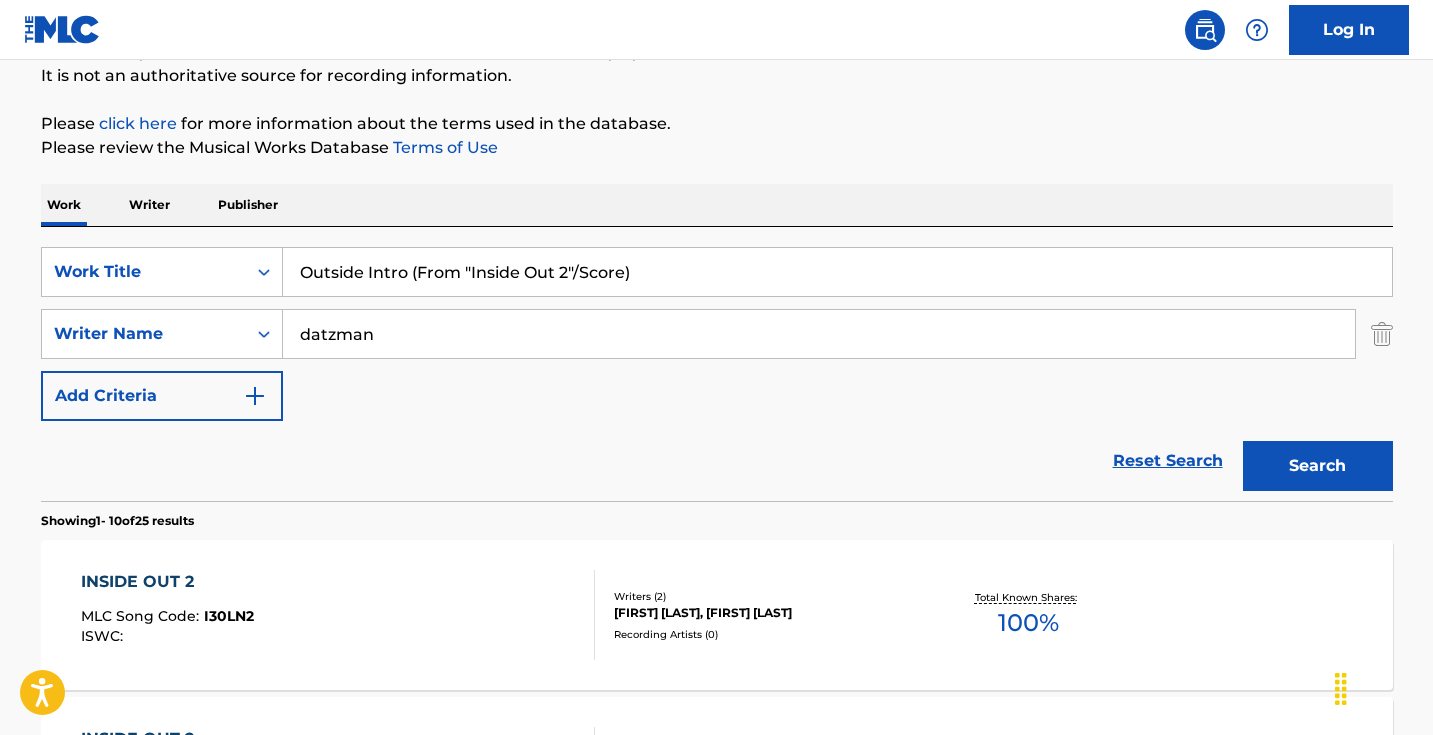 click on "Writers ( 2 )" at bounding box center [765, 596] 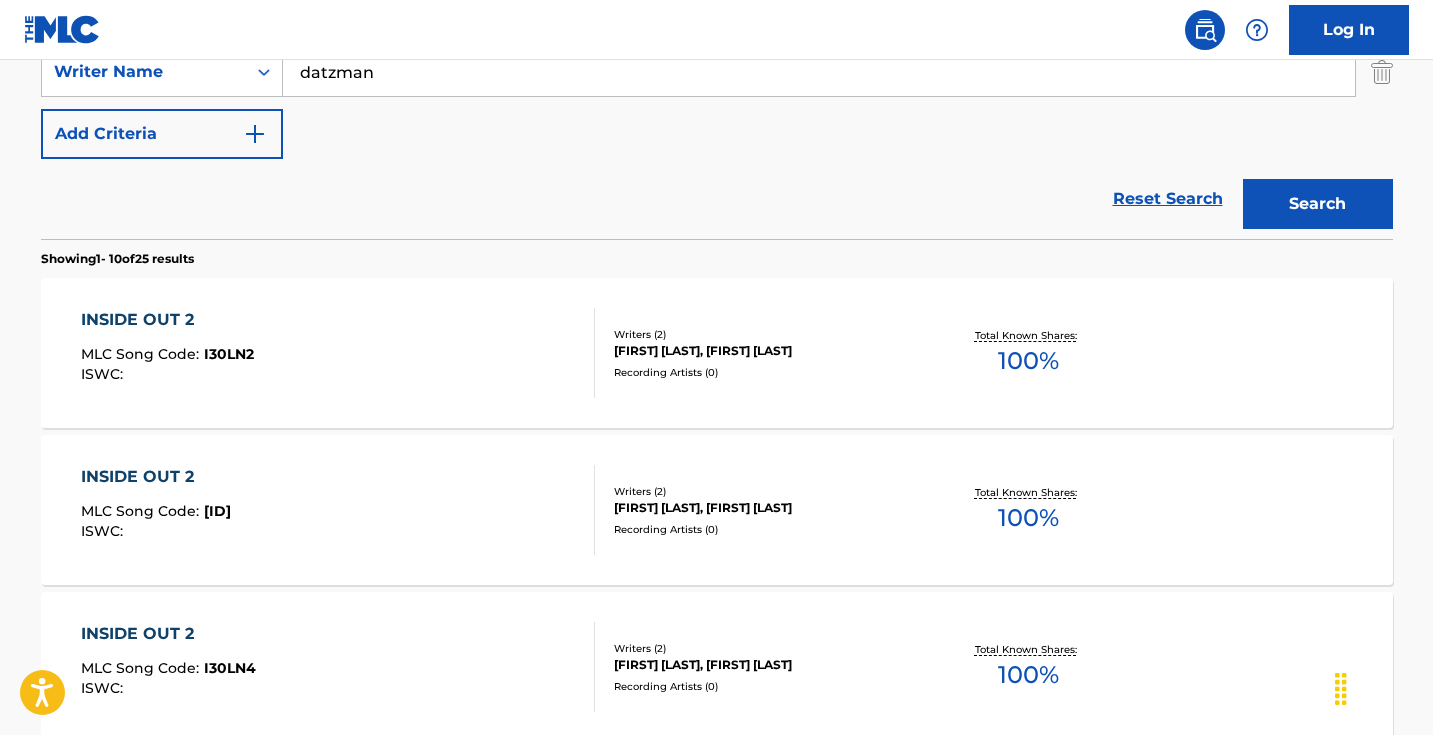 scroll, scrollTop: 485, scrollLeft: 0, axis: vertical 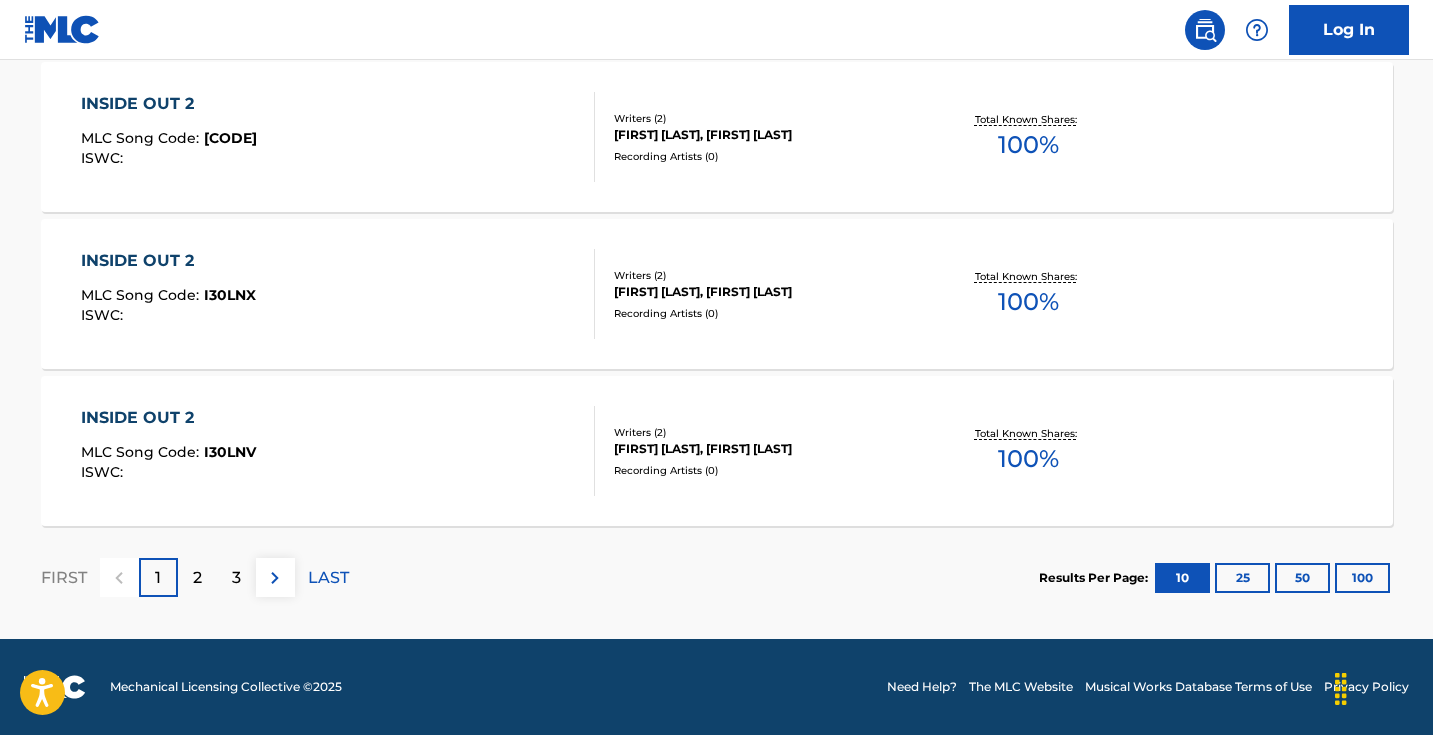 click at bounding box center (275, 578) 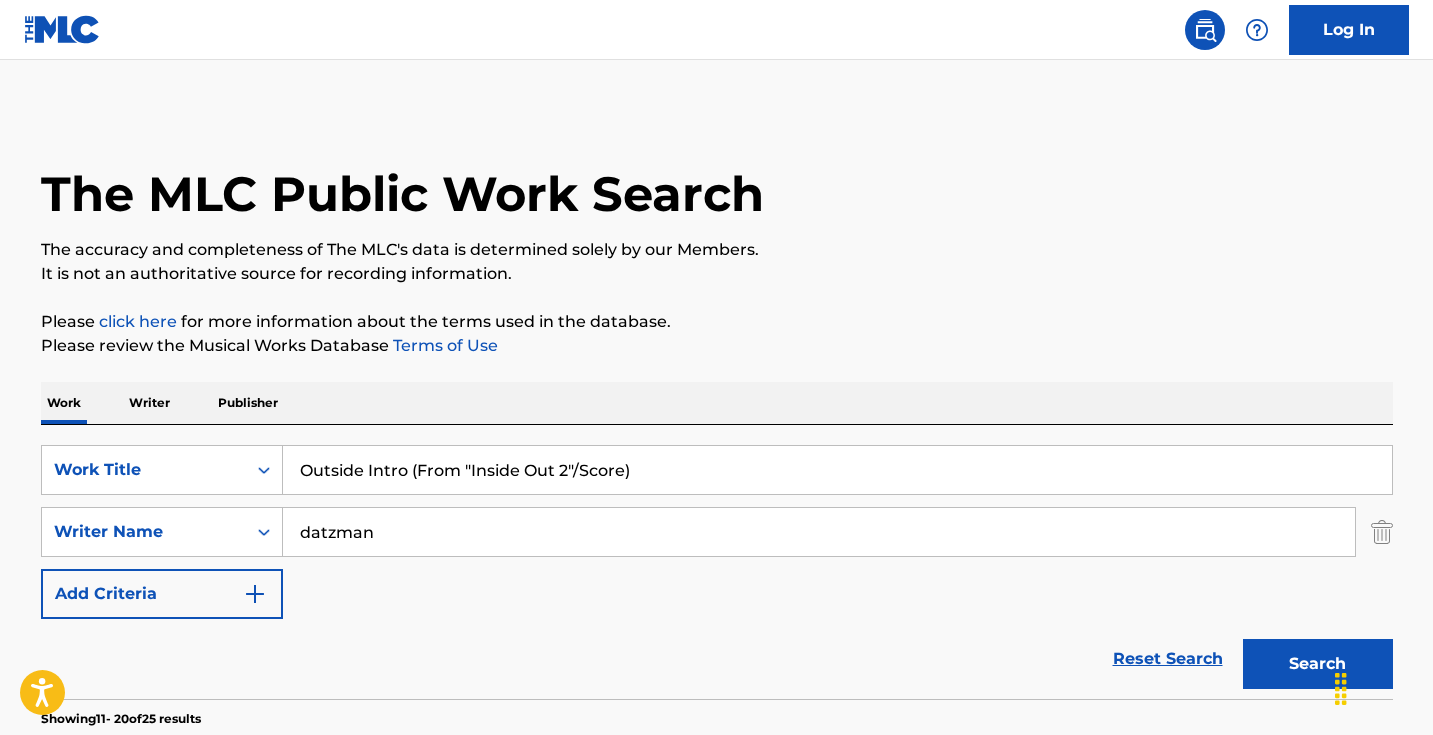 scroll, scrollTop: 0, scrollLeft: 0, axis: both 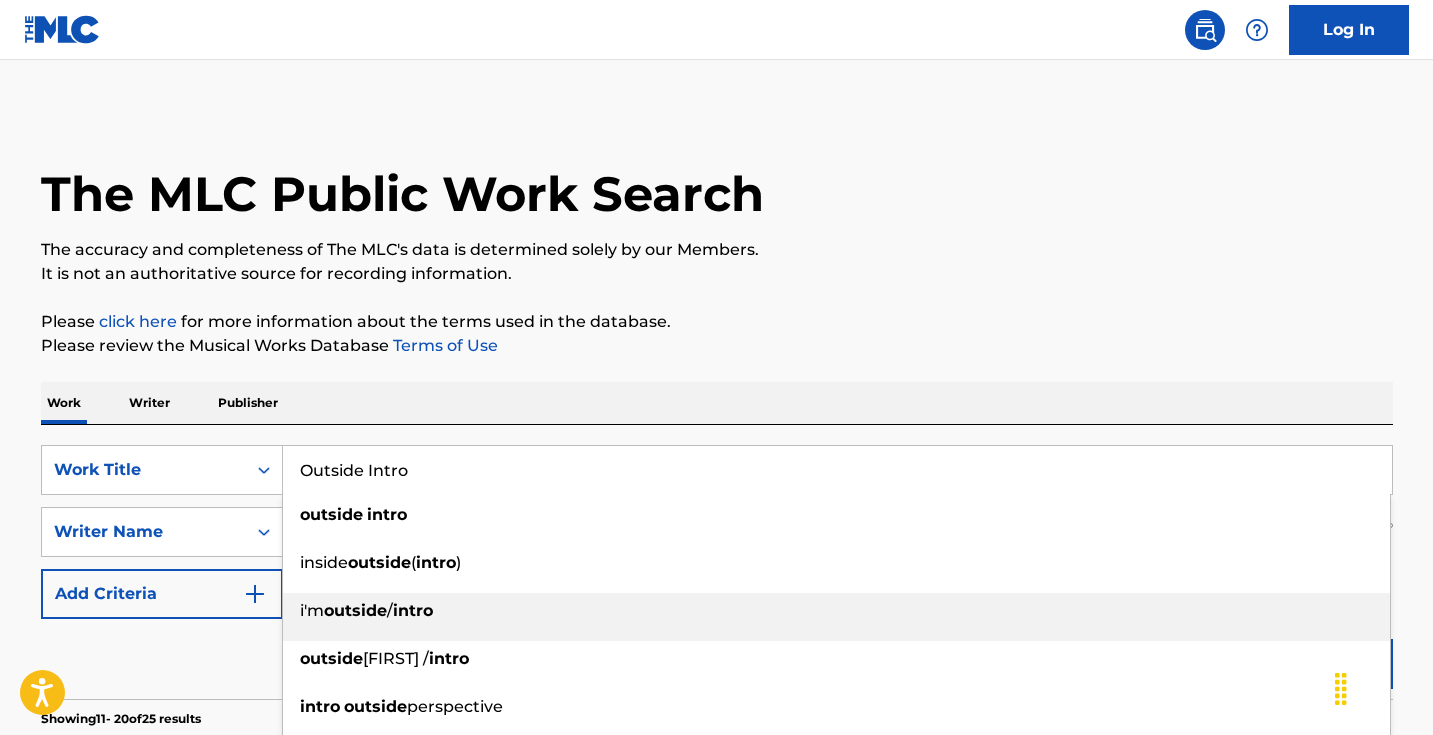 type on "Outside Intro" 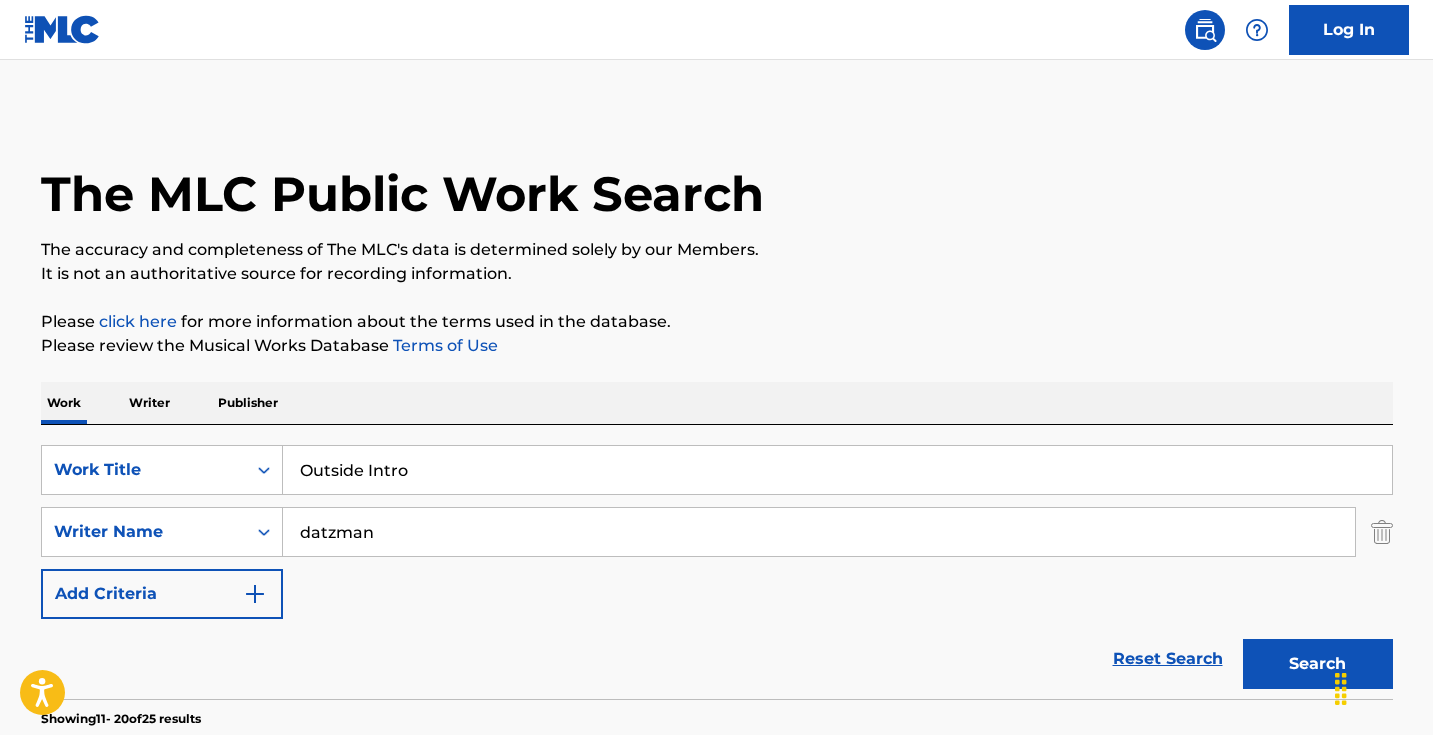 click on "Showing  11  -   20  of  25   results   OUTSIDE INTRO MLC Song Code : OM336T ISWC : Writers ( 2 ) [FIRST] [LAST], [FIRST] [LAST] Recording Artists ( 45 ) [FIRST] [LAST], [FIRST] [LAST], [FIRST] [LAST], [FIRST] [LAST], [FIRST] [LAST] Total Known Shares: 100 % RATATOUILLE SCORE MLC Song Code : R5893H ISWC : Writers ( 1 ) [FIRST] [LAST] Recording Artists ( 0 ) Total Known Shares: 100 % LOST SCORE MLC Song Code : L70995 ISWC : Writers ( 2 ) Recording Artists ( 0 ) 0 % INSIDE OUTRO" at bounding box center (717, 1257) 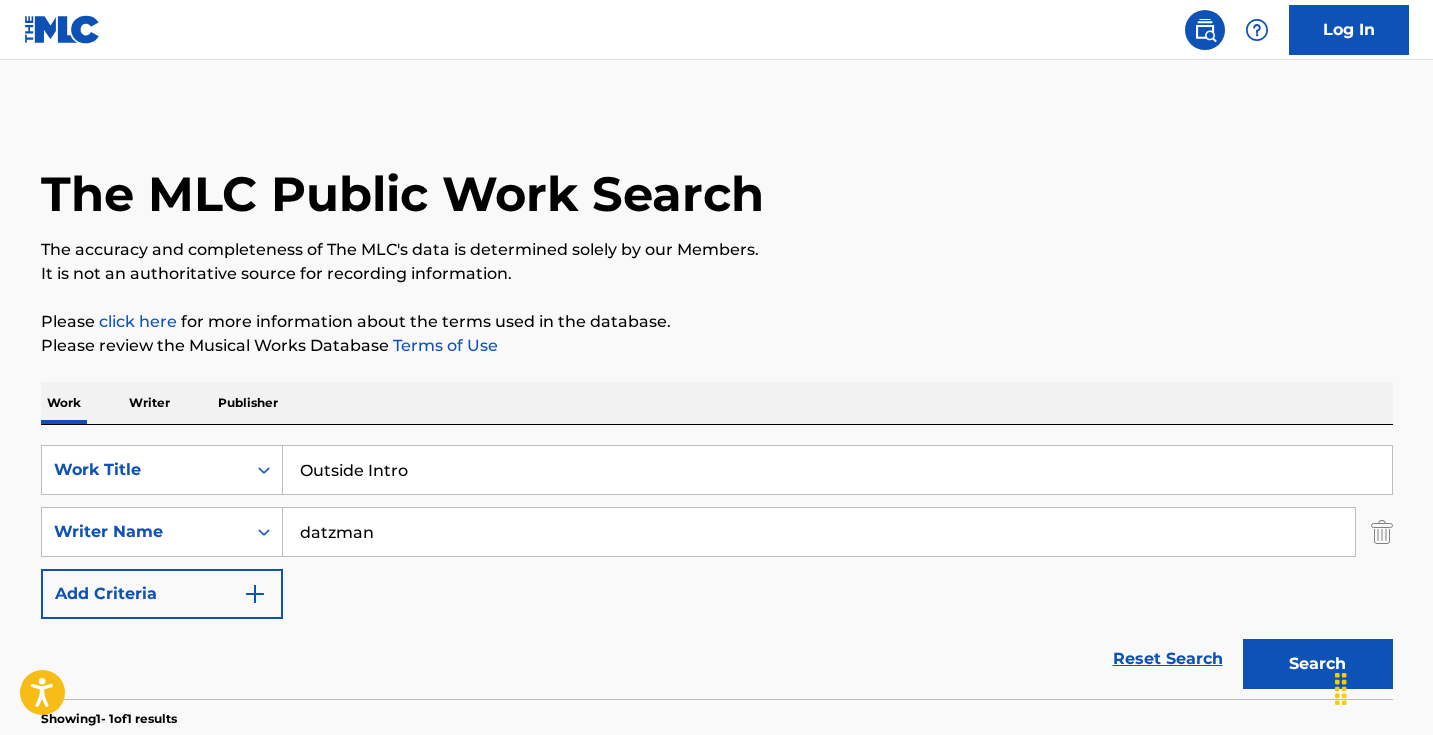 scroll, scrollTop: 278, scrollLeft: 0, axis: vertical 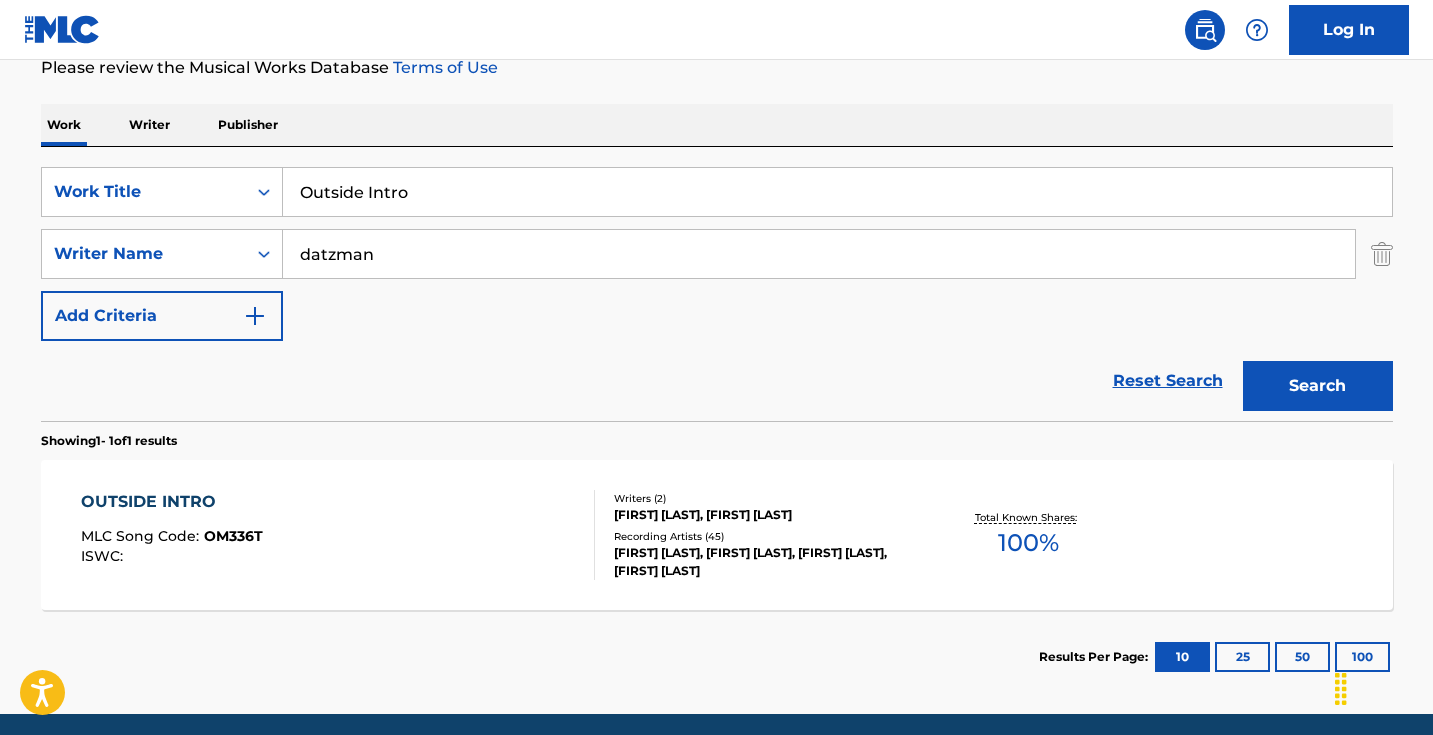click on "OUTSIDE INTRO MLC Song Code : OM336T ISWC :" at bounding box center [338, 535] 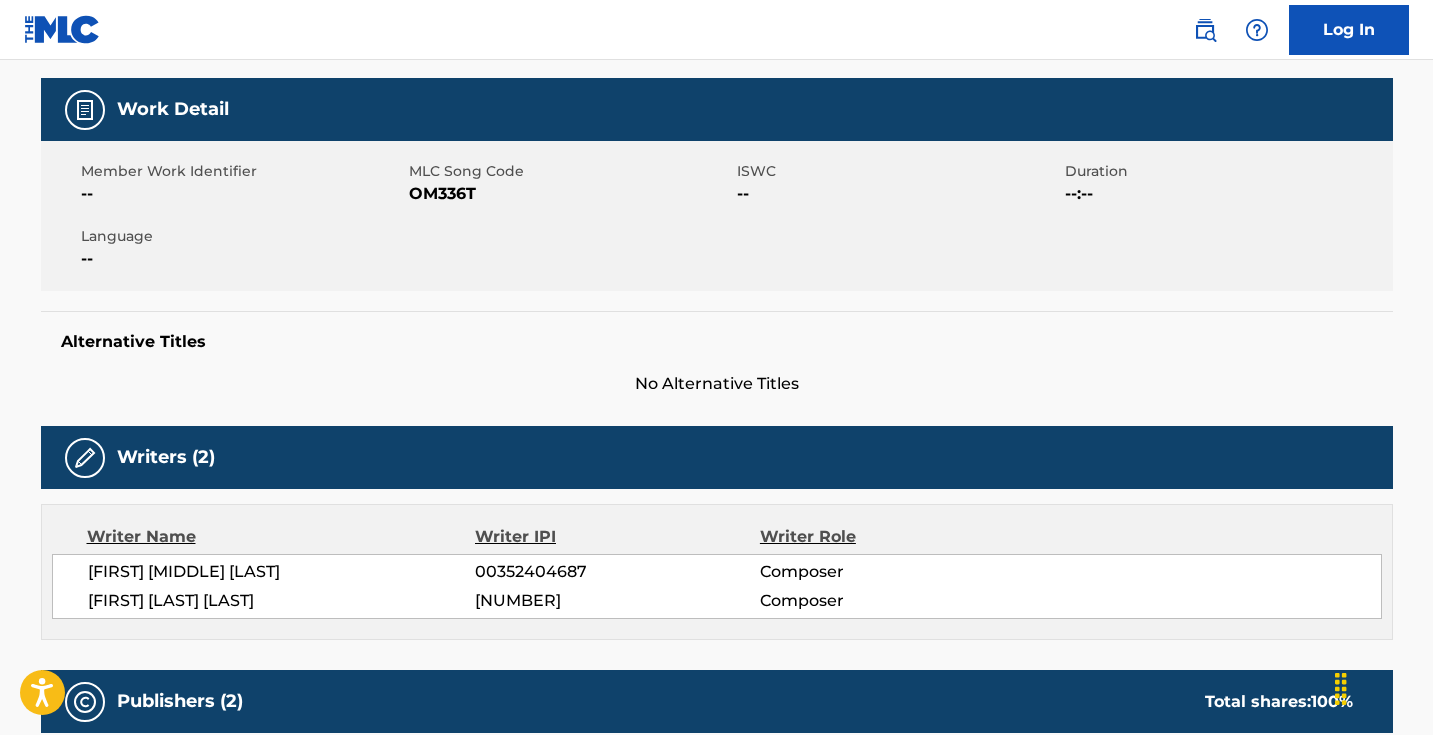 scroll, scrollTop: 0, scrollLeft: 0, axis: both 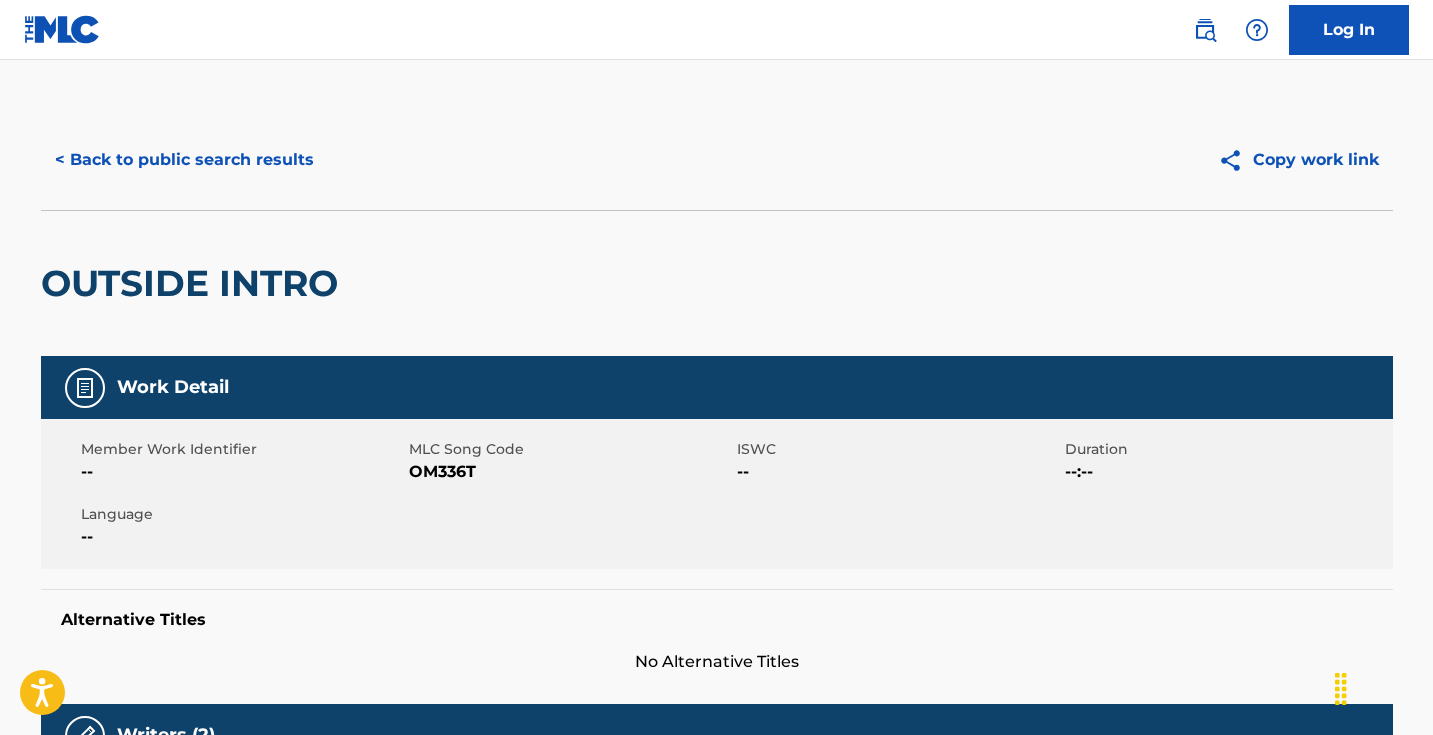 click on "OM336T" at bounding box center [570, 472] 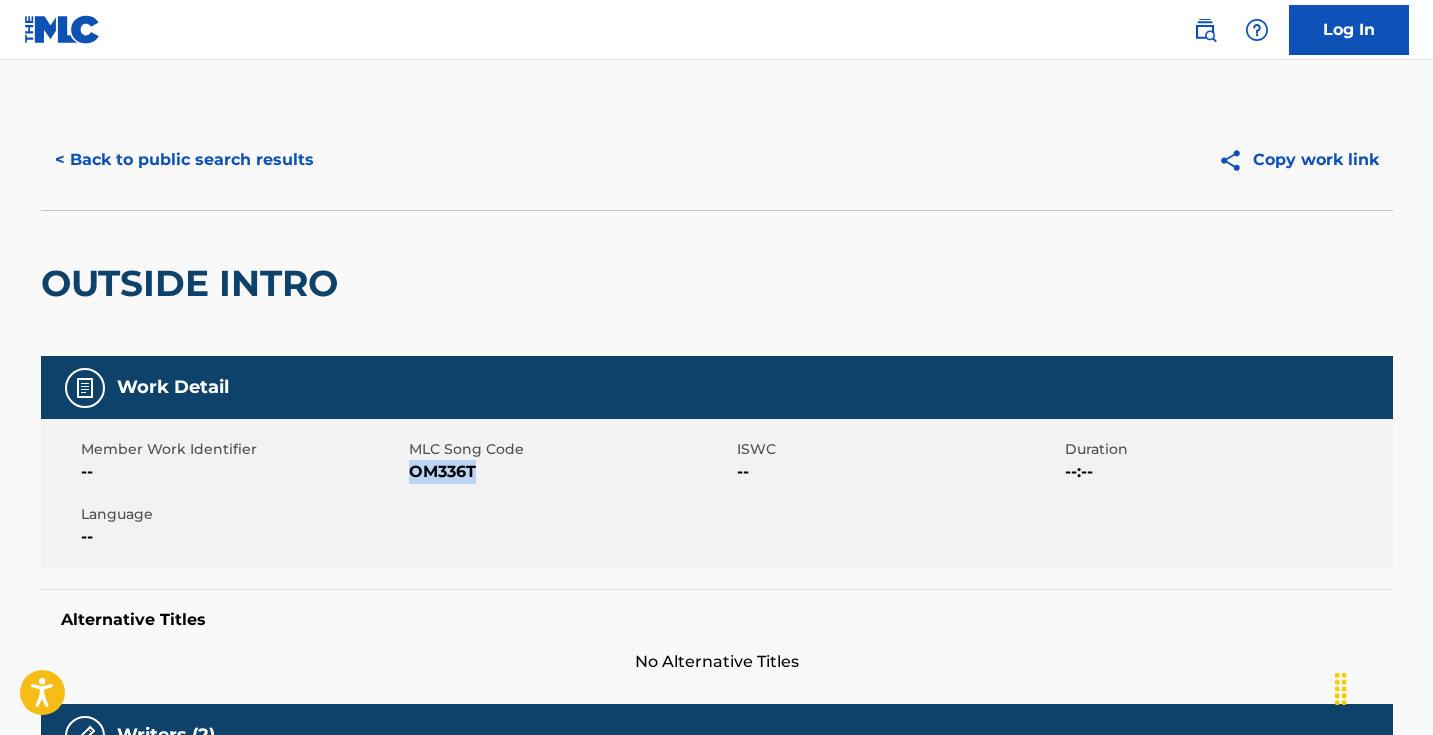 click on "OM336T" at bounding box center [570, 472] 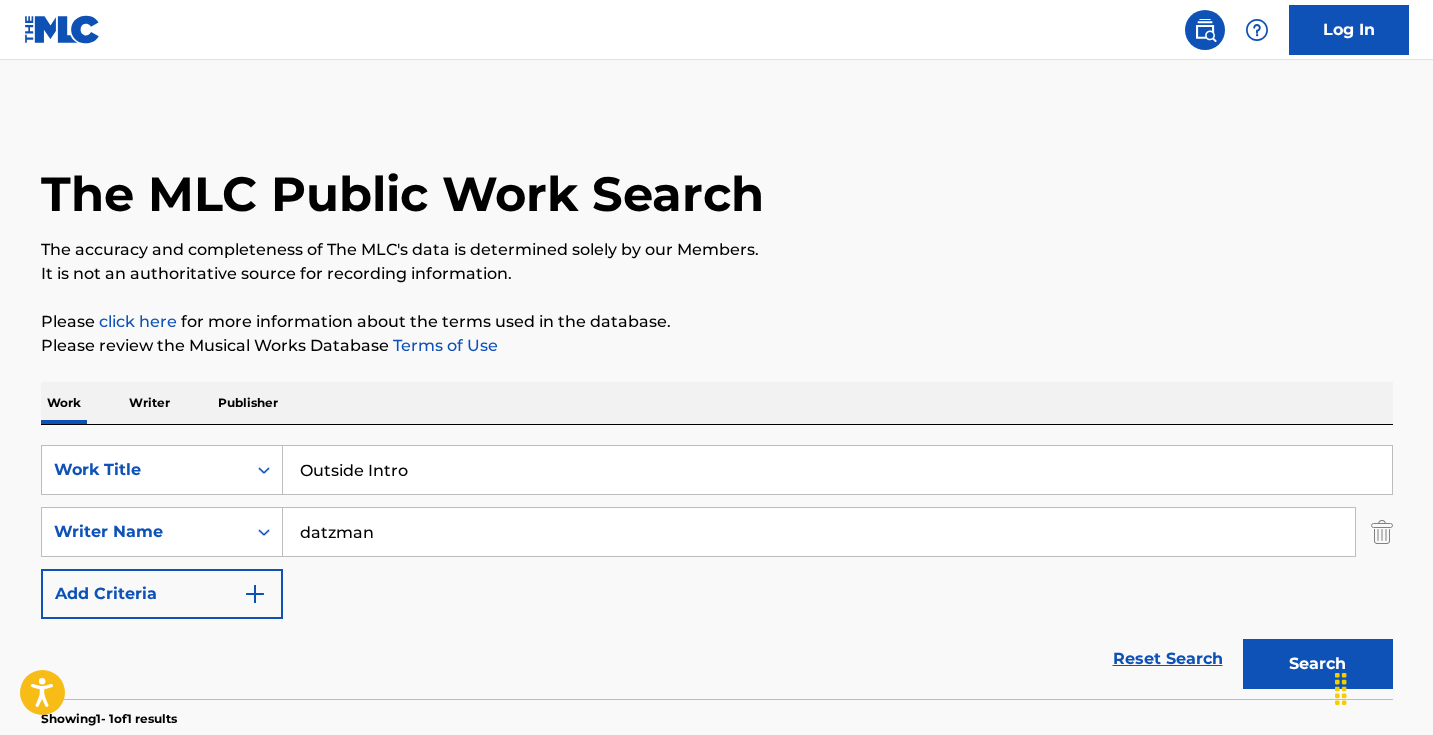 scroll, scrollTop: 239, scrollLeft: 0, axis: vertical 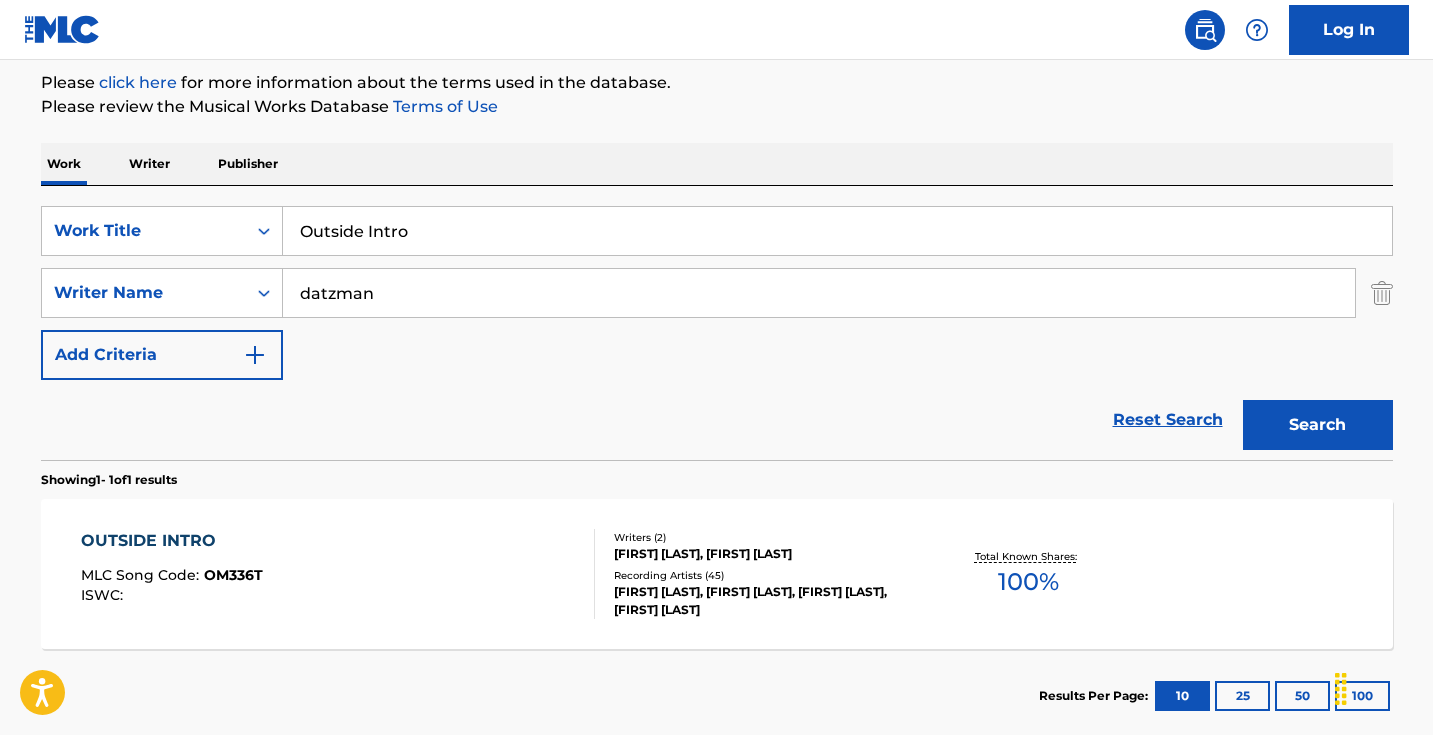 click on "Outside Intro" at bounding box center (837, 231) 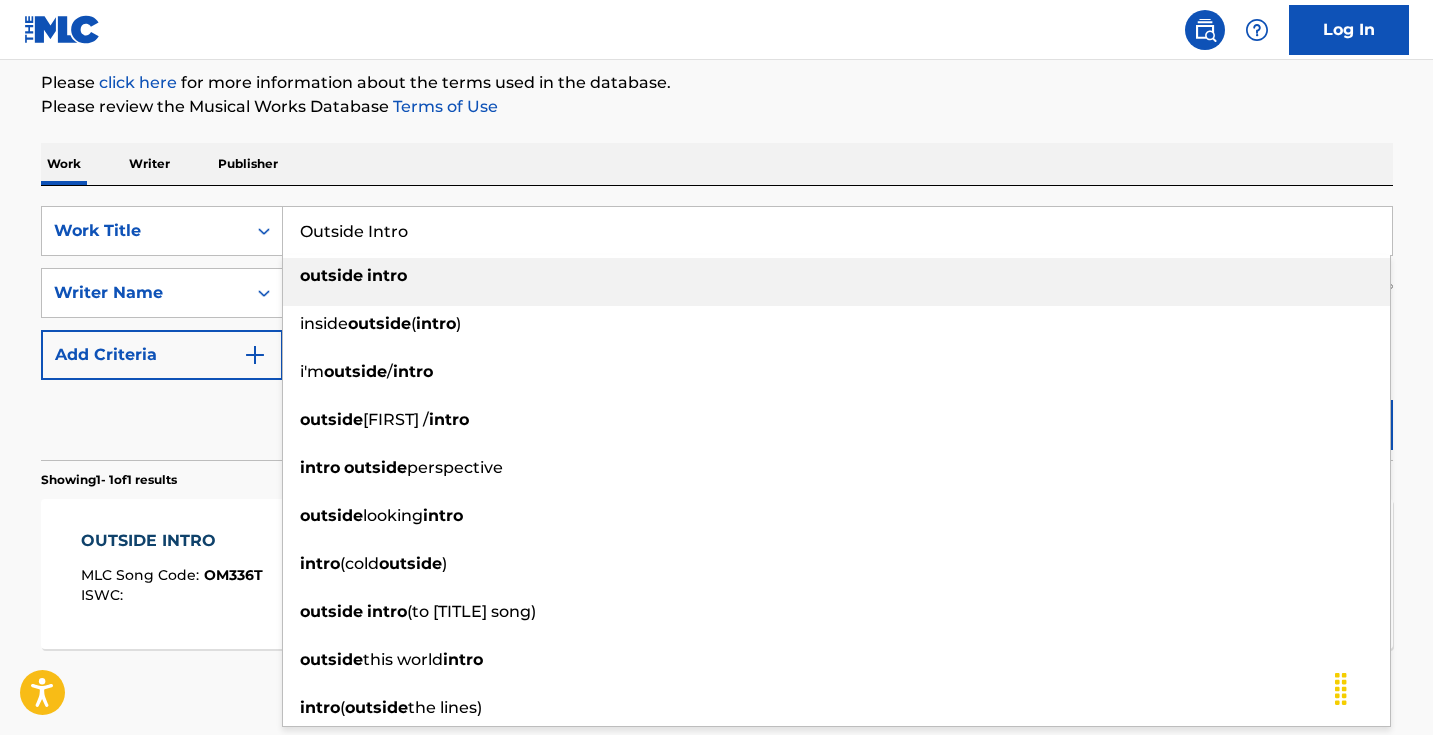 paste on "Rosary" 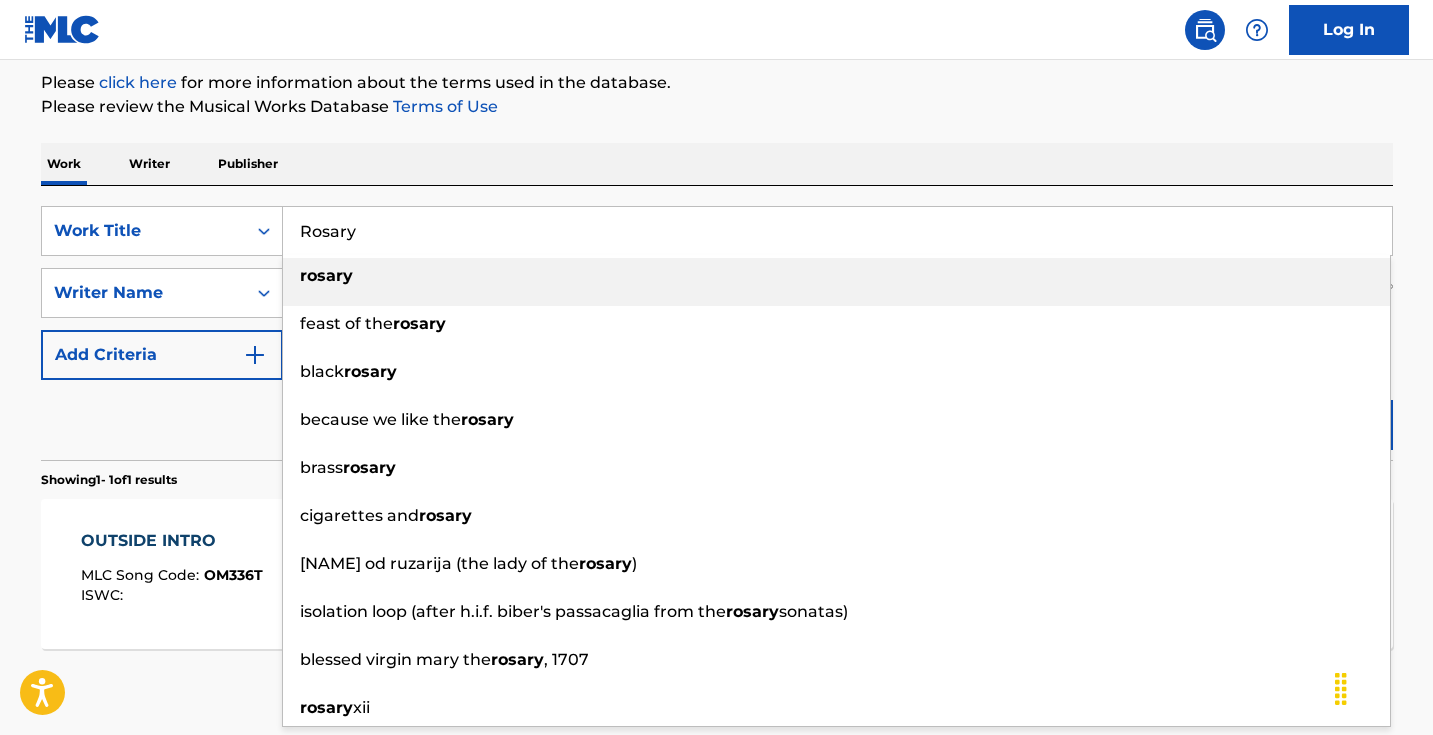 type on "Rosary" 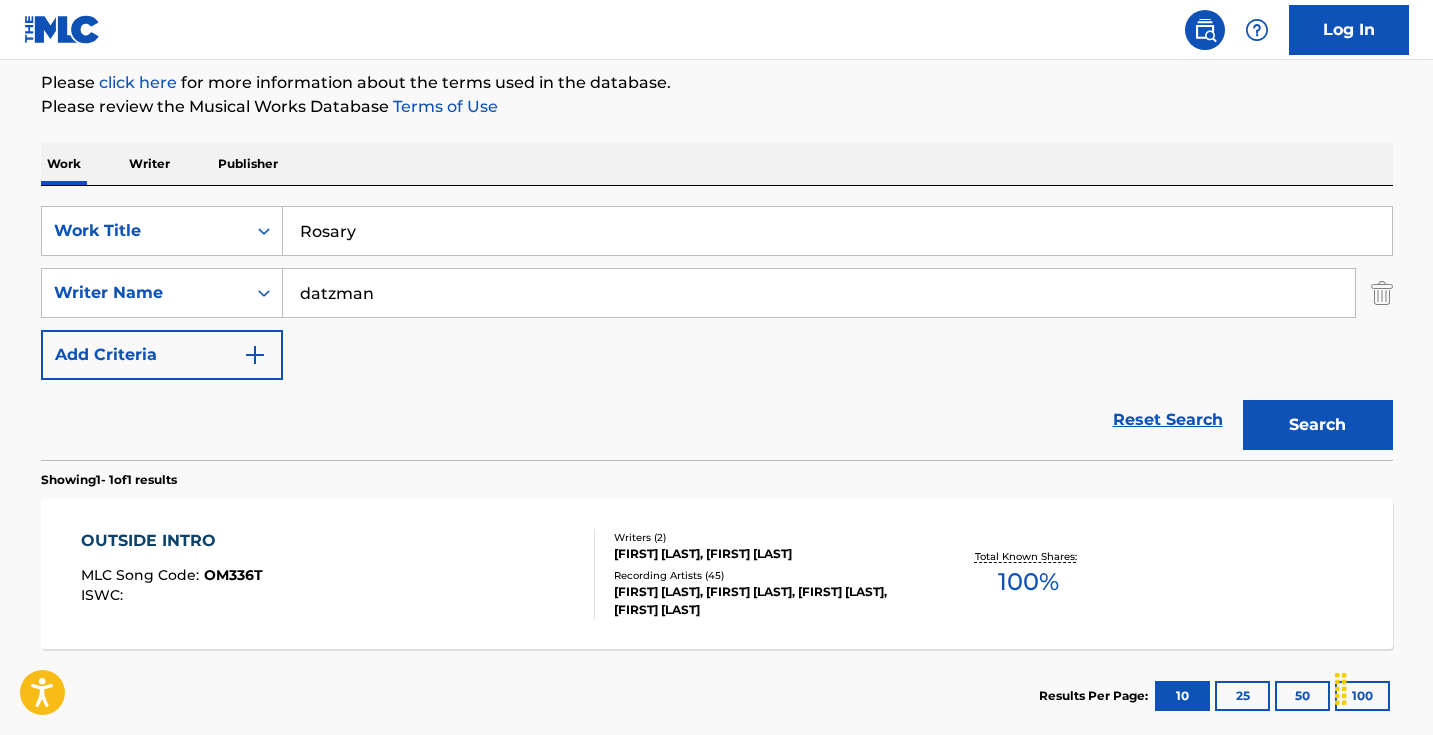 click on "Work Writer Publisher" at bounding box center (717, 164) 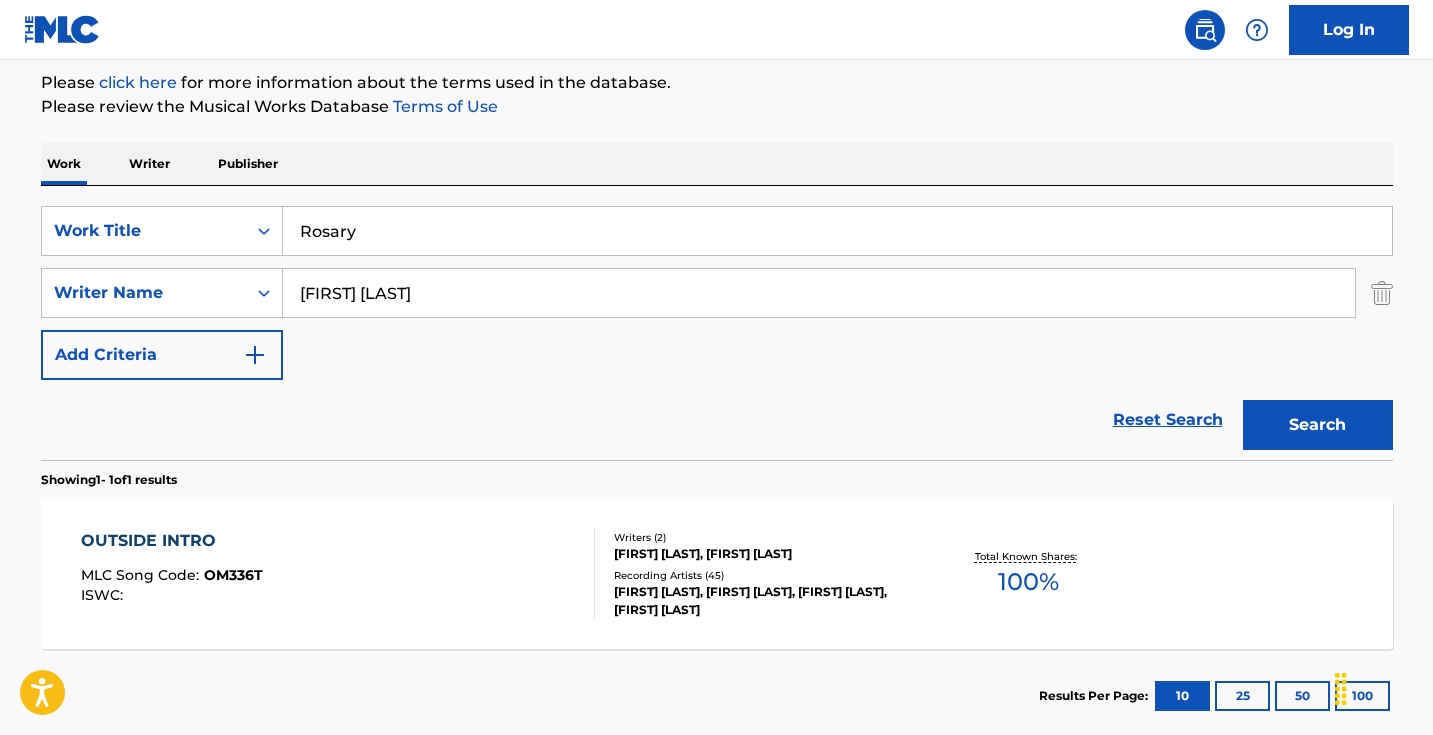 click on "Search" at bounding box center (1318, 425) 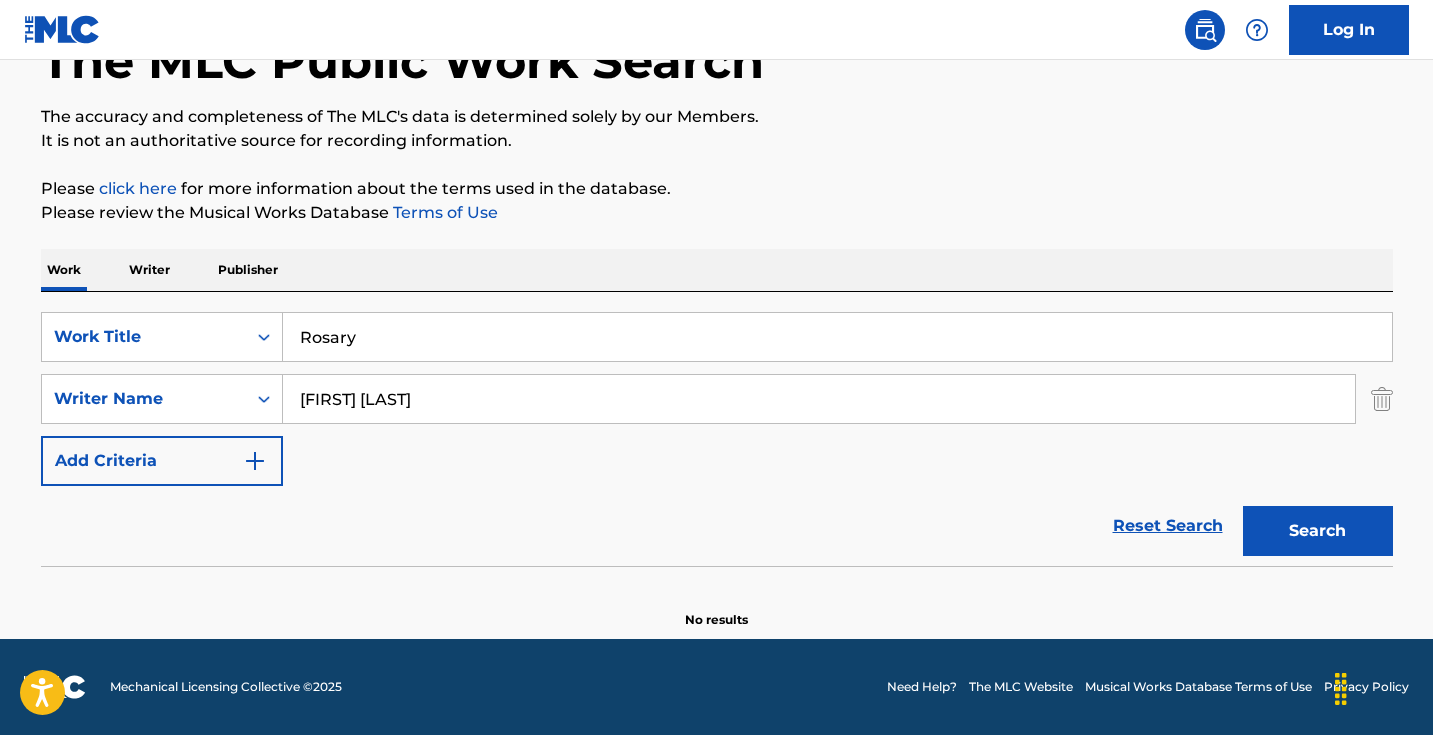 scroll, scrollTop: 133, scrollLeft: 0, axis: vertical 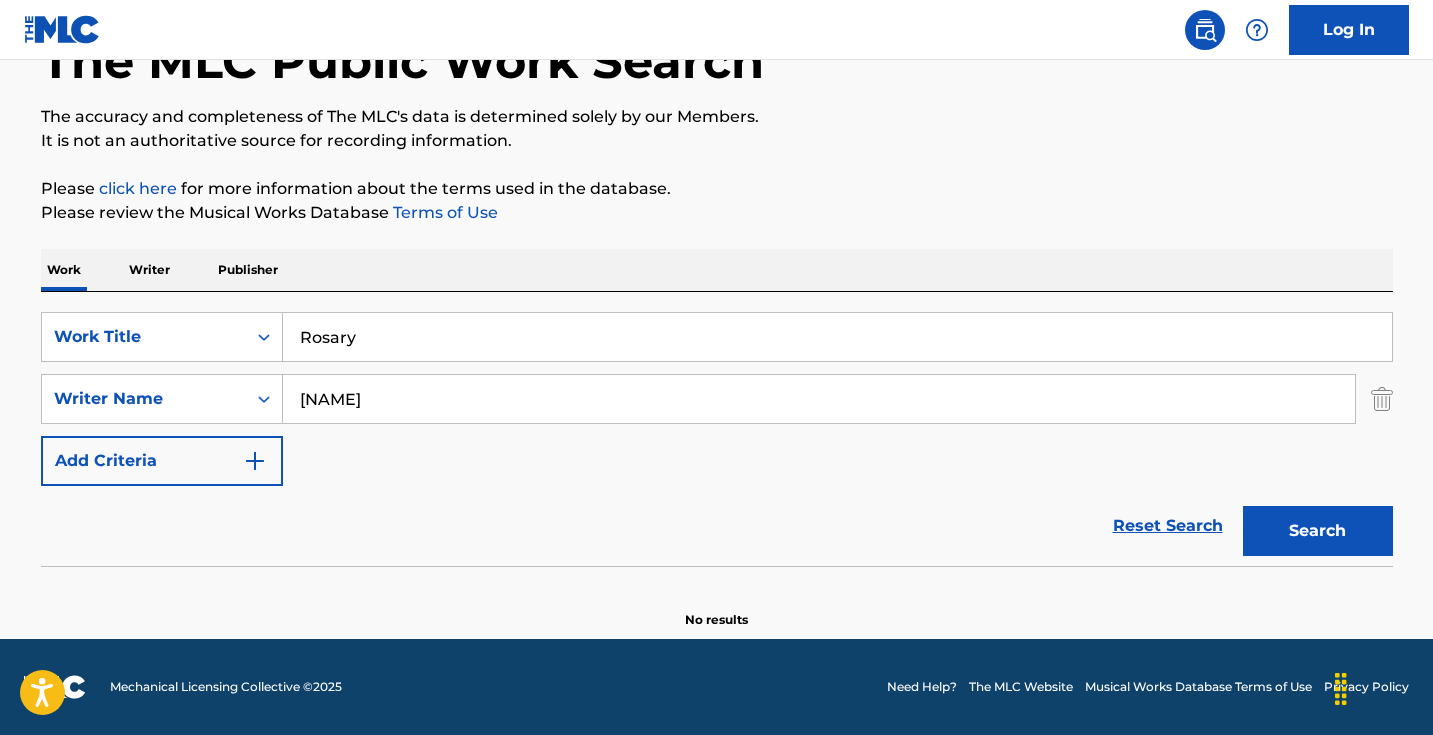 click on "Search" at bounding box center (1318, 531) 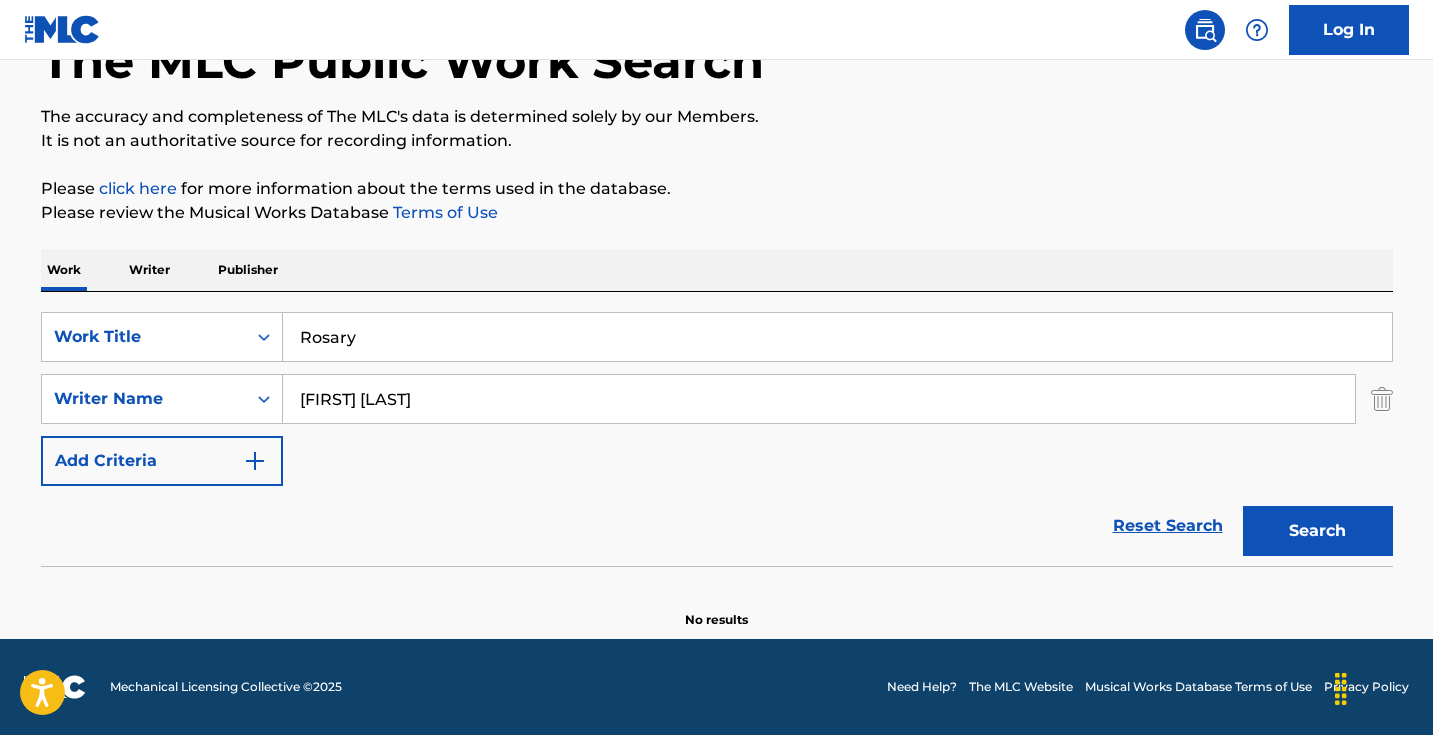 click on "[FIRST] [LAST]" at bounding box center (819, 399) 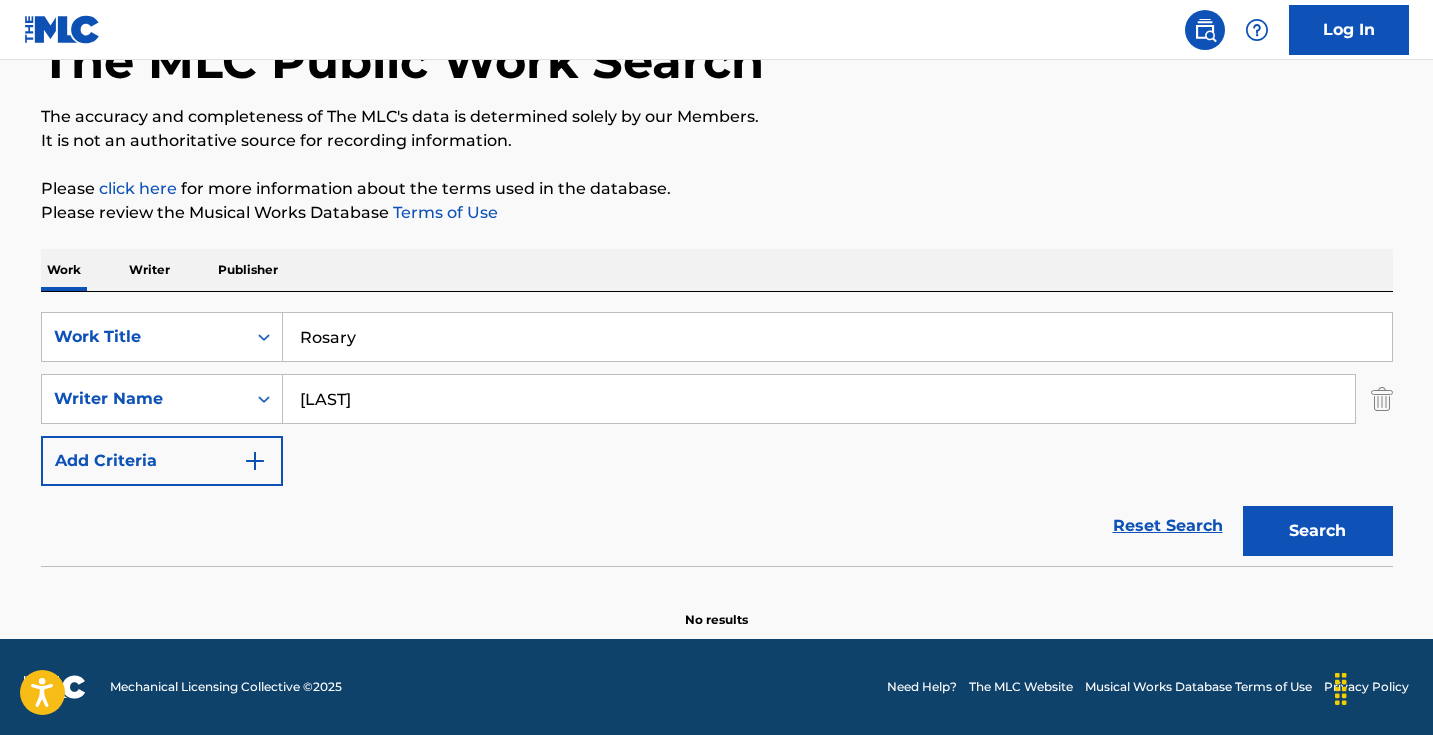 type on "[LAST]" 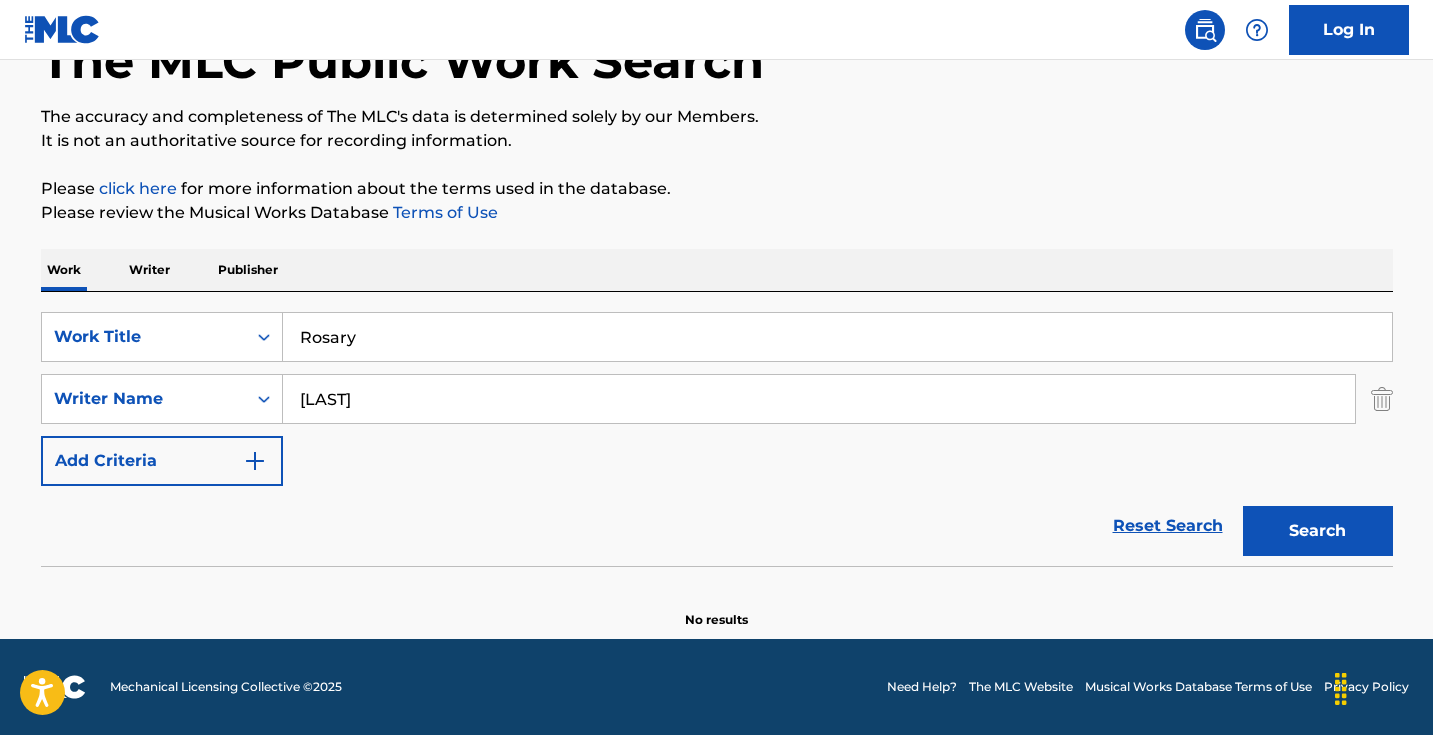 click on "Work Writer Publisher" at bounding box center [717, 270] 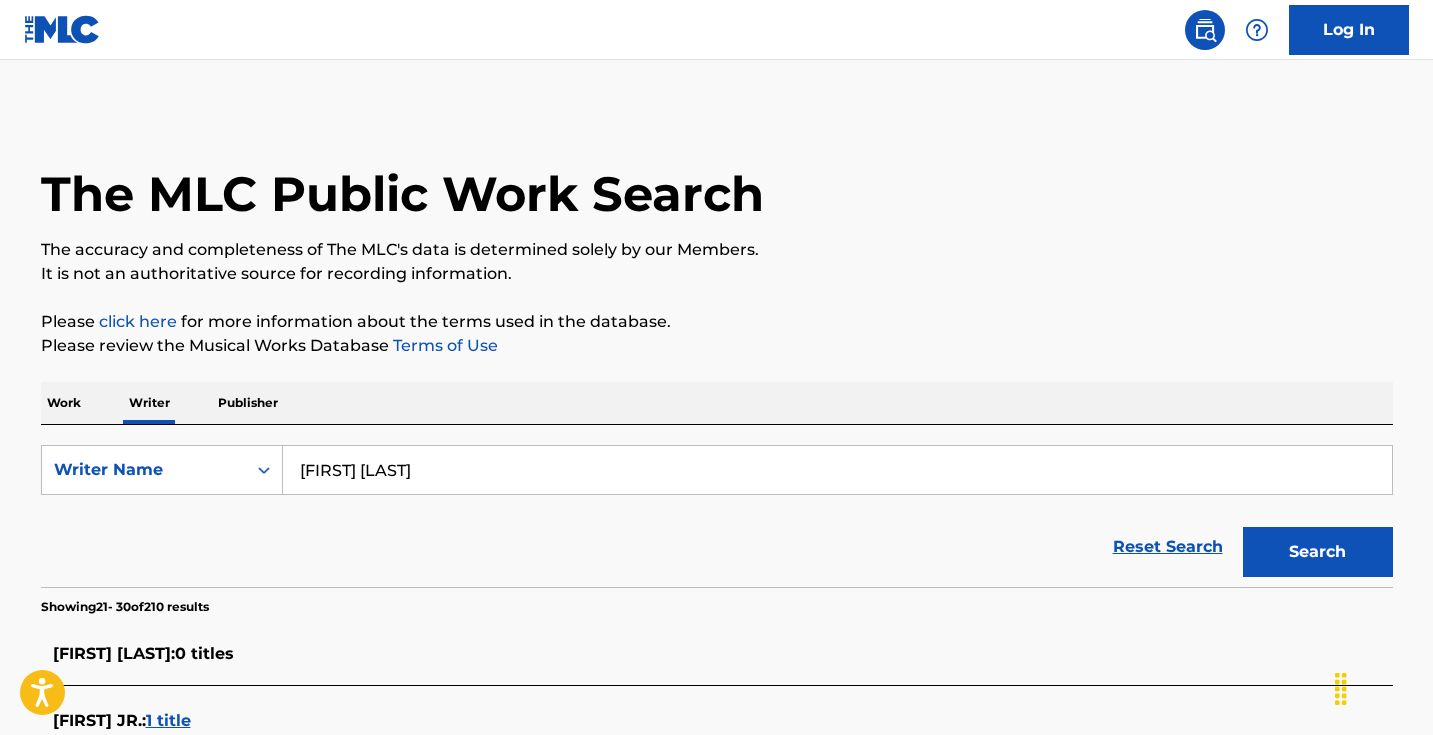 click on "[FIRST] [LAST]" at bounding box center (837, 470) 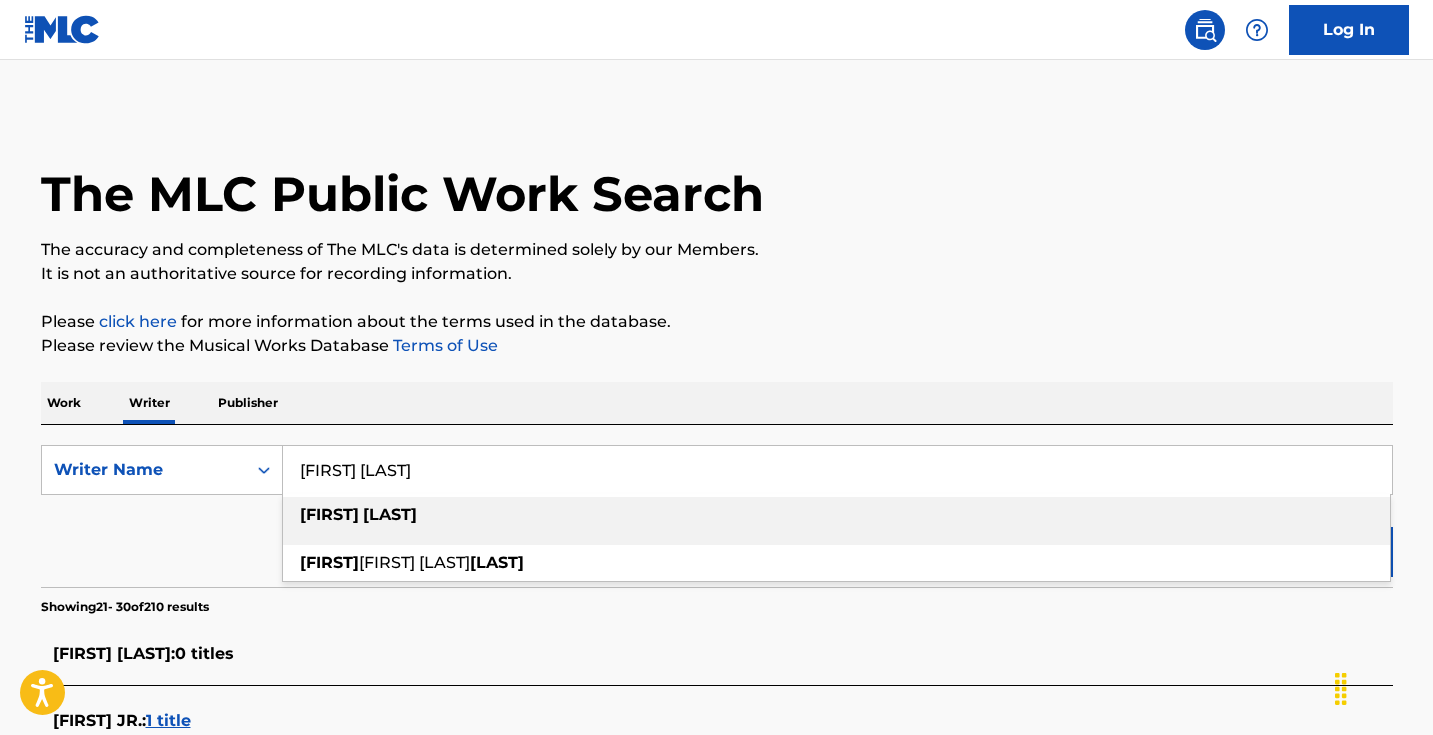 type on "[FIRST] [LAST]" 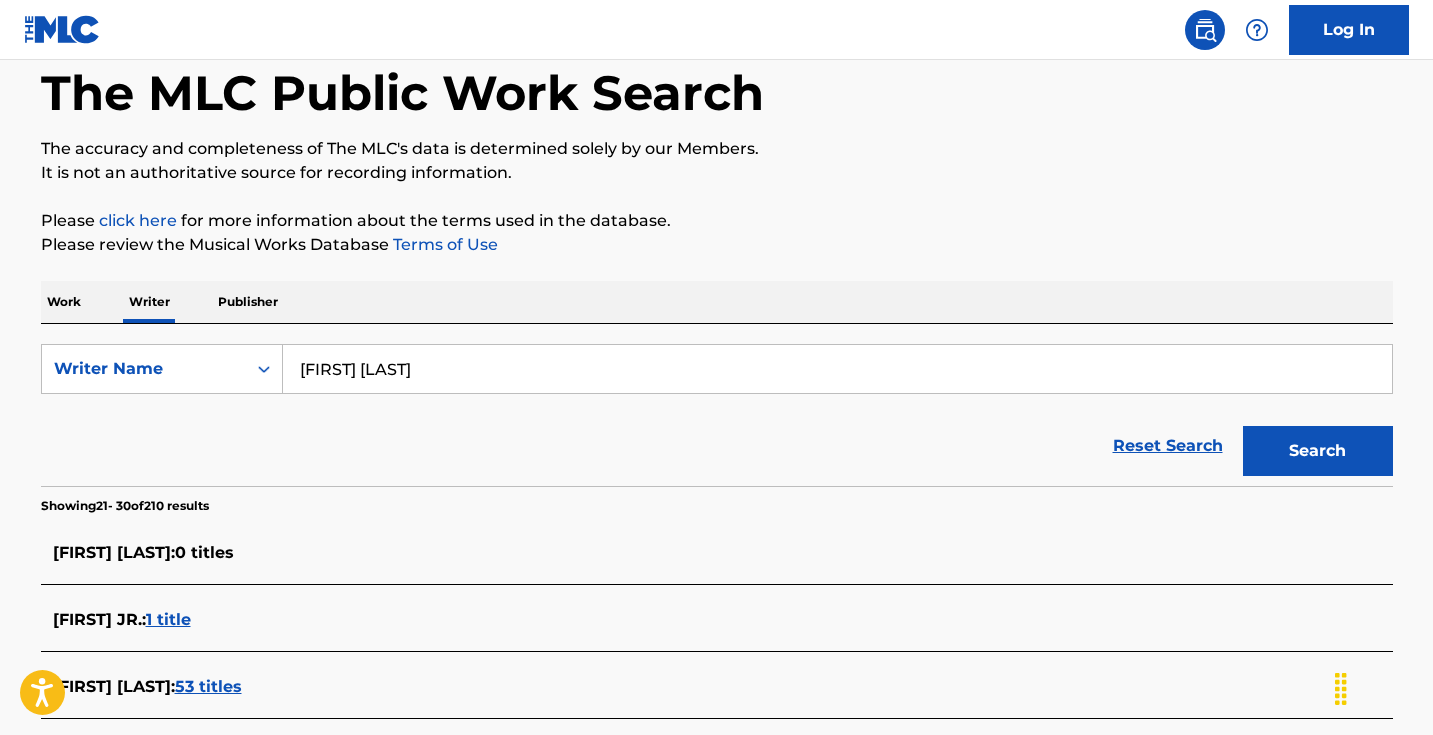click on "Search" at bounding box center (1318, 451) 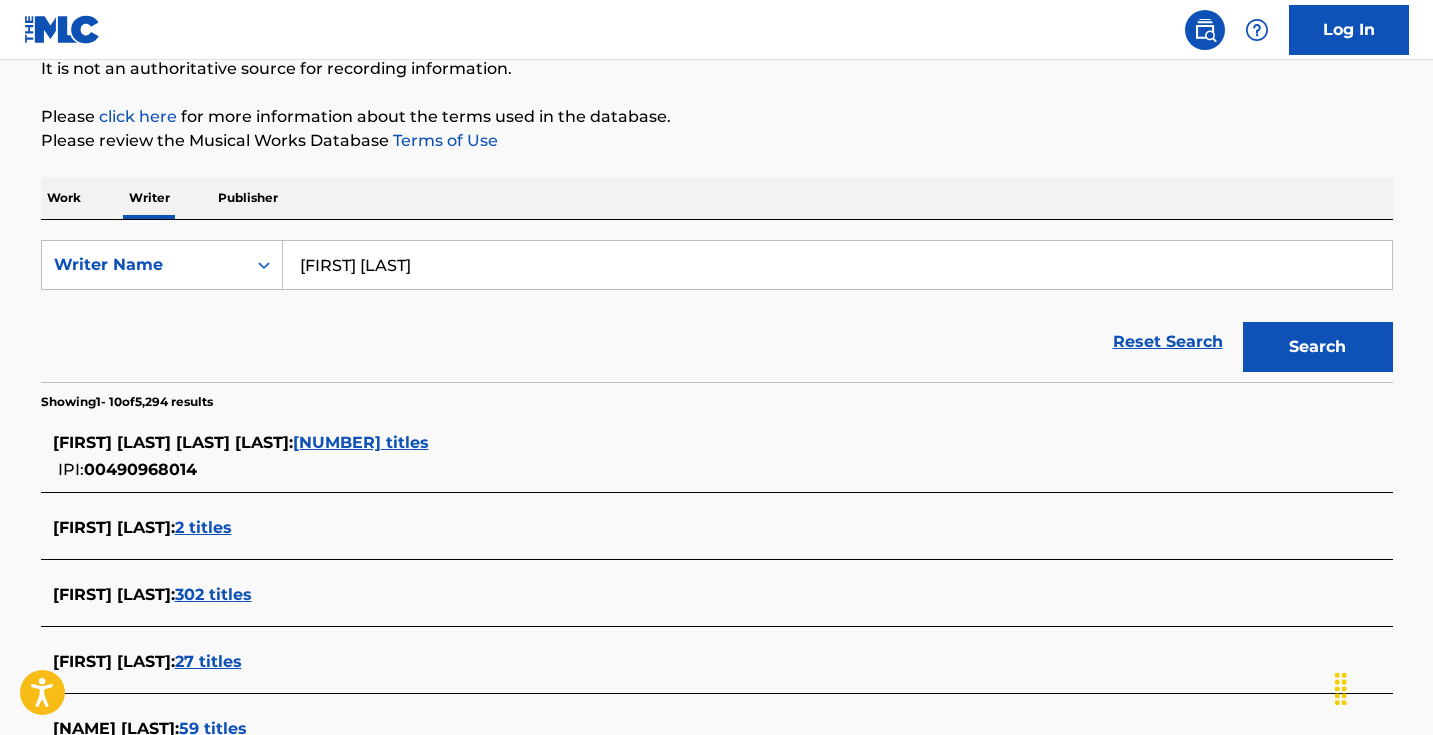 scroll, scrollTop: 217, scrollLeft: 0, axis: vertical 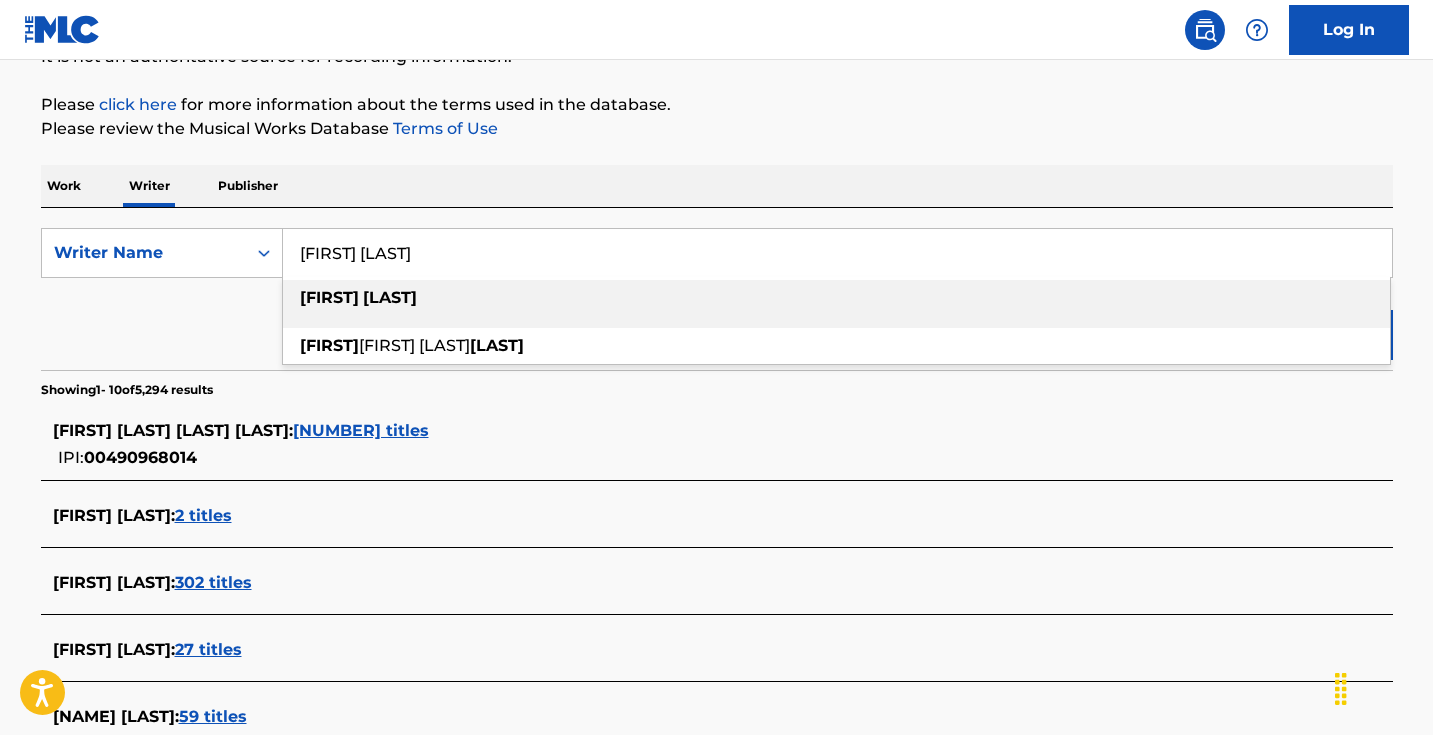 drag, startPoint x: 434, startPoint y: 250, endPoint x: 334, endPoint y: 249, distance: 100.005 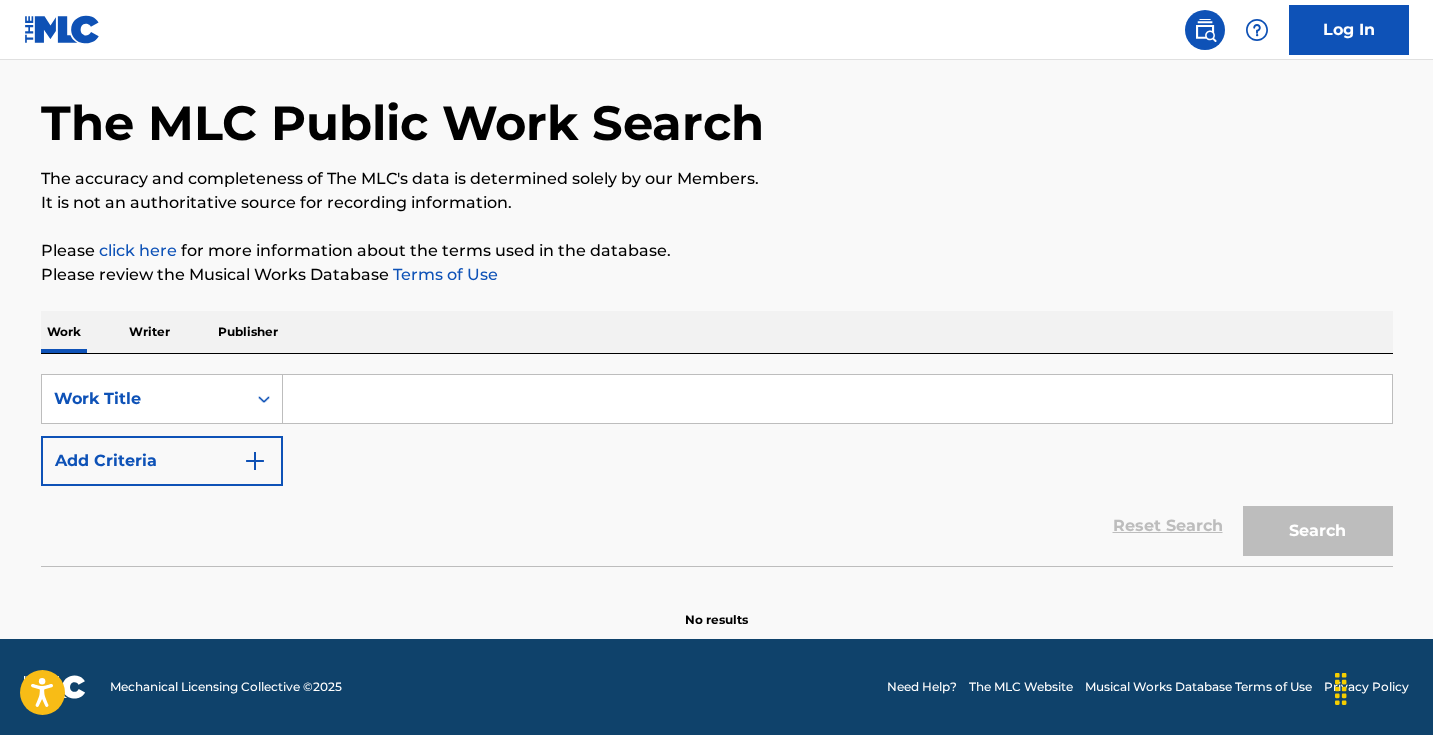 scroll, scrollTop: 0, scrollLeft: 0, axis: both 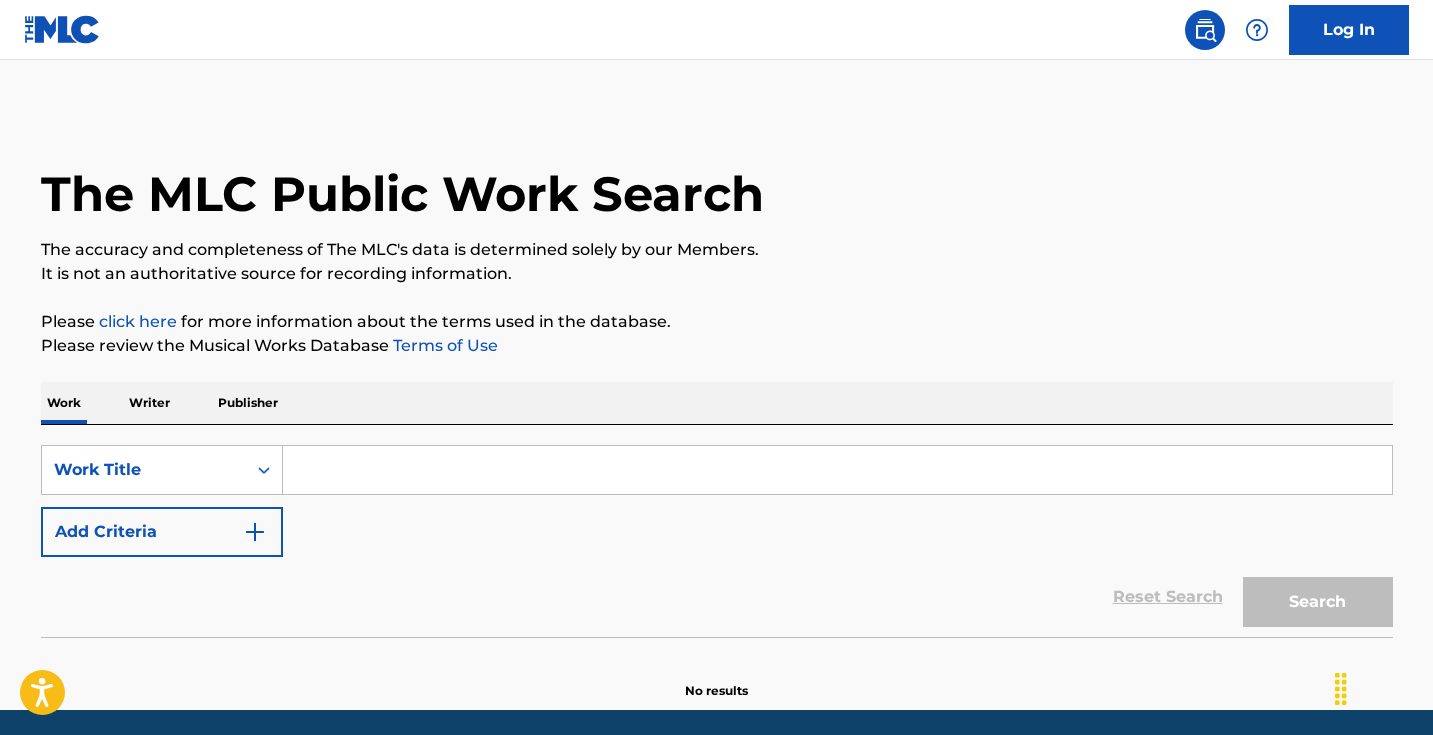 click at bounding box center (837, 470) 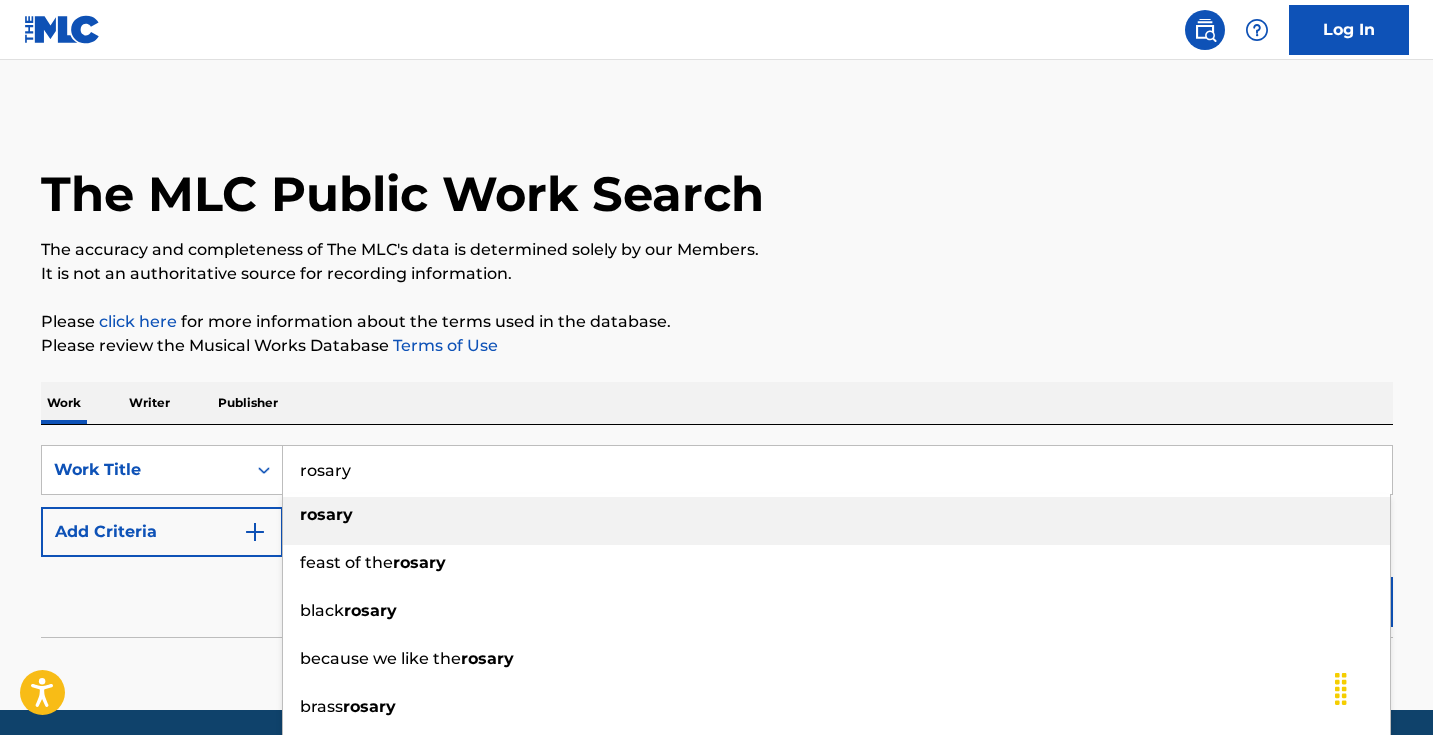 type on "rosary" 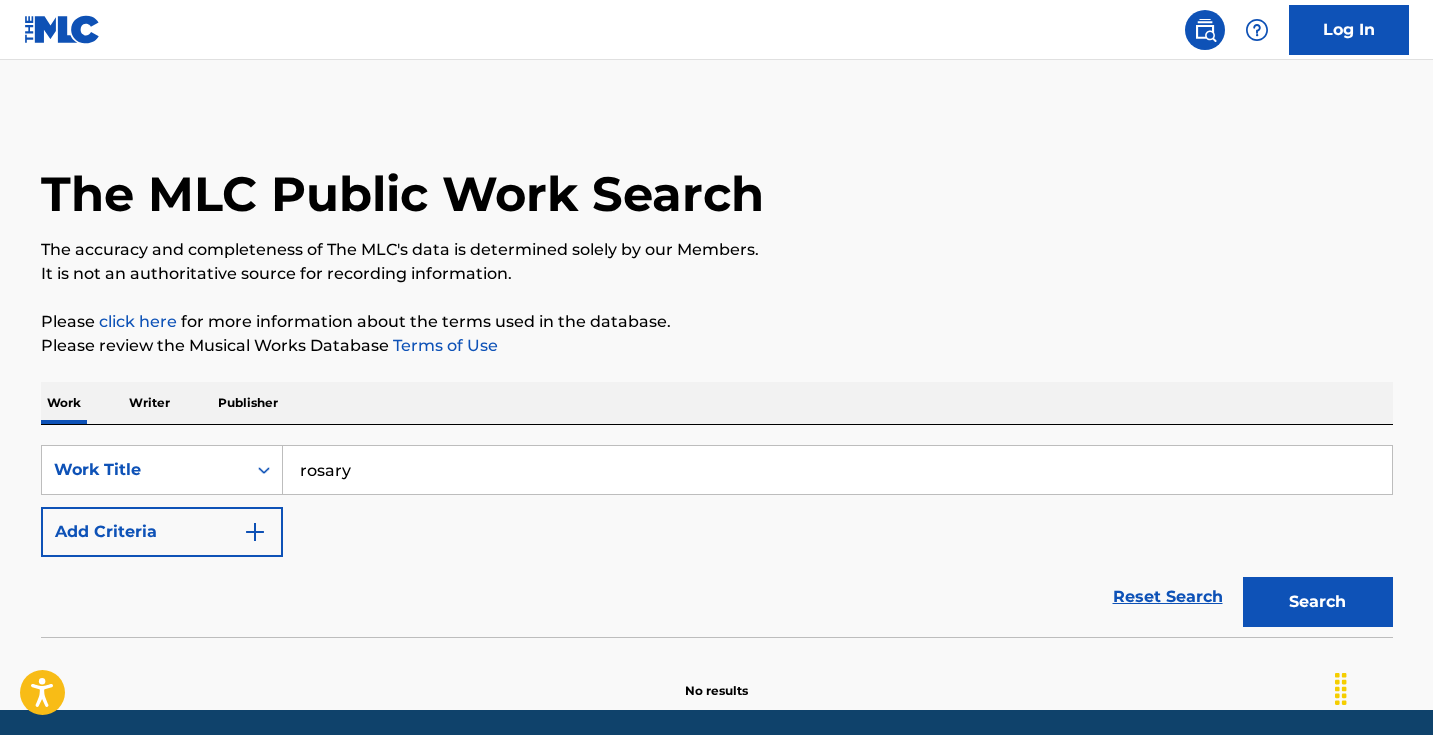 click on "Add Criteria" at bounding box center (162, 532) 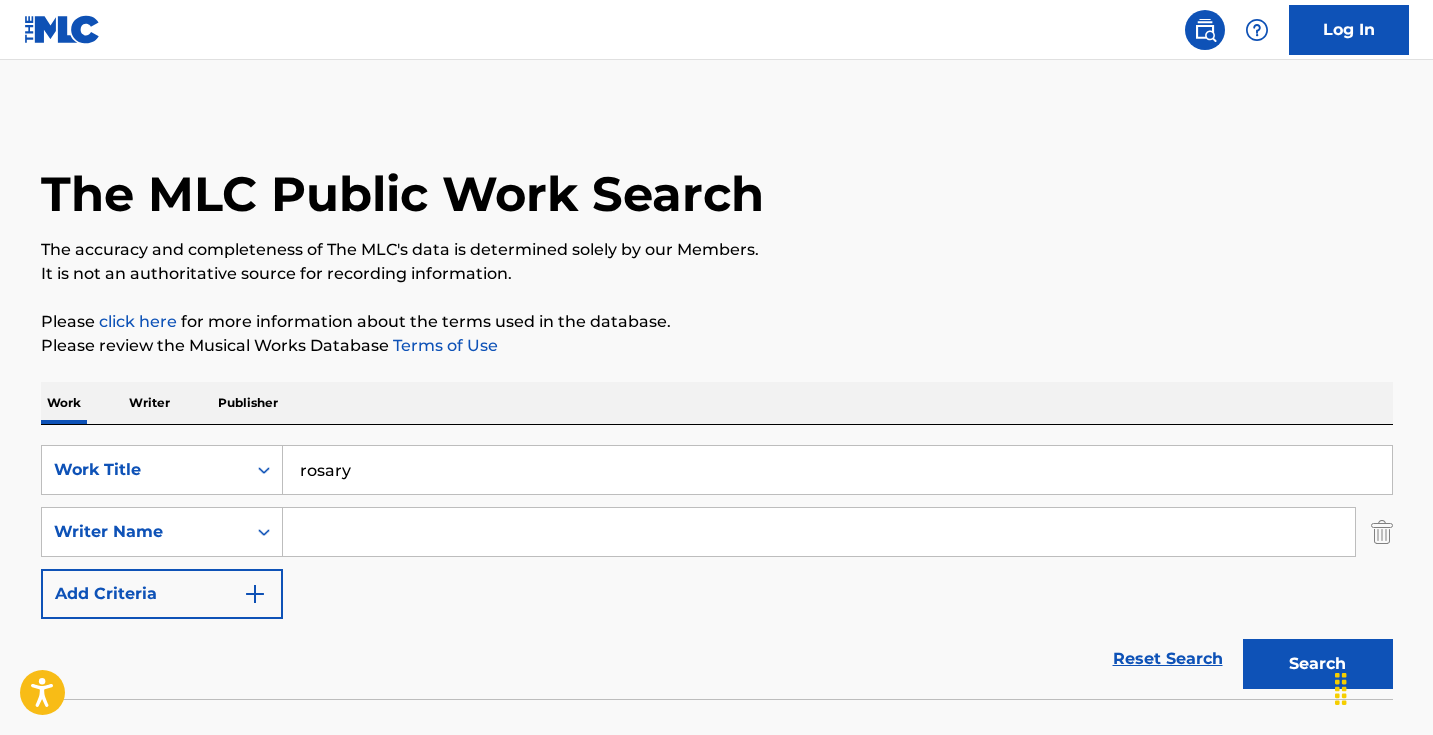 click at bounding box center (819, 532) 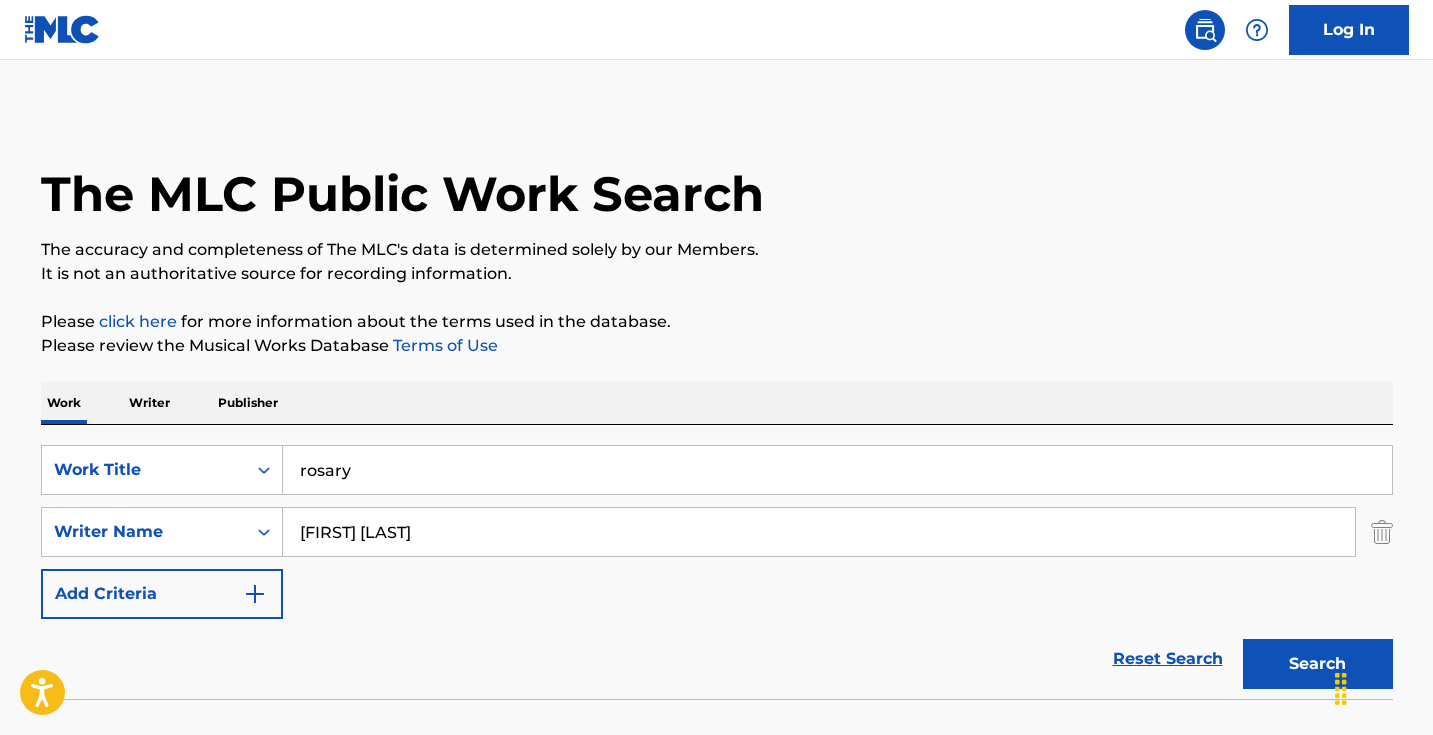 type on "[FIRST] [LAST]" 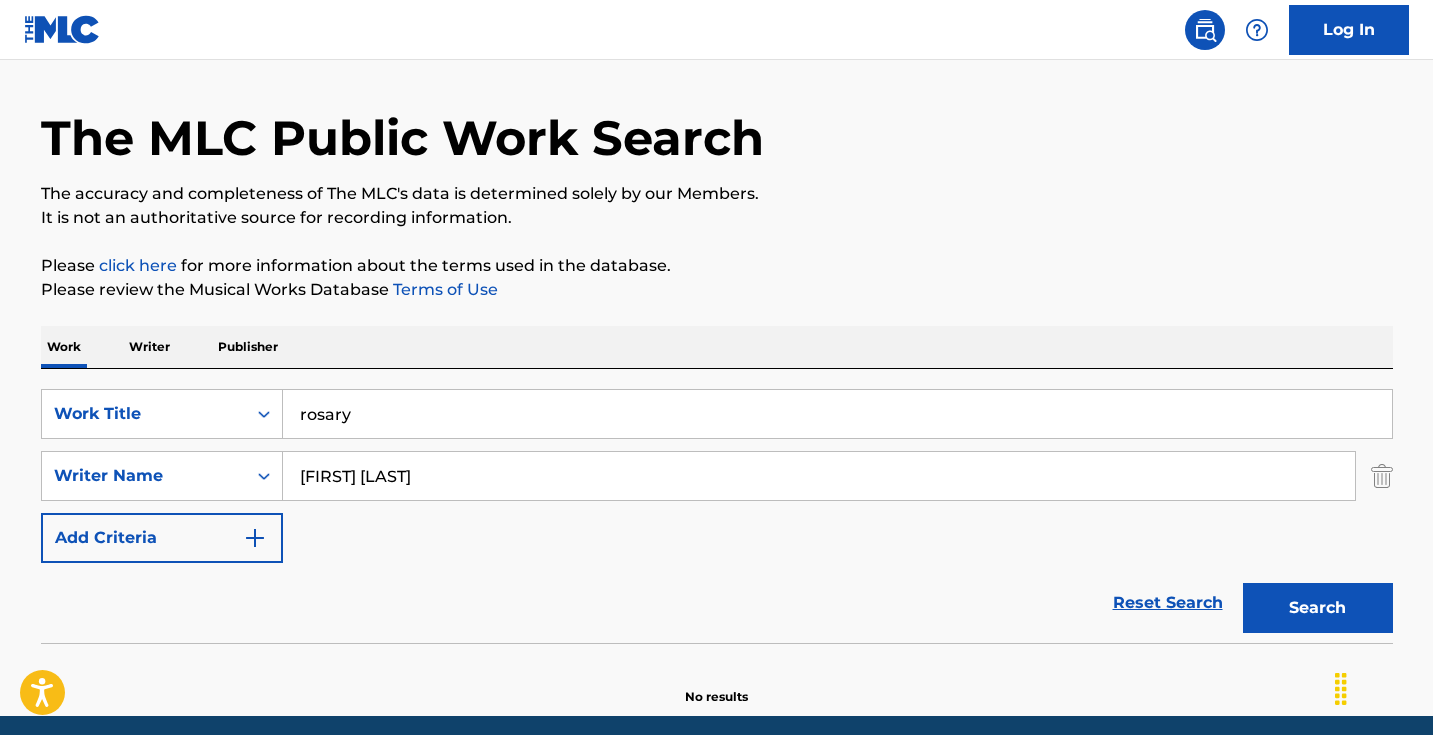 scroll, scrollTop: 123, scrollLeft: 0, axis: vertical 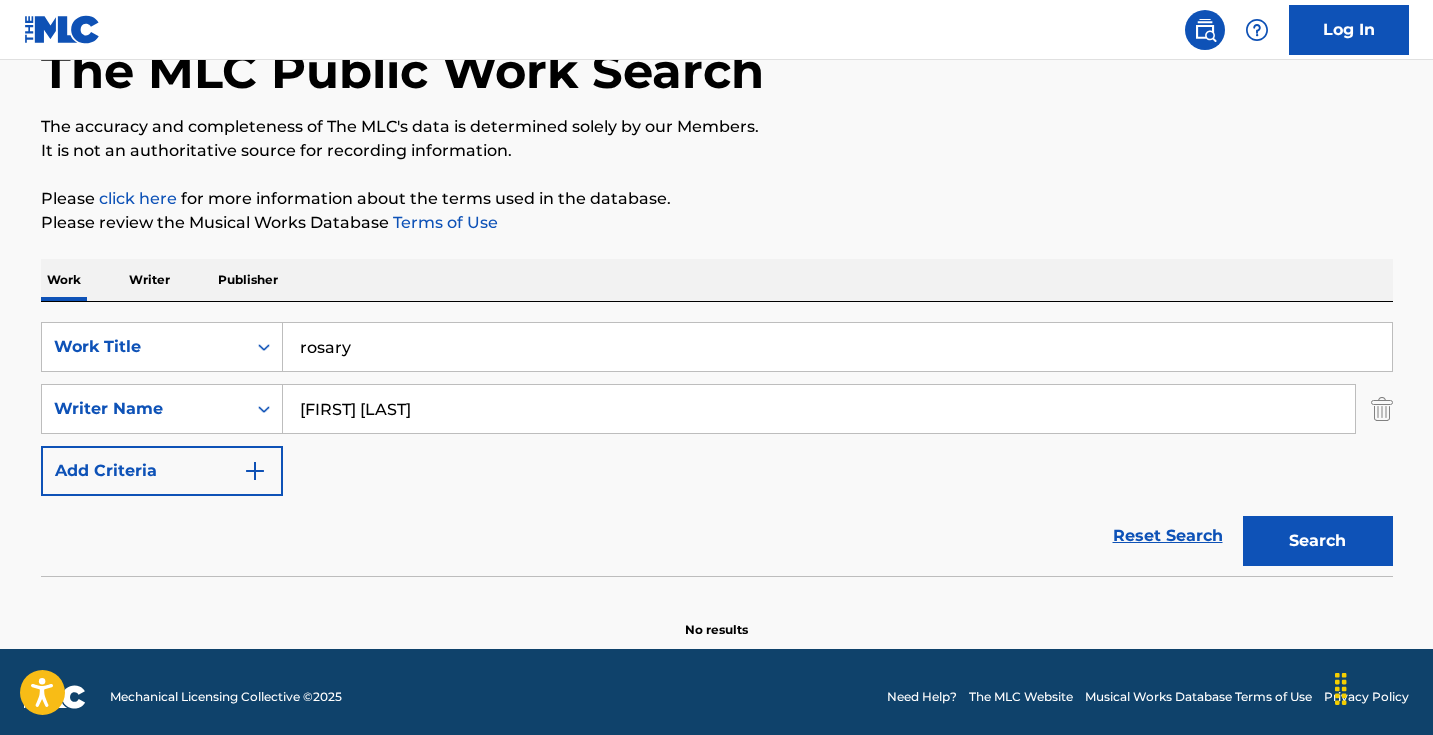 drag, startPoint x: 429, startPoint y: 402, endPoint x: 244, endPoint y: 377, distance: 186.68155 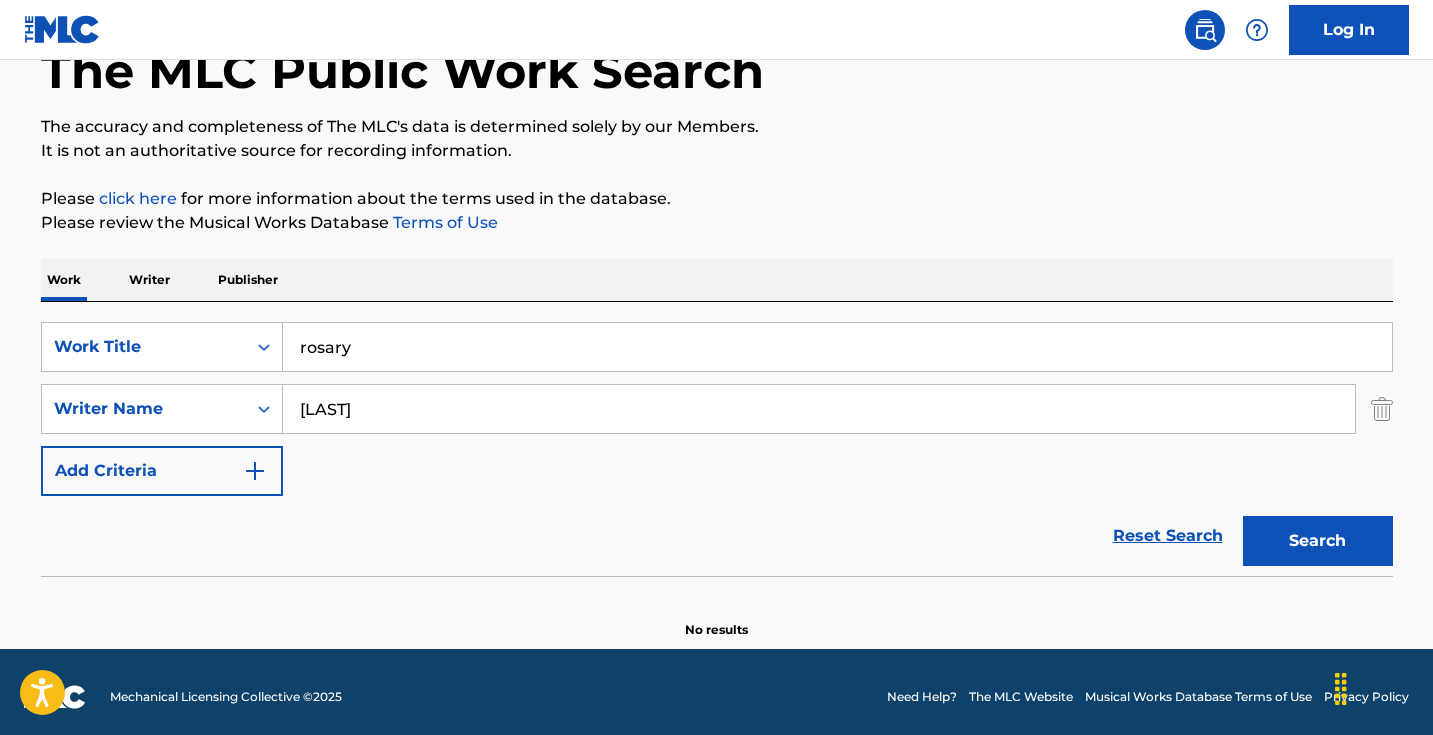 type on "[LAST]" 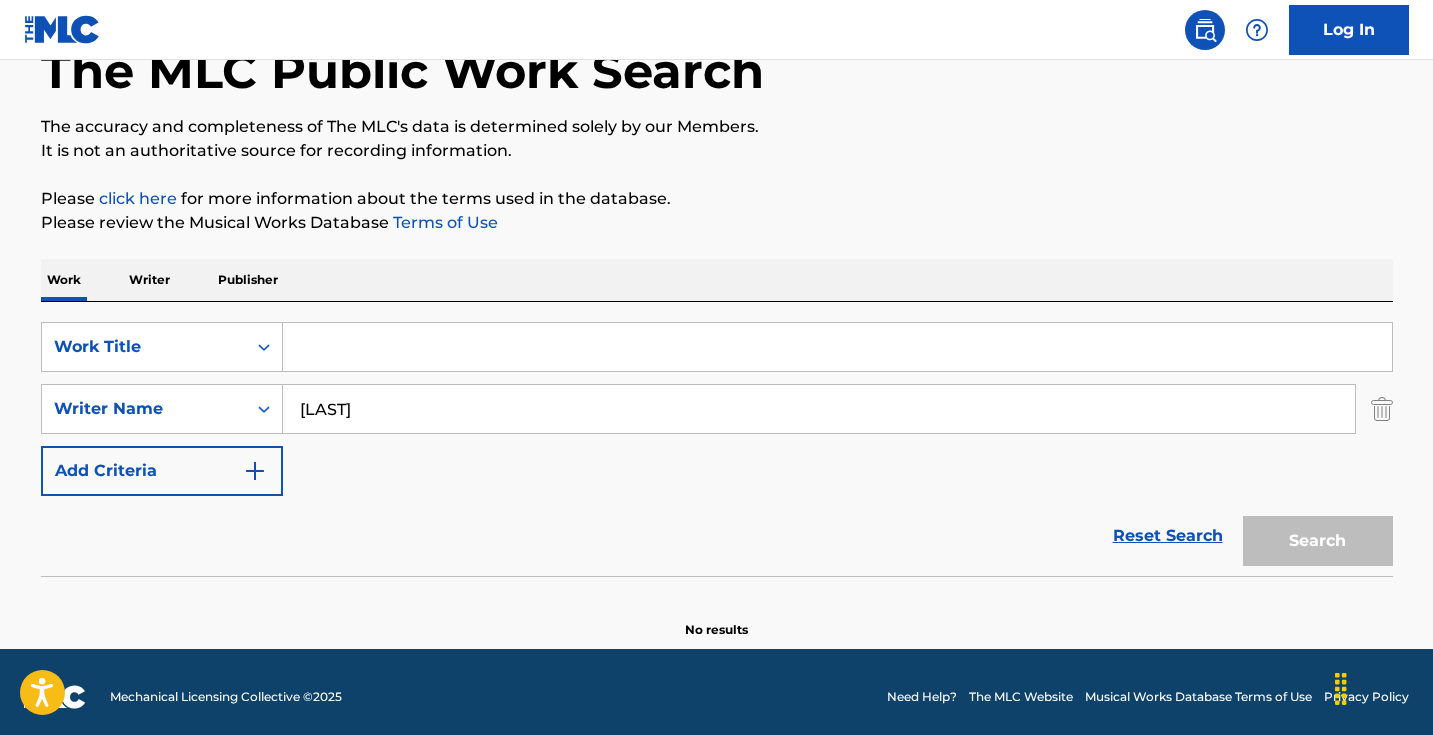 type 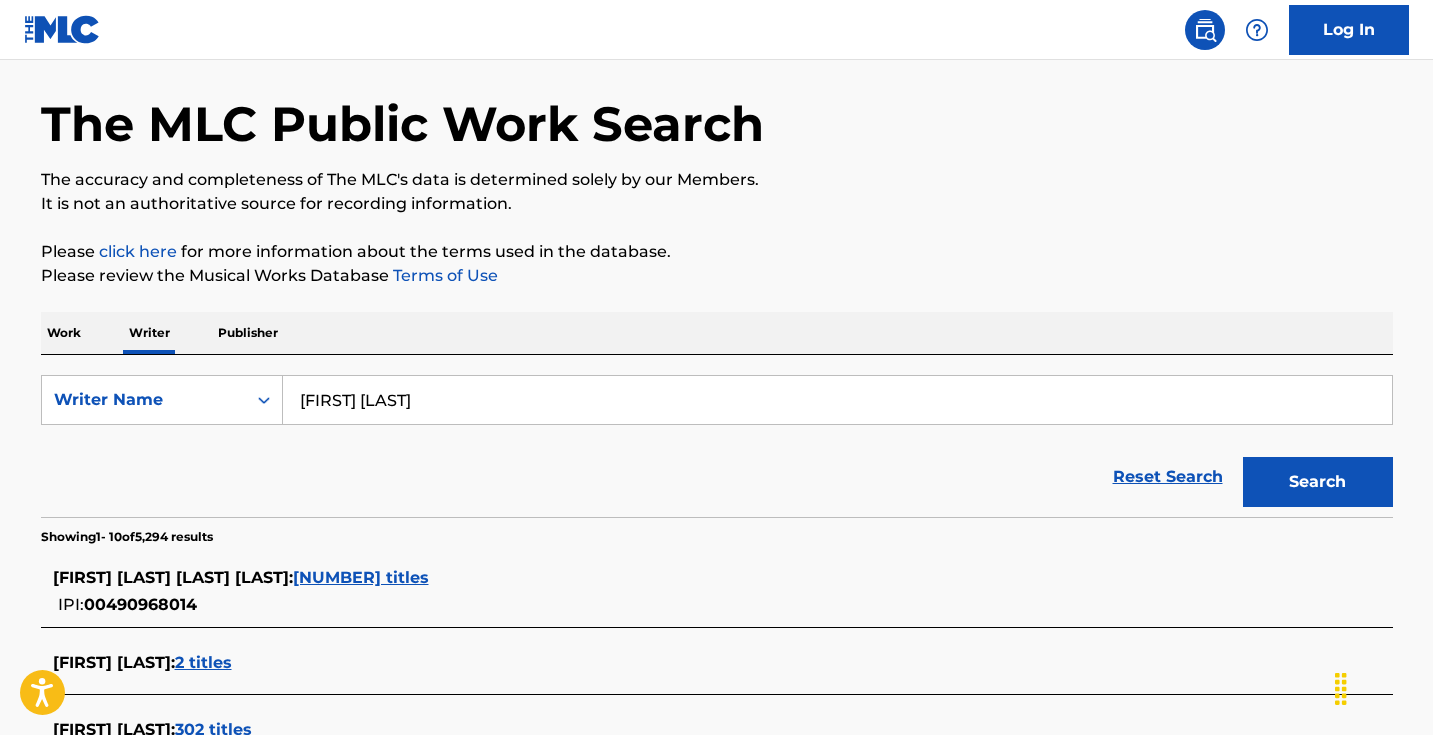scroll, scrollTop: 170, scrollLeft: 0, axis: vertical 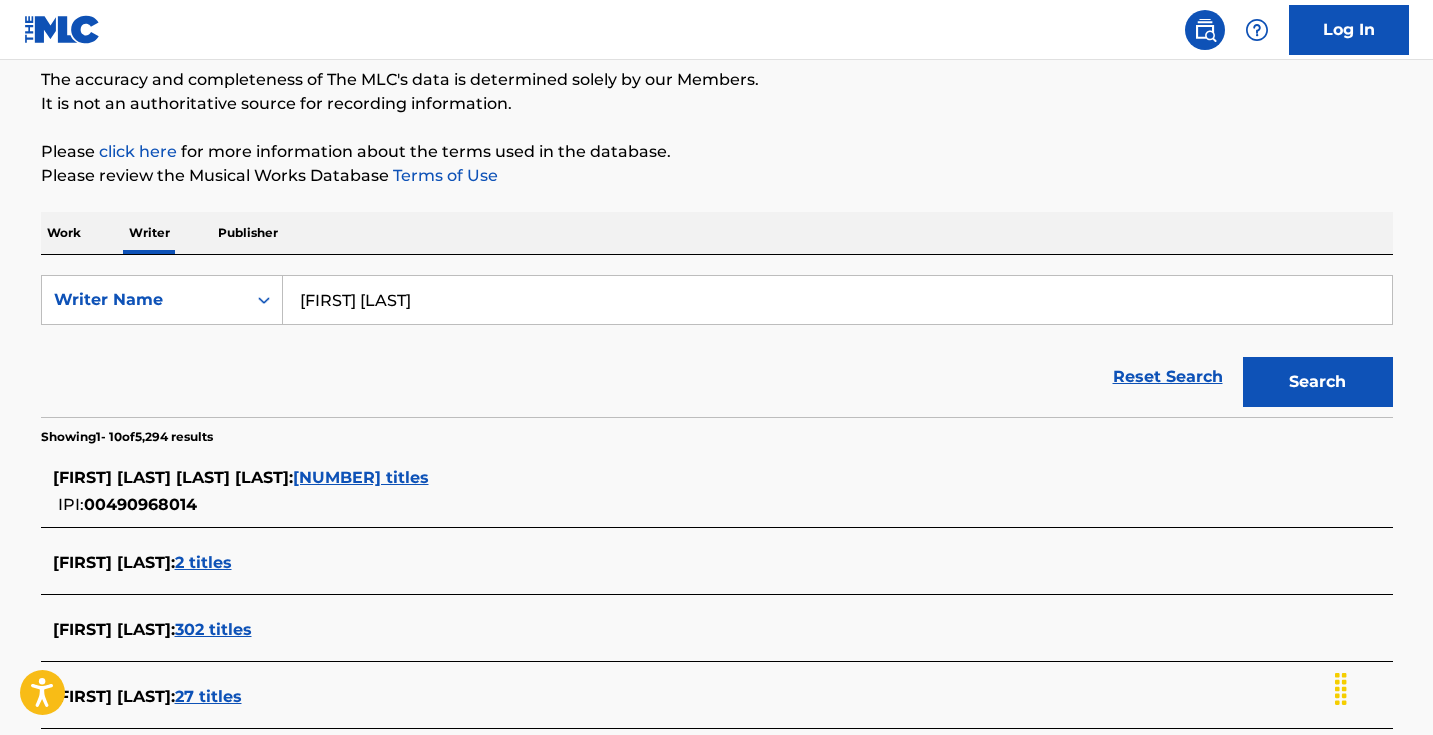 click on "[NUMBER] titles" at bounding box center (361, 477) 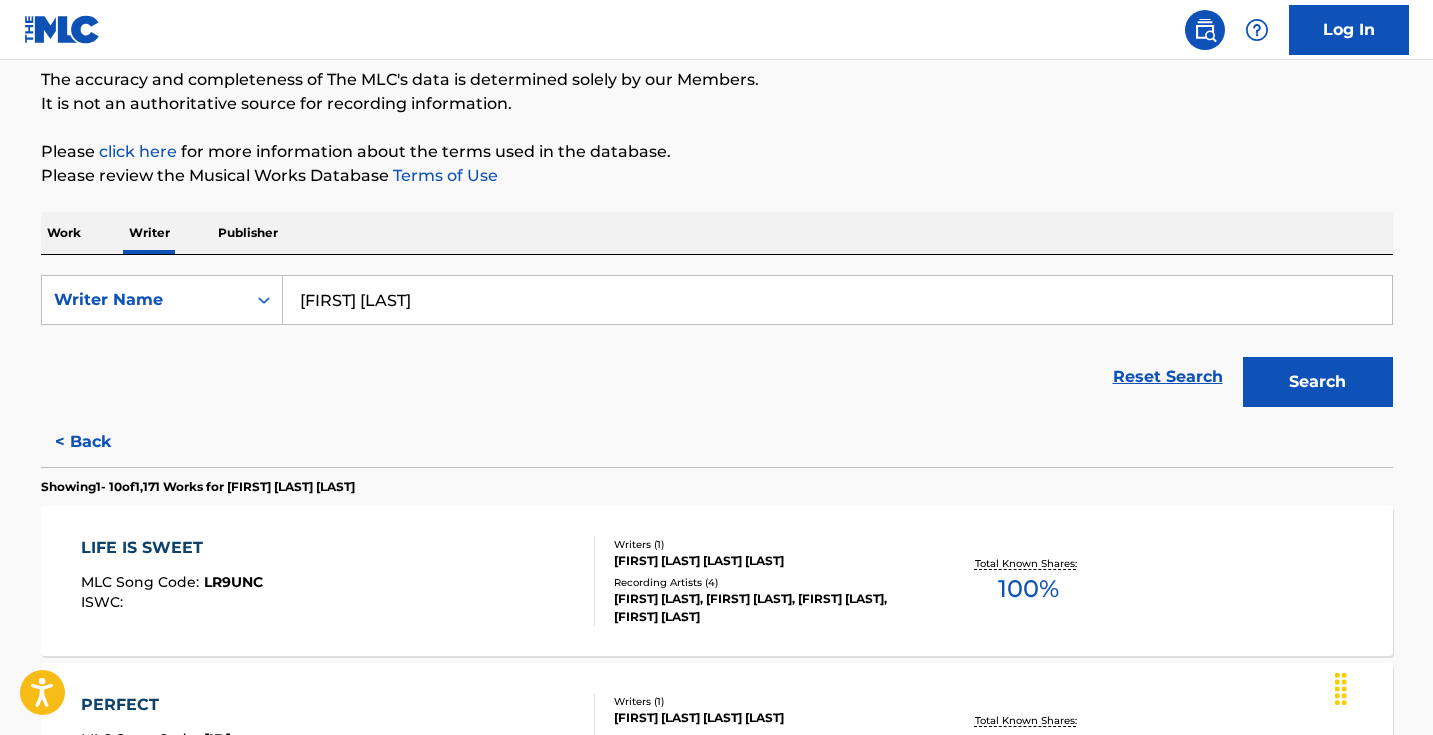 drag, startPoint x: 455, startPoint y: 485, endPoint x: 240, endPoint y: 488, distance: 215.02094 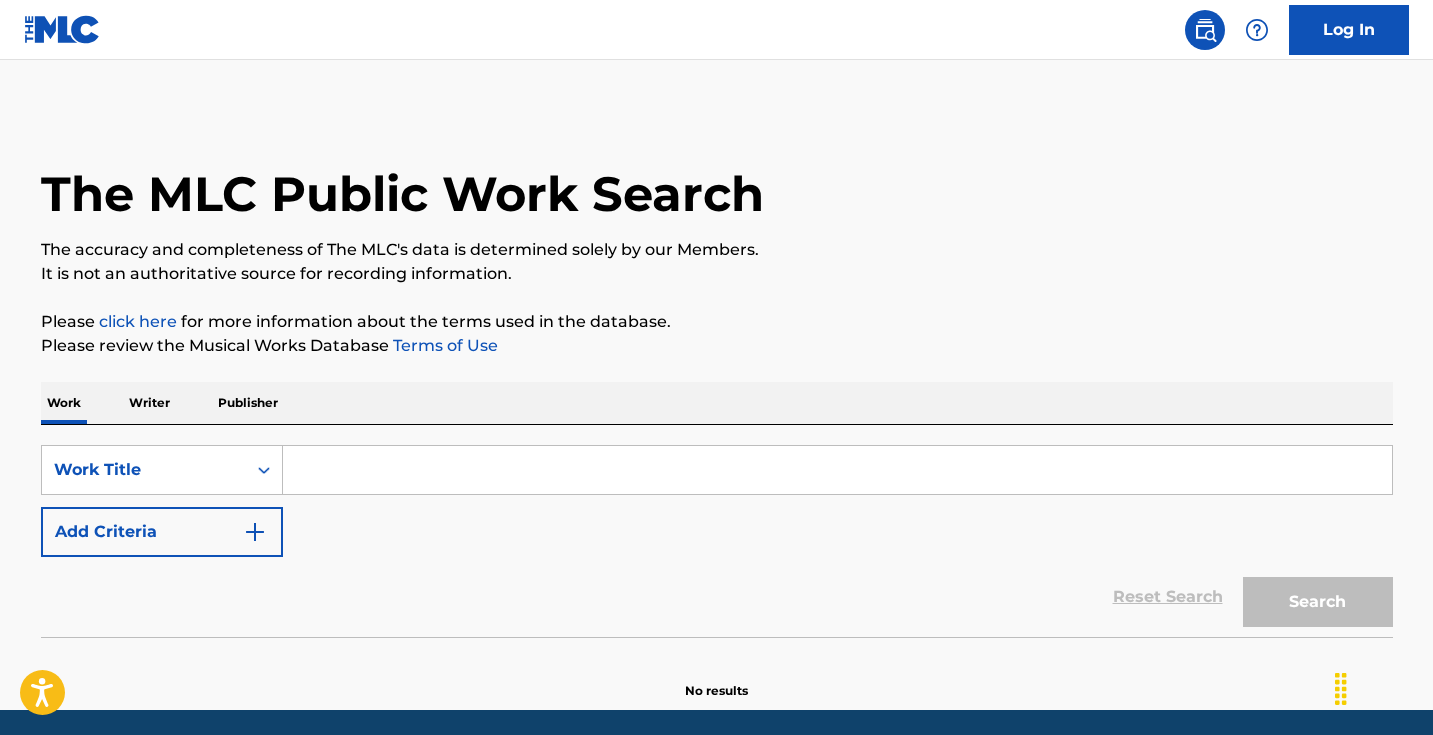 click at bounding box center (837, 470) 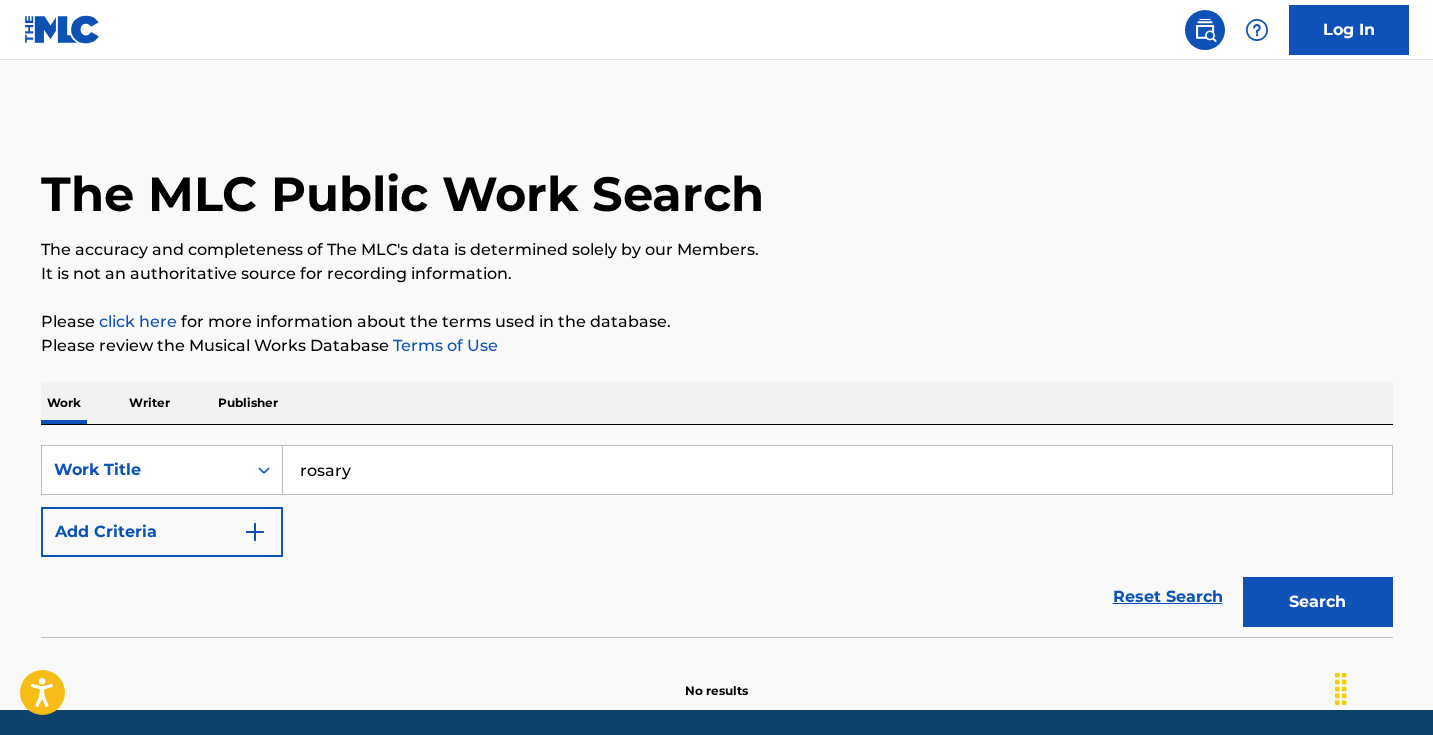 type on "rosary" 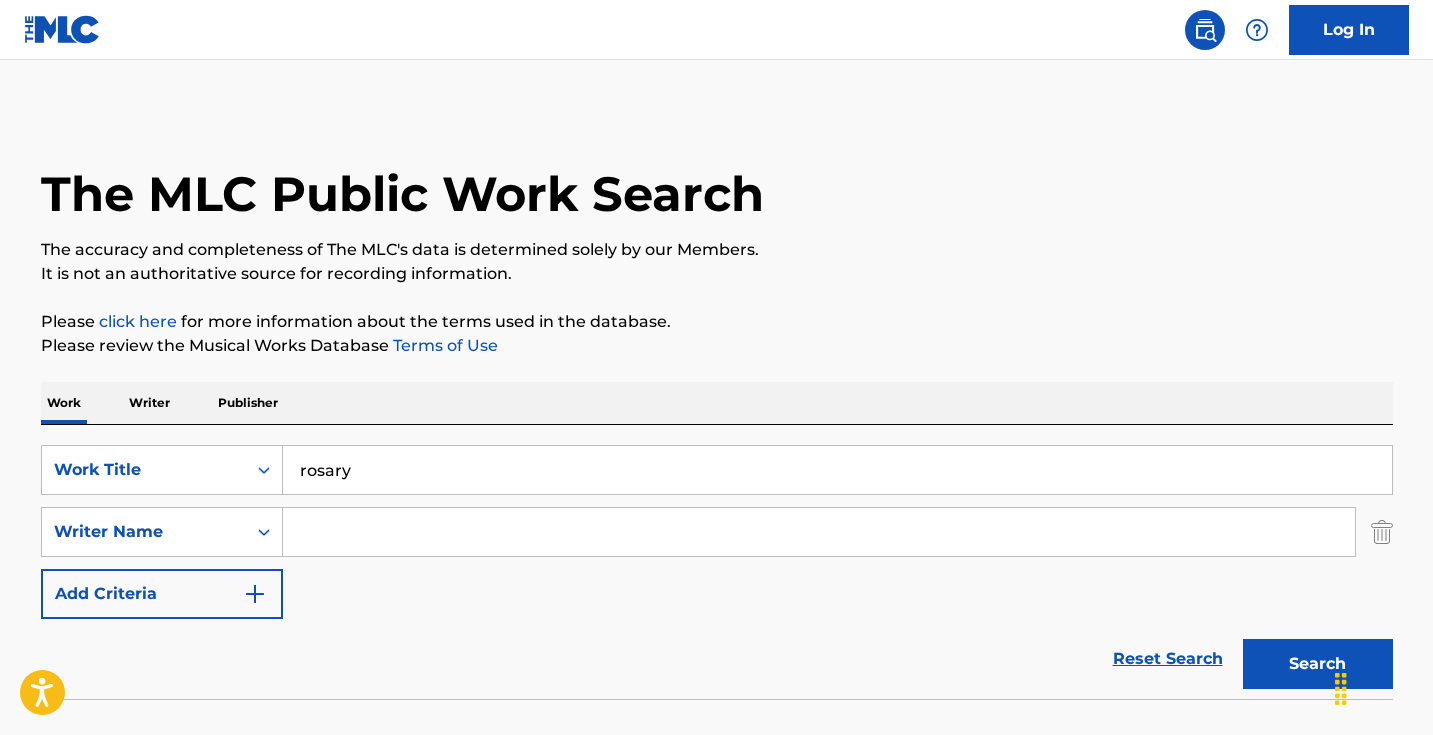 click at bounding box center [819, 532] 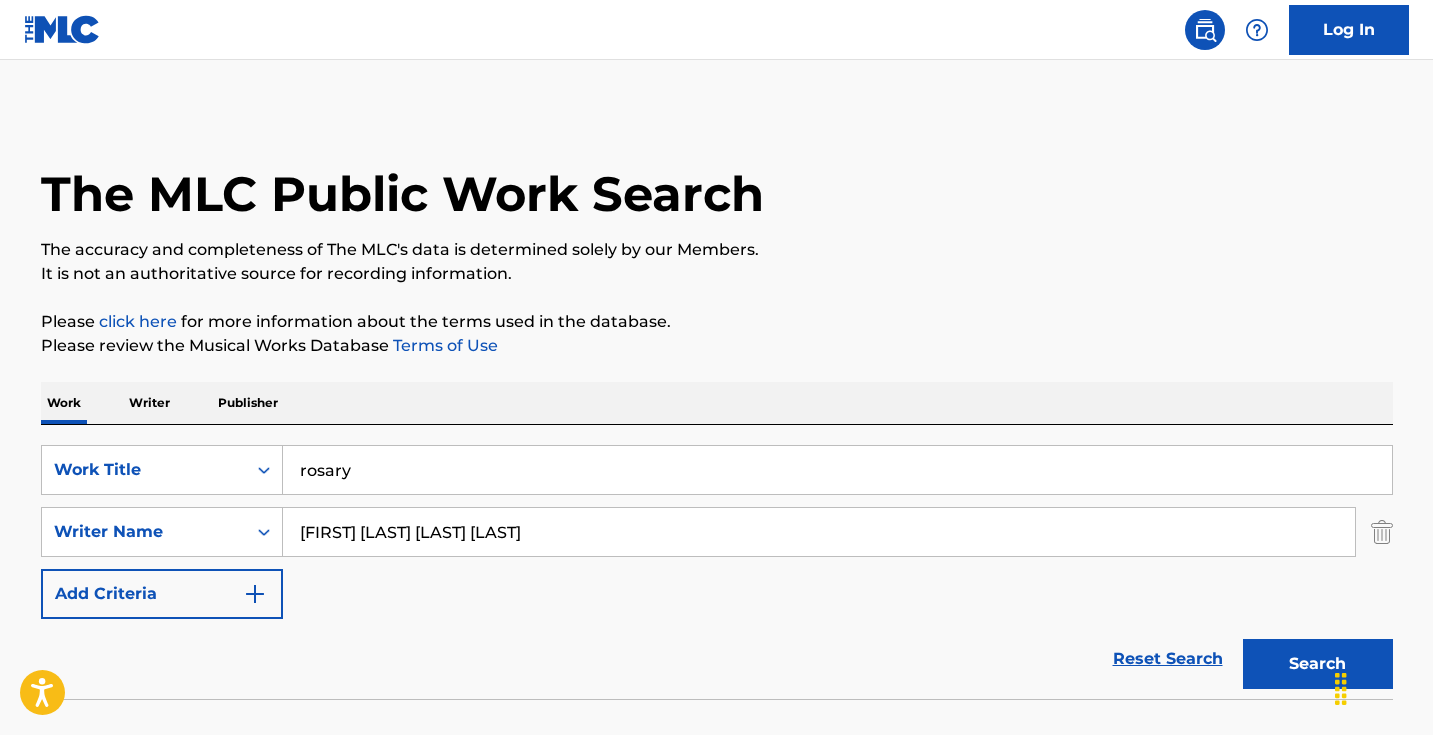 type on "[FIRST] [LAST] [LAST] [LAST]" 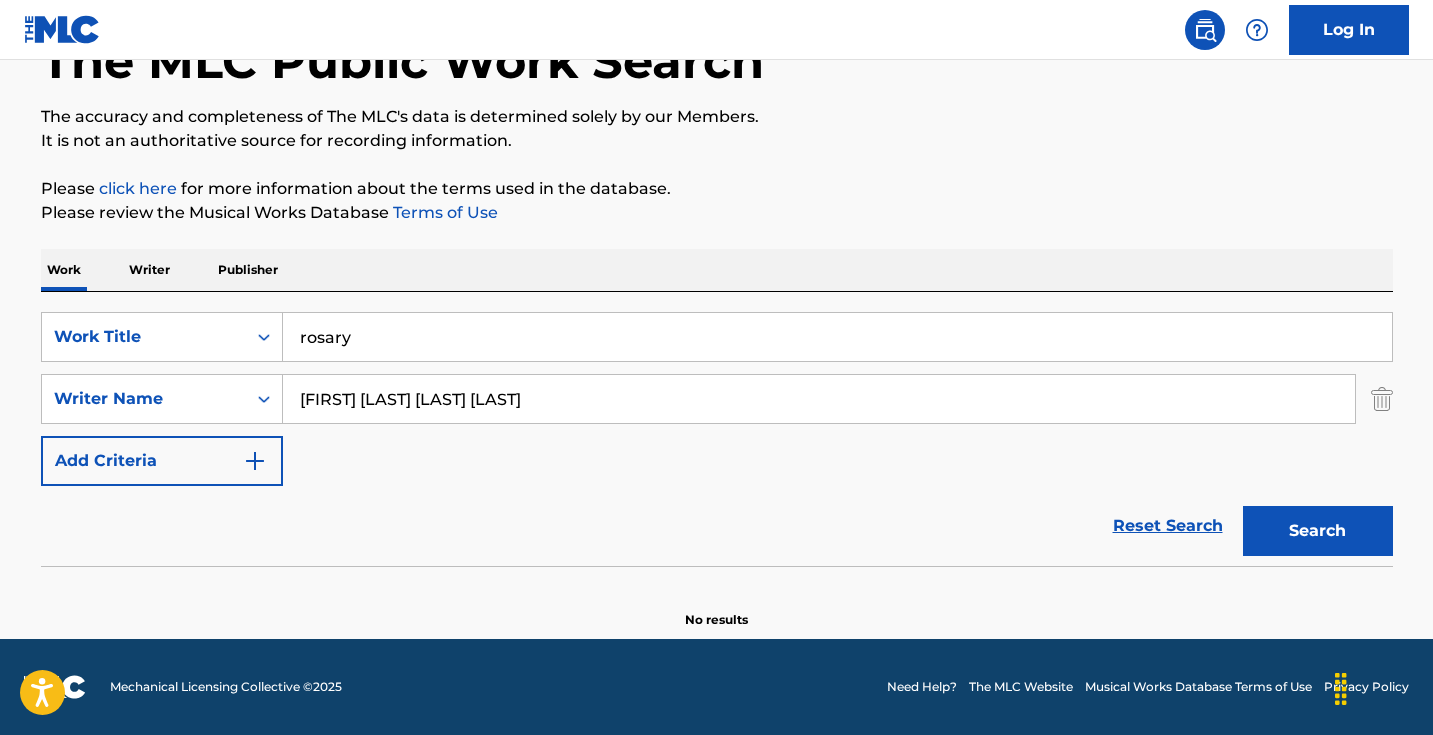 scroll, scrollTop: 133, scrollLeft: 0, axis: vertical 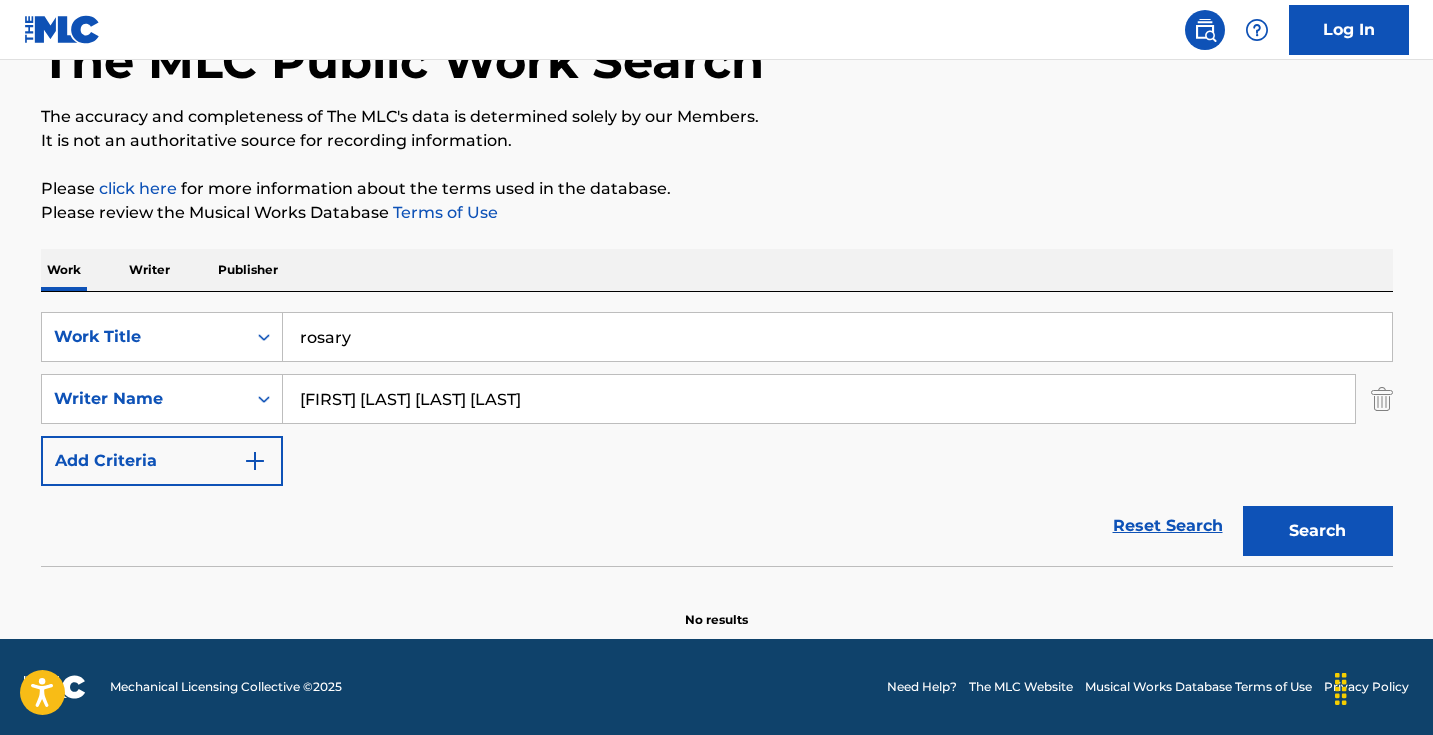 click on "rosary" at bounding box center (837, 337) 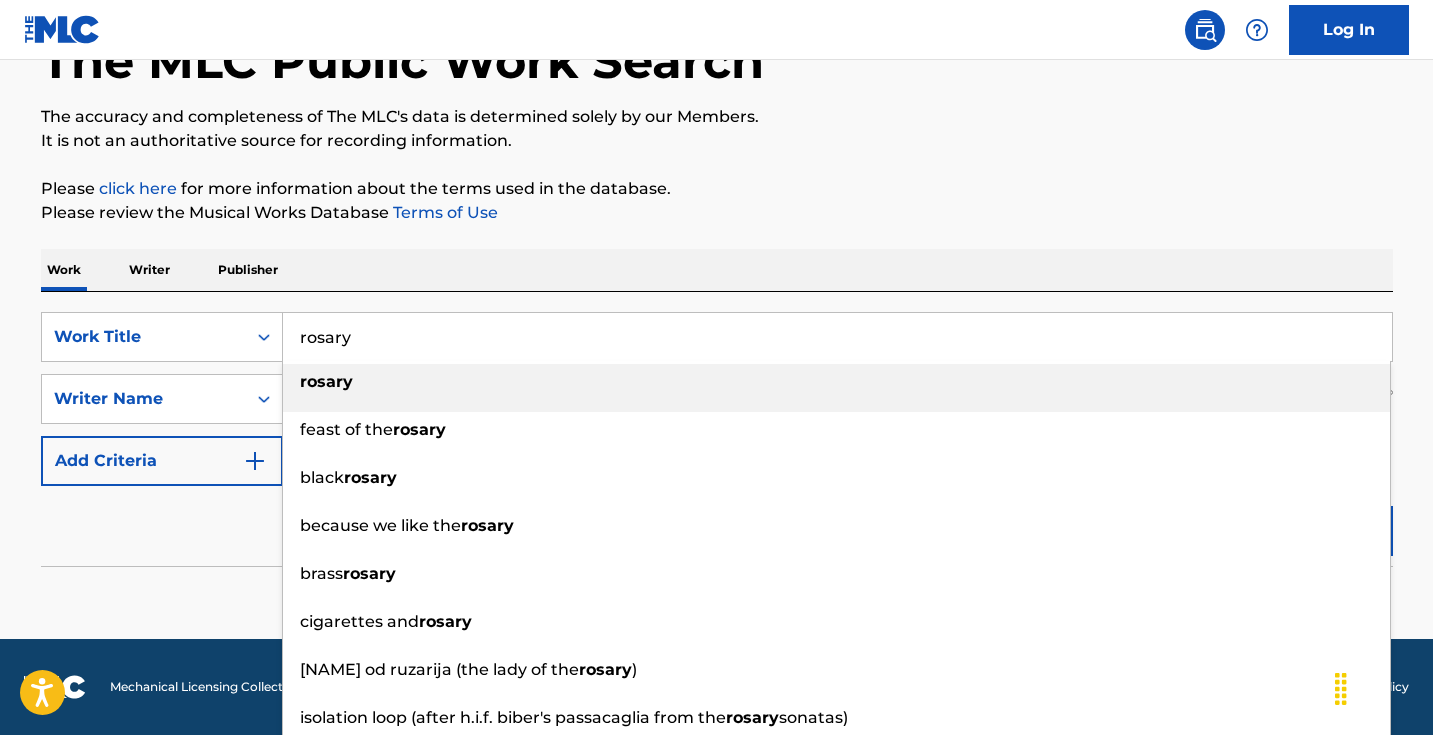 click on "rosary" at bounding box center (837, 337) 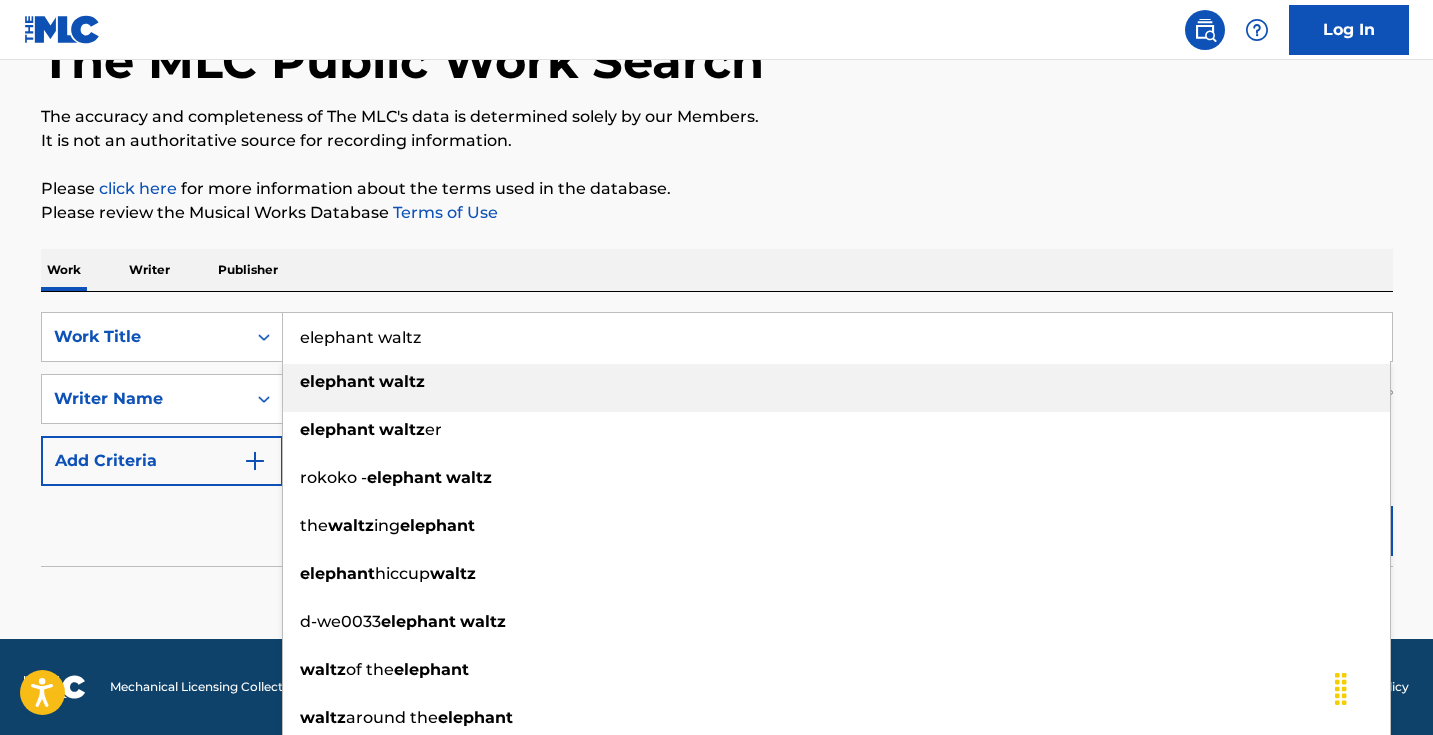 type on "elephant waltz" 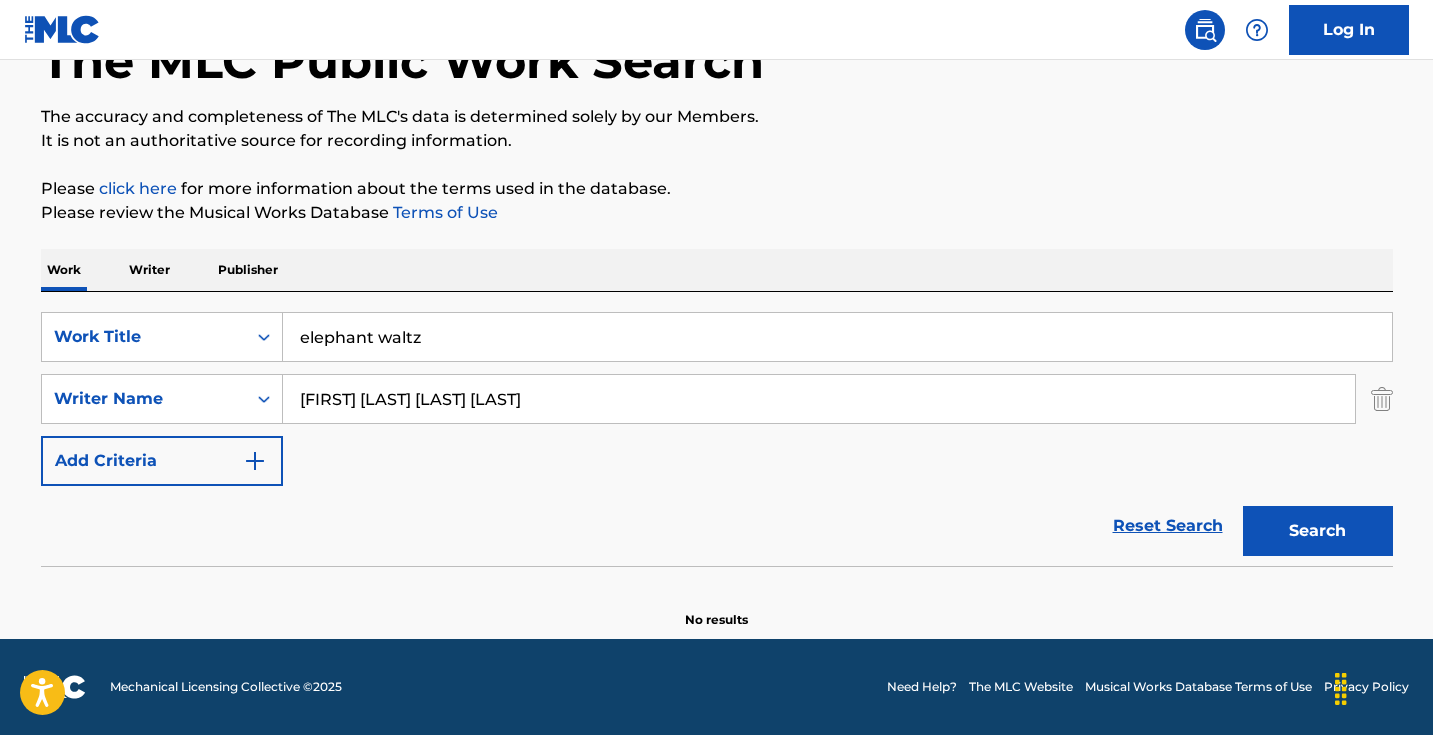 click on "Search" at bounding box center (1318, 531) 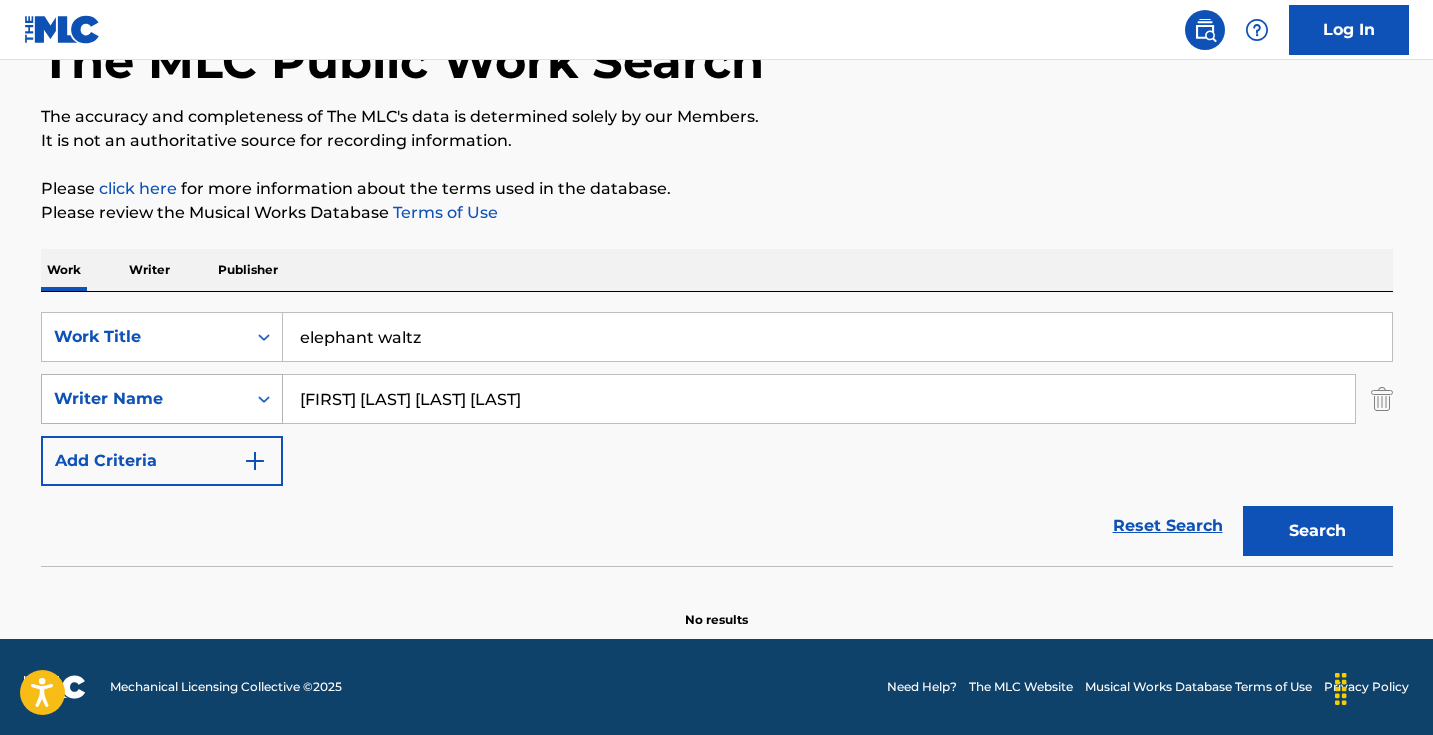 drag, startPoint x: 606, startPoint y: 394, endPoint x: 239, endPoint y: 400, distance: 367.04904 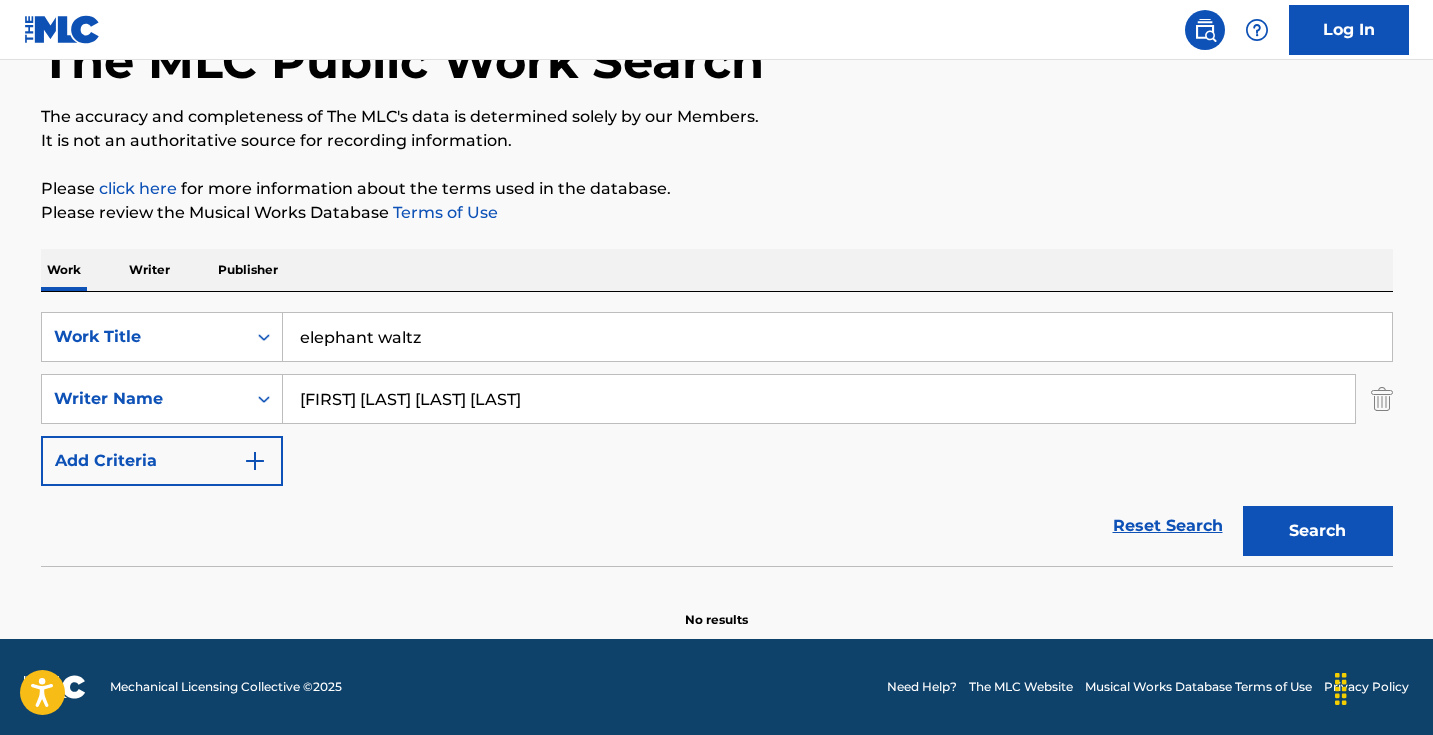 click on "[FIRST] [LAST] [LAST] [LAST]" at bounding box center [819, 399] 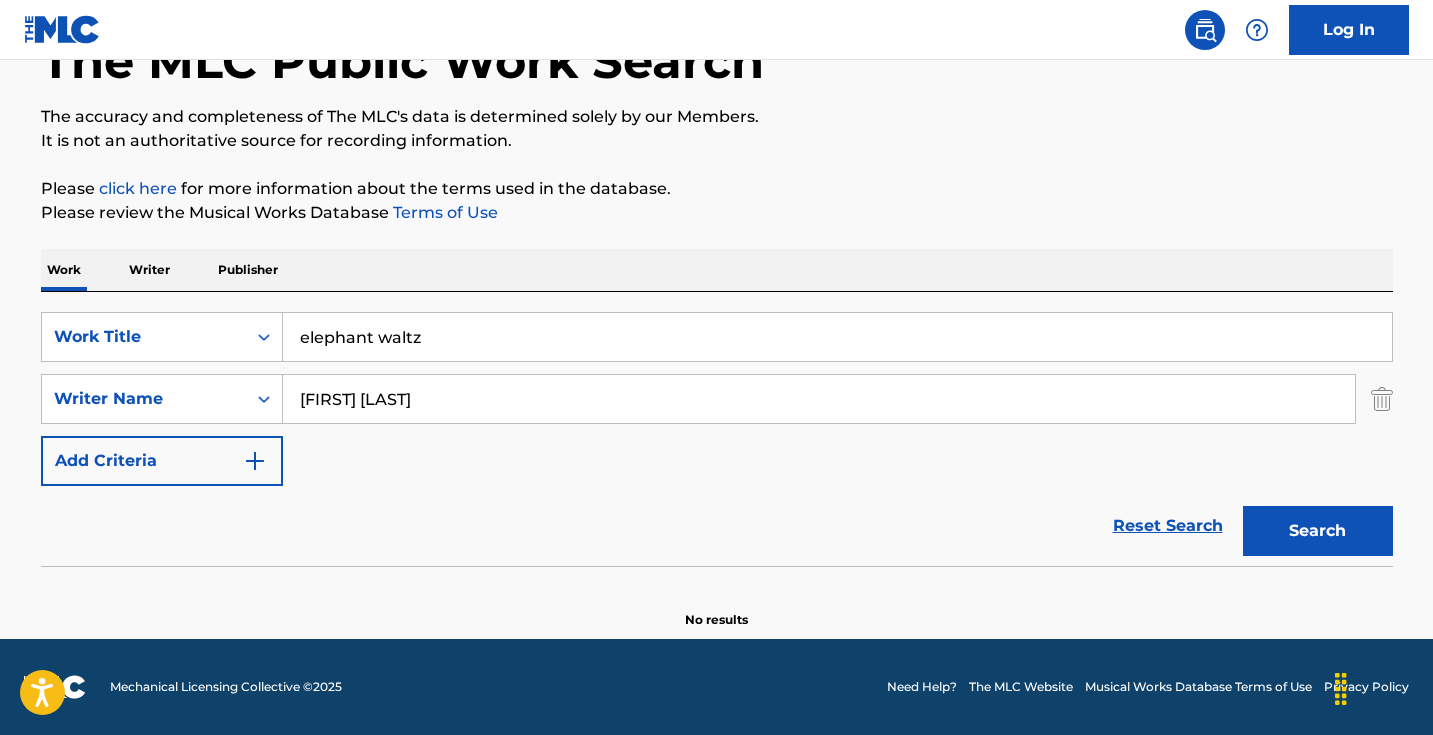 click on "Search" at bounding box center (1318, 531) 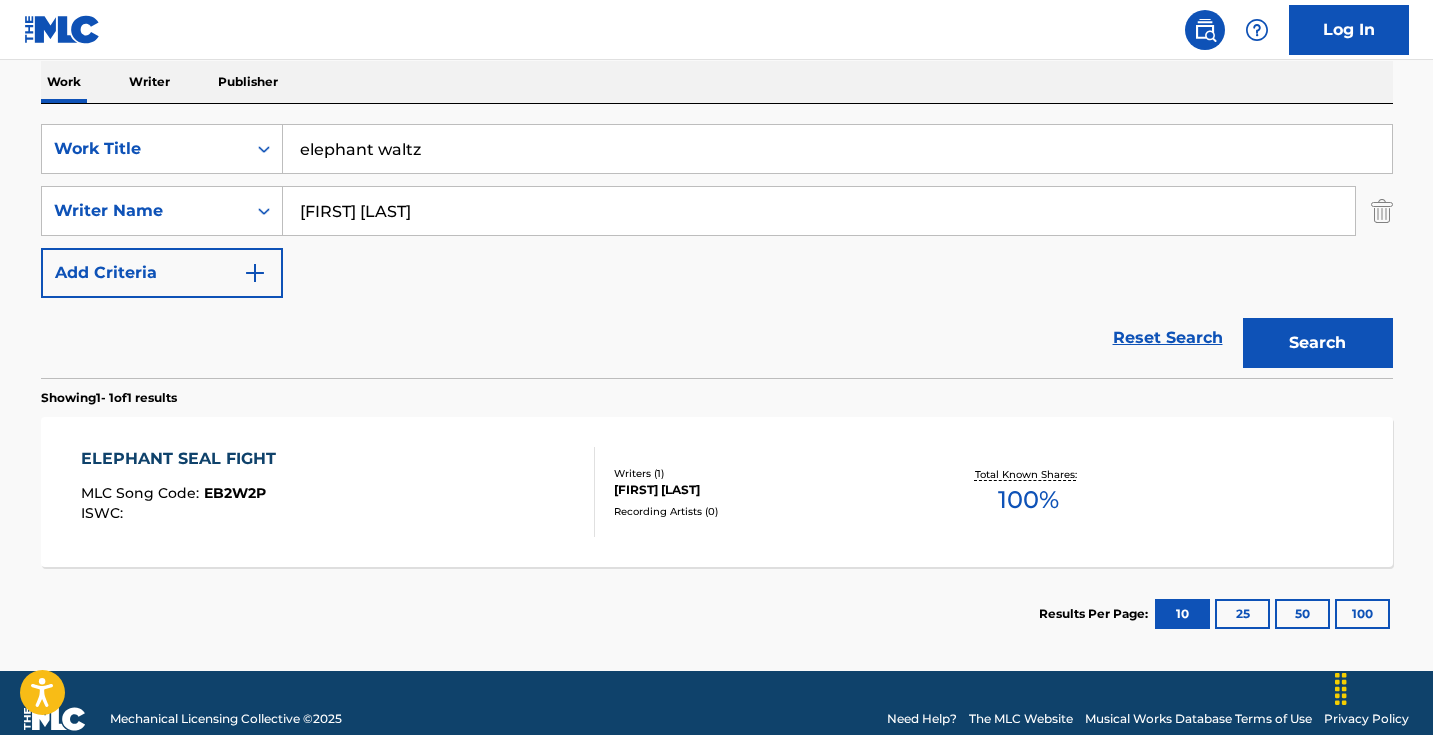 scroll, scrollTop: 322, scrollLeft: 0, axis: vertical 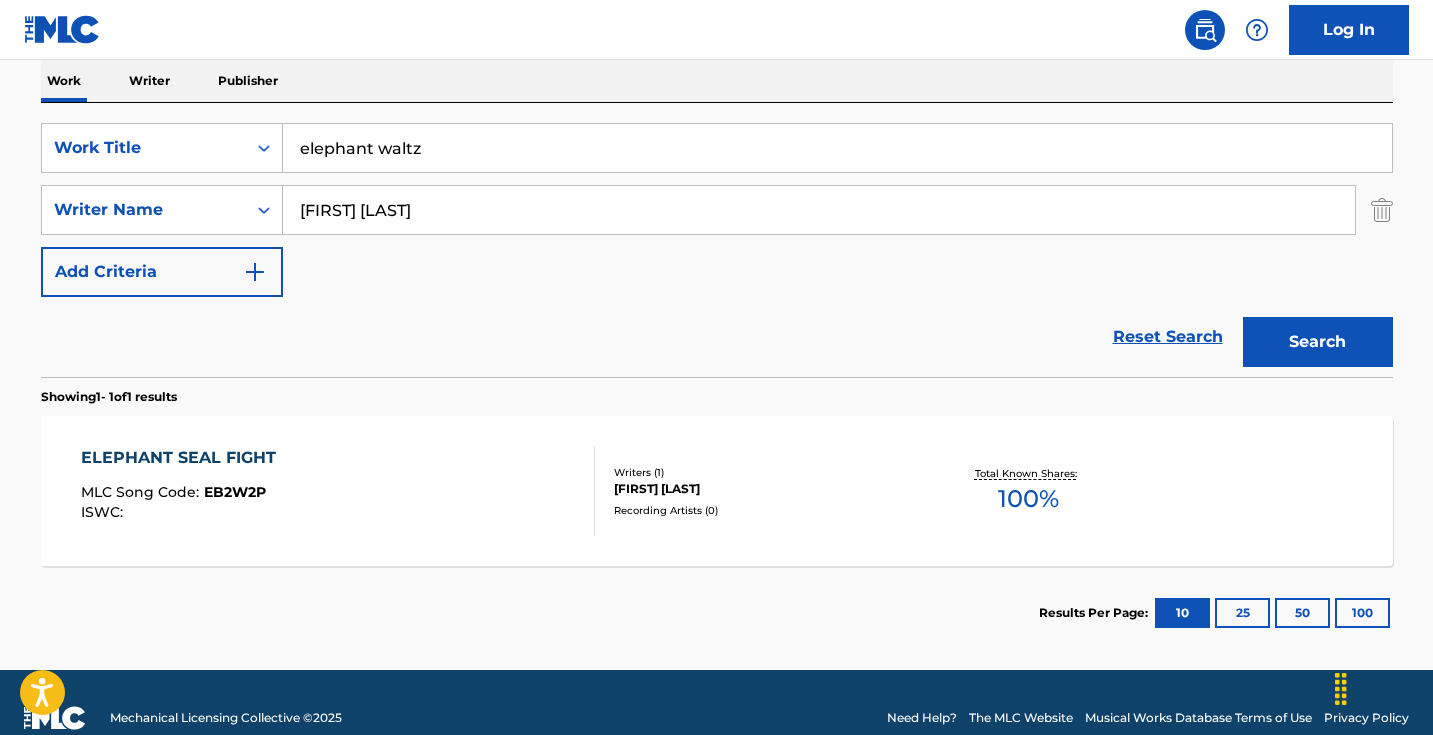 click on "[FIRST] [LAST]" at bounding box center (819, 210) 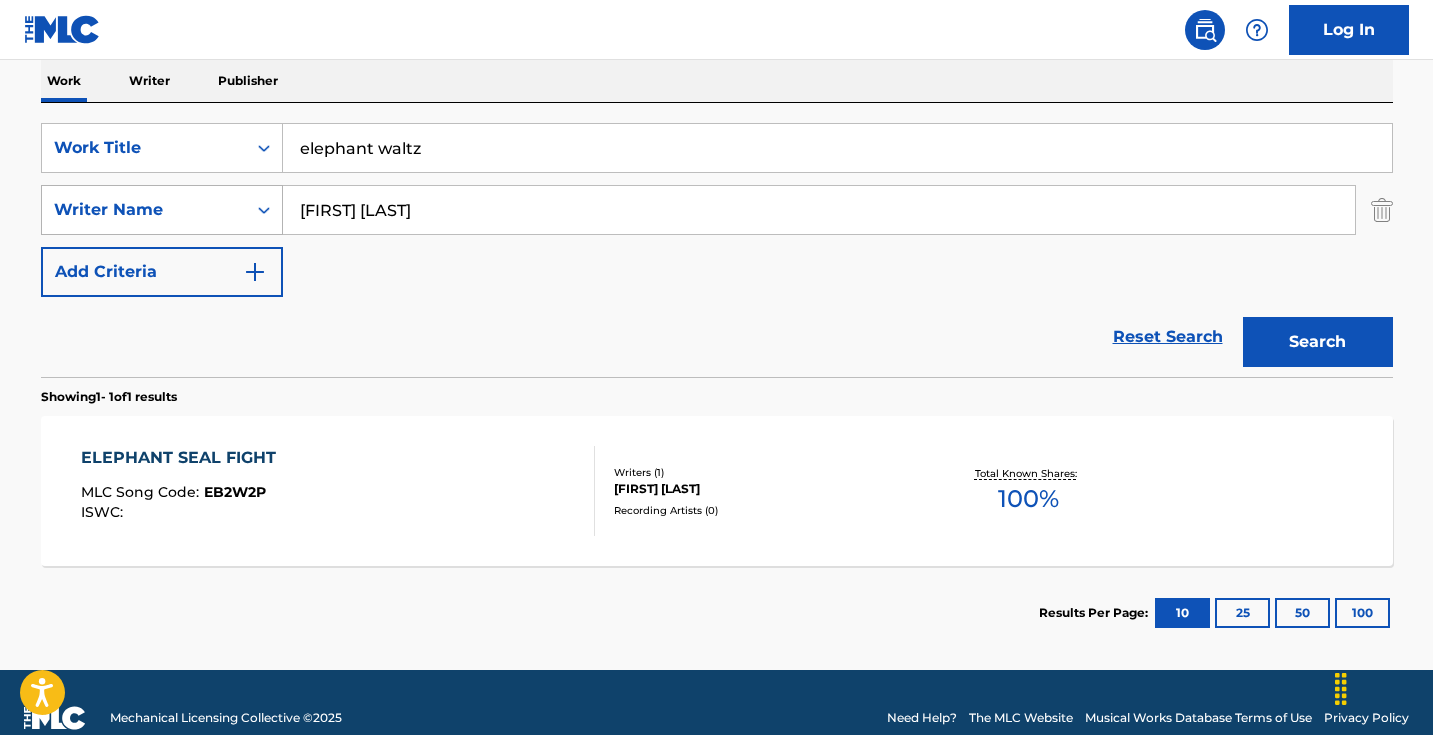 drag, startPoint x: 438, startPoint y: 211, endPoint x: 227, endPoint y: 208, distance: 211.02133 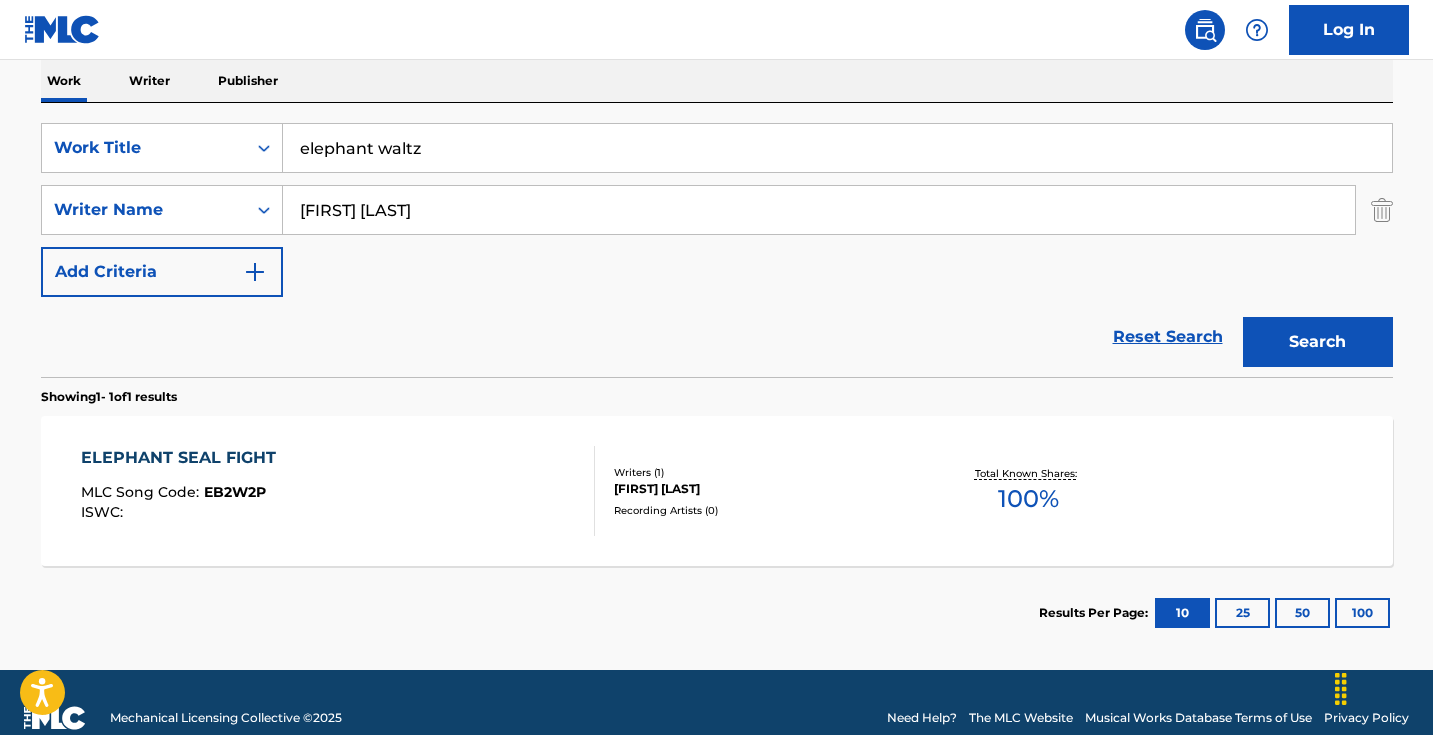 click on "Search" at bounding box center [1318, 342] 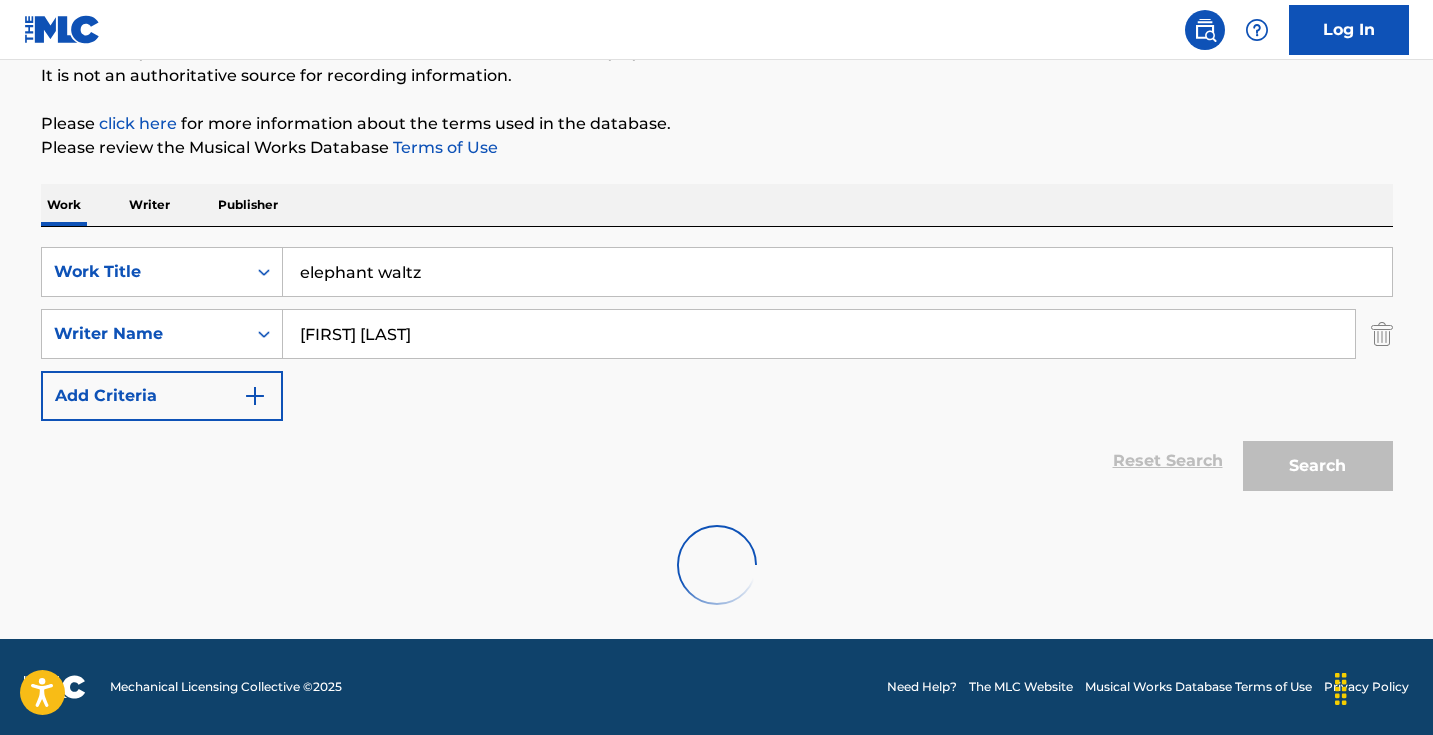 scroll, scrollTop: 133, scrollLeft: 0, axis: vertical 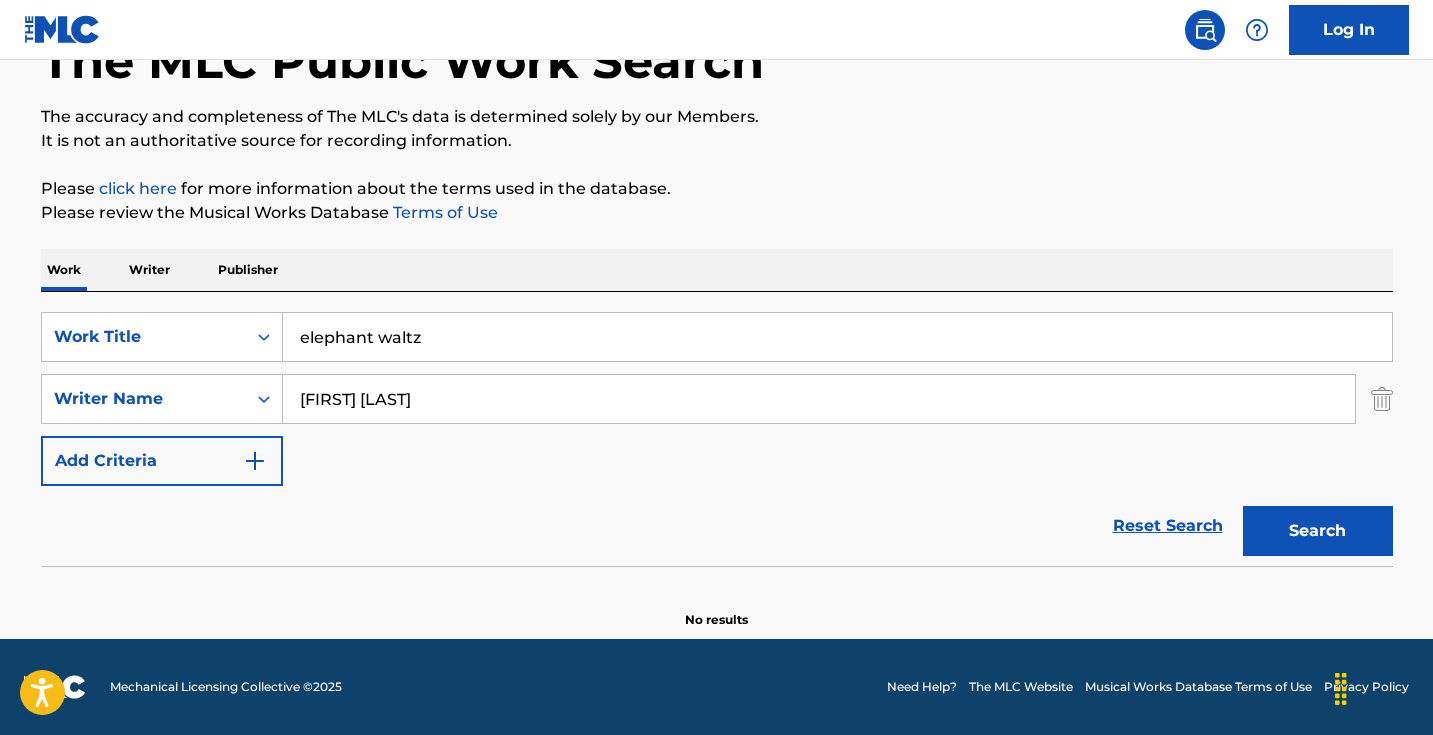 click on "[FIRST] [LAST]" at bounding box center (819, 399) 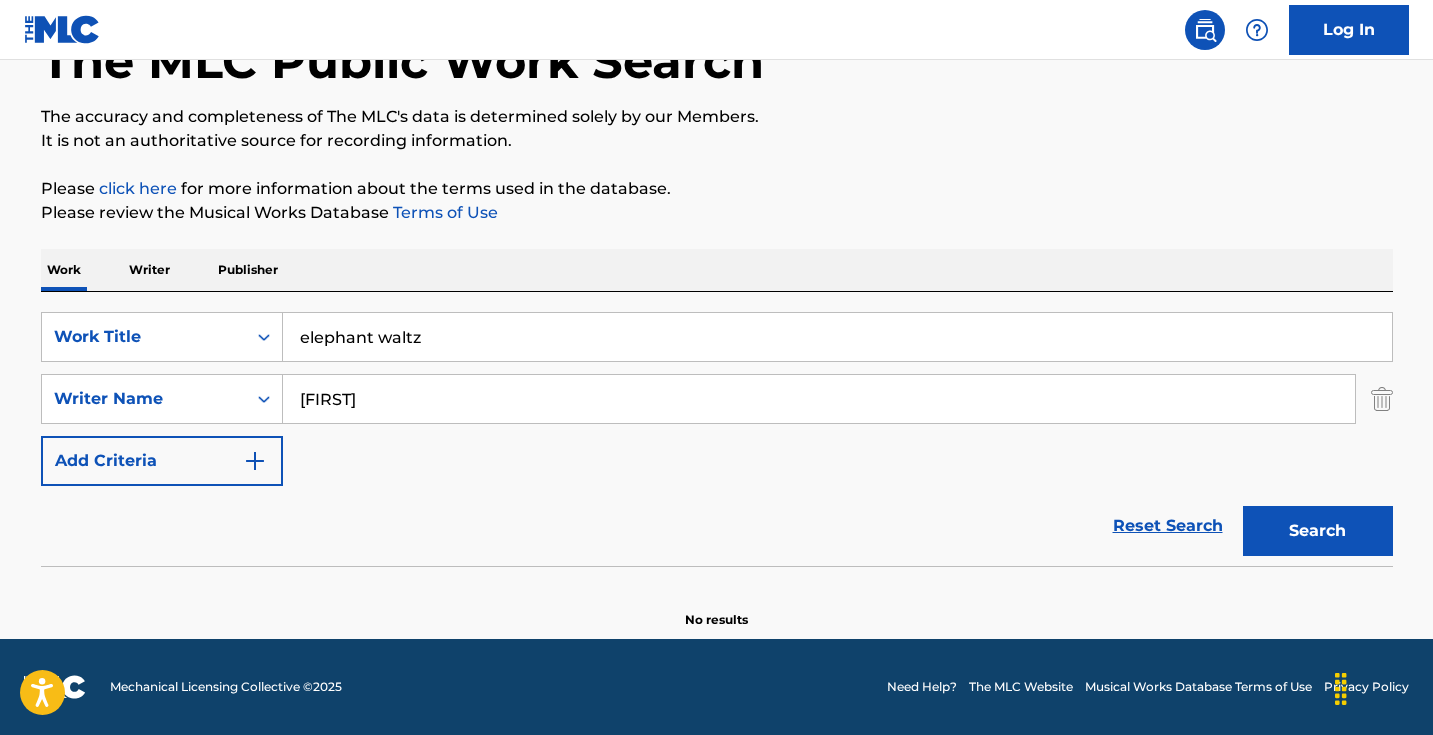 click on "Search" at bounding box center (1318, 531) 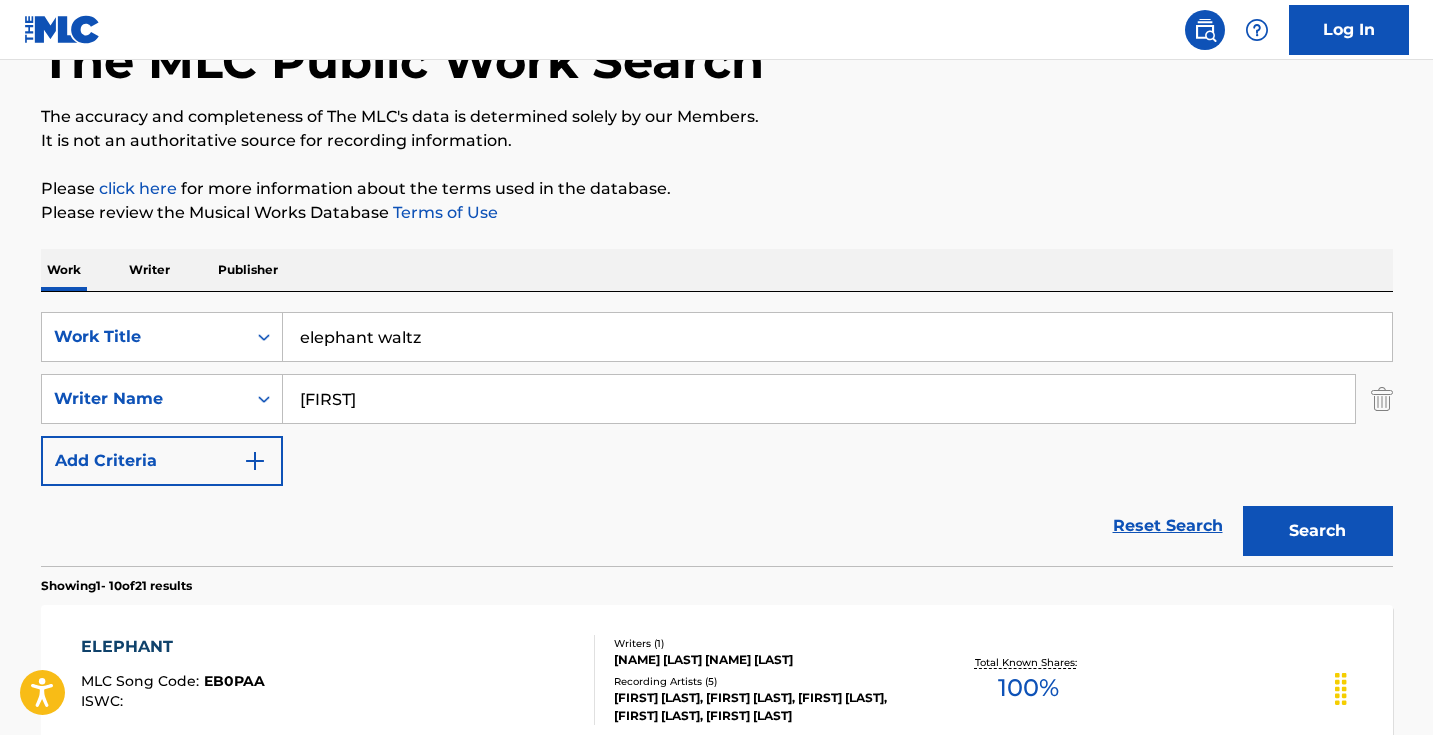 drag, startPoint x: 365, startPoint y: 397, endPoint x: 406, endPoint y: 448, distance: 65.43699 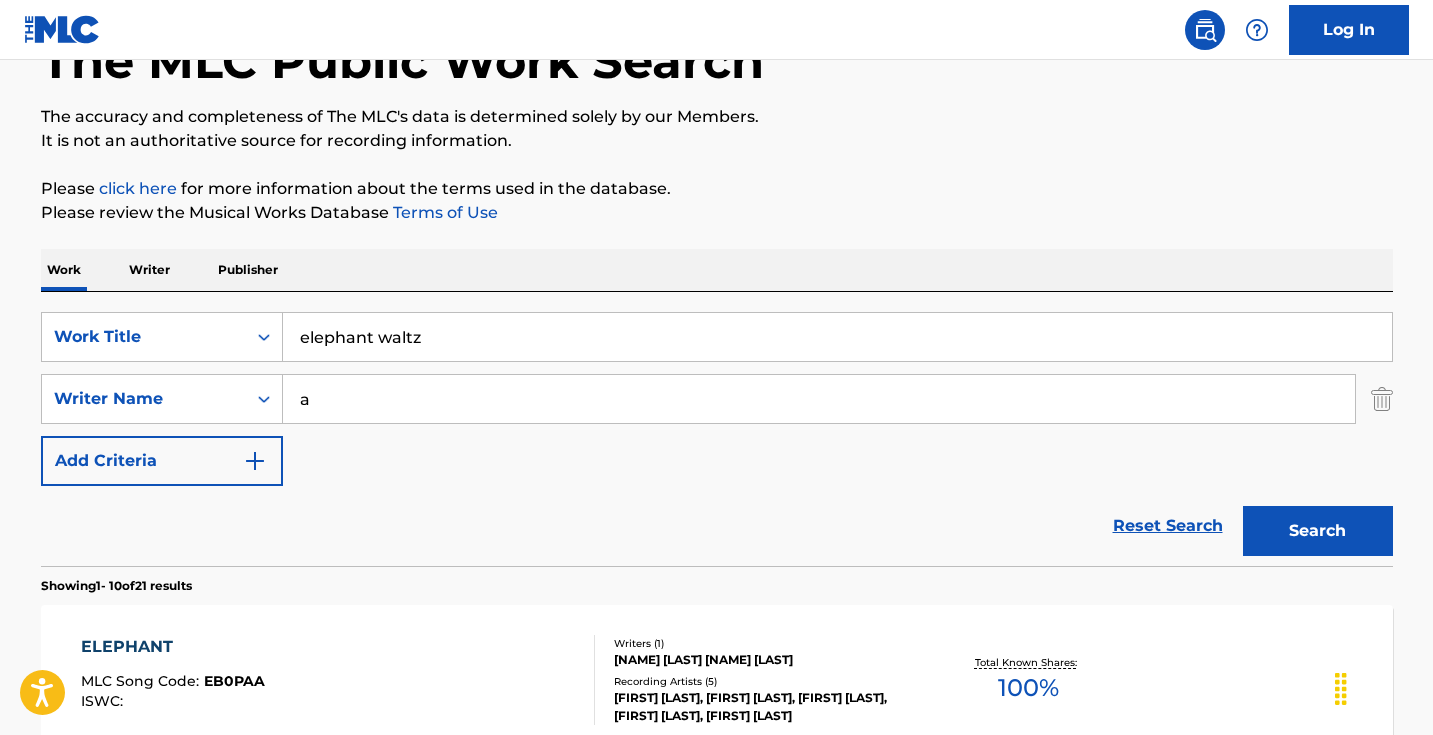 paste on "https://open.spotify.com/track/[ID]?[QUERY]=[ID]" 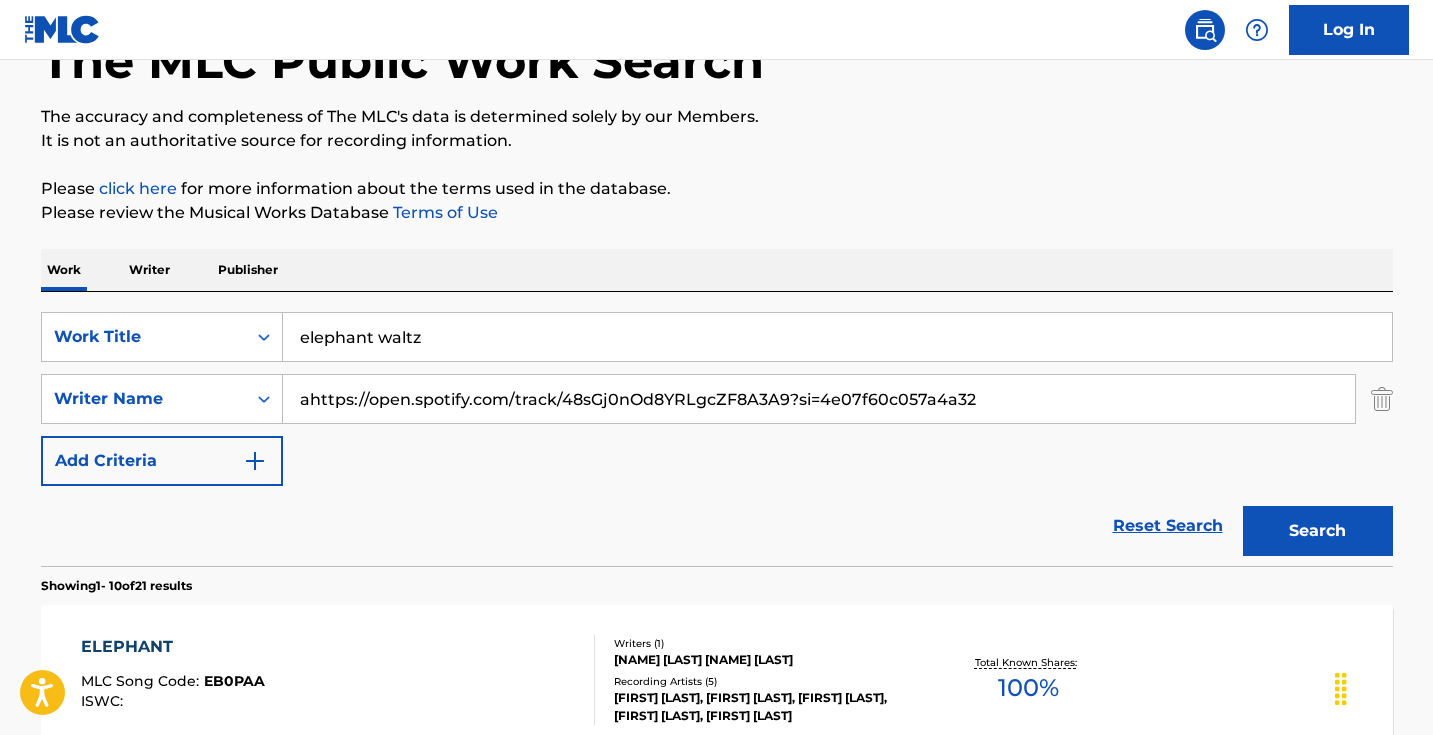 click on "ahttps://open.spotify.com/track/48sGj0nOd8YRLgcZF8A3A9?si=4e07f60c057a4a32" at bounding box center [819, 399] 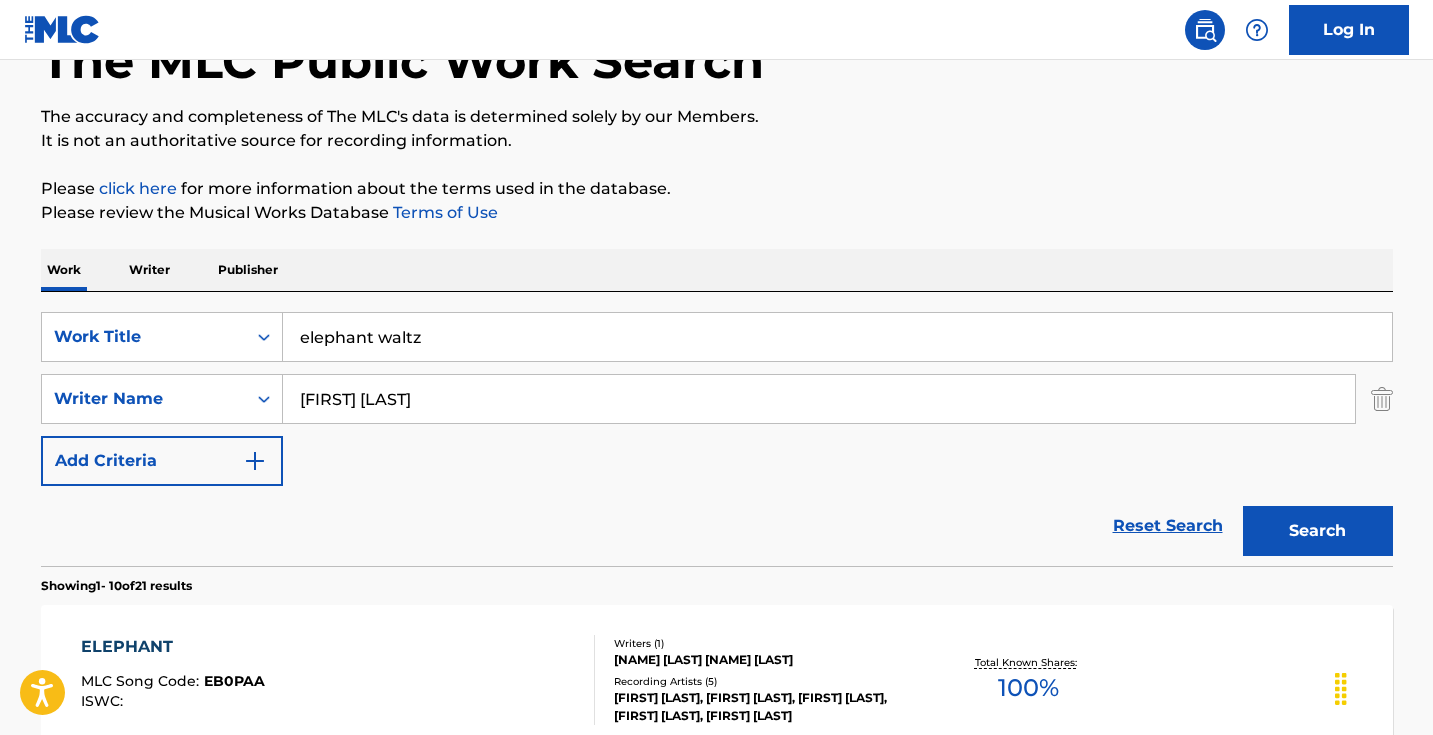 type on "[FIRST] [LAST]" 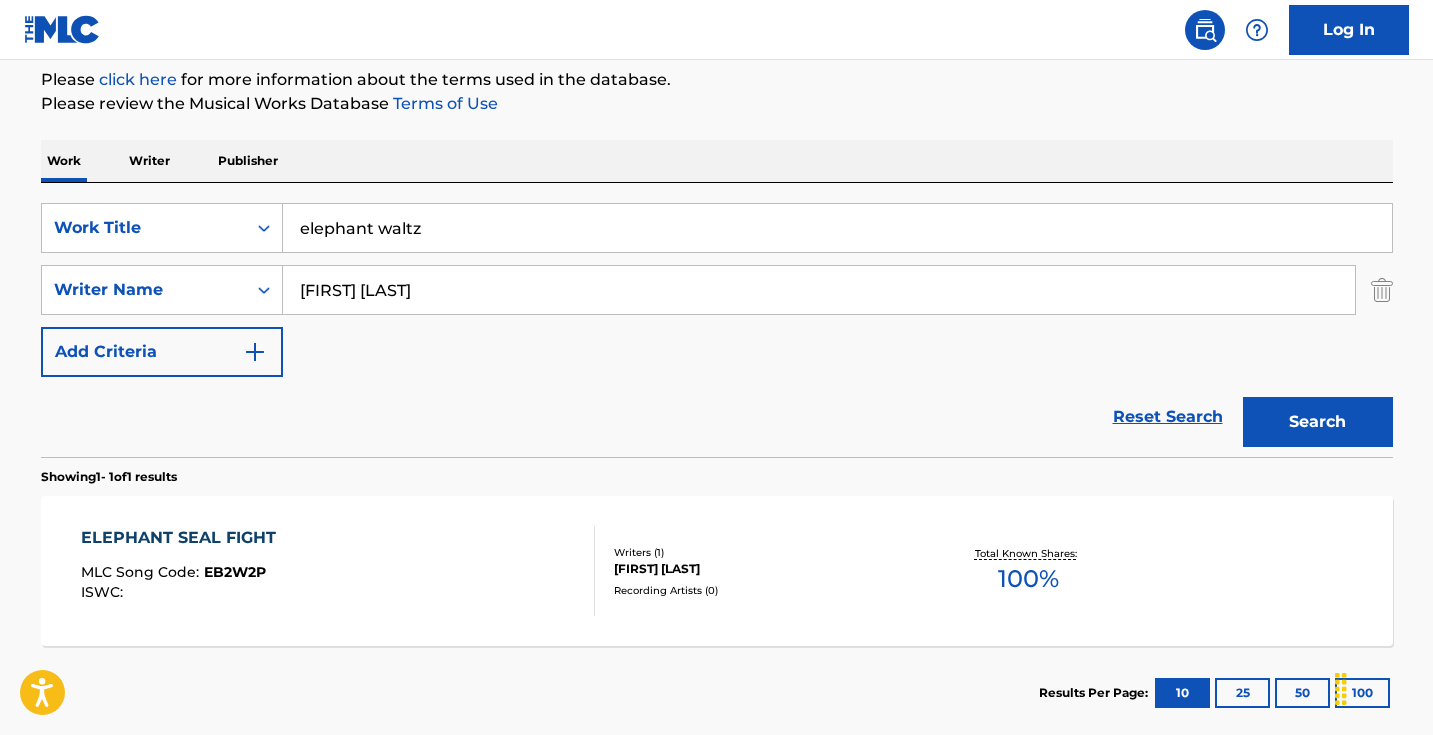 scroll, scrollTop: 332, scrollLeft: 0, axis: vertical 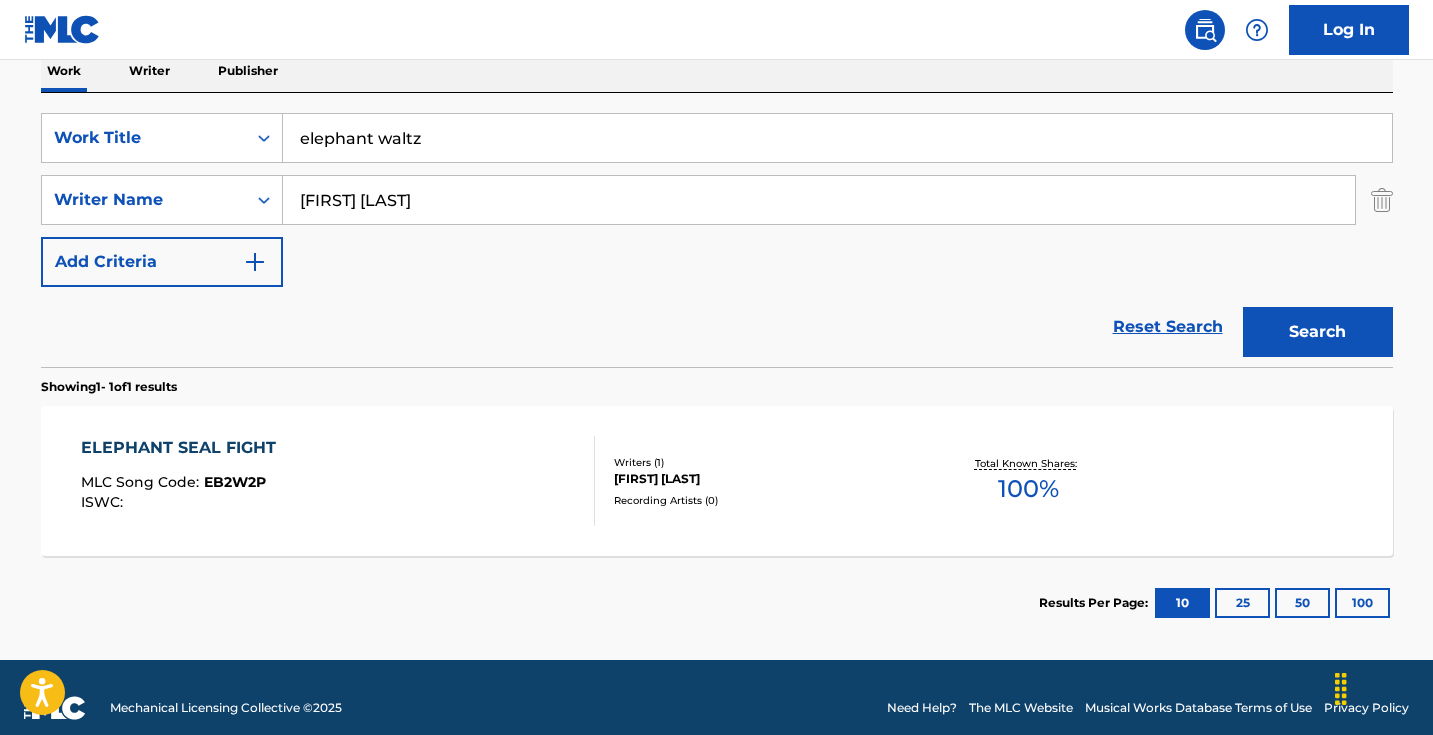 click on "EB2W2P" at bounding box center [235, 482] 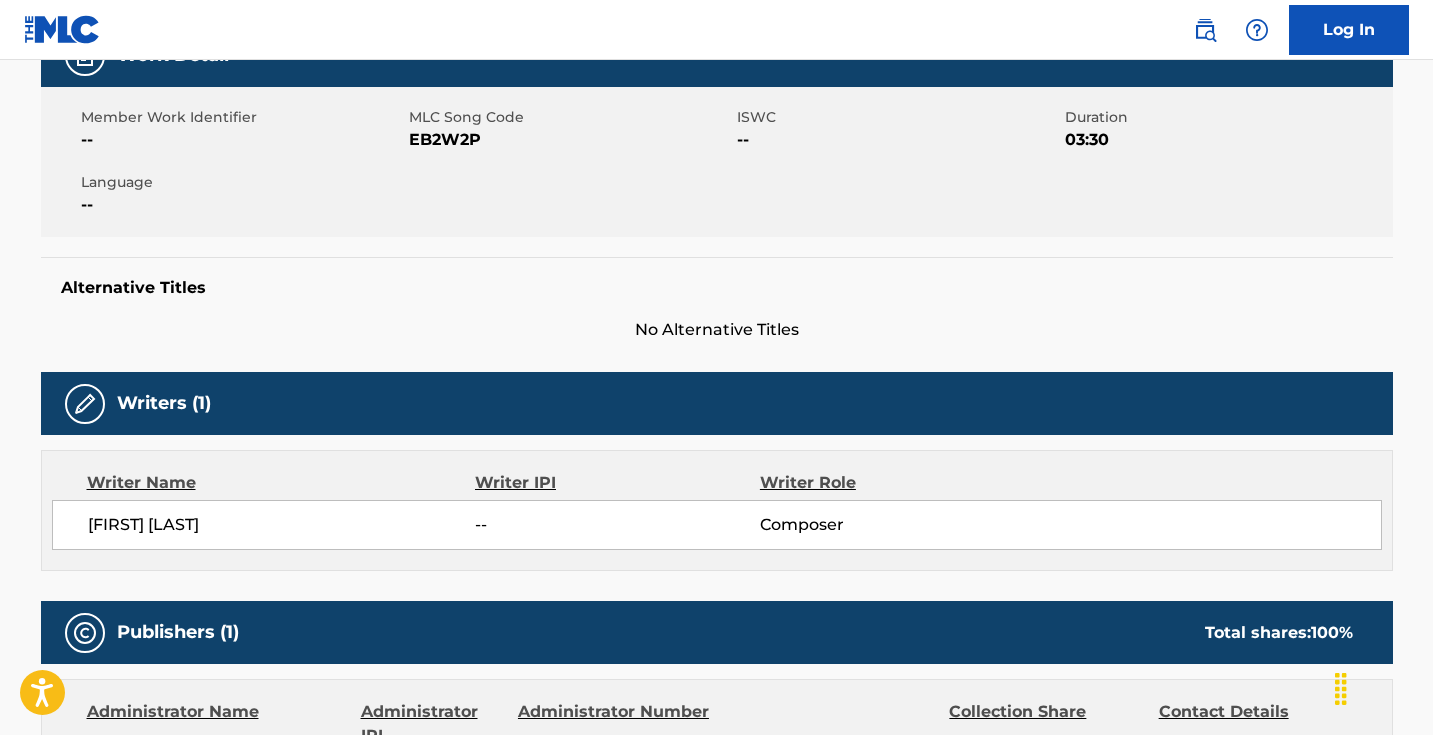 scroll, scrollTop: 0, scrollLeft: 0, axis: both 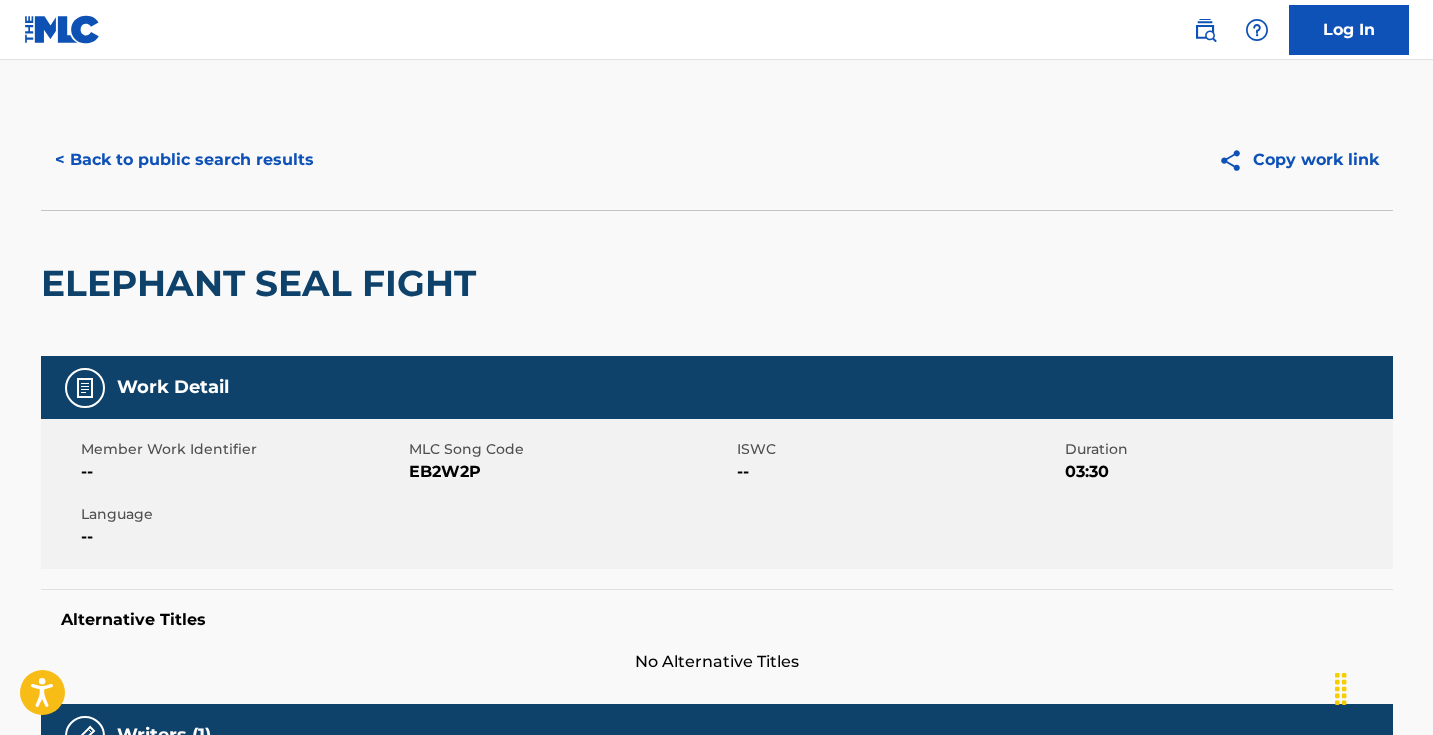 click on "EB2W2P" at bounding box center [570, 472] 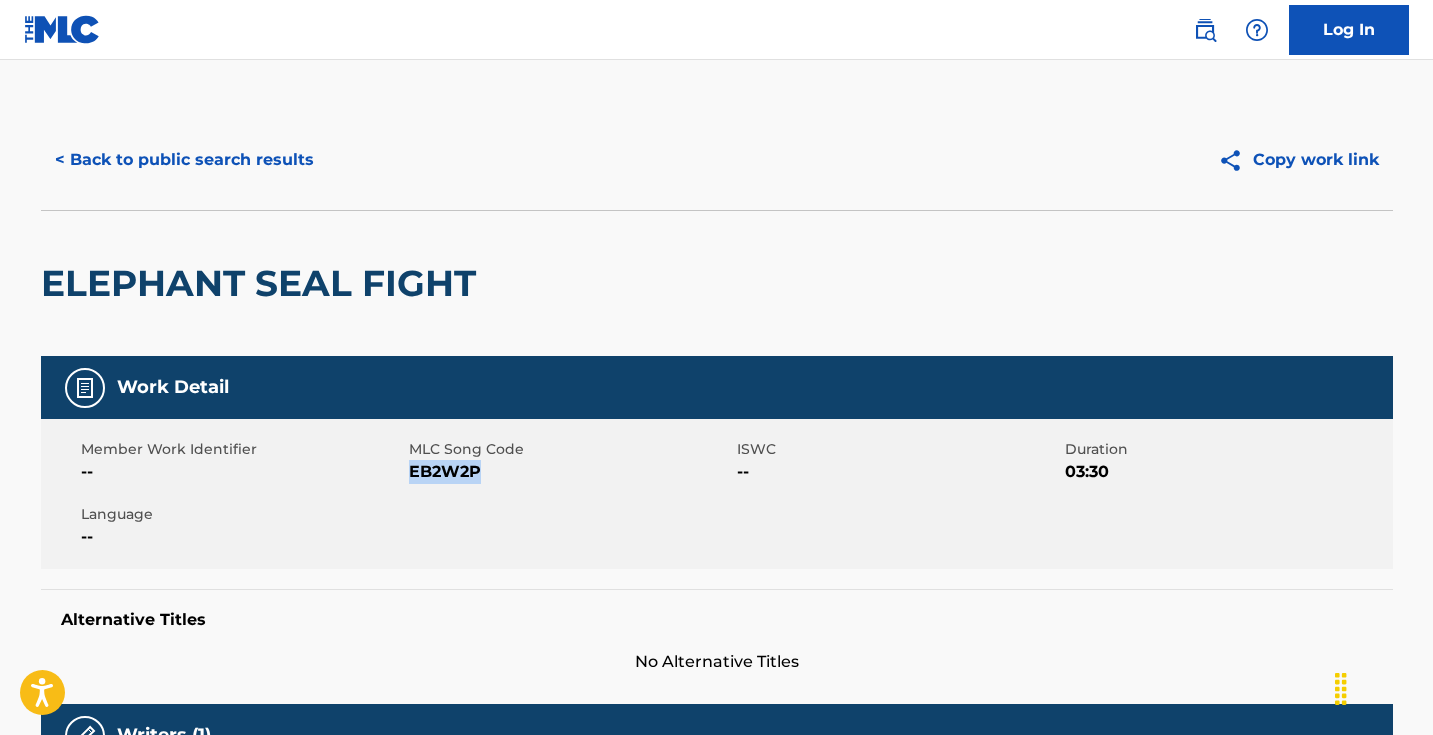 click on "EB2W2P" at bounding box center (570, 472) 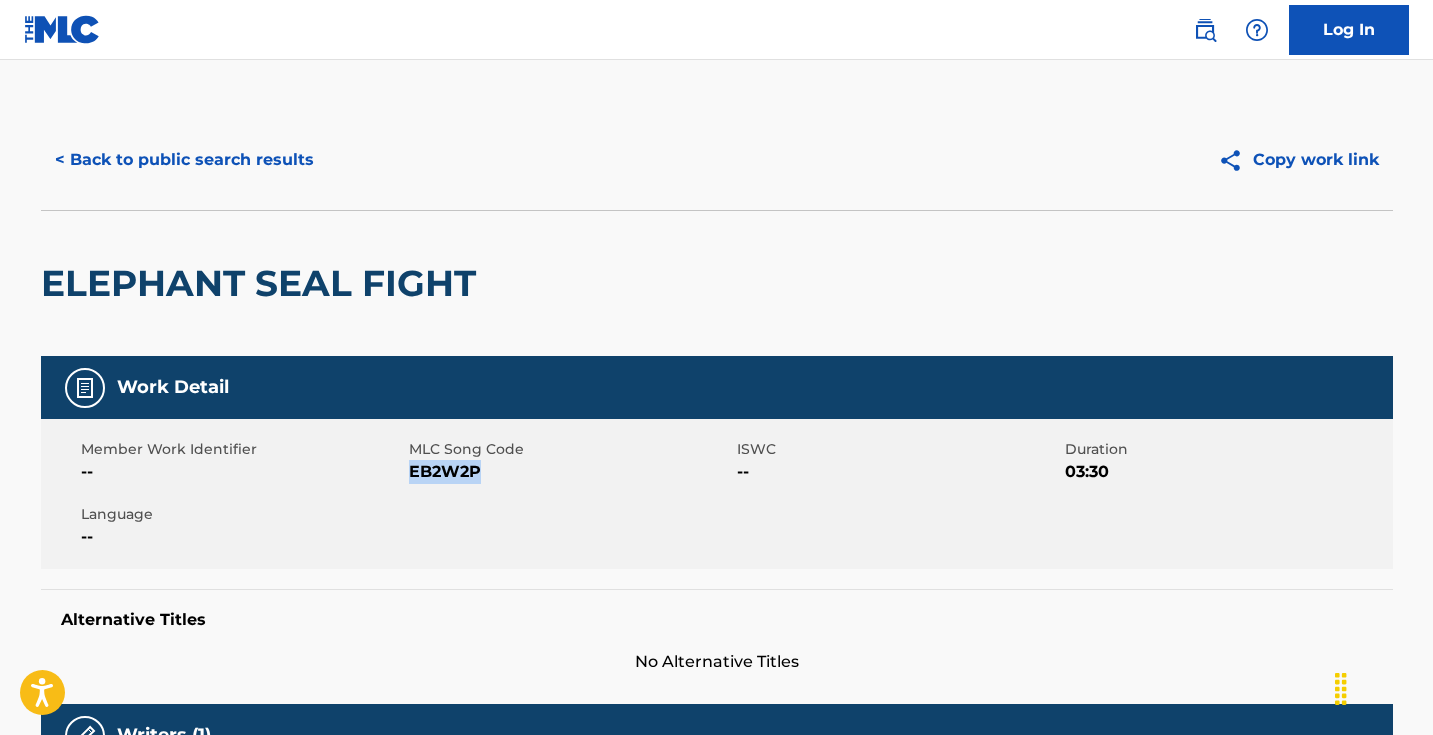 copy on "EB2W2P" 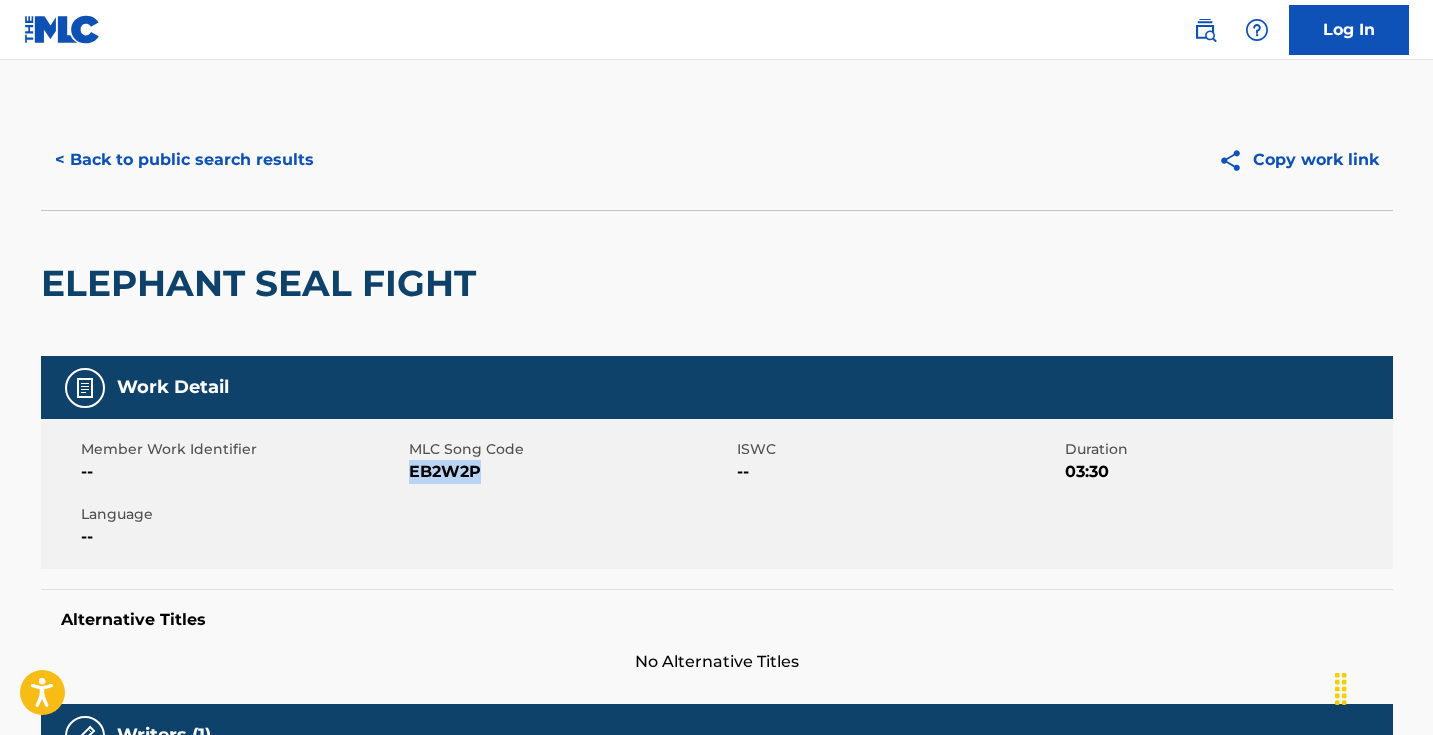 click on "< Back to public search results" at bounding box center (184, 160) 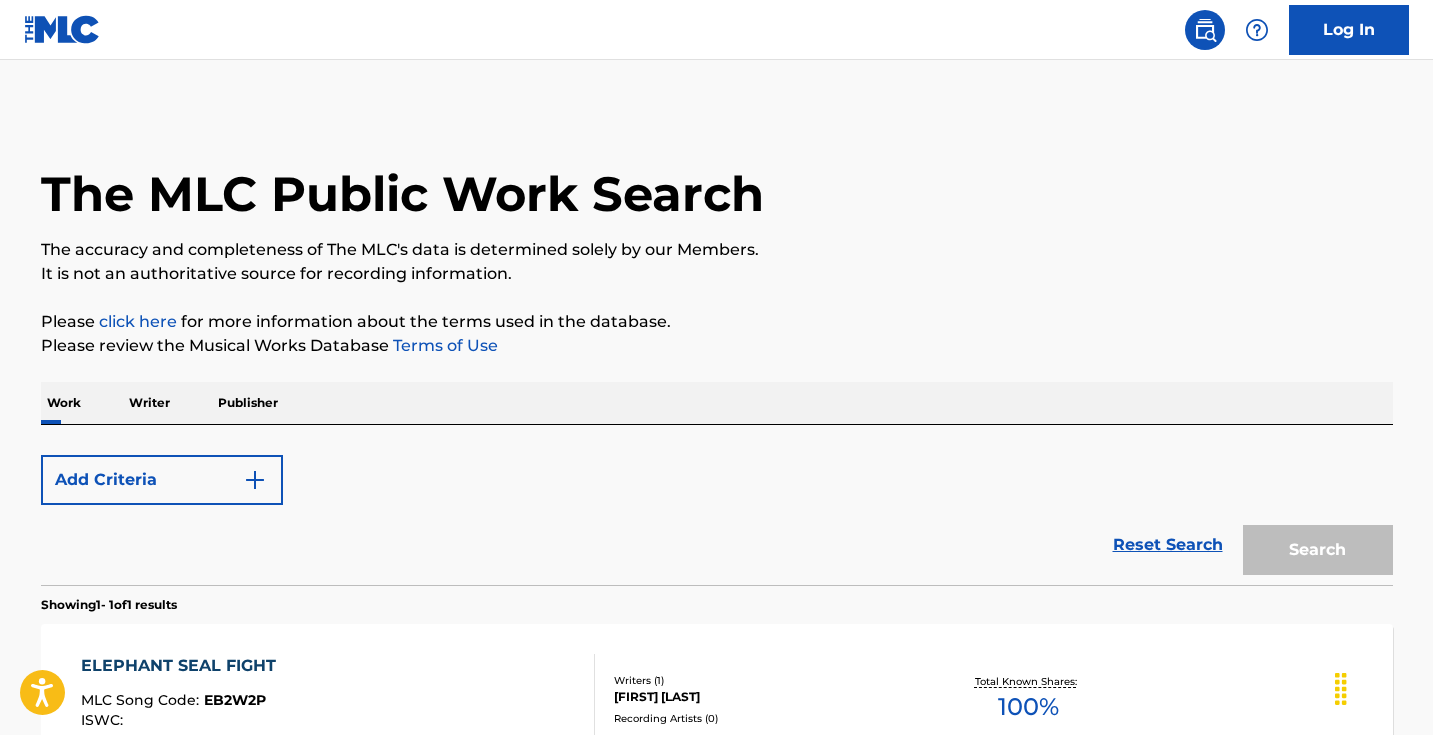 scroll, scrollTop: 239, scrollLeft: 0, axis: vertical 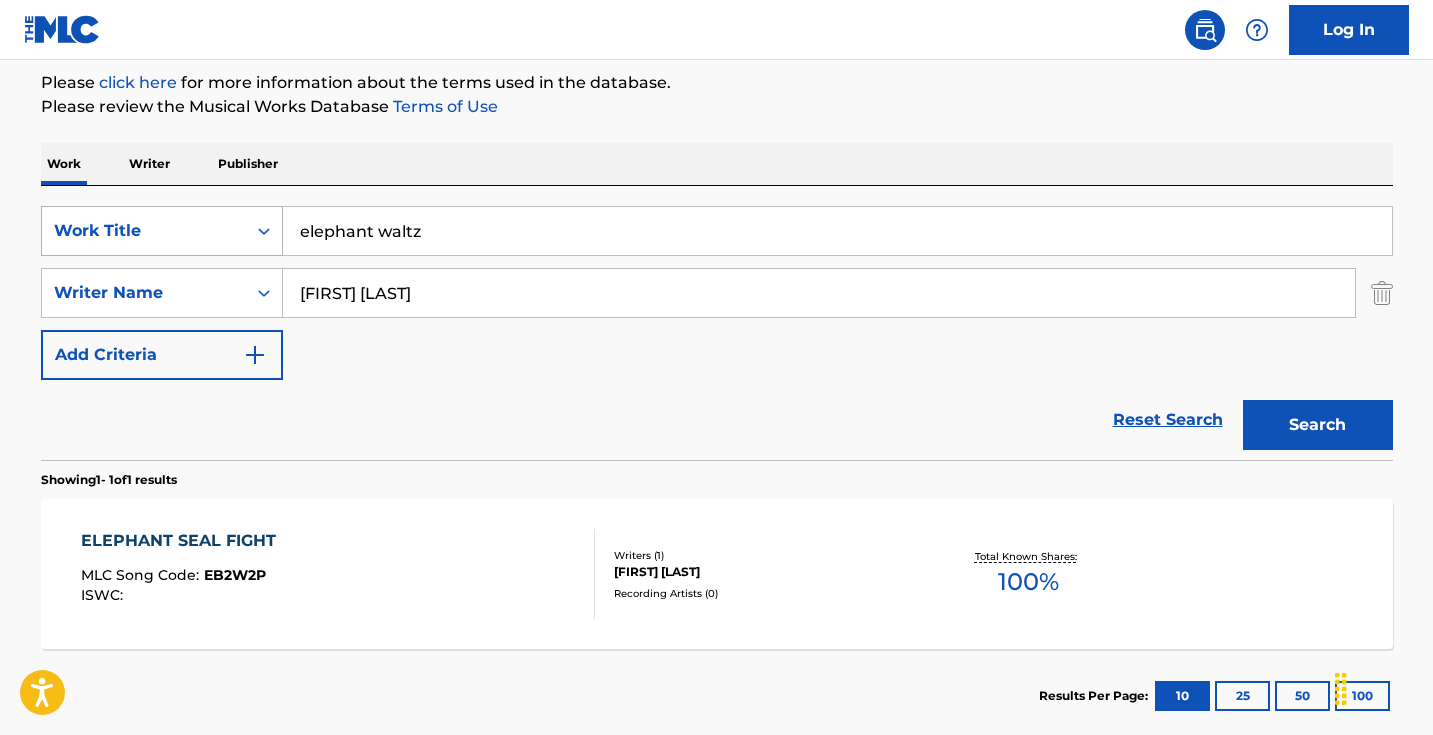 drag, startPoint x: 526, startPoint y: 234, endPoint x: 281, endPoint y: 212, distance: 245.98578 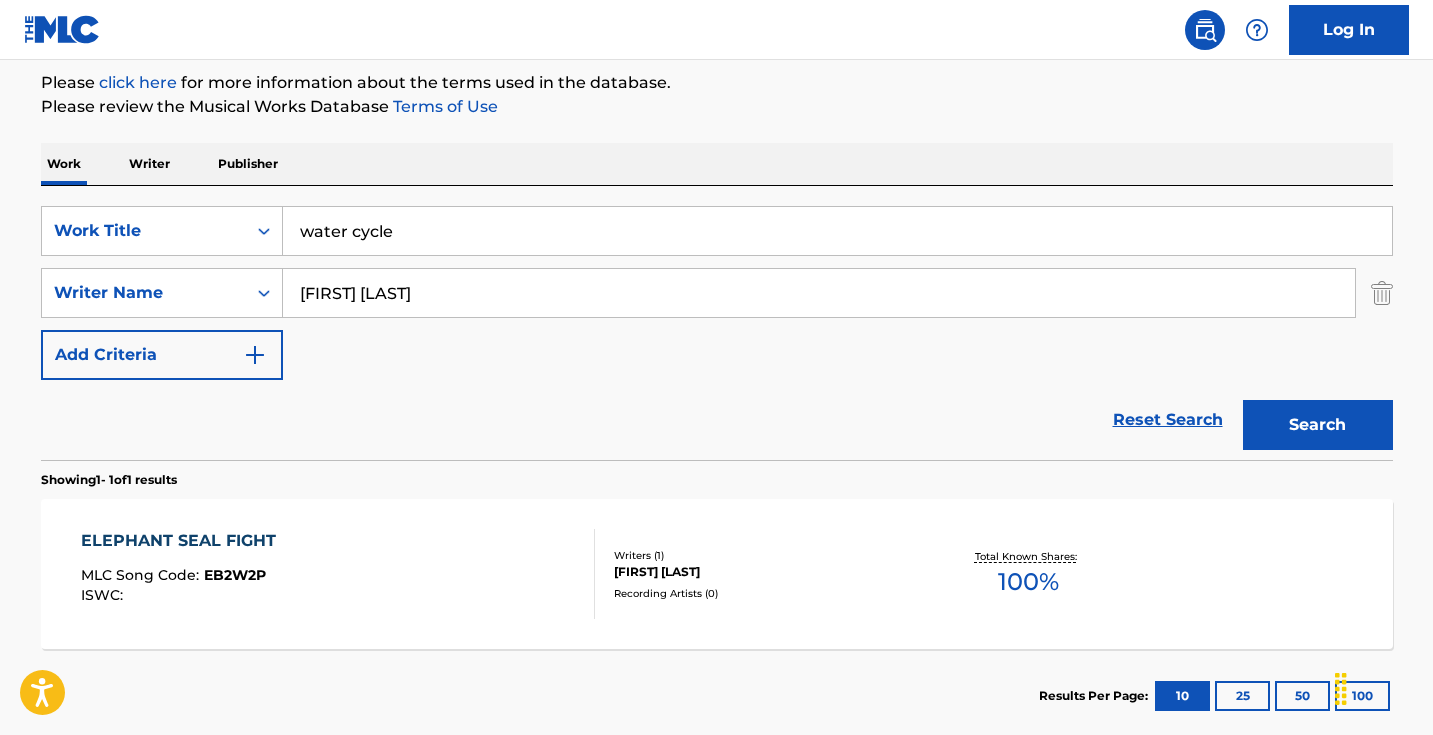 type on "water cycle" 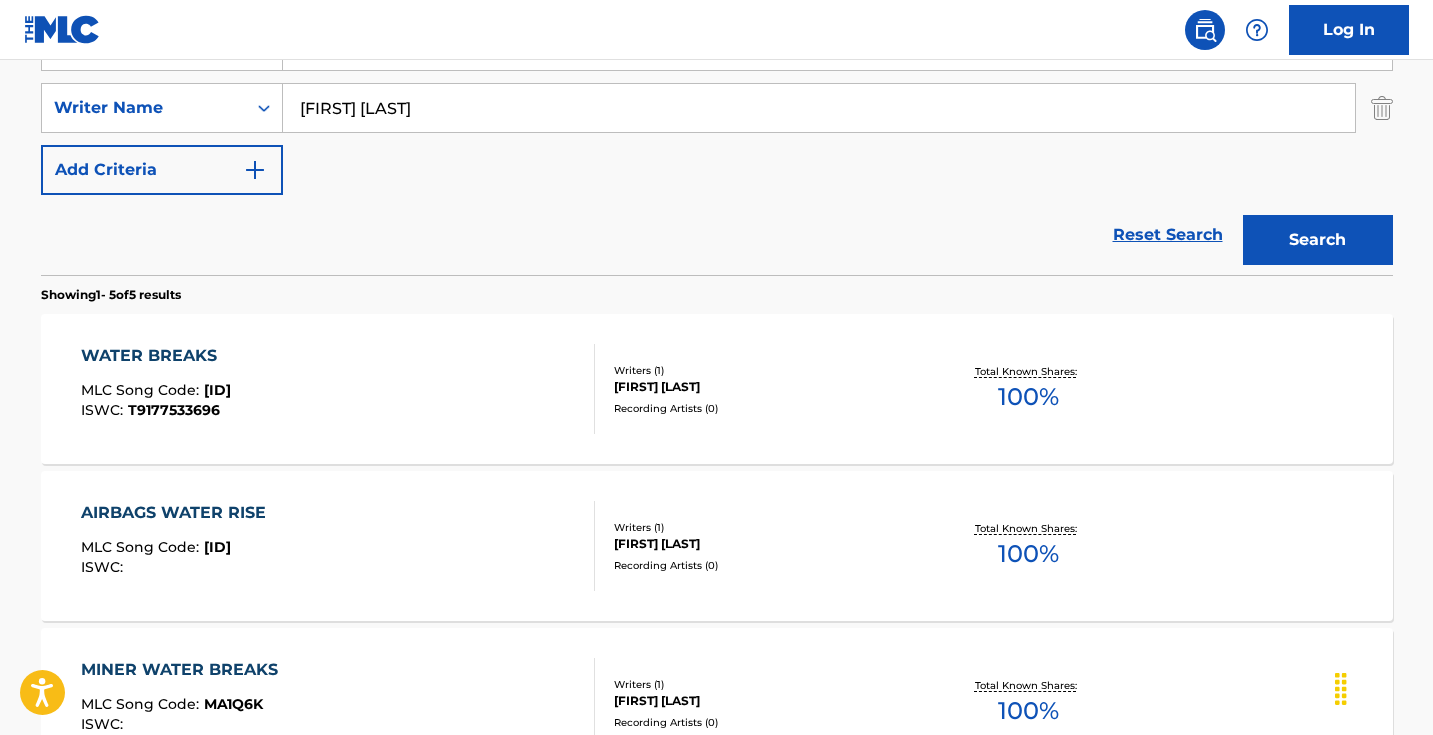 scroll, scrollTop: 325, scrollLeft: 0, axis: vertical 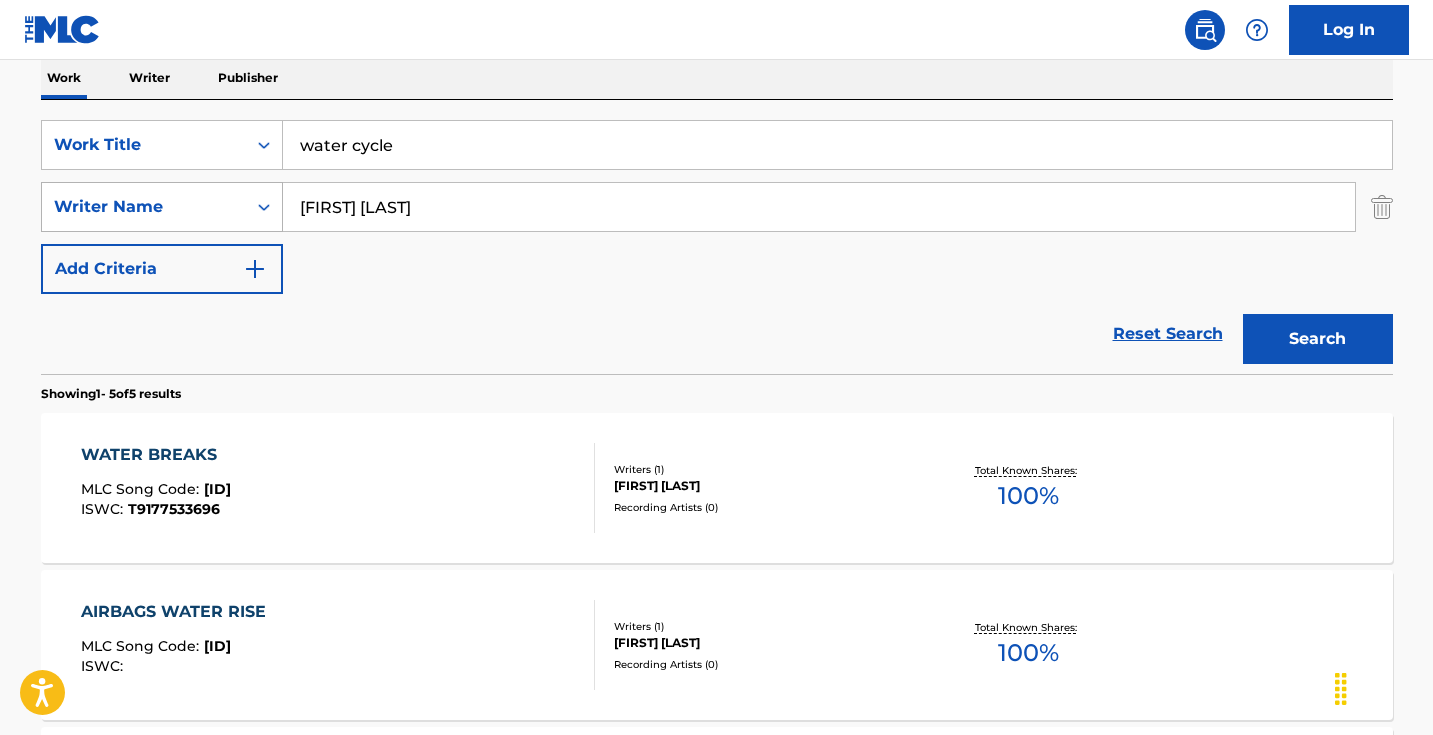 drag, startPoint x: 350, startPoint y: 206, endPoint x: 270, endPoint y: 200, distance: 80.224686 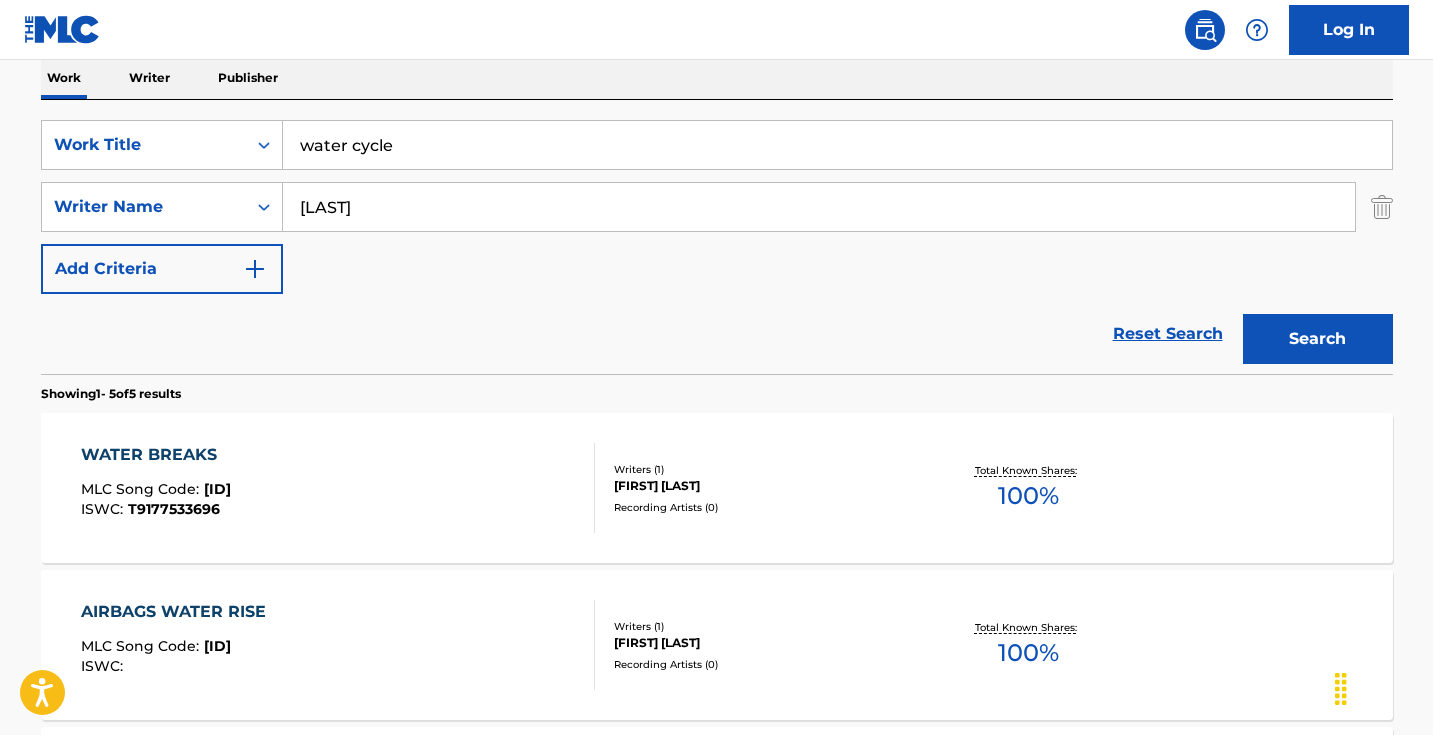 type on "[LAST]" 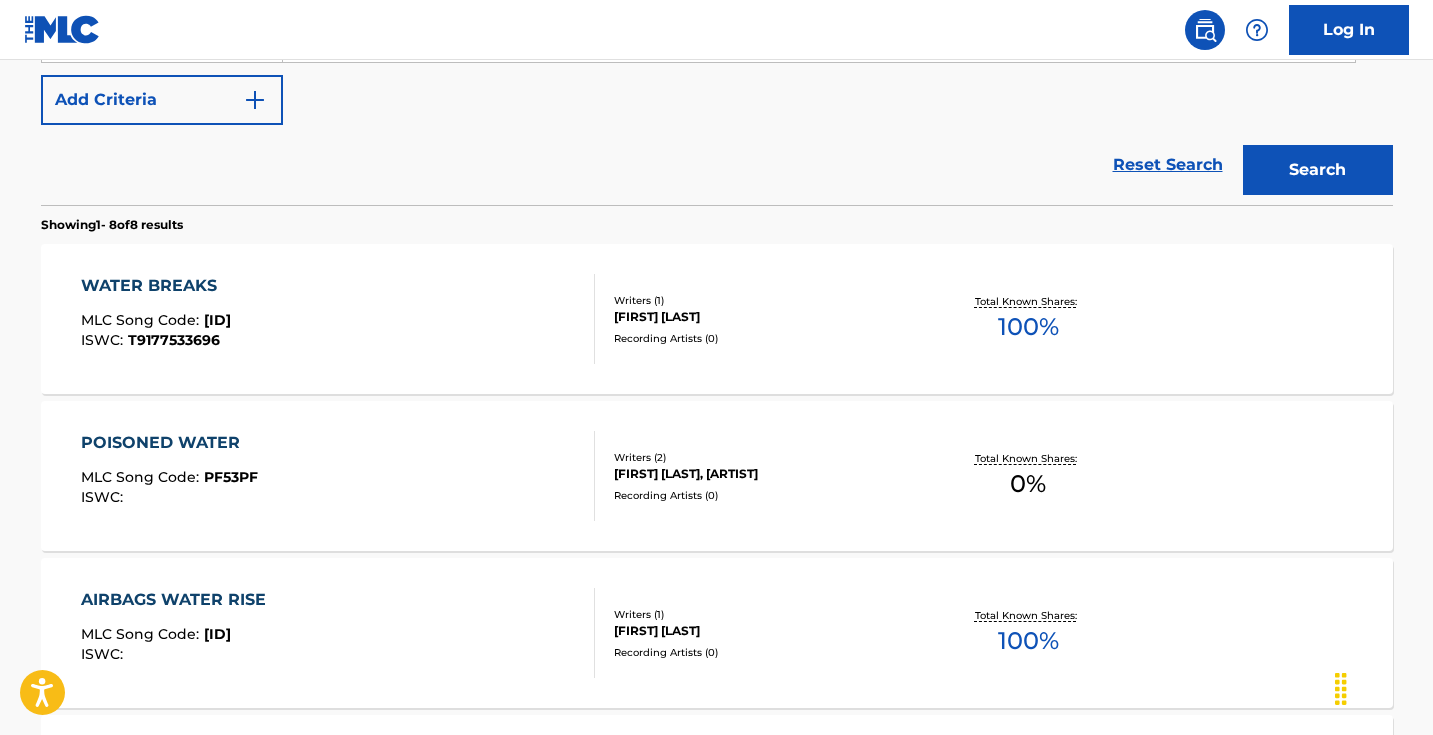 scroll, scrollTop: 493, scrollLeft: 0, axis: vertical 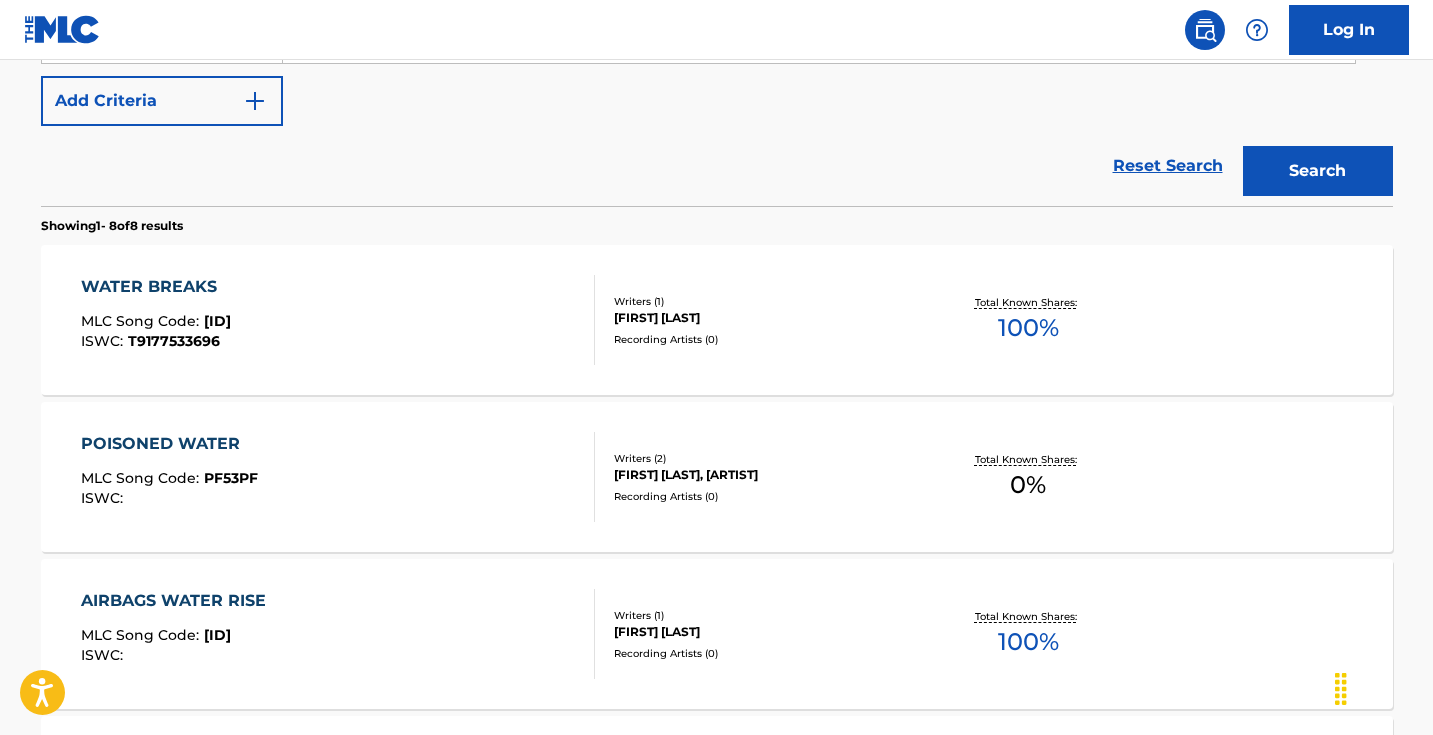 click on "WATER BREAKS MLC Song Code : WB9O8D ISWC : T9177533696" at bounding box center (338, 320) 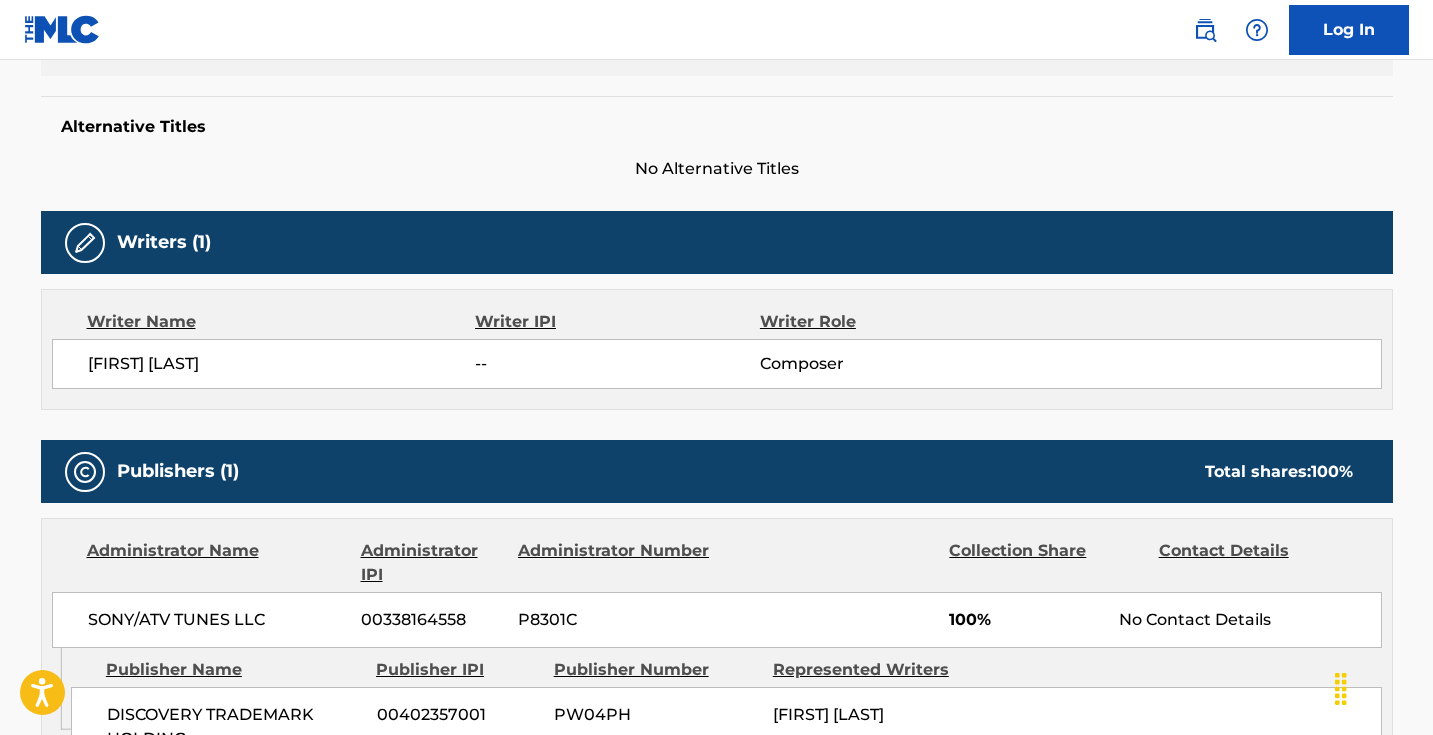 scroll, scrollTop: 0, scrollLeft: 0, axis: both 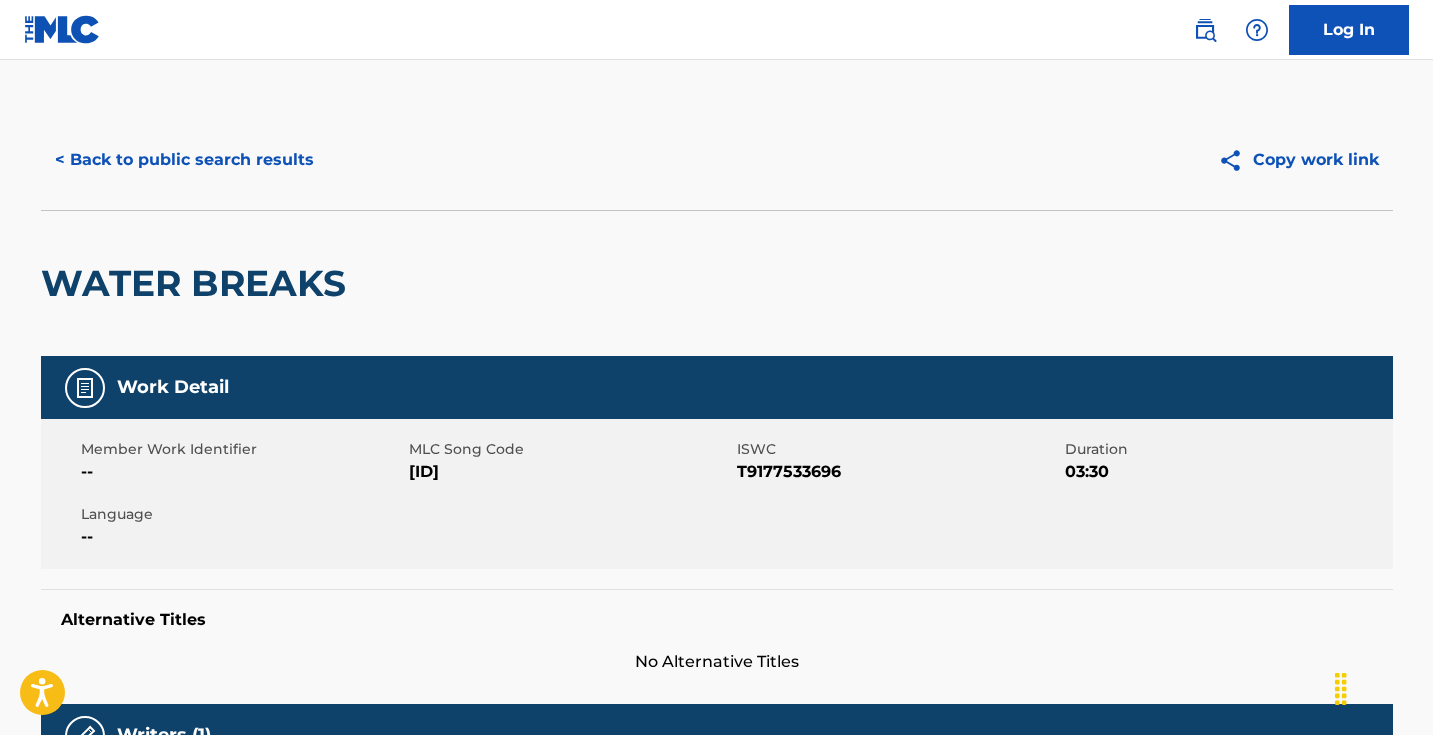 click on "[ID]" at bounding box center [570, 472] 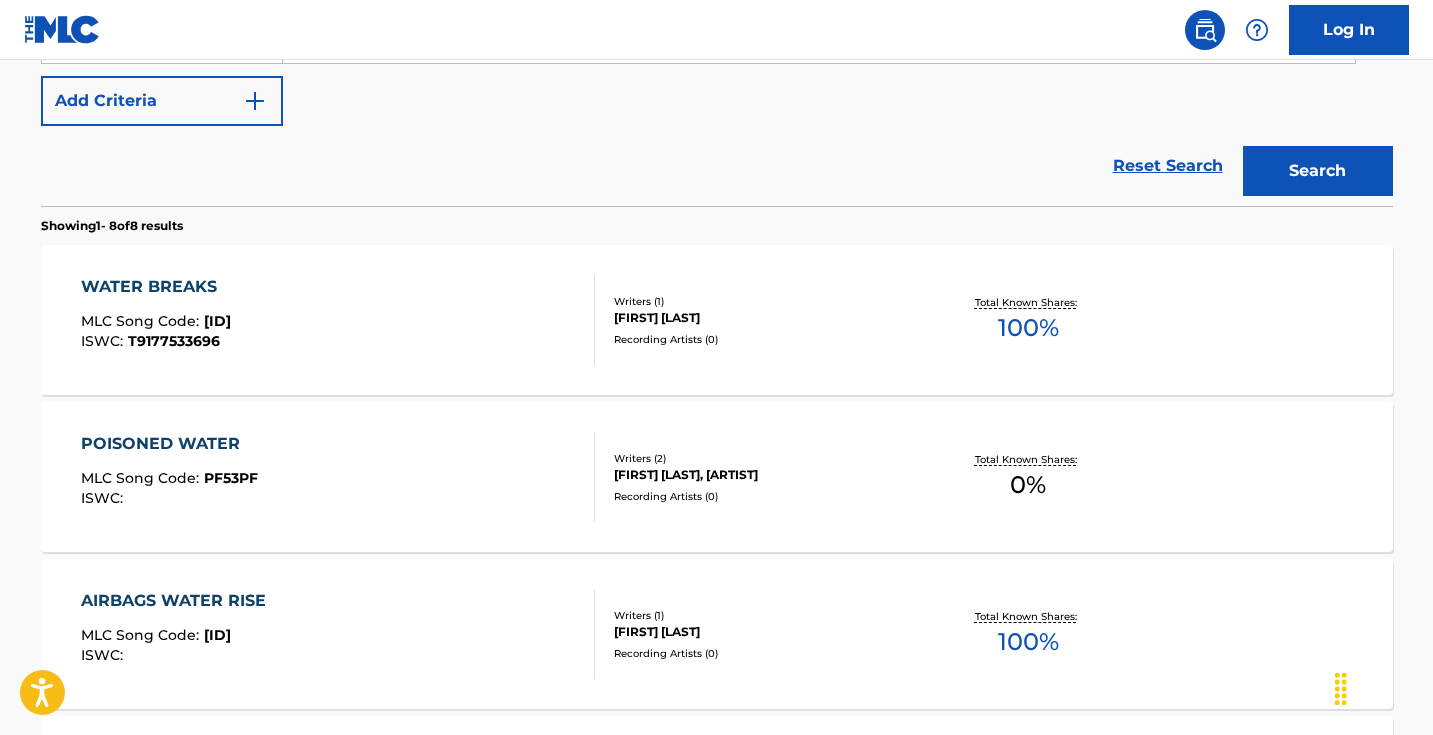 scroll, scrollTop: 0, scrollLeft: 0, axis: both 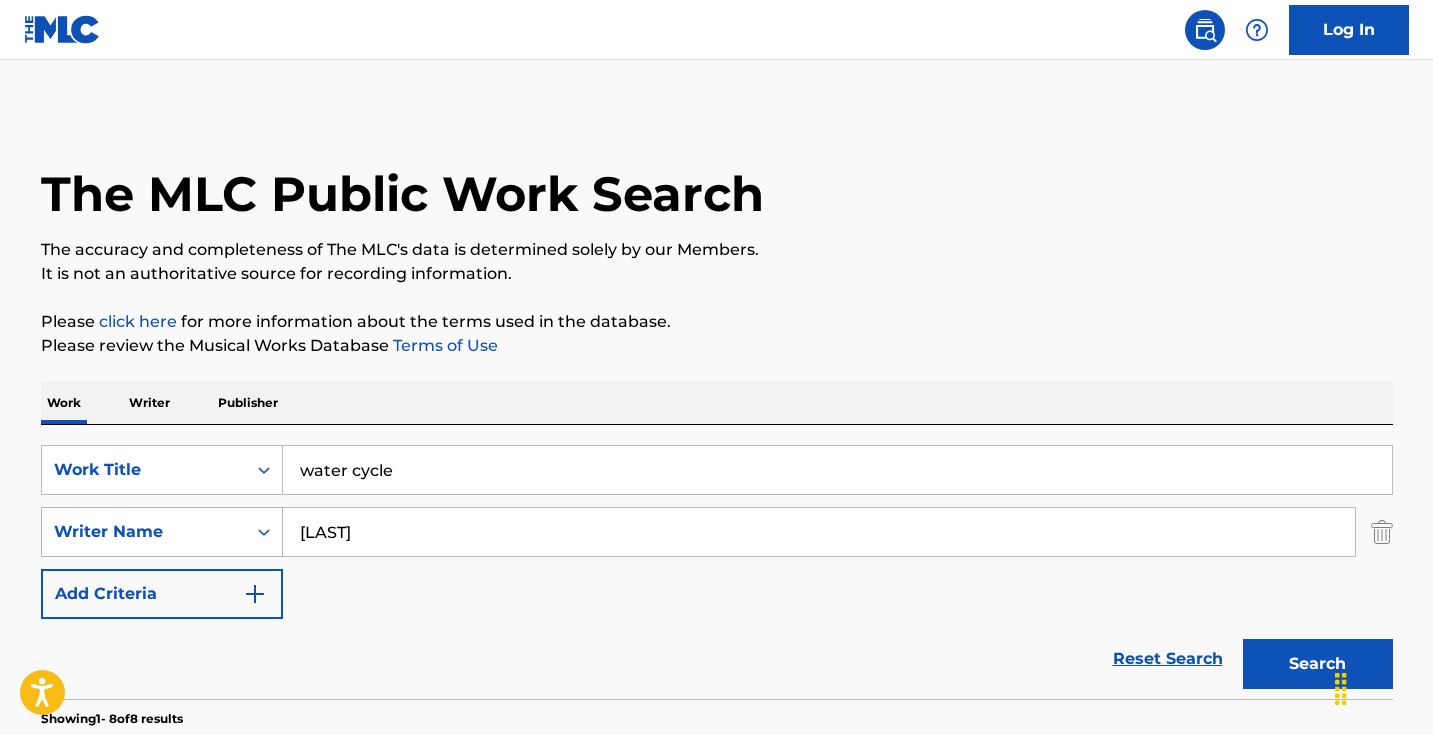 drag, startPoint x: 433, startPoint y: 525, endPoint x: 199, endPoint y: 522, distance: 234.01923 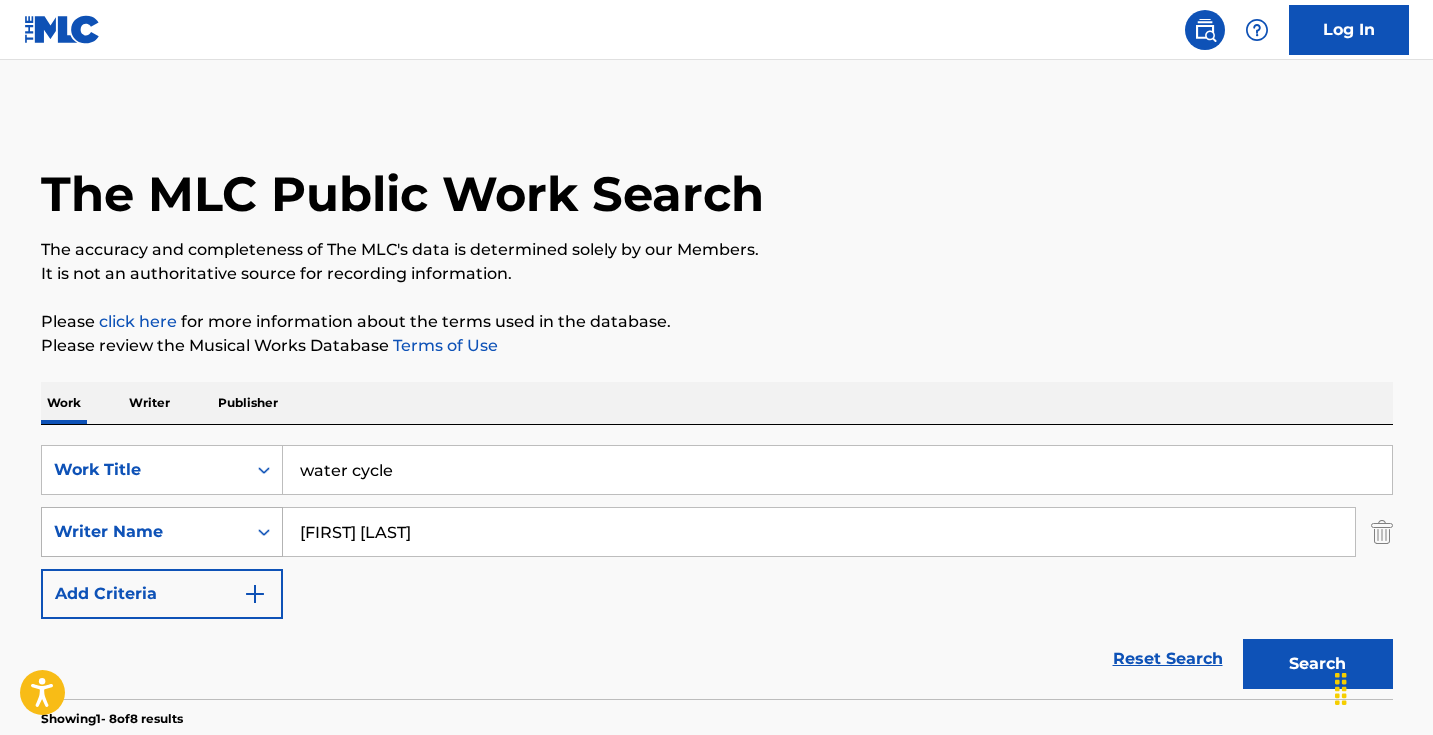 type on "[FIRST] [LAST]" 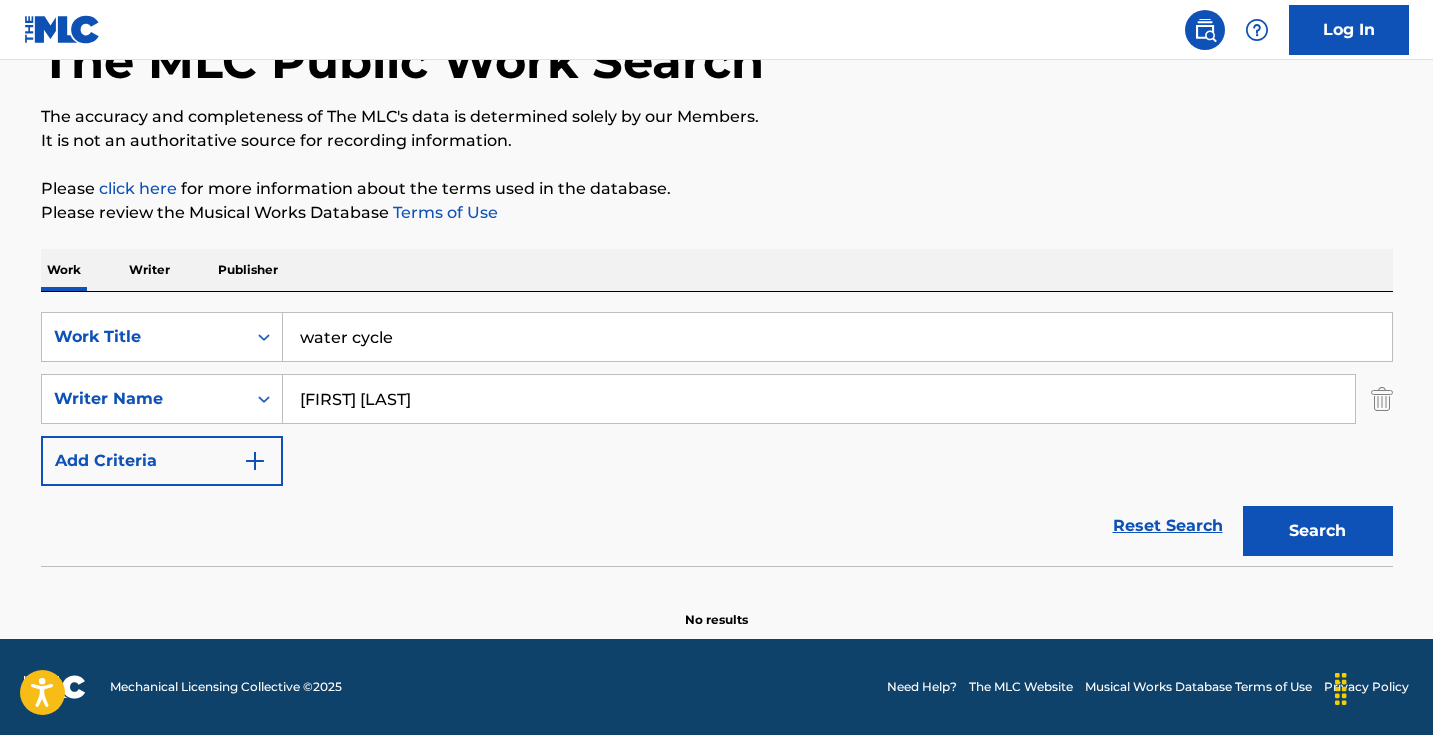scroll, scrollTop: 133, scrollLeft: 0, axis: vertical 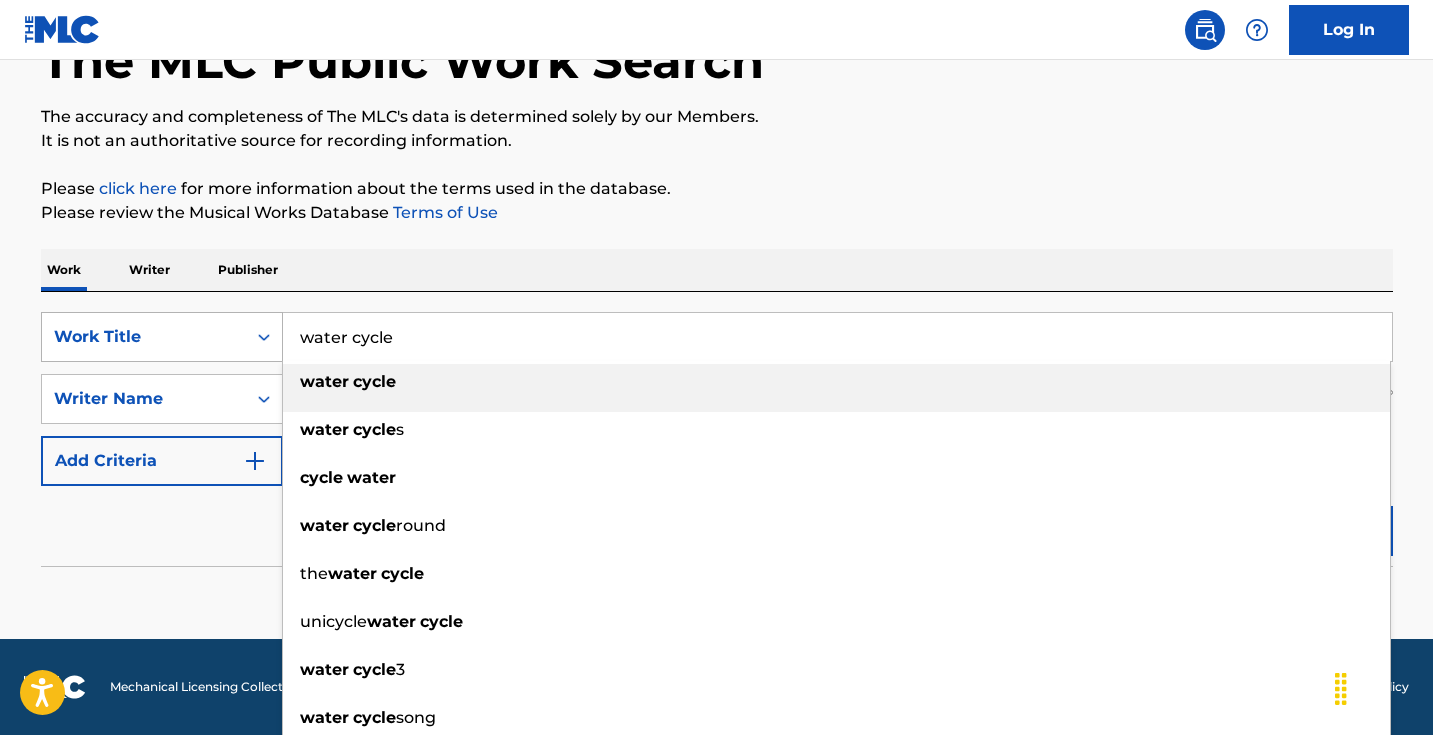 drag, startPoint x: 430, startPoint y: 332, endPoint x: 198, endPoint y: 324, distance: 232.1379 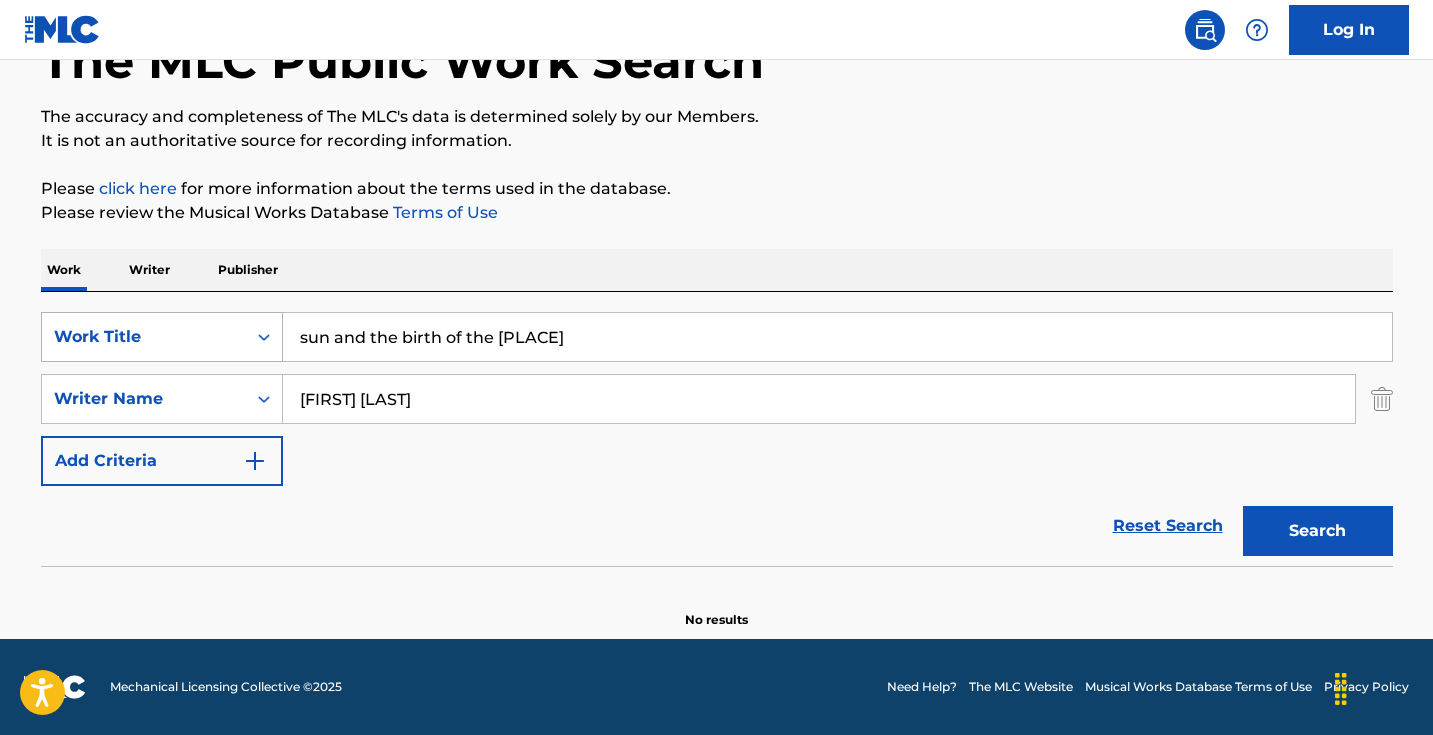 drag, startPoint x: 403, startPoint y: 343, endPoint x: 262, endPoint y: 329, distance: 141.69333 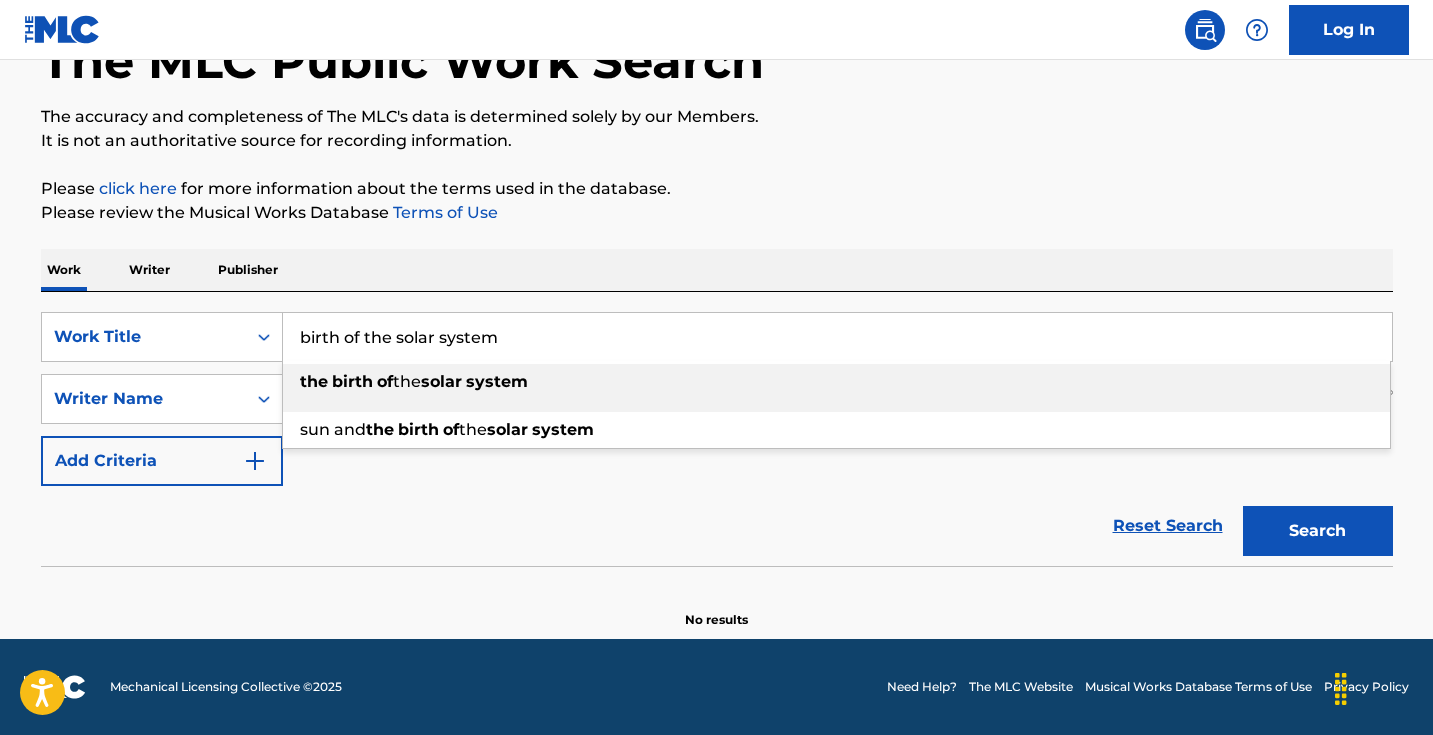 type on "birth of the solar system" 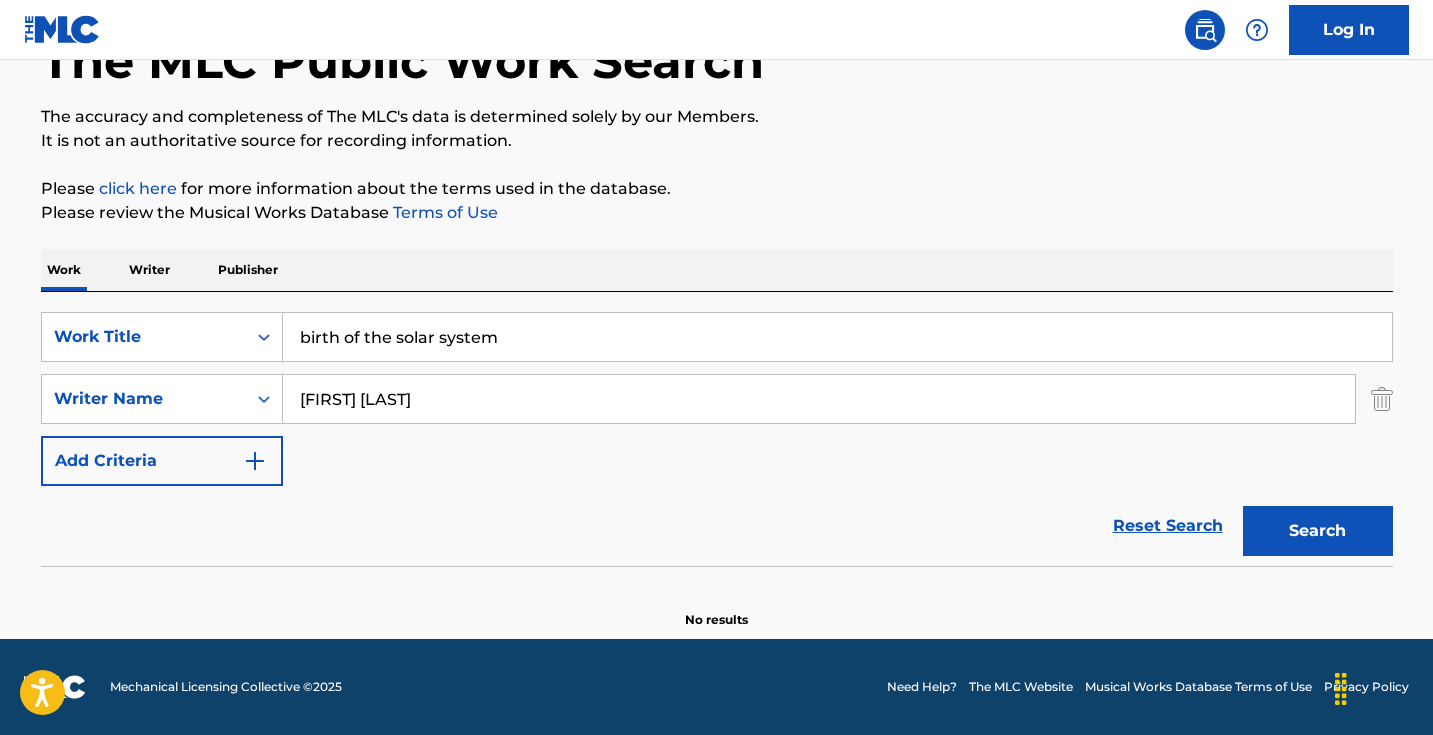 click on "Search" at bounding box center [1318, 531] 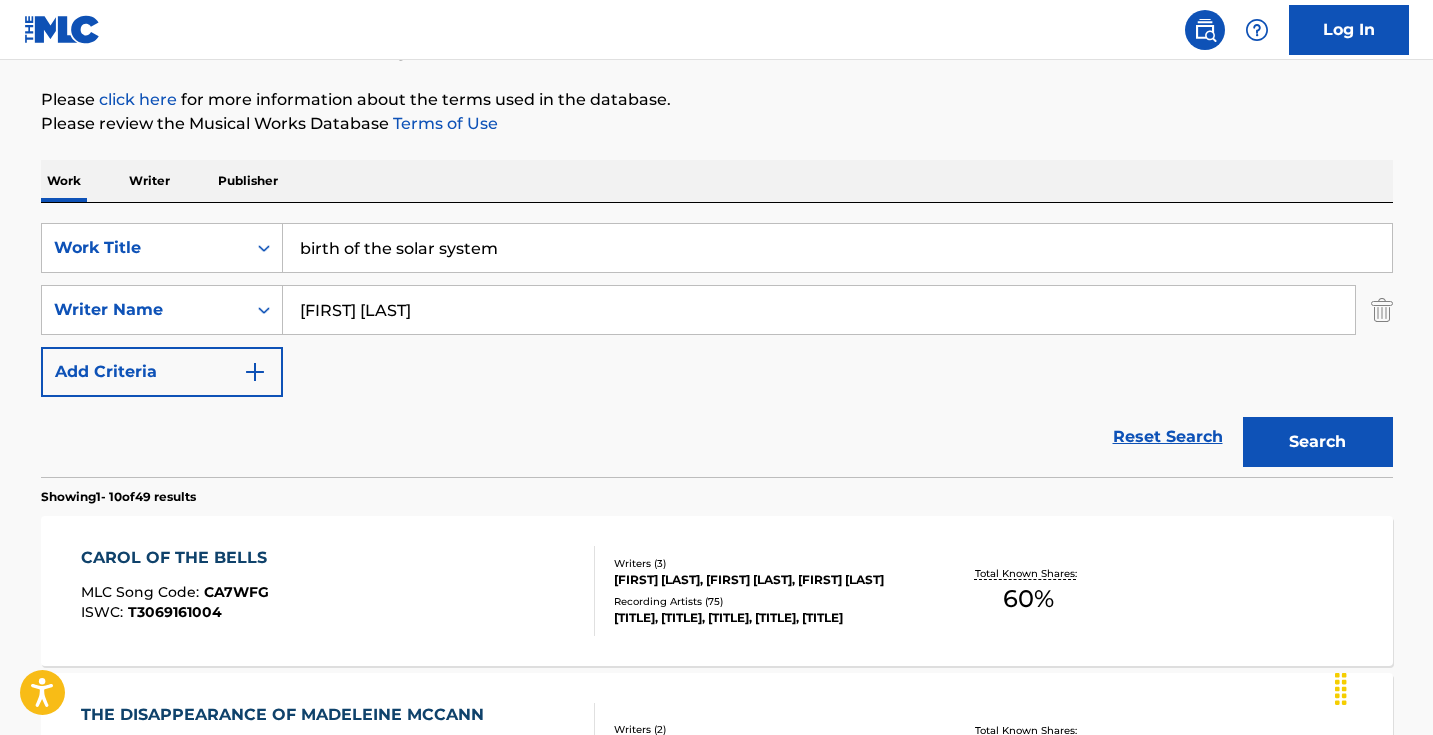 scroll, scrollTop: 229, scrollLeft: 0, axis: vertical 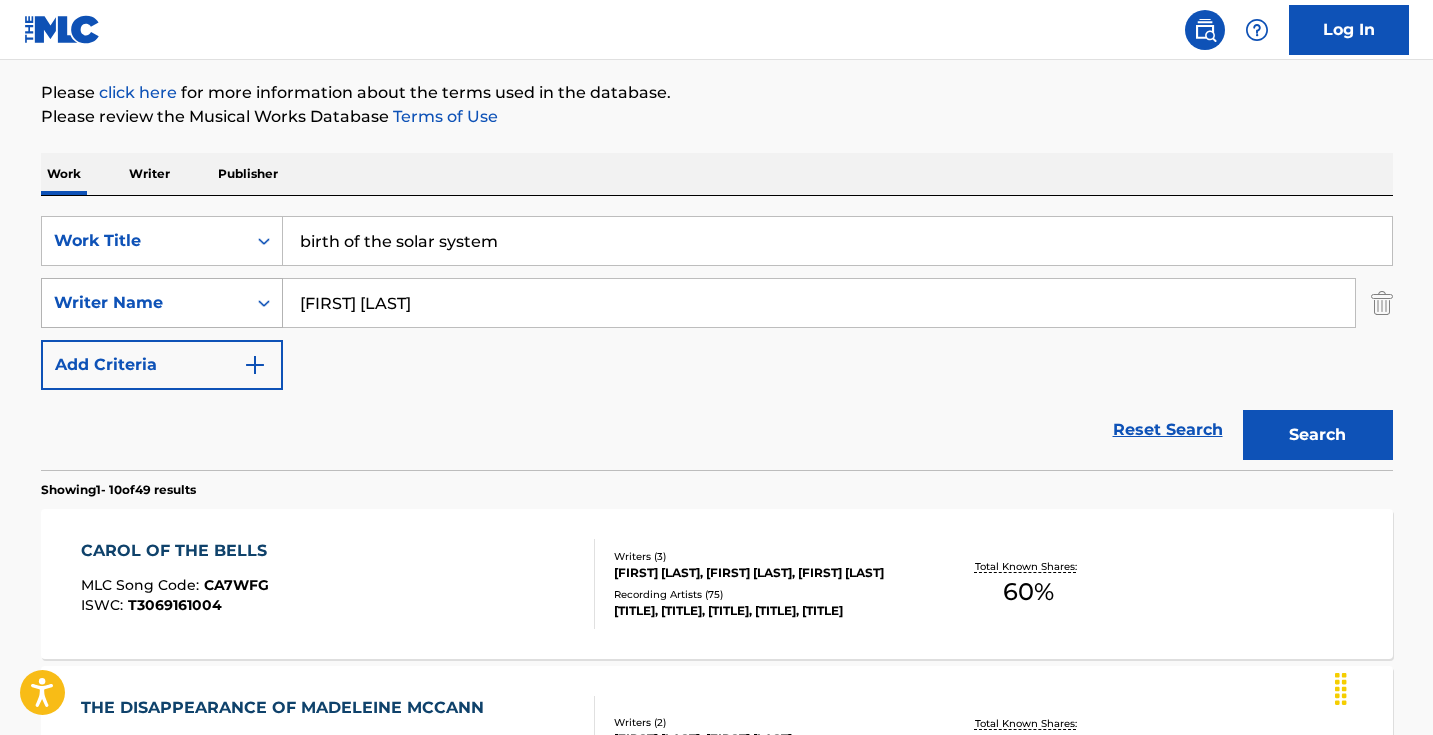 drag, startPoint x: 430, startPoint y: 310, endPoint x: 230, endPoint y: 290, distance: 200.99751 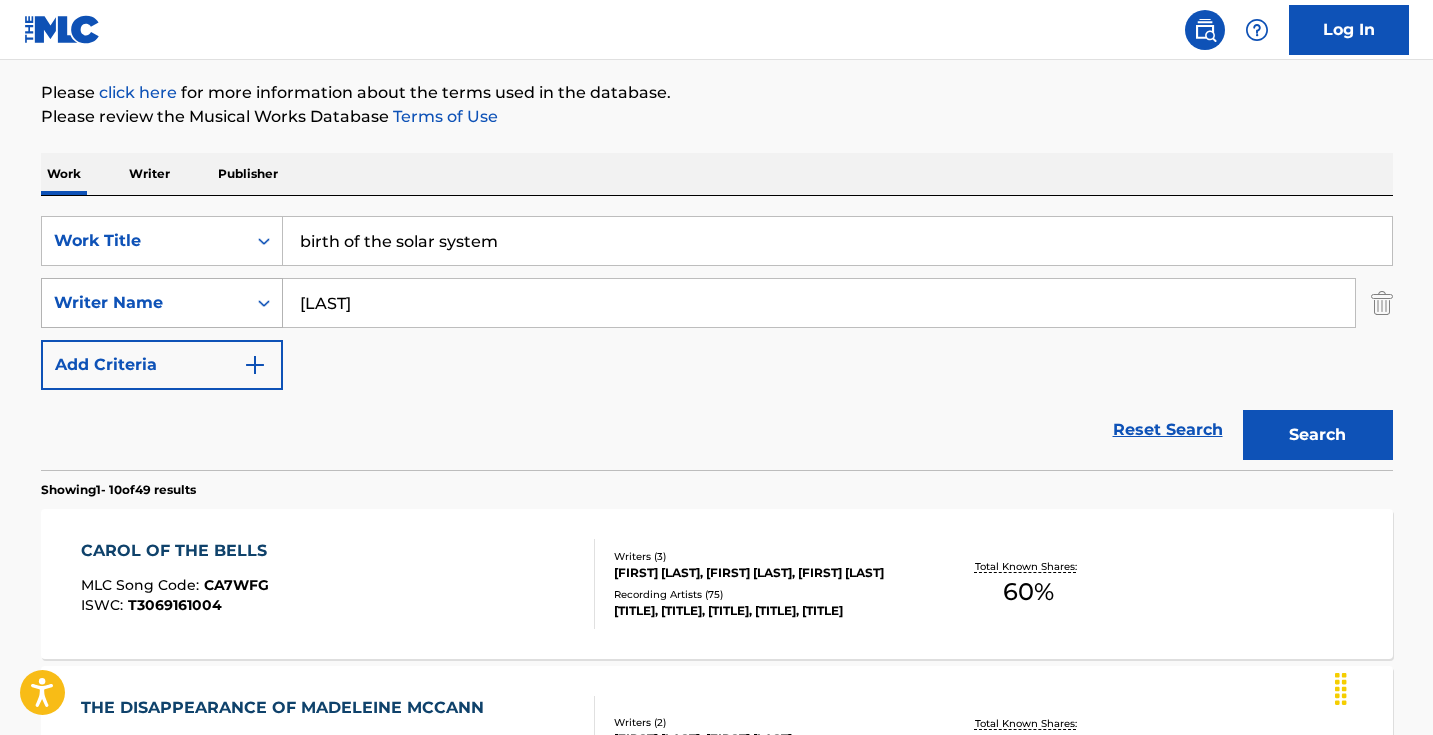 click on "Search" at bounding box center (1318, 435) 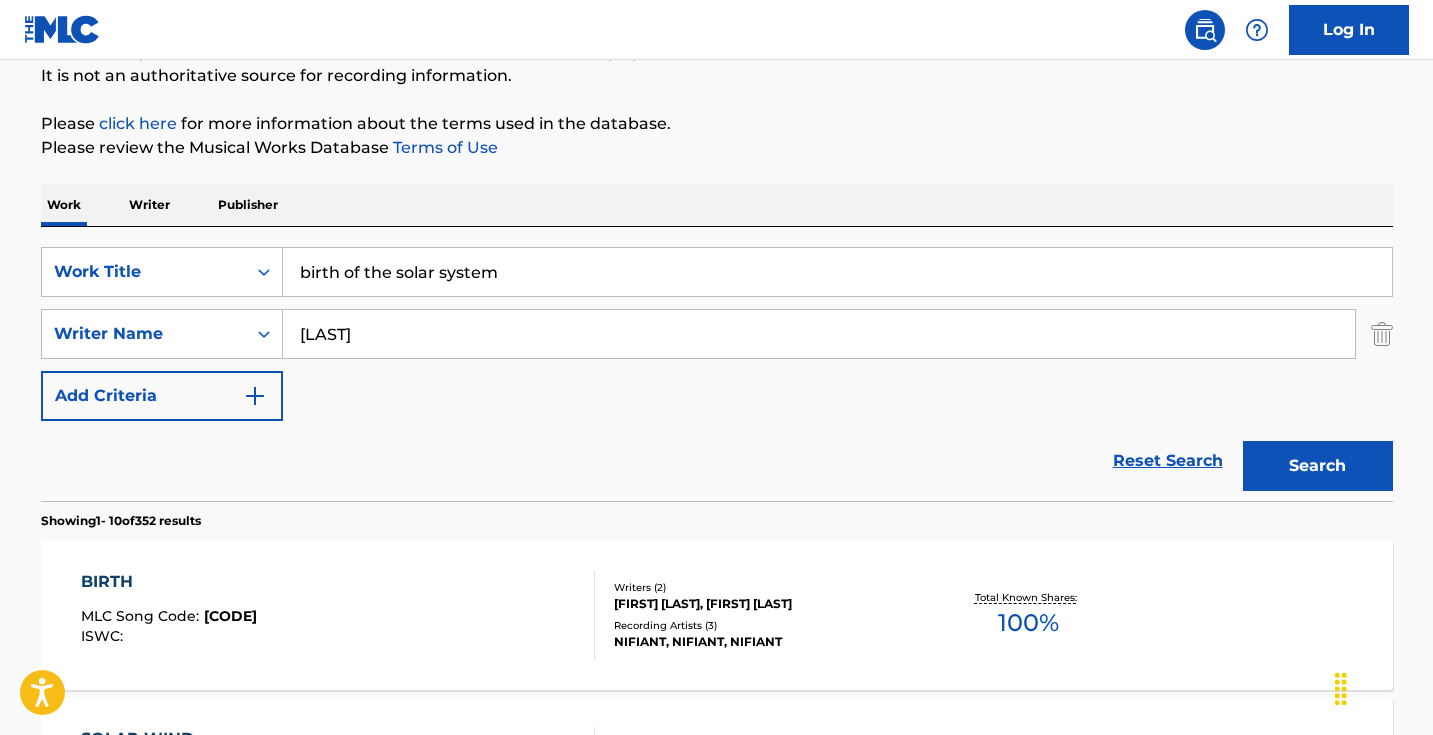 click on "[LAST]" at bounding box center [819, 334] 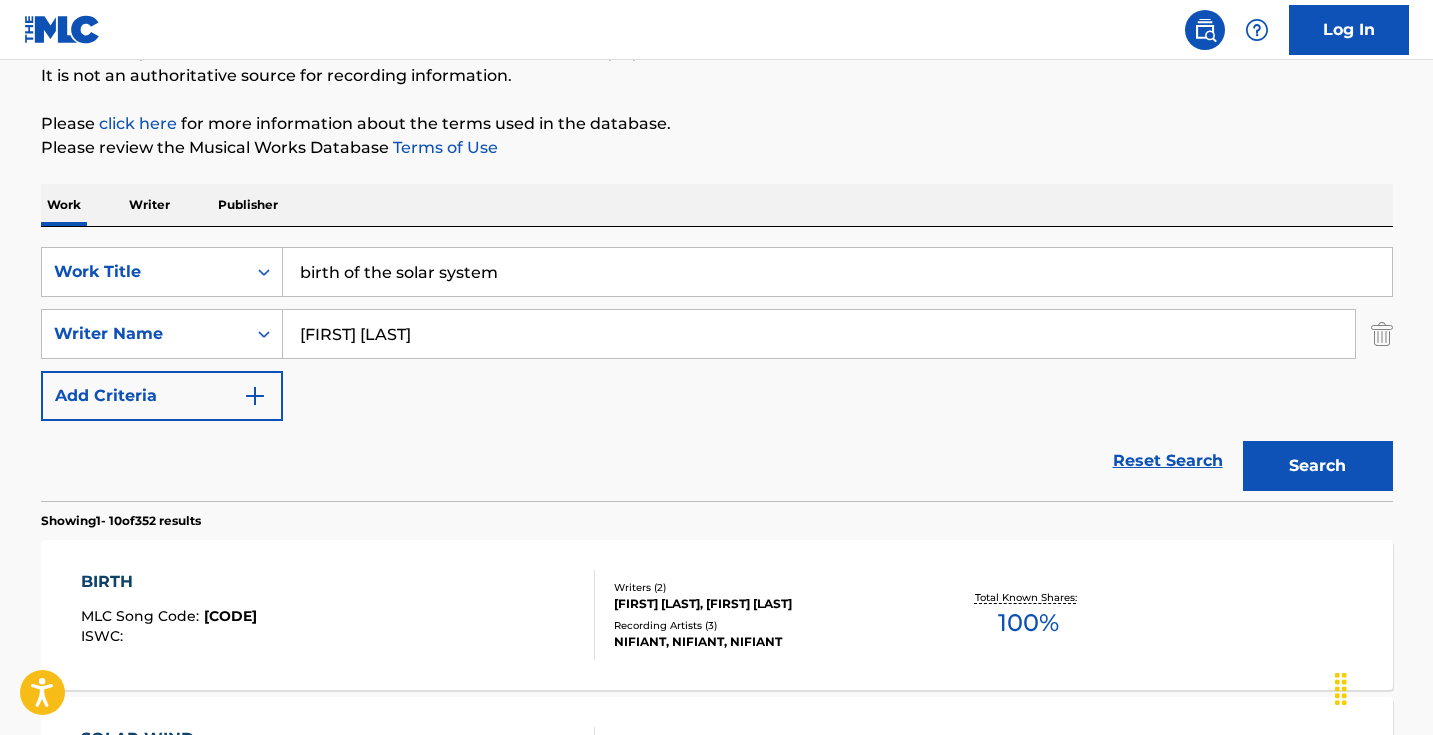type on "[FIRST] [LAST]" 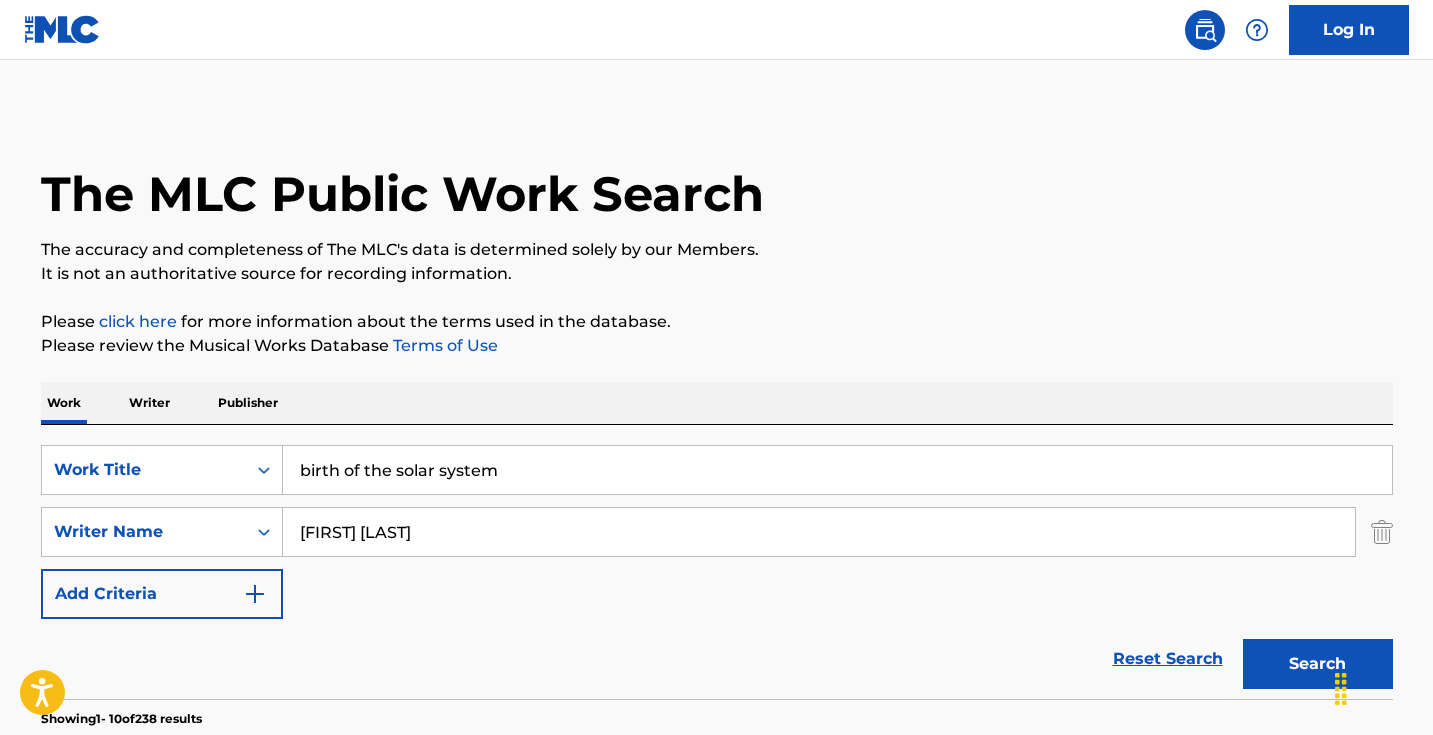 scroll, scrollTop: 0, scrollLeft: 0, axis: both 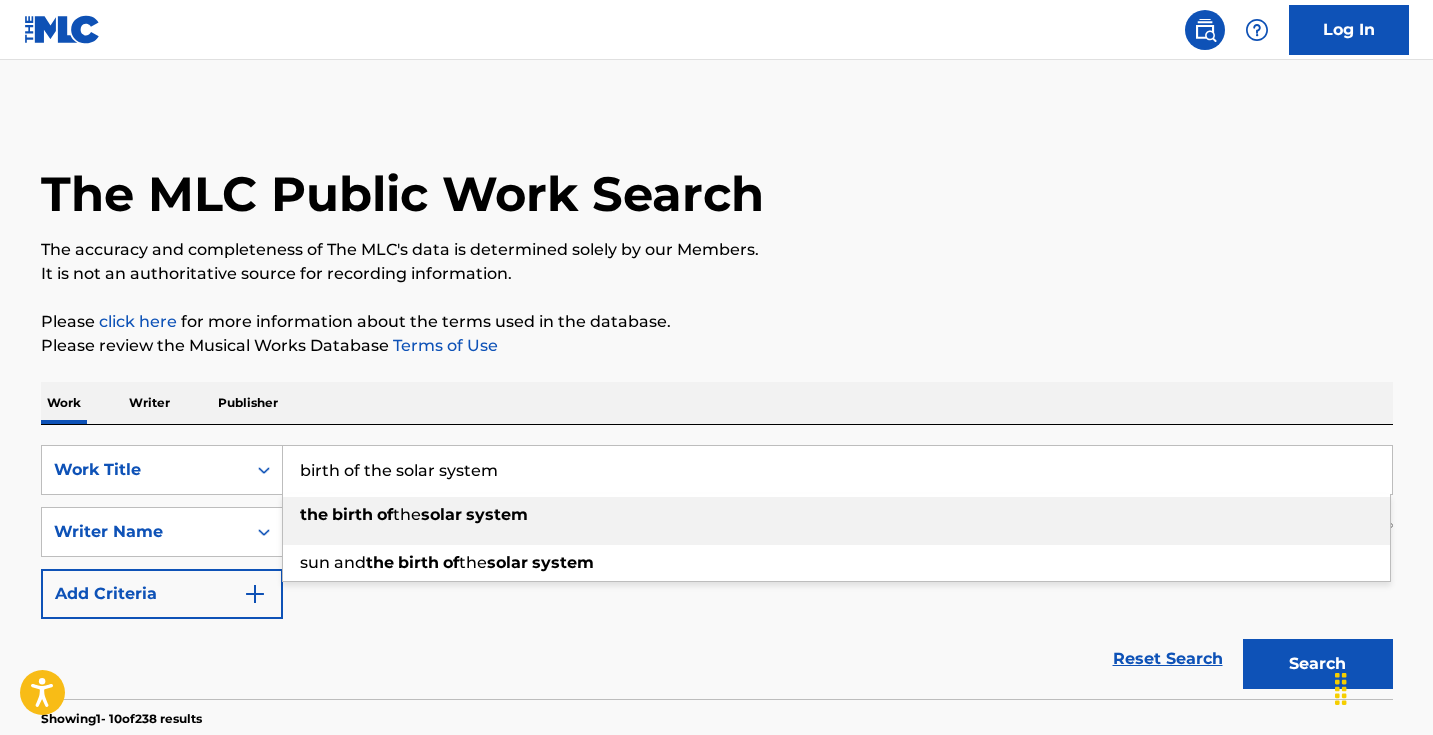 click on "birth of the solar system" at bounding box center (837, 470) 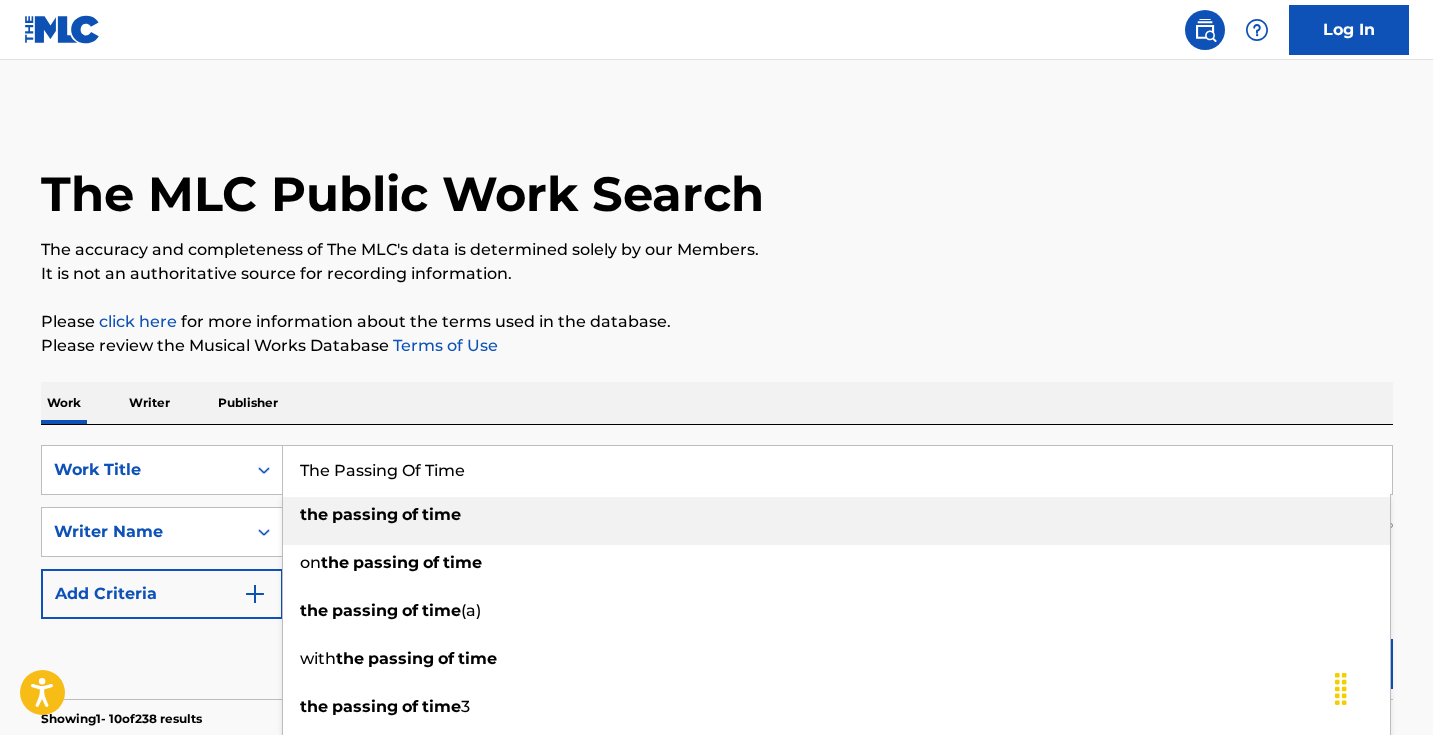 type on "The Passing Of Time" 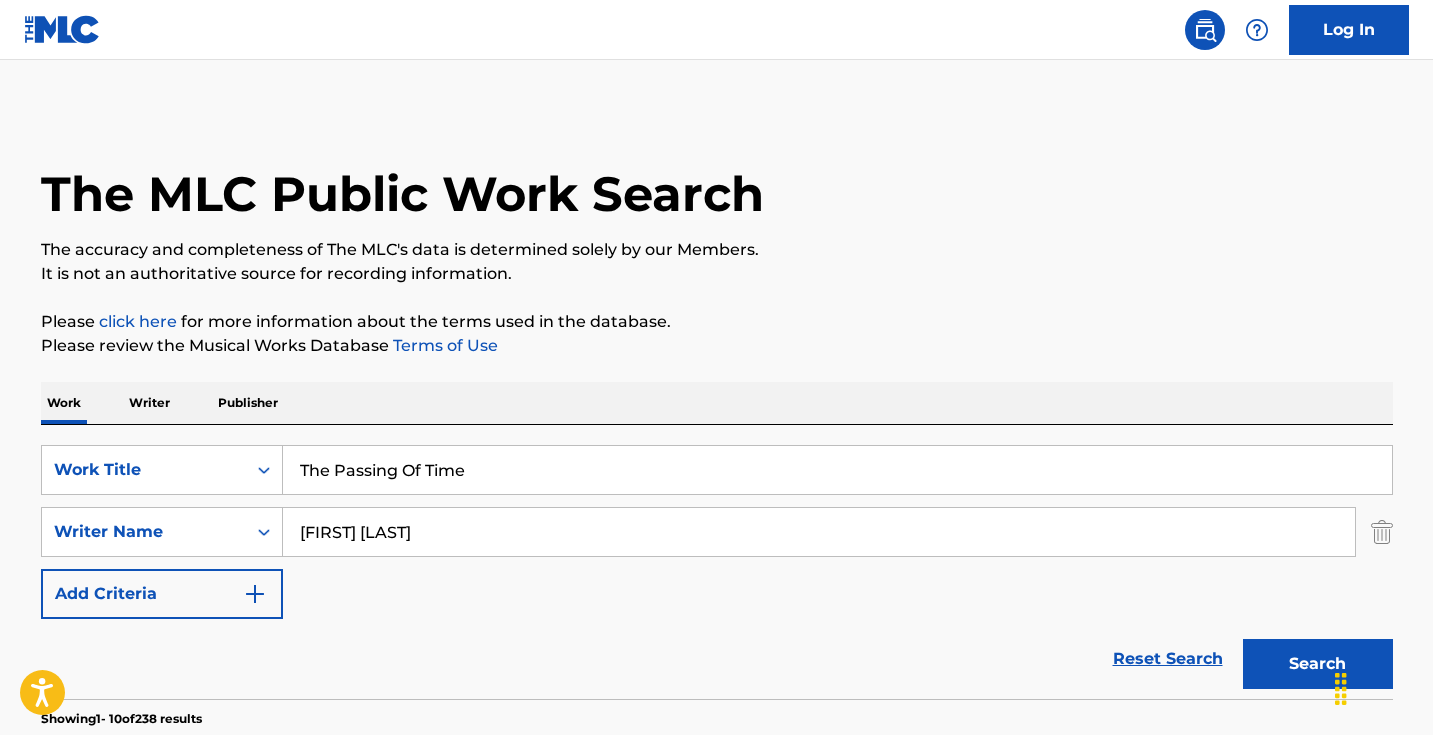 click on "Search" at bounding box center (1318, 664) 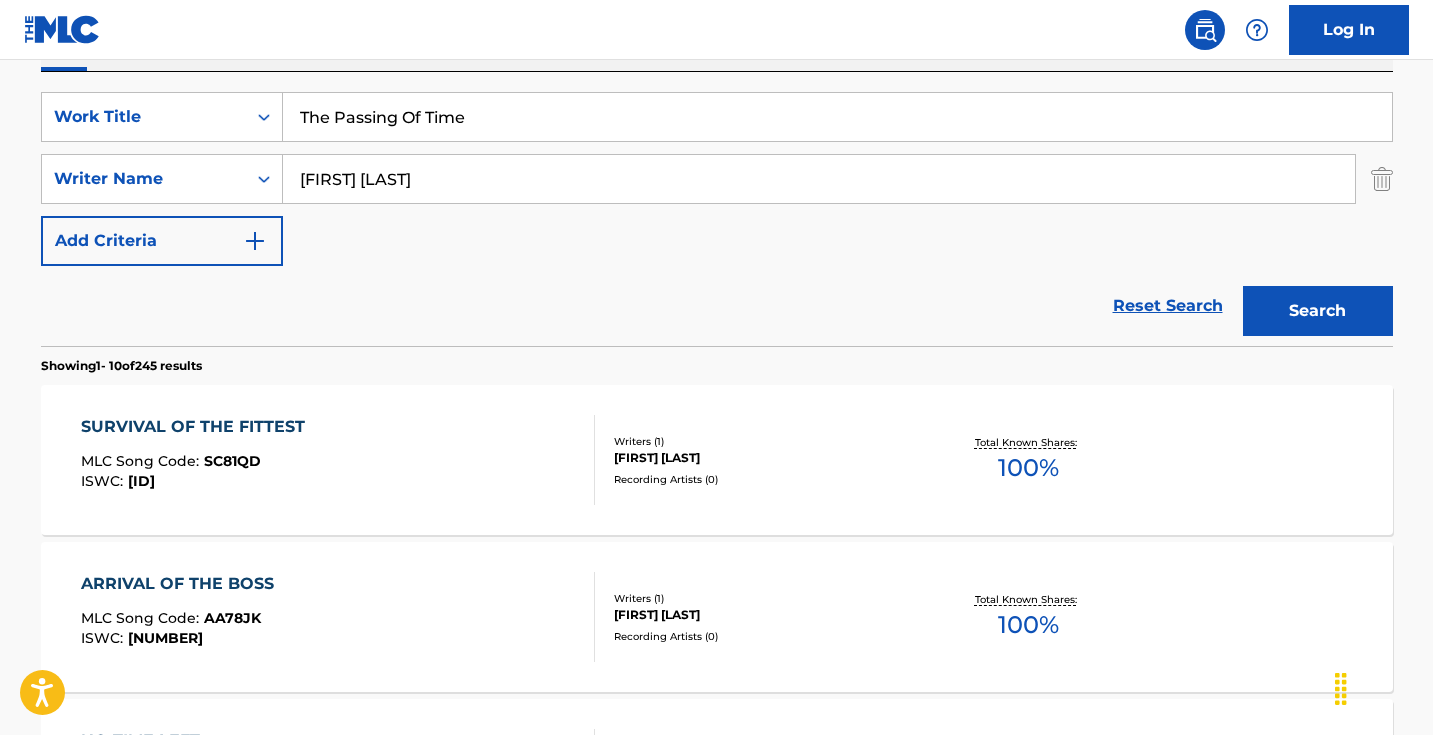 scroll, scrollTop: 274, scrollLeft: 0, axis: vertical 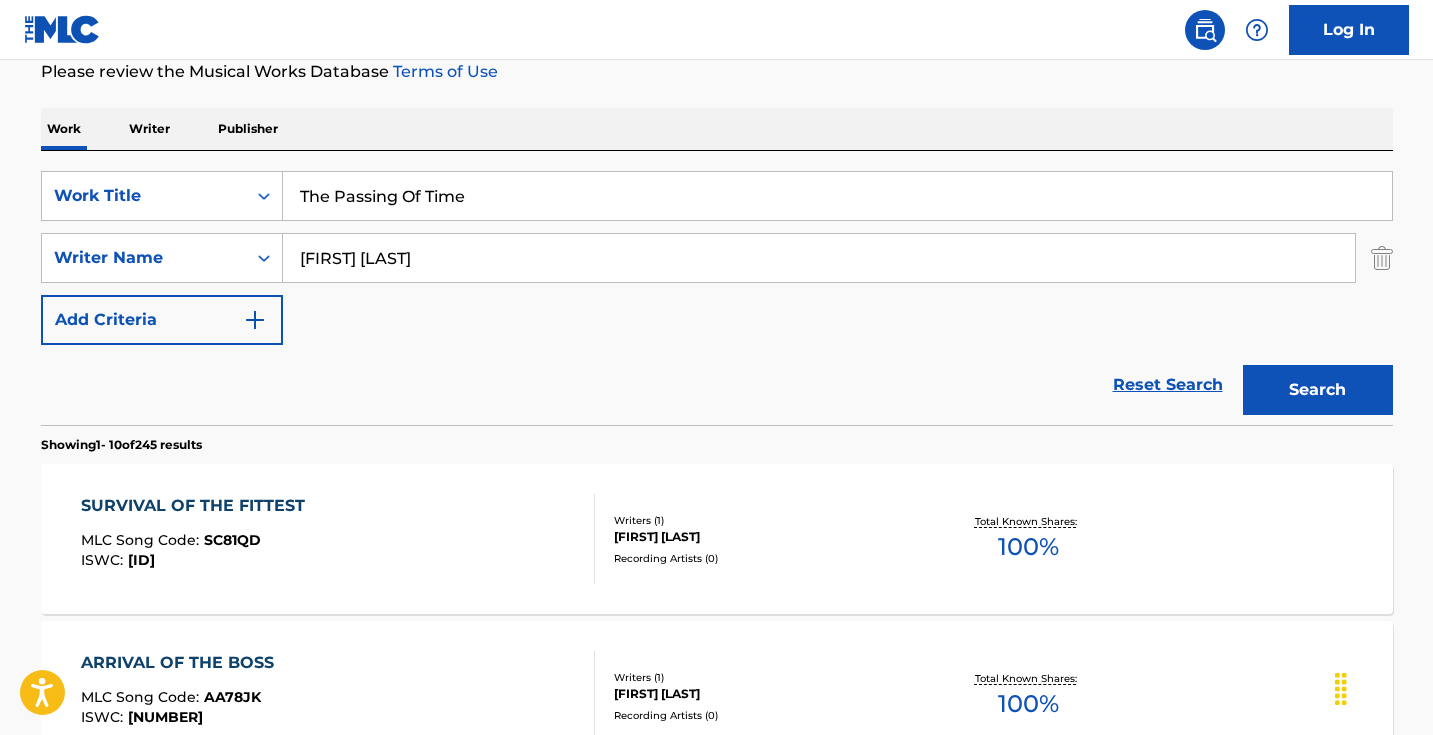 click on "[FIRST] [LAST]" at bounding box center [819, 258] 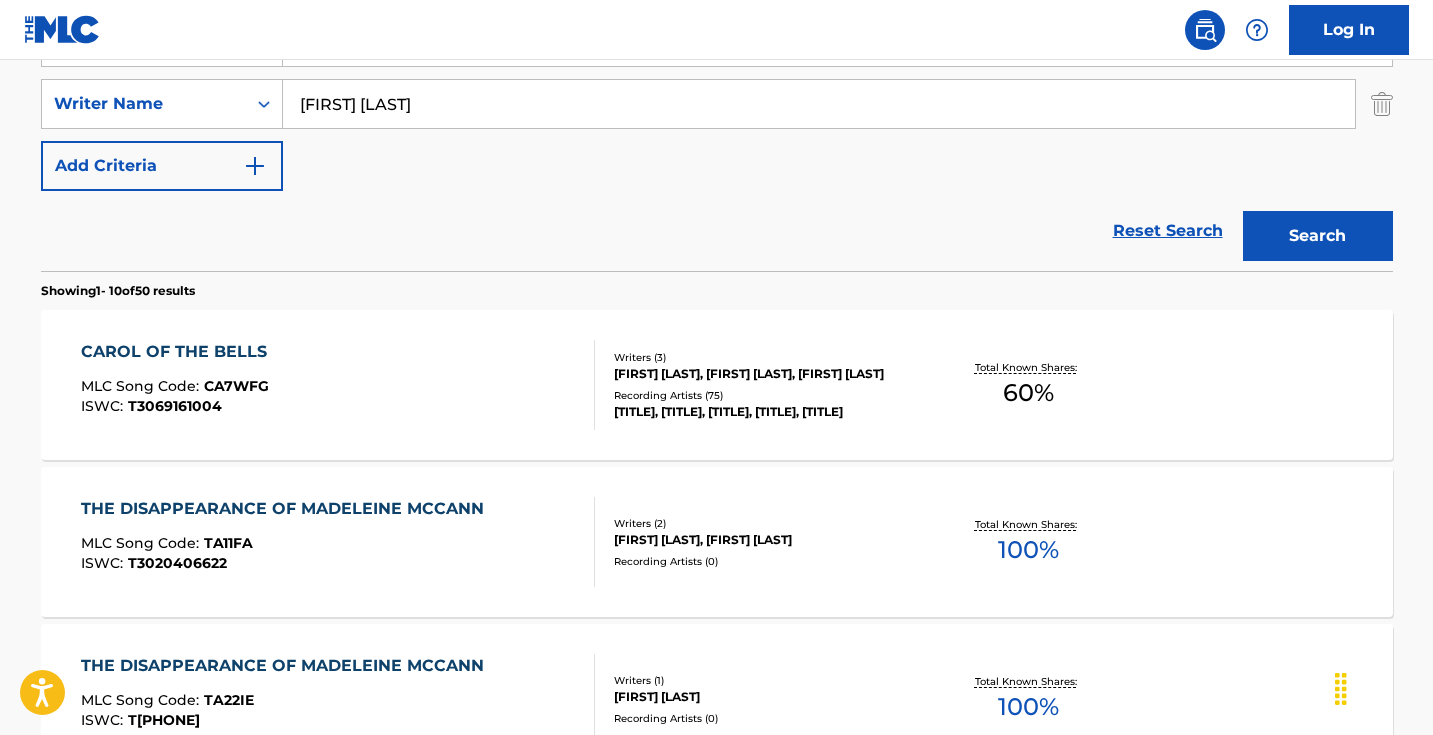 scroll, scrollTop: 434, scrollLeft: 0, axis: vertical 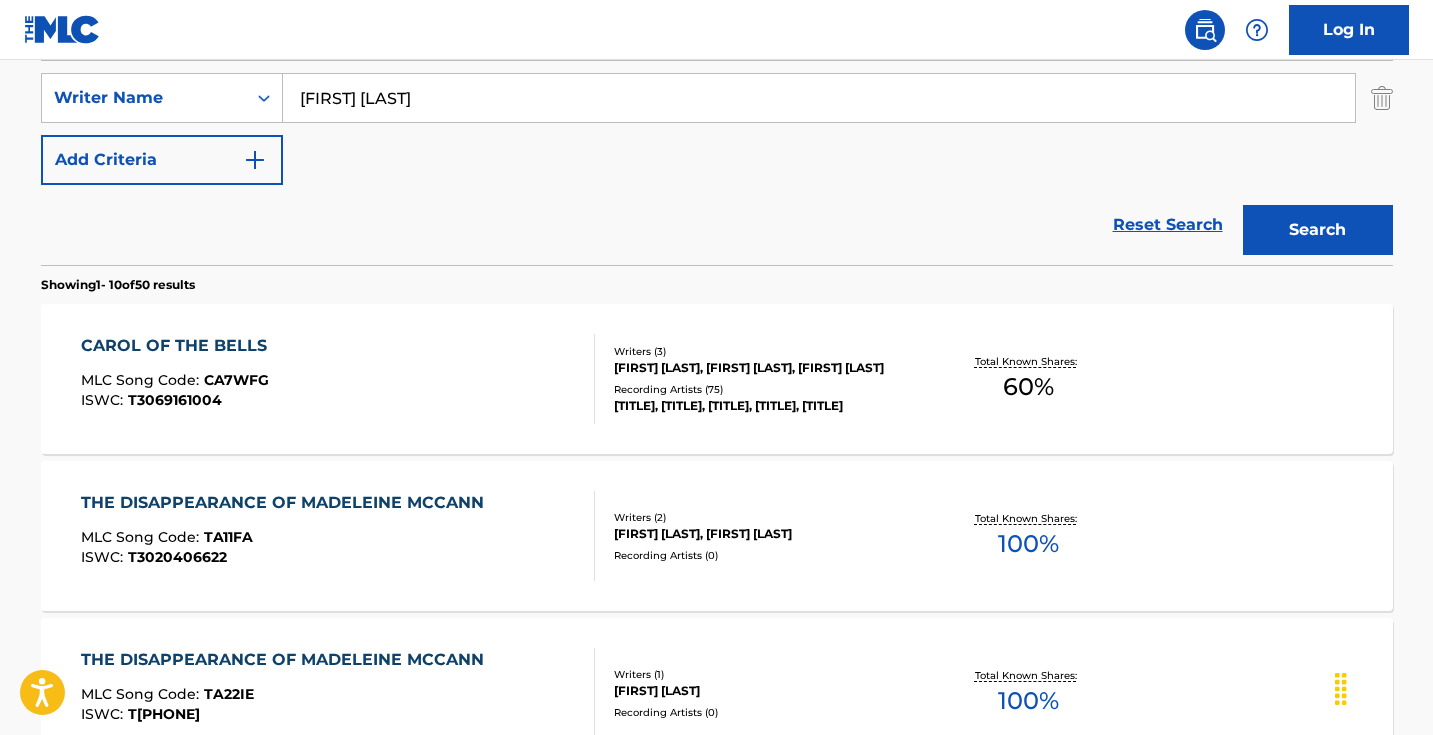 click on "[FIRST] [LAST]" at bounding box center [819, 98] 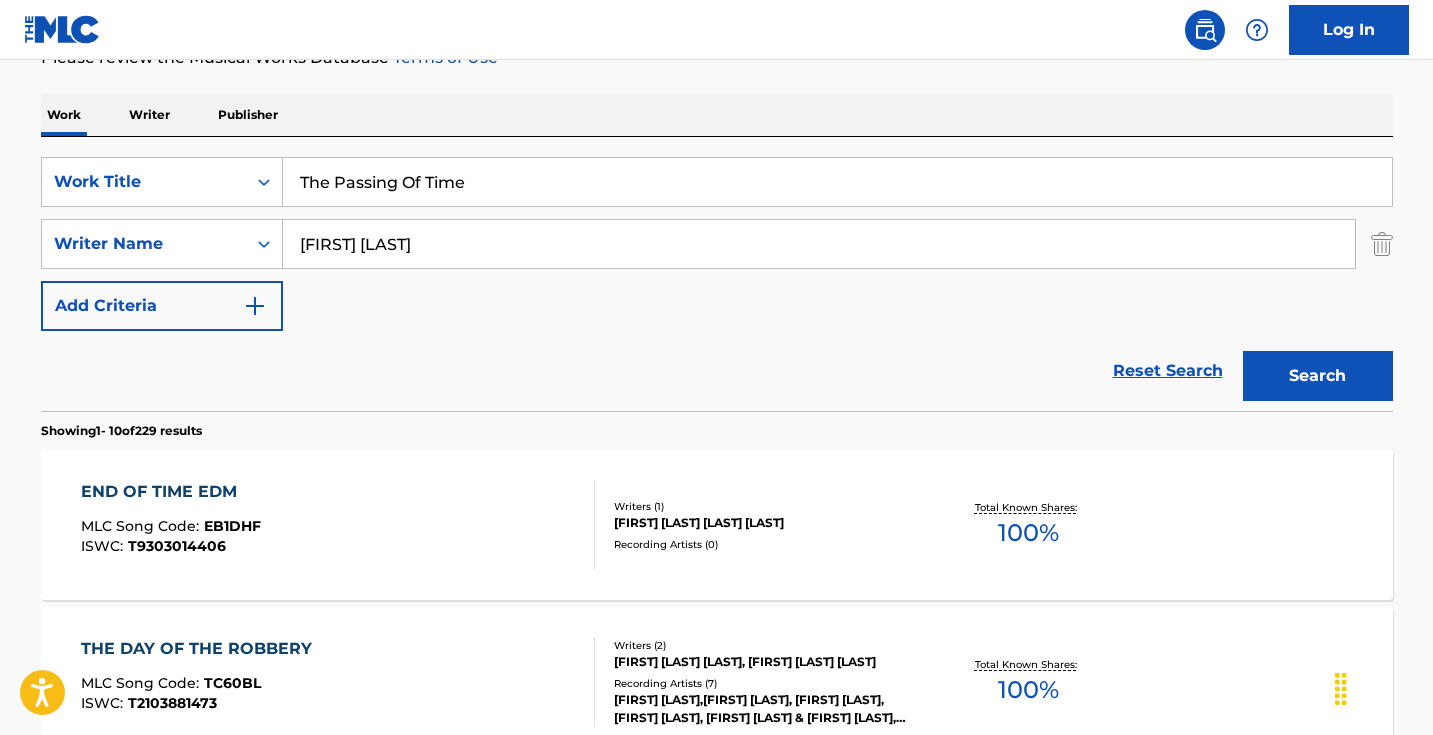 scroll, scrollTop: 384, scrollLeft: 0, axis: vertical 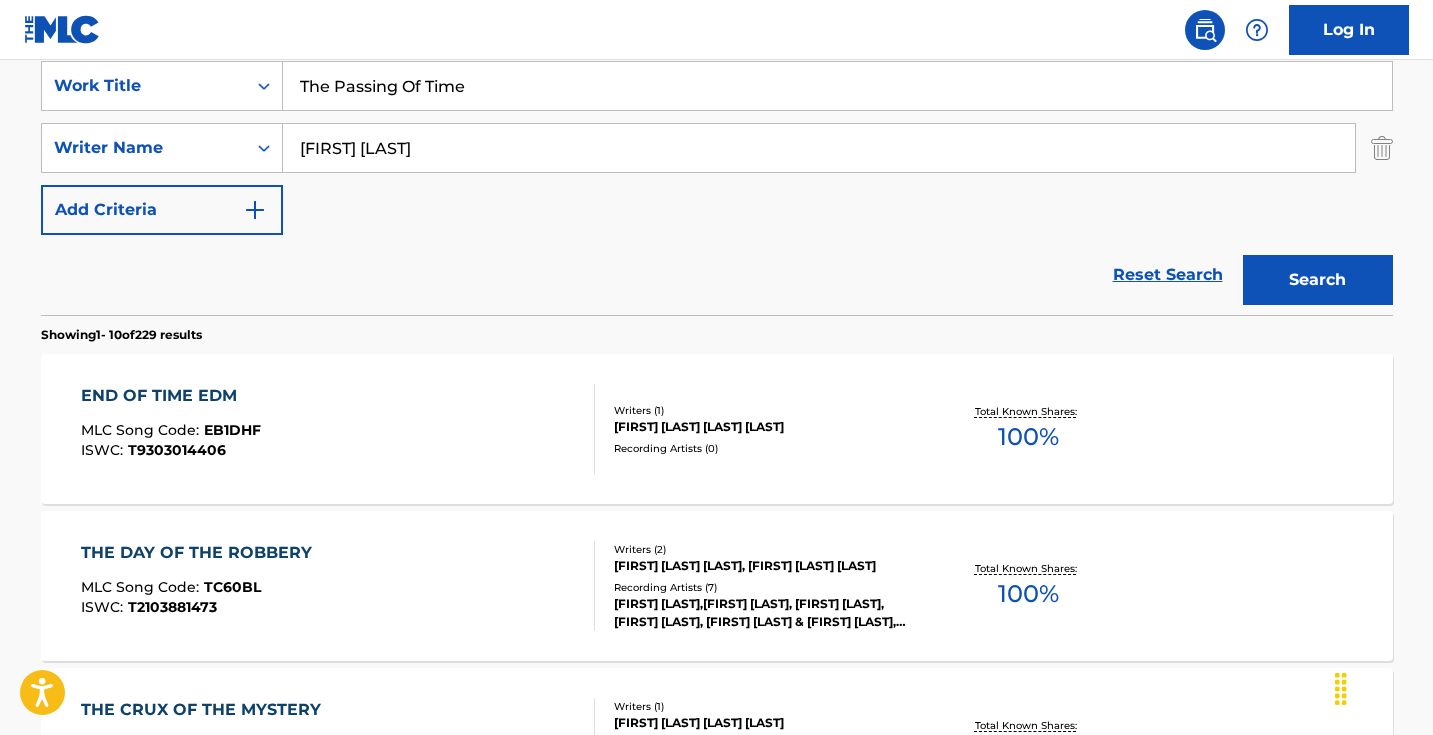 click on "[FIRST] [LAST]" at bounding box center [819, 148] 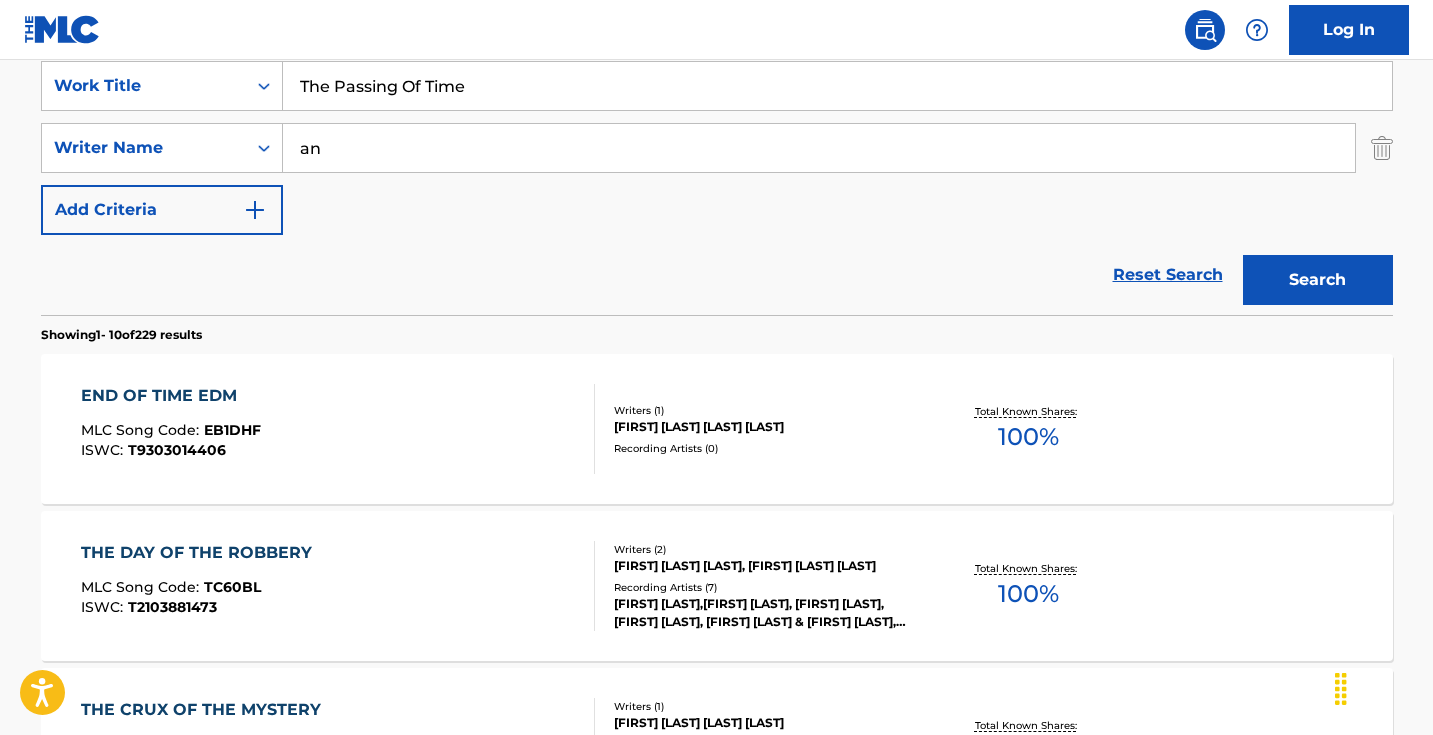 type on "a" 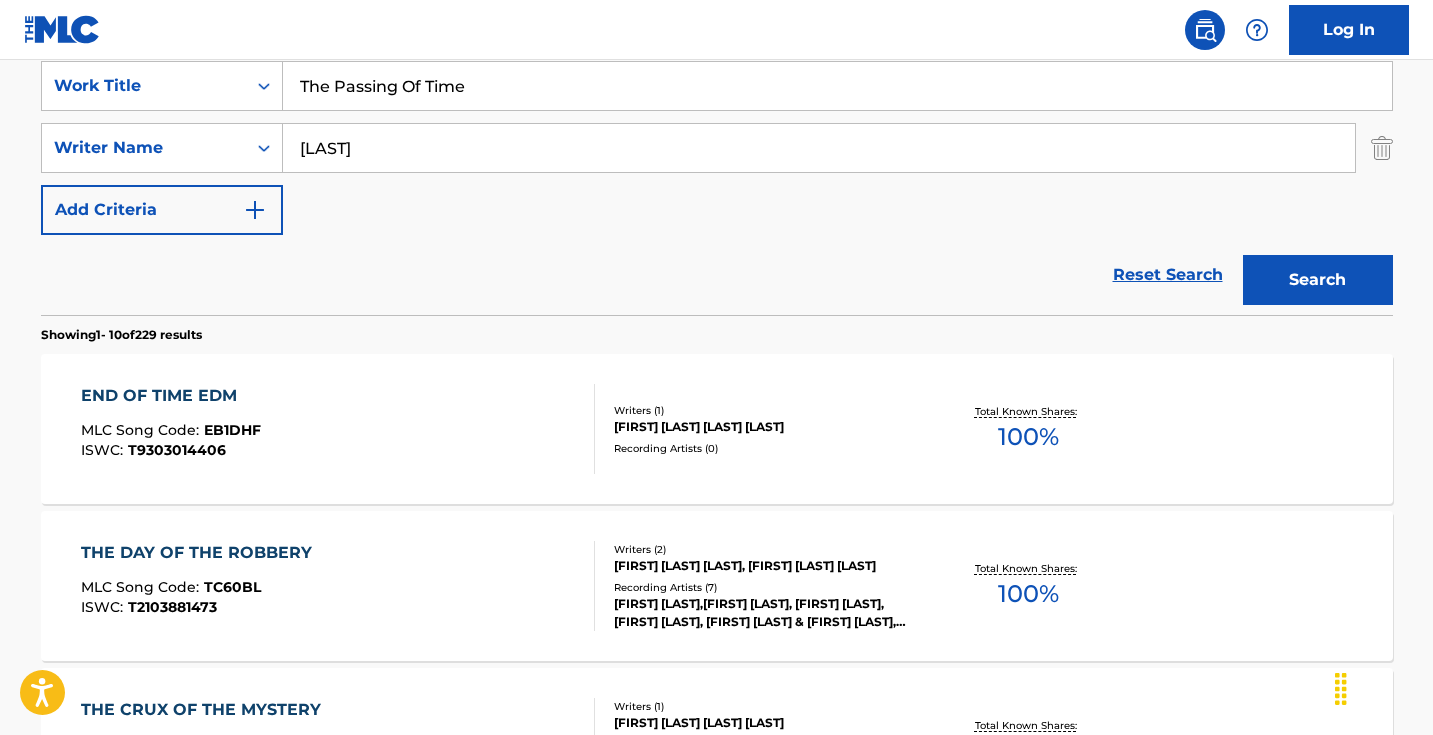 click on "Search" at bounding box center [1318, 280] 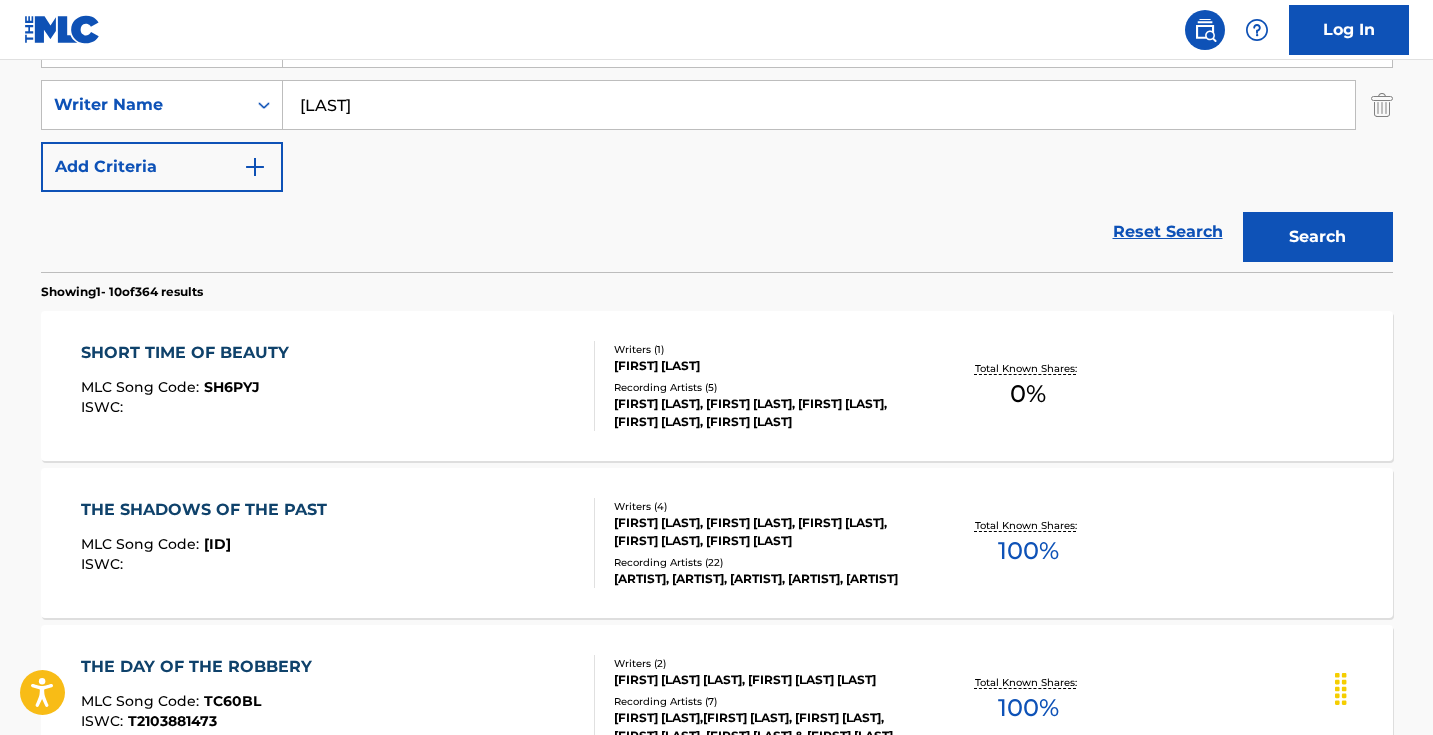 scroll, scrollTop: 235, scrollLeft: 0, axis: vertical 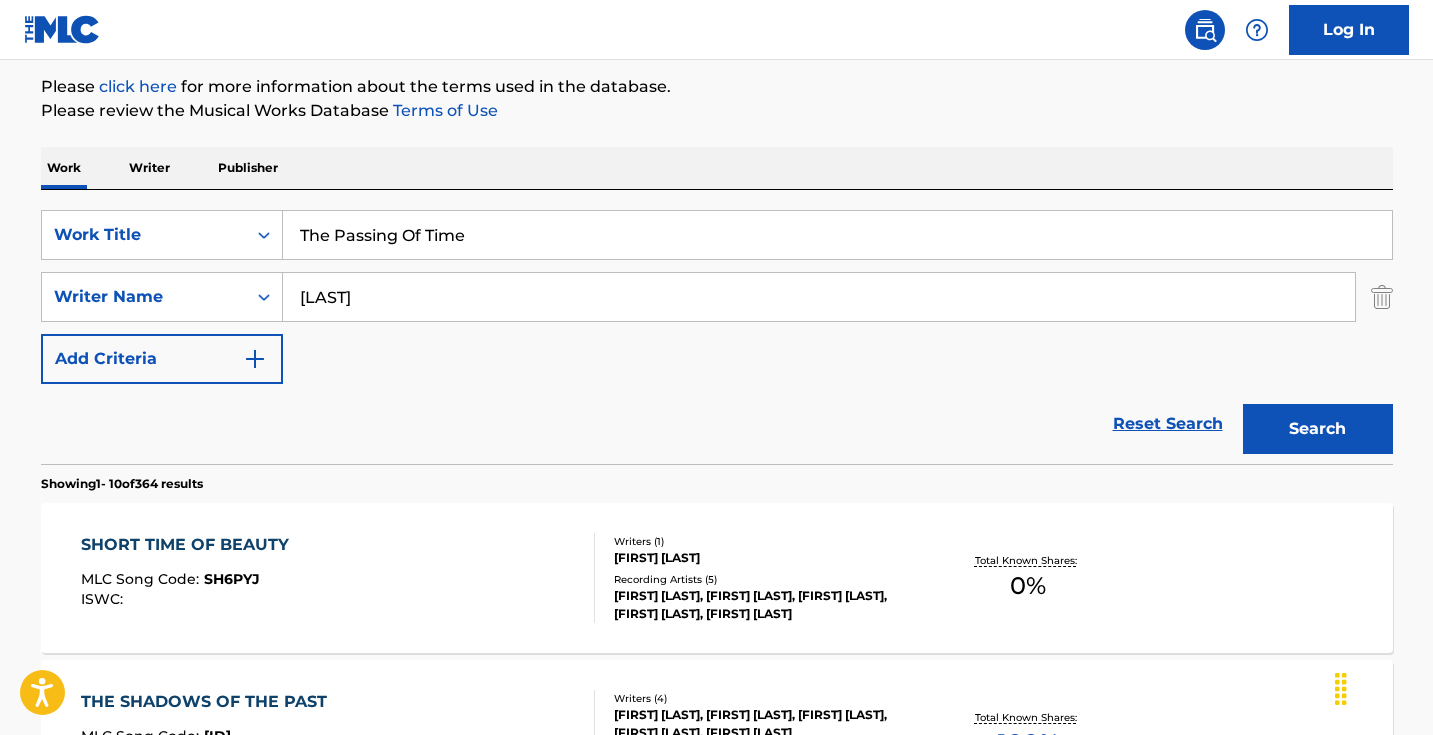 click on "[LAST]" at bounding box center [819, 297] 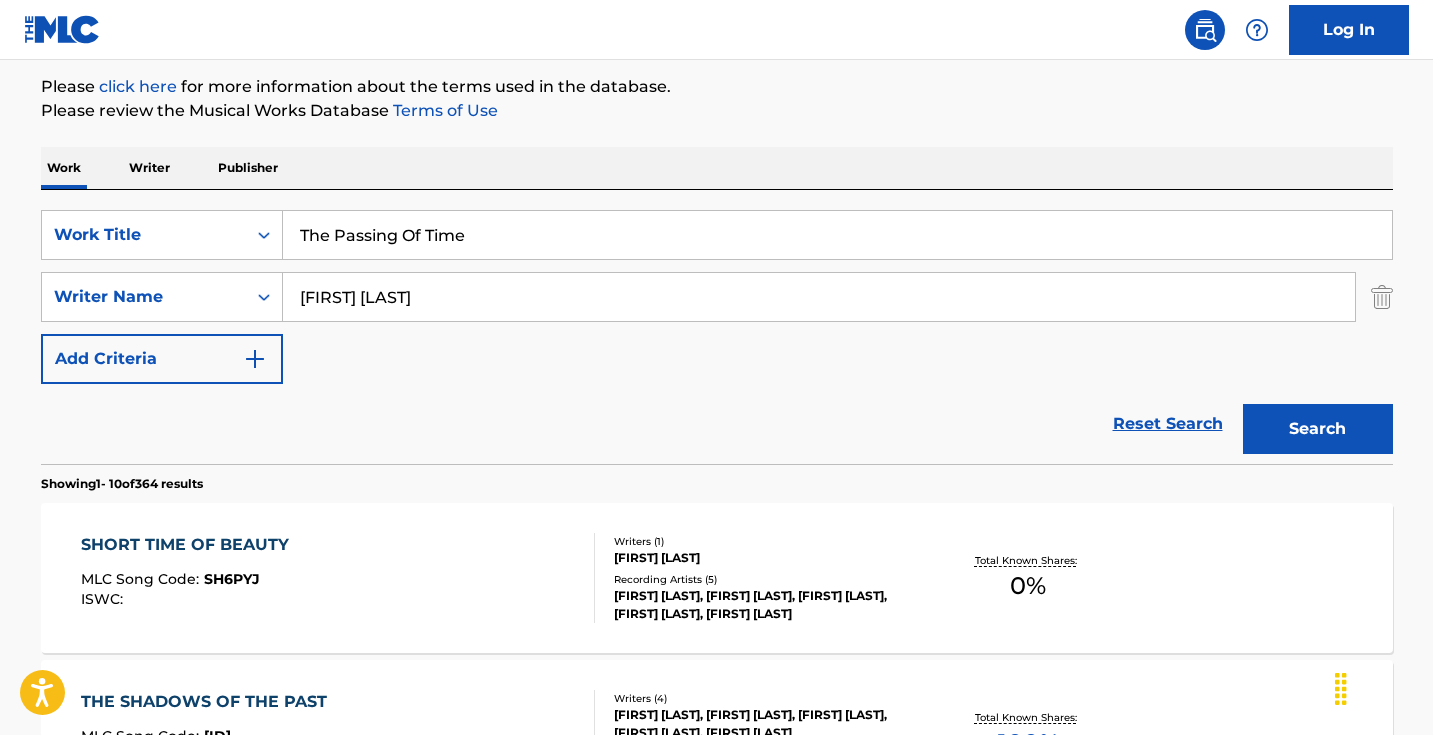 type on "[FIRST] [LAST]" 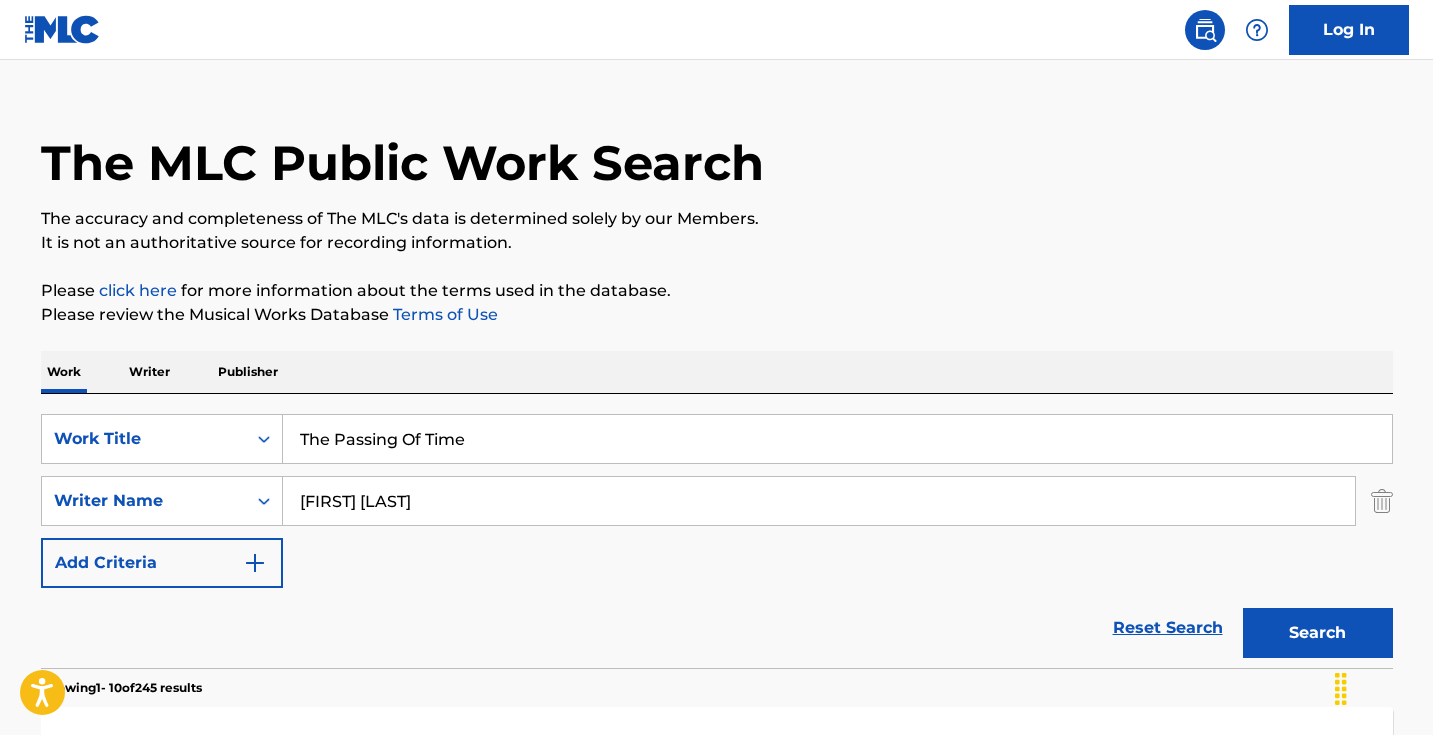 scroll, scrollTop: 425, scrollLeft: 0, axis: vertical 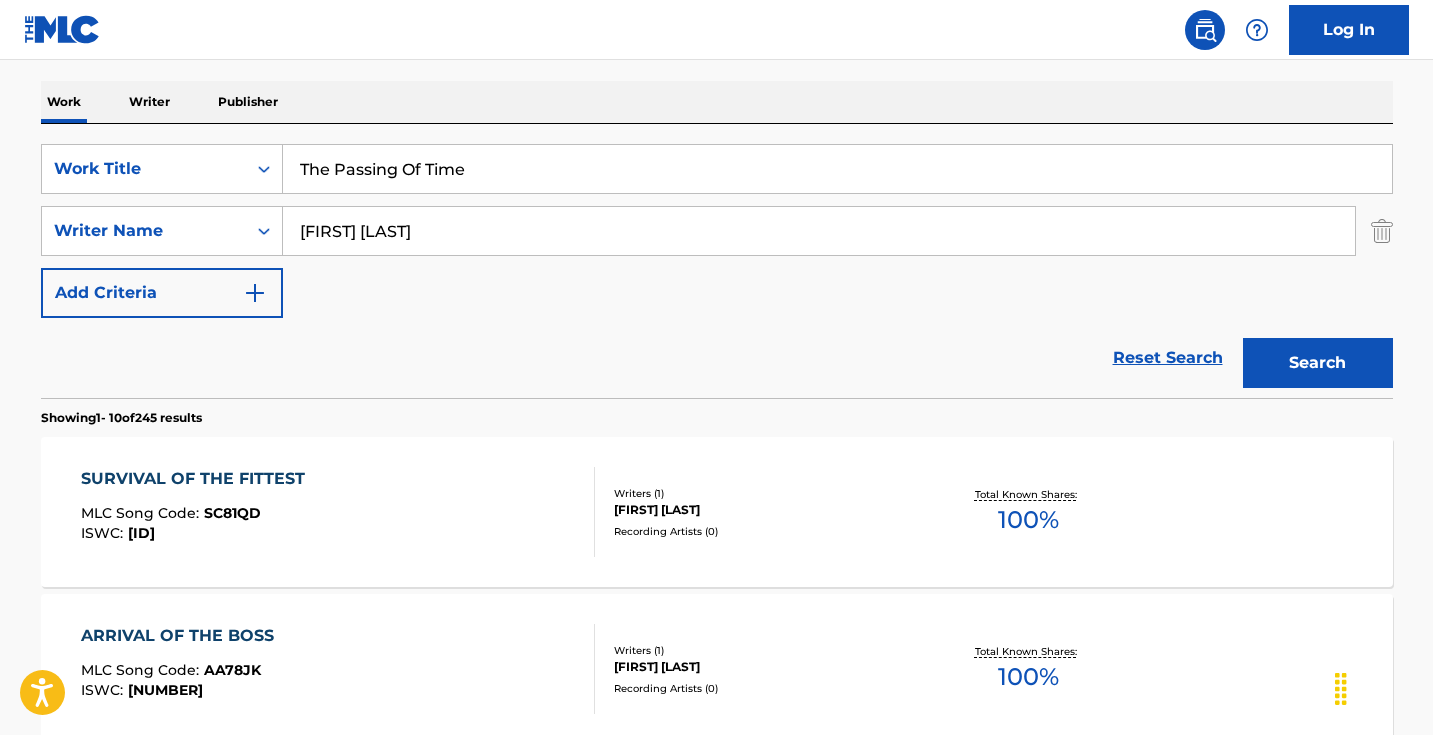 click on "The Passing Of Time" at bounding box center [837, 169] 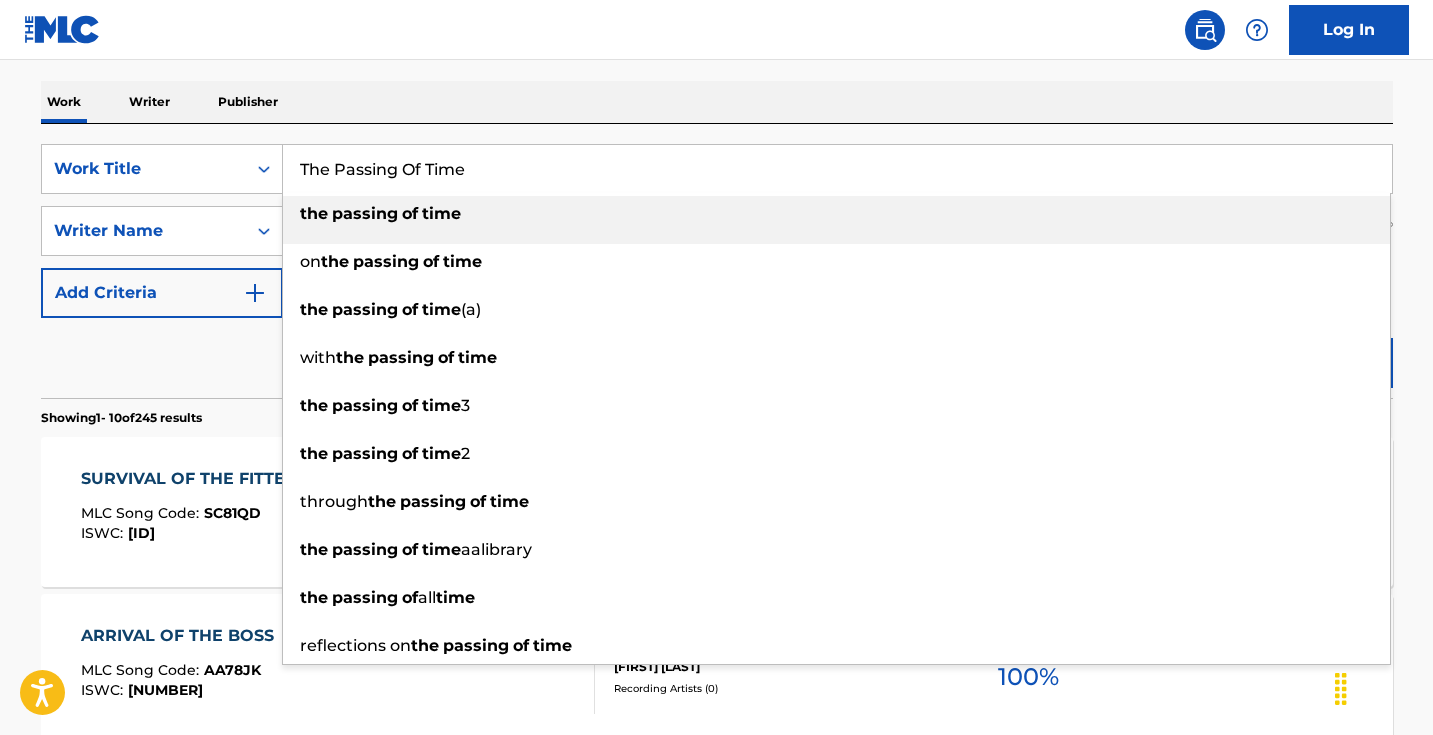 click on "The Passing Of Time" at bounding box center [837, 169] 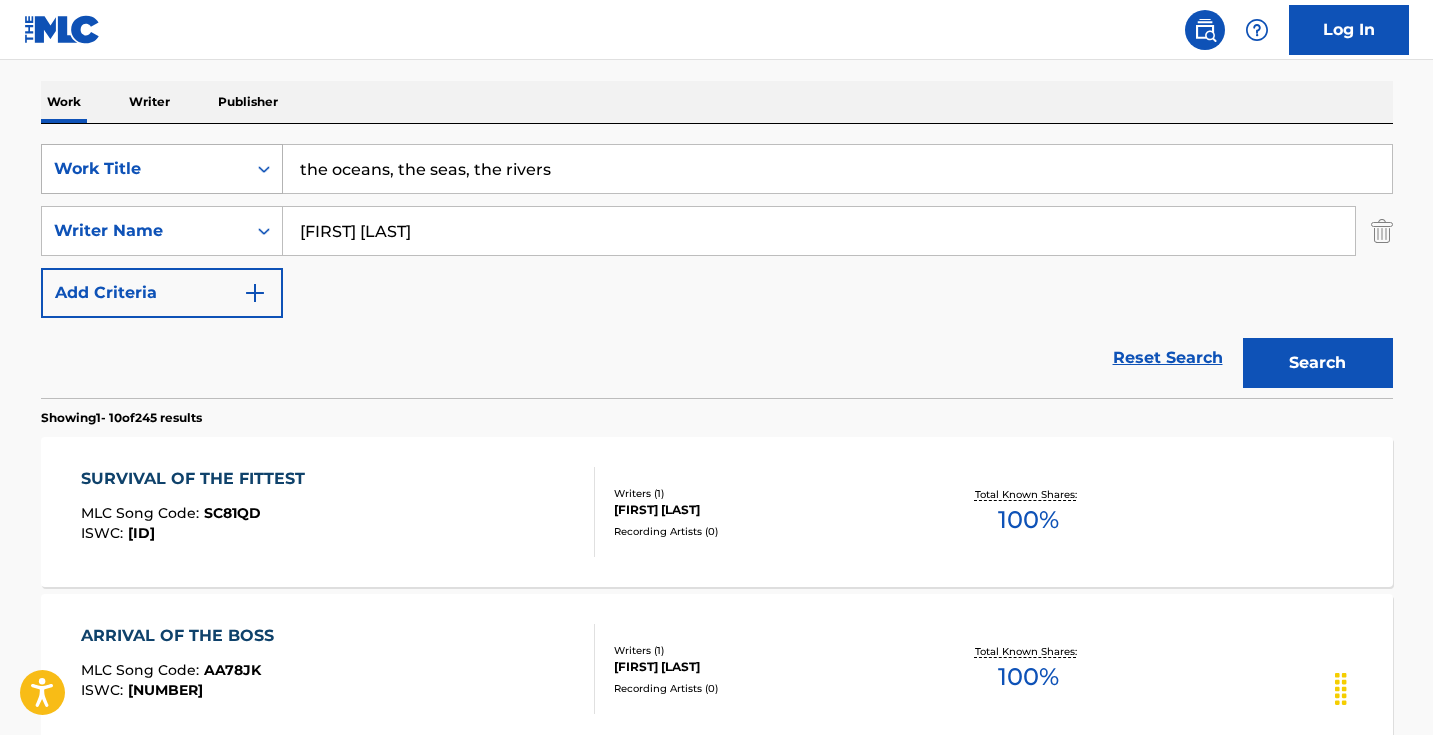 drag, startPoint x: 568, startPoint y: 173, endPoint x: 196, endPoint y: 163, distance: 372.1344 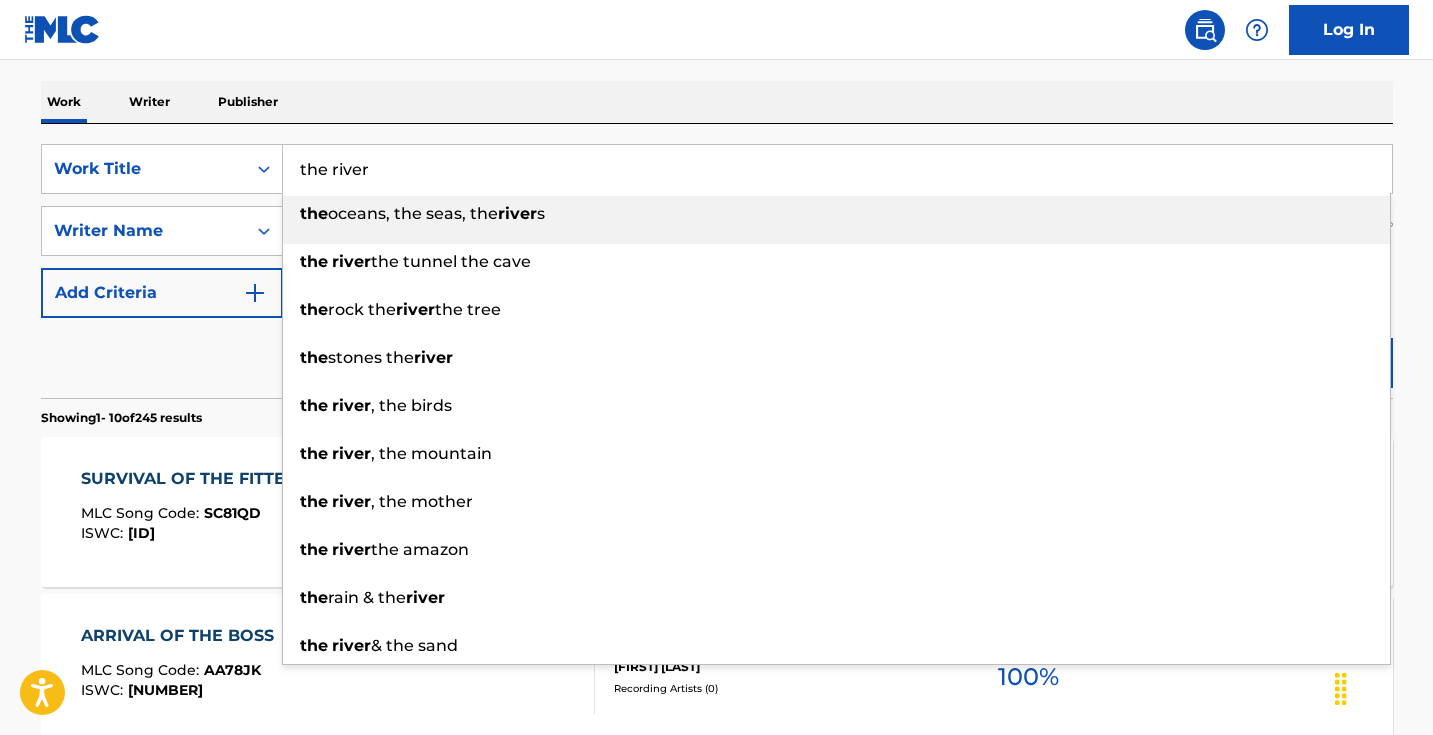 type on "the river" 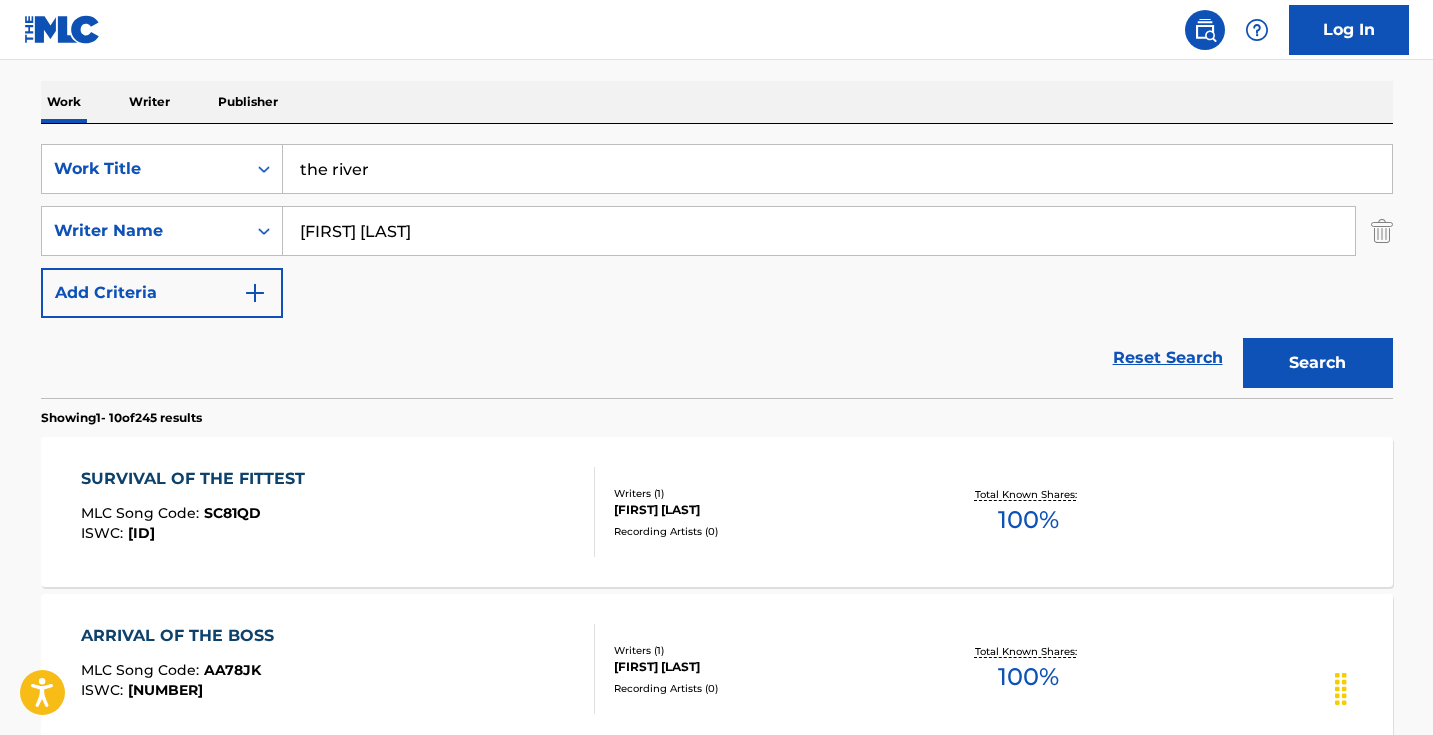 click on "Work Writer Publisher" at bounding box center [717, 102] 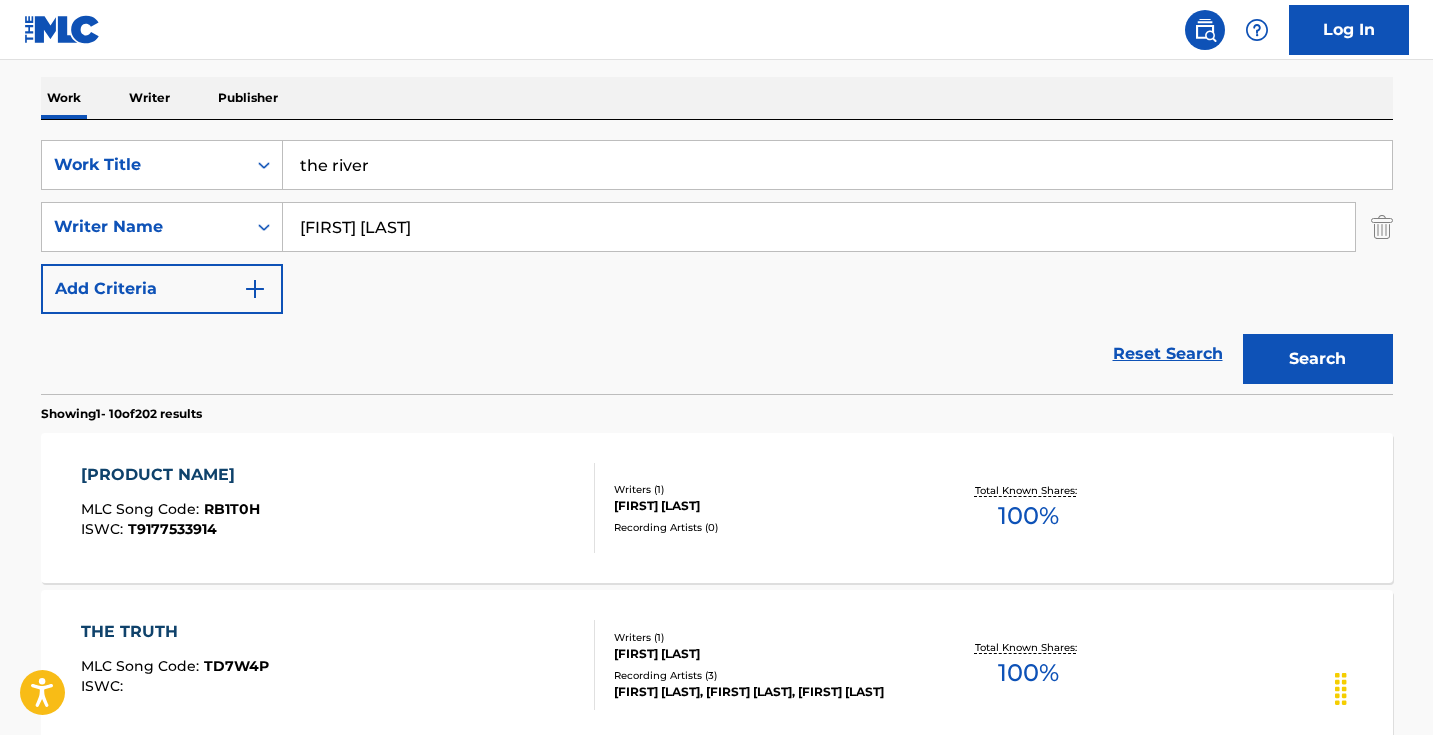 scroll, scrollTop: 274, scrollLeft: 0, axis: vertical 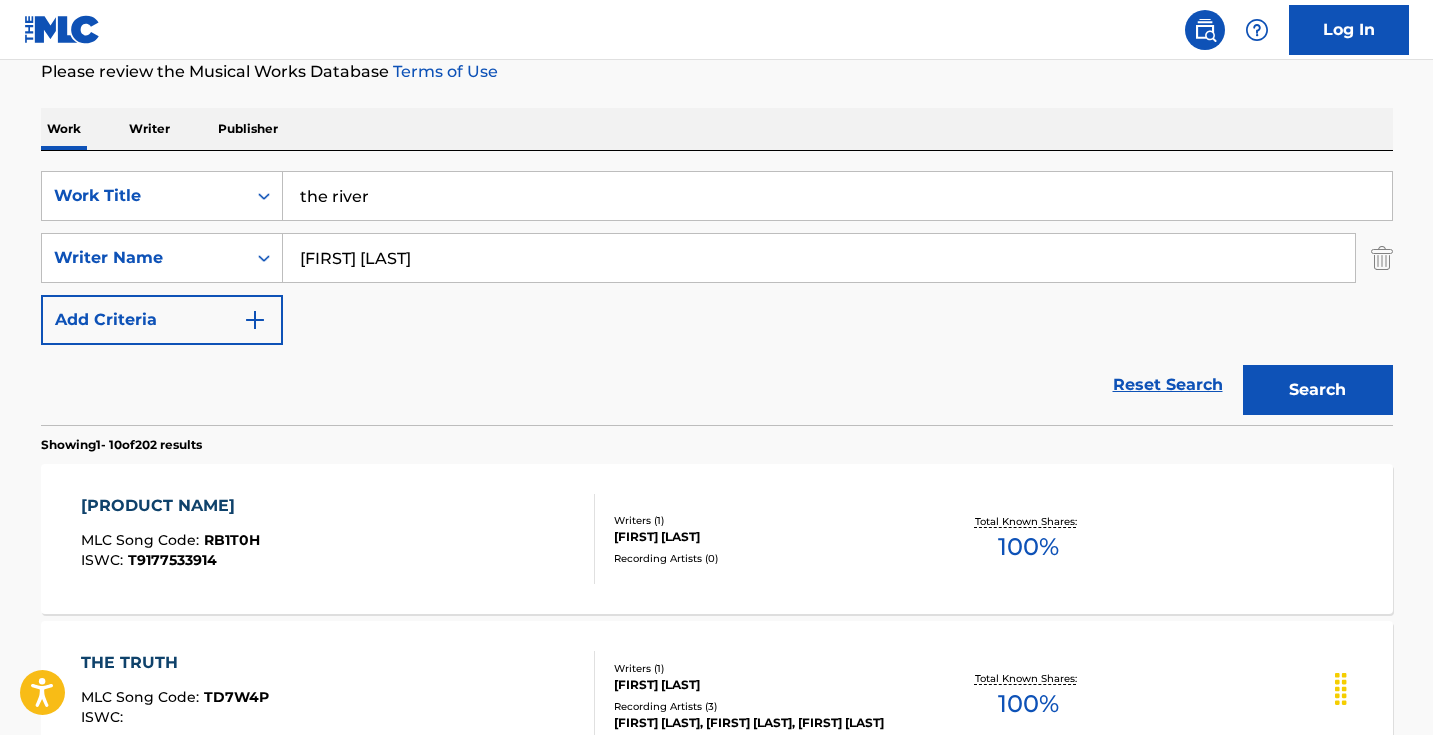 click on "[FIRST] [LAST]" at bounding box center (819, 258) 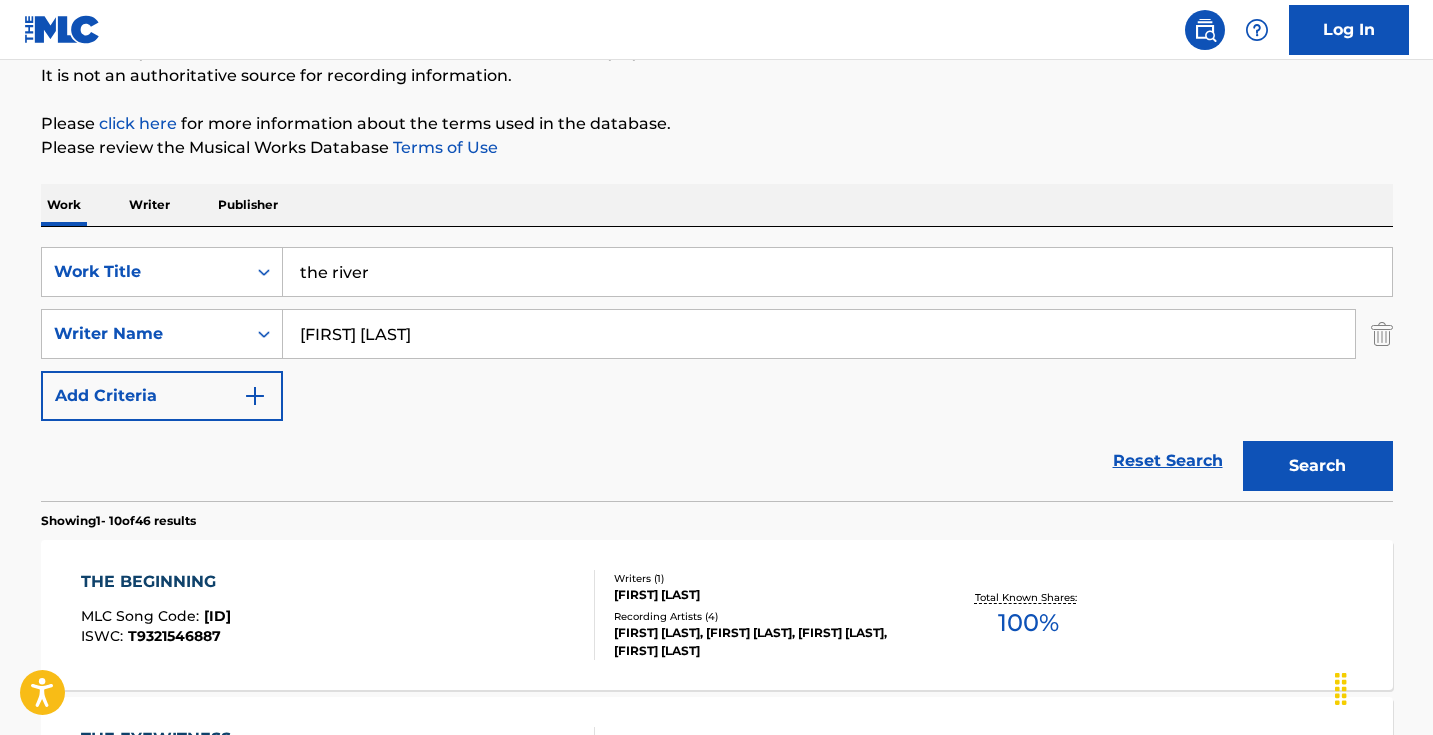 click on "[FIRST] [LAST]" at bounding box center (819, 334) 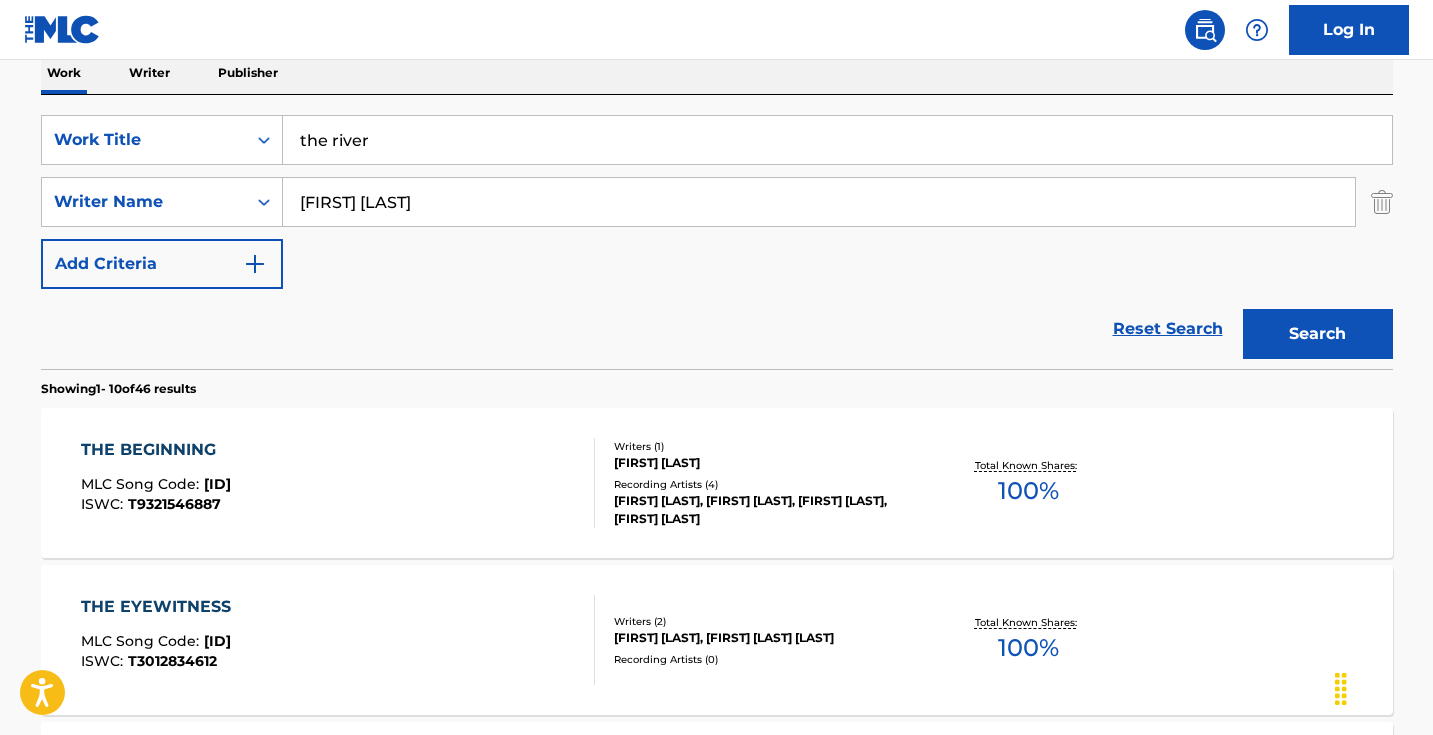 scroll, scrollTop: 147, scrollLeft: 0, axis: vertical 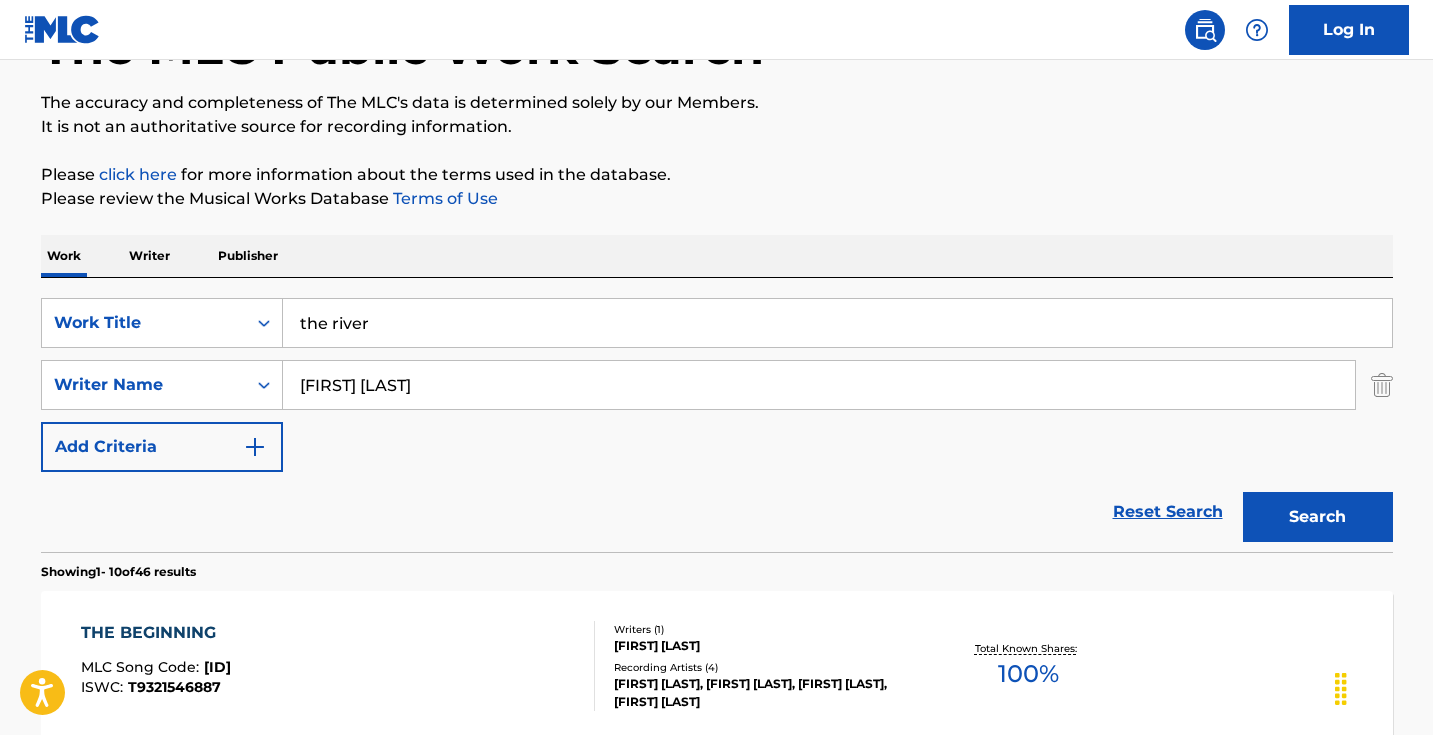 click on "[FIRST] [LAST]" at bounding box center (819, 385) 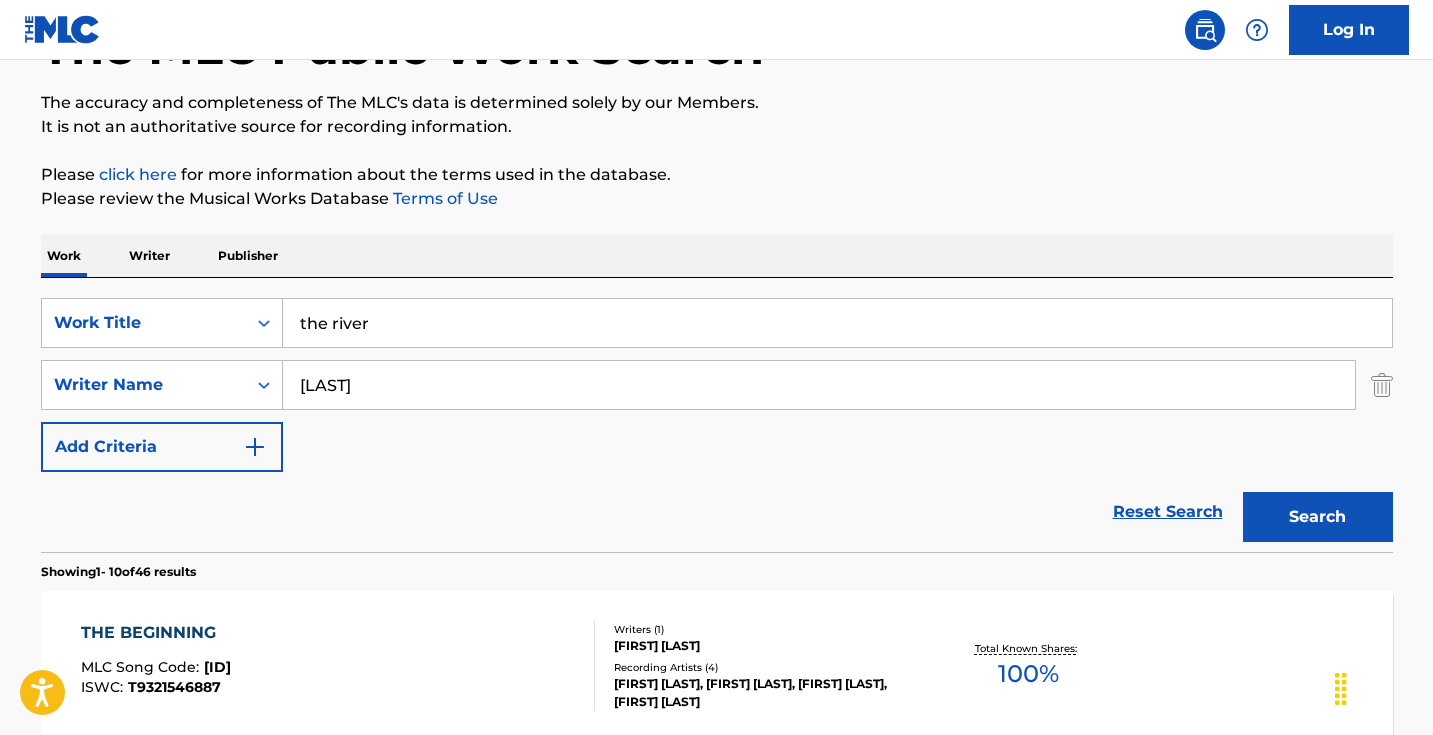 click on "Search" at bounding box center (1318, 517) 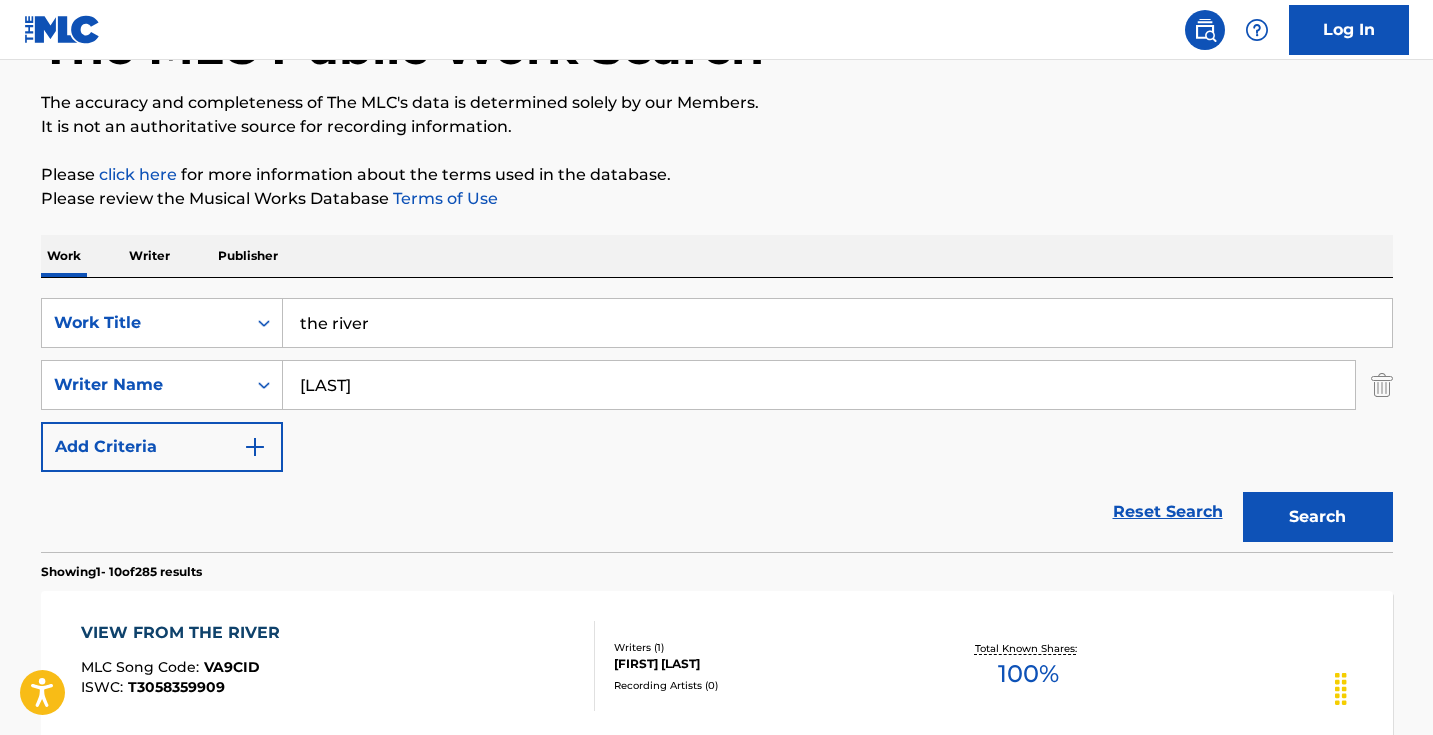 click on "[LAST]" at bounding box center [819, 385] 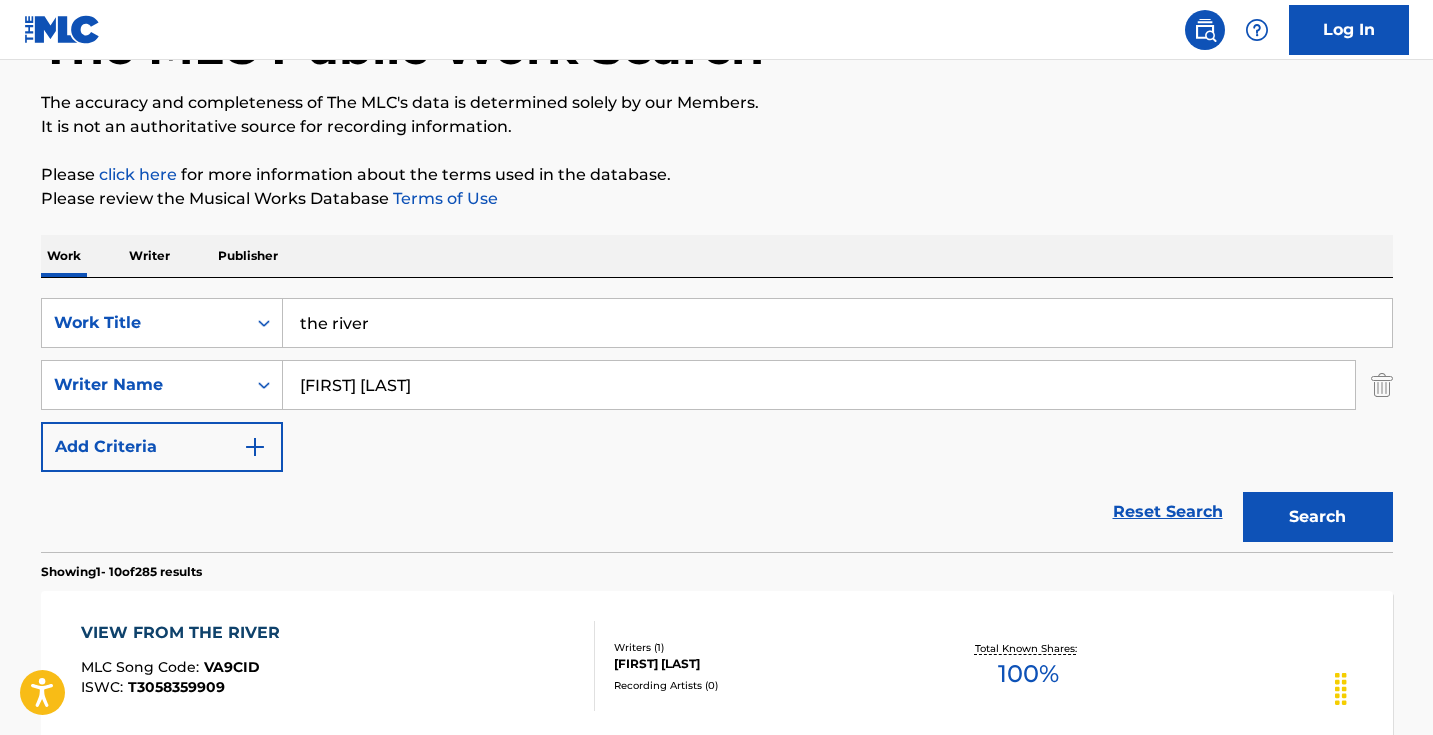 type on "[FIRST] [LAST]" 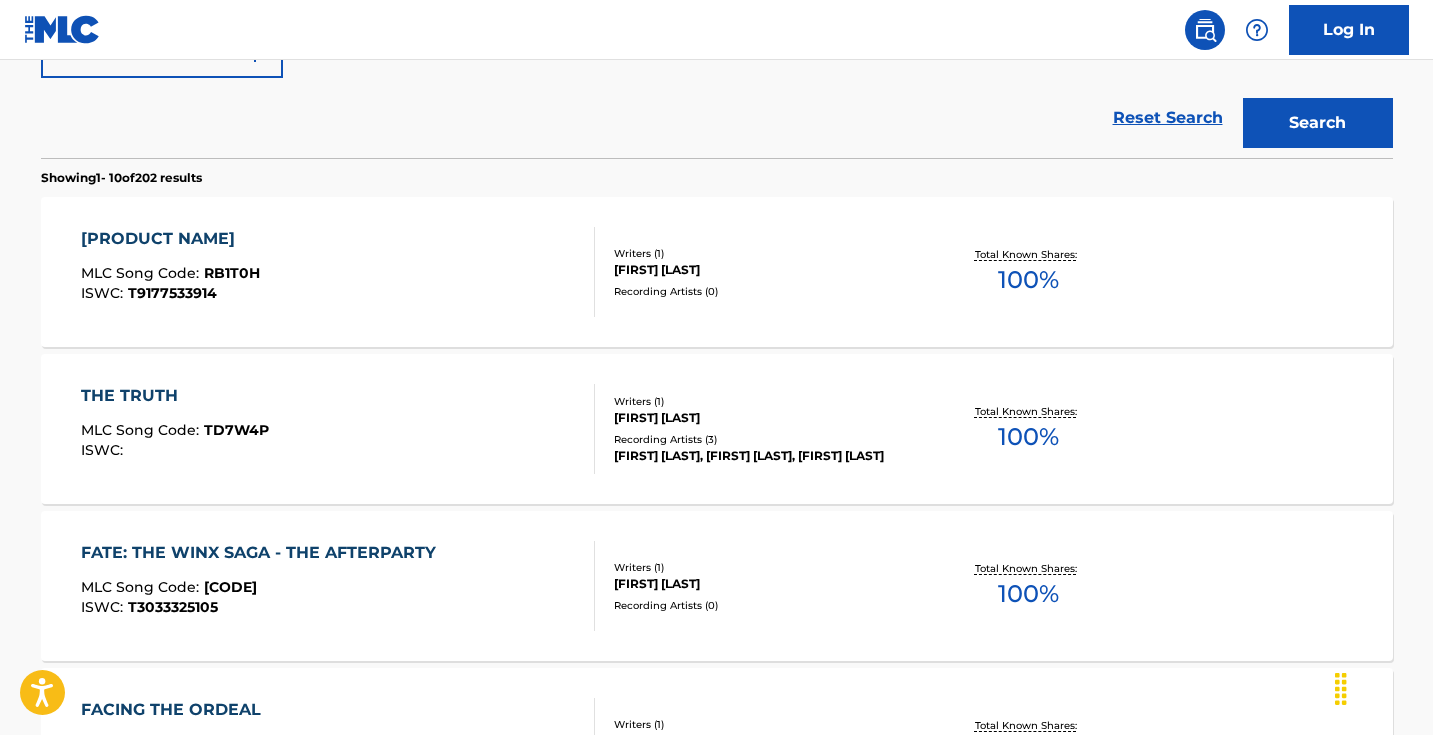 scroll, scrollTop: 542, scrollLeft: 0, axis: vertical 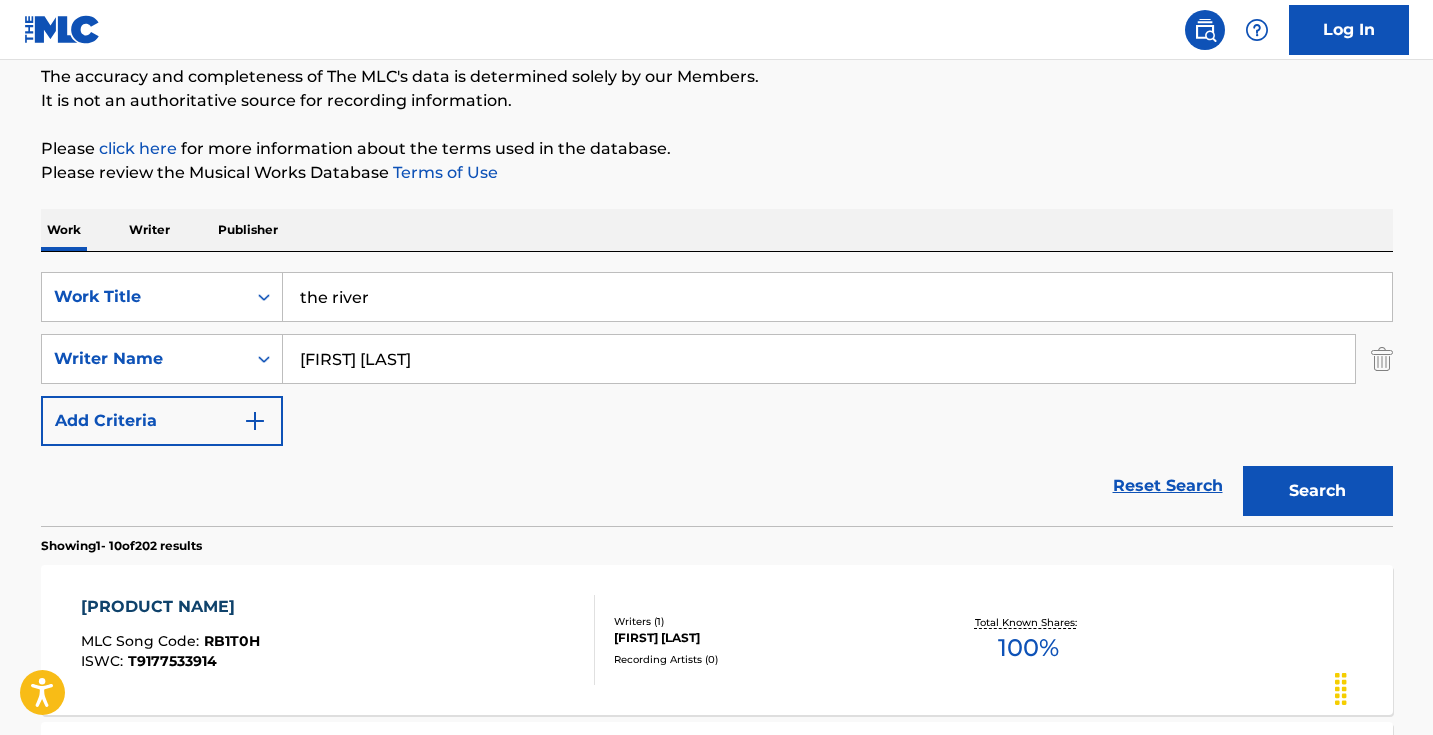 click on "the river" at bounding box center (837, 297) 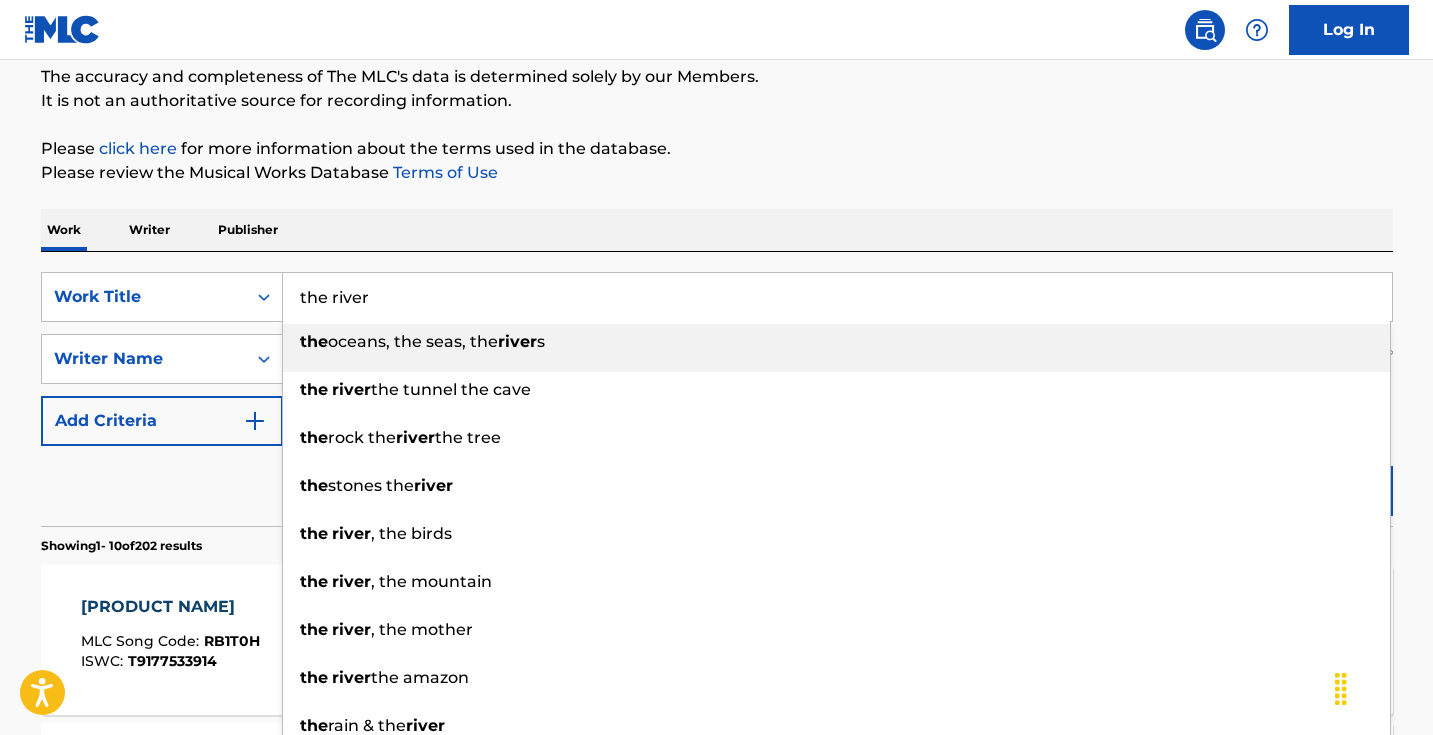 click on "the river" at bounding box center (837, 297) 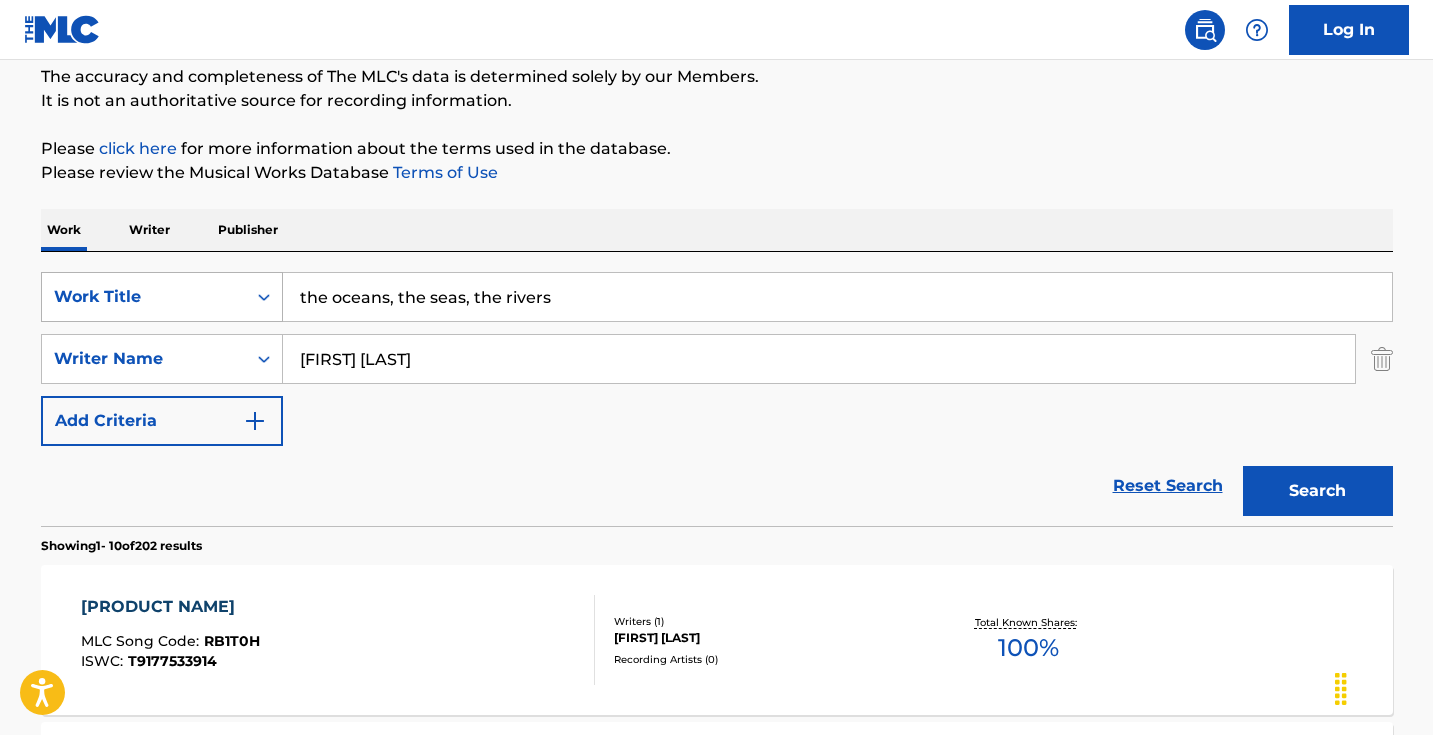 drag, startPoint x: 611, startPoint y: 306, endPoint x: 246, endPoint y: 306, distance: 365 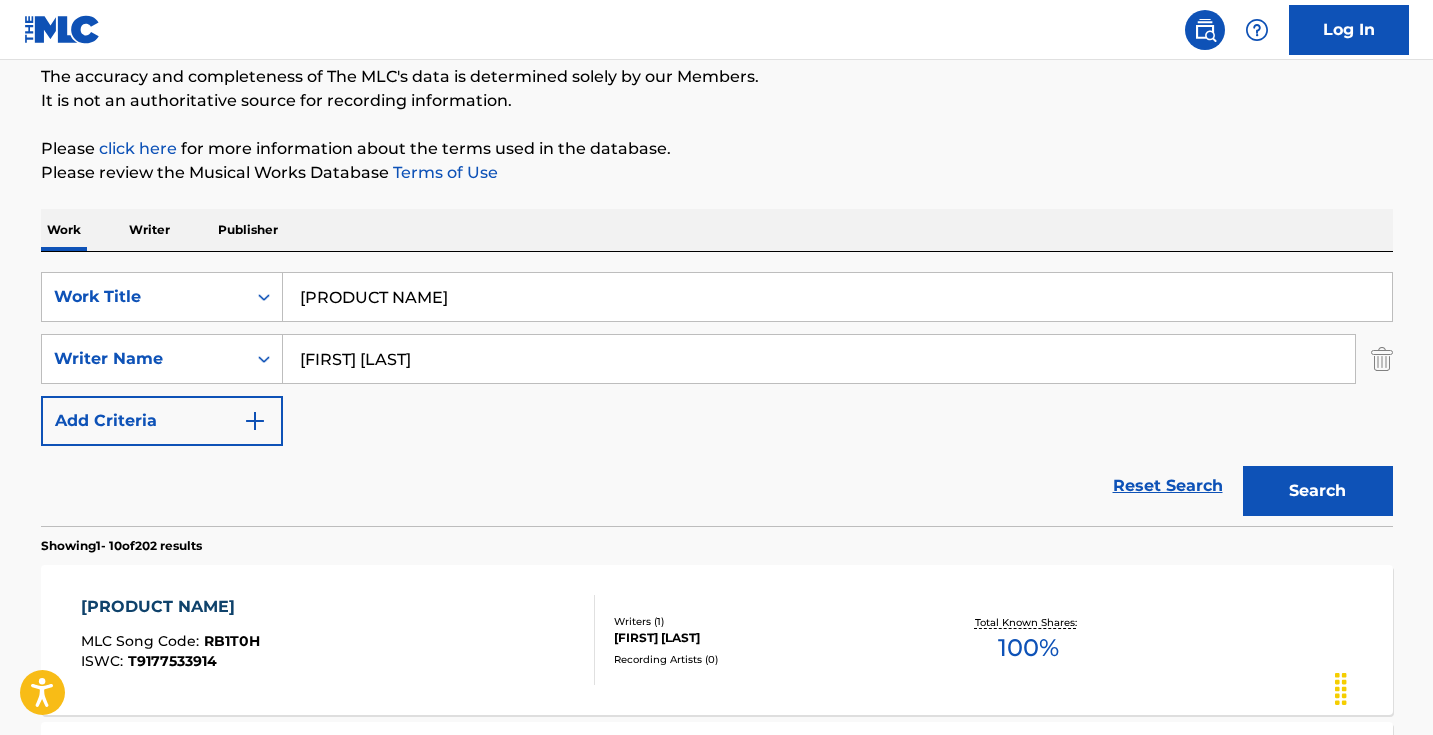 type on "[PRODUCT NAME]" 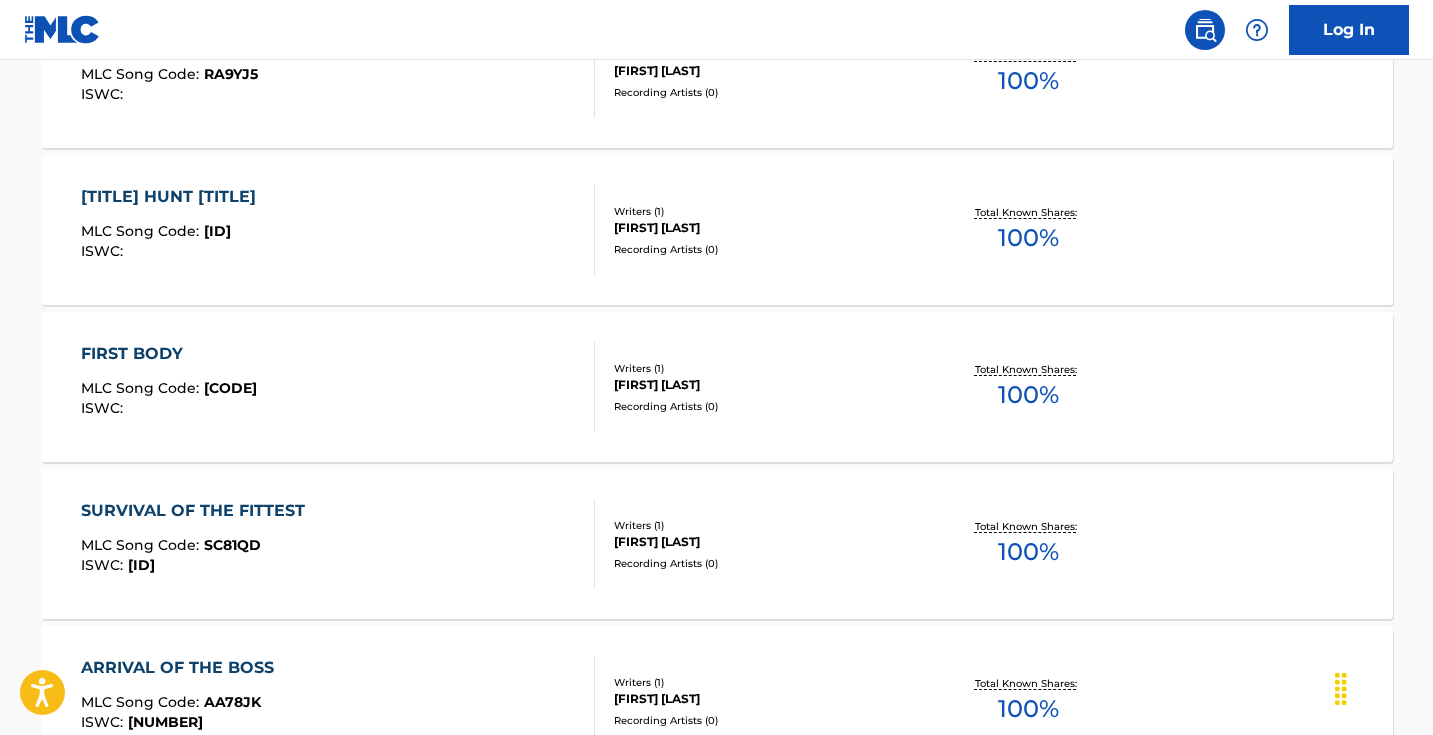 scroll, scrollTop: 594, scrollLeft: 0, axis: vertical 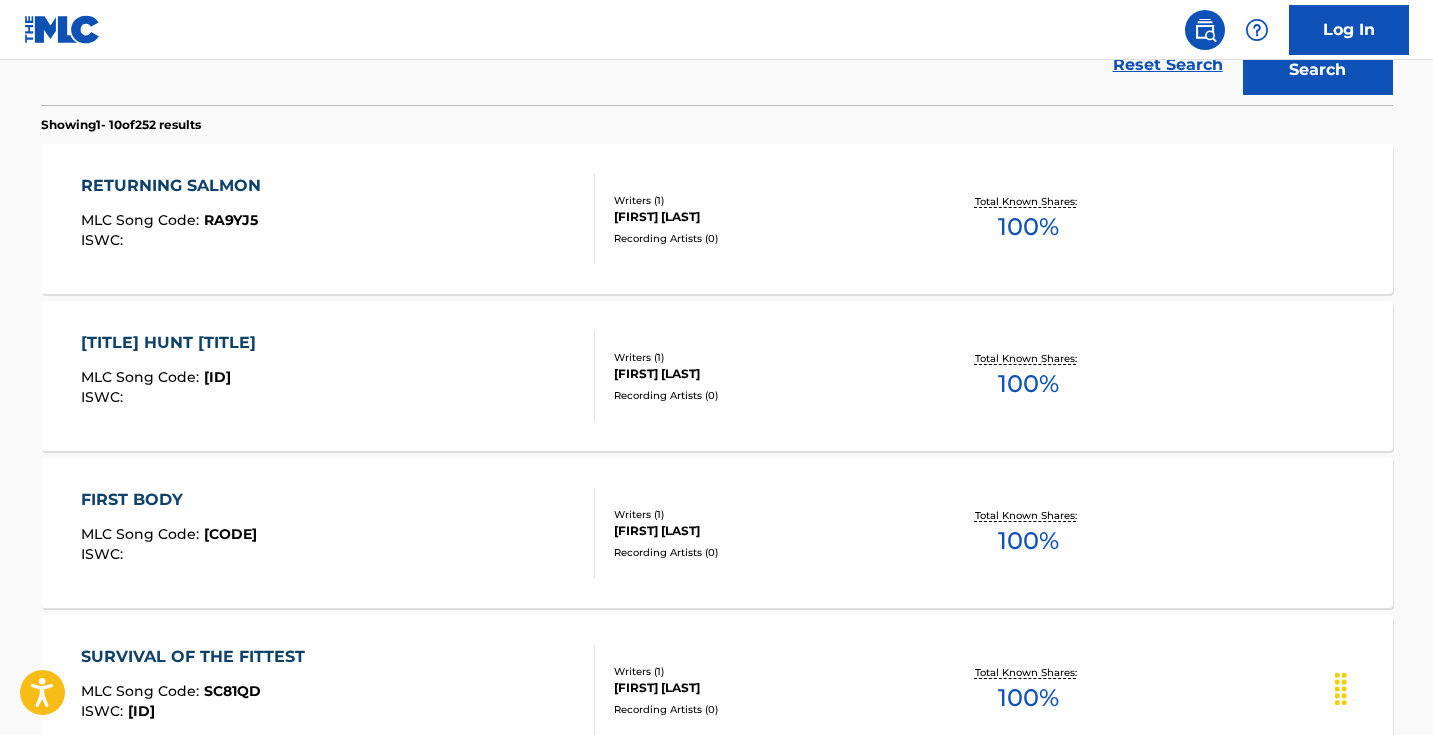 click on "RETURNING SALMON MLC Song Code : [ID] ISWC :" at bounding box center (338, 219) 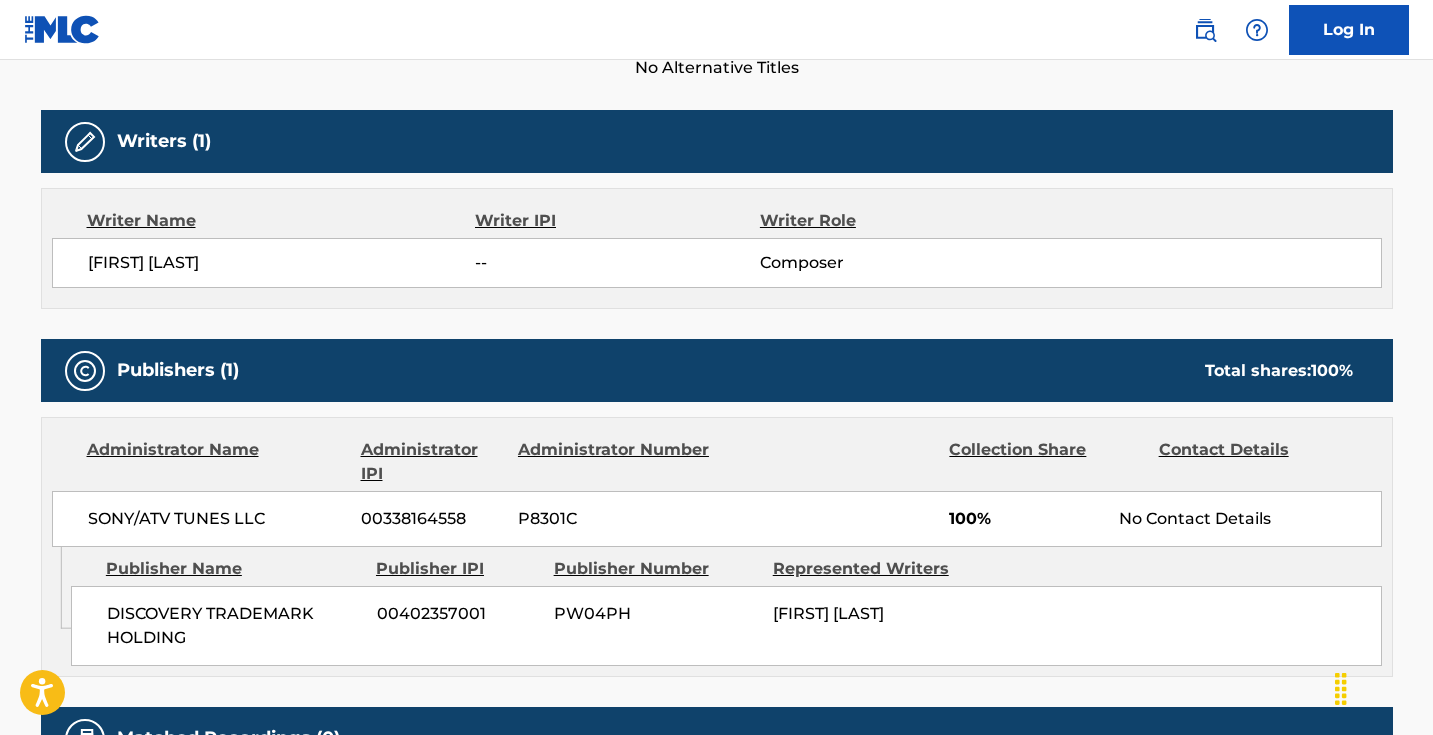 scroll, scrollTop: 0, scrollLeft: 0, axis: both 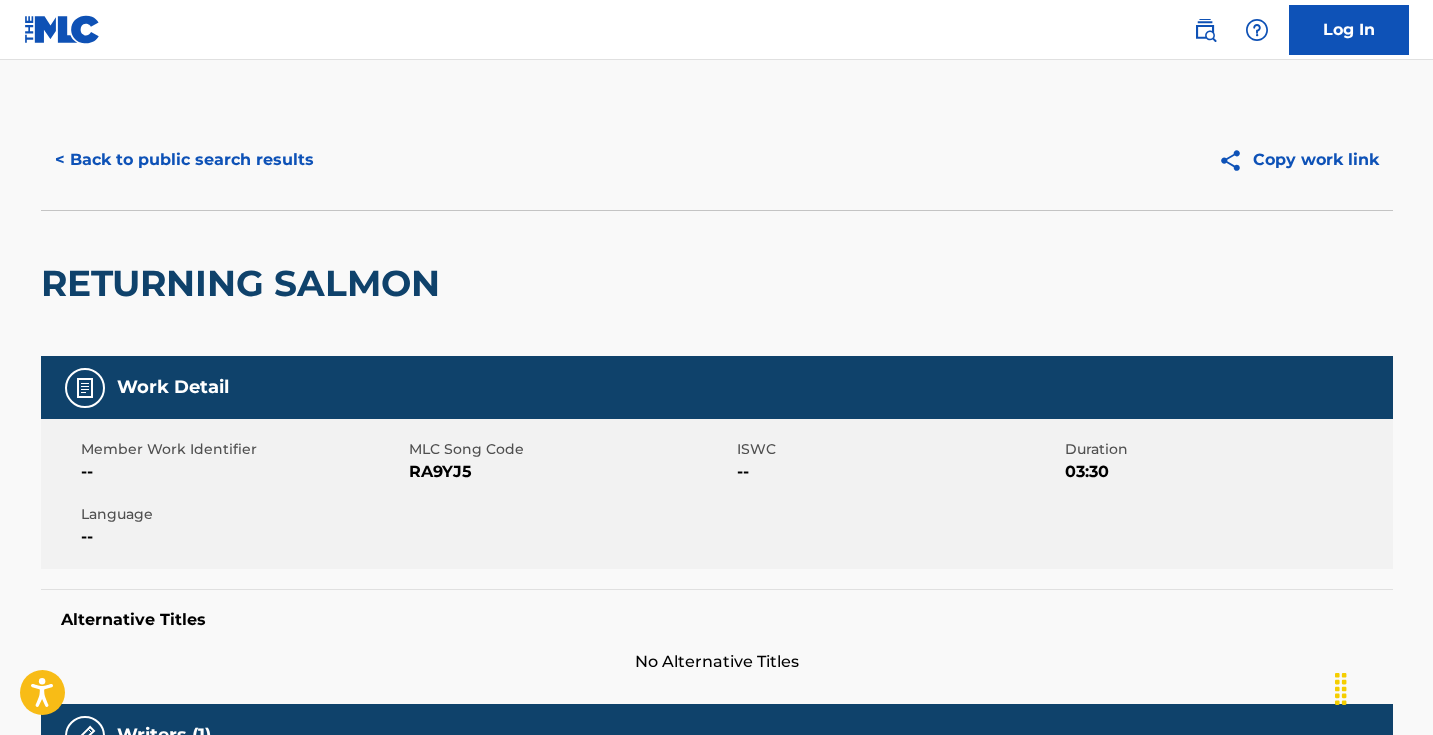 click on "RA9YJ5" at bounding box center [570, 472] 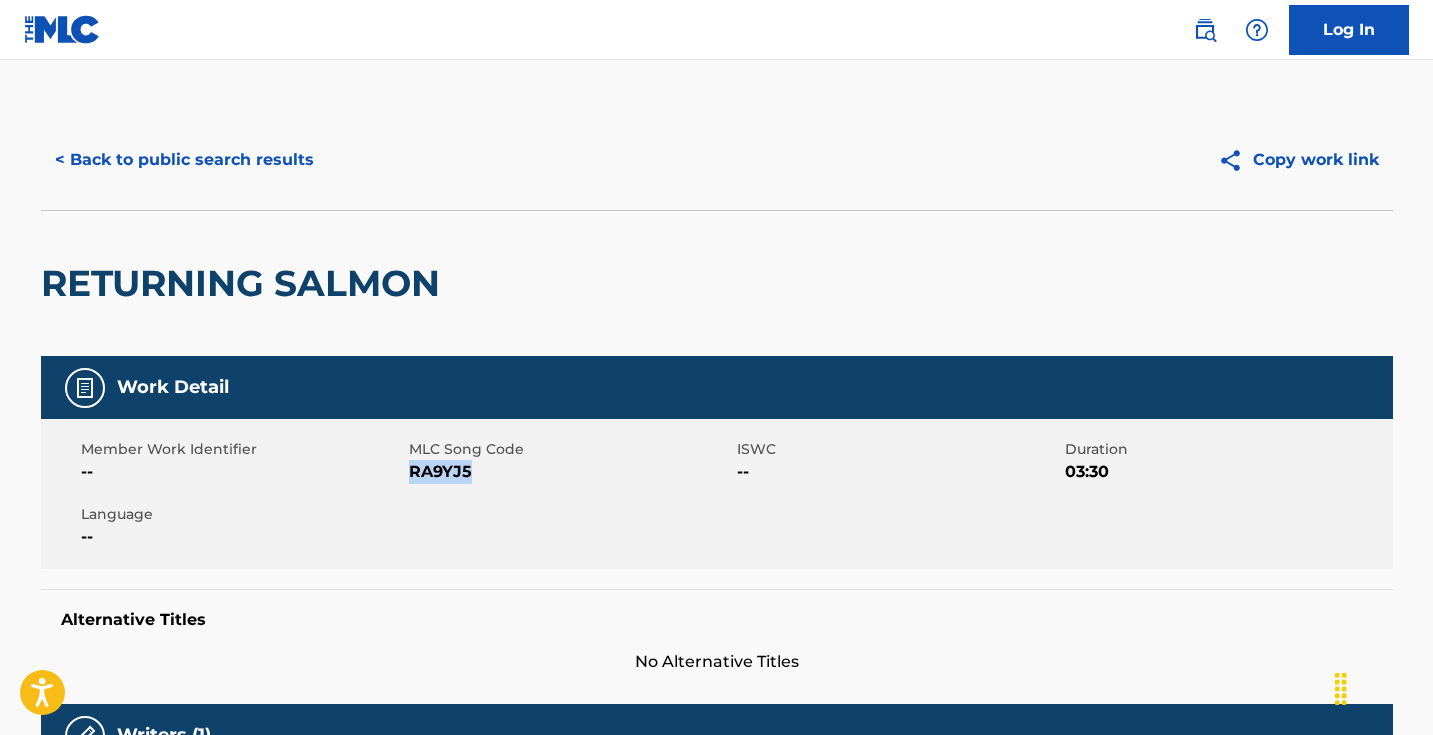 click on "RA9YJ5" at bounding box center [570, 472] 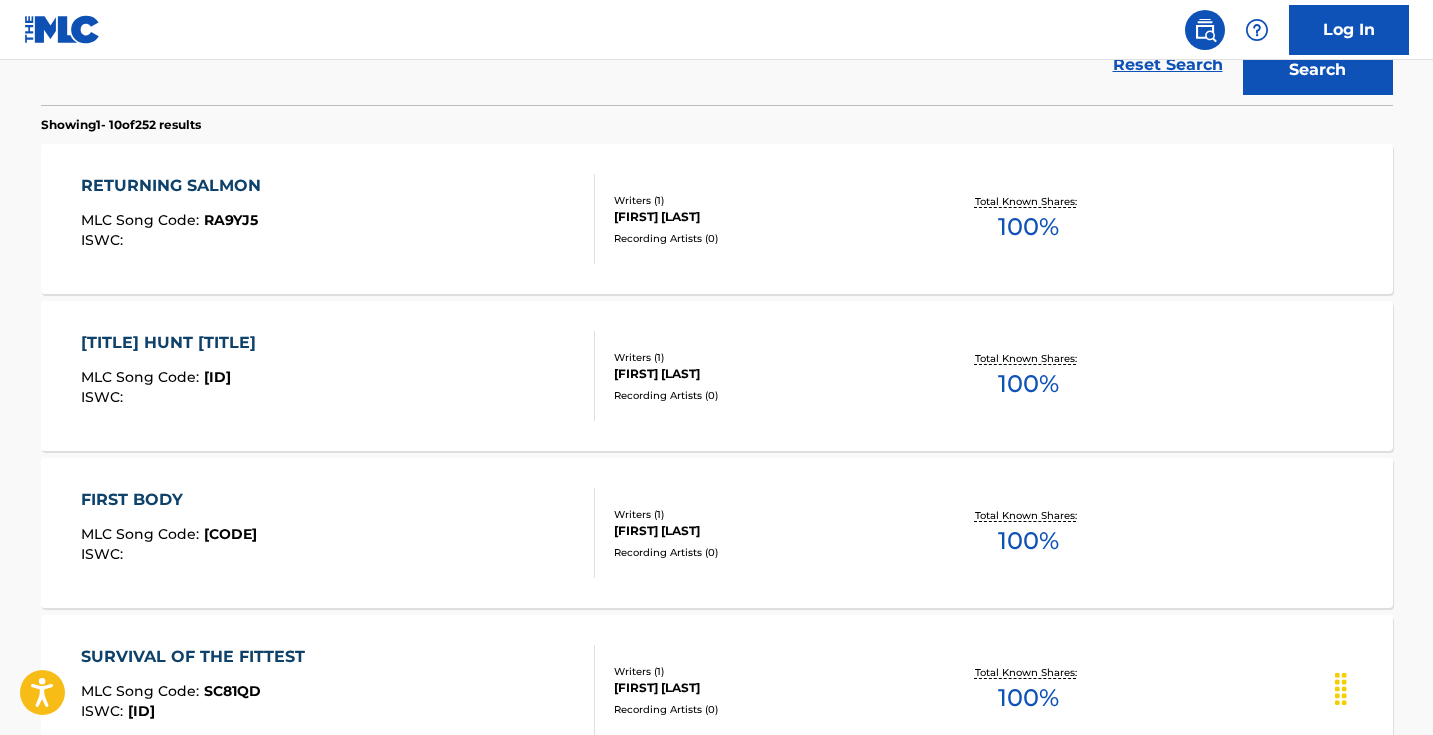 click on "BEARS HUNT SALMON MLC Song Code : BA1KQ2 ISWC :" at bounding box center [338, 376] 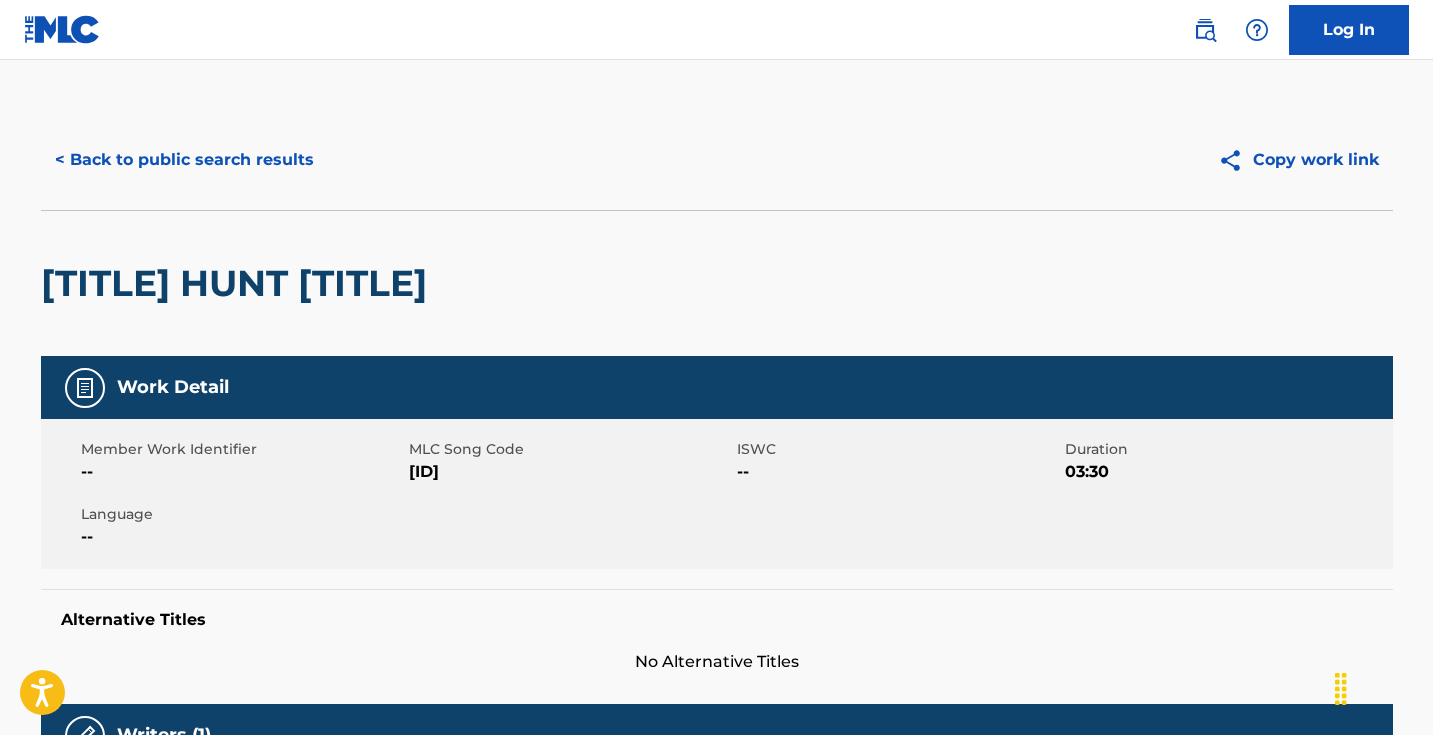 click on "[ID]" at bounding box center [570, 472] 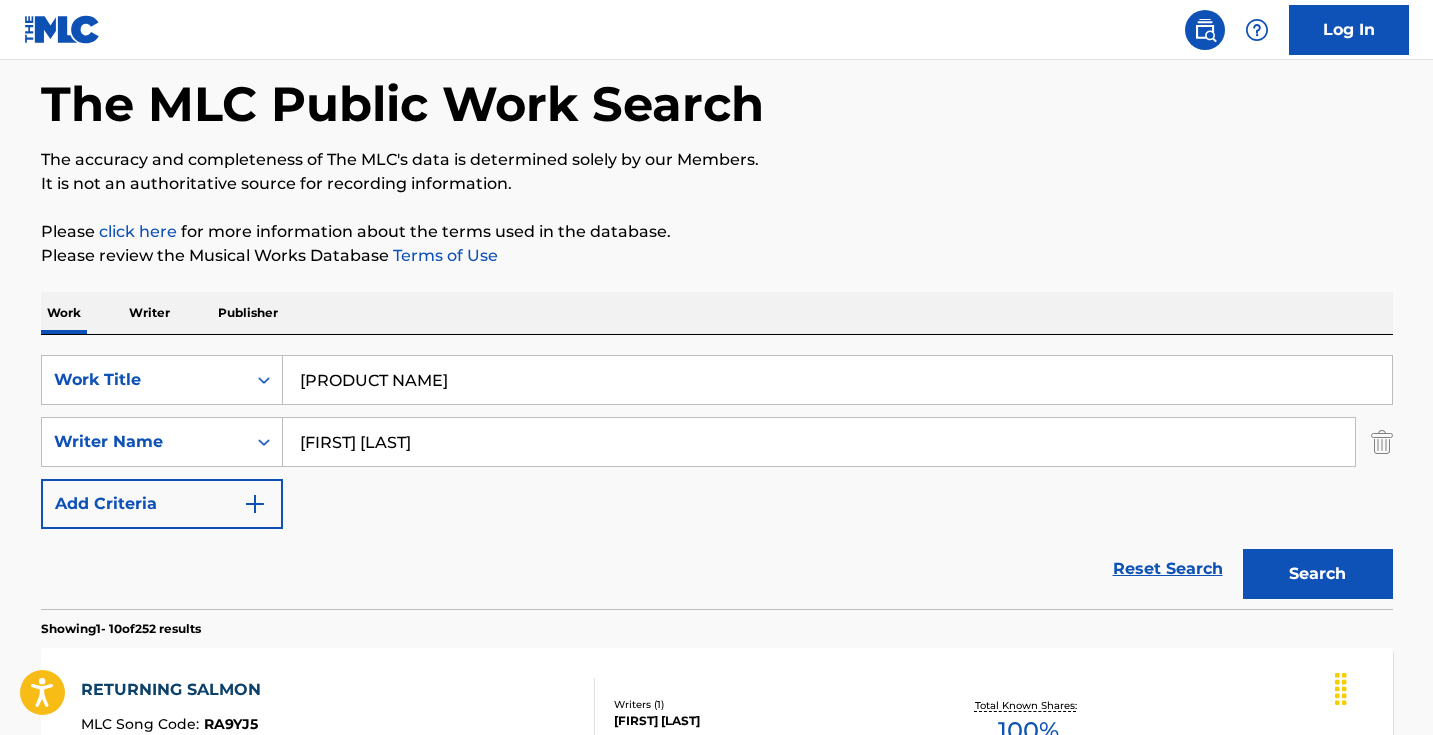 scroll, scrollTop: 12, scrollLeft: 0, axis: vertical 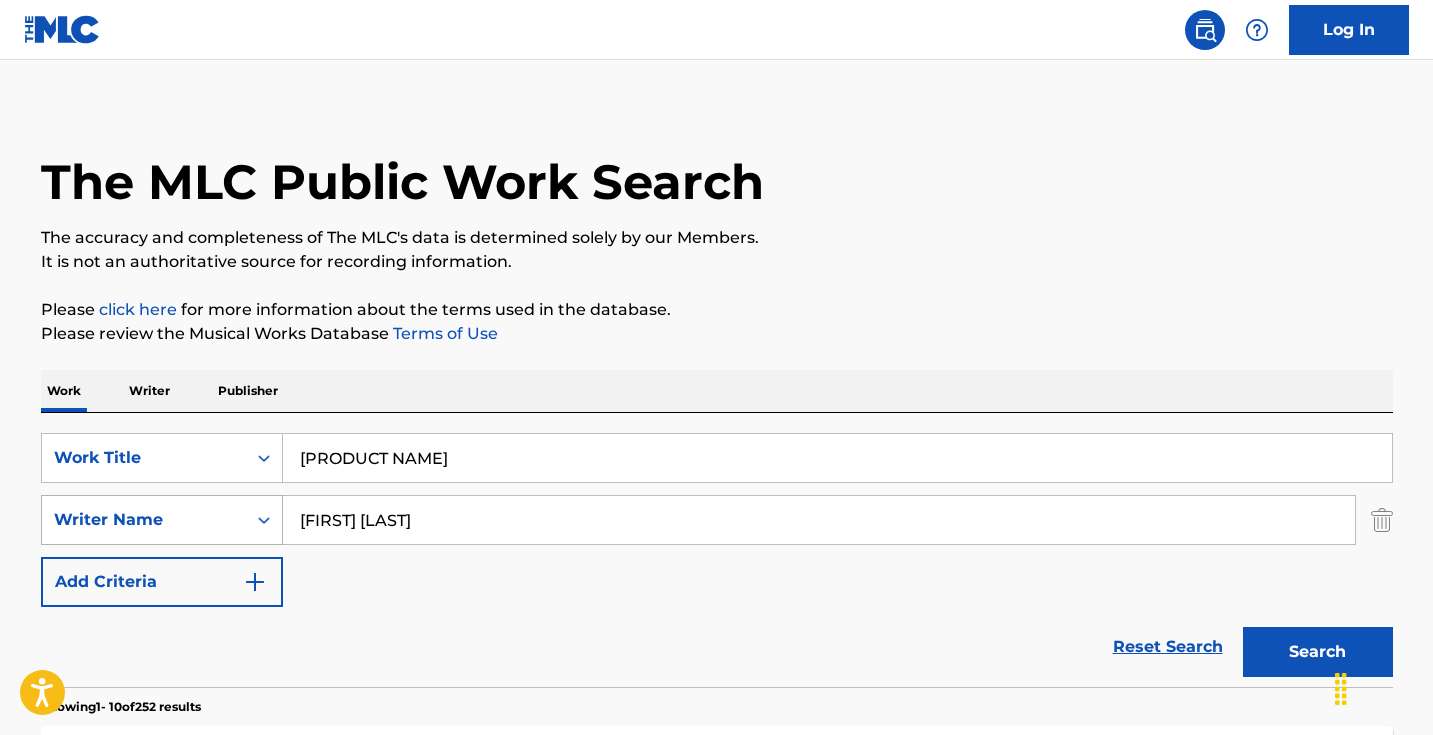 drag, startPoint x: 425, startPoint y: 514, endPoint x: 244, endPoint y: 511, distance: 181.02486 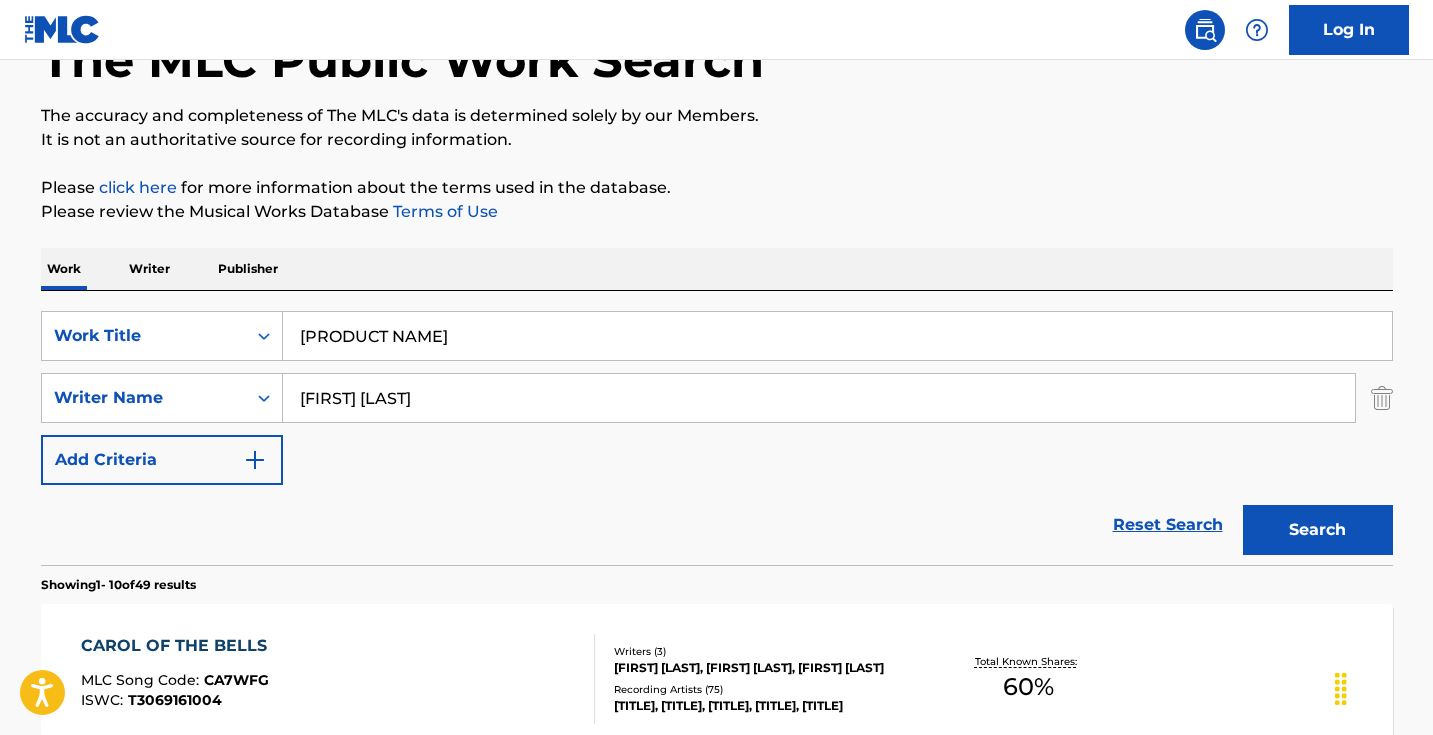 scroll, scrollTop: 250, scrollLeft: 0, axis: vertical 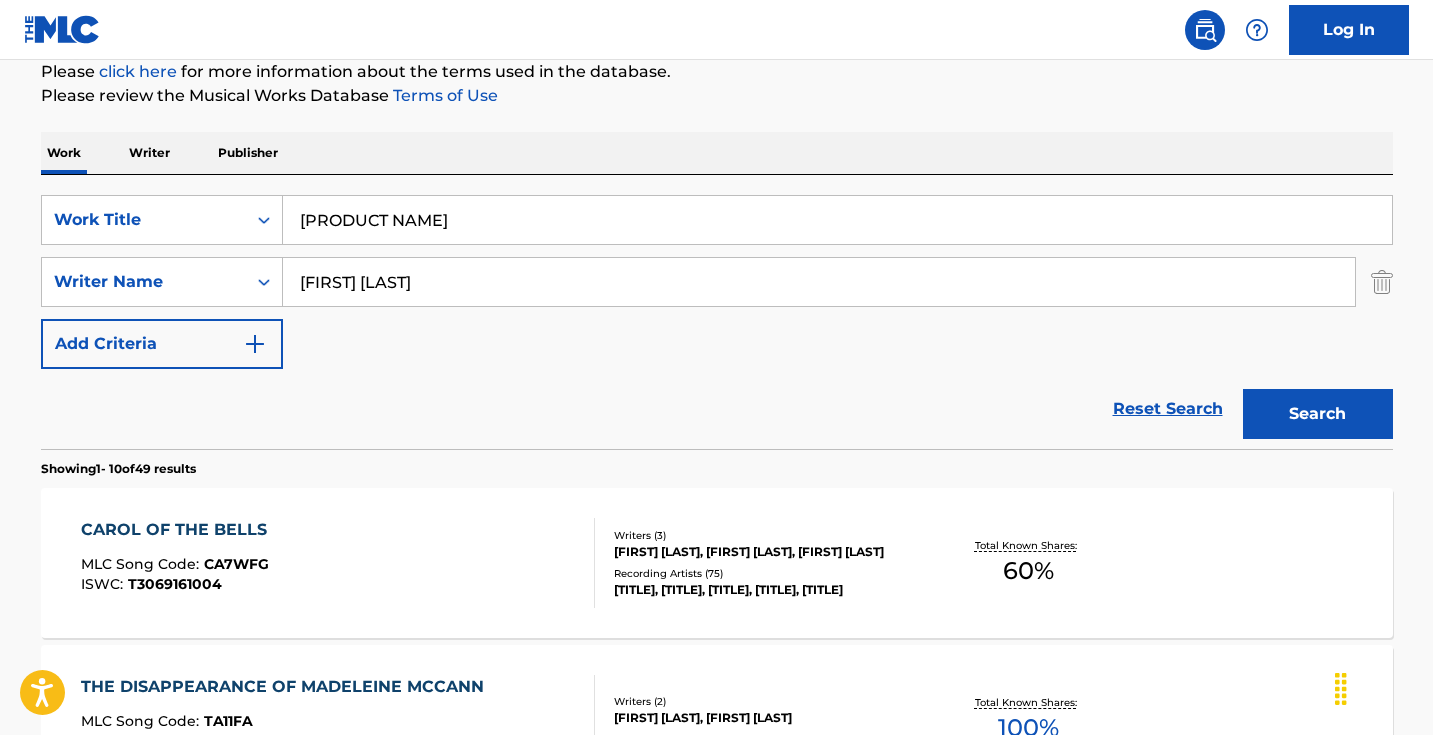 drag, startPoint x: 537, startPoint y: 235, endPoint x: 296, endPoint y: 179, distance: 247.4207 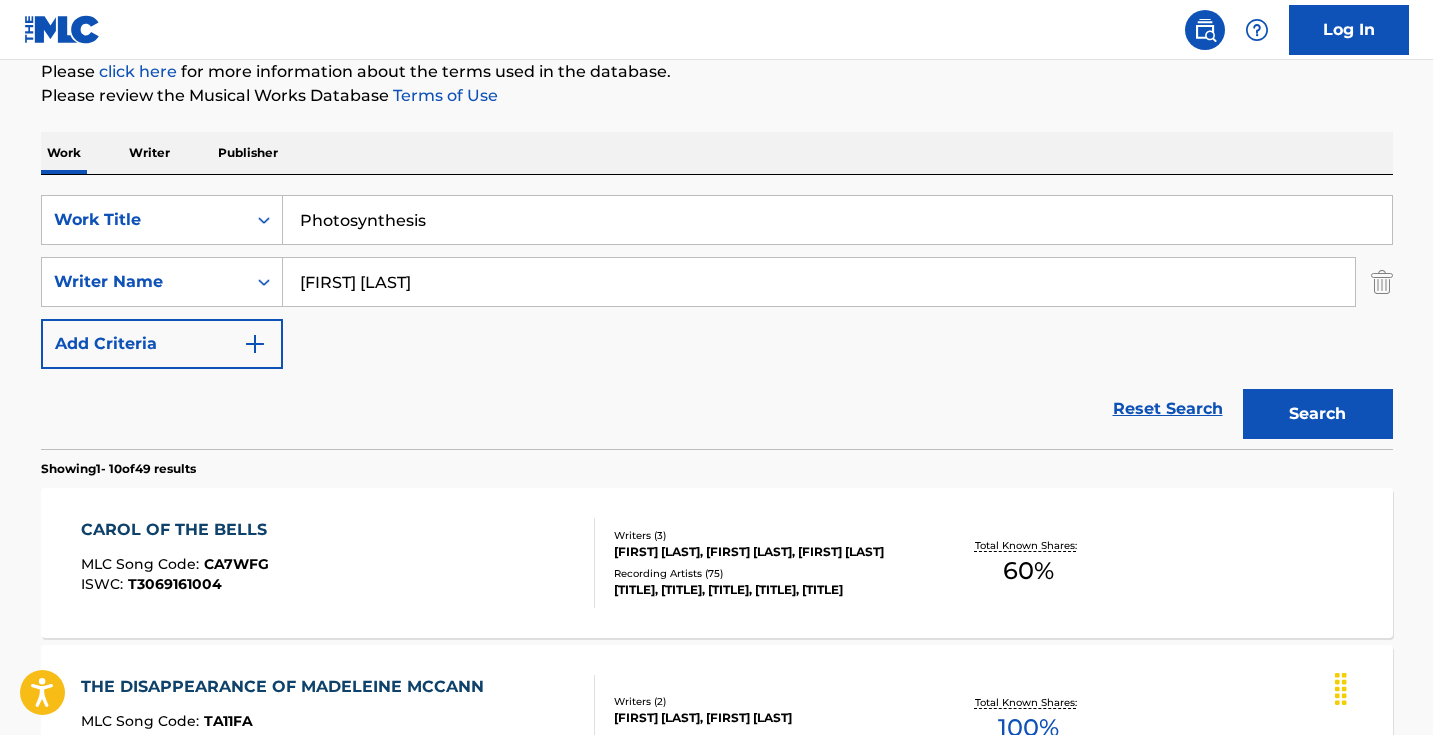 type on "photosynthesis" 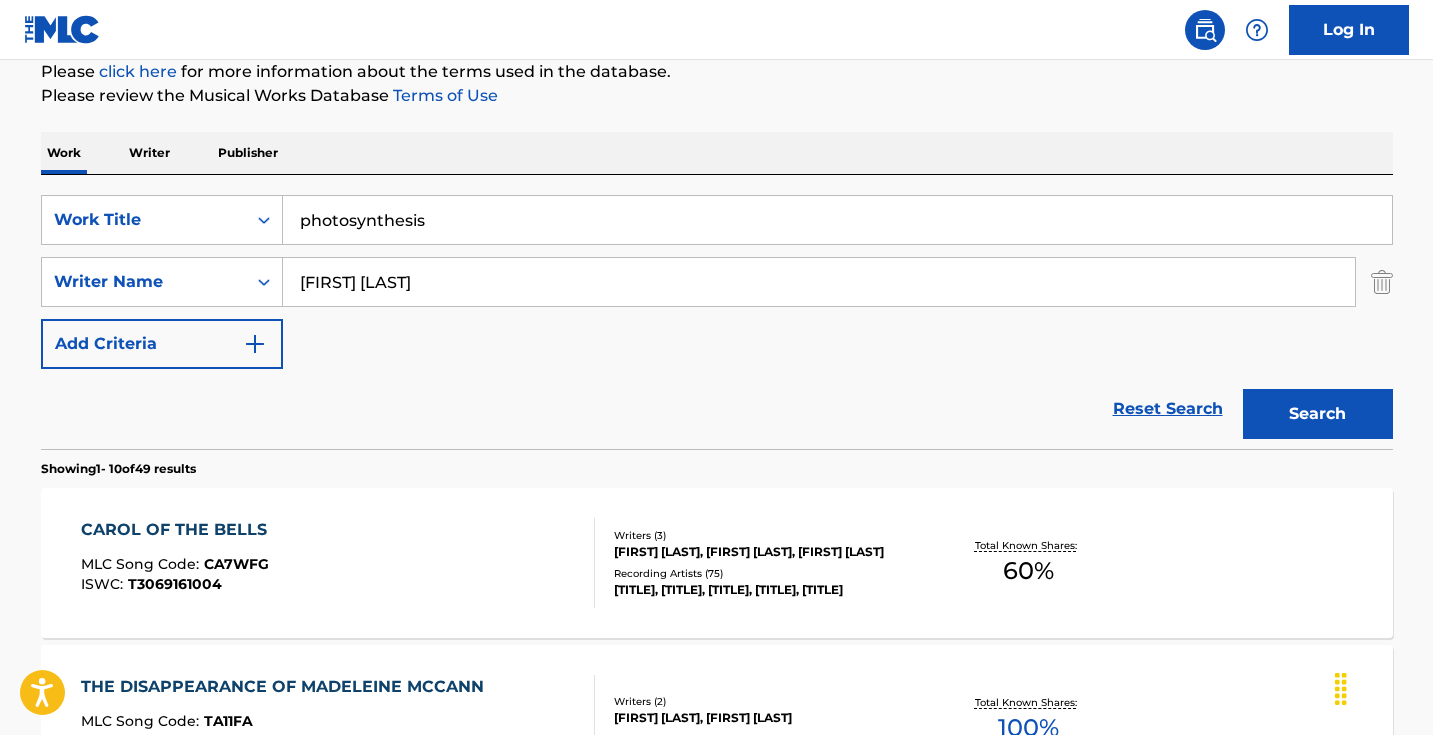 click on "Search" at bounding box center [1318, 414] 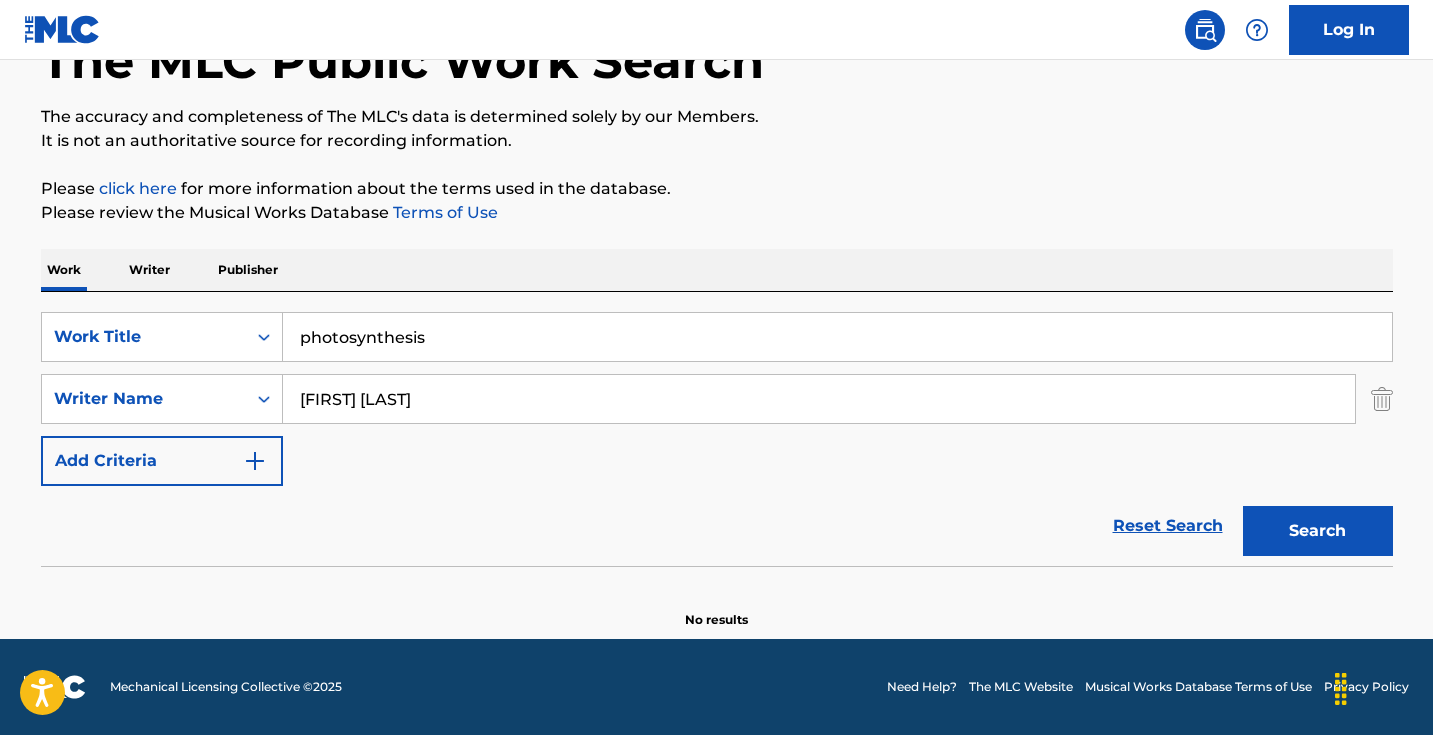 click on "[FIRST] [LAST]" at bounding box center (819, 399) 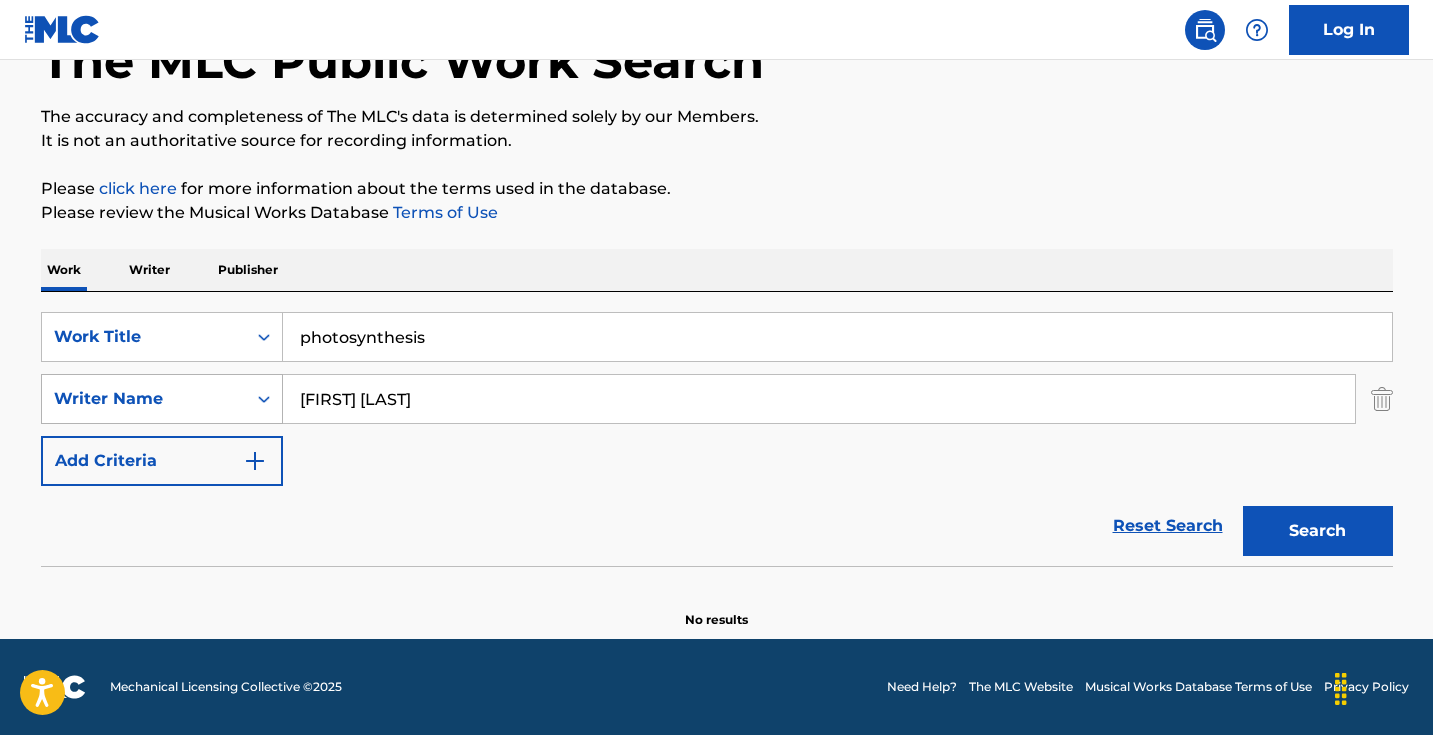 drag, startPoint x: 344, startPoint y: 395, endPoint x: 249, endPoint y: 395, distance: 95 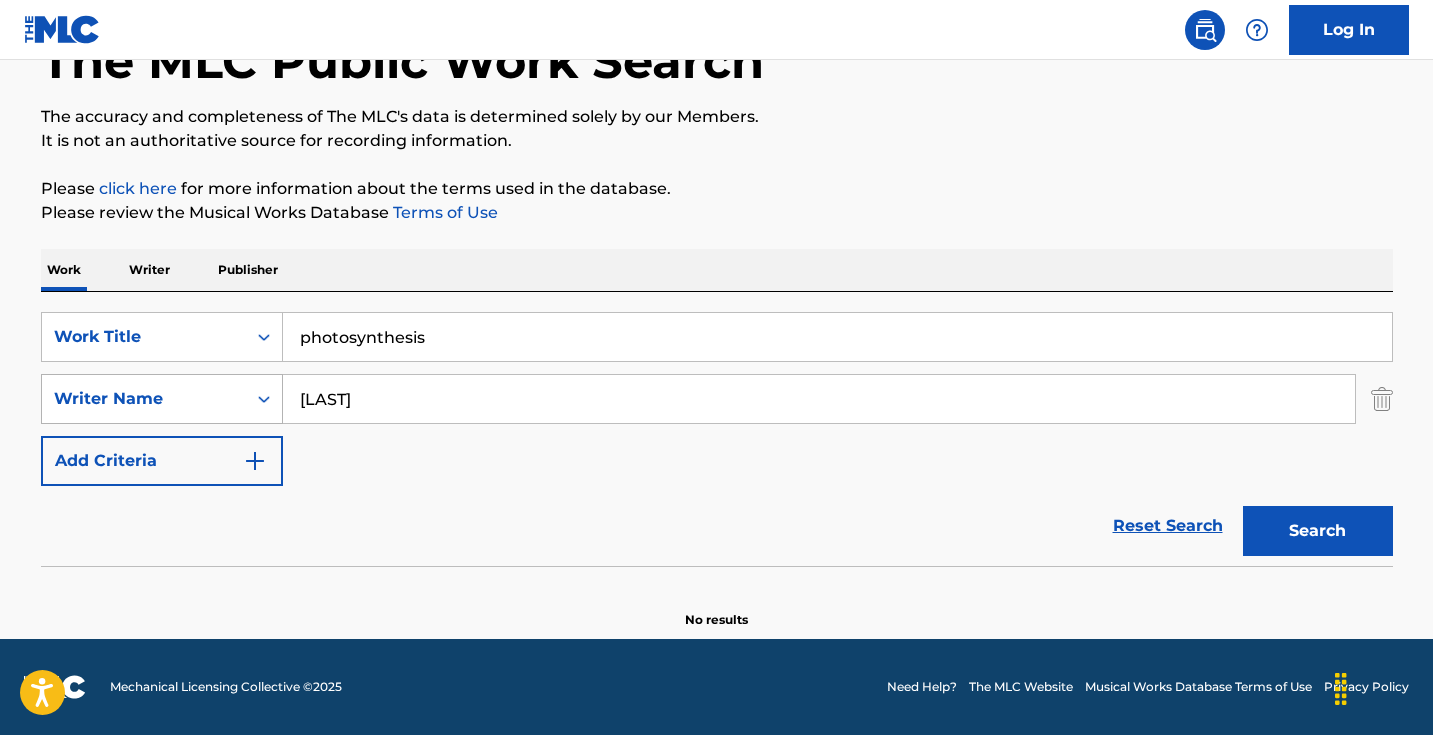 click on "Search" at bounding box center [1318, 531] 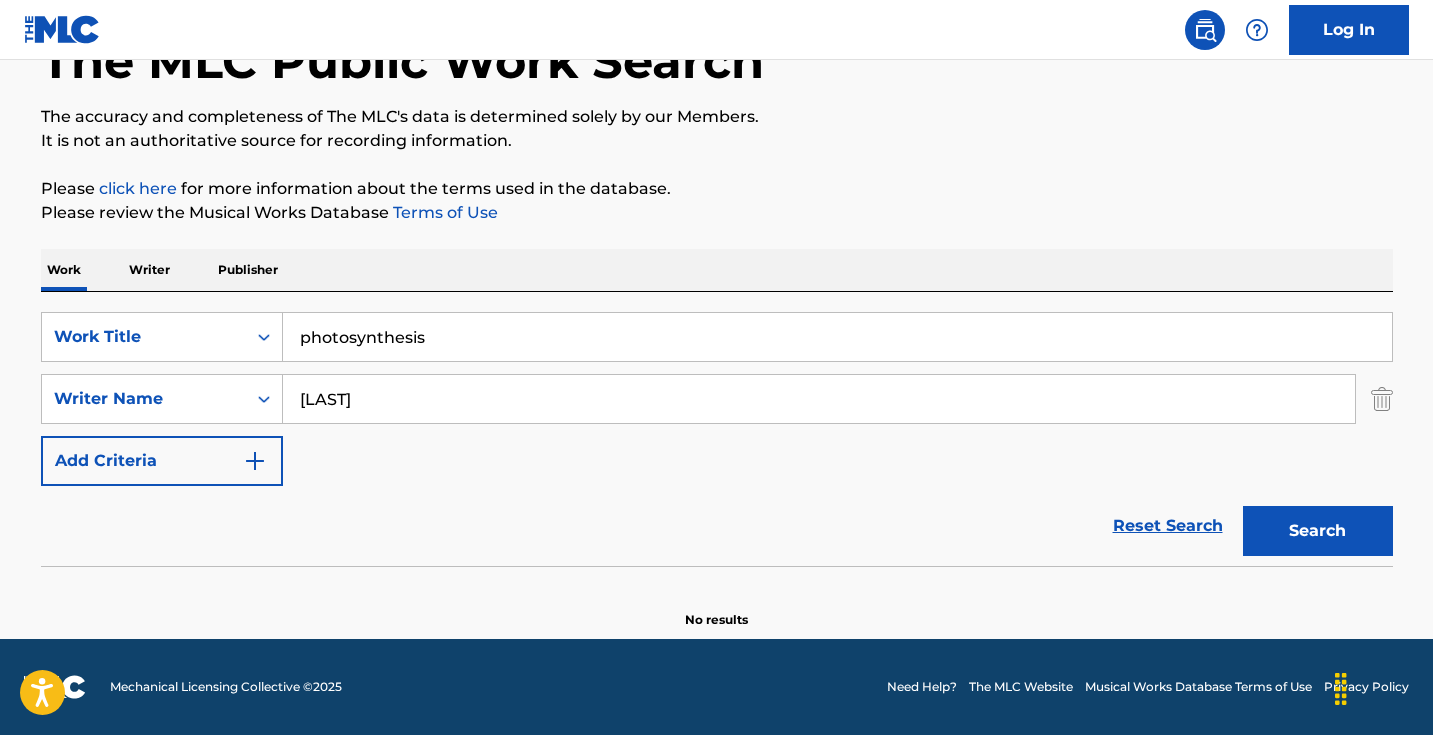 click on "[LAST]" at bounding box center (819, 399) 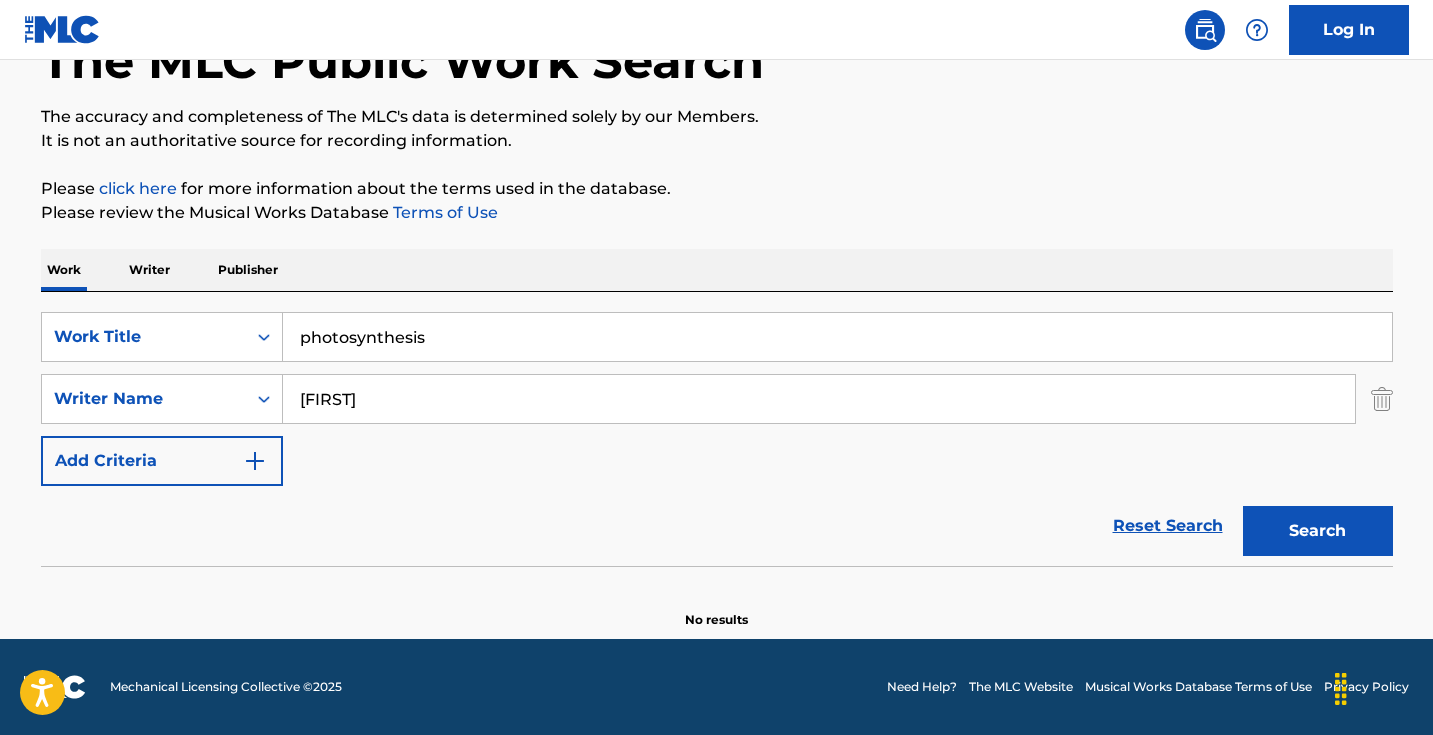 type on "[FIRST]" 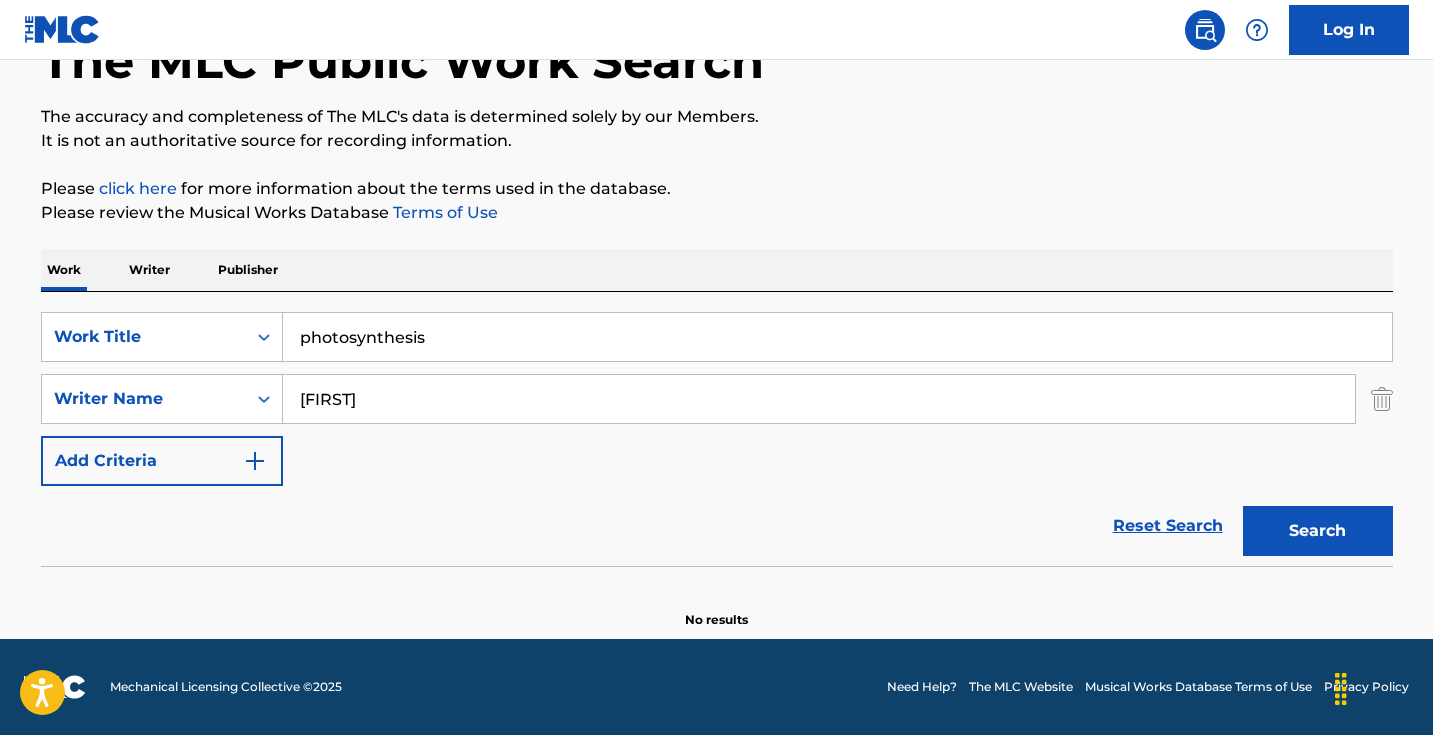 click on "photosynthesis" at bounding box center [837, 337] 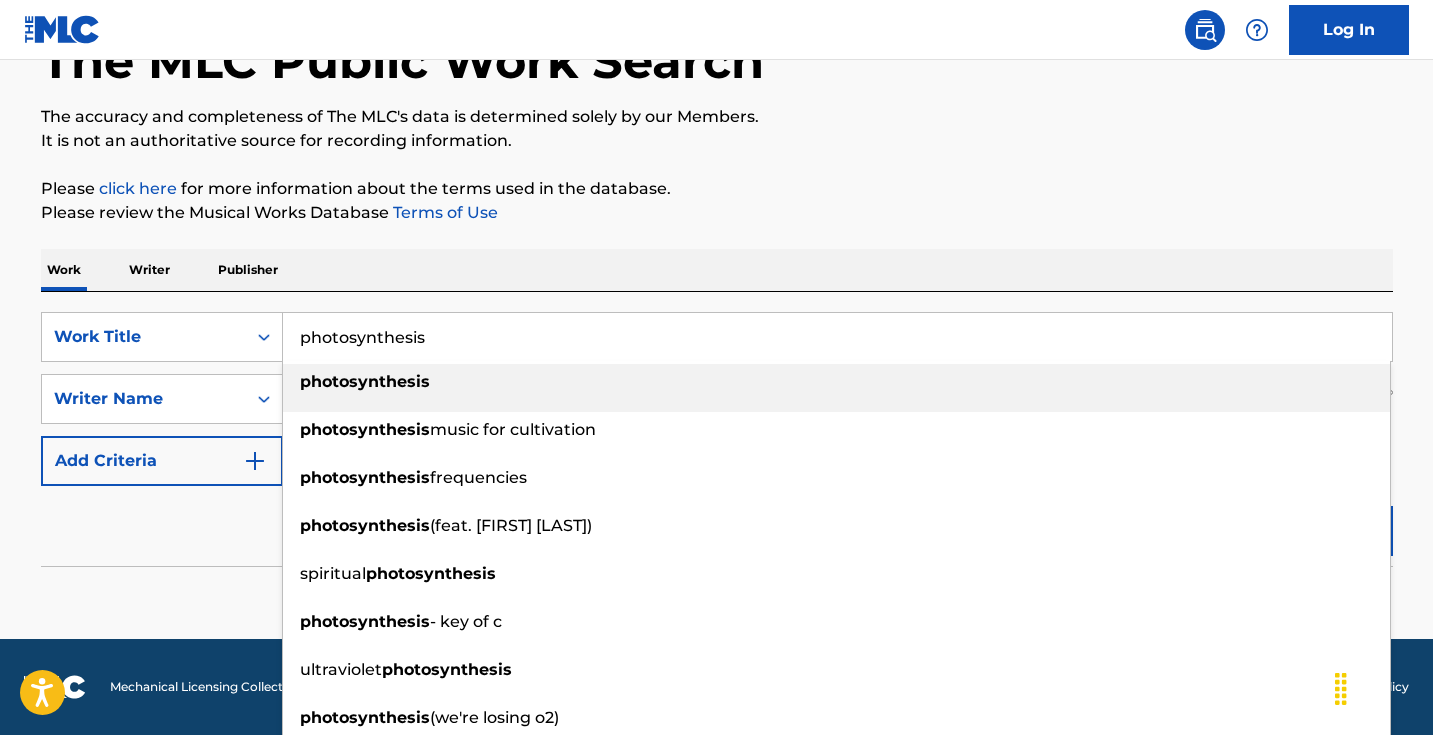 paste on "Tengo Tantas Gana" 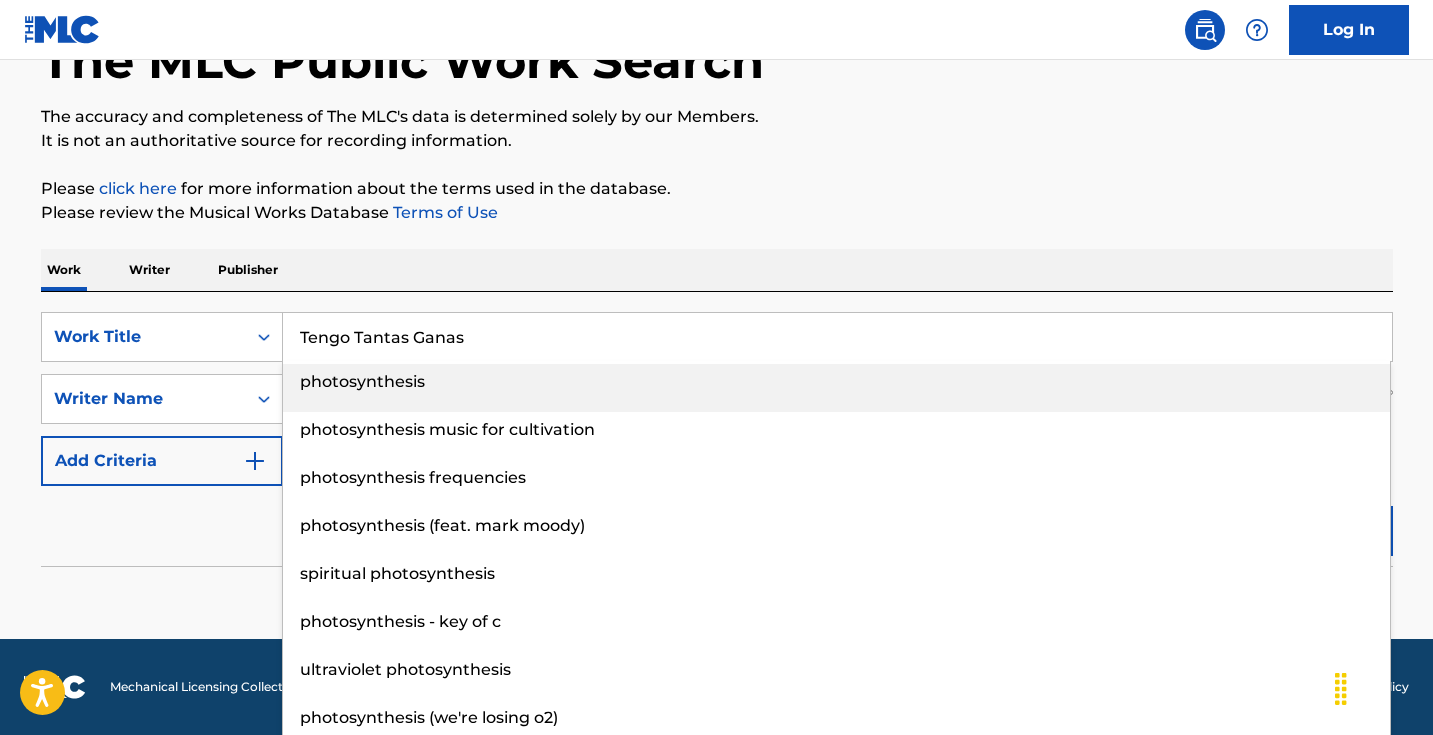 type on "Tengo Tantas Ganas" 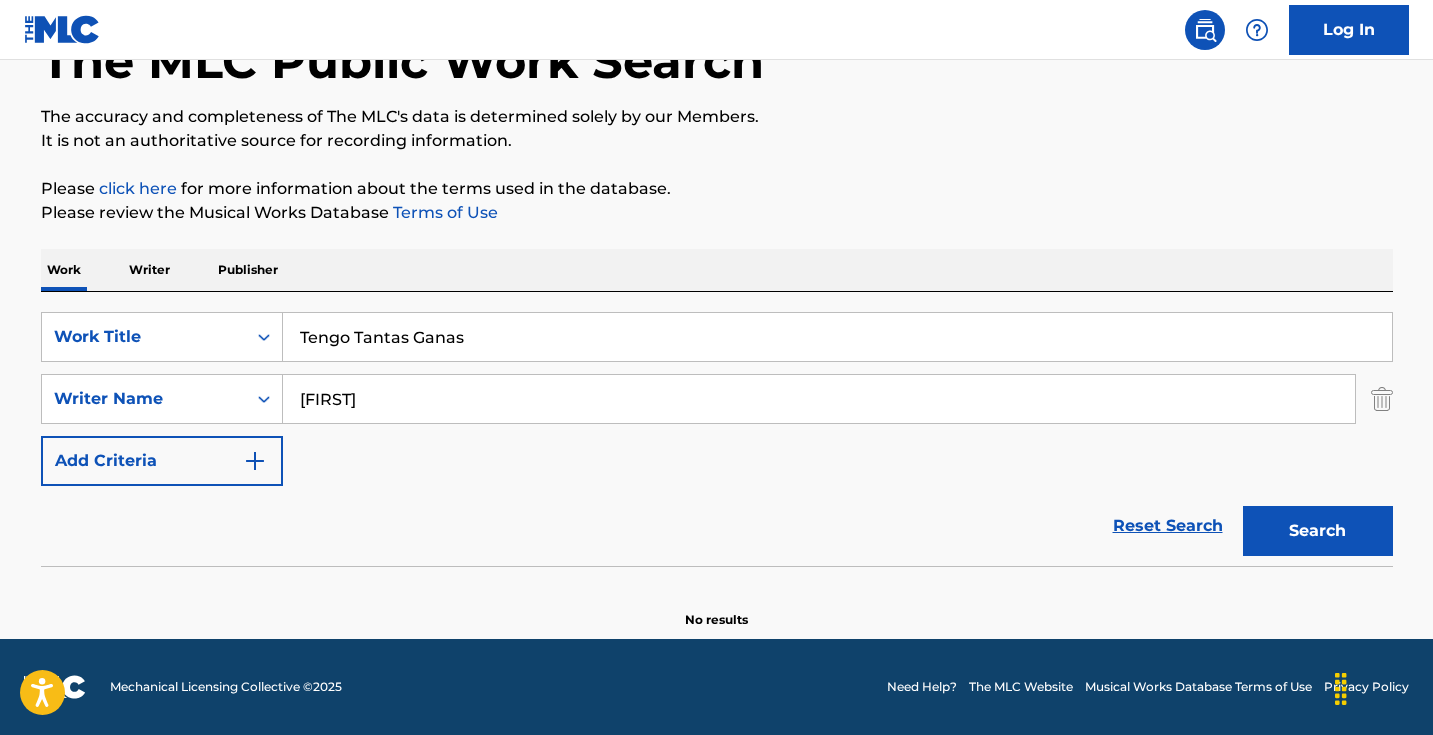 click on "The MLC Public Work Search The accuracy and completeness of The MLC's data is determined solely by our Members. It is not an authoritative source for recording information. Please   click here   for more information about the terms used in the database. Please review the Musical Works Database   Terms of Use Work Writer Publisher SearchWithCriteria1667f8bf-40ab-4a1e-99fd-3f38d77dccac Work Title Tengo Tantas Ganas SearchWithCriteria6548d4a2-e86d-49d3-924f-33cec4f39eea Writer Name [NAME] Add Criteria Reset Search Search No results" at bounding box center (717, 303) 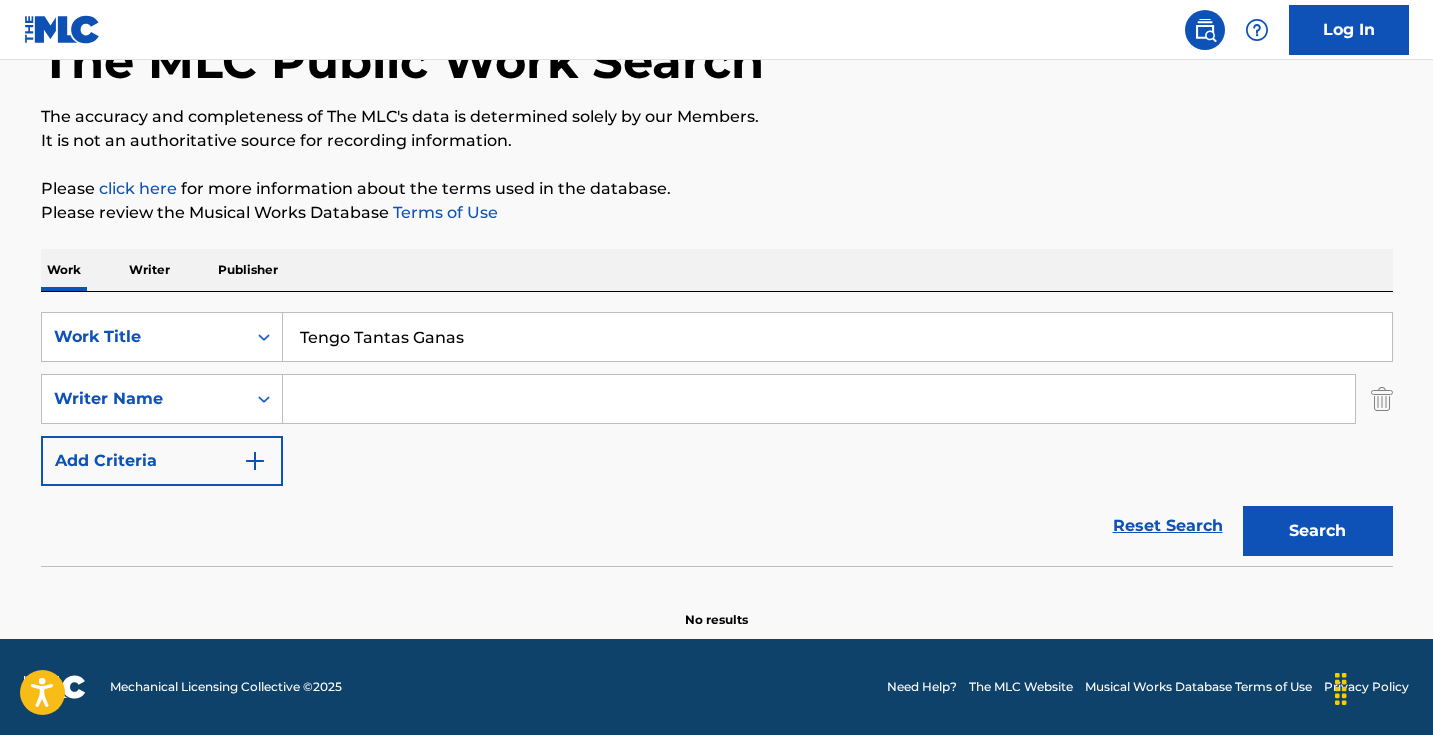 type 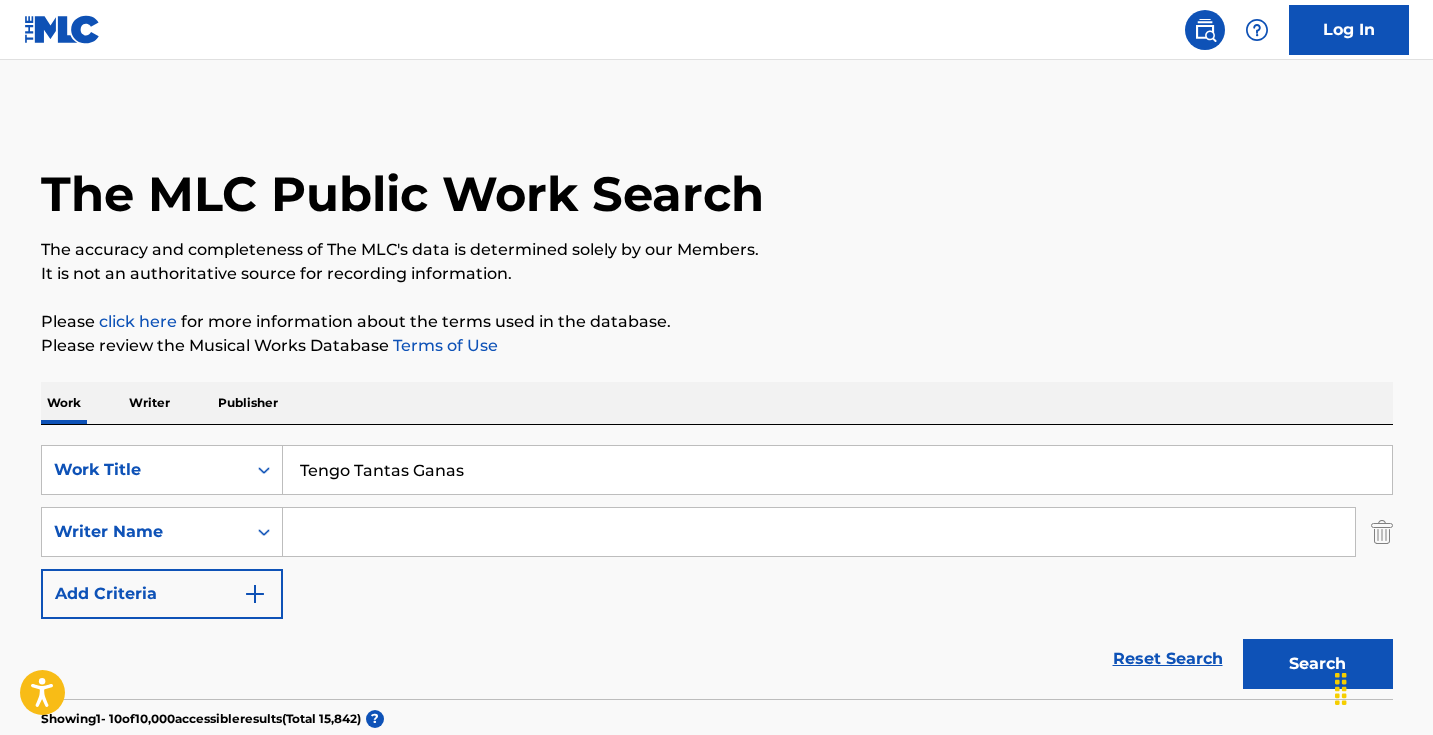 scroll, scrollTop: 0, scrollLeft: 0, axis: both 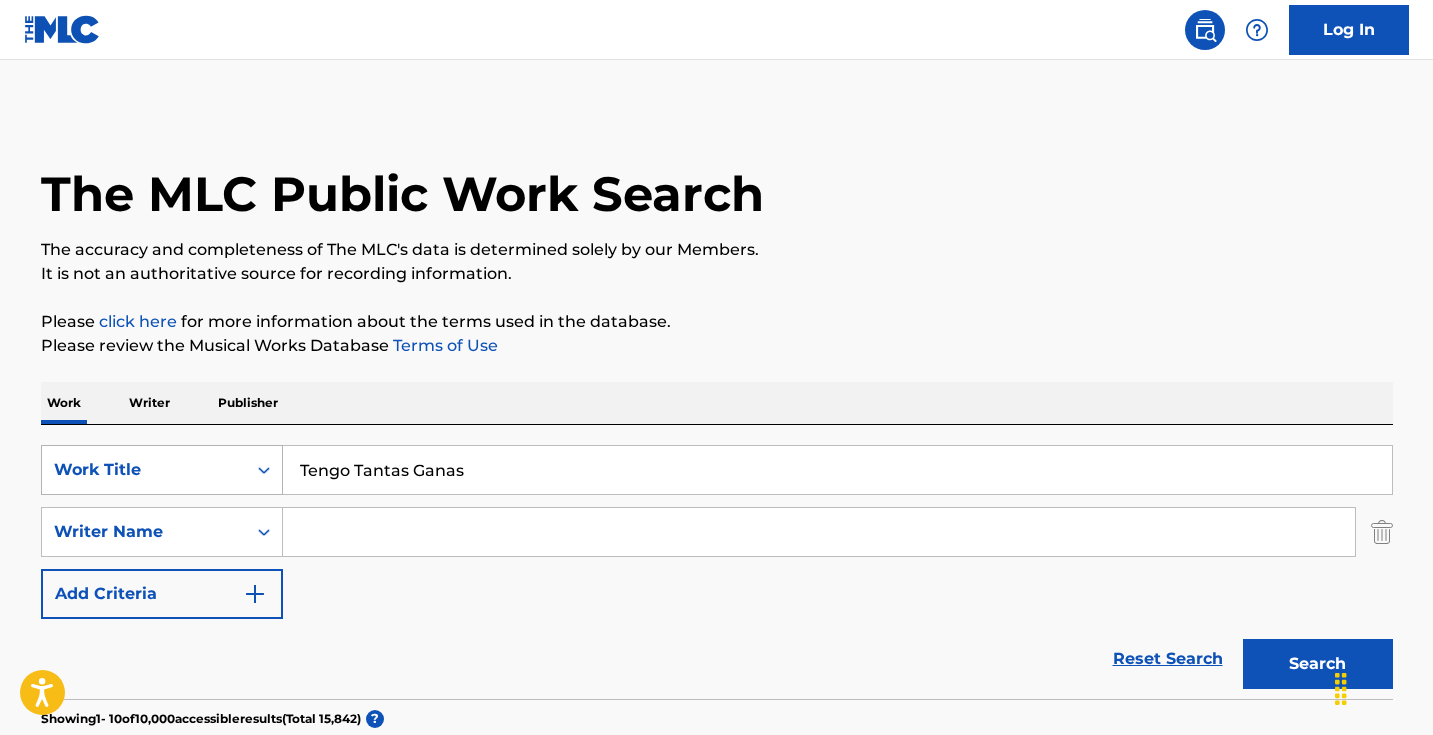 drag, startPoint x: 524, startPoint y: 463, endPoint x: 204, endPoint y: 454, distance: 320.12653 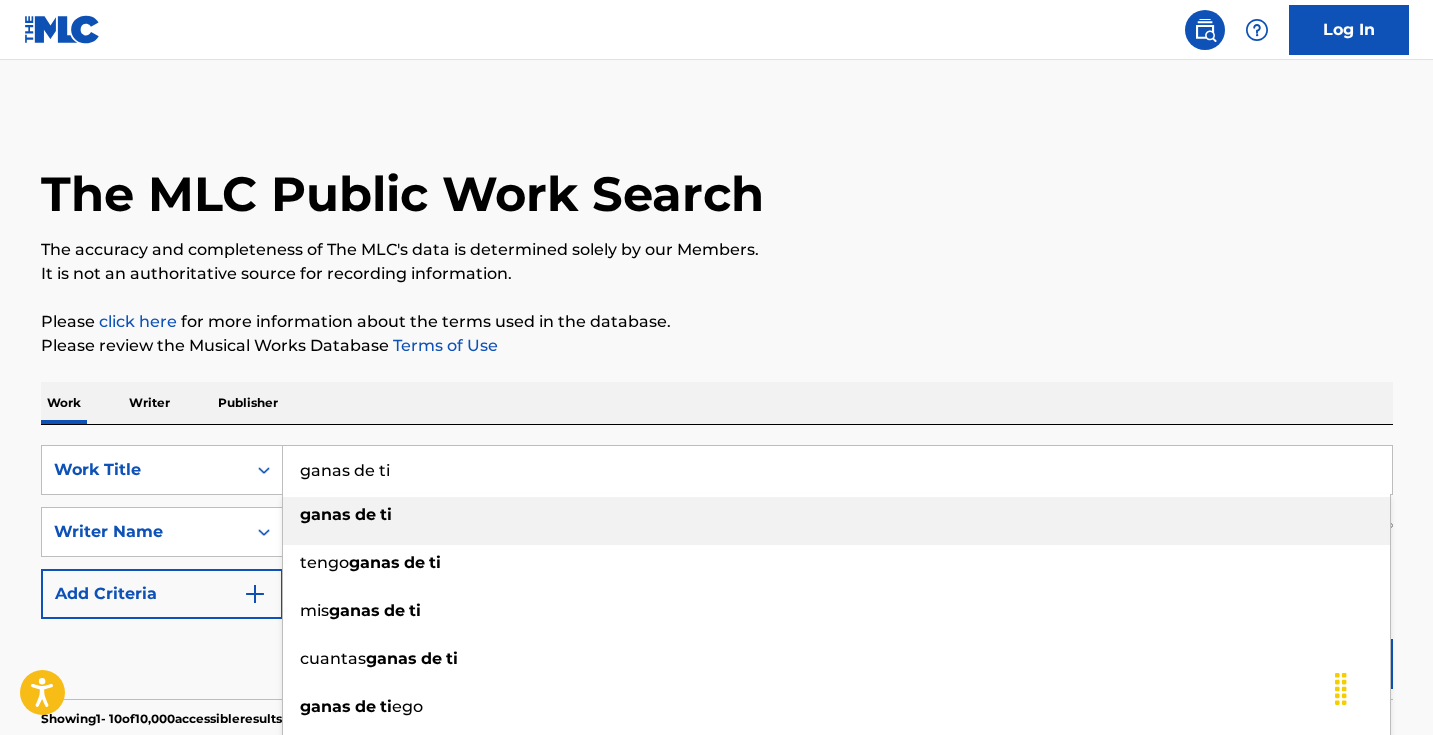 type on "ganas de ti" 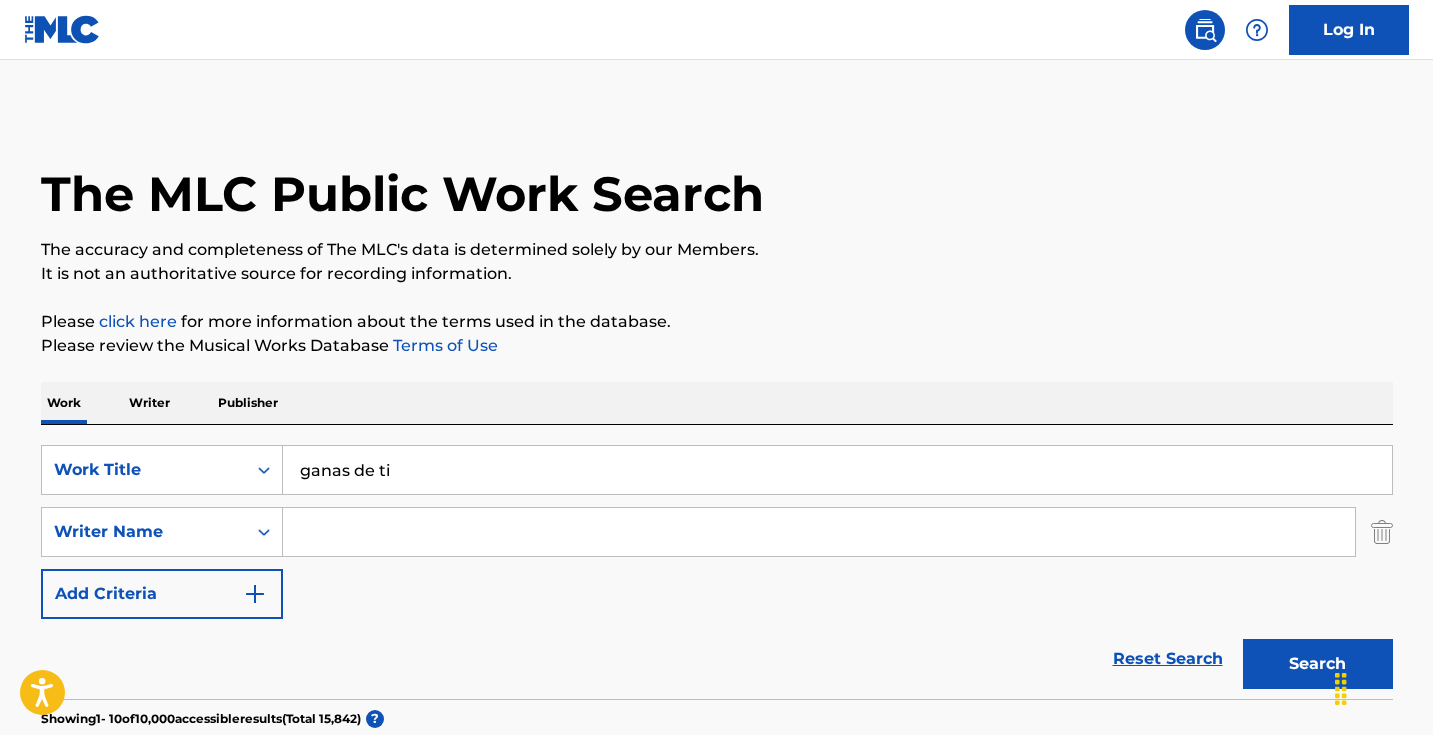 click on "Search" at bounding box center (1318, 664) 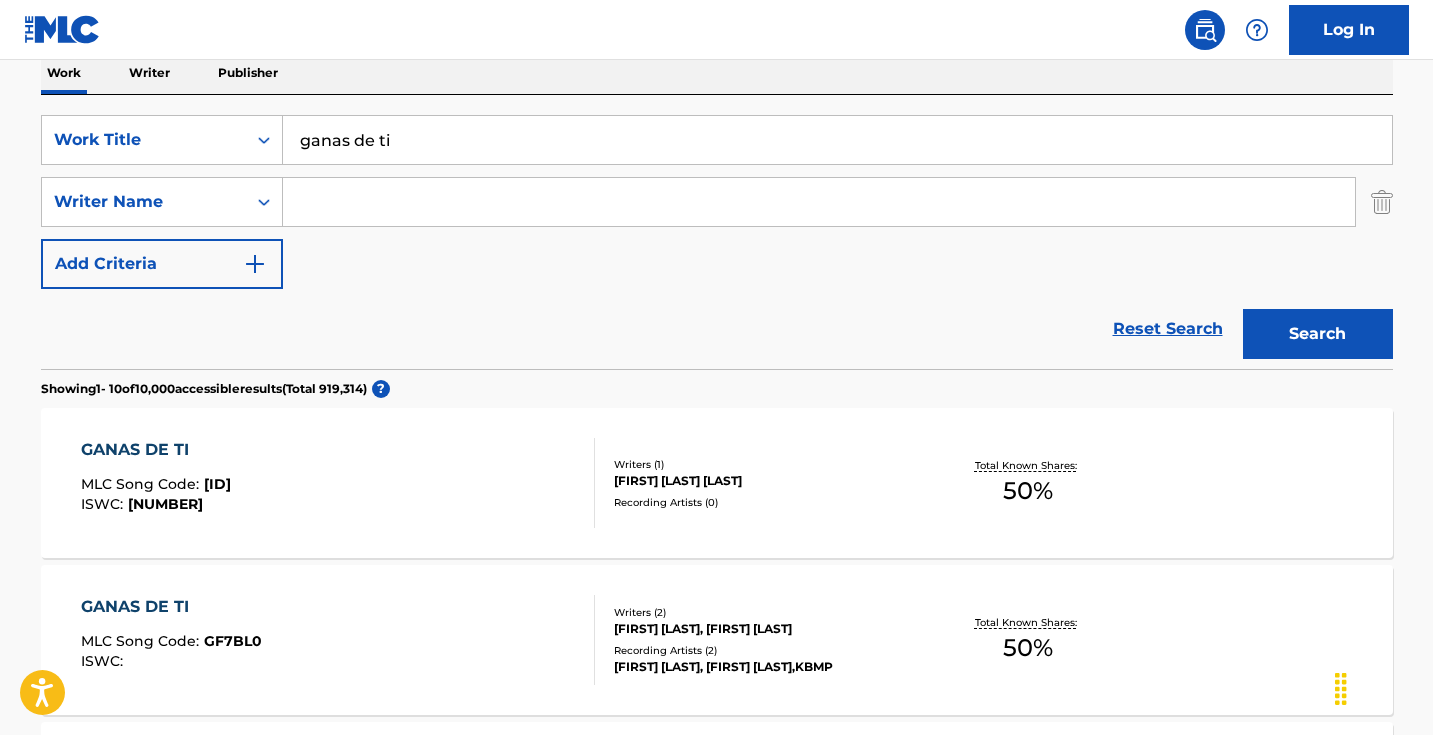 scroll, scrollTop: 335, scrollLeft: 0, axis: vertical 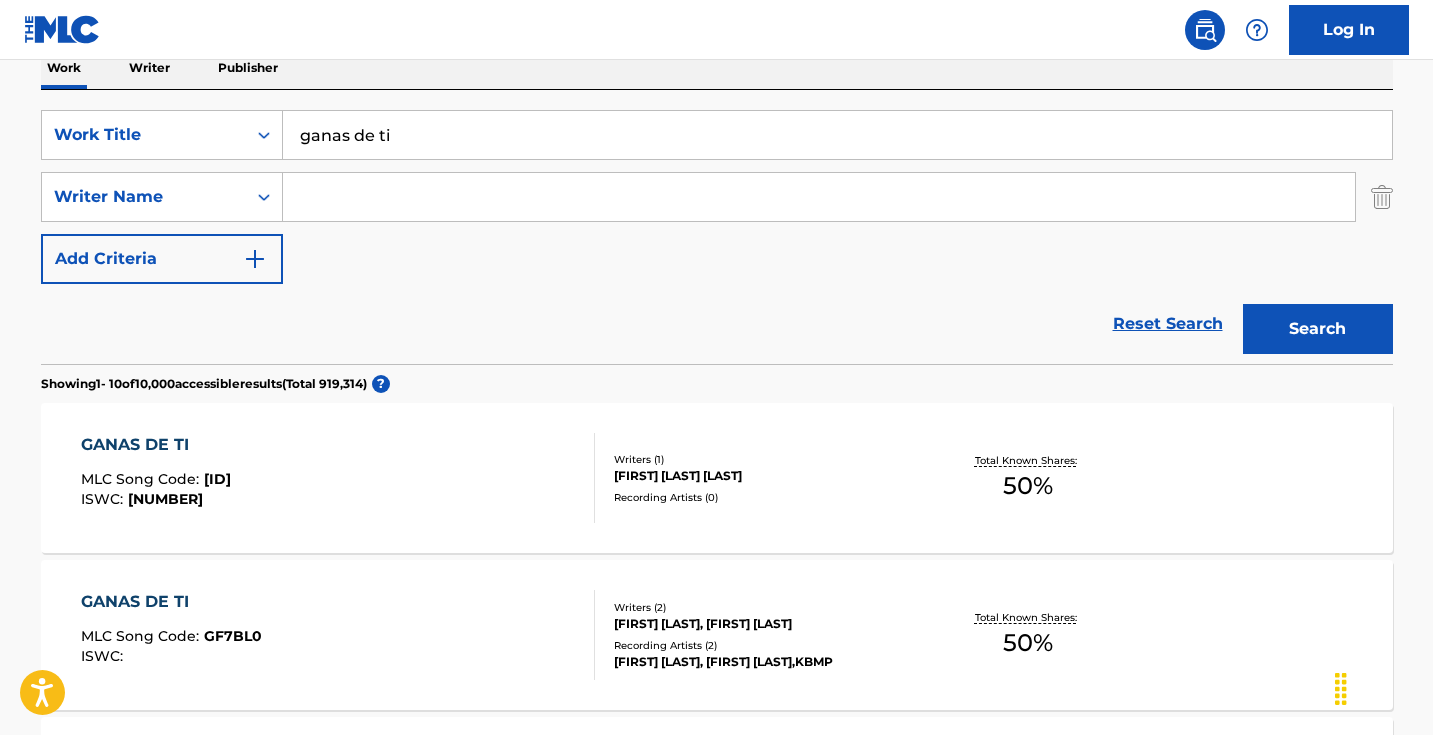 click at bounding box center (819, 197) 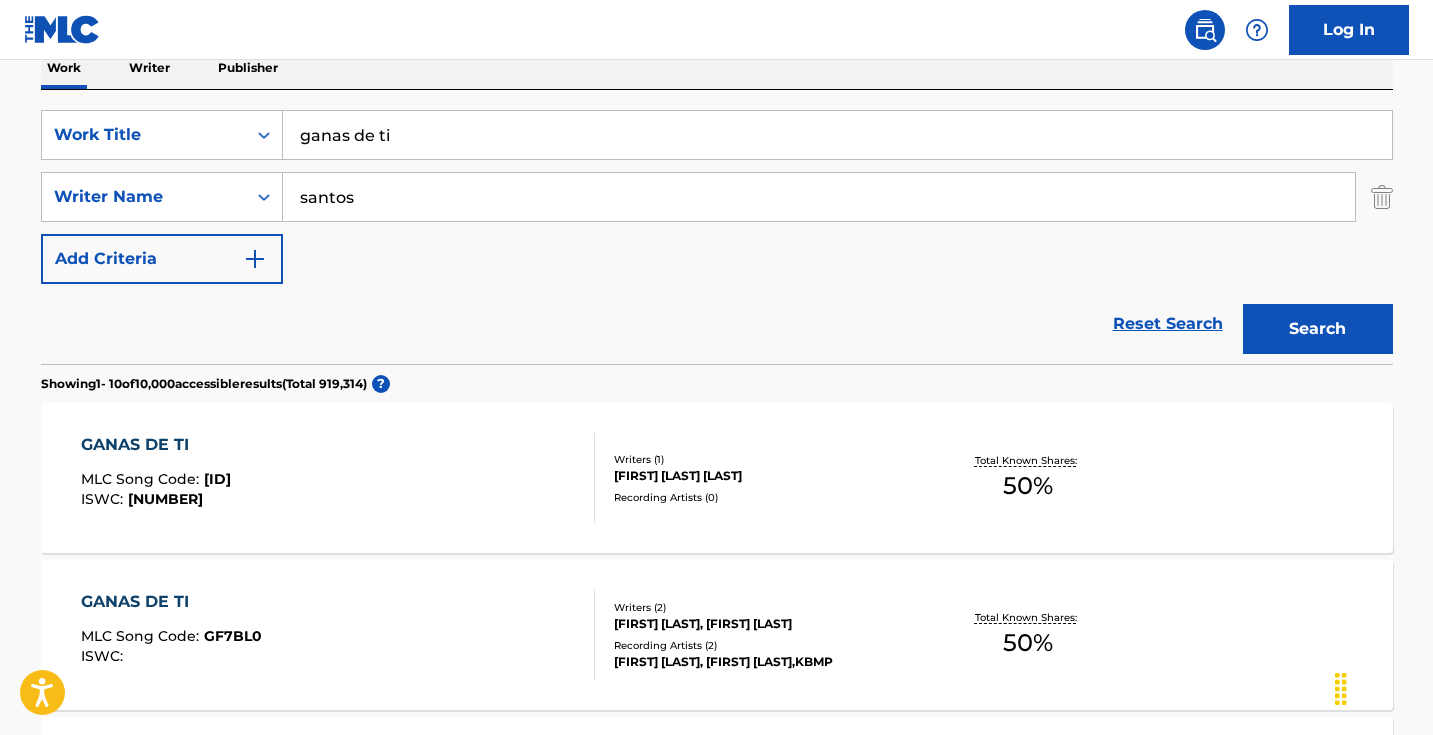 click on "Search" at bounding box center (1318, 329) 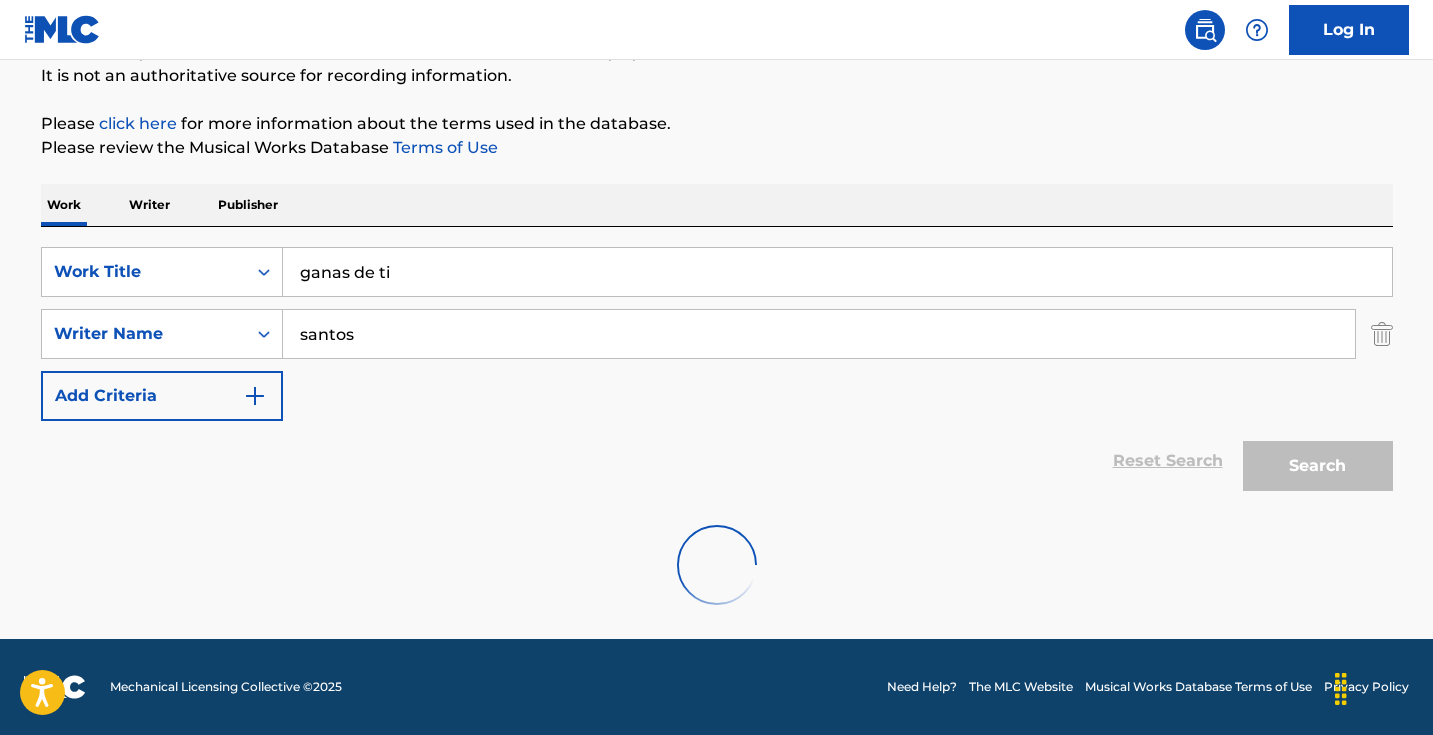 scroll, scrollTop: 198, scrollLeft: 0, axis: vertical 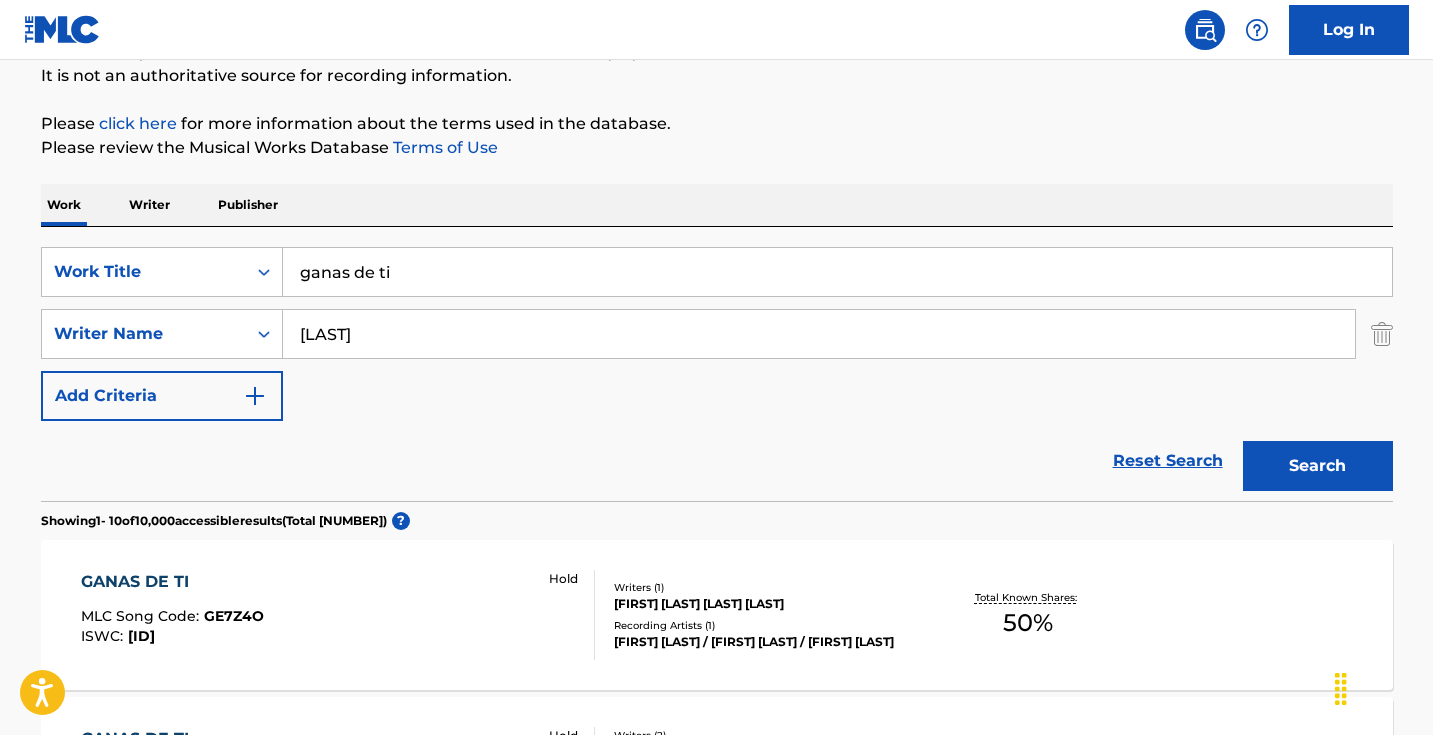 drag, startPoint x: 464, startPoint y: 204, endPoint x: 624, endPoint y: 424, distance: 272.02942 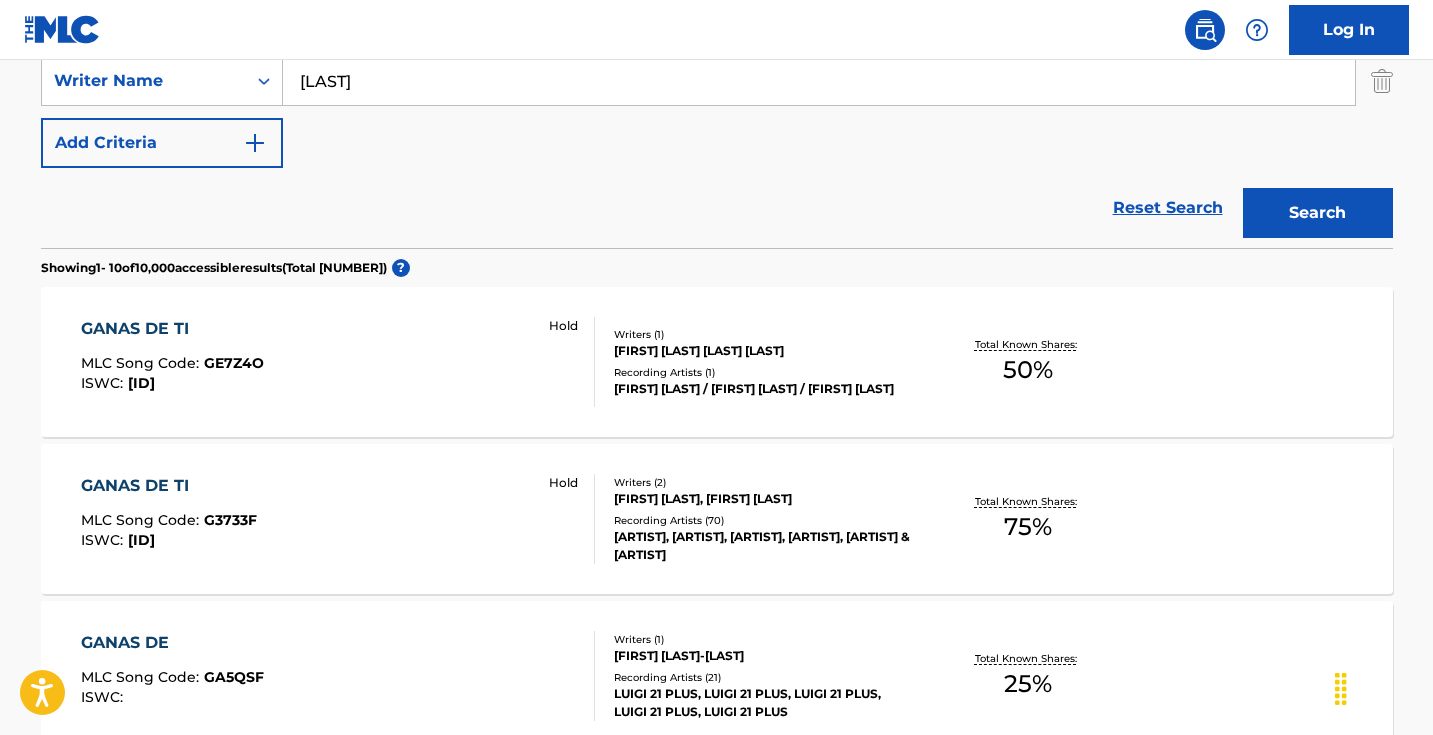 scroll, scrollTop: 76, scrollLeft: 0, axis: vertical 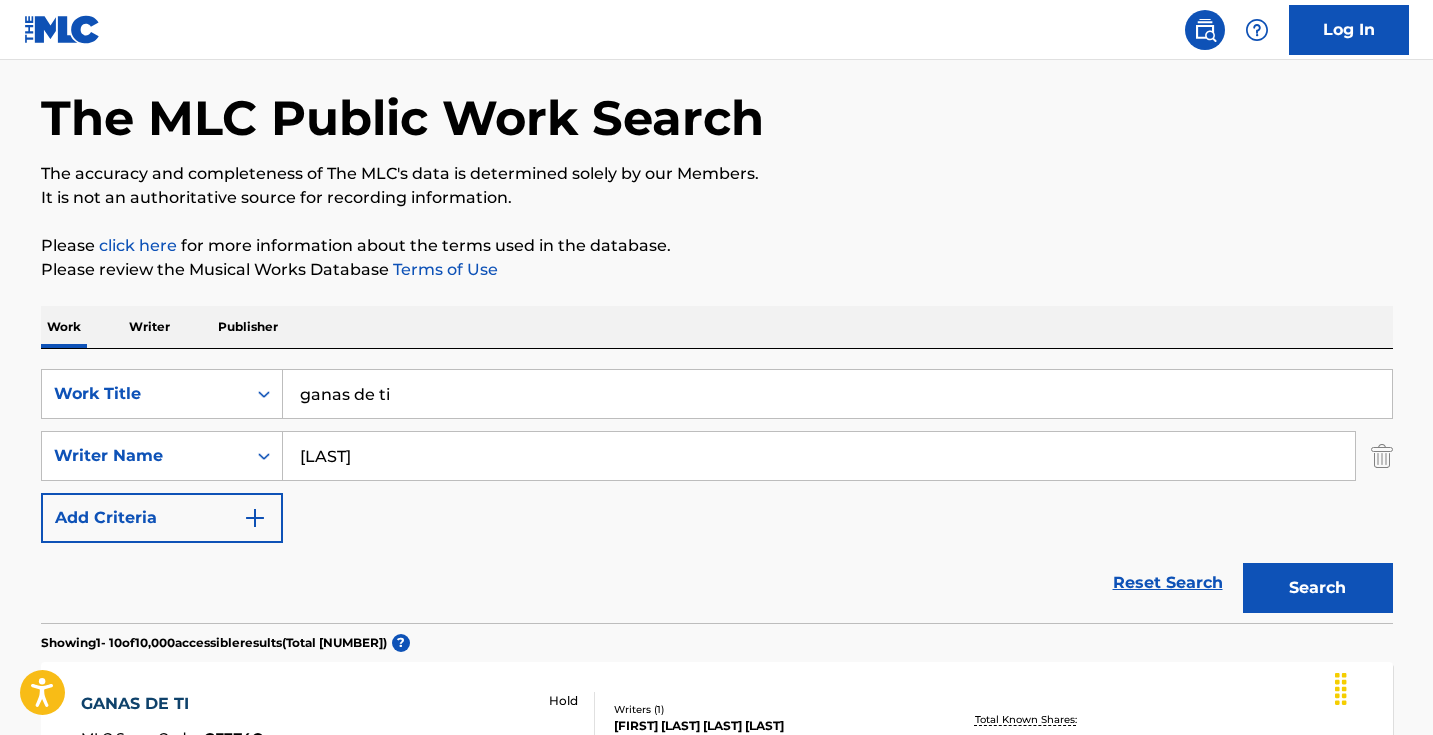 click on "[LAST]" at bounding box center [819, 456] 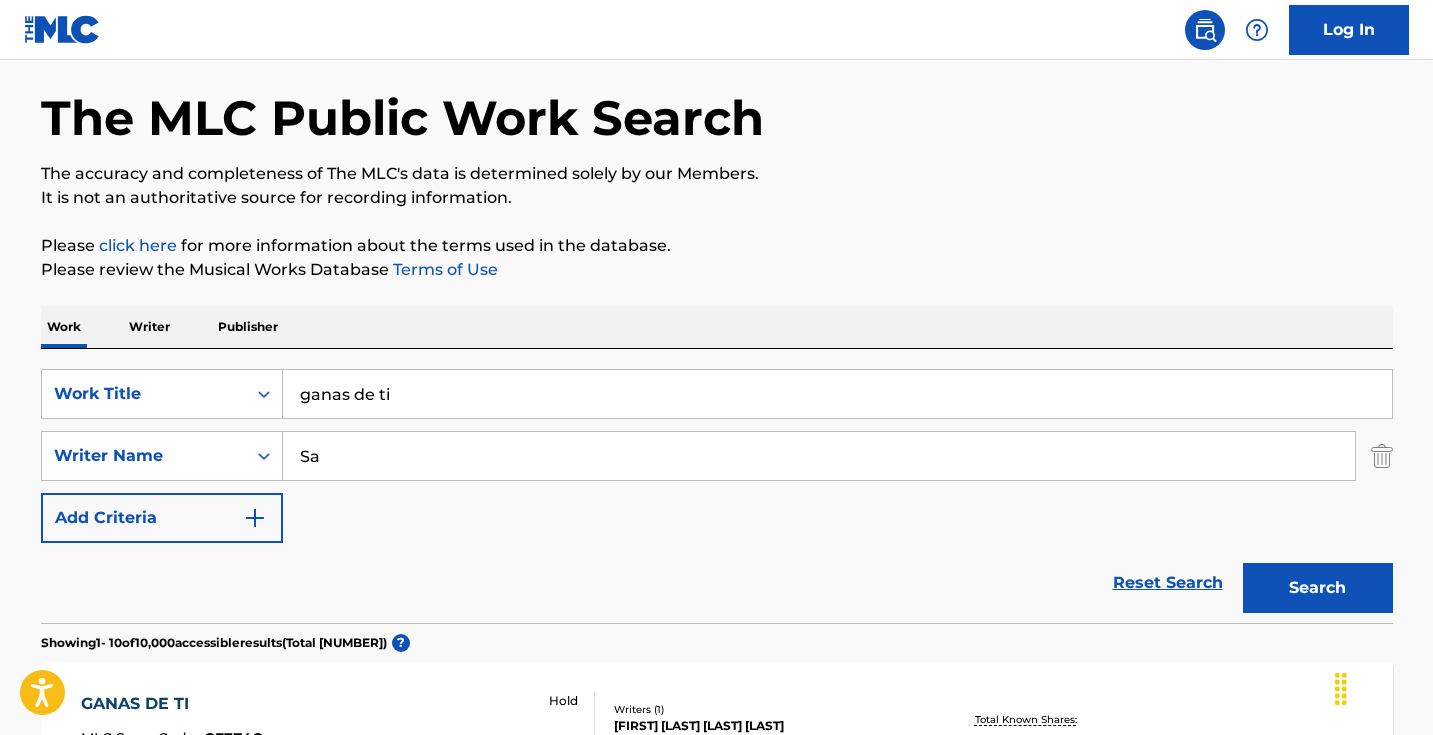 type on "S" 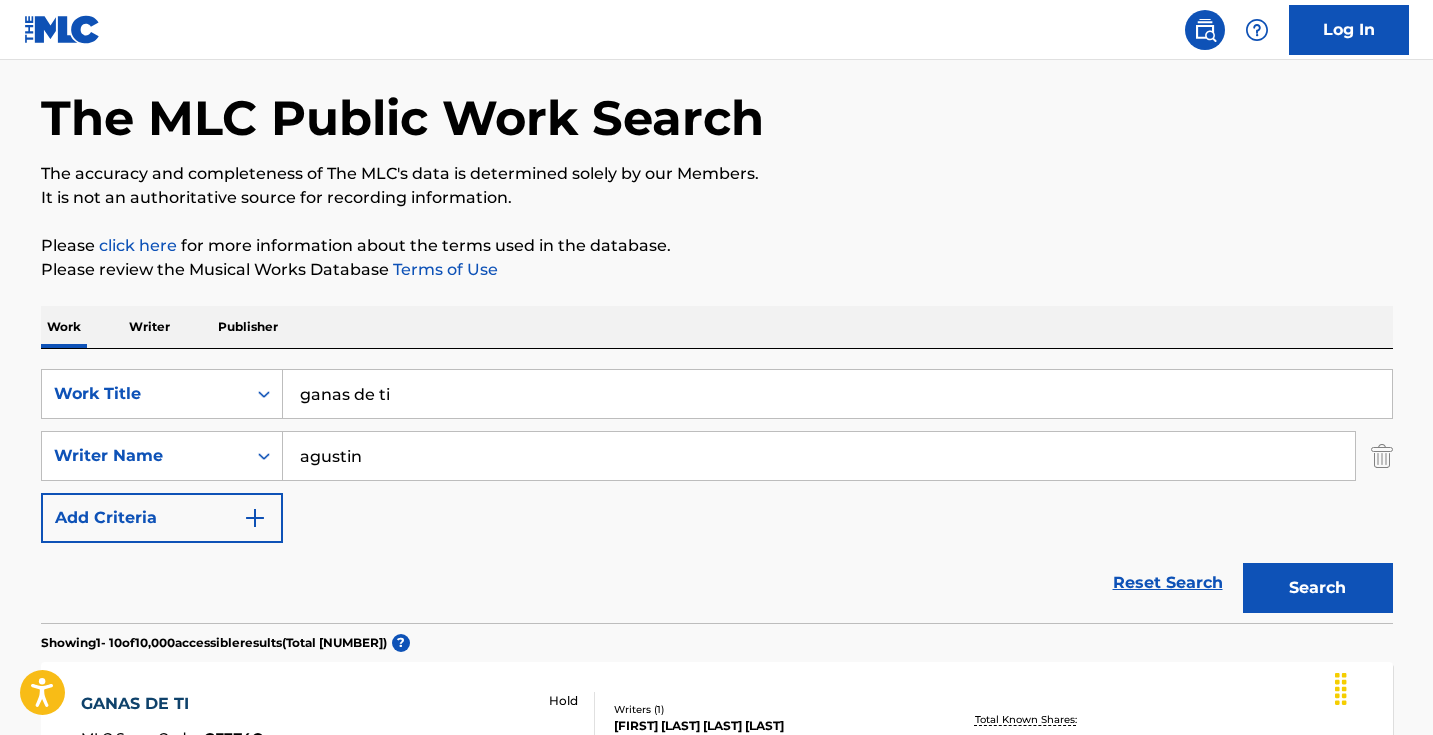 type on "agustin" 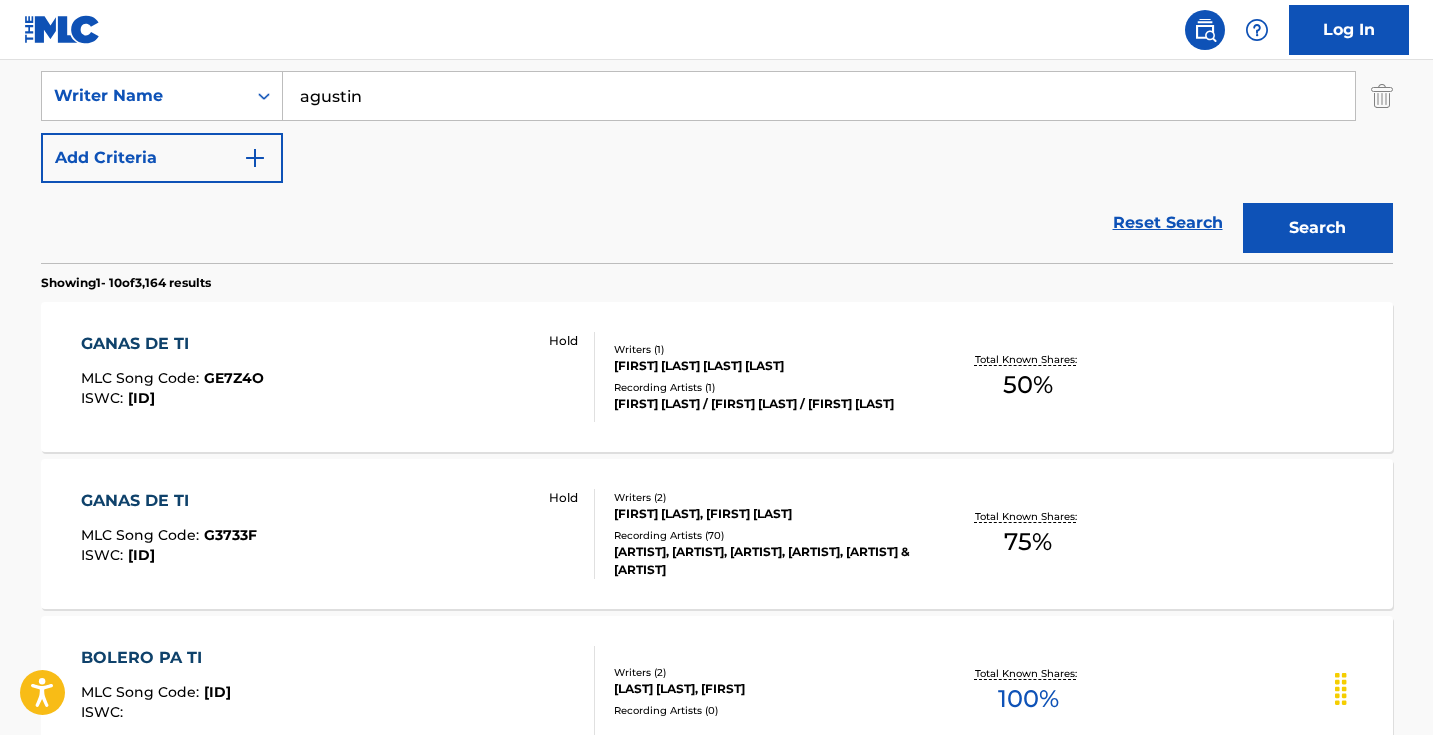 scroll, scrollTop: 480, scrollLeft: 0, axis: vertical 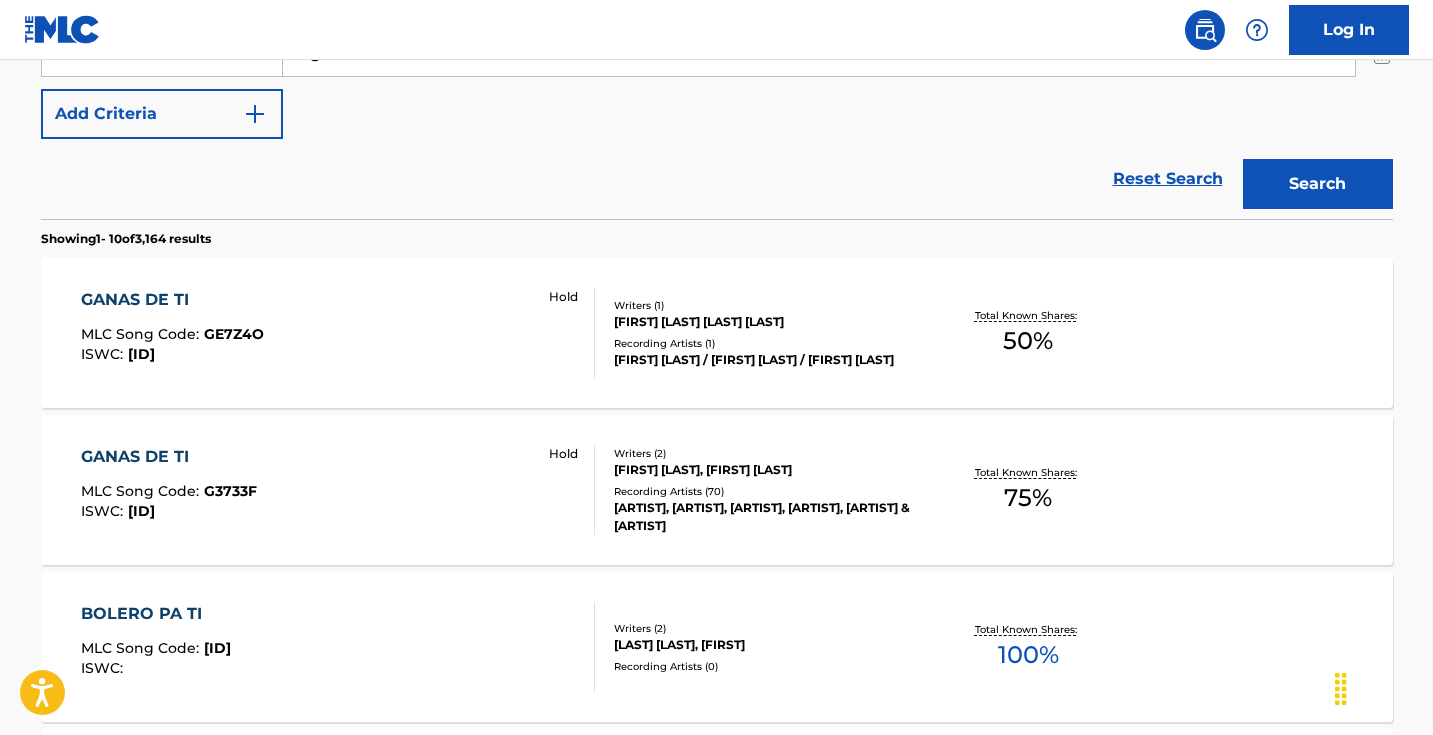 click on "GANAS DE TI MLC Song Code : G3733F ISWC : T9012355747 Hold" at bounding box center (338, 490) 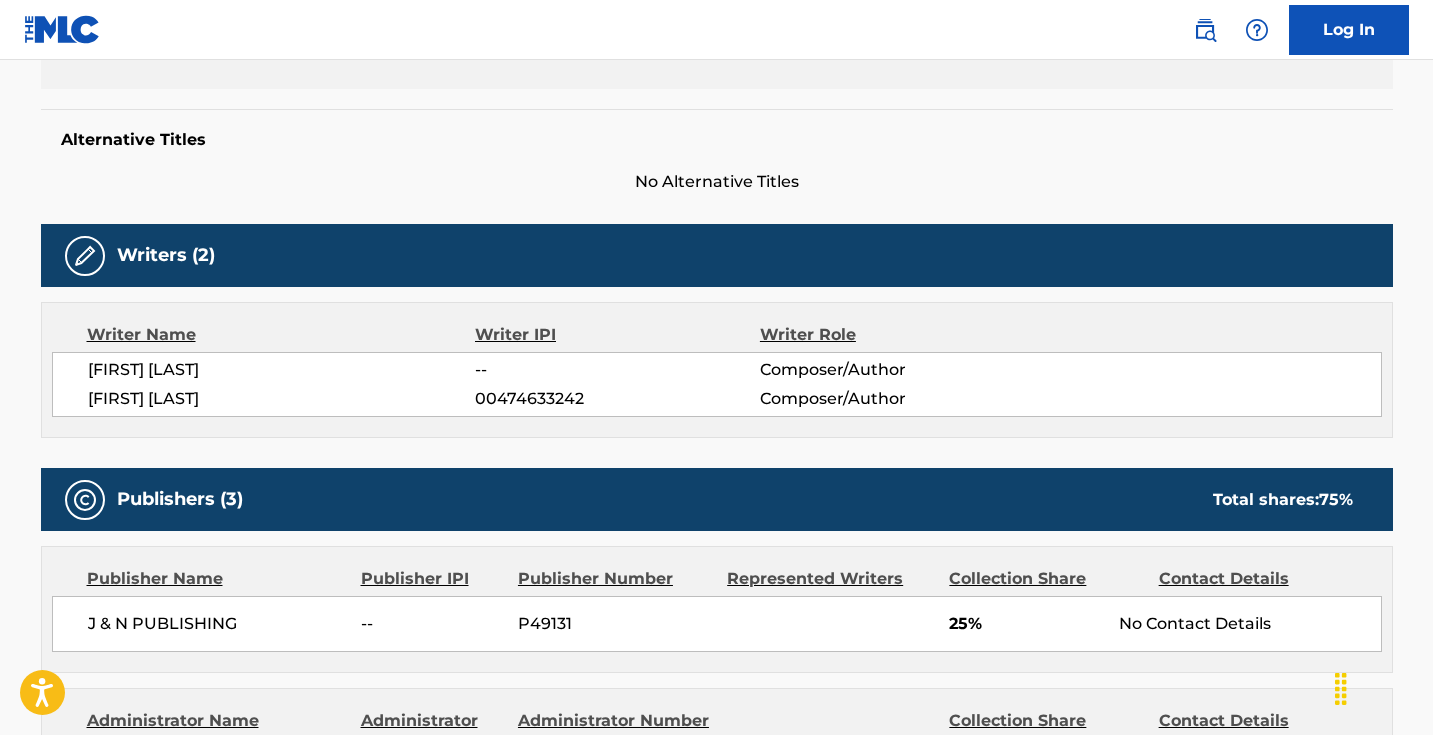 scroll, scrollTop: 0, scrollLeft: 0, axis: both 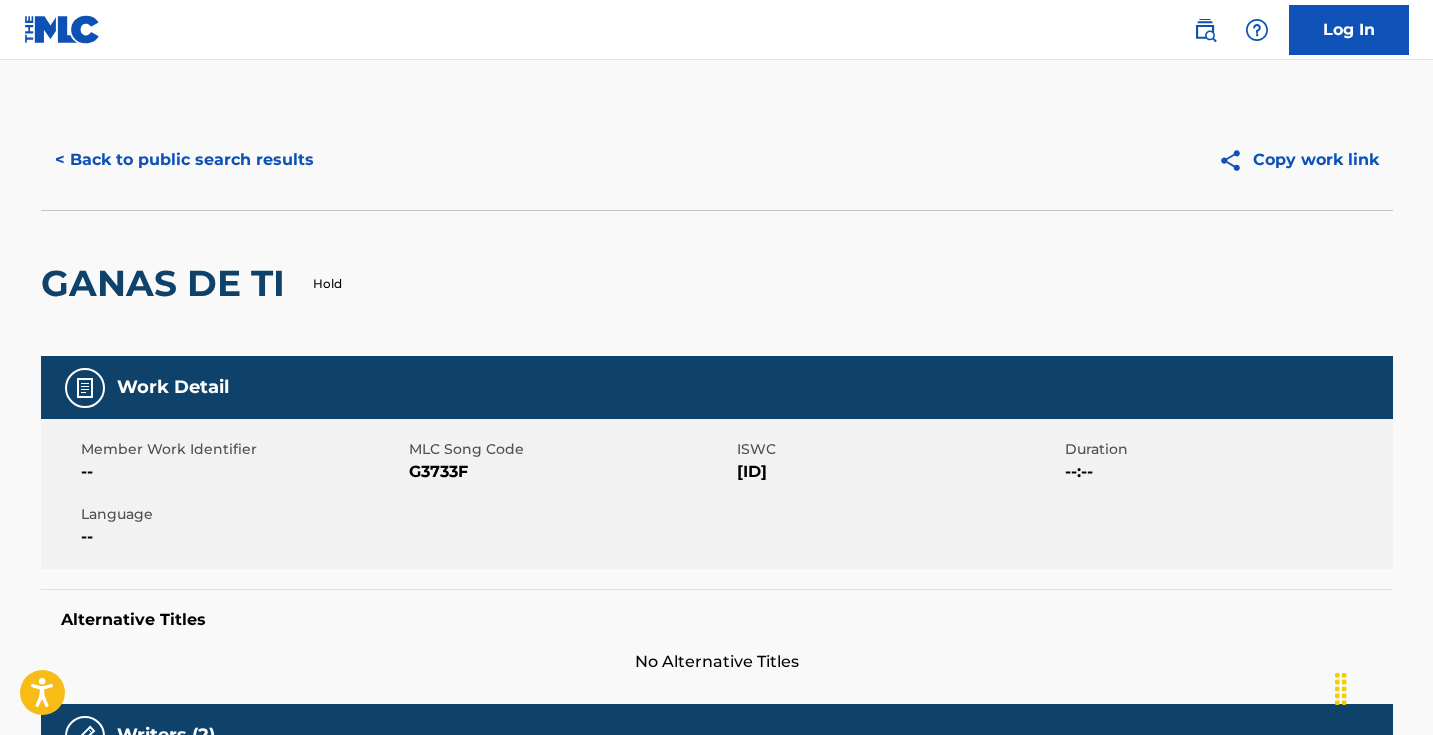 click on "G3733F" at bounding box center (570, 472) 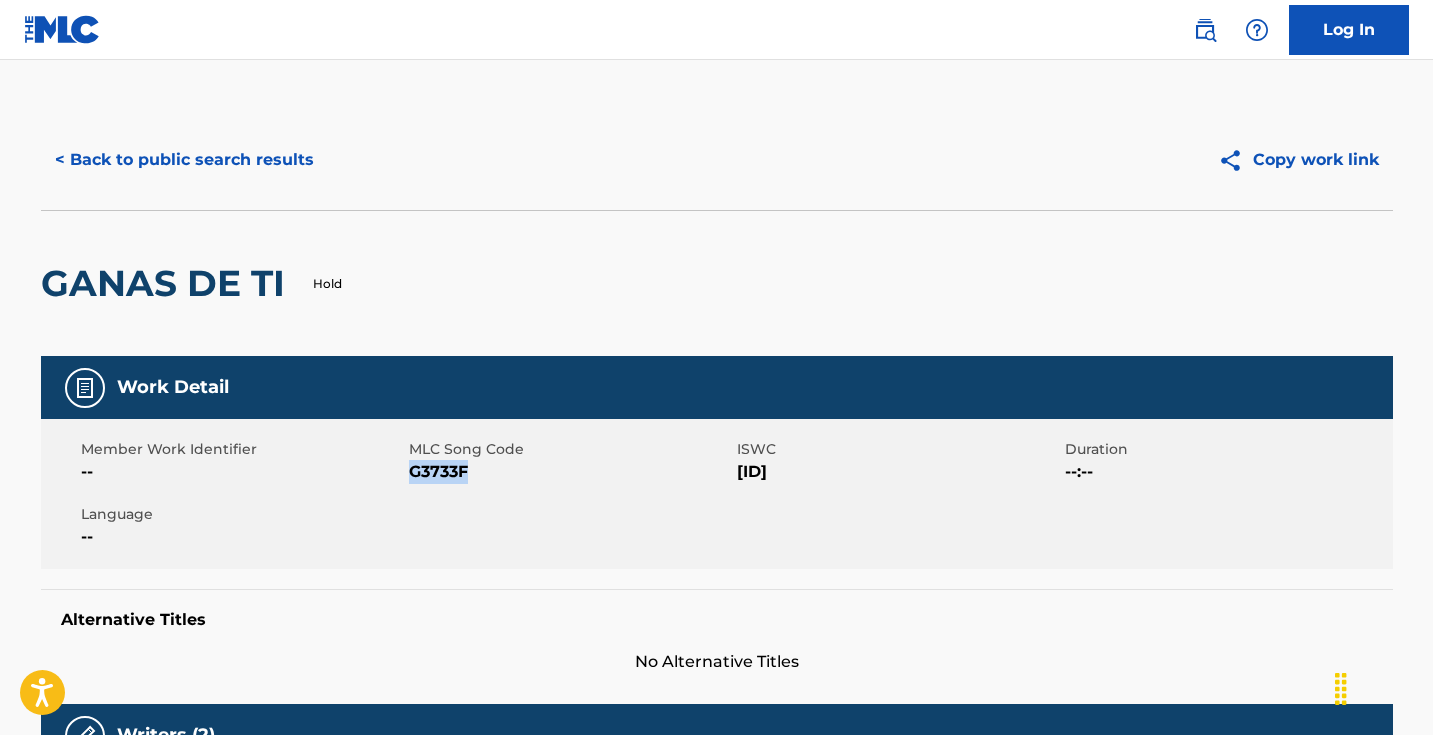 click on "G3733F" at bounding box center (570, 472) 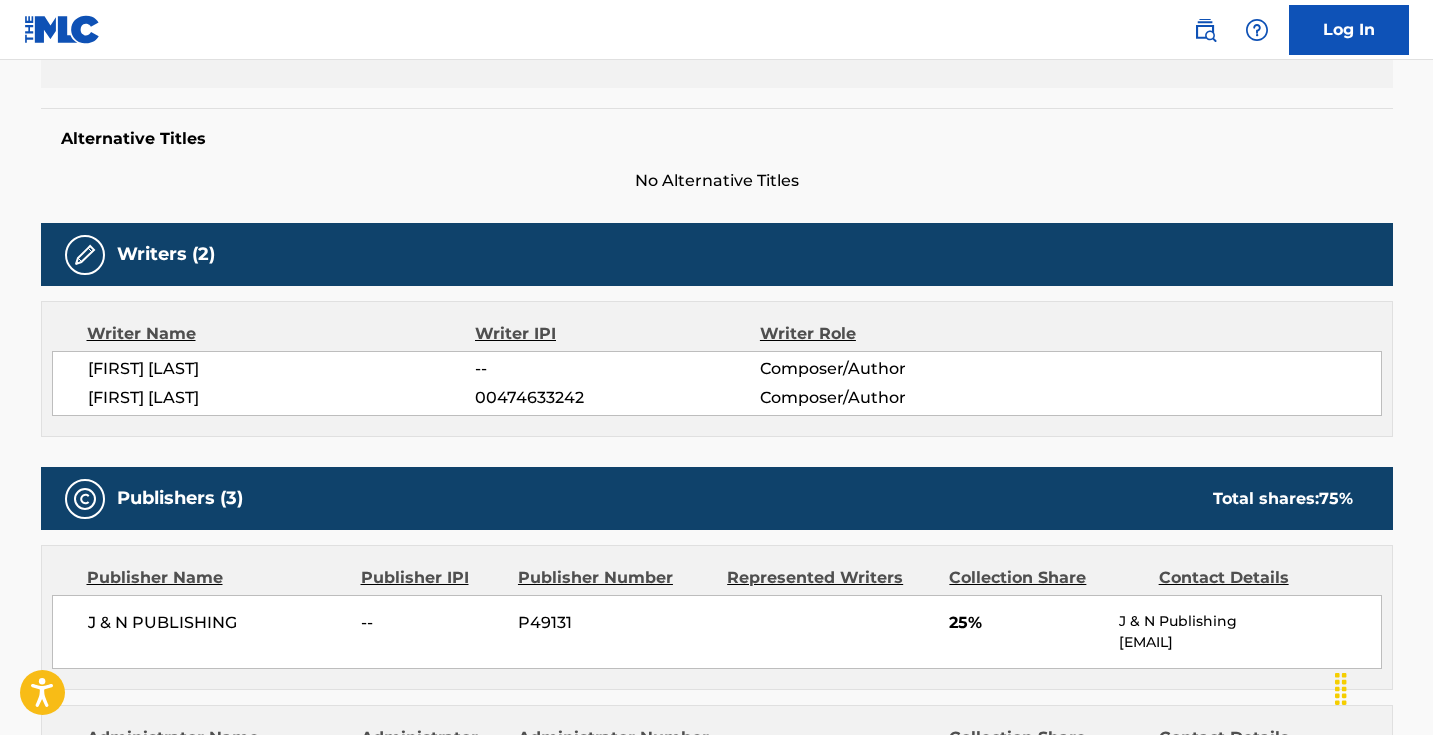 scroll, scrollTop: 517, scrollLeft: 0, axis: vertical 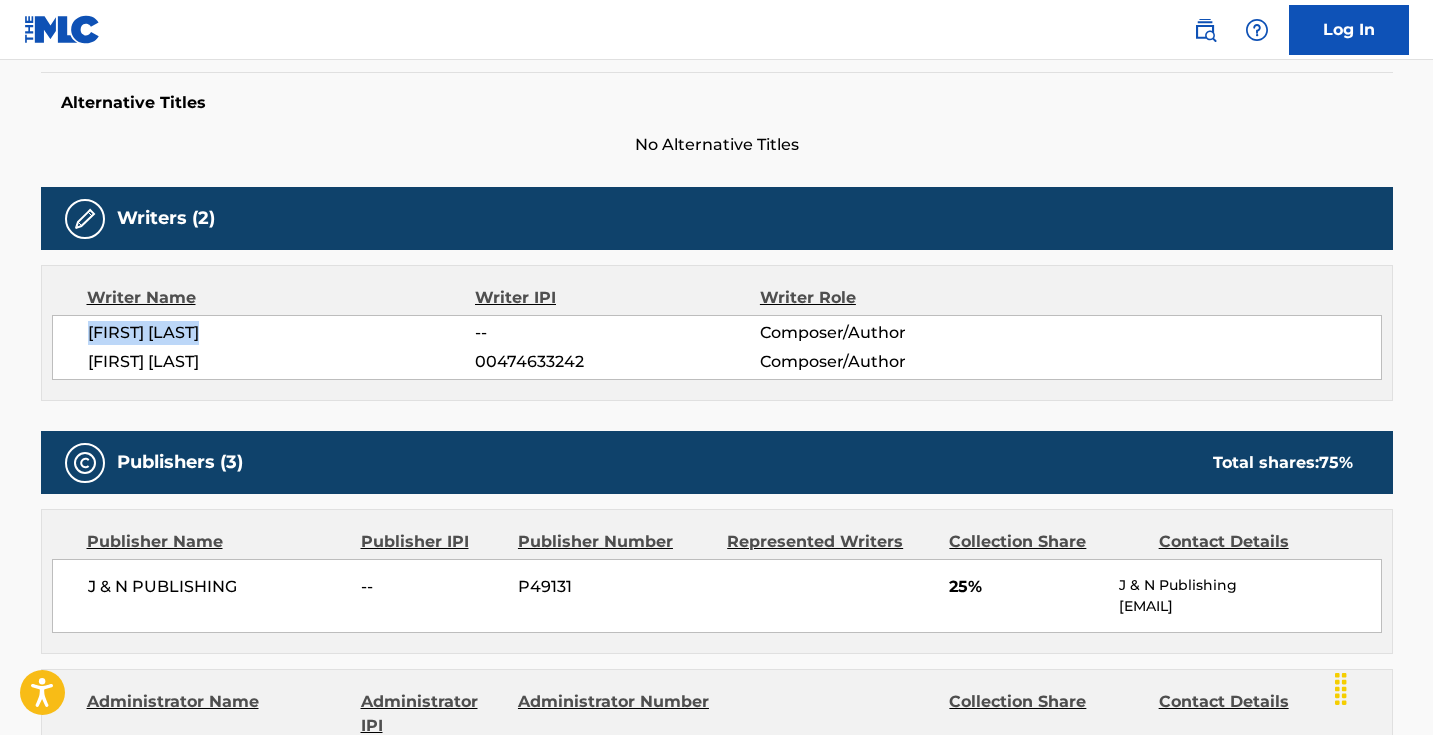 drag, startPoint x: 230, startPoint y: 332, endPoint x: 67, endPoint y: 328, distance: 163.04907 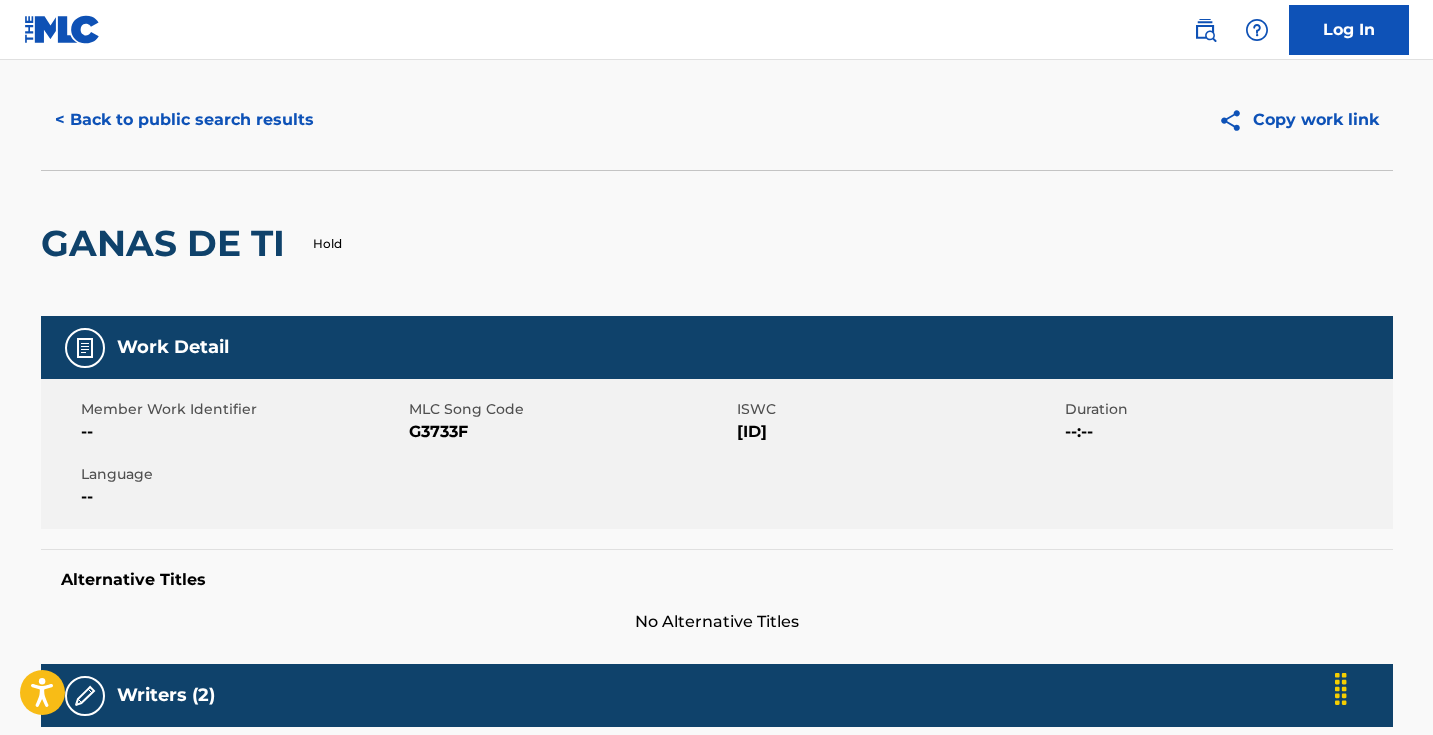 click on "< Back to public search results" at bounding box center (184, 120) 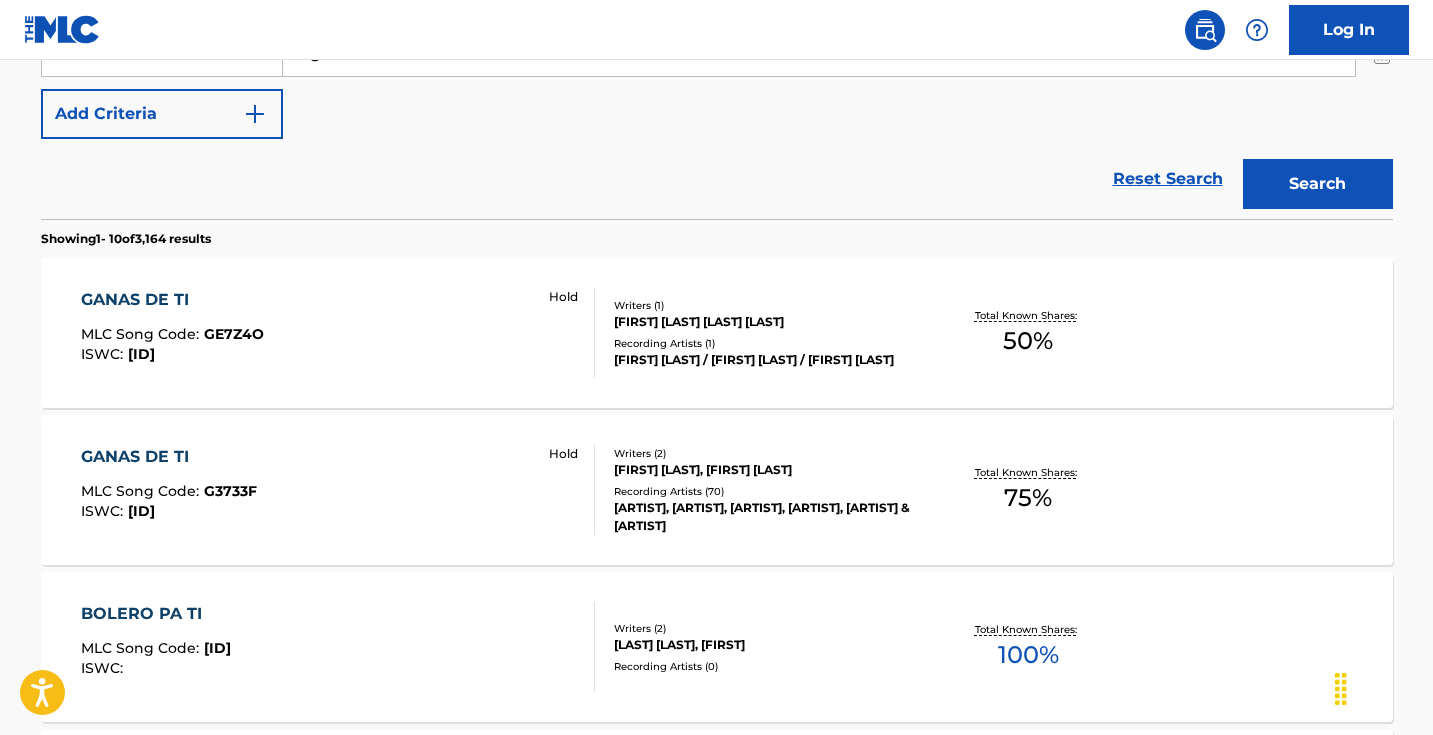 scroll, scrollTop: 207, scrollLeft: 0, axis: vertical 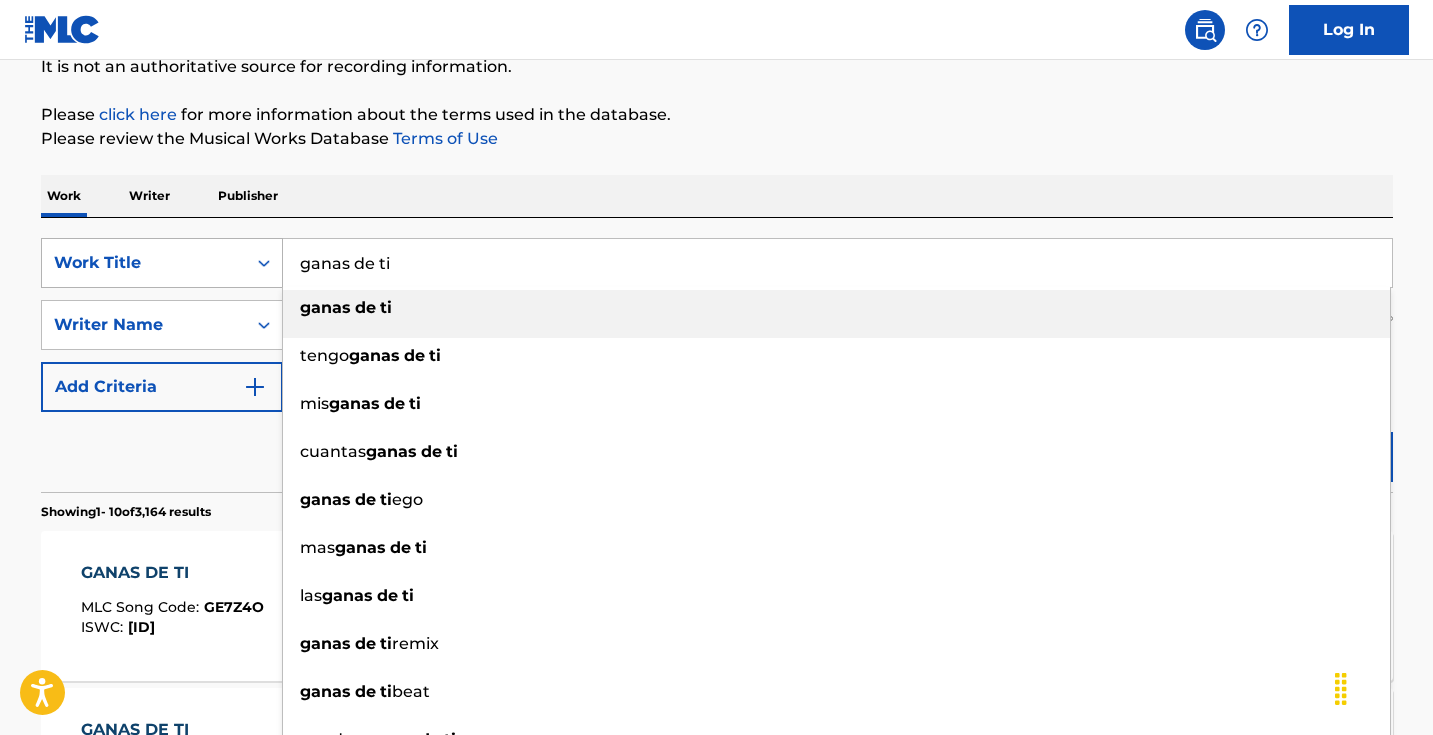 drag, startPoint x: 439, startPoint y: 261, endPoint x: 250, endPoint y: 246, distance: 189.5943 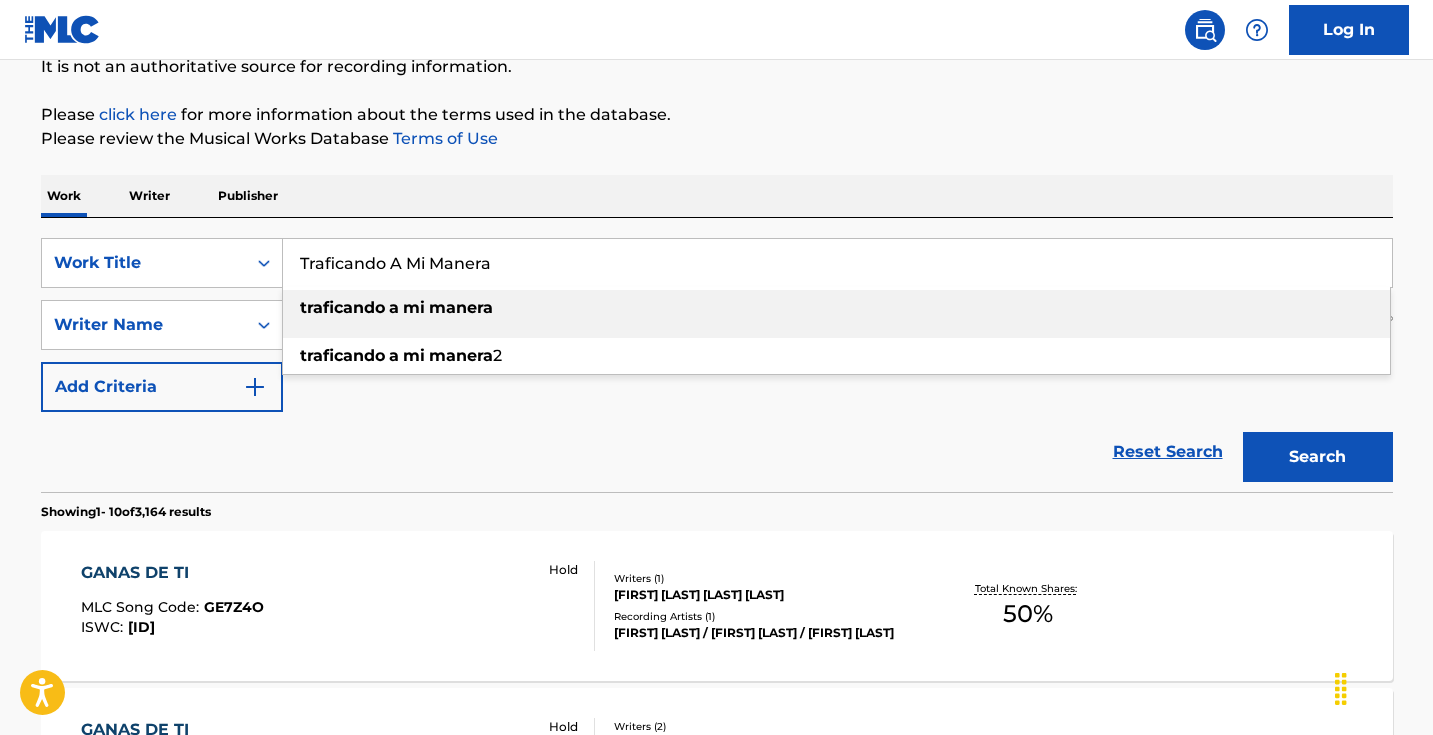 type on "Traficando A Mi Manera" 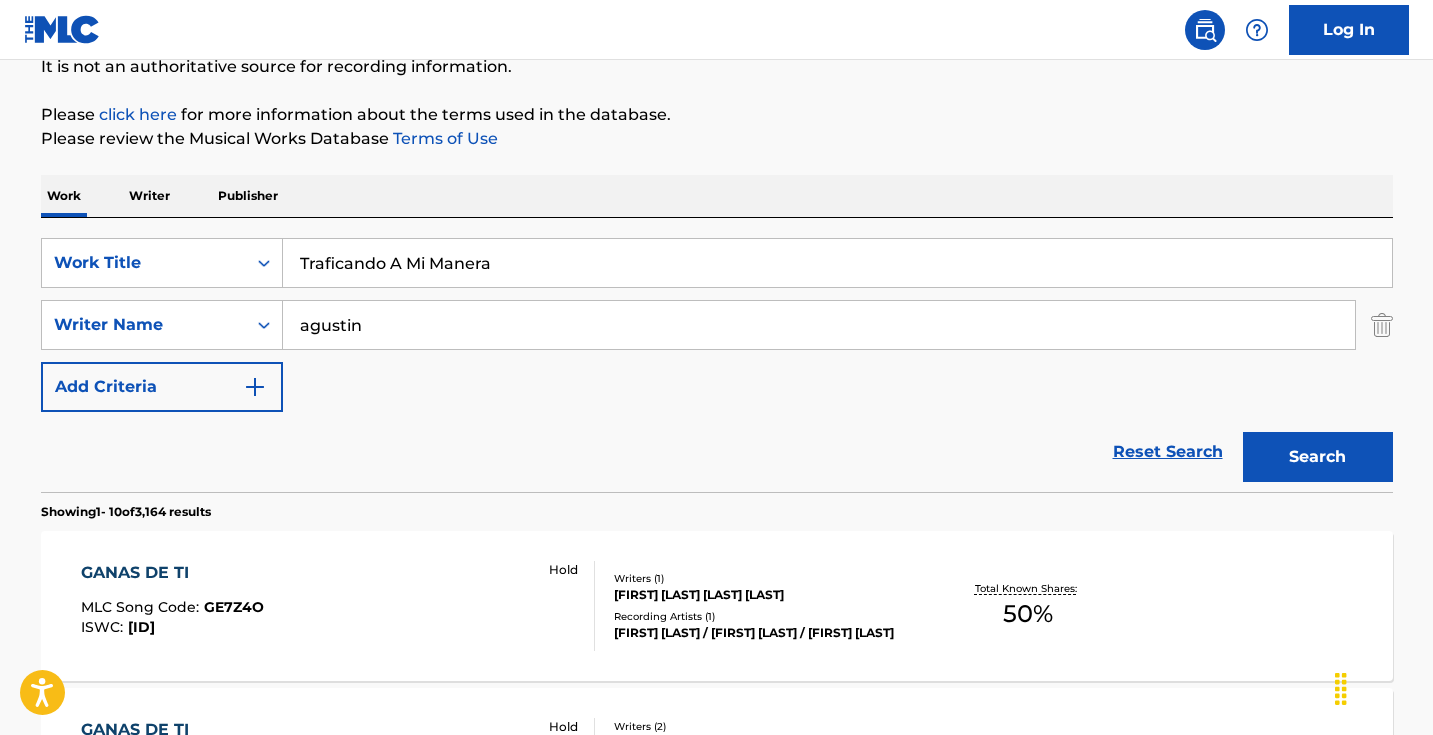 click on "Search" at bounding box center (1318, 457) 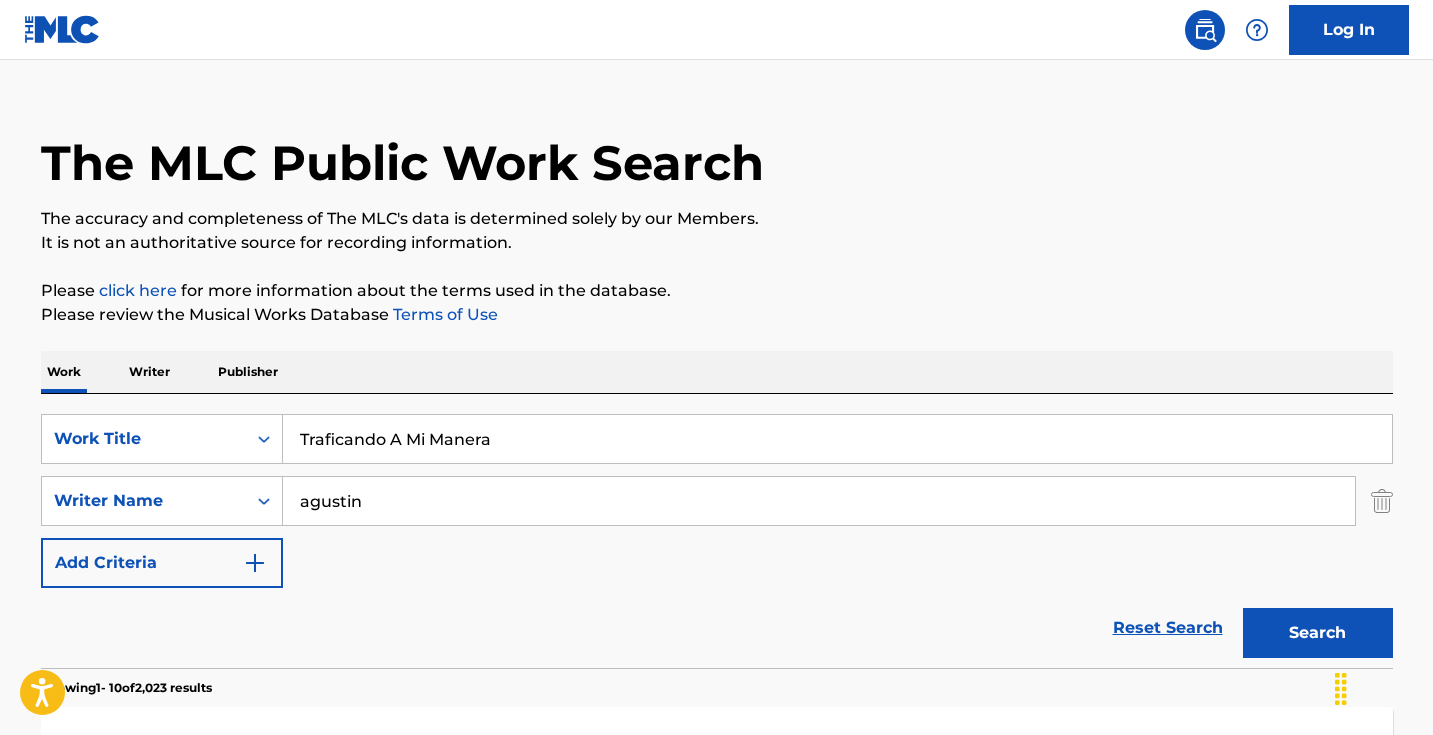 scroll, scrollTop: 0, scrollLeft: 0, axis: both 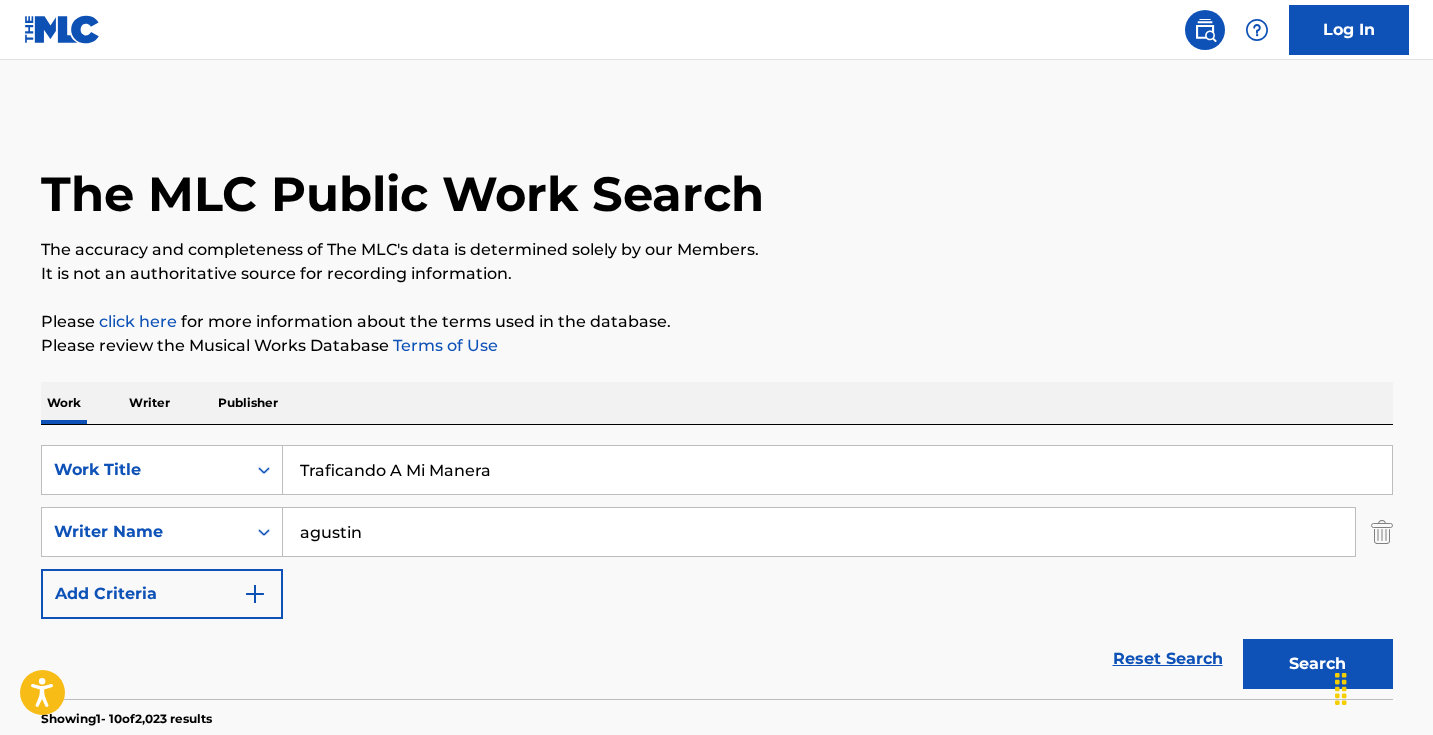 click on "agustin" at bounding box center [819, 532] 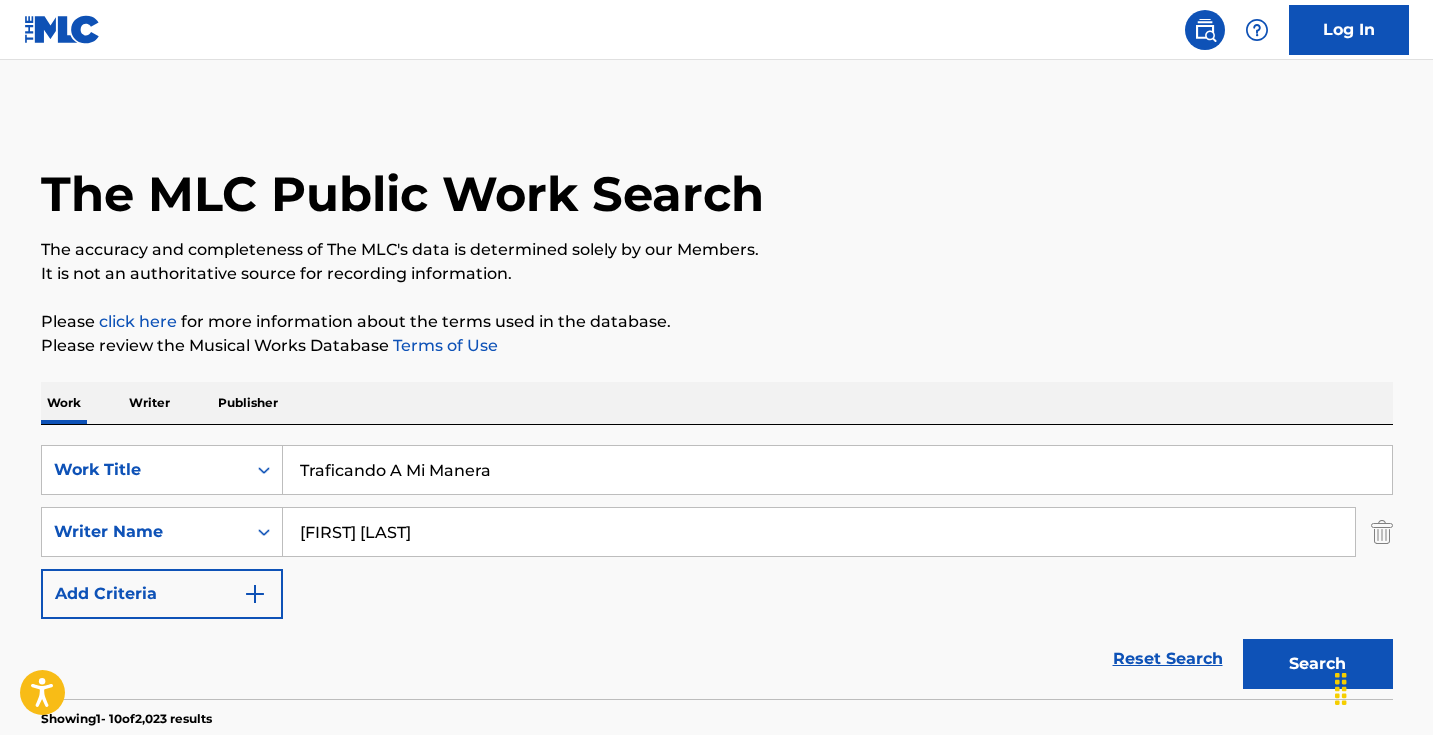 click on "Search" at bounding box center (1318, 664) 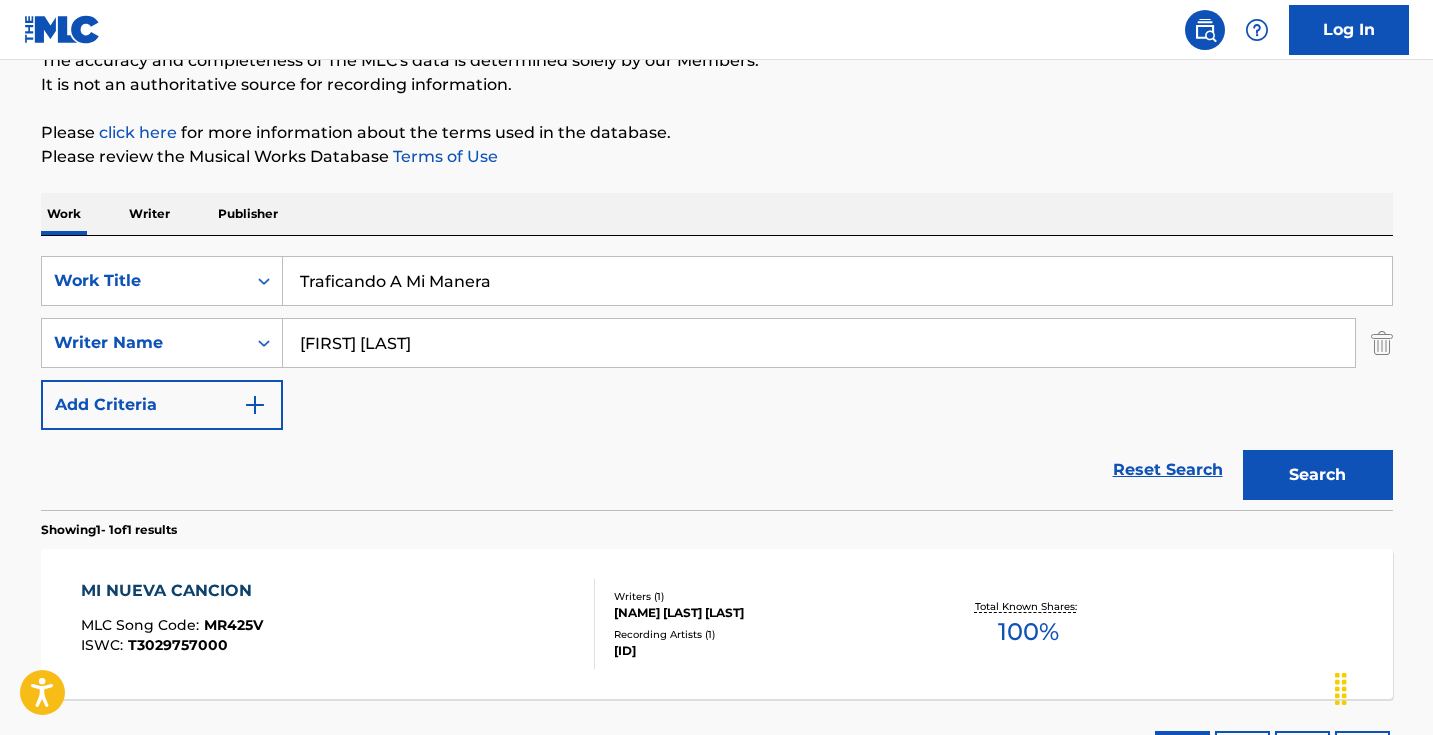 scroll, scrollTop: 353, scrollLeft: 0, axis: vertical 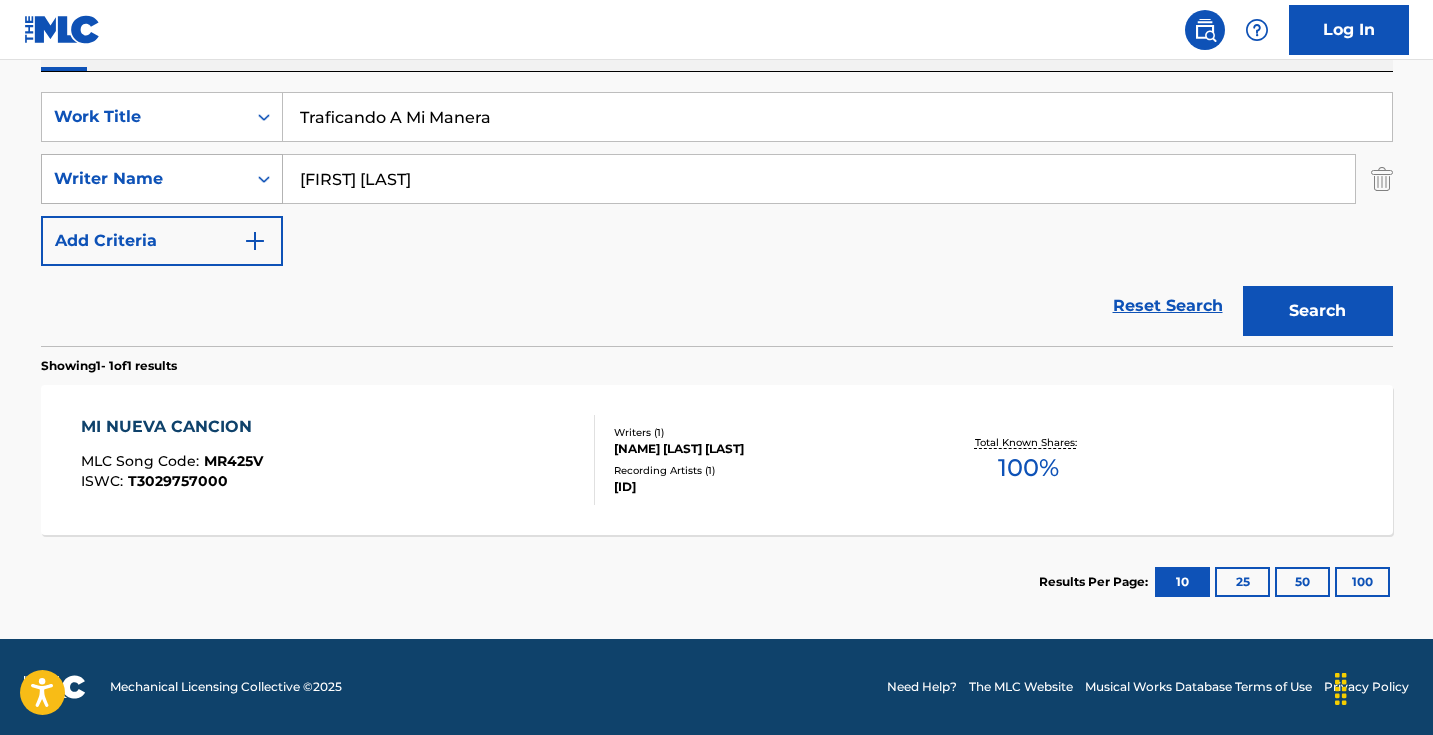 drag, startPoint x: 363, startPoint y: 183, endPoint x: 251, endPoint y: 162, distance: 113.951744 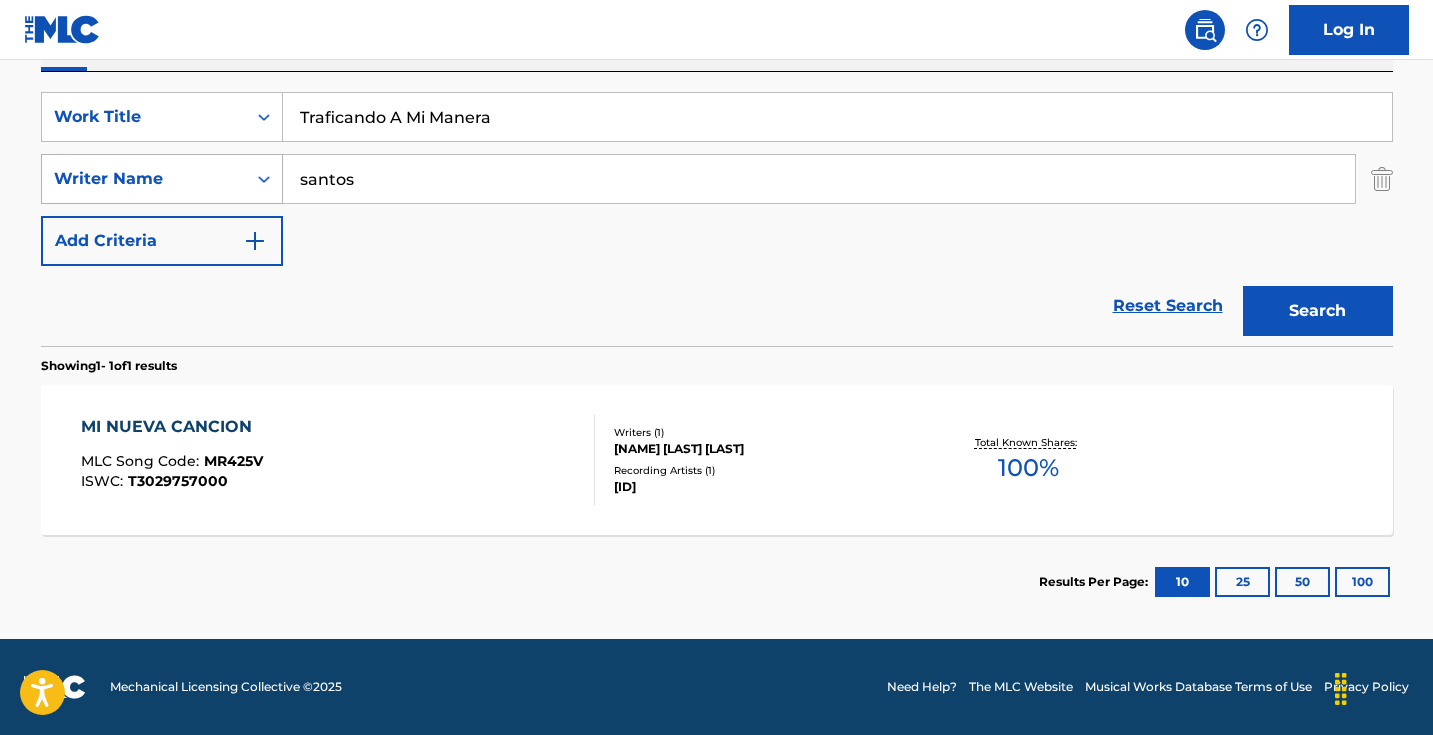 click on "Search" at bounding box center [1318, 311] 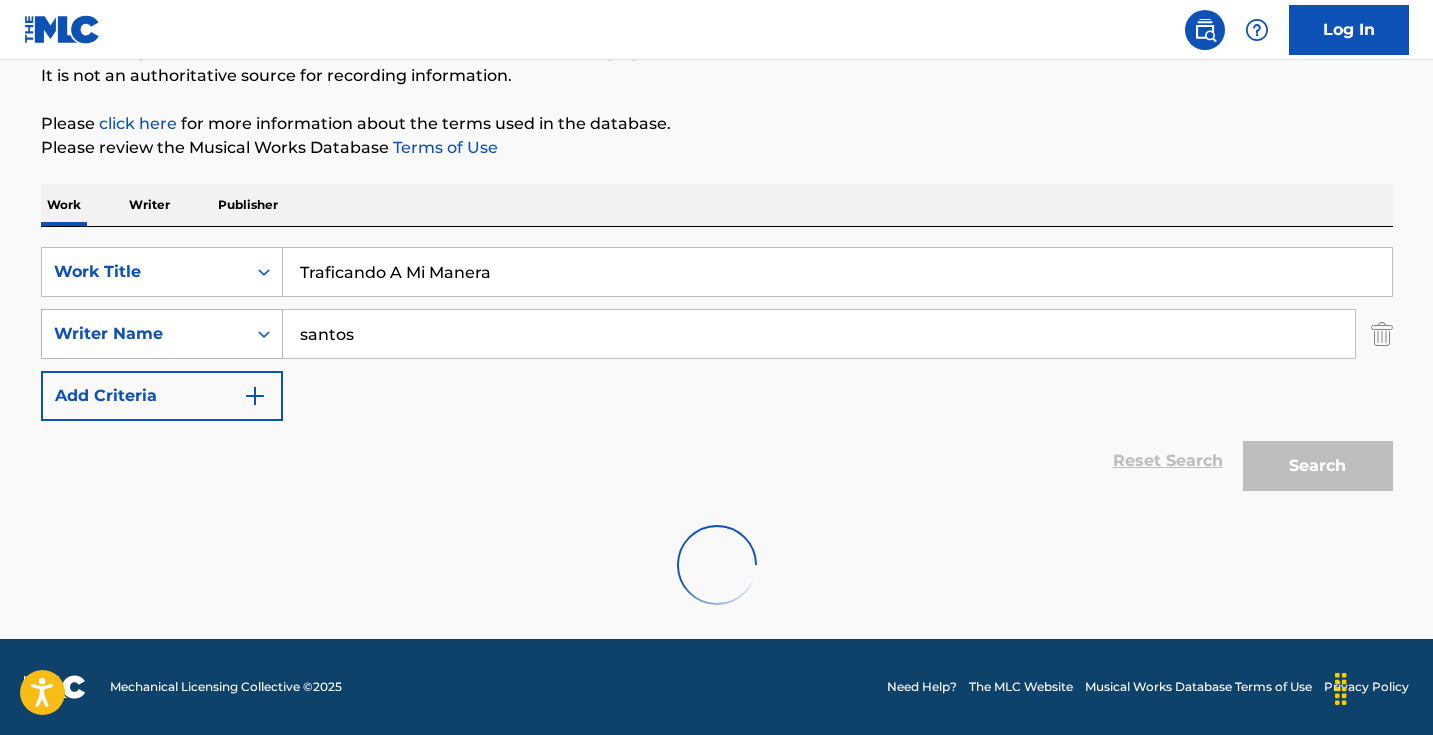 scroll, scrollTop: 198, scrollLeft: 0, axis: vertical 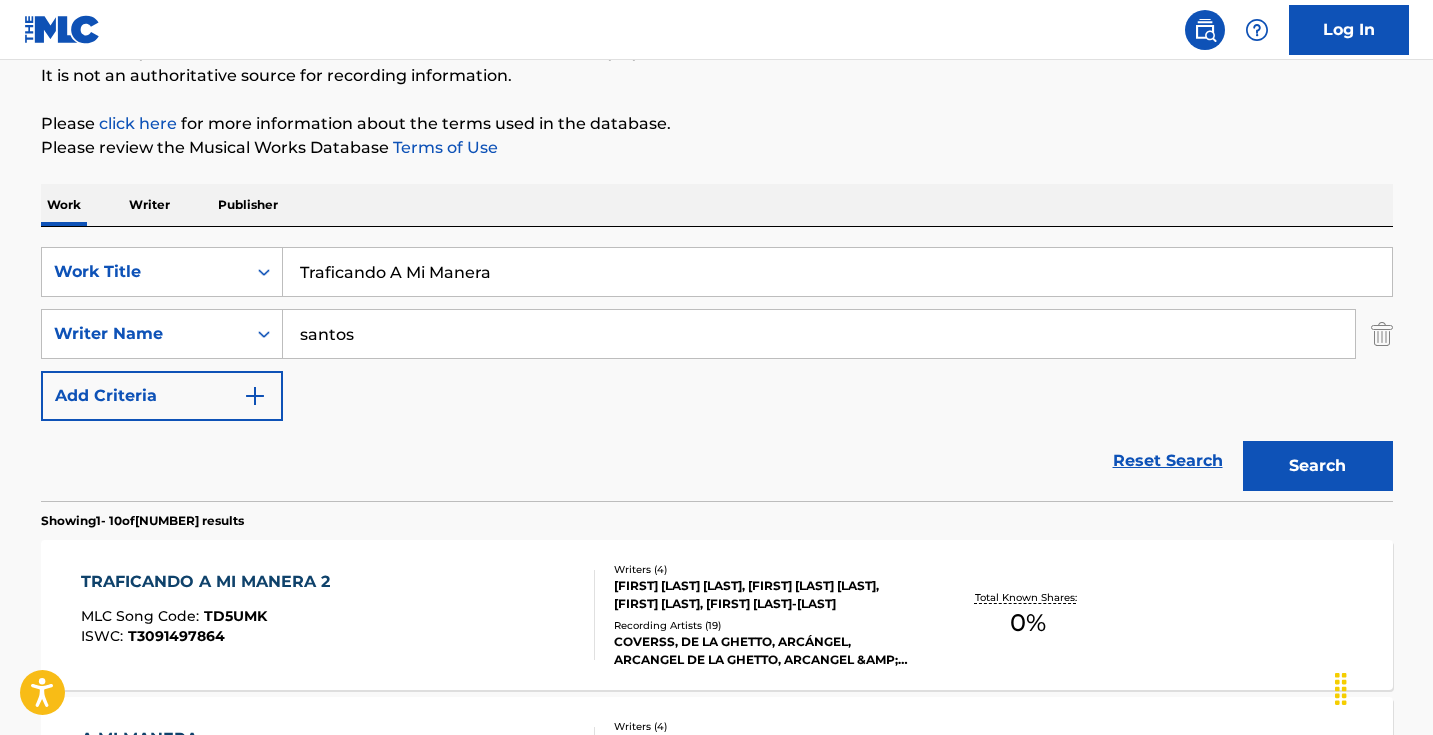 click on "santos" at bounding box center (819, 334) 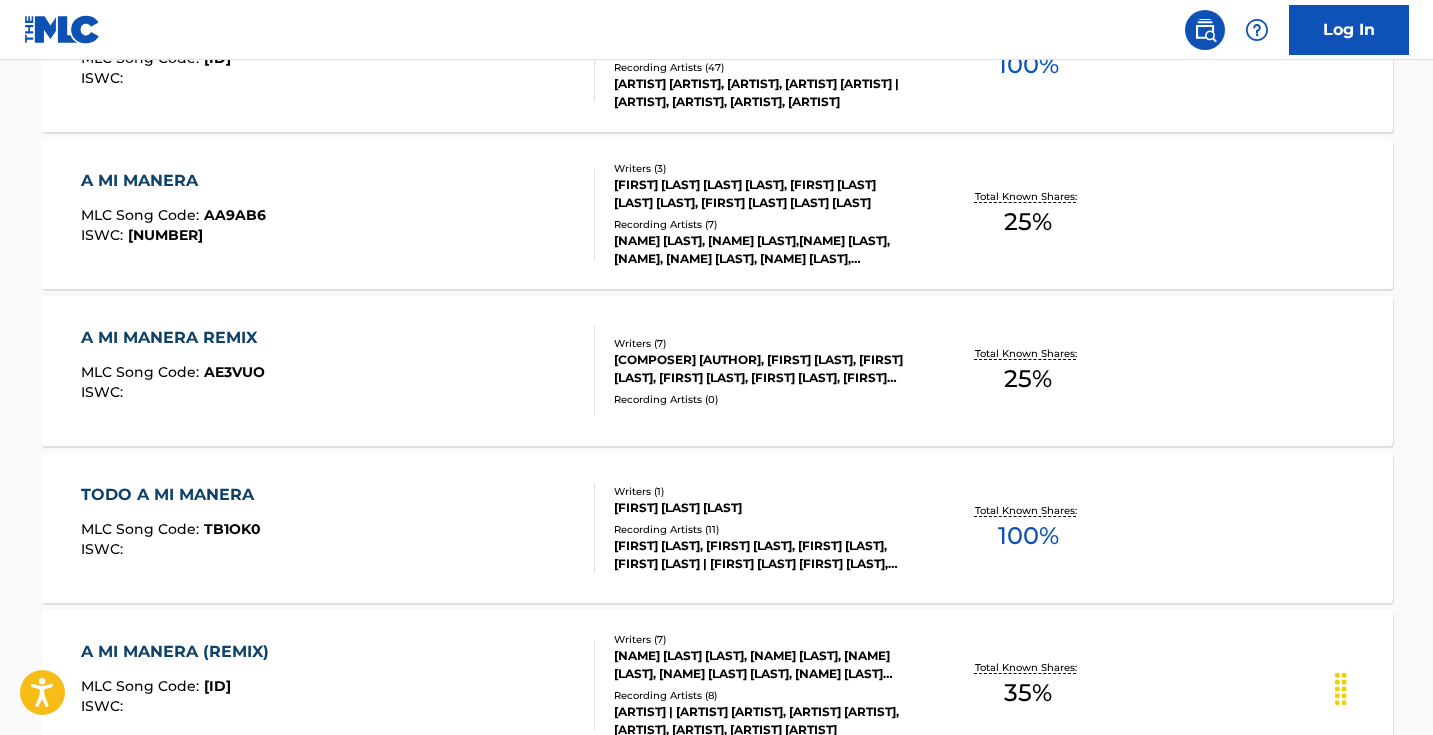 scroll, scrollTop: 1101, scrollLeft: 0, axis: vertical 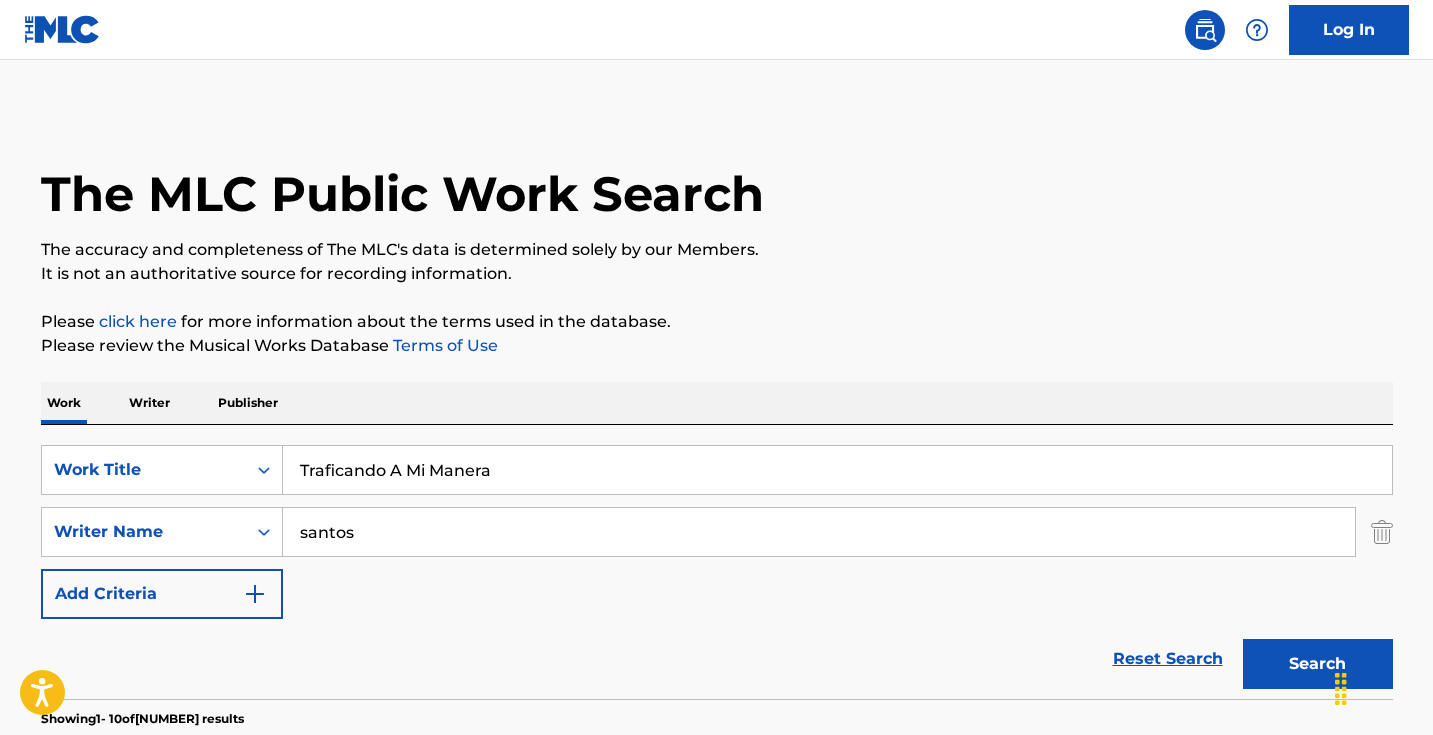 click on "santos" at bounding box center (819, 532) 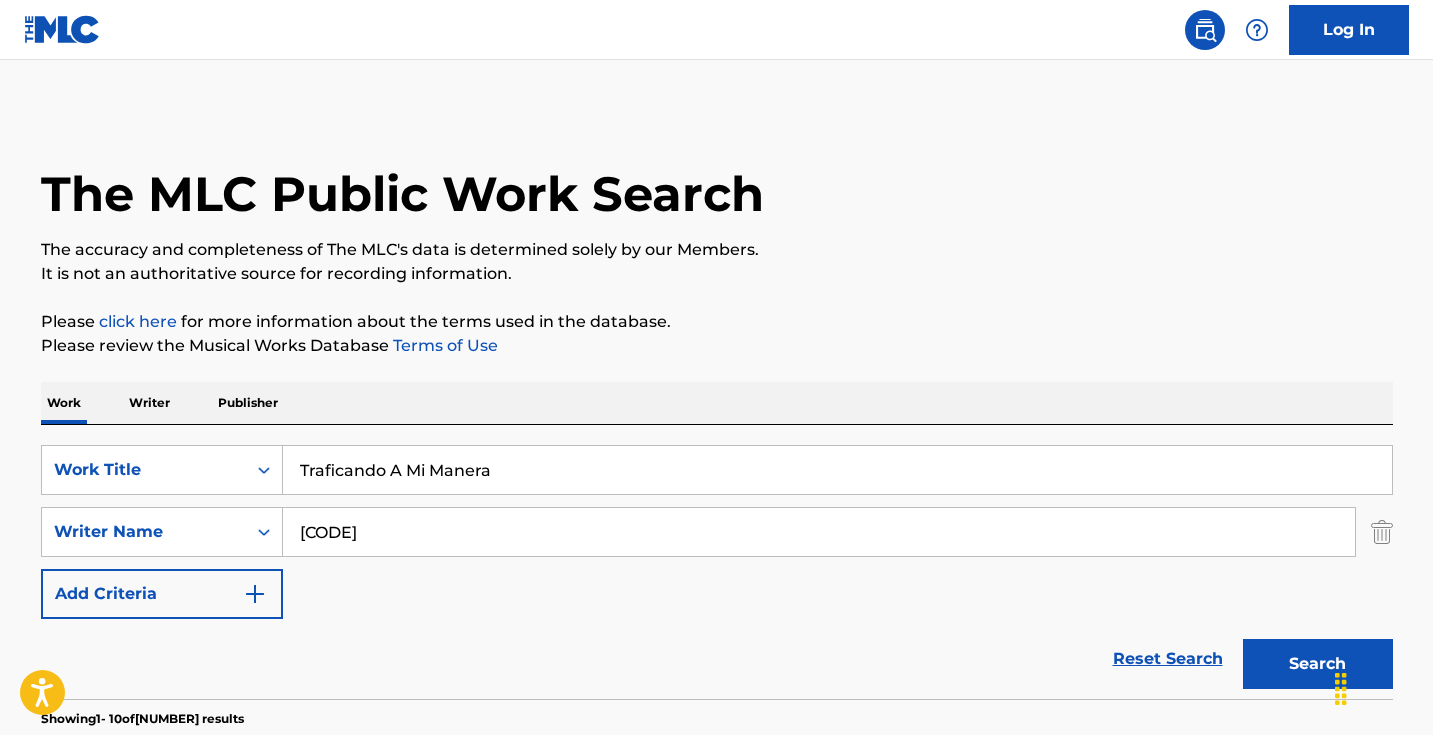 click on "Please   click here   for more information about the terms used in the database." at bounding box center (717, 322) 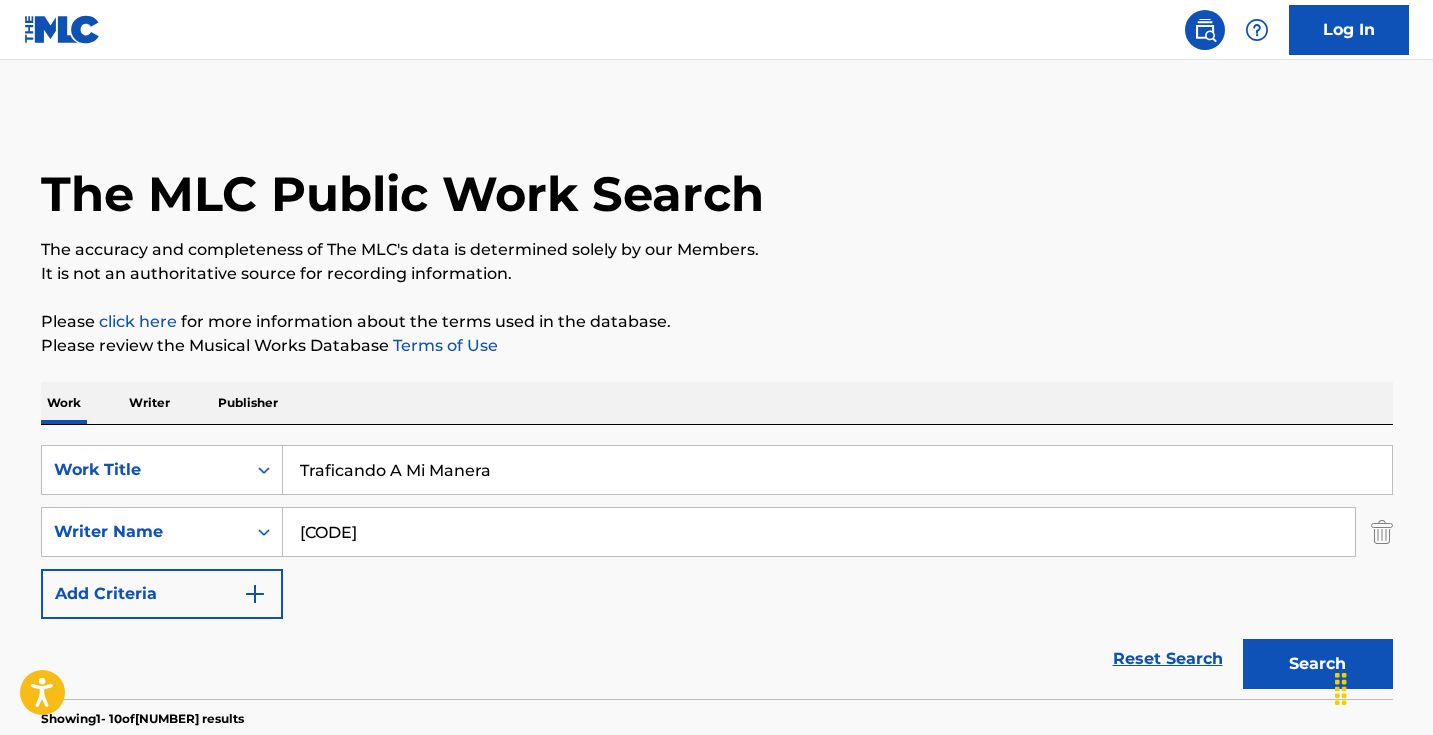 click on "[CODE]" at bounding box center [819, 532] 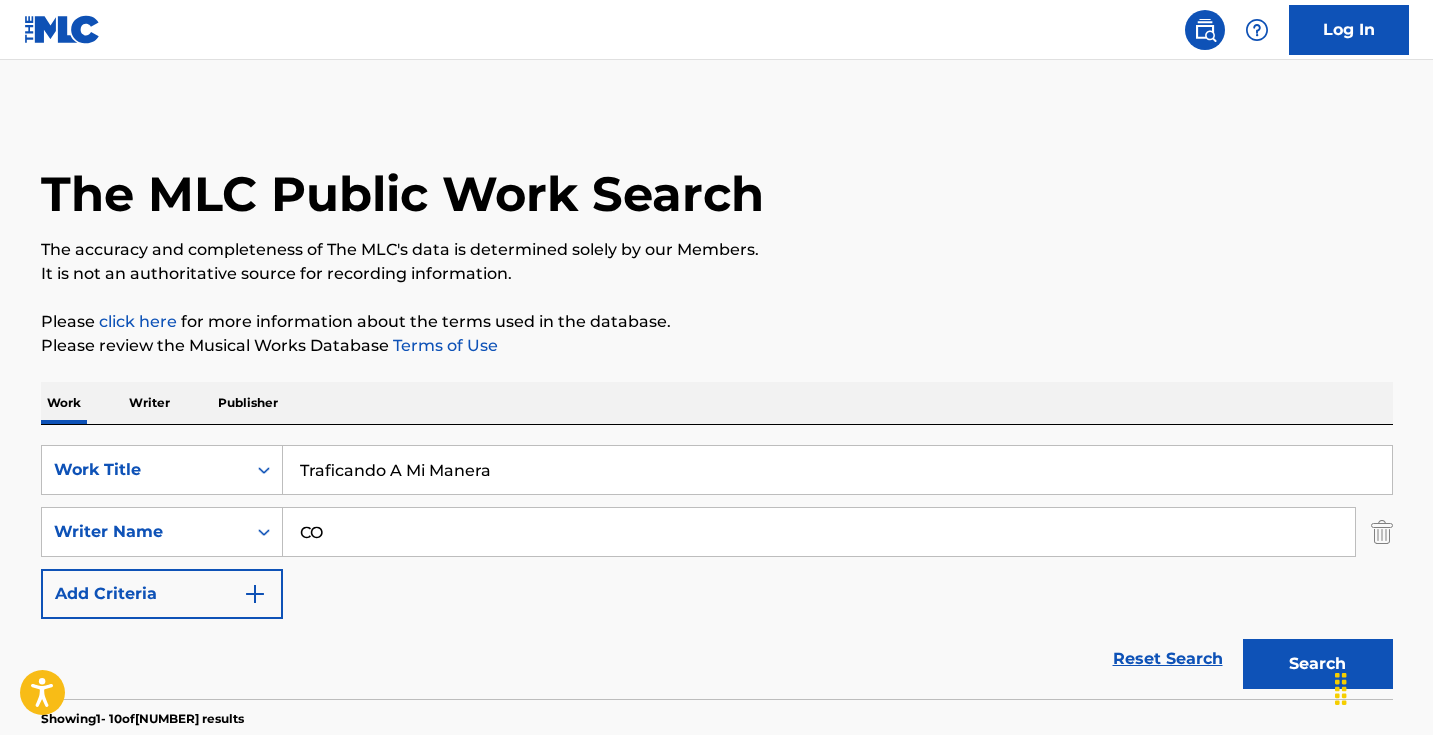 type on "C" 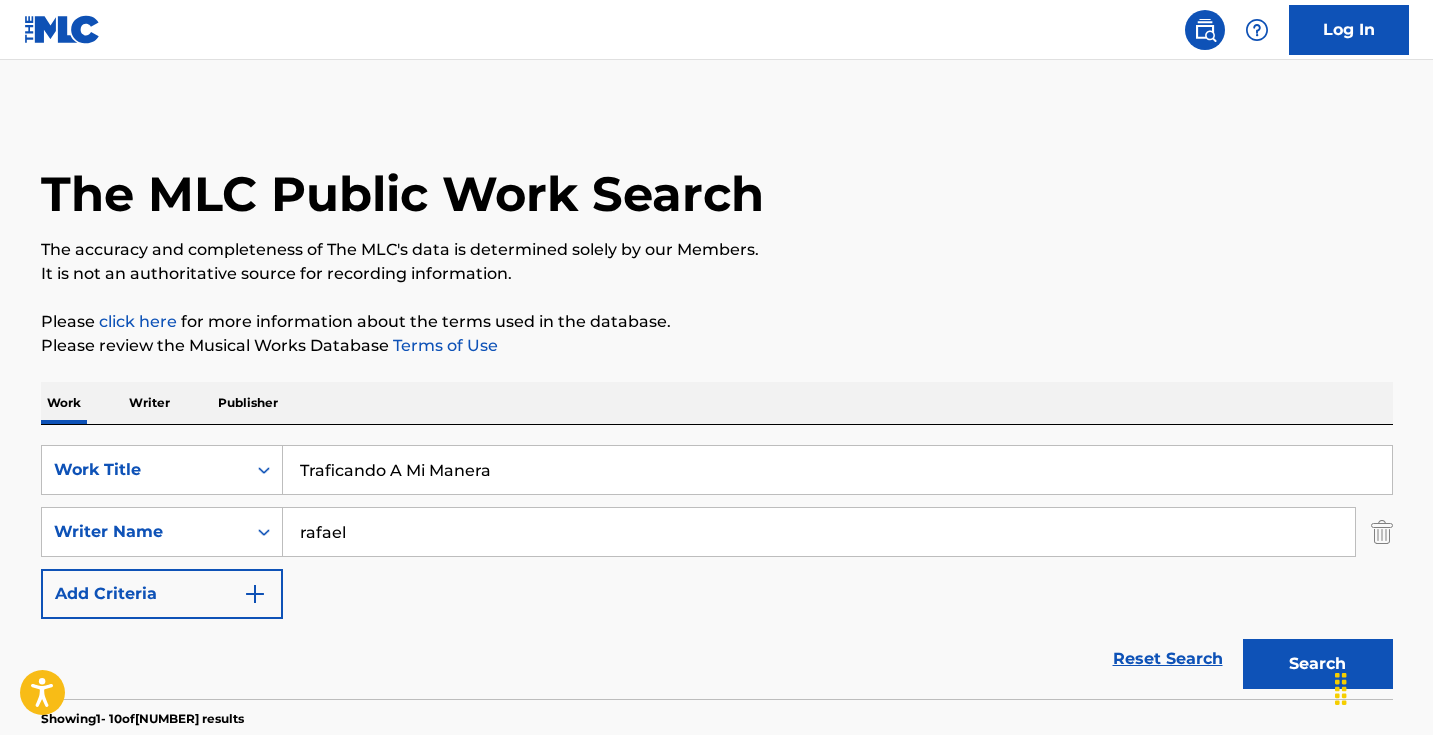 click on "Search" at bounding box center (1318, 664) 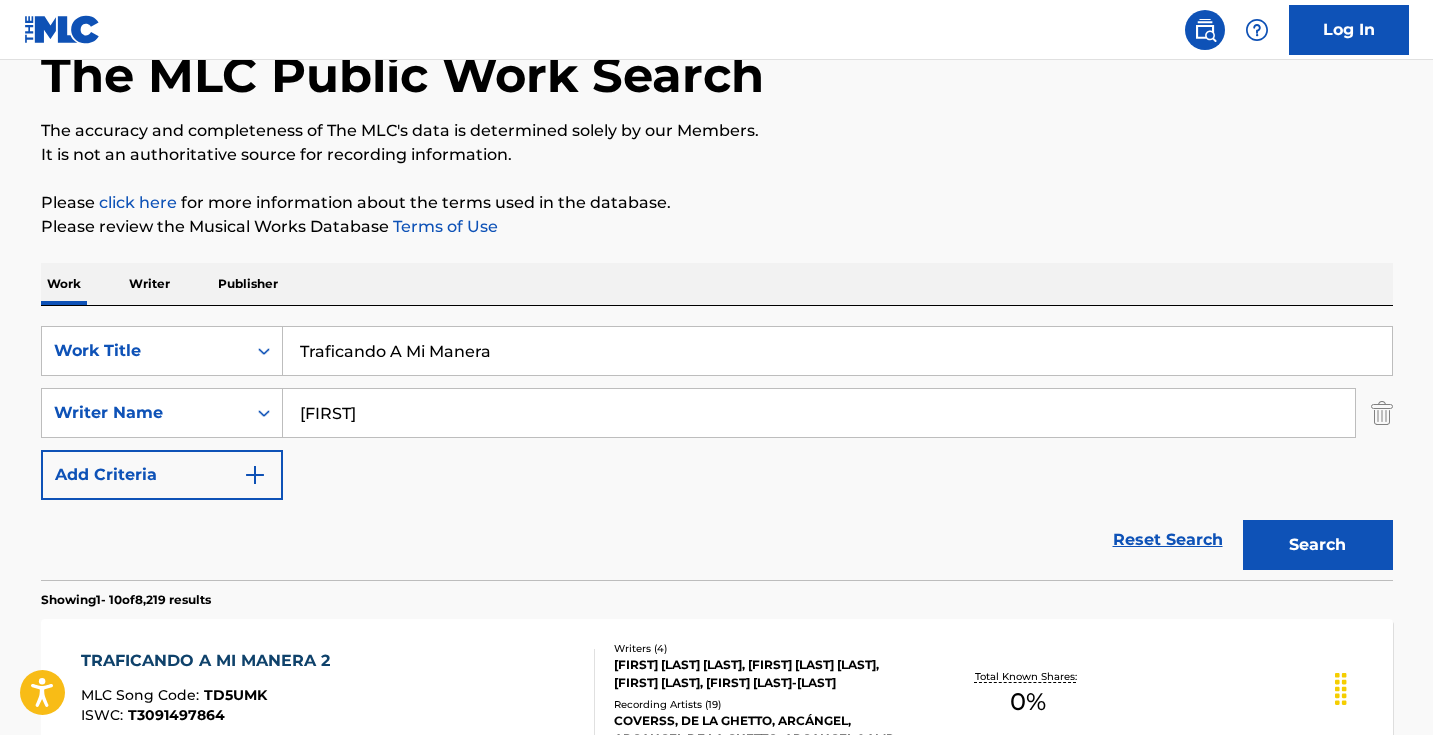 scroll, scrollTop: 248, scrollLeft: 0, axis: vertical 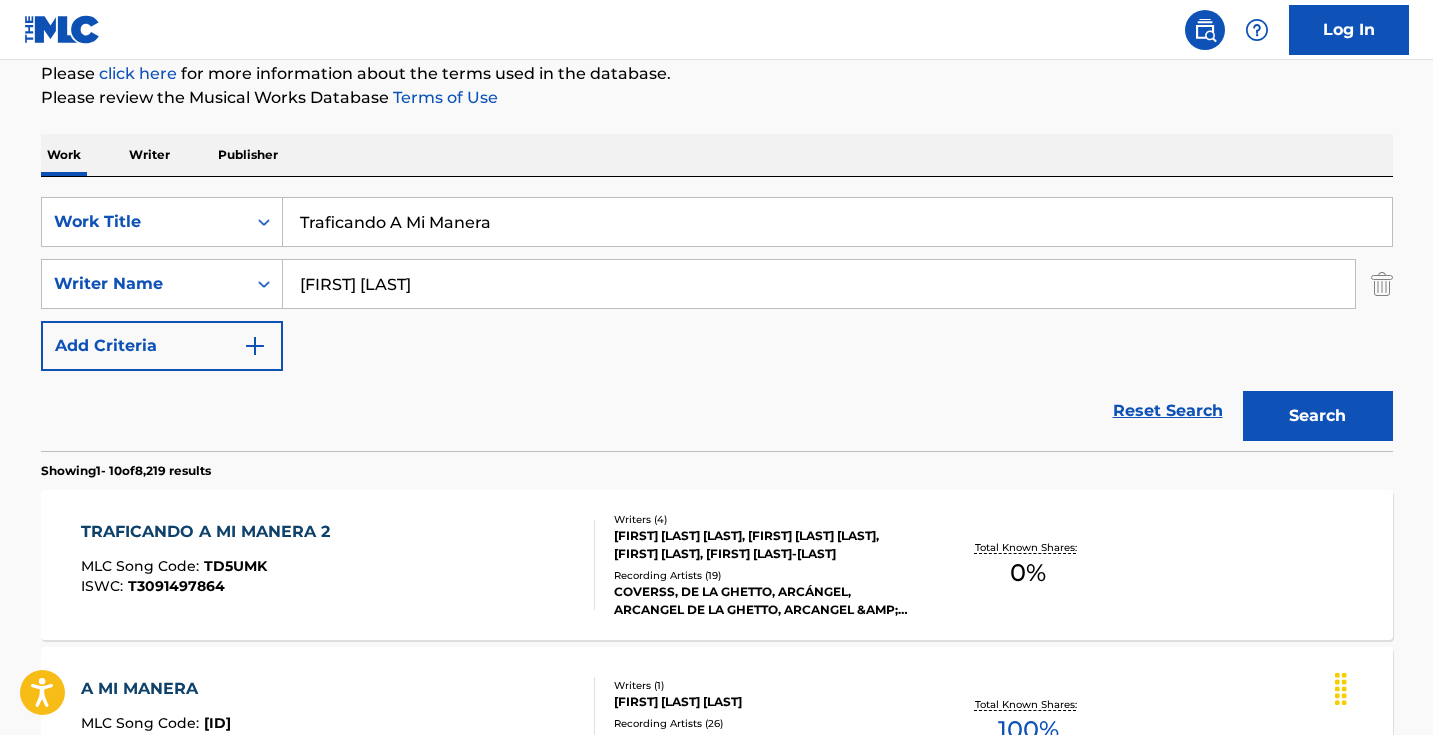 type on "[FIRST] [LAST]" 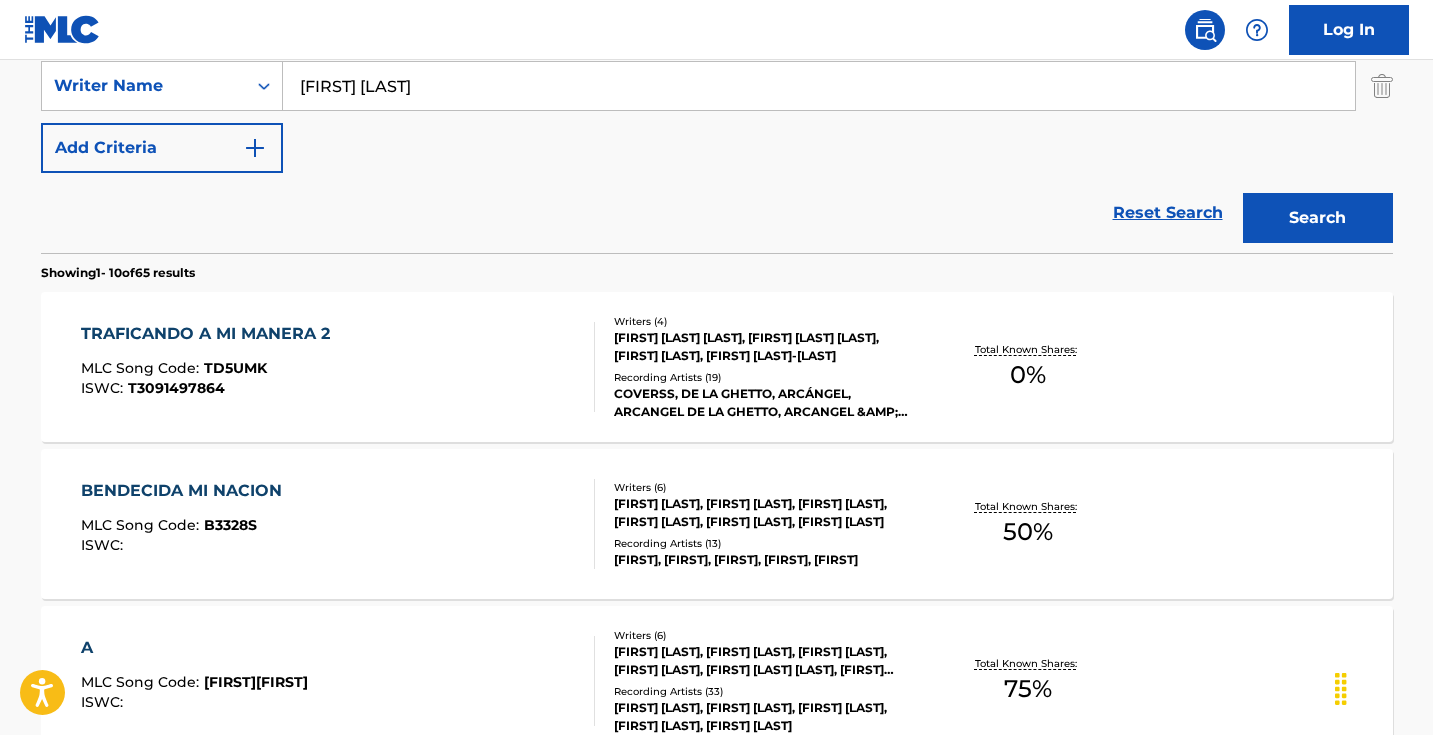 scroll, scrollTop: 454, scrollLeft: 0, axis: vertical 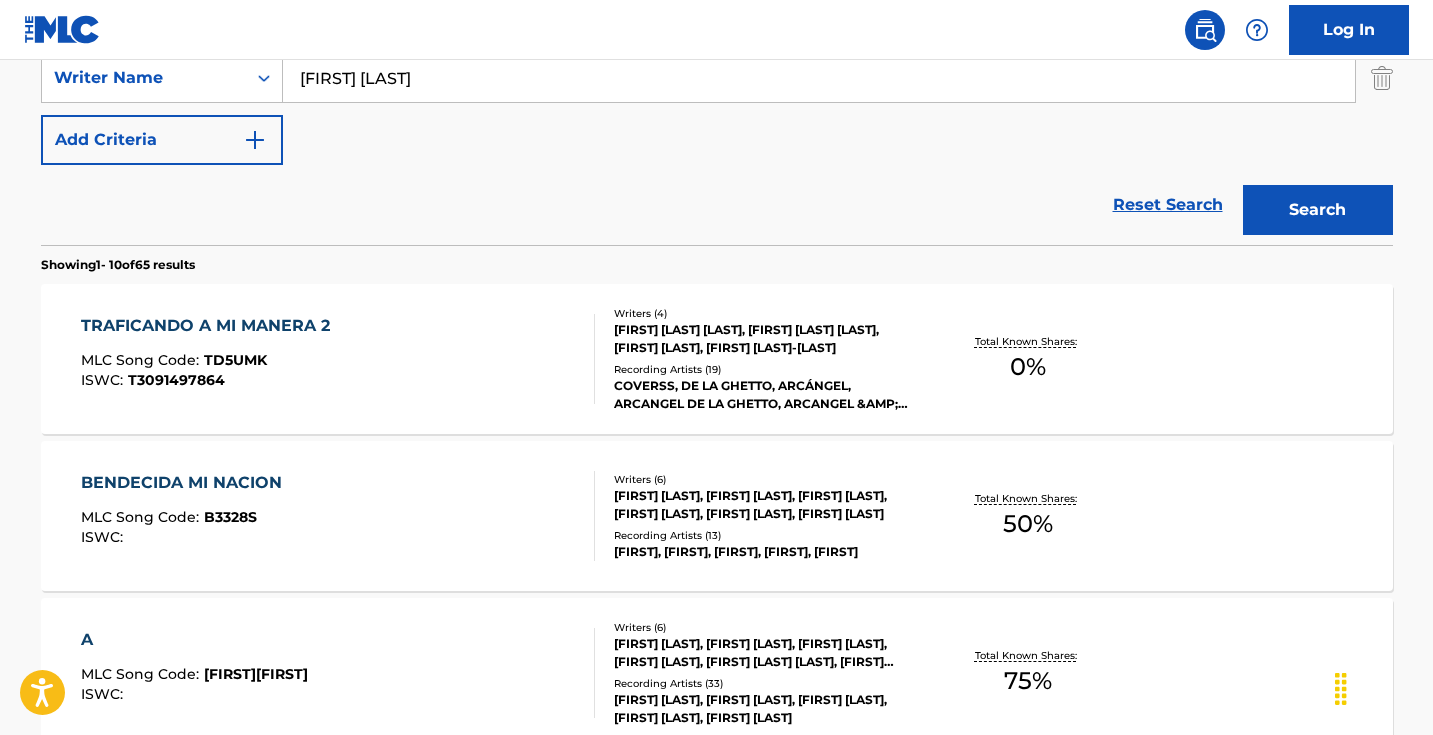 click on "Recording Artists ( 19 )" at bounding box center [765, 369] 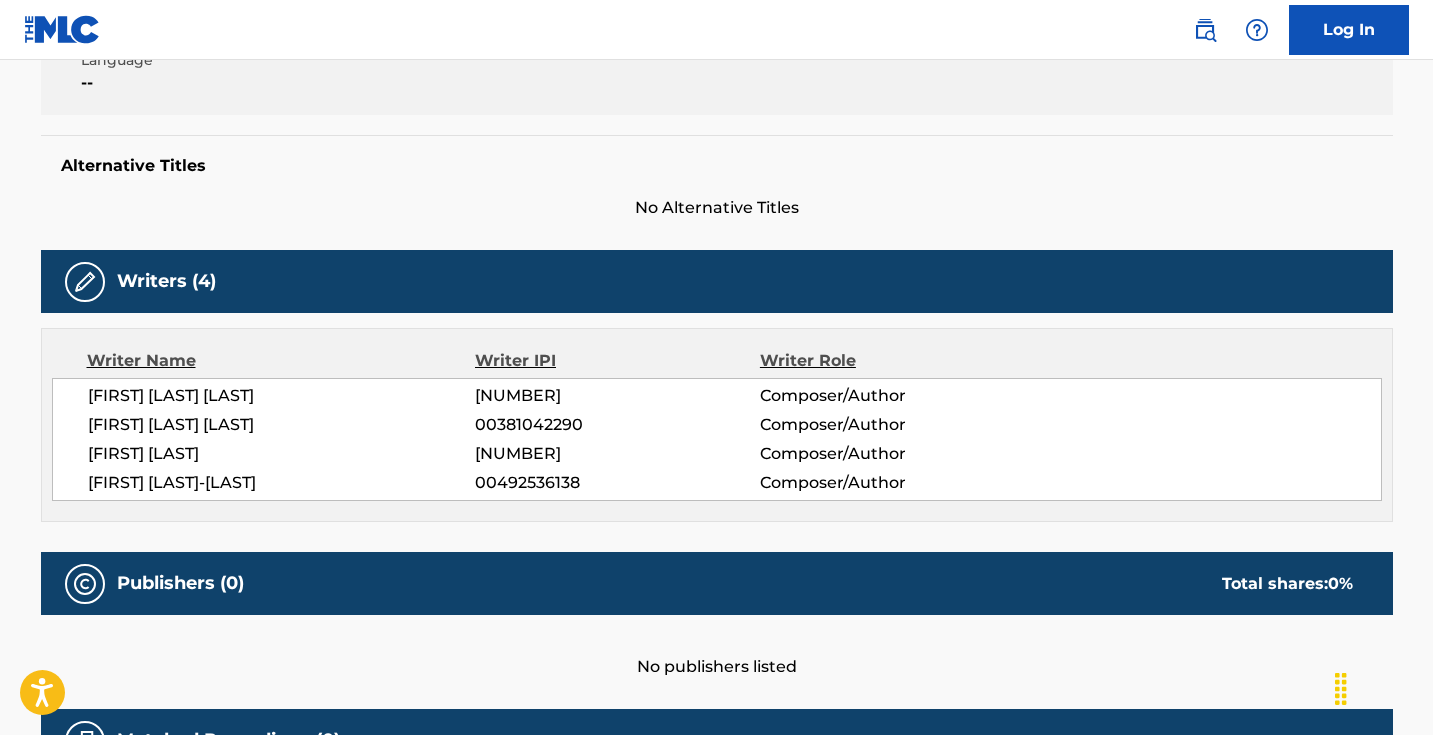 scroll, scrollTop: 0, scrollLeft: 0, axis: both 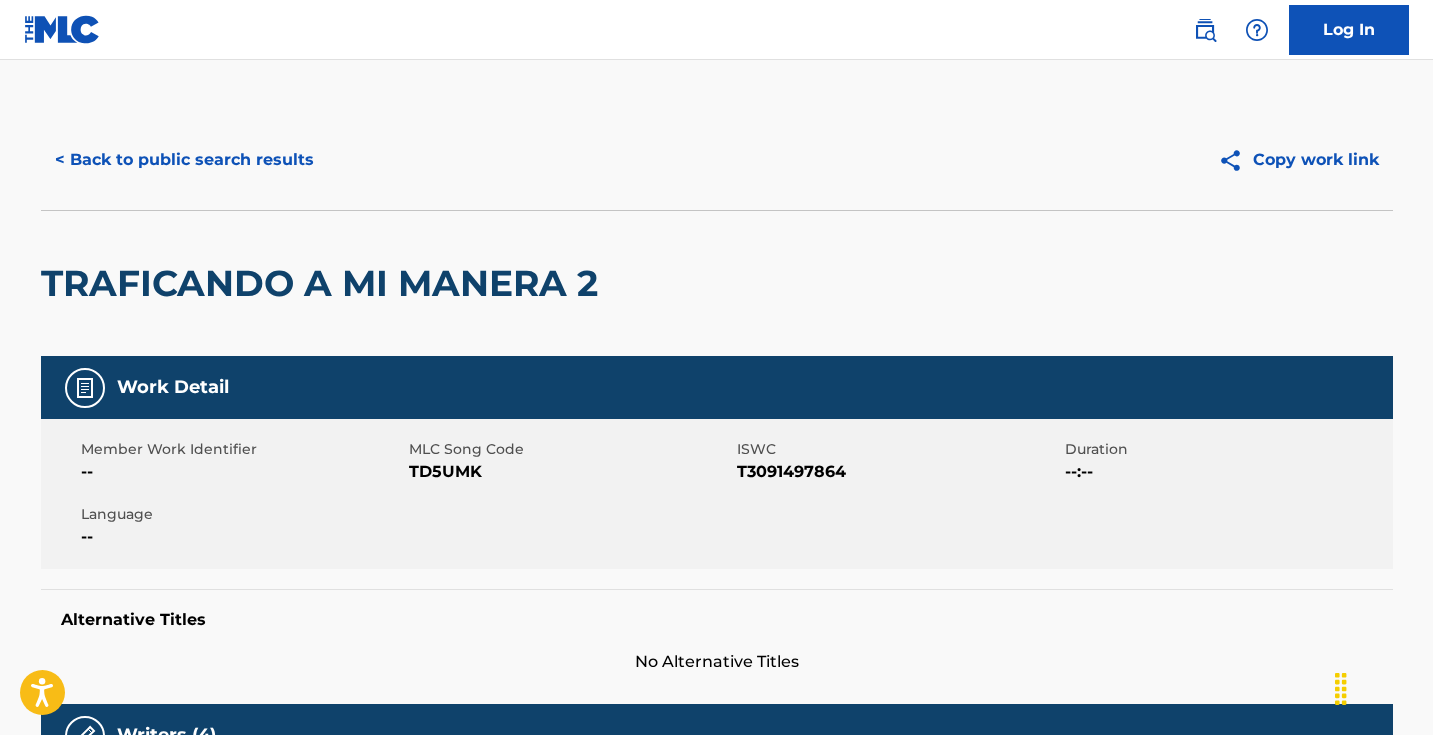 click on "< Back to public search results" at bounding box center [184, 160] 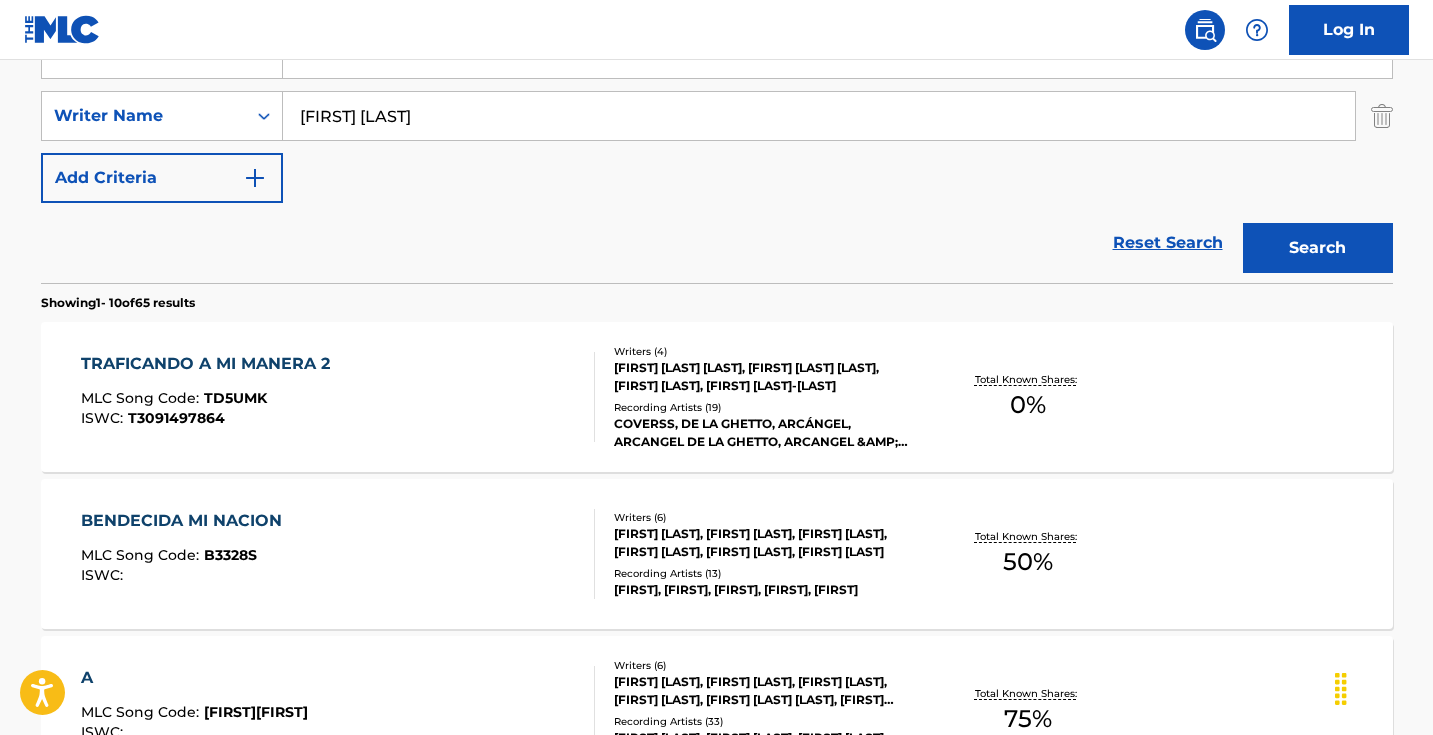 scroll, scrollTop: 440, scrollLeft: 0, axis: vertical 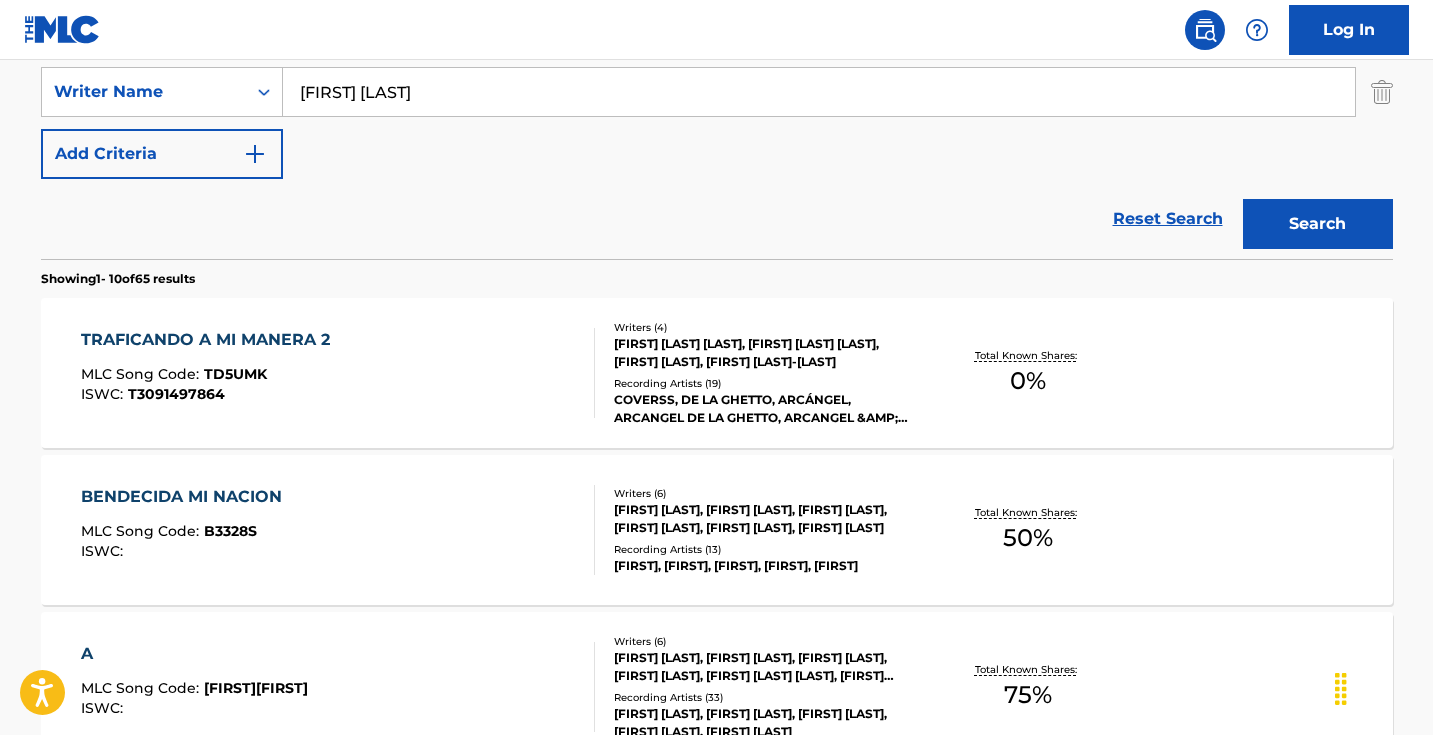 click on "[BRAND] 2 [BRAND] Code : [ID] ISWC : [ID]" at bounding box center [338, 373] 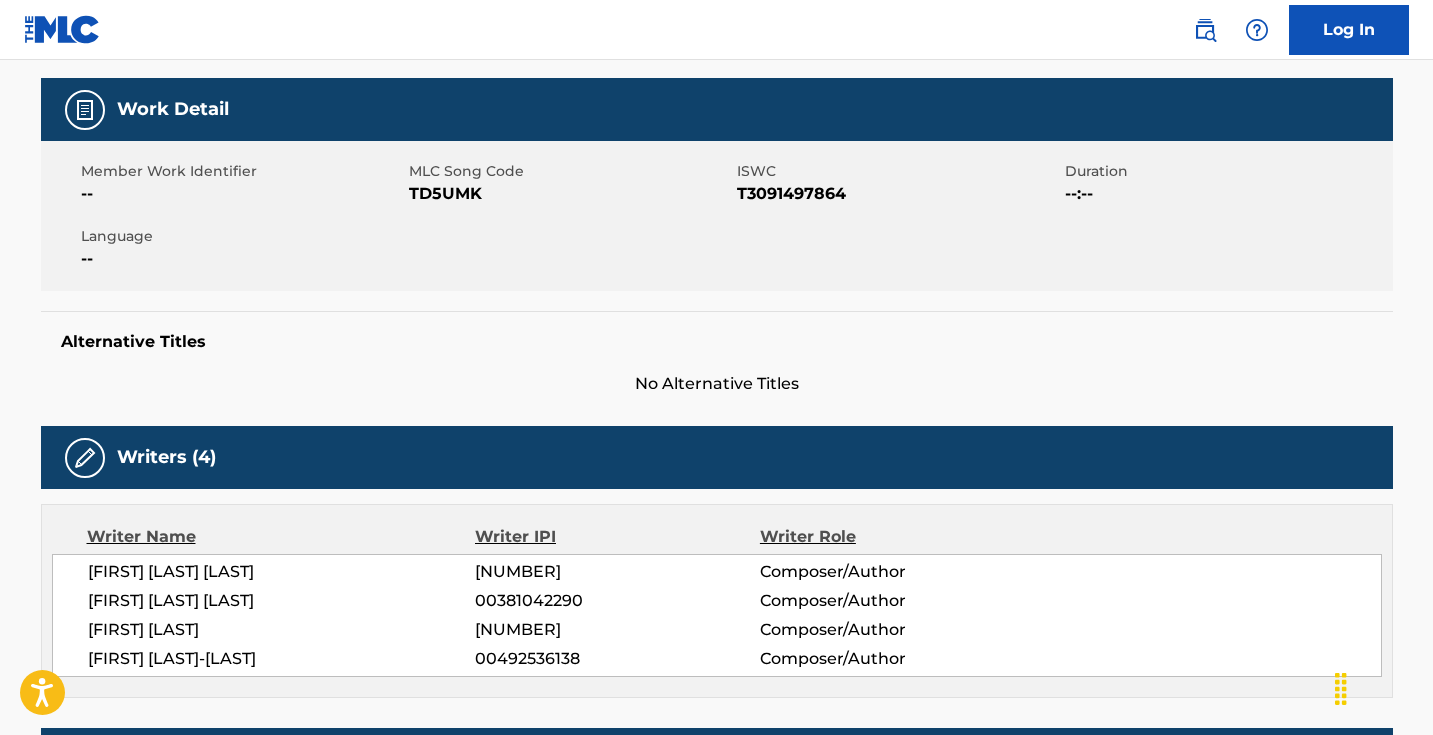 scroll, scrollTop: 99, scrollLeft: 0, axis: vertical 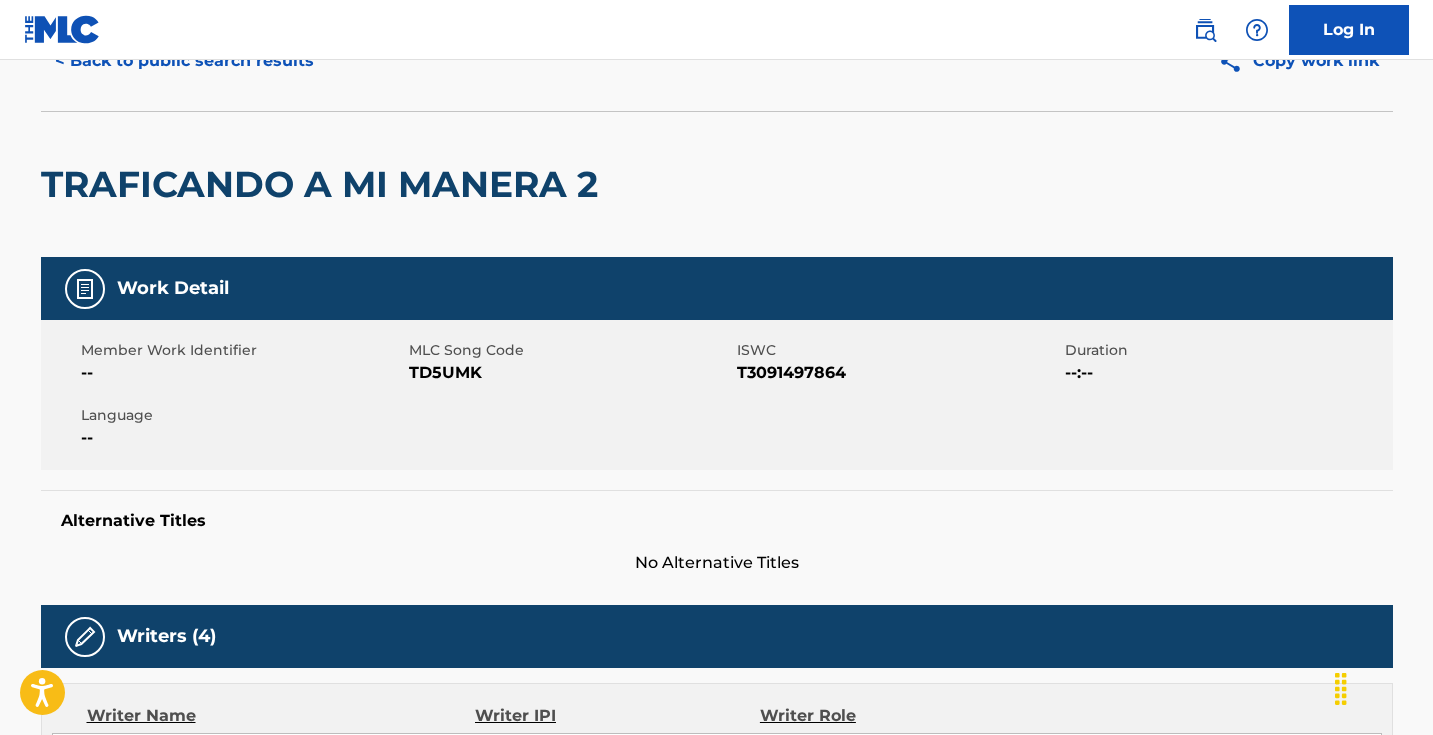 click on "TD5UMK" at bounding box center [570, 373] 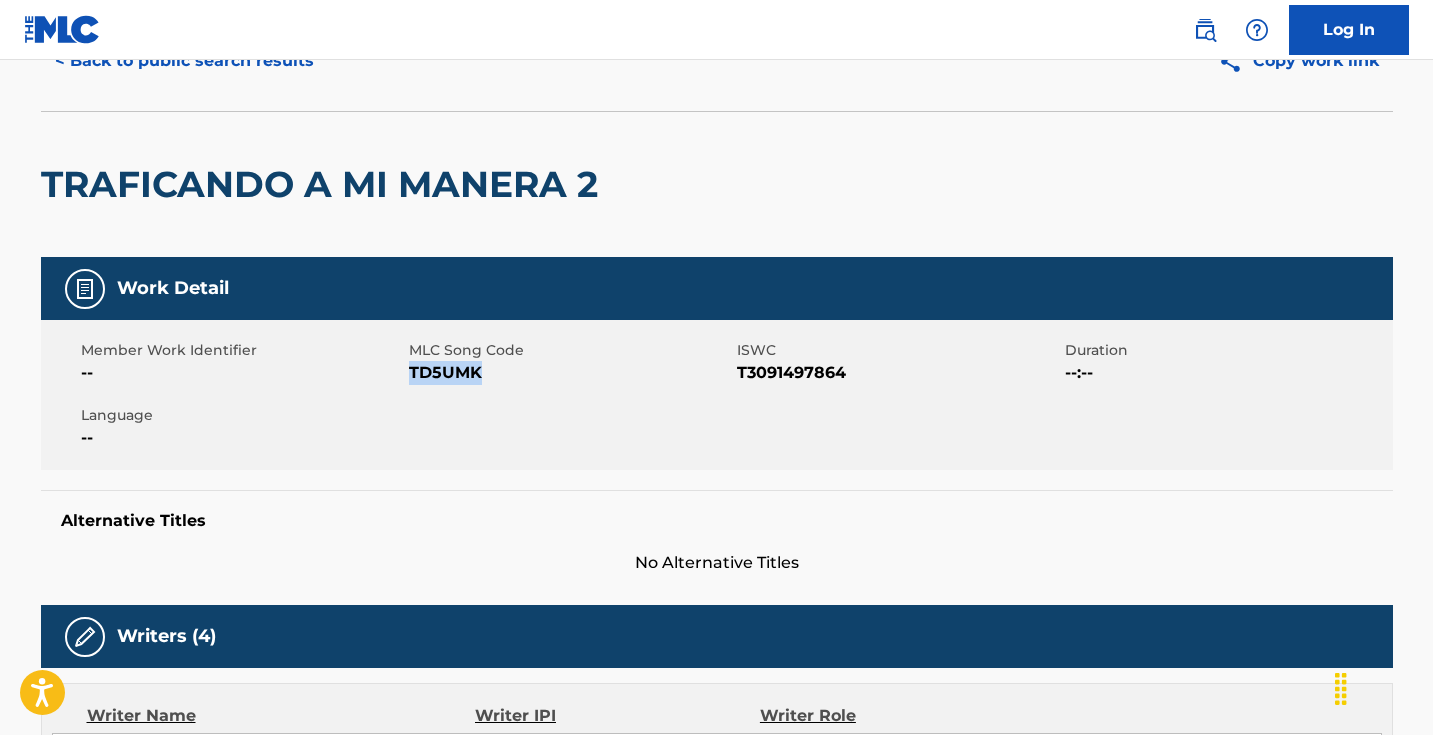 click on "TD5UMK" at bounding box center [570, 373] 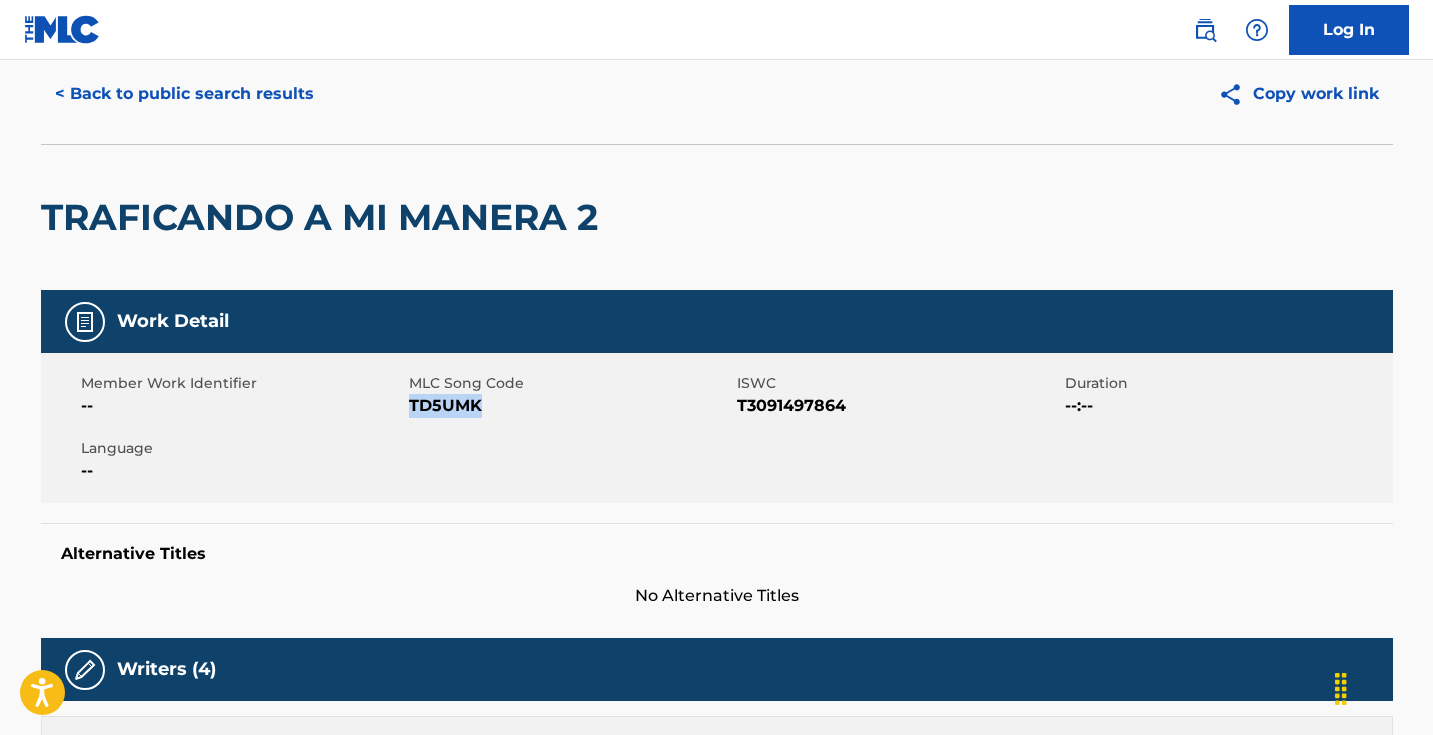 click on "< Back to public search results" at bounding box center [184, 94] 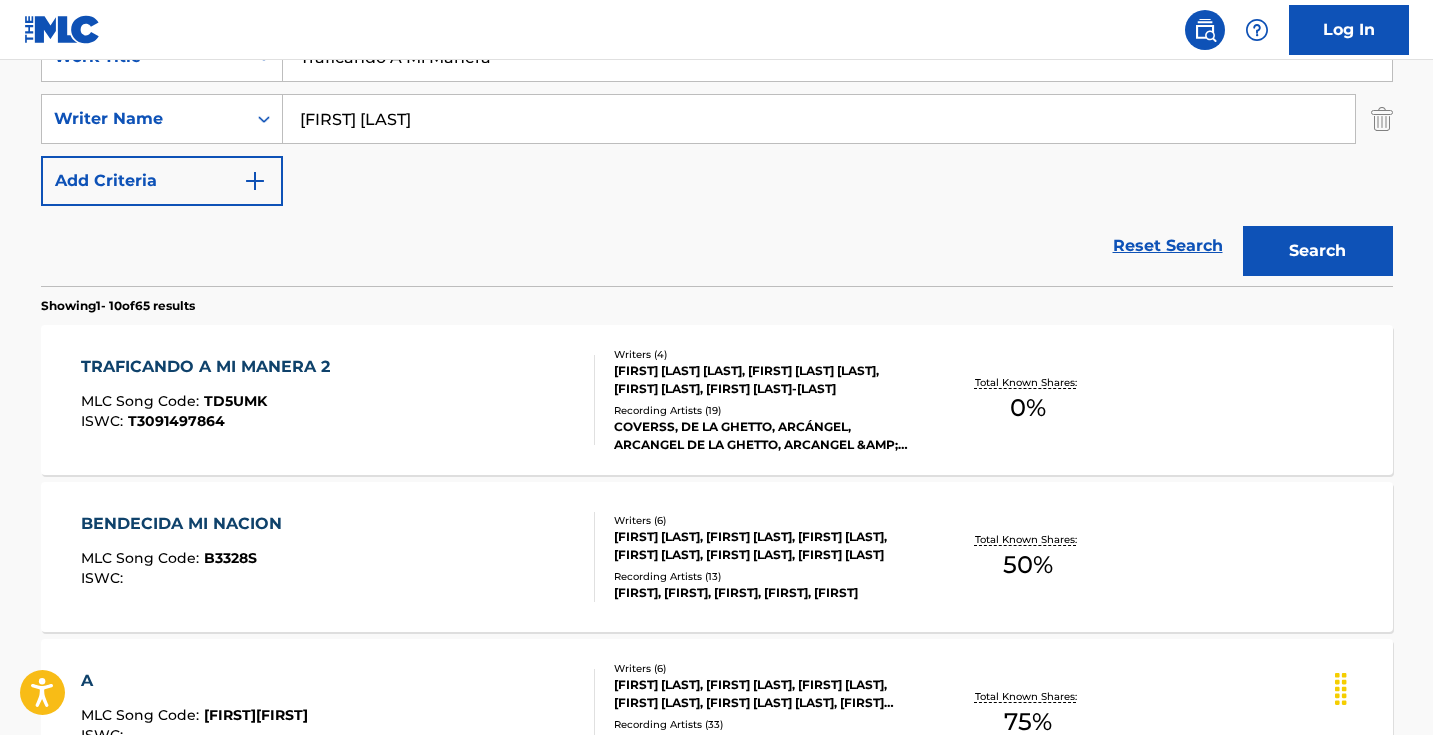 scroll, scrollTop: 327, scrollLeft: 0, axis: vertical 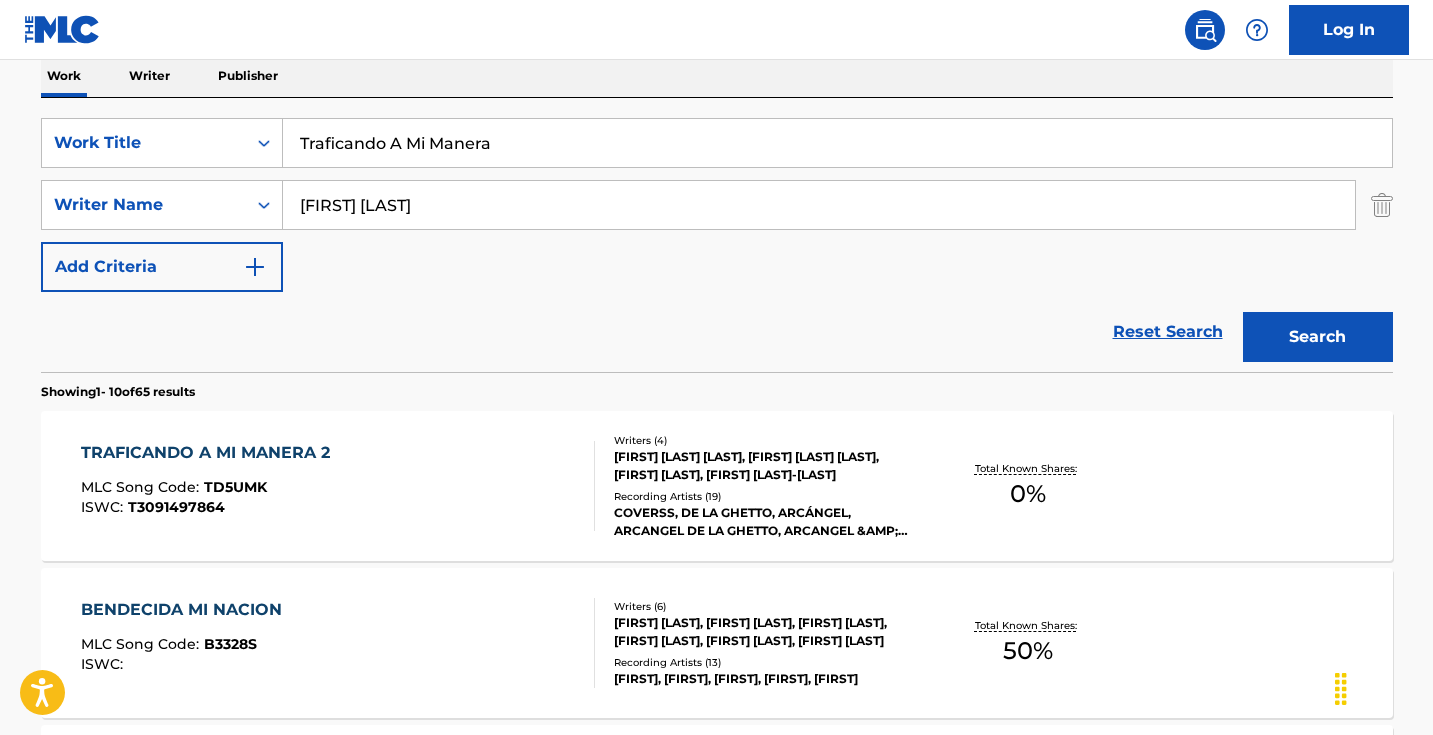 click on "Traficando A Mi Manera" at bounding box center [837, 143] 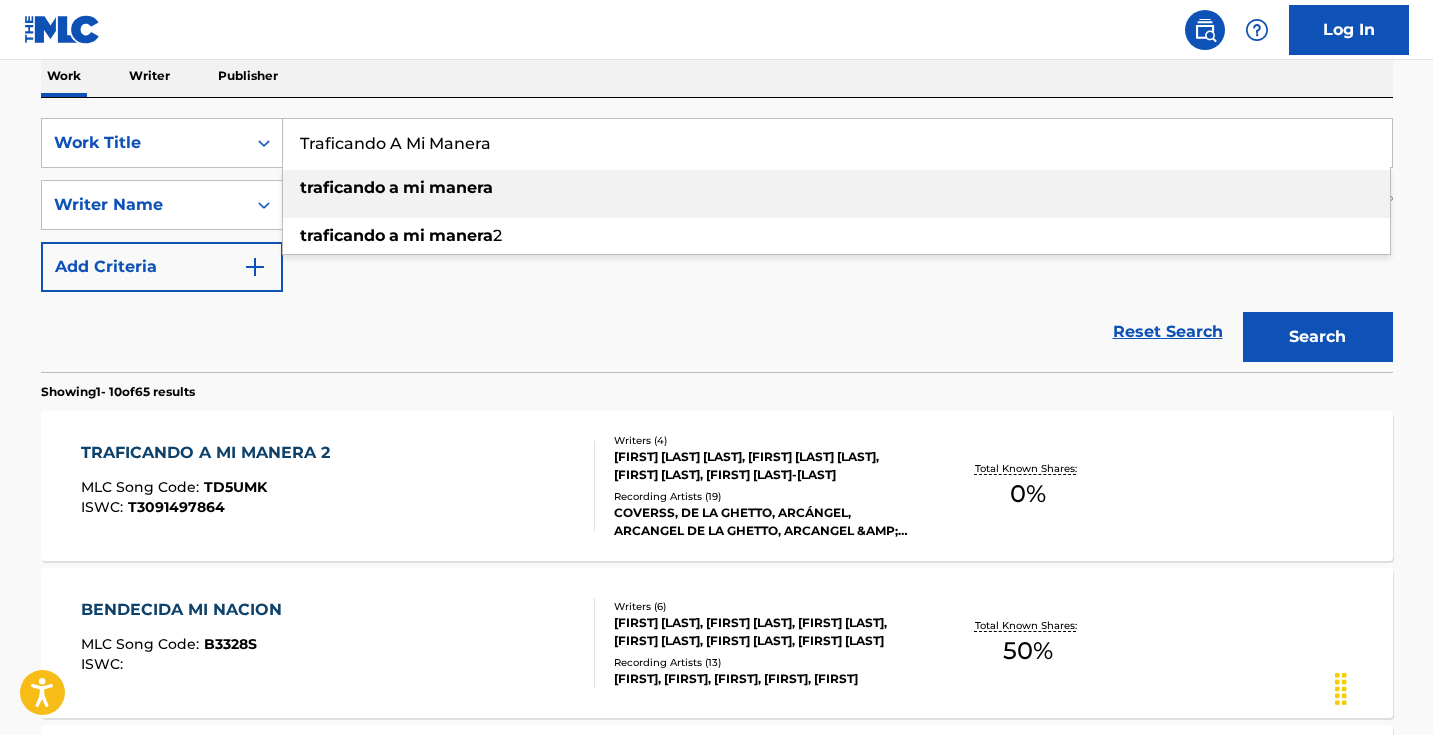 click on "Traficando A Mi Manera" at bounding box center (837, 143) 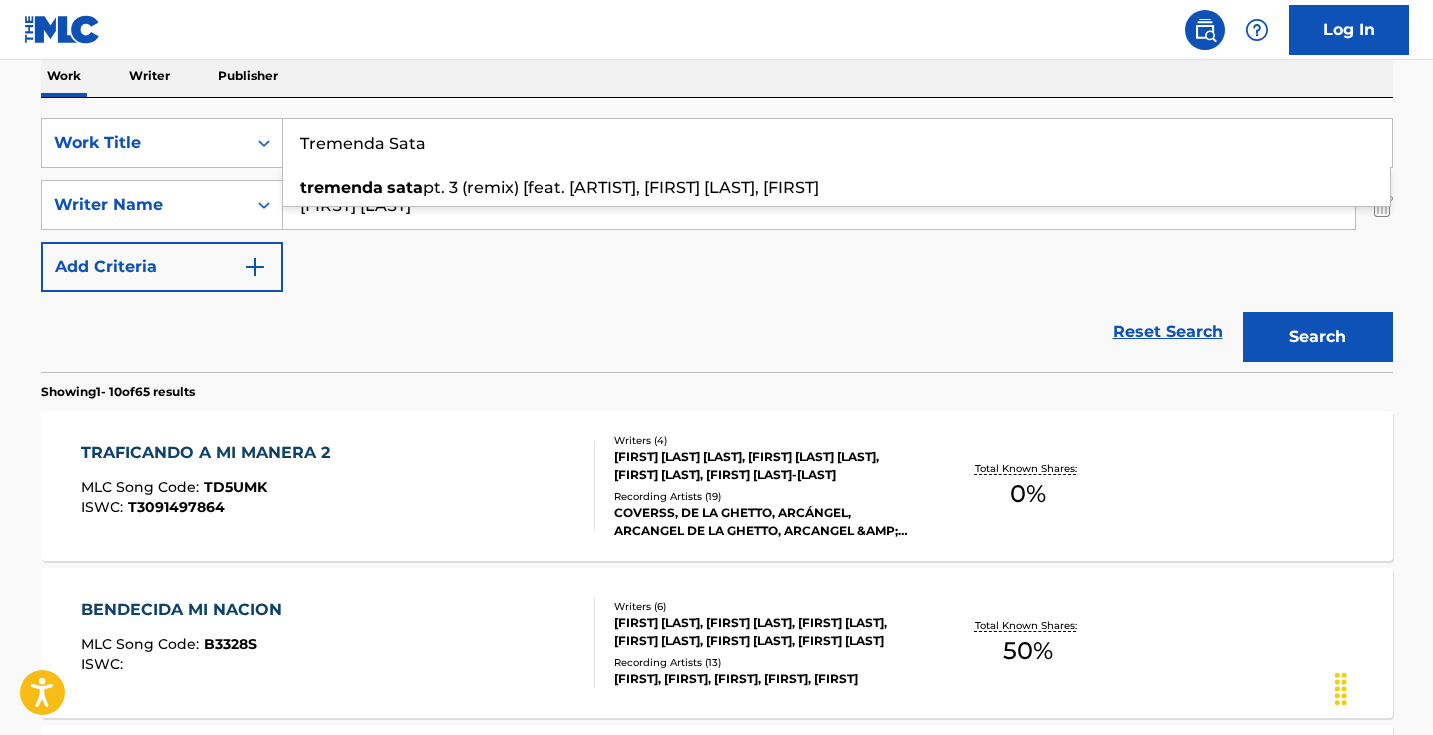 type on "Tremenda Sata" 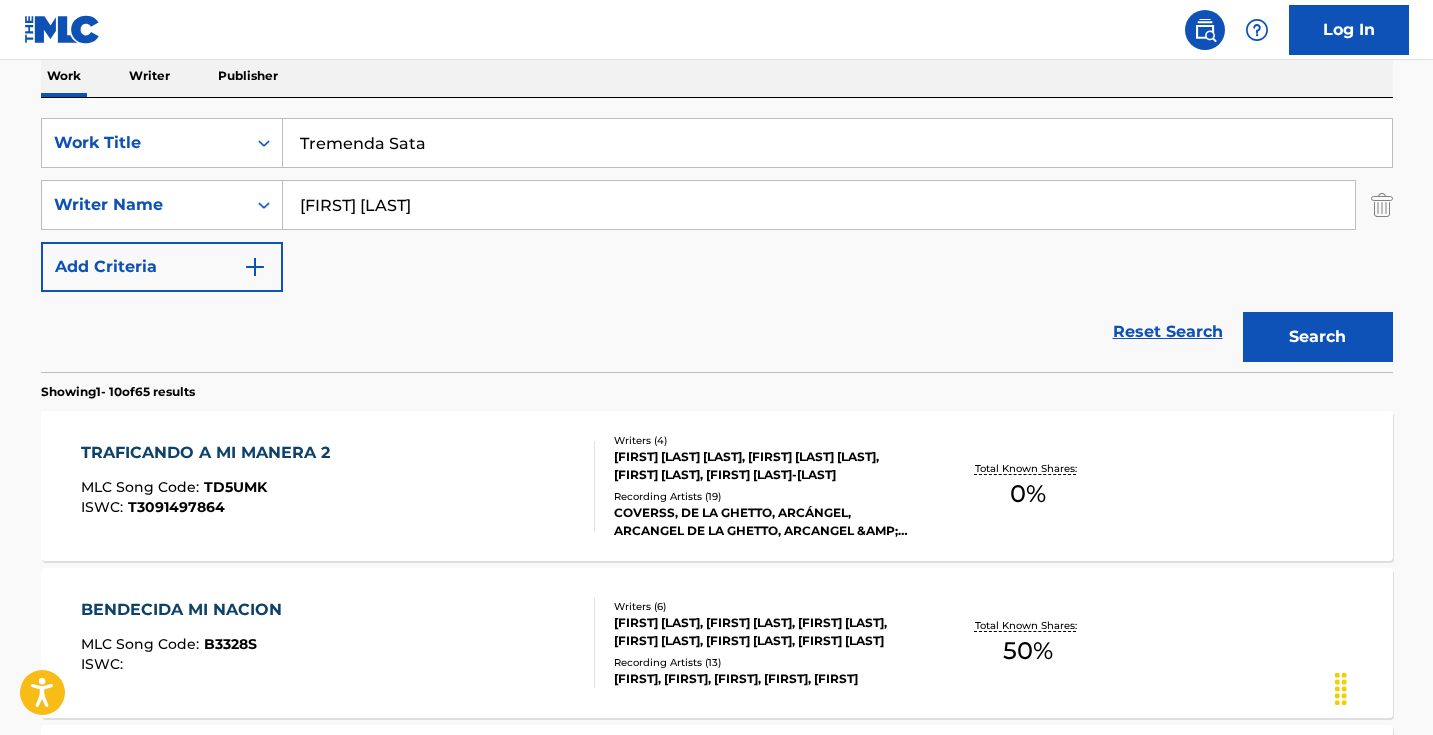 click on "Search" at bounding box center [1318, 337] 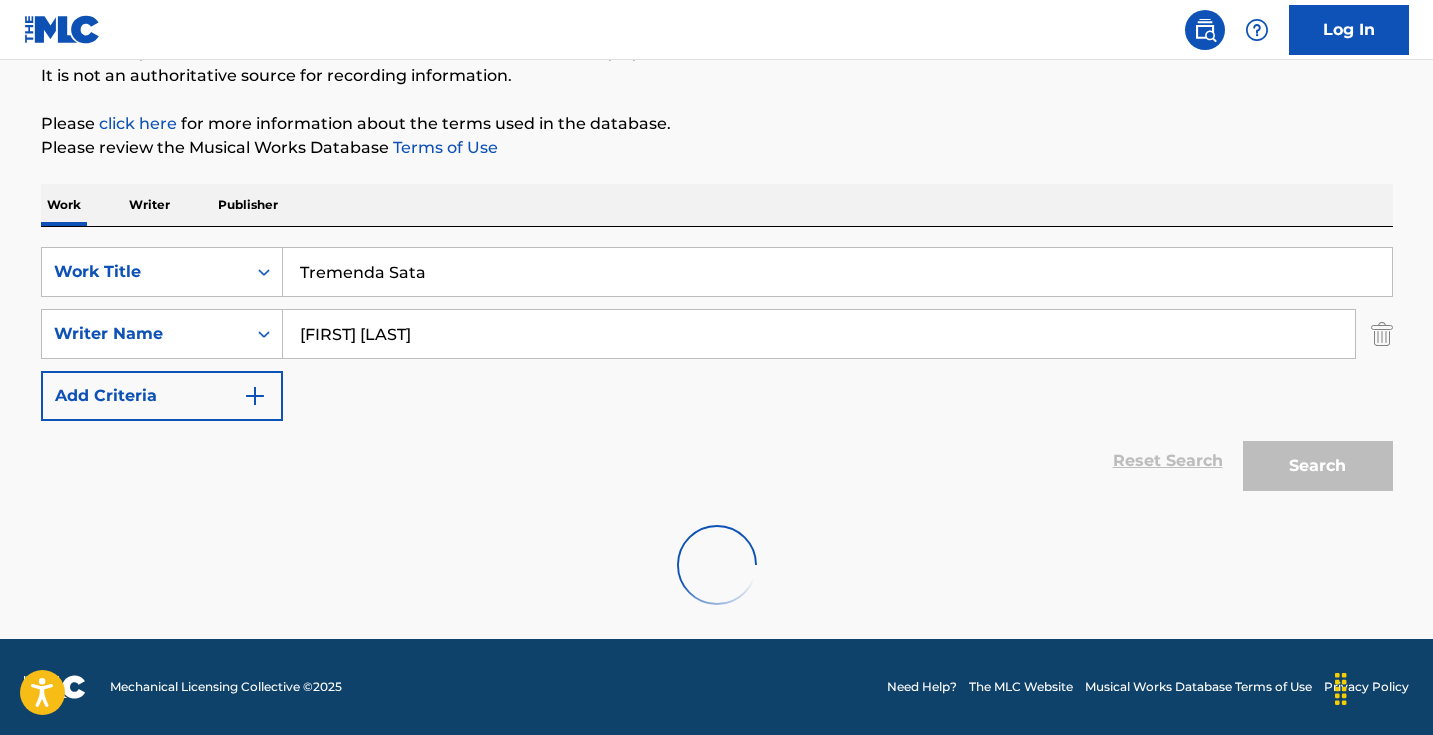 scroll, scrollTop: 133, scrollLeft: 0, axis: vertical 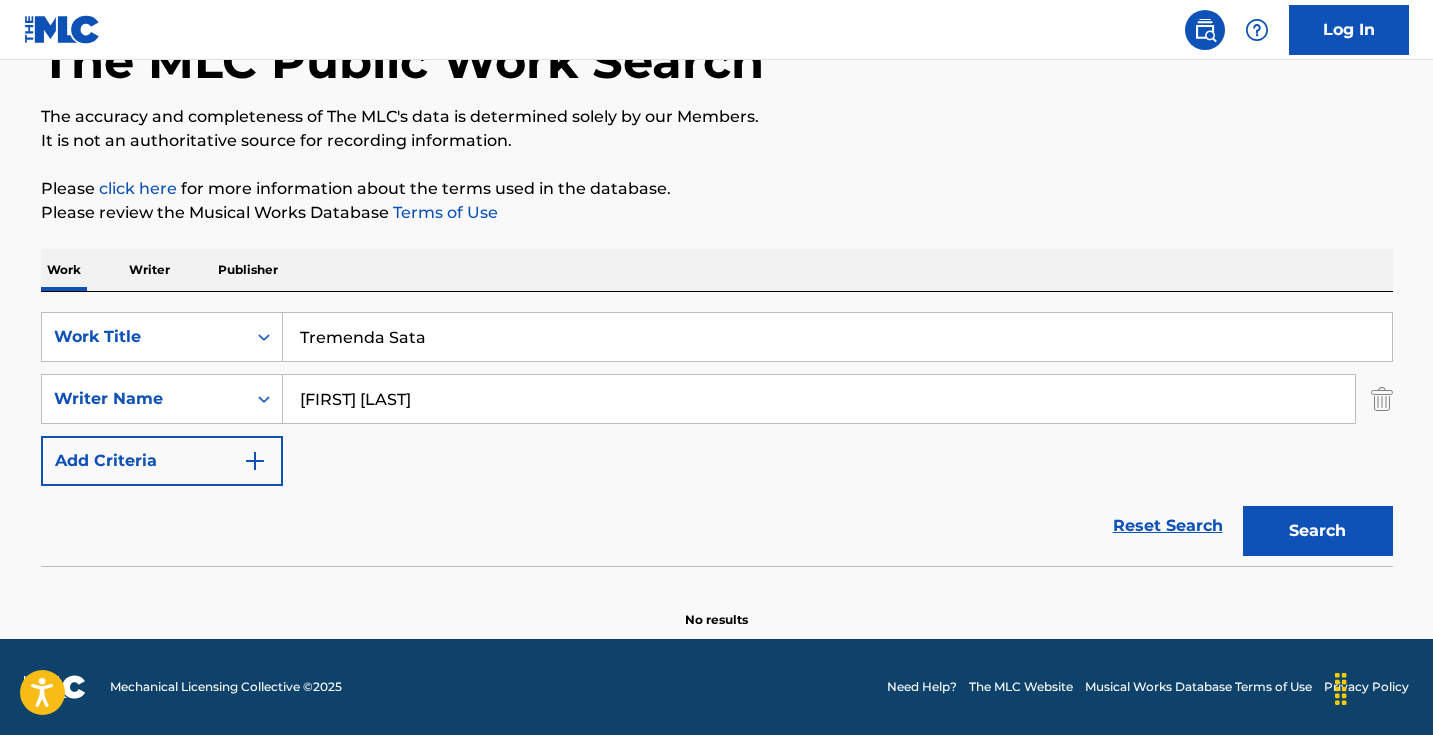 click on "[FIRST] [LAST]" at bounding box center [819, 399] 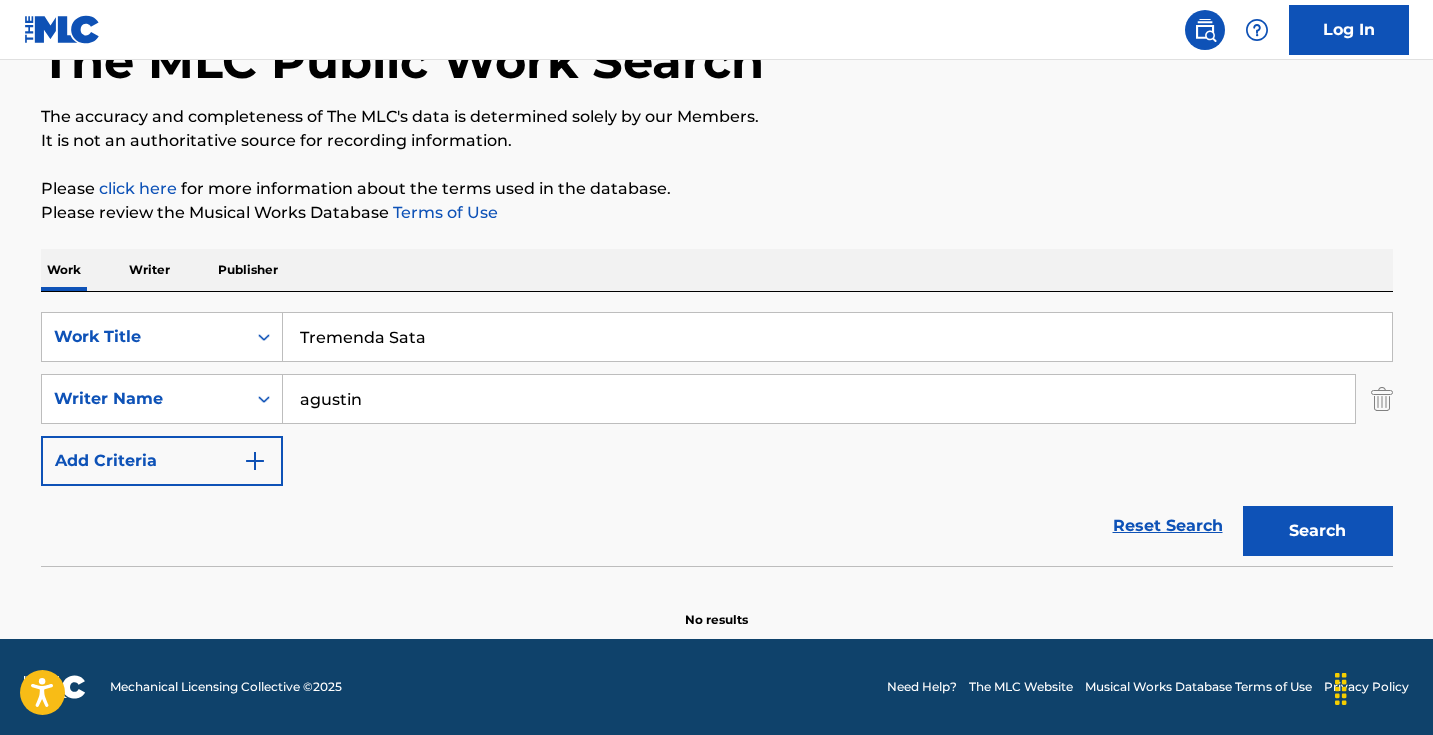 type on "agustin" 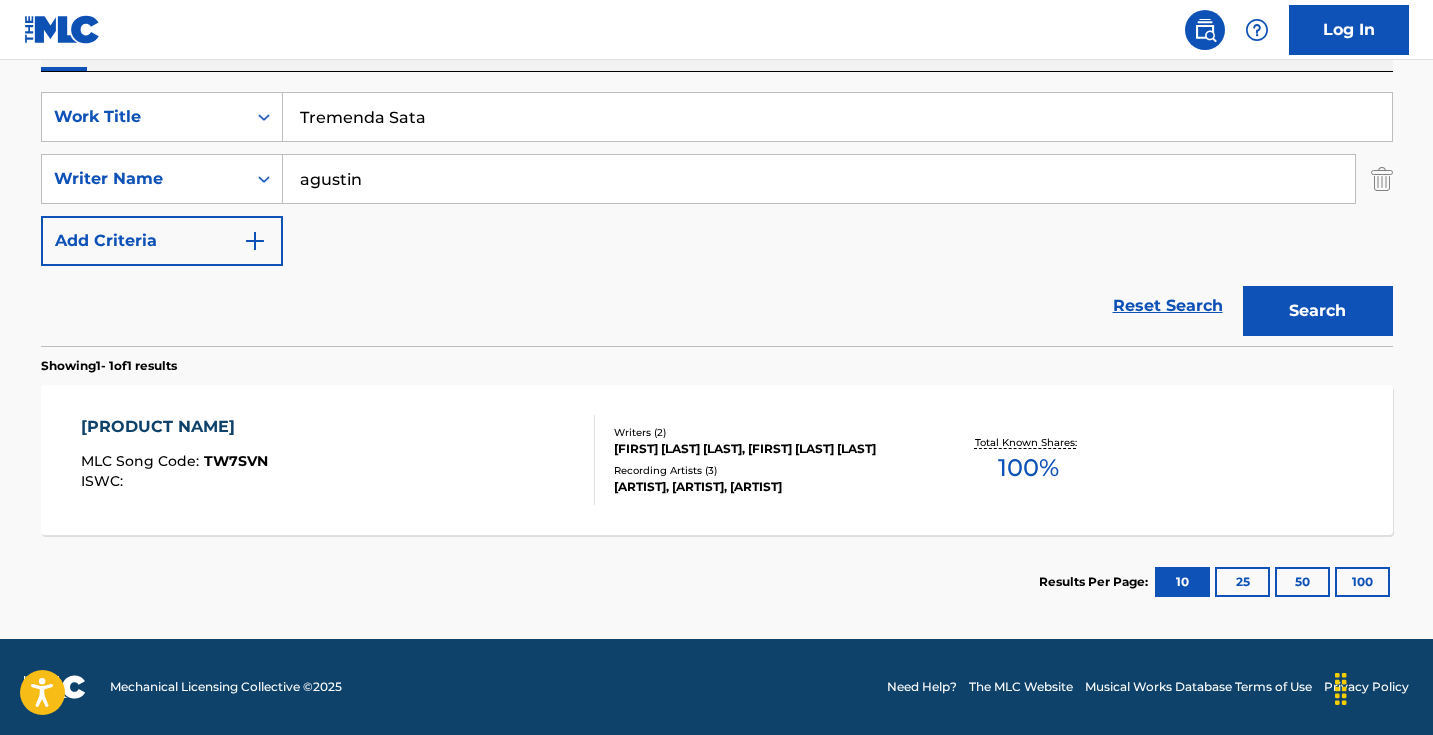 scroll, scrollTop: 353, scrollLeft: 0, axis: vertical 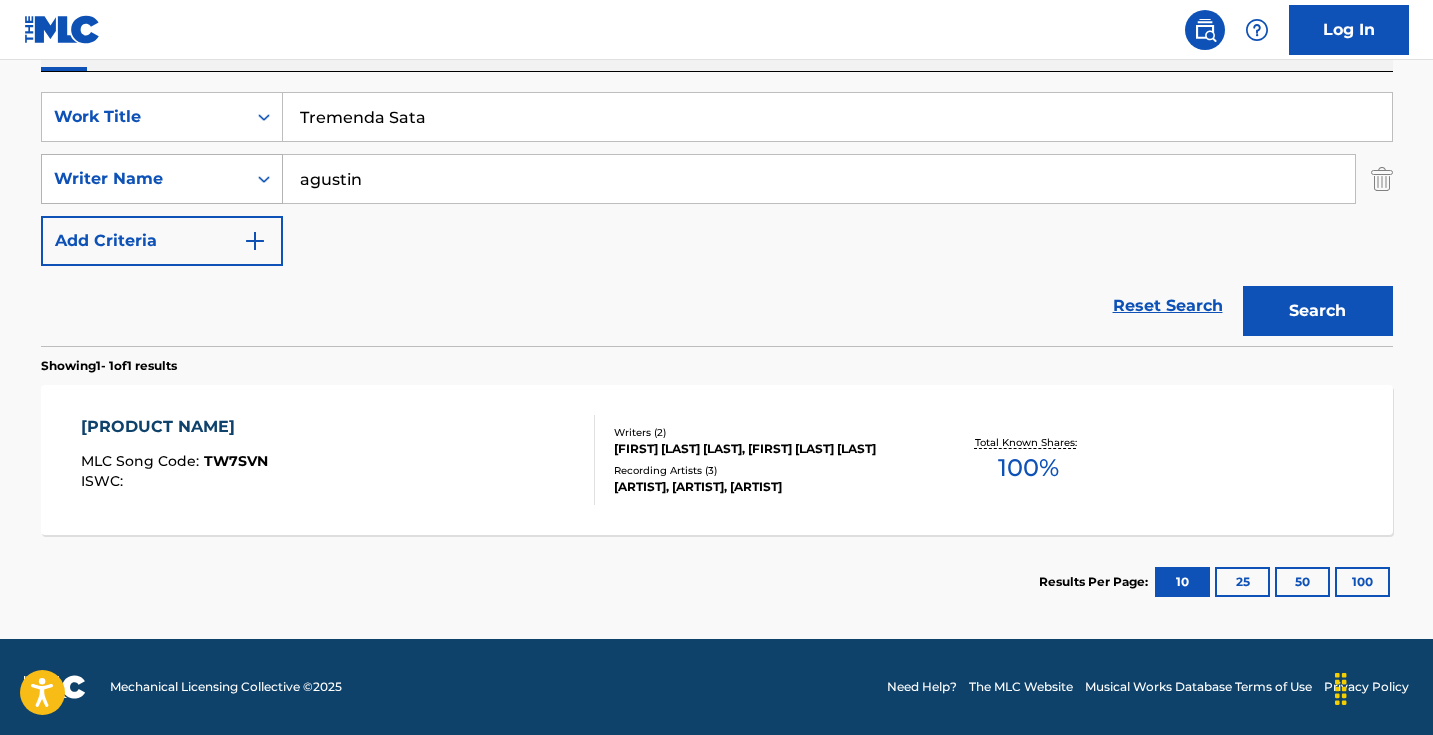 drag, startPoint x: 480, startPoint y: 181, endPoint x: 213, endPoint y: 181, distance: 267 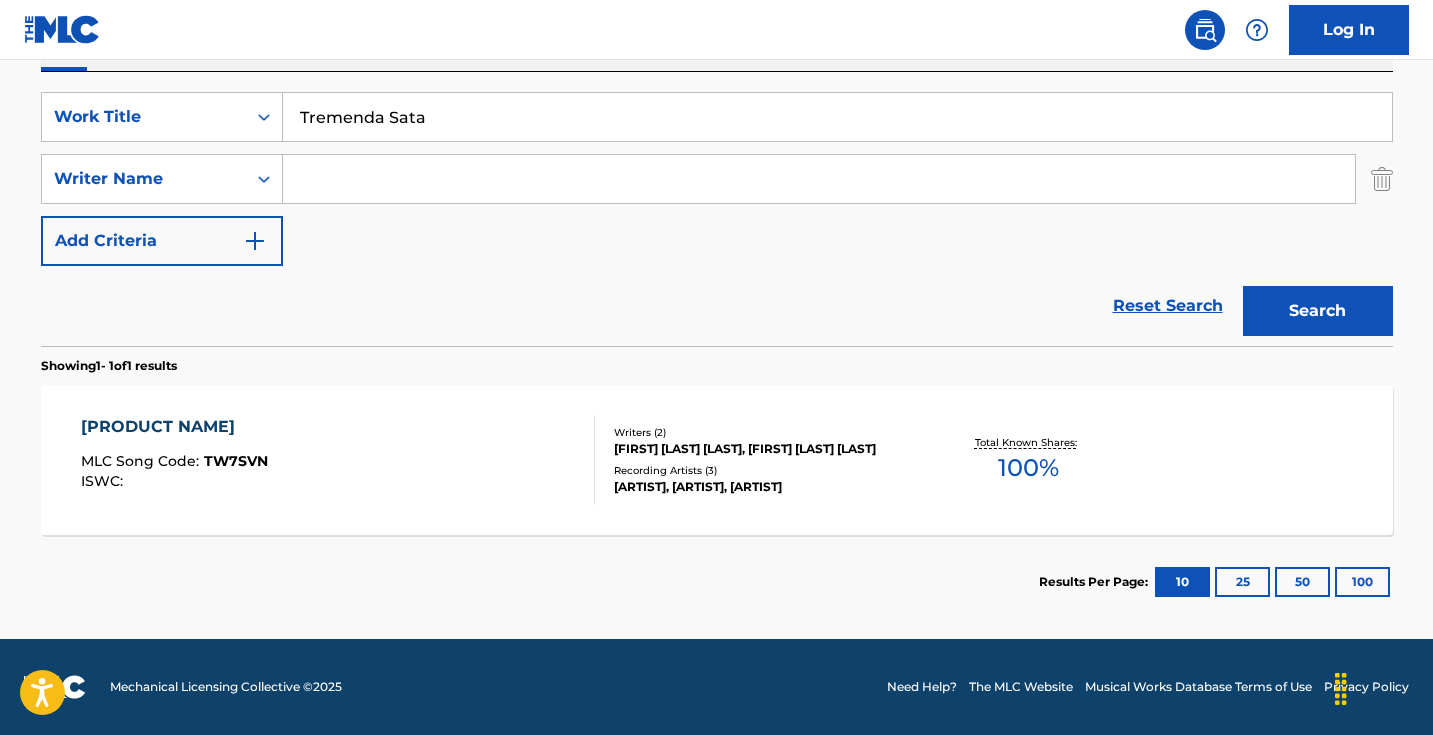 type 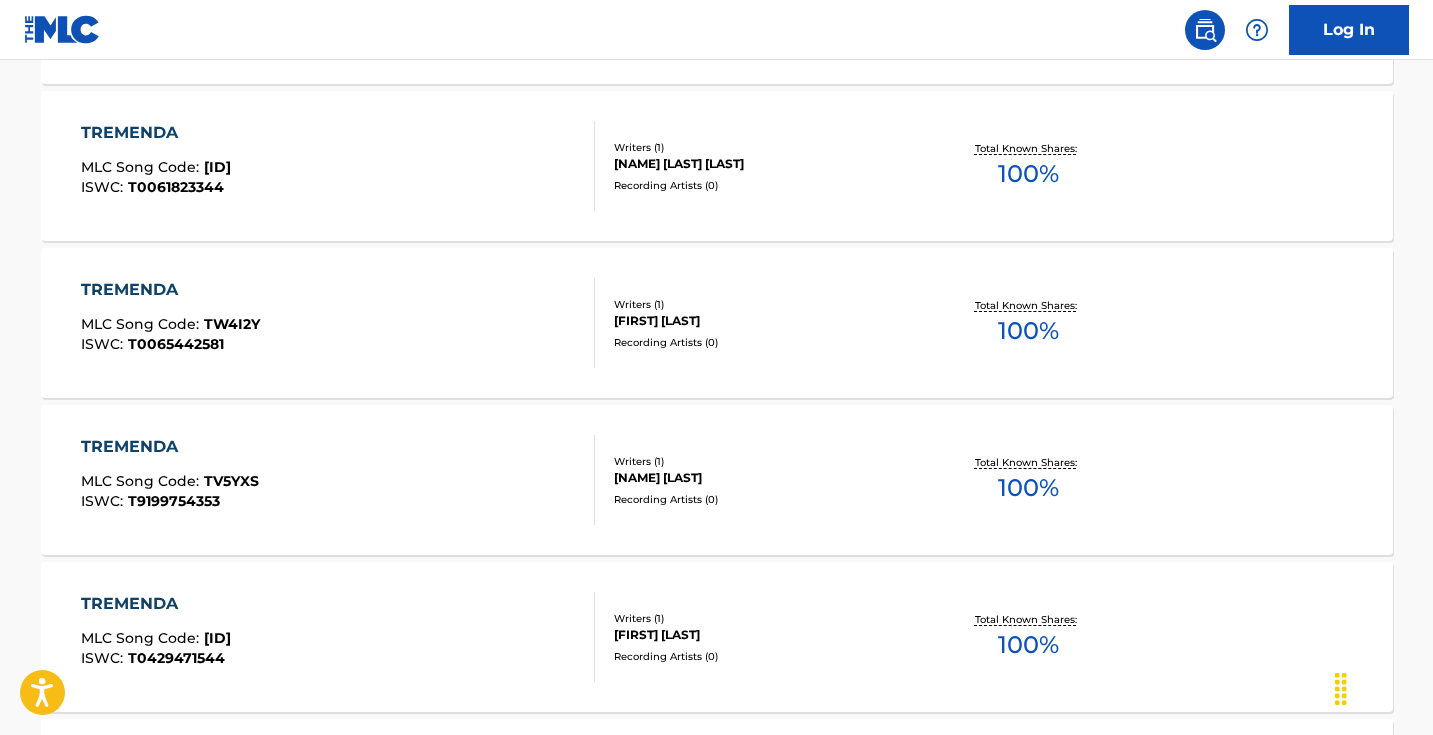 scroll, scrollTop: 531, scrollLeft: 0, axis: vertical 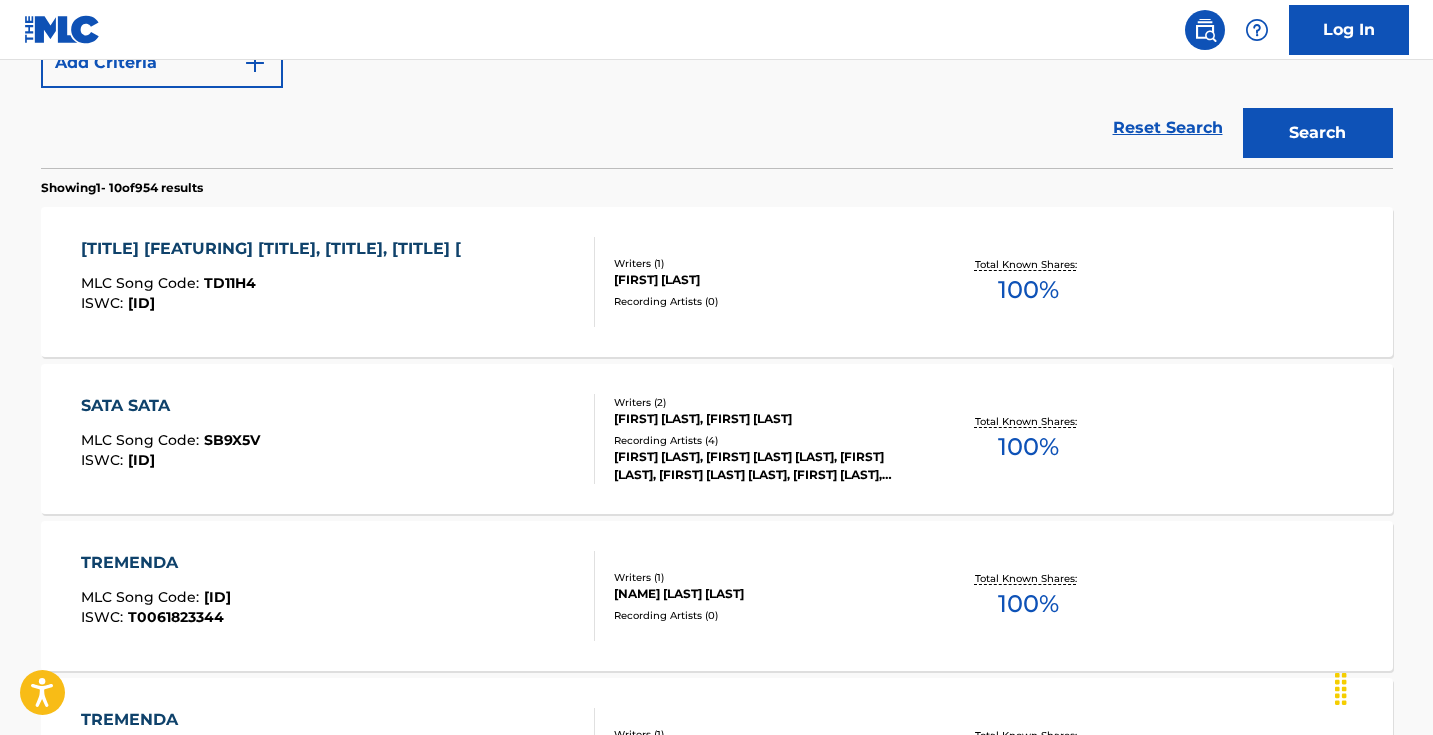 click on "[CODE] : [CODE]" at bounding box center (276, 286) 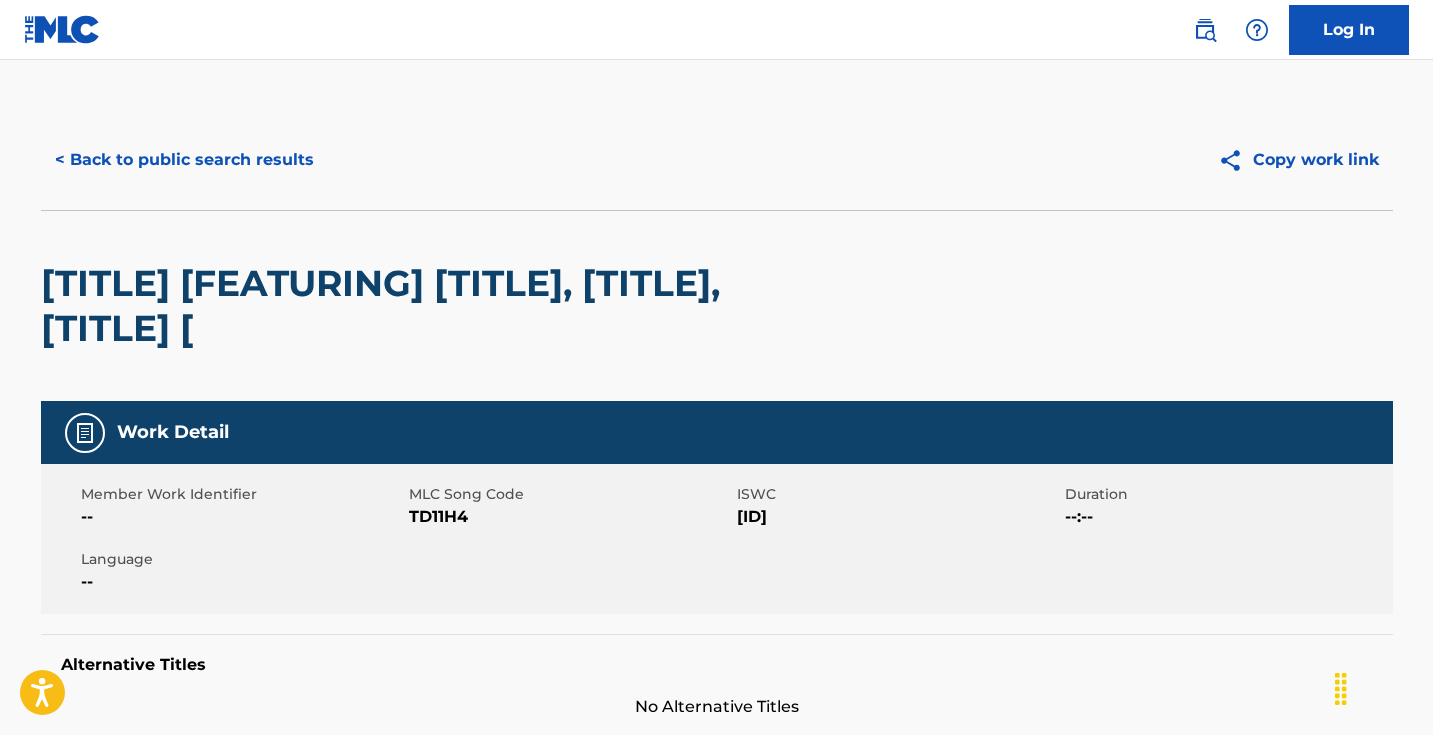 scroll, scrollTop: 150, scrollLeft: 0, axis: vertical 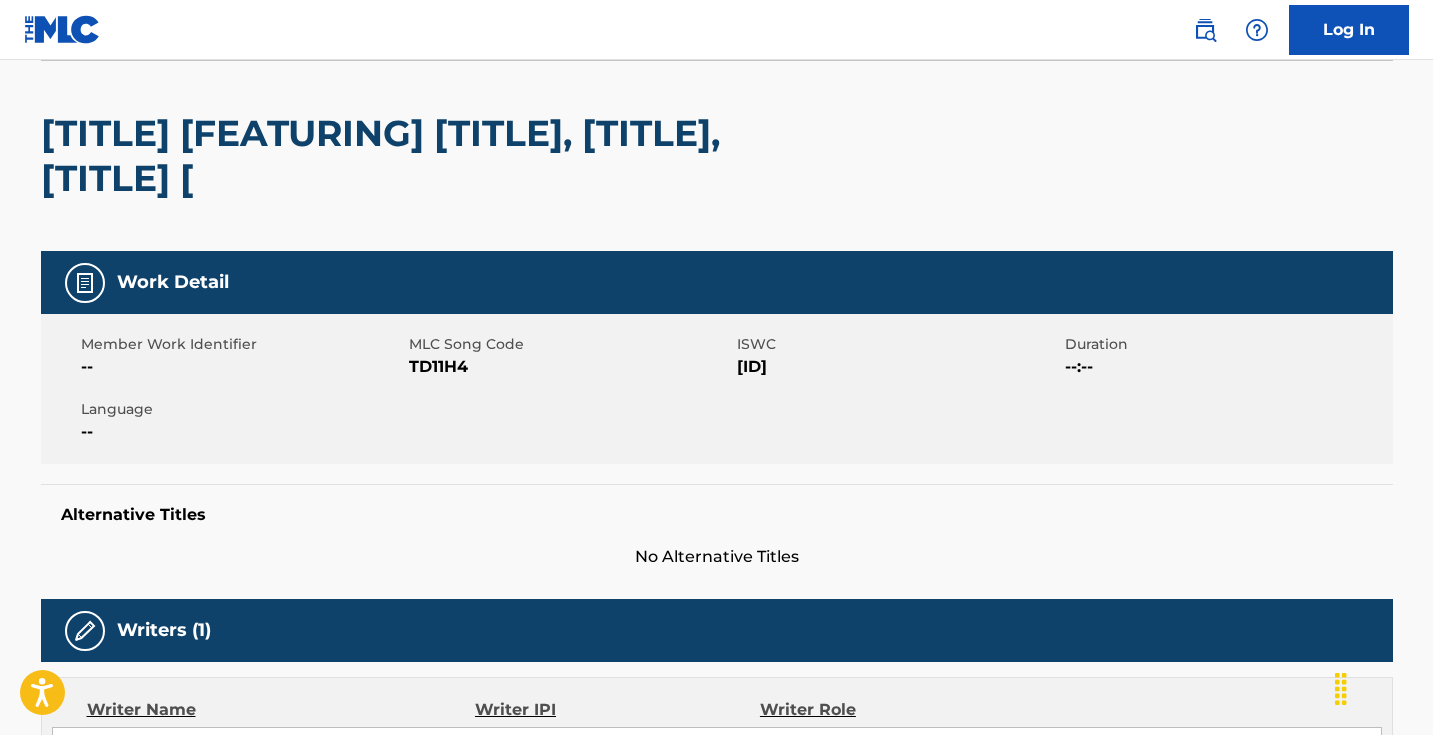 click on "TD11H4" at bounding box center [570, 367] 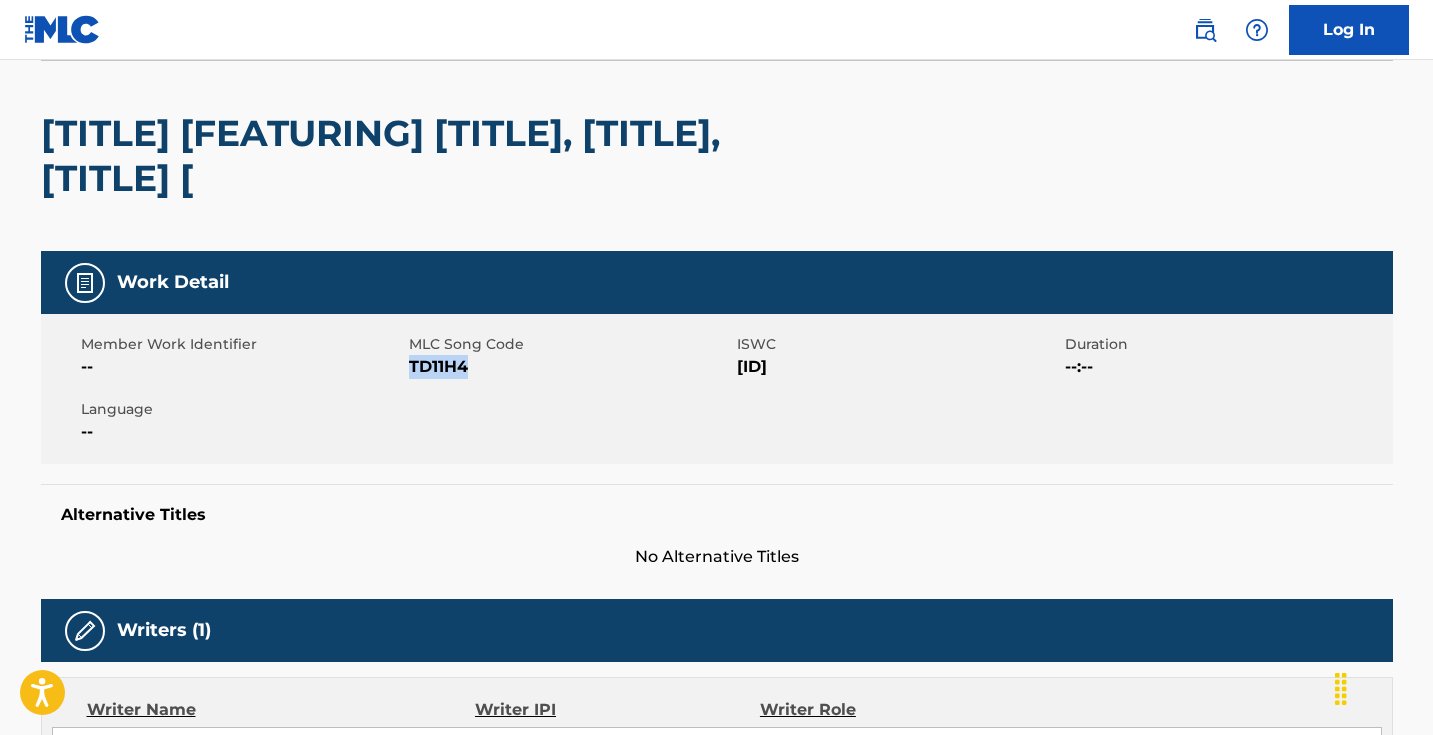 click on "TD11H4" at bounding box center (570, 367) 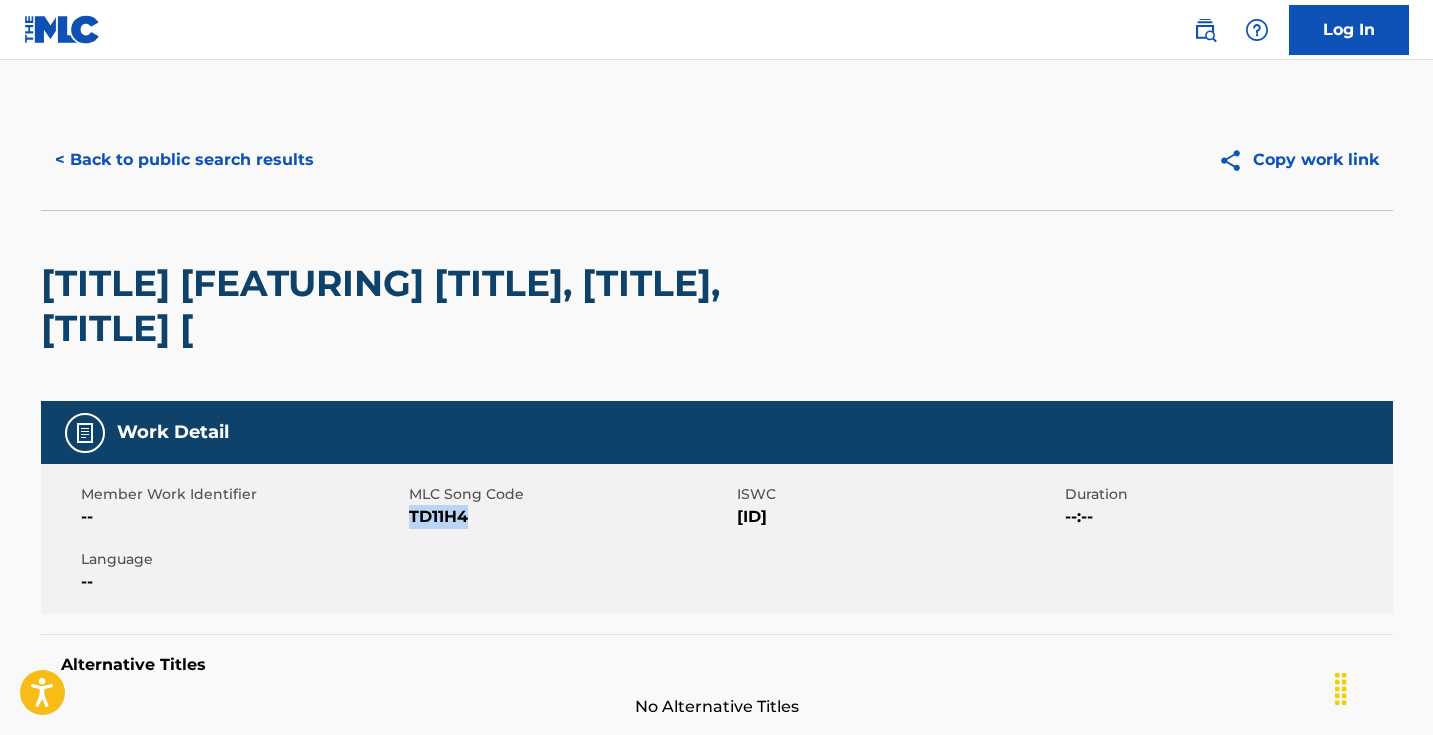 scroll, scrollTop: -1, scrollLeft: 0, axis: vertical 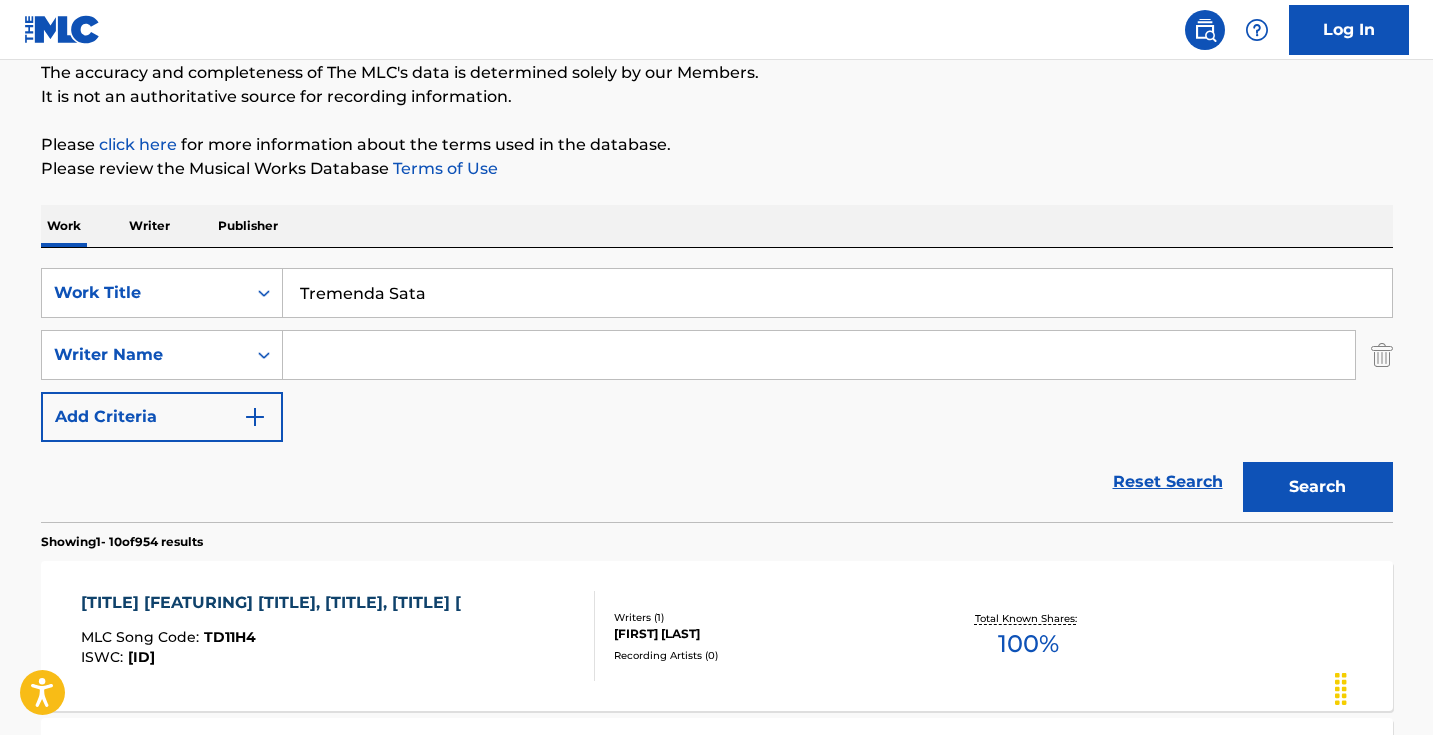 click on "Tremenda Sata" at bounding box center [837, 293] 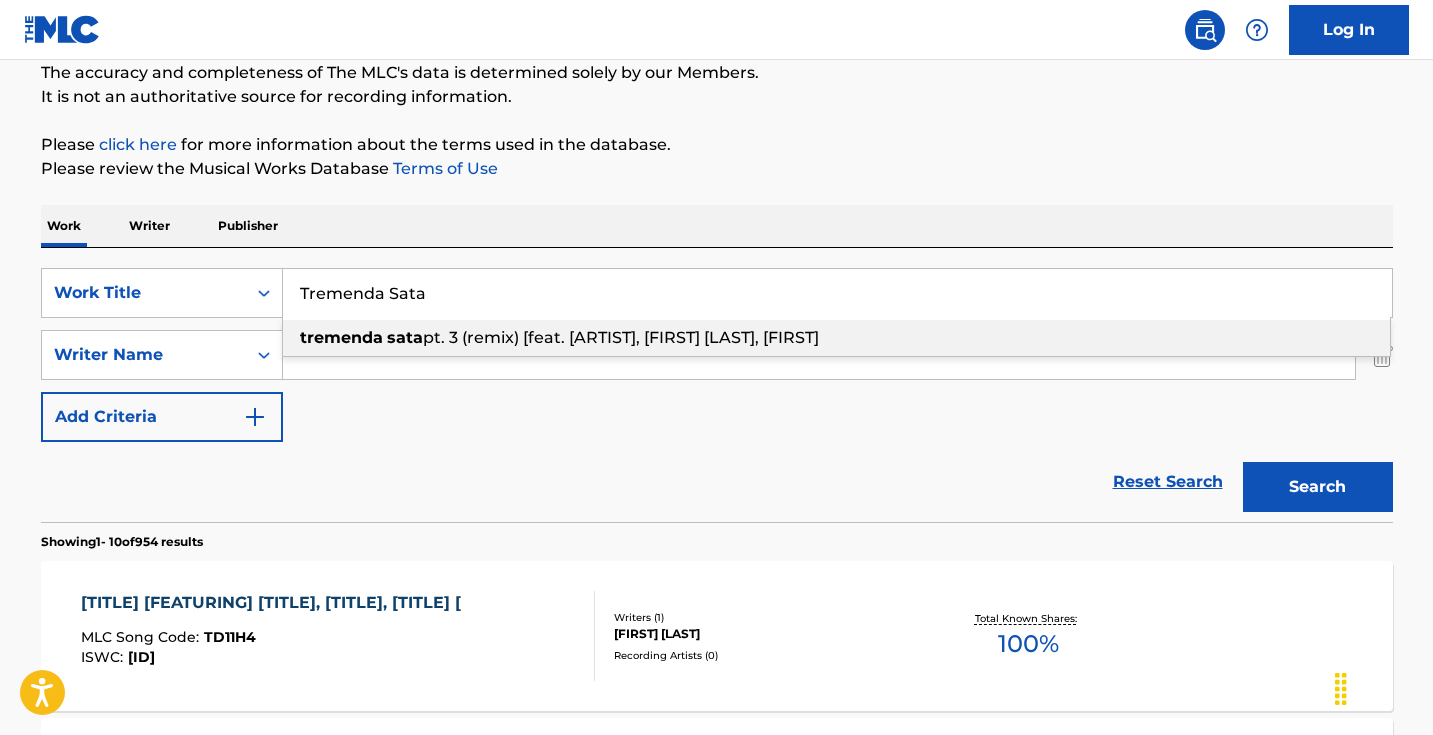 paste on "Estamo Aqui" 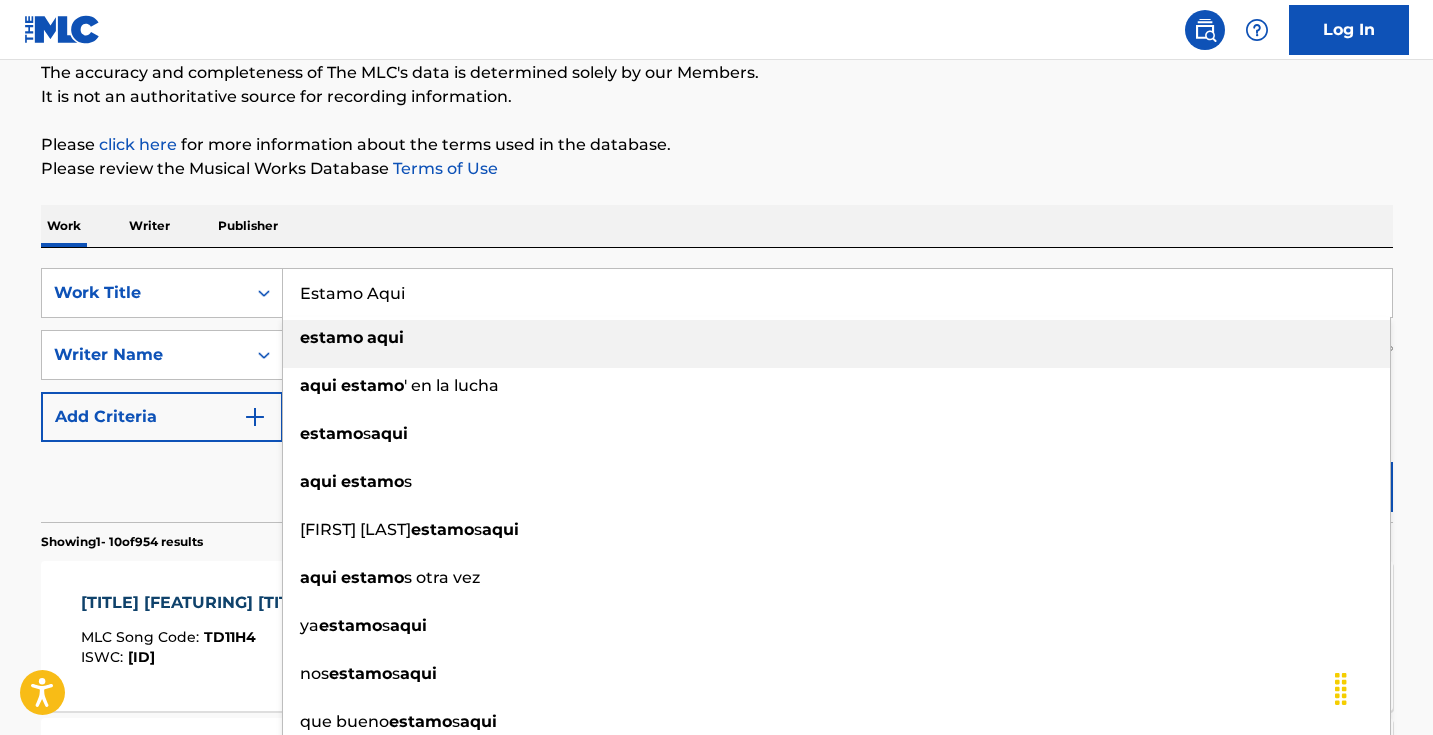type on "estamo aqui" 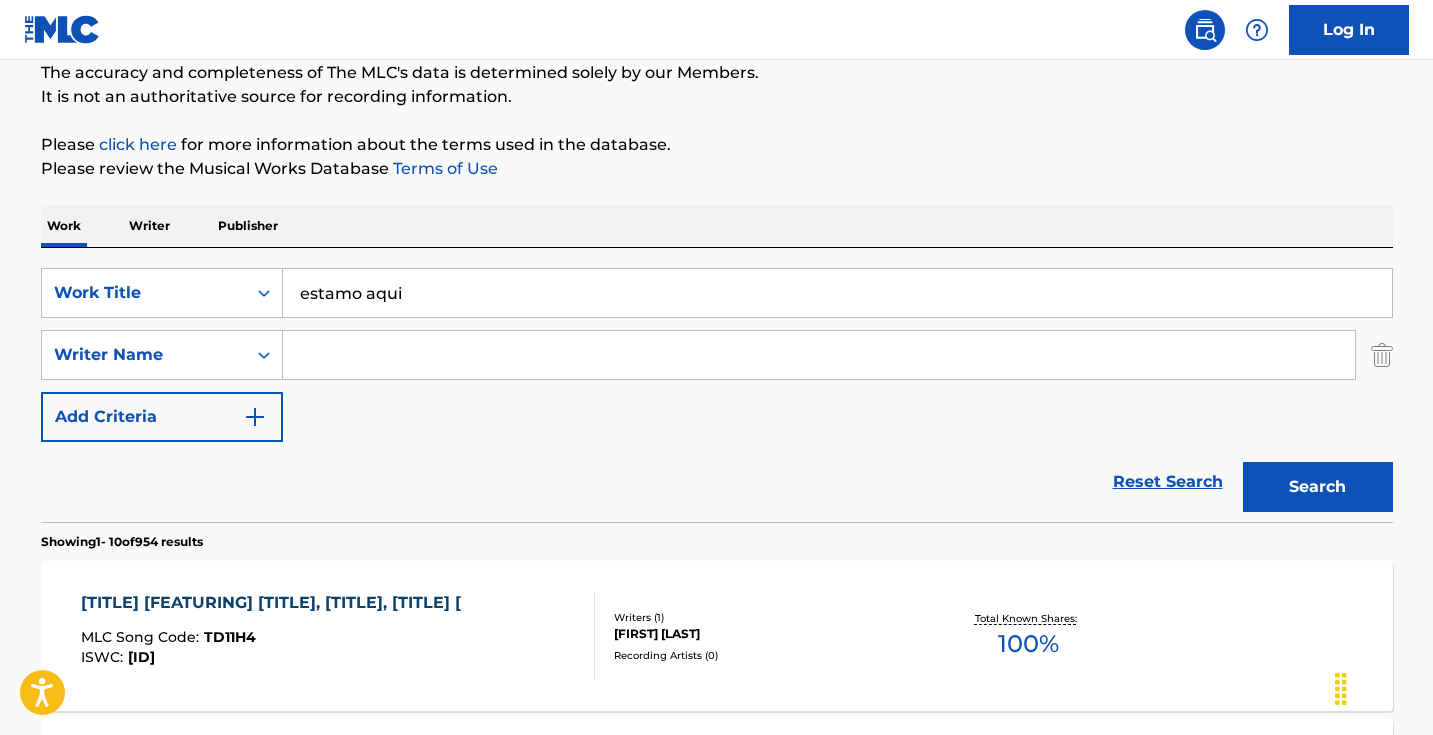 click on "Search" at bounding box center (1318, 487) 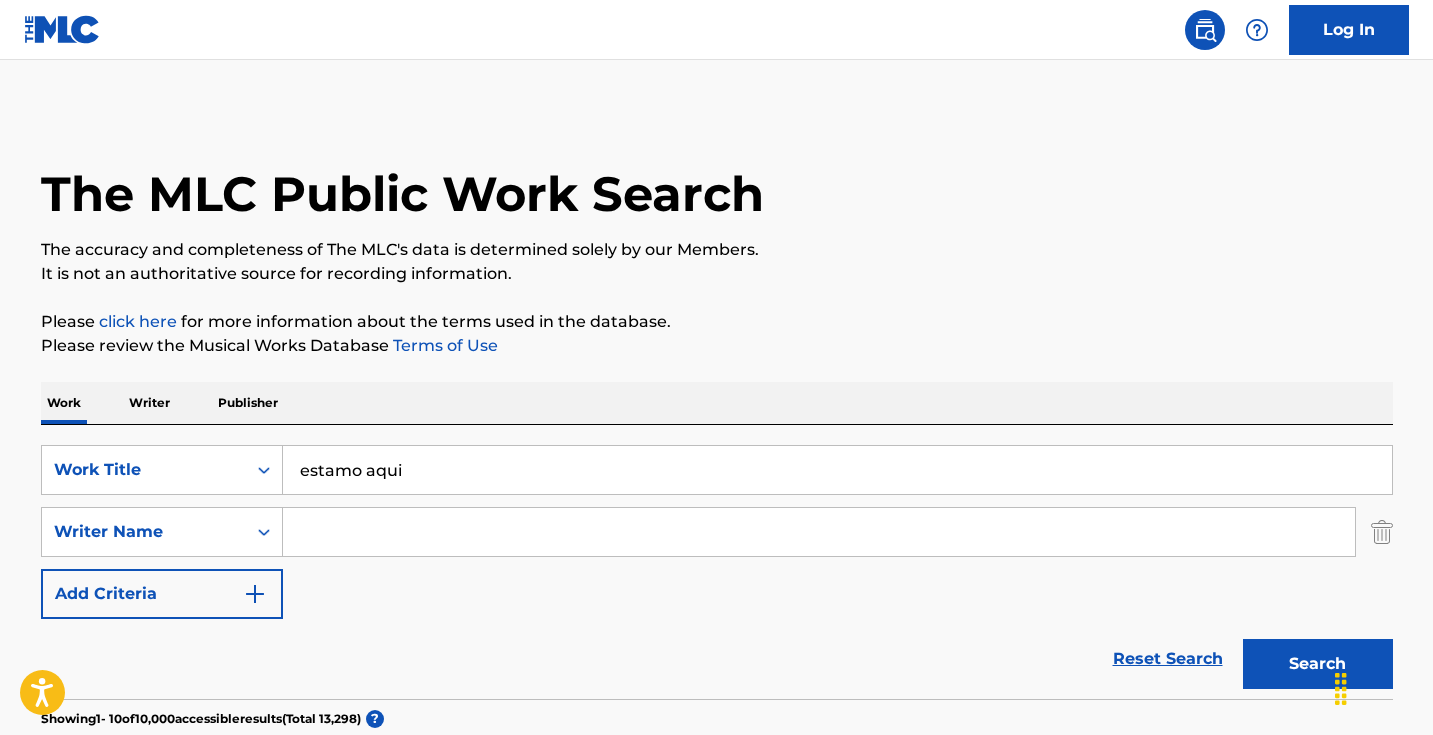 scroll, scrollTop: -1, scrollLeft: 0, axis: vertical 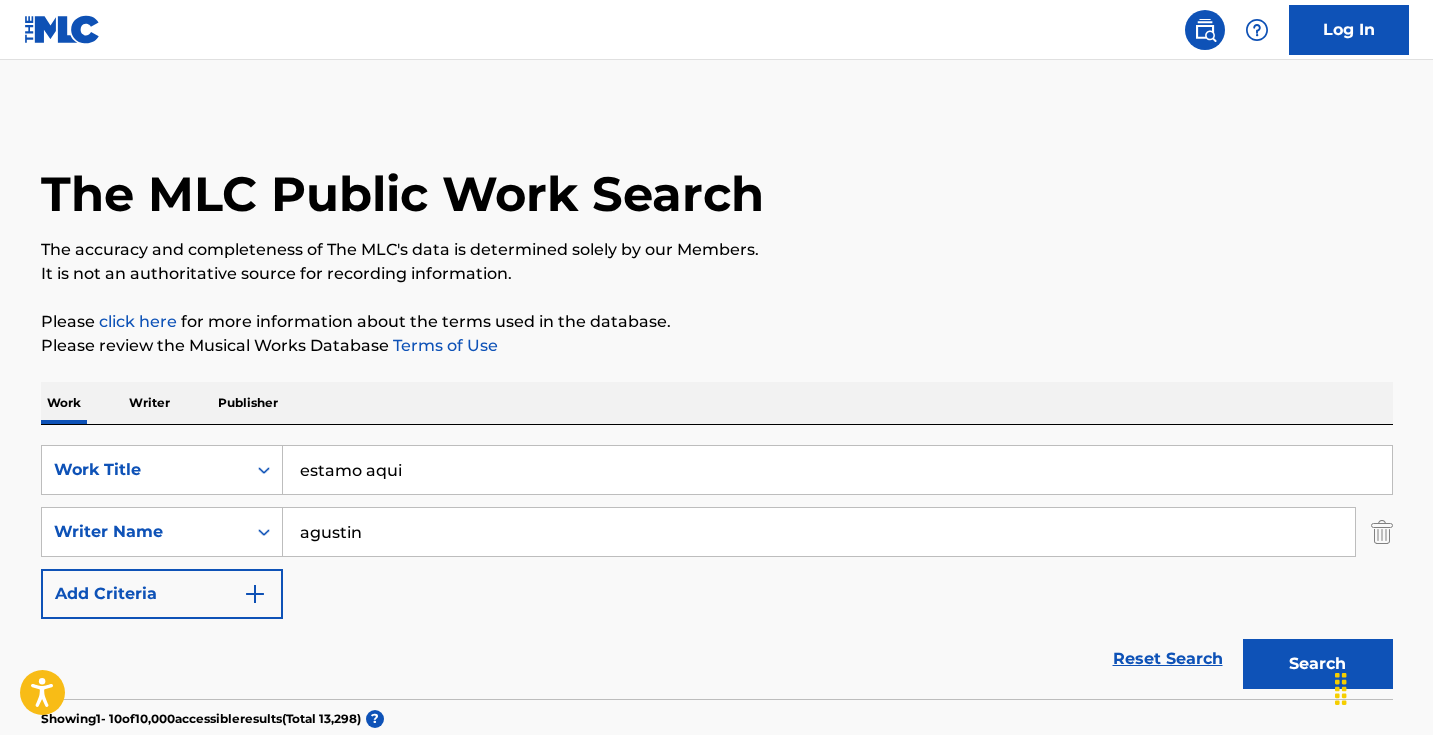 click on "Search" at bounding box center (1318, 664) 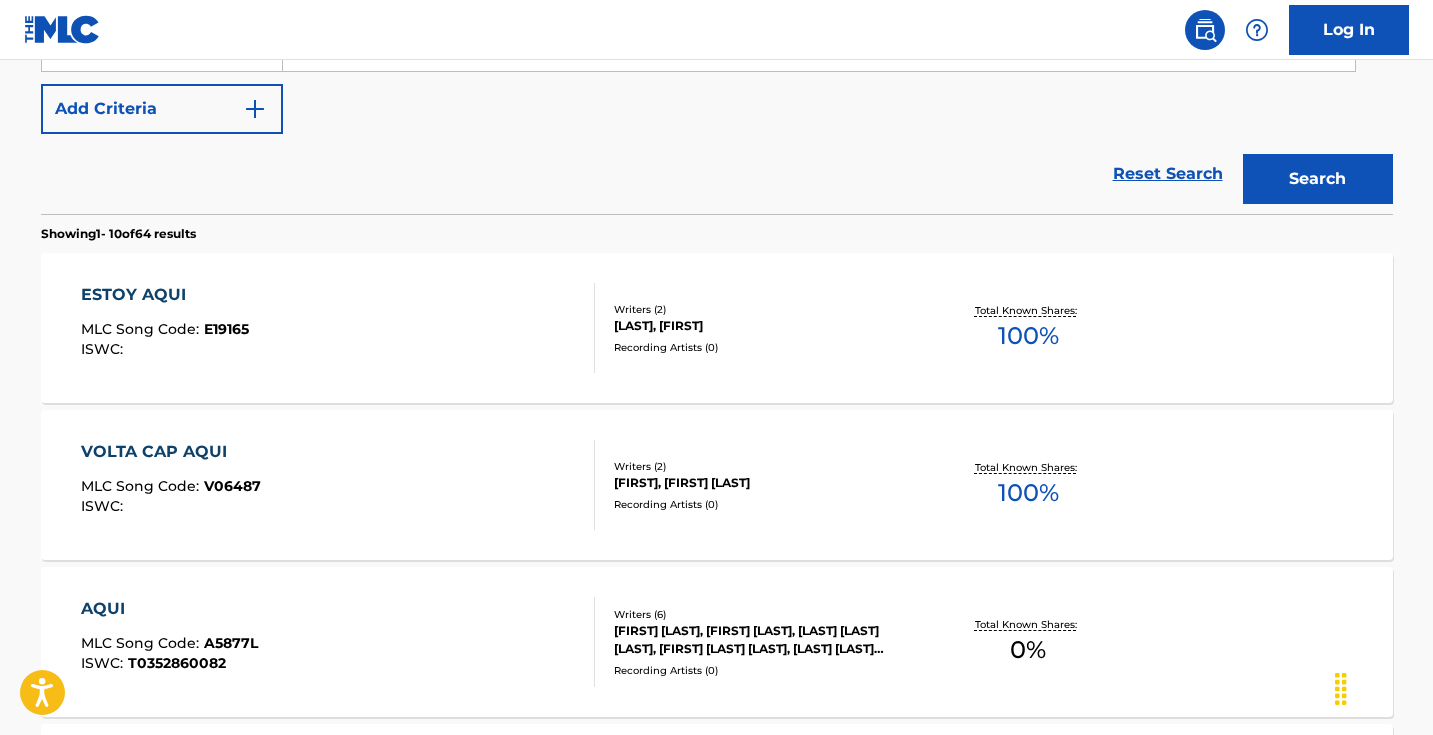 scroll, scrollTop: 173, scrollLeft: 0, axis: vertical 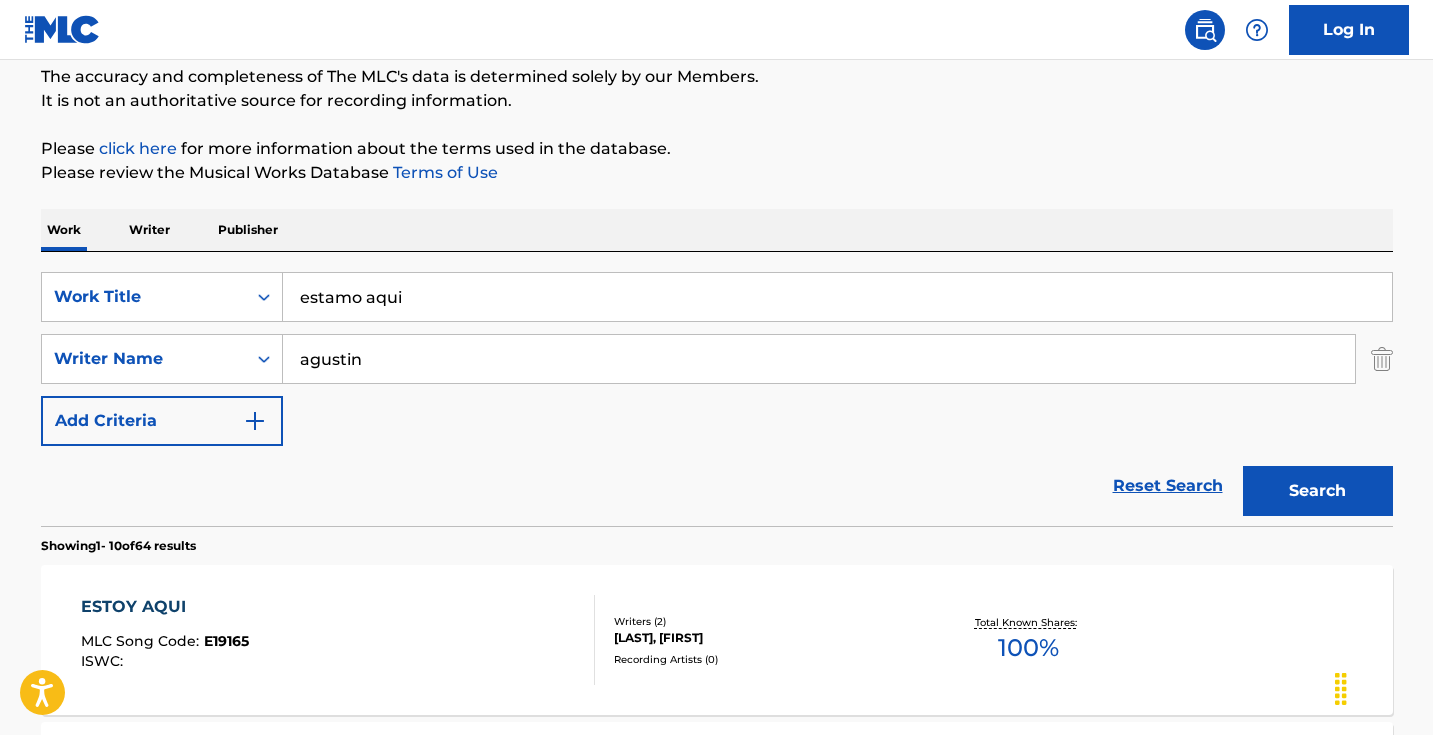 click on "agustin" at bounding box center [819, 359] 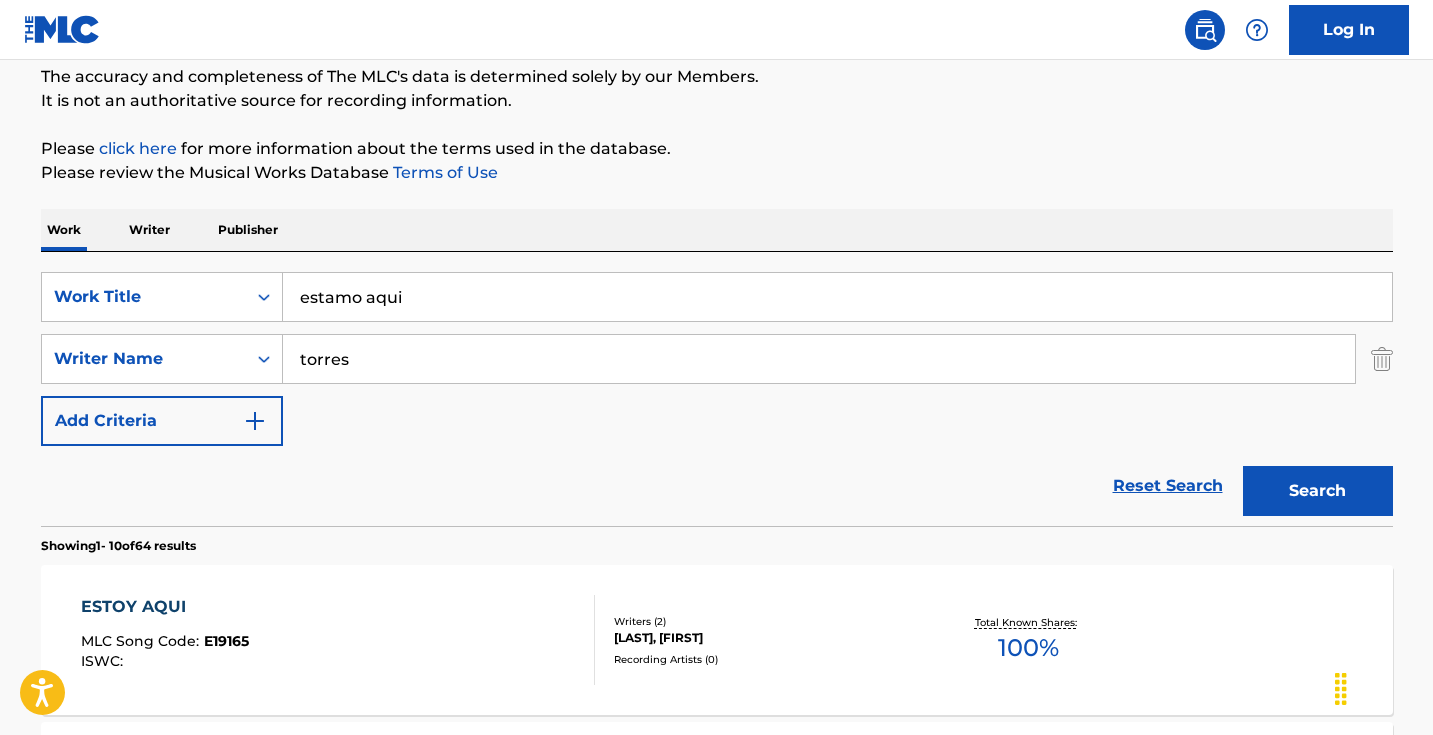 click on "Search" at bounding box center (1318, 491) 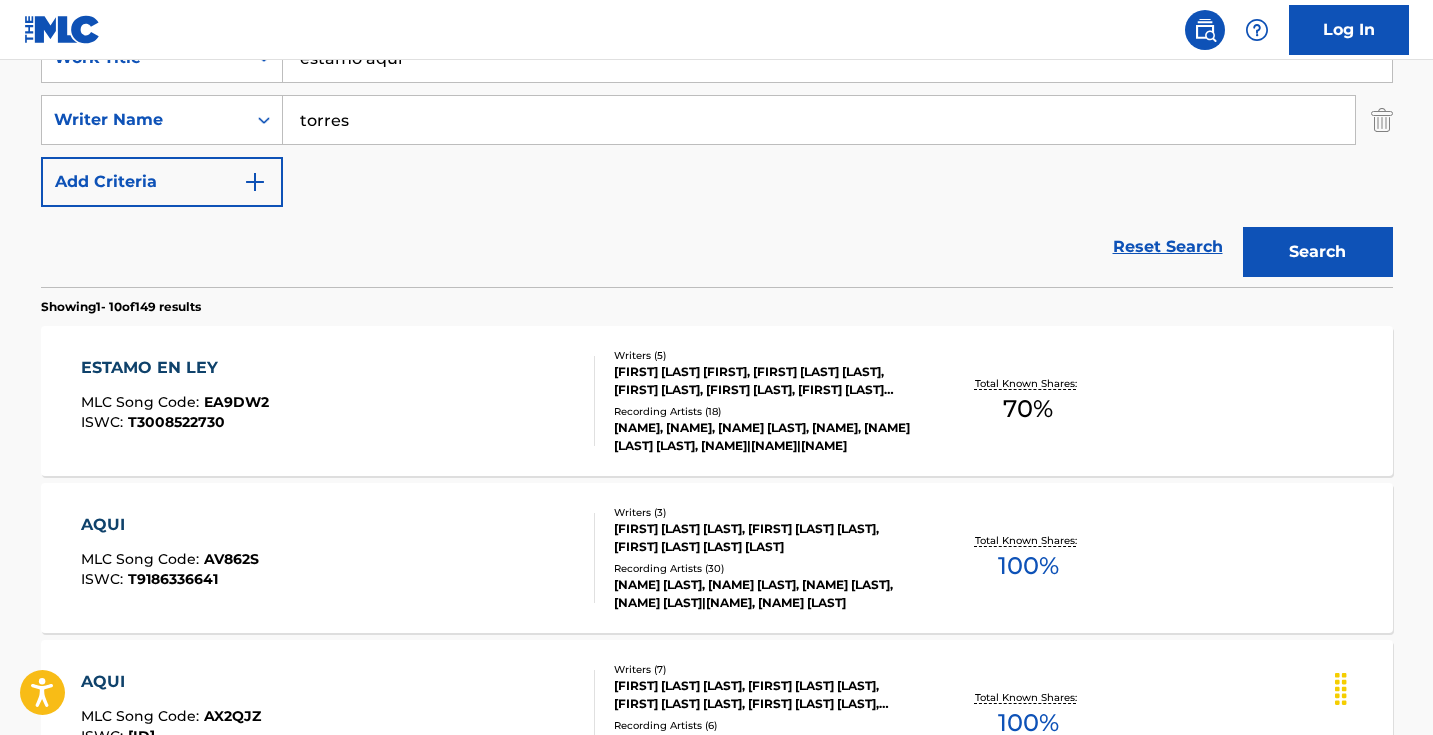 scroll, scrollTop: 312, scrollLeft: 0, axis: vertical 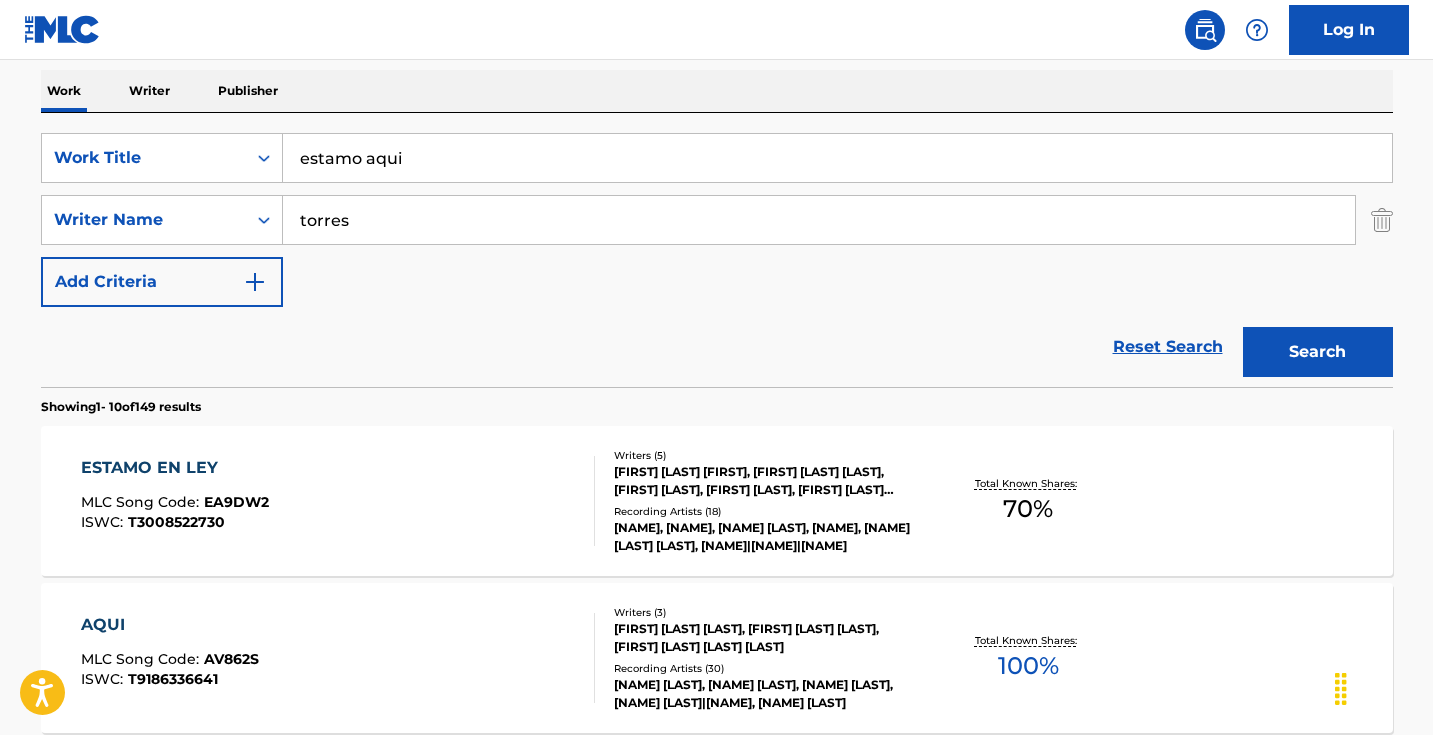 click on "torres" at bounding box center (819, 220) 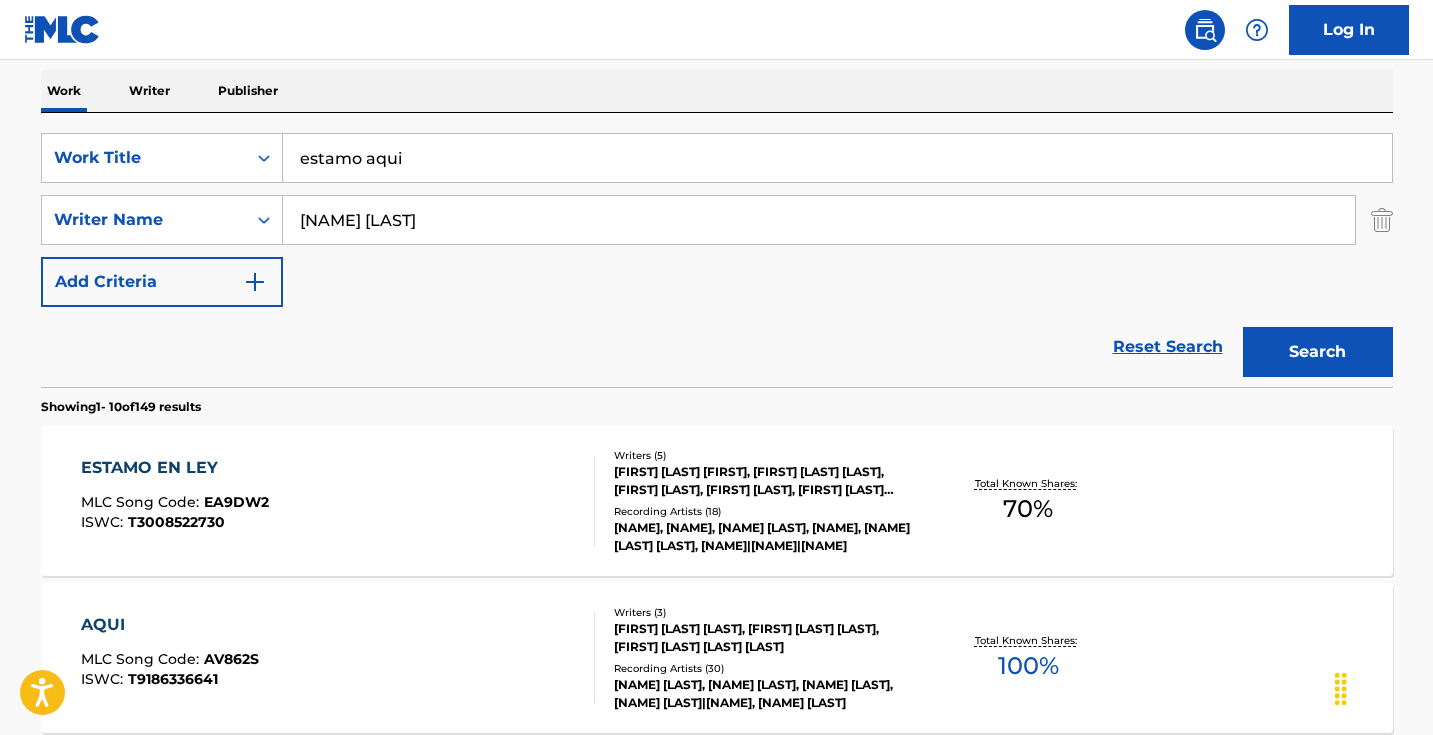 click on "Search" at bounding box center (1318, 352) 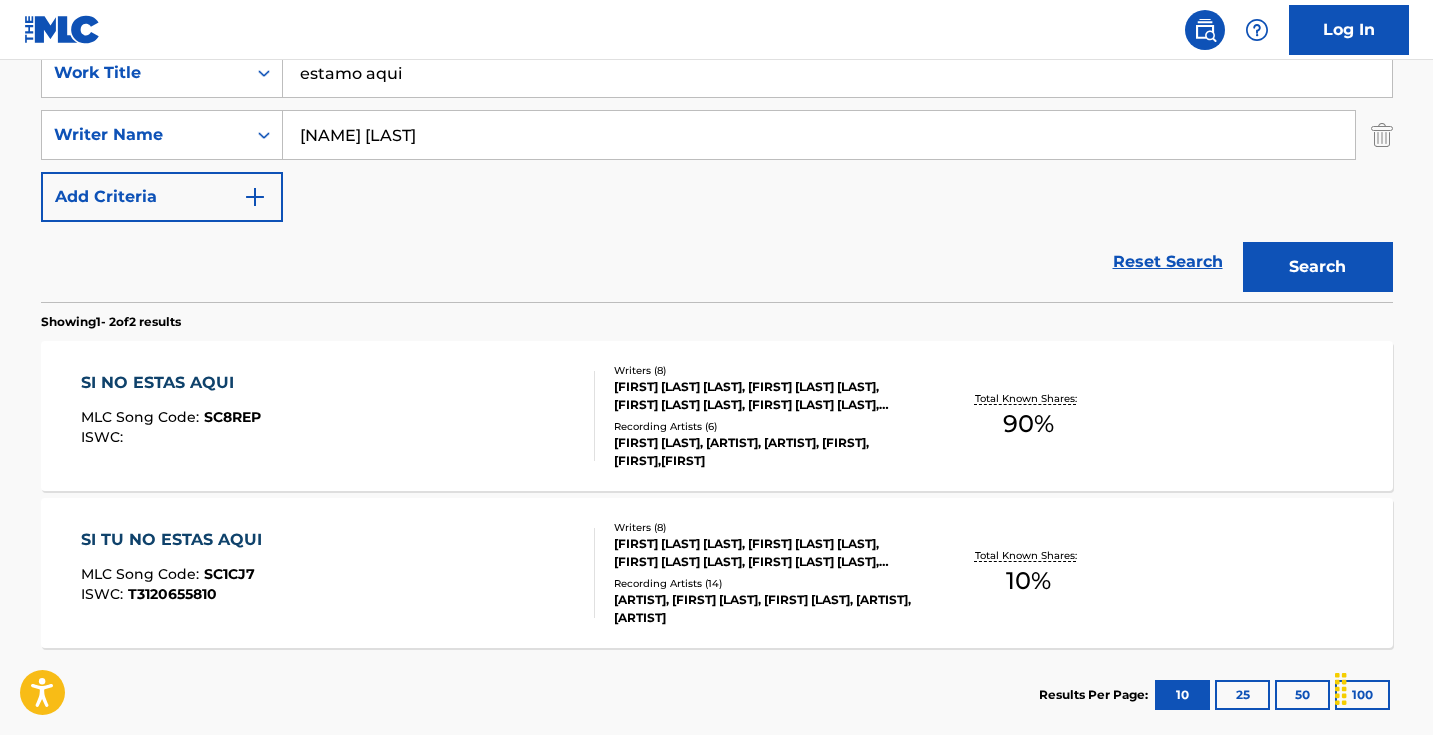 scroll, scrollTop: 279, scrollLeft: 0, axis: vertical 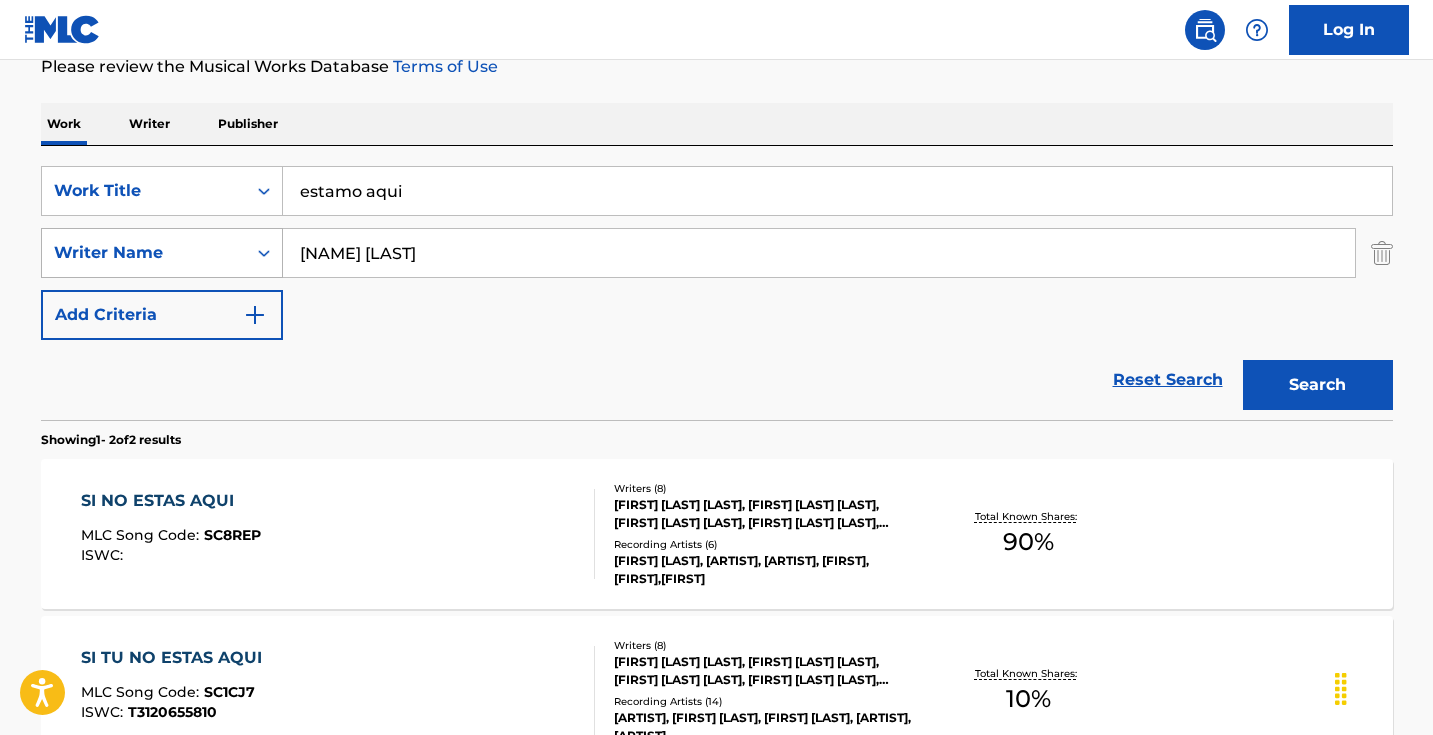drag, startPoint x: 417, startPoint y: 258, endPoint x: 174, endPoint y: 232, distance: 244.387 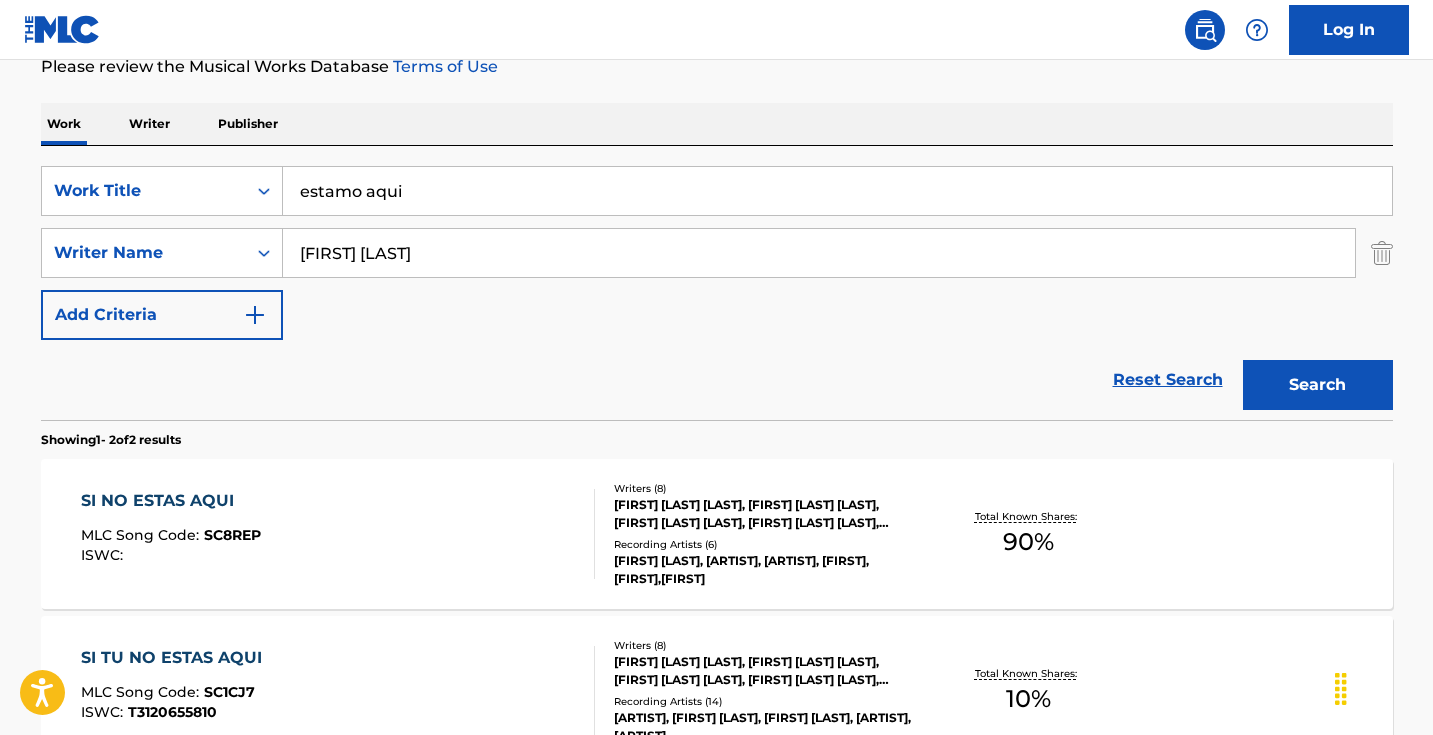 click on "Search" at bounding box center (1318, 385) 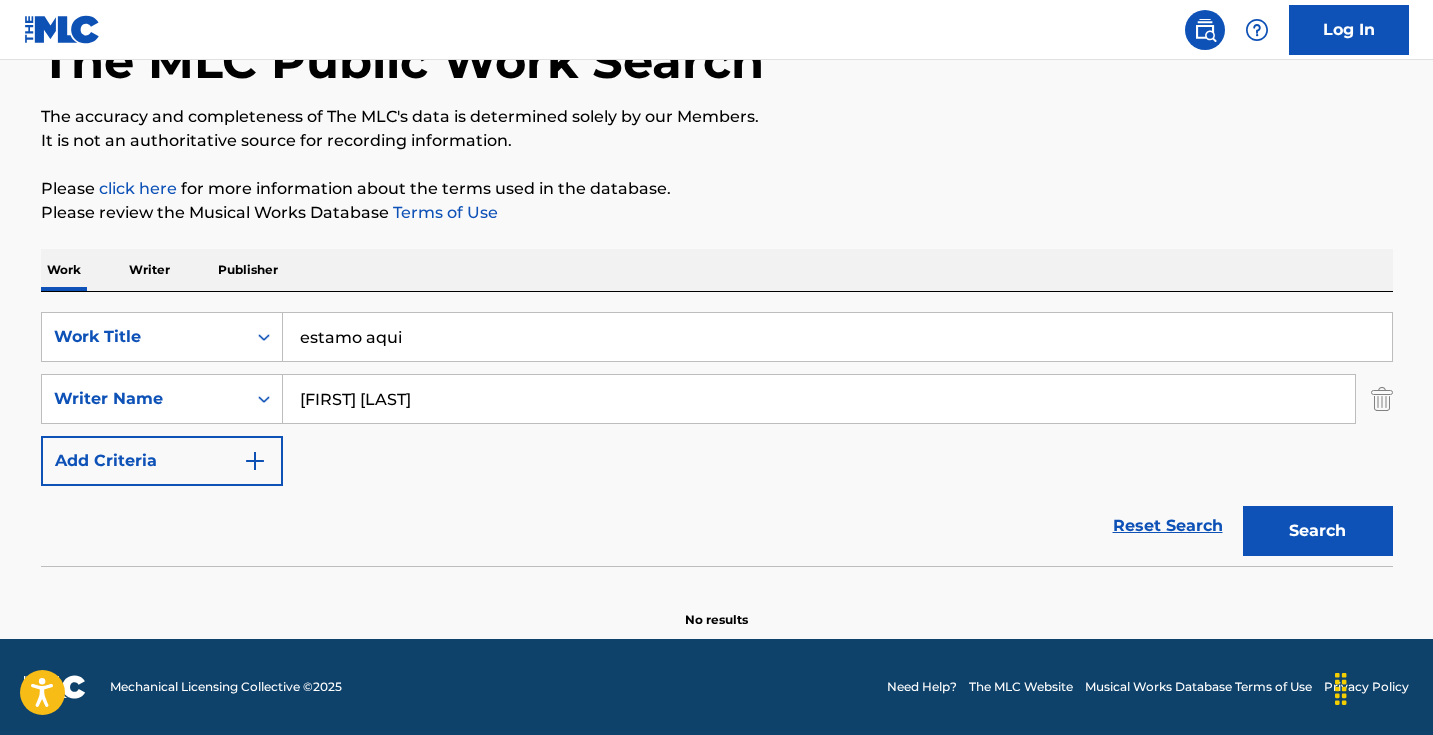 scroll, scrollTop: 133, scrollLeft: 0, axis: vertical 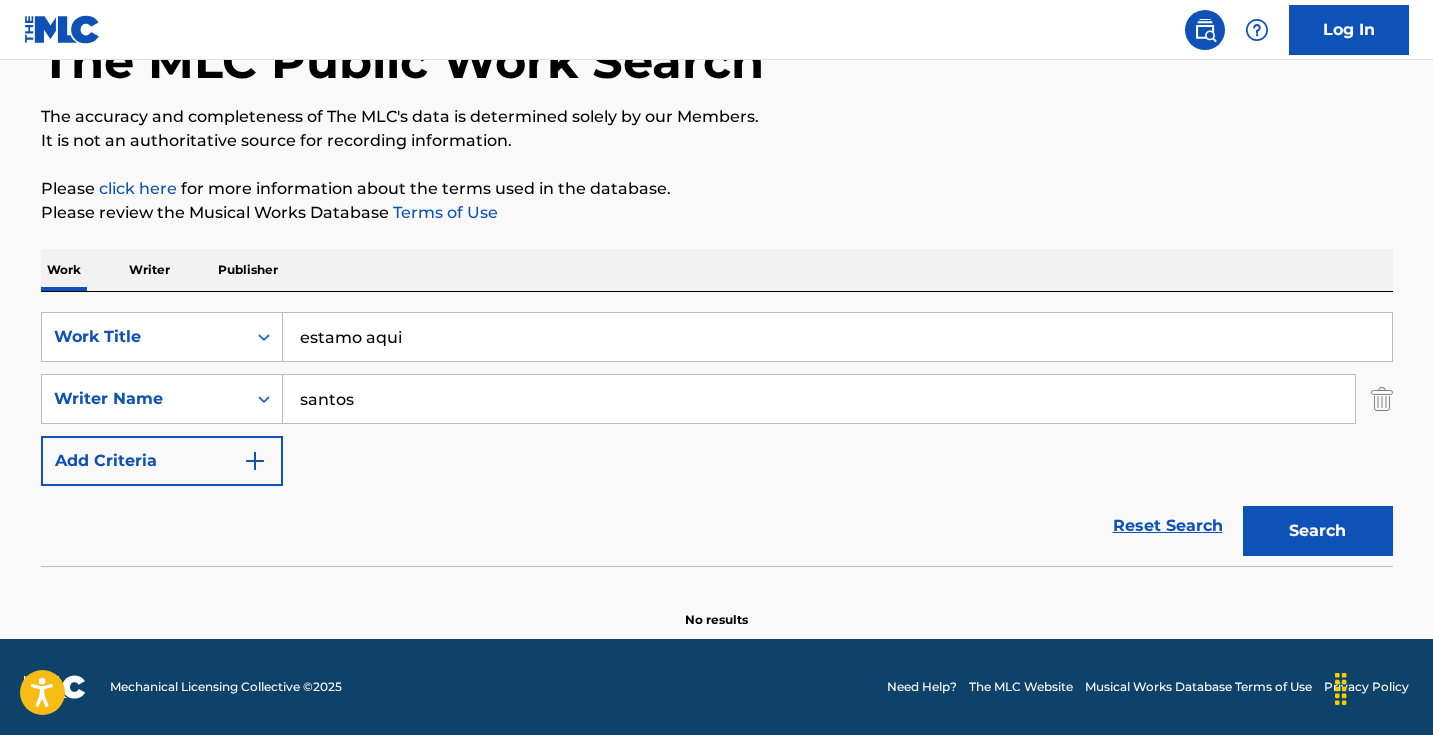 click on "Search" at bounding box center (1318, 531) 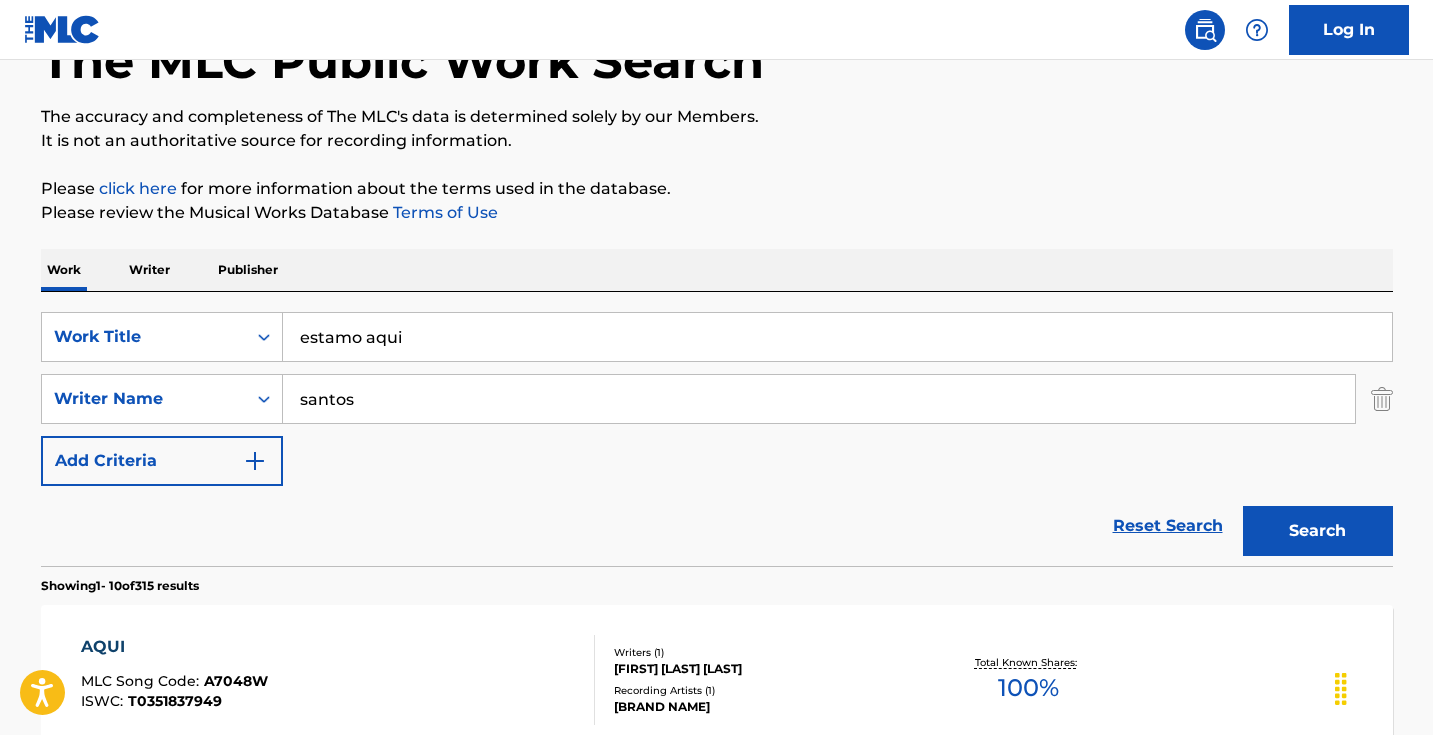 click on "santos" at bounding box center (819, 399) 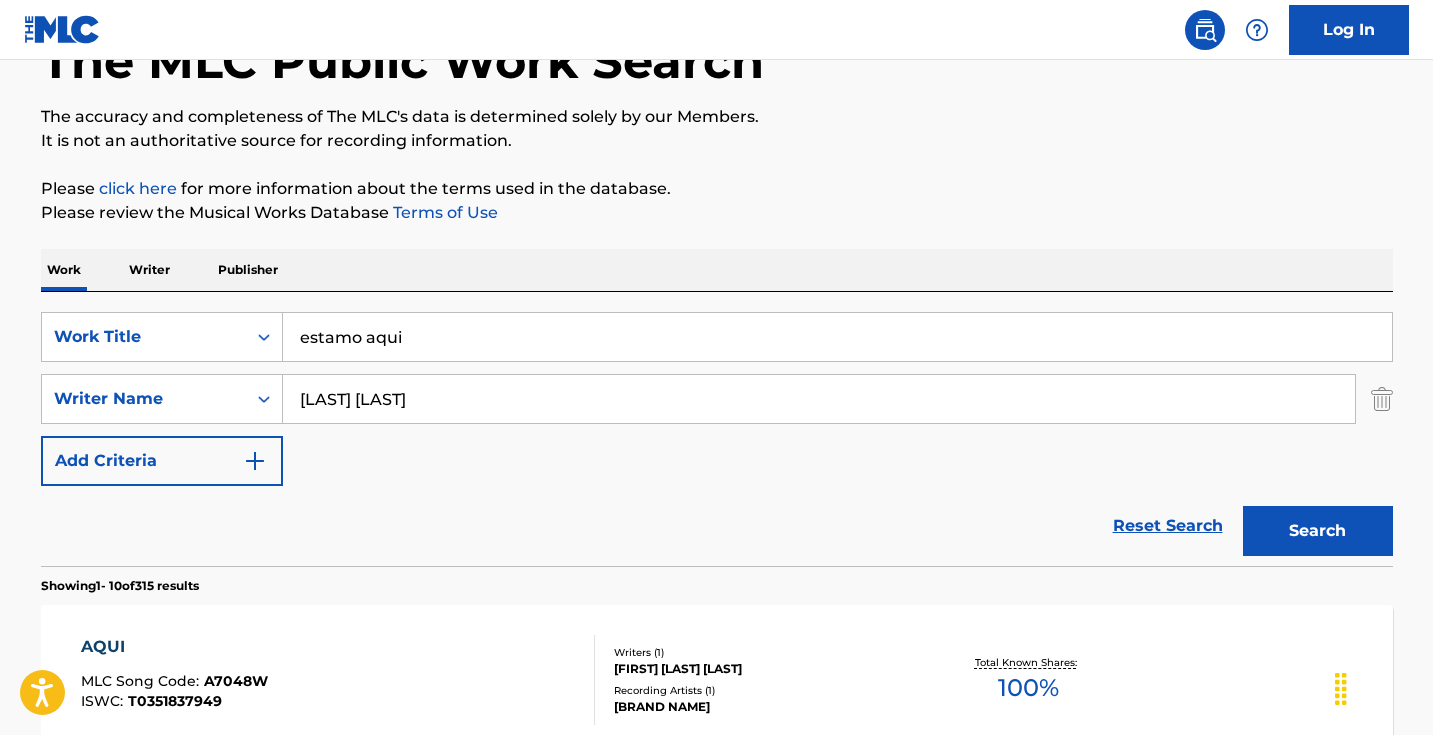 click on "Search" at bounding box center [1318, 531] 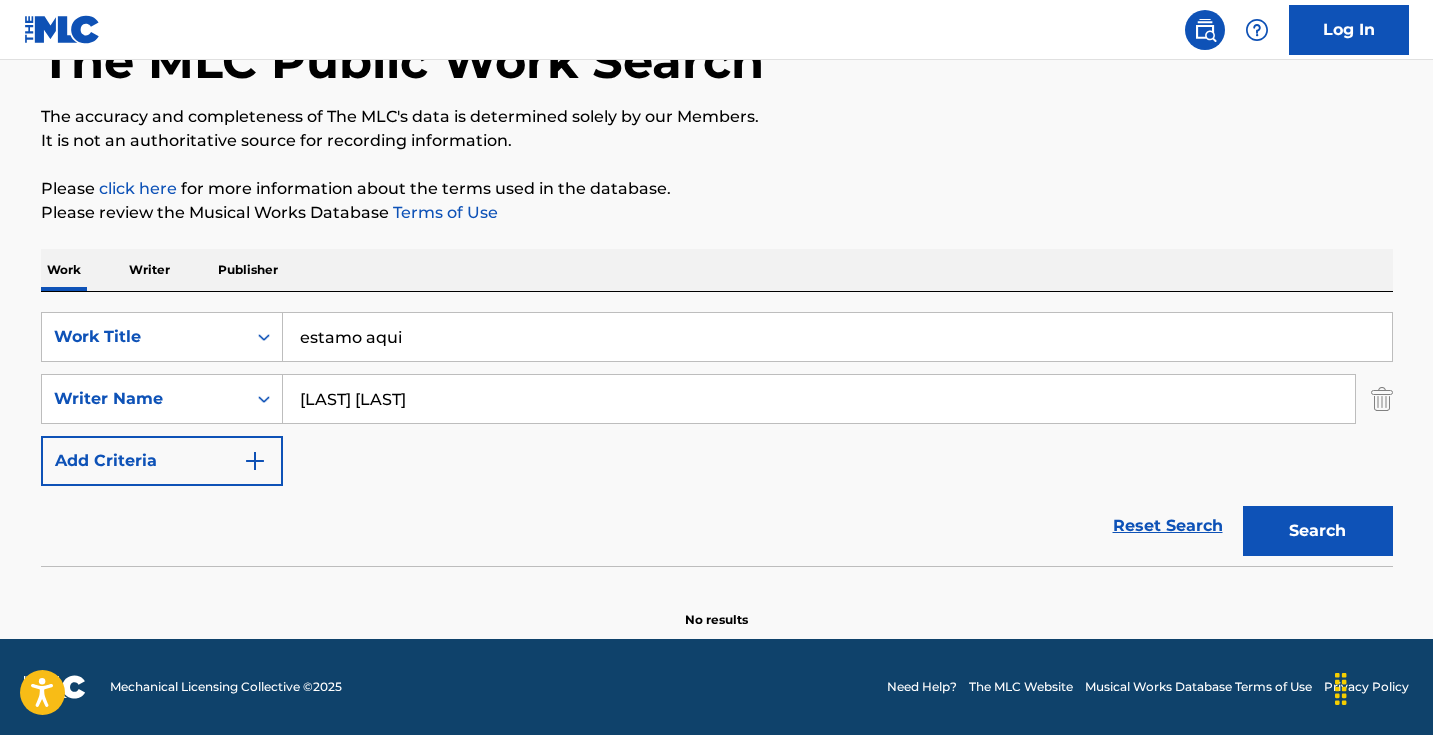 click on "[LAST] [LAST]" at bounding box center [819, 399] 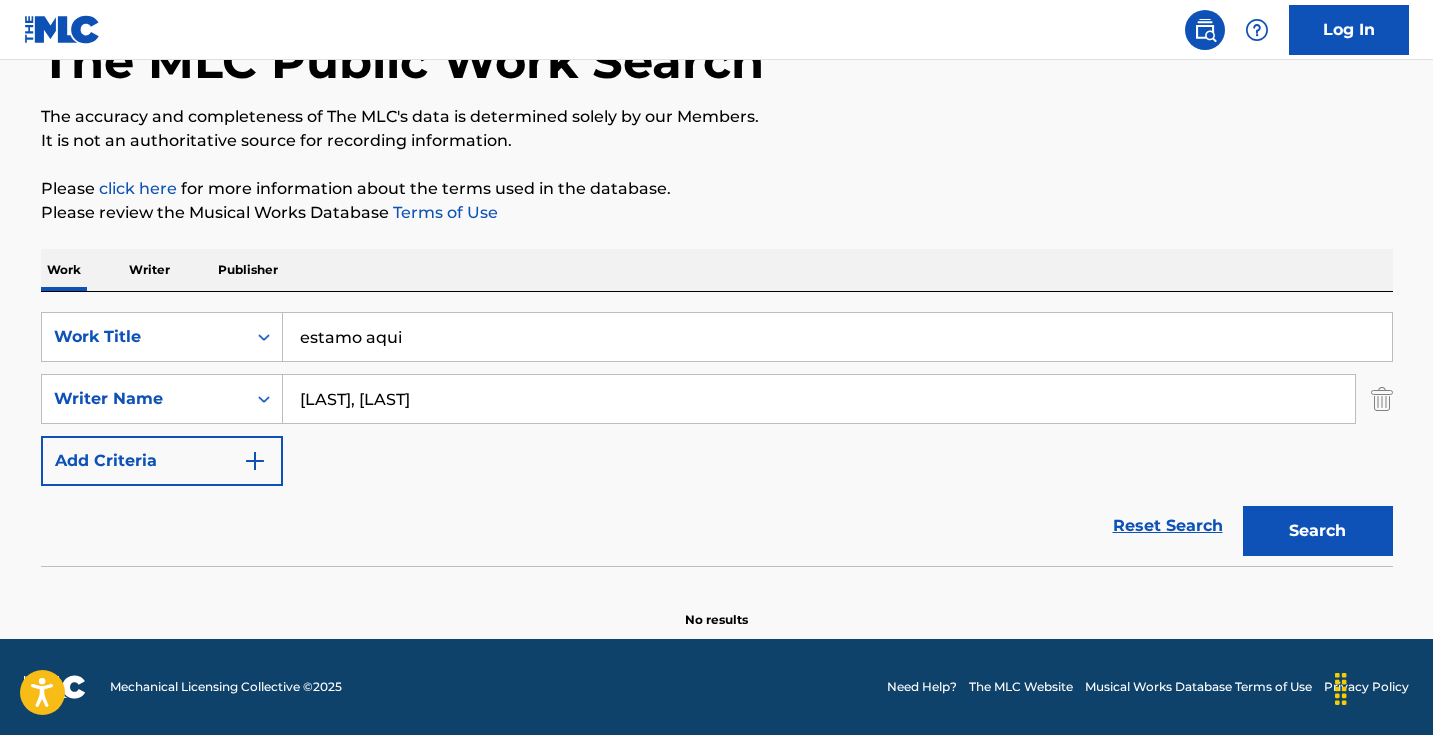 click on "Search" at bounding box center (1318, 531) 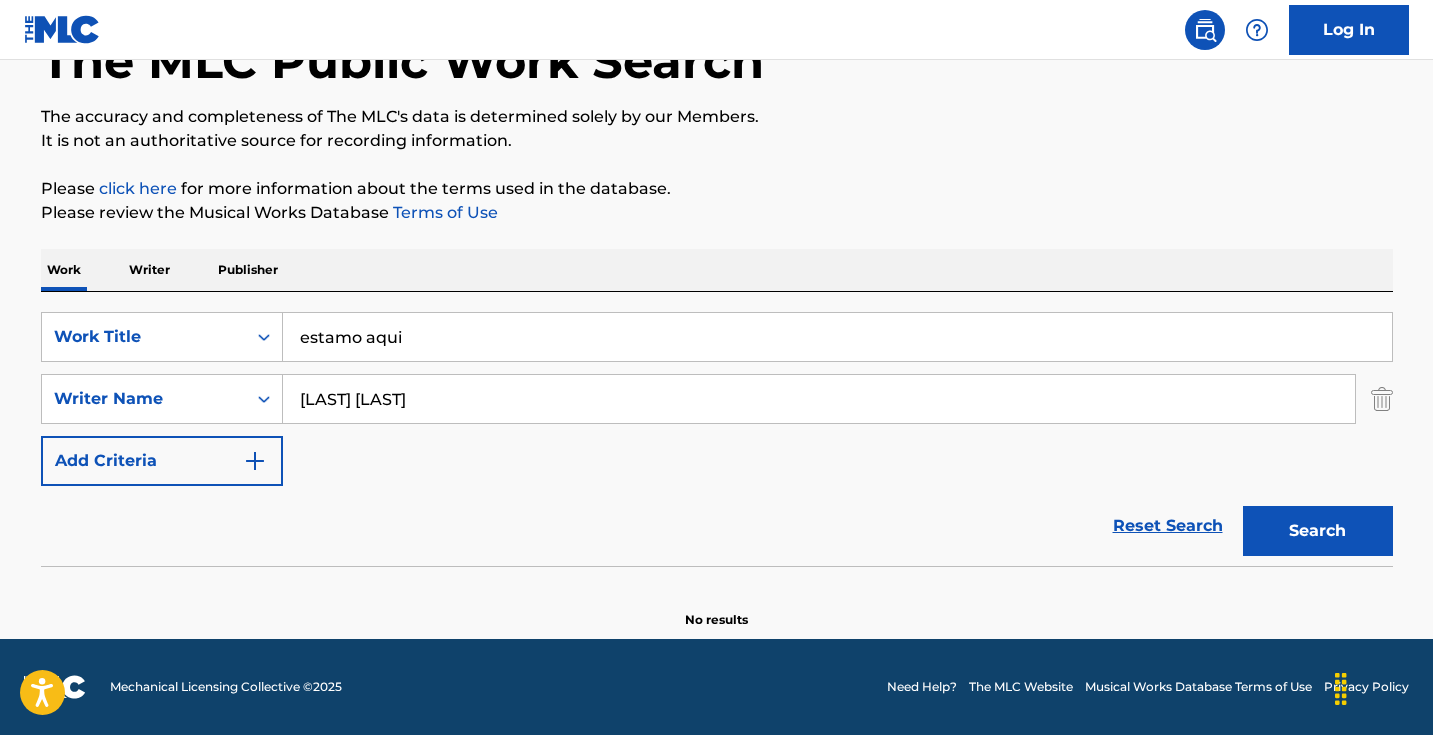 click on "Search" at bounding box center (1318, 531) 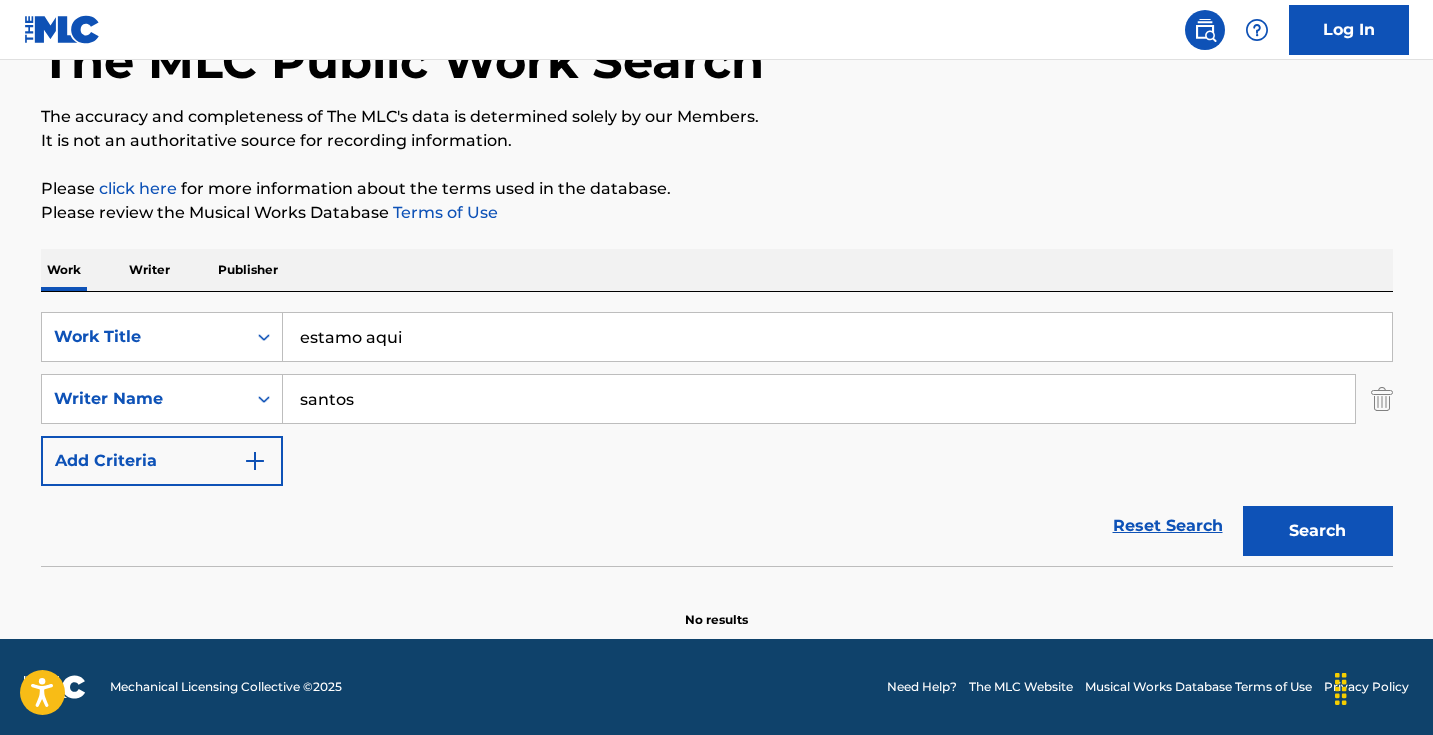 type on "santos" 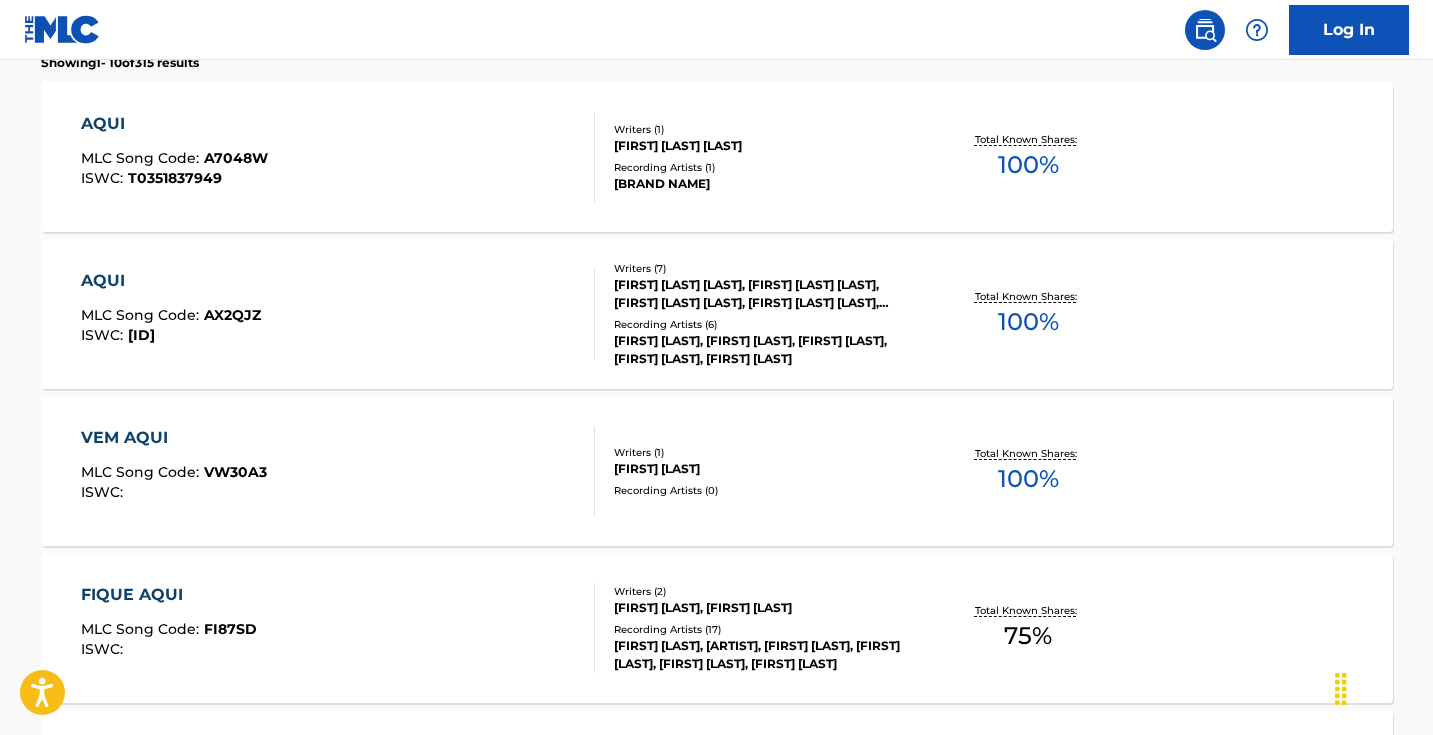 scroll, scrollTop: 140, scrollLeft: 0, axis: vertical 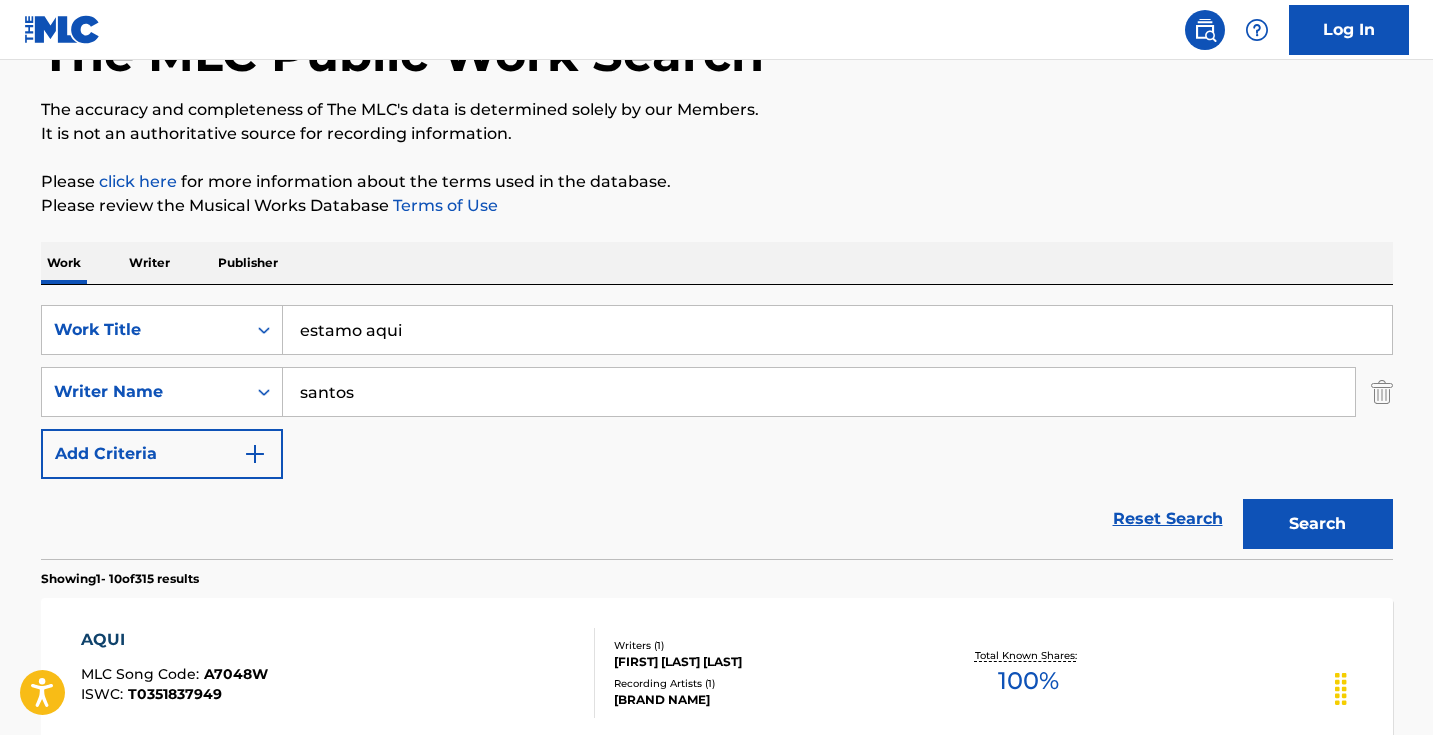 click on "estamo aqui" at bounding box center (837, 330) 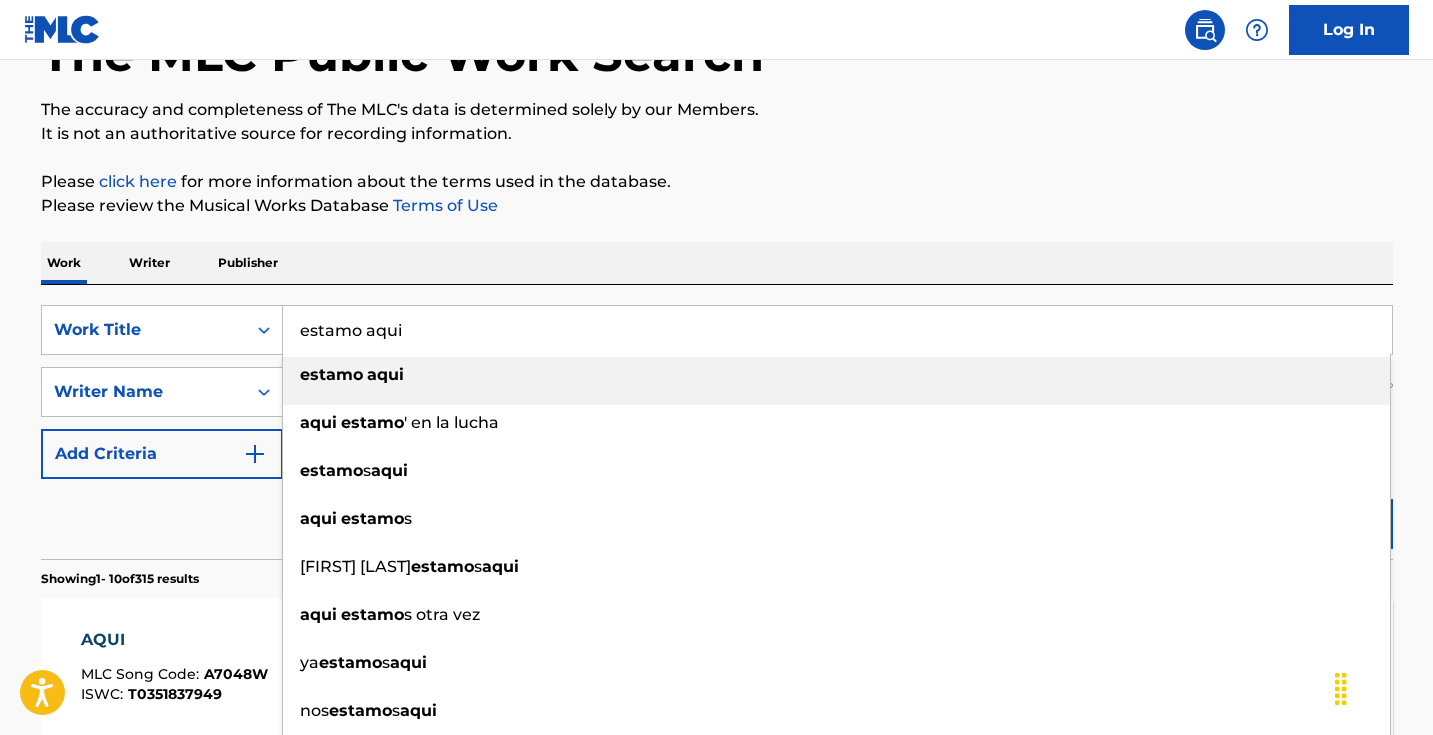 click on "estamo aqui" at bounding box center [837, 330] 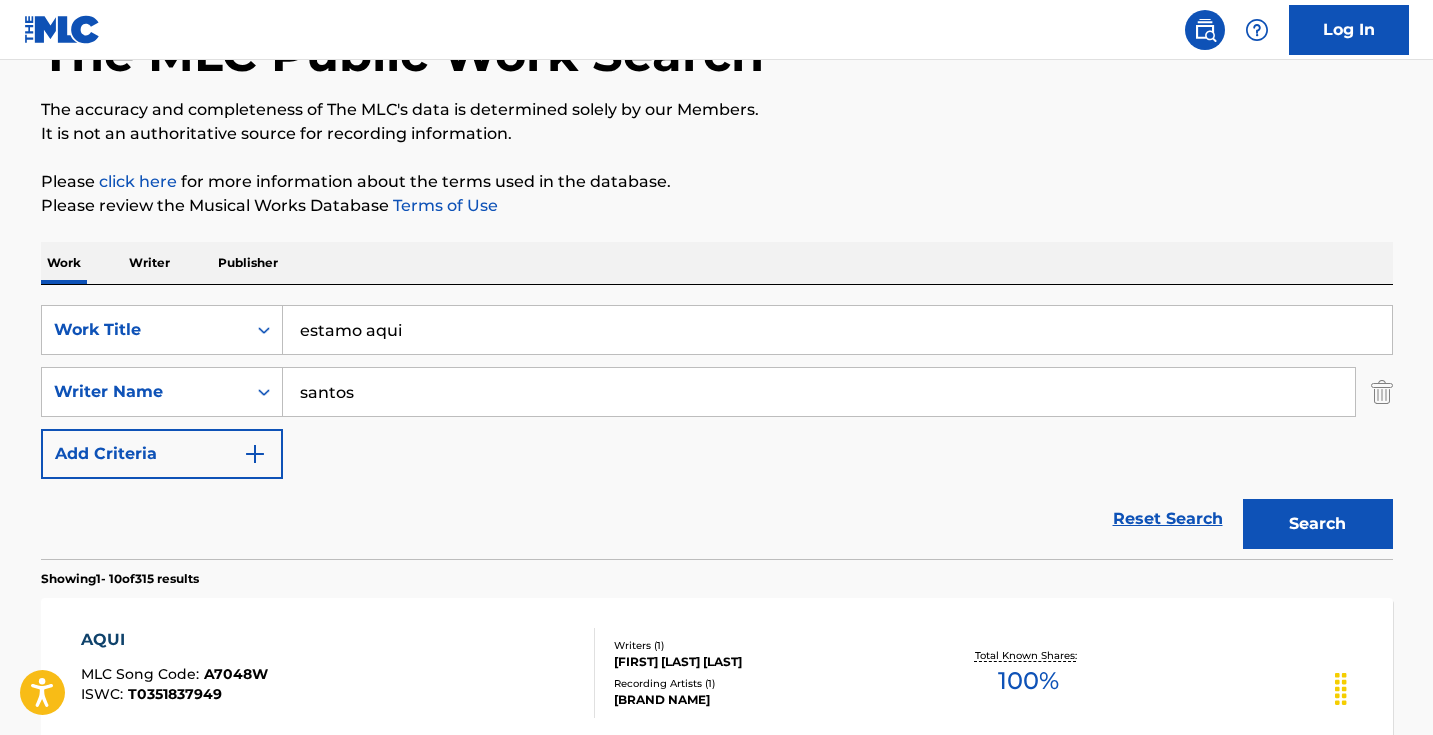 click on "estamo aqui" at bounding box center (837, 330) 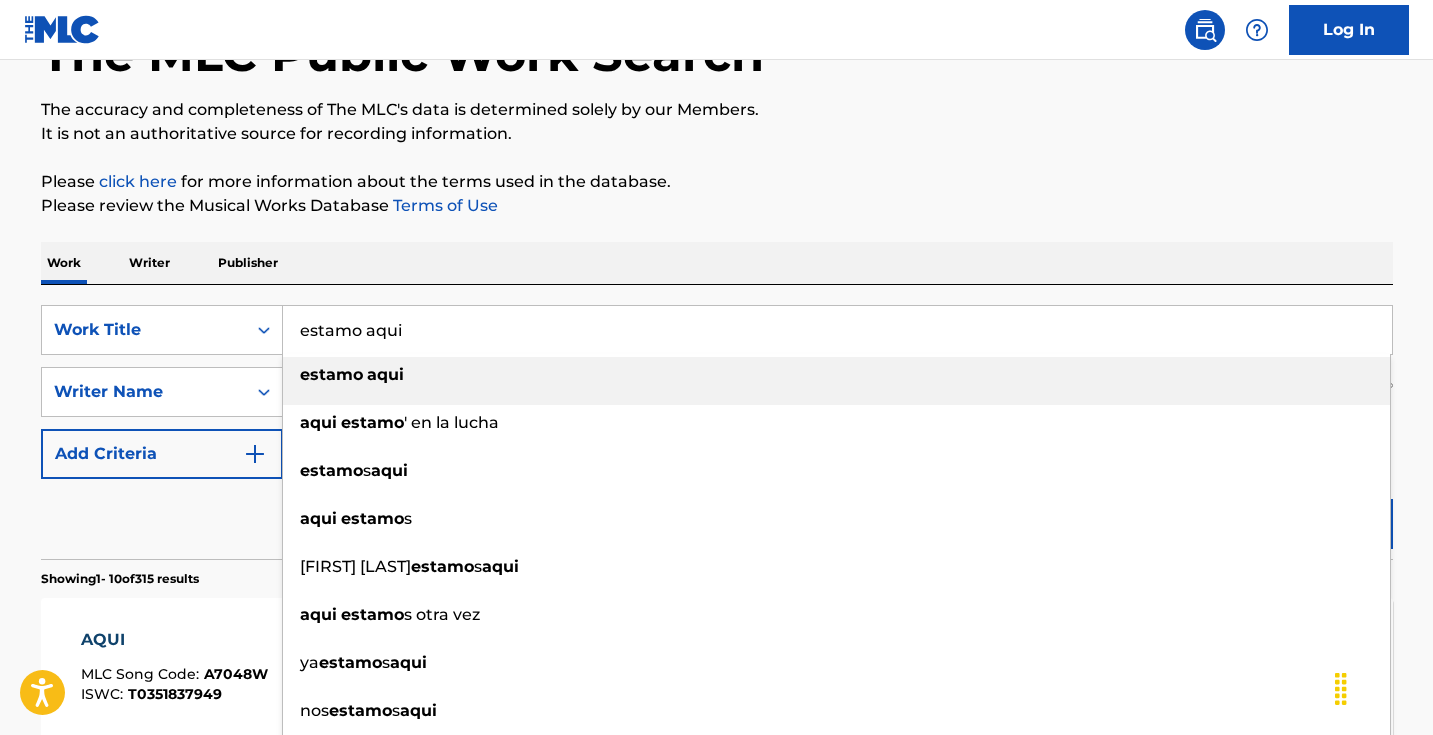 click on "estamo aqui" at bounding box center [837, 330] 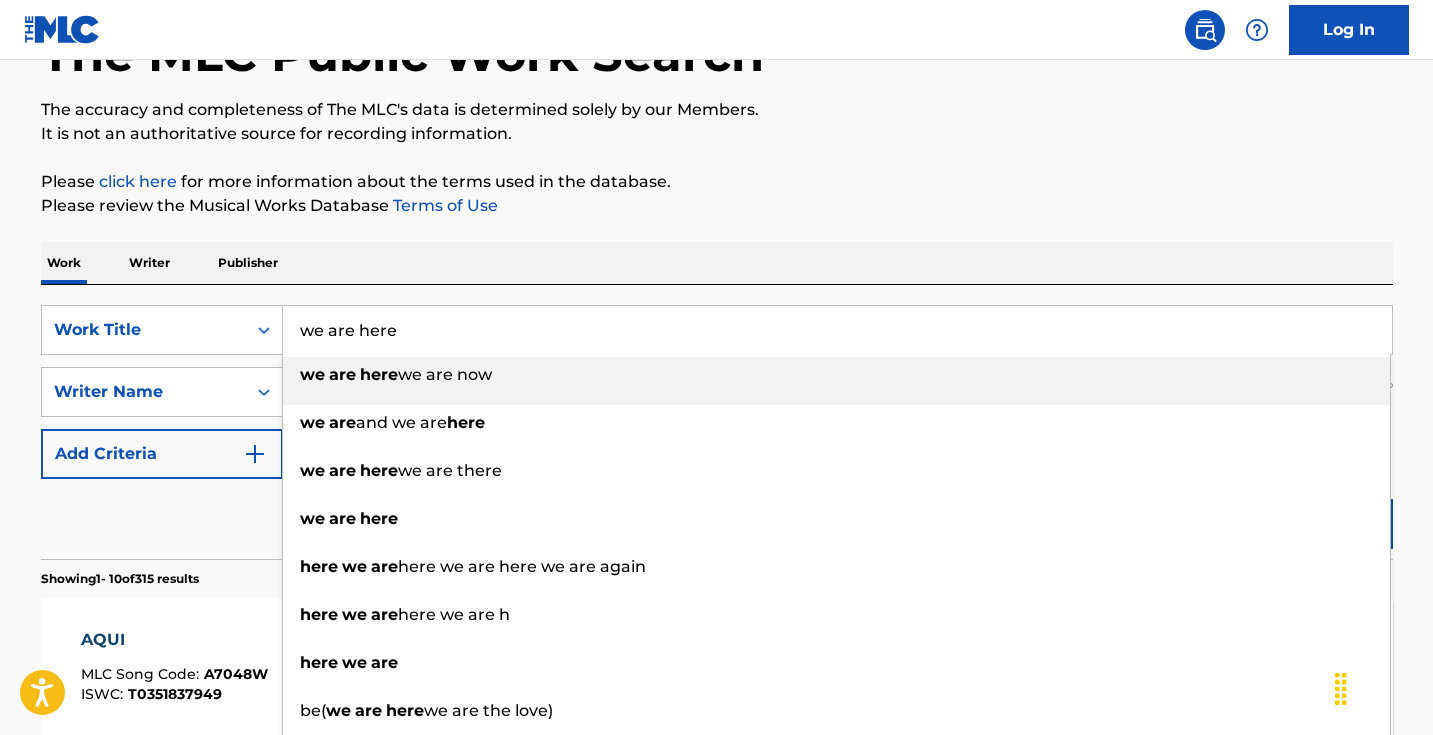 type on "we are here" 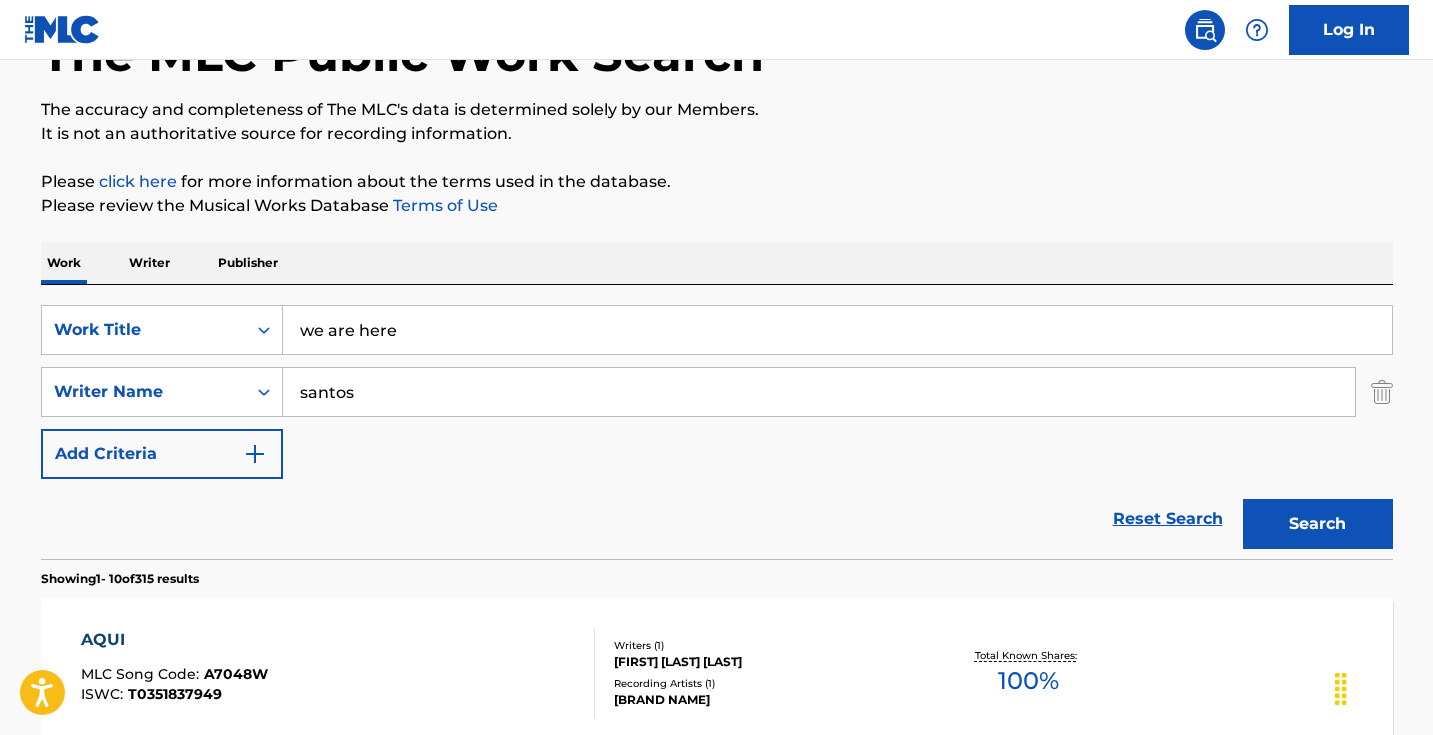 click on "Search" at bounding box center (1318, 524) 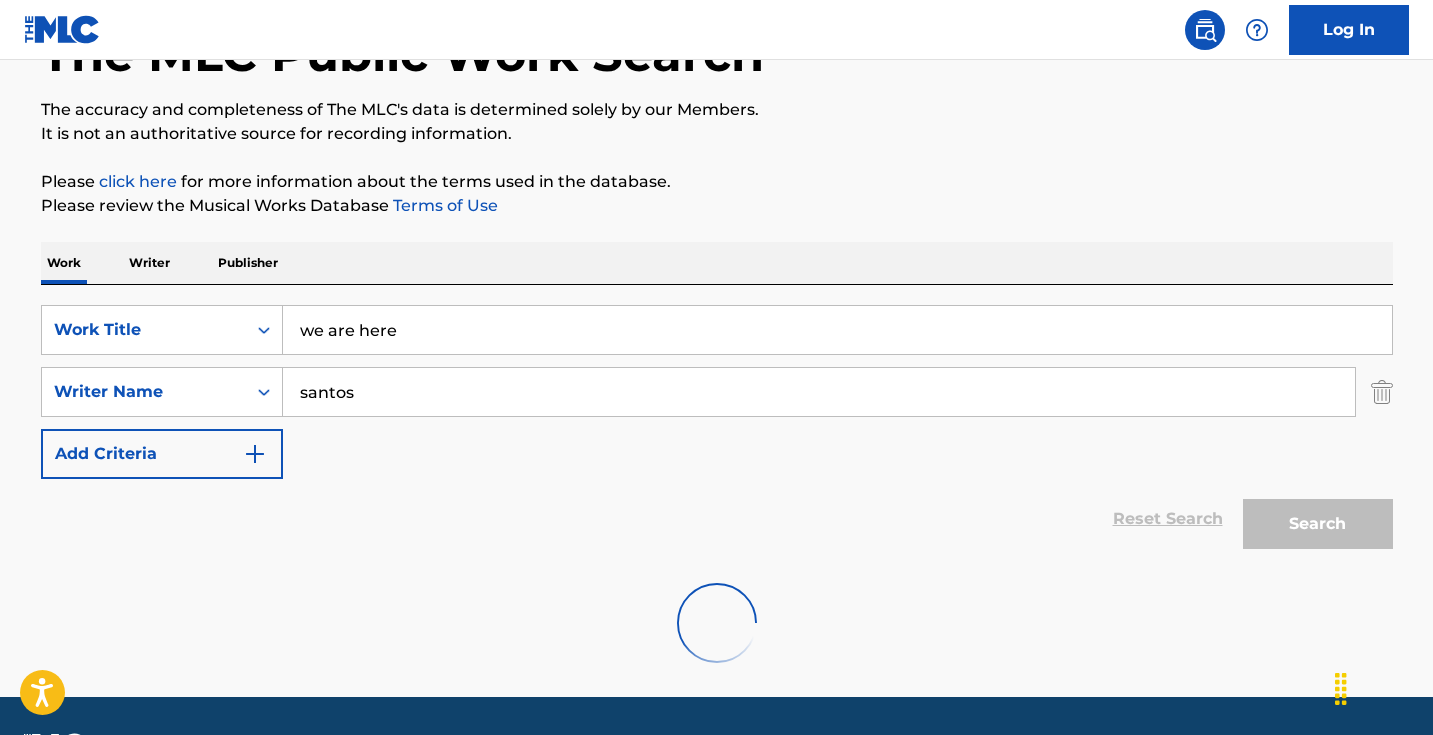 scroll, scrollTop: 257, scrollLeft: 0, axis: vertical 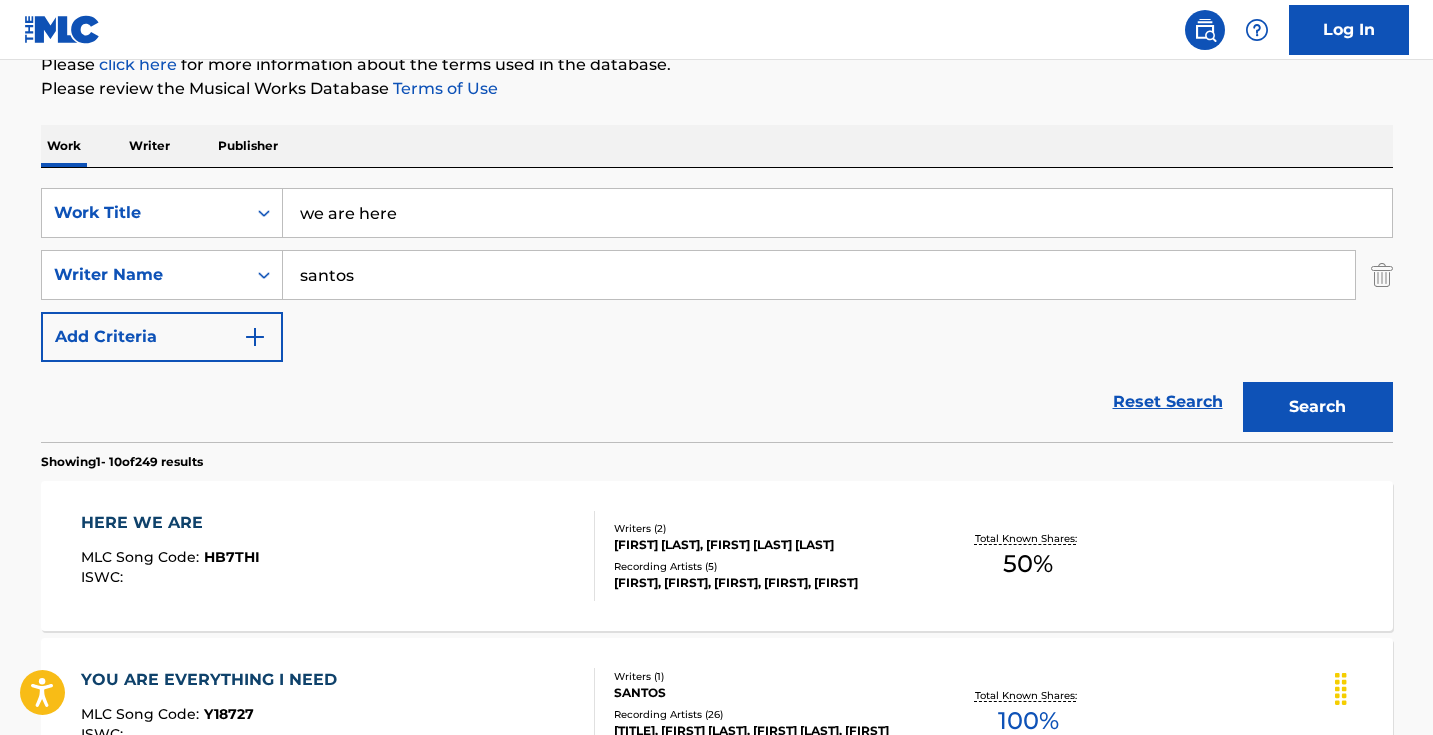 click on "santos" at bounding box center (819, 275) 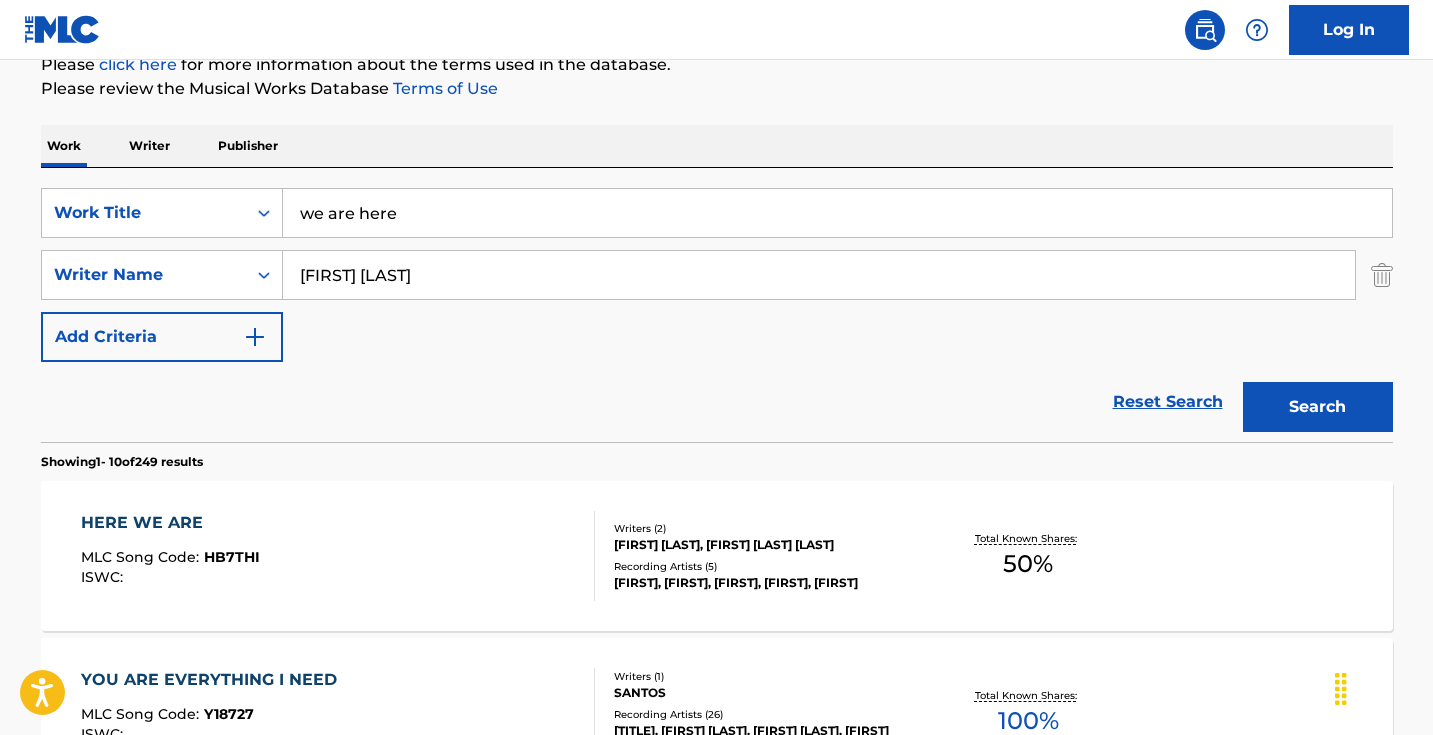 click on "Search" at bounding box center [1318, 407] 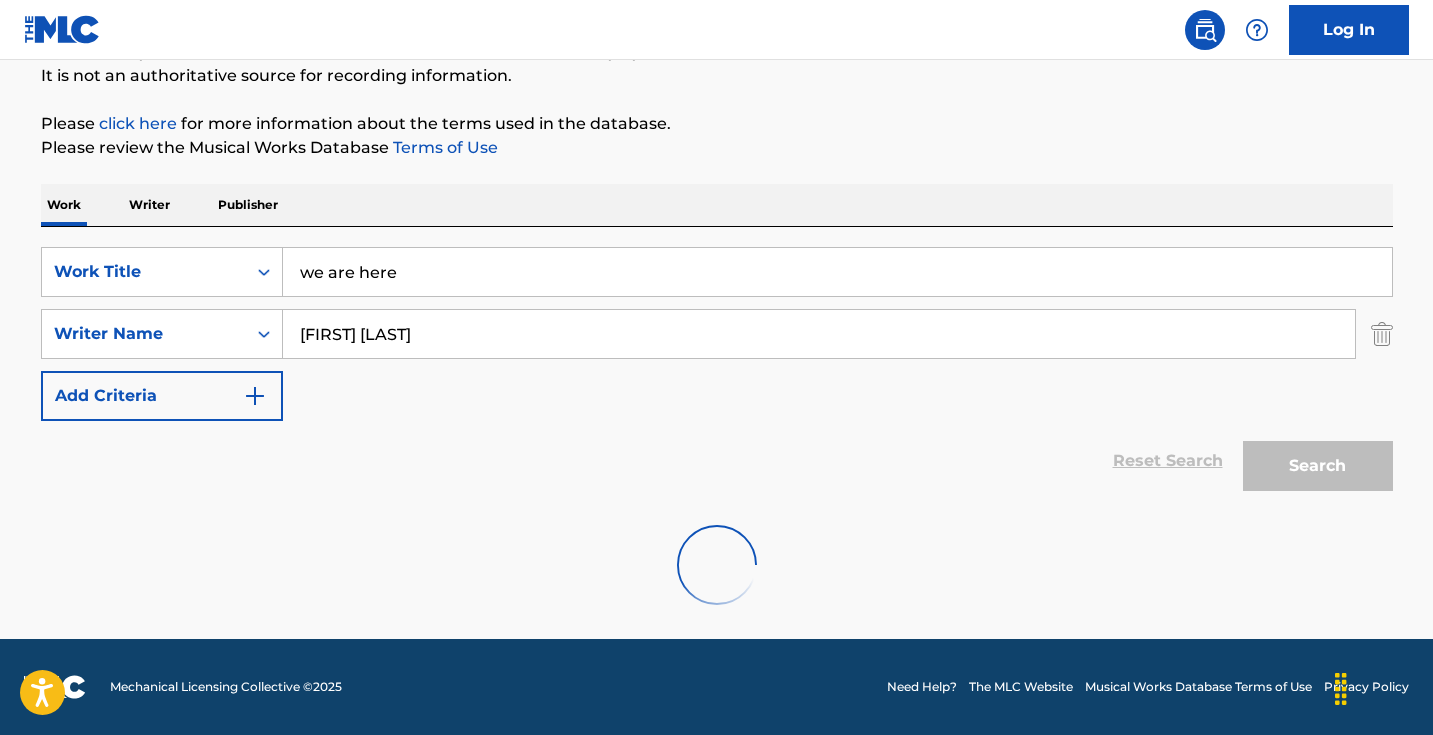 scroll, scrollTop: 133, scrollLeft: 0, axis: vertical 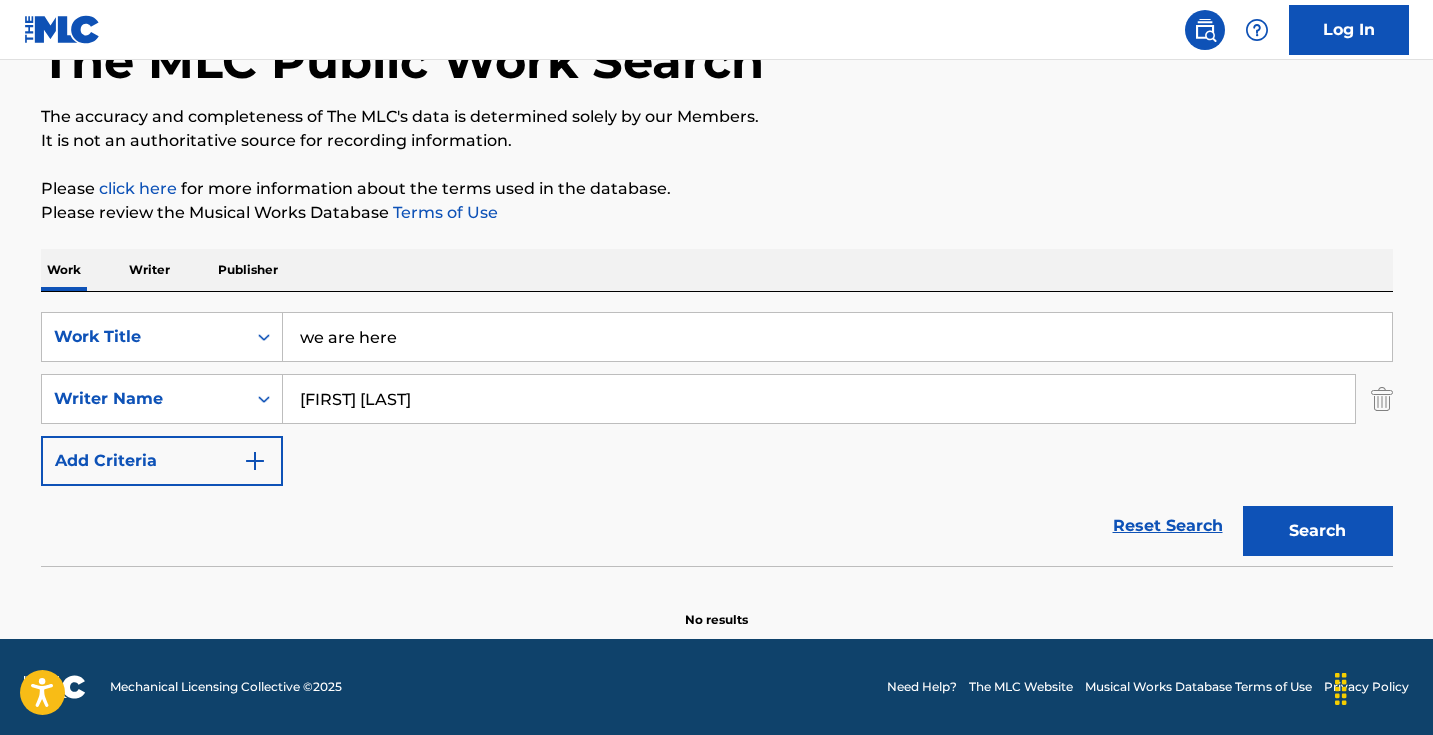 click on "[FIRST] [LAST]" at bounding box center (819, 399) 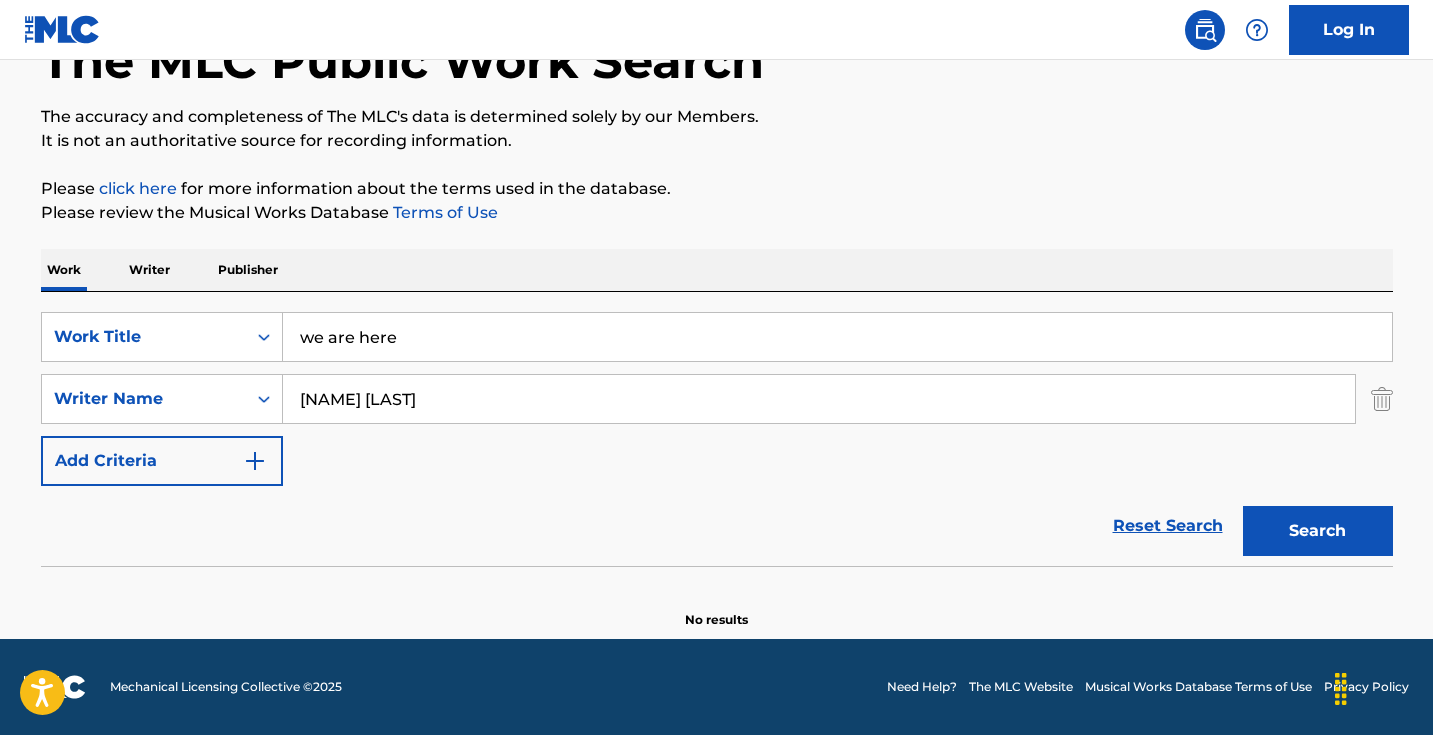 type on "[NAME] [LAST]" 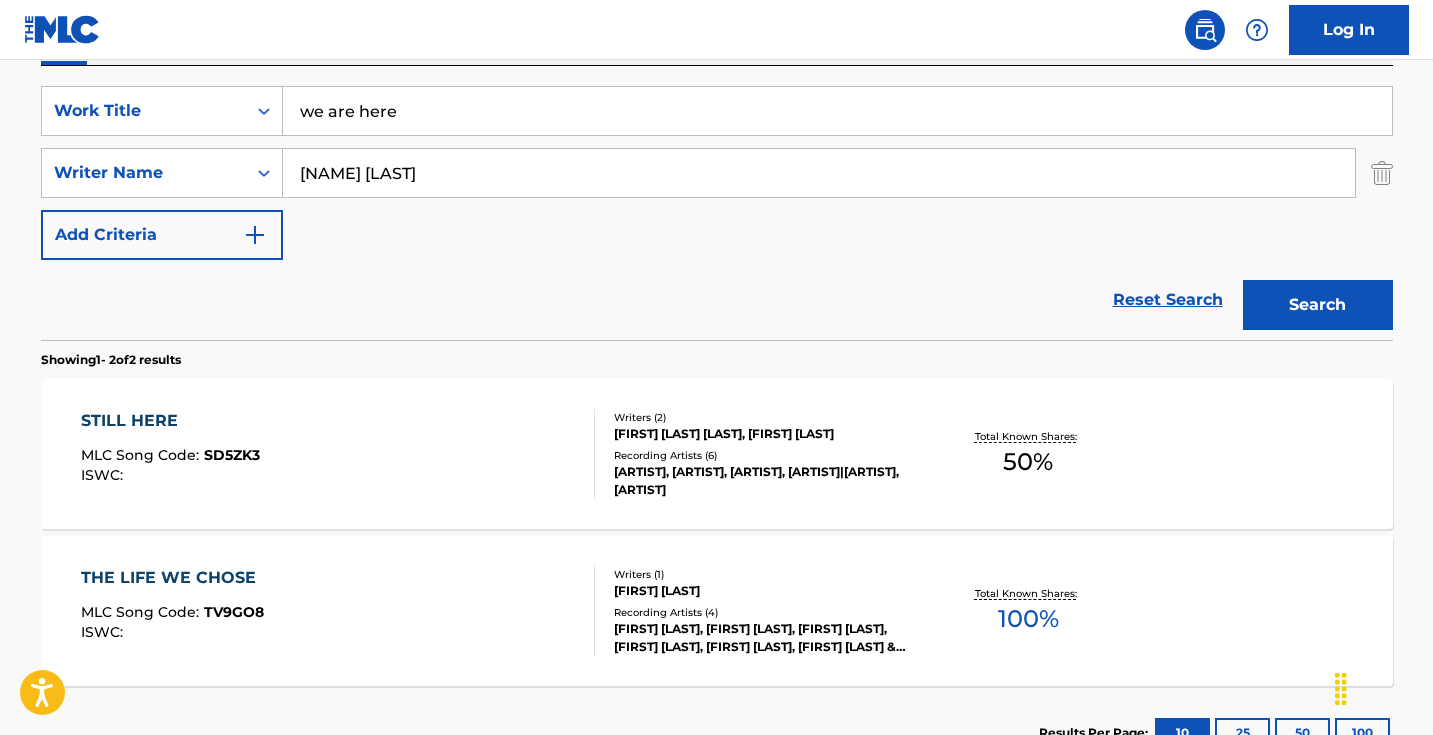 scroll, scrollTop: 184, scrollLeft: 0, axis: vertical 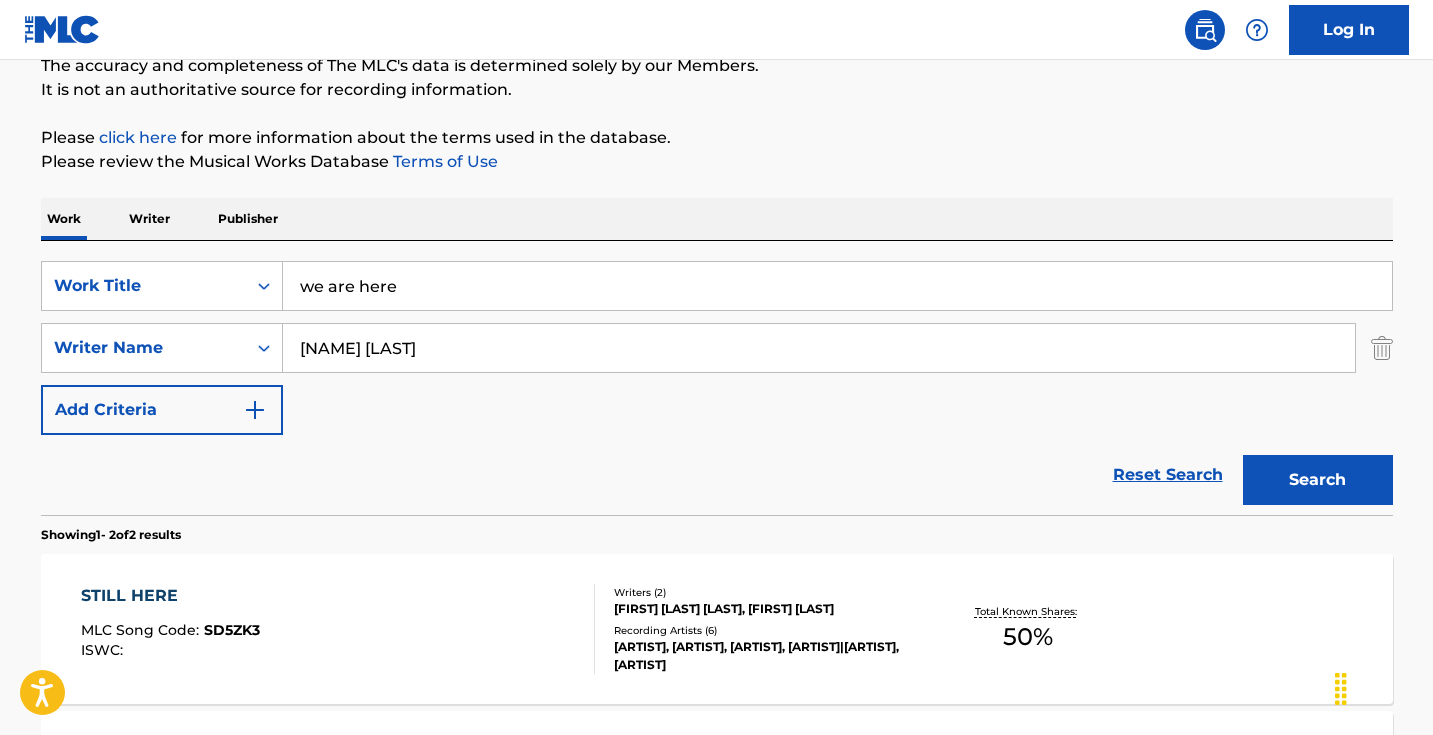 click on "we are here" at bounding box center [837, 286] 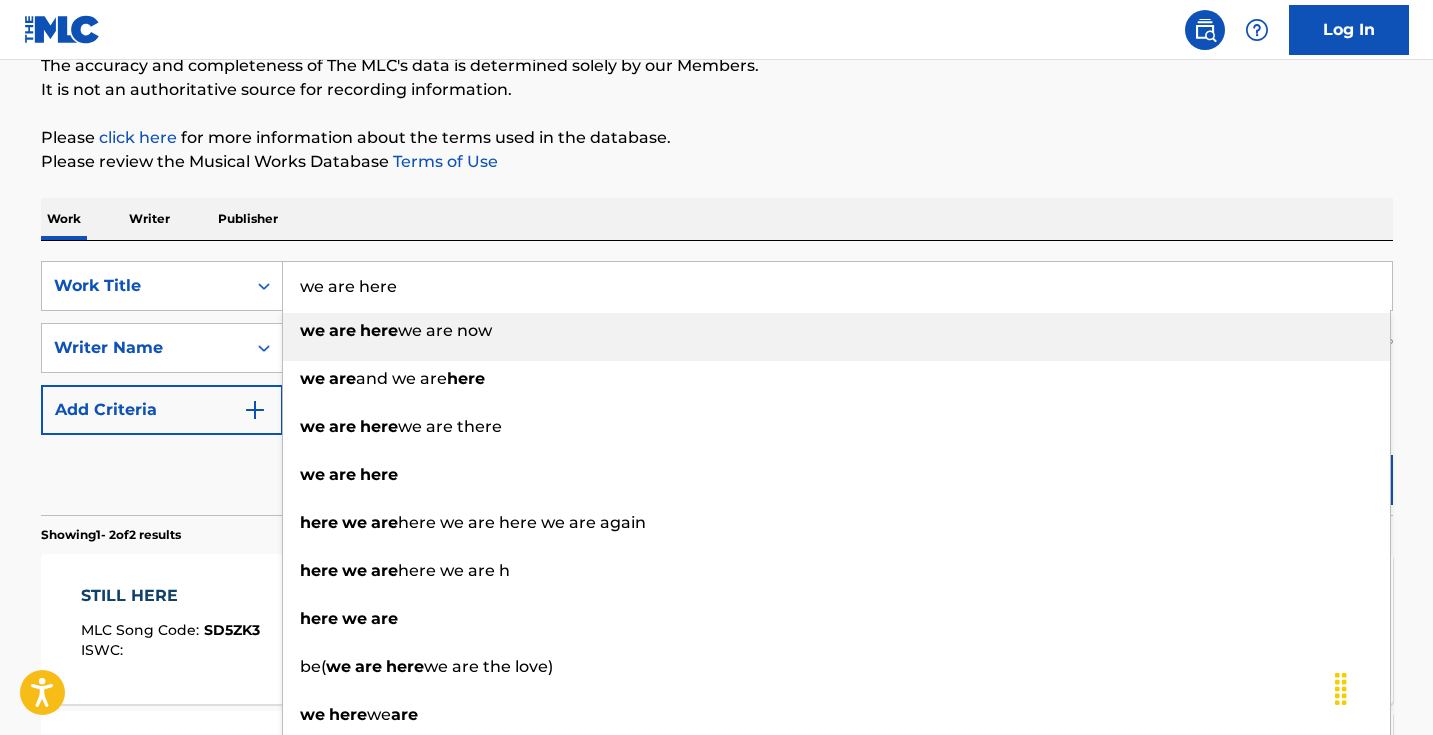 click on "we are here" at bounding box center [837, 286] 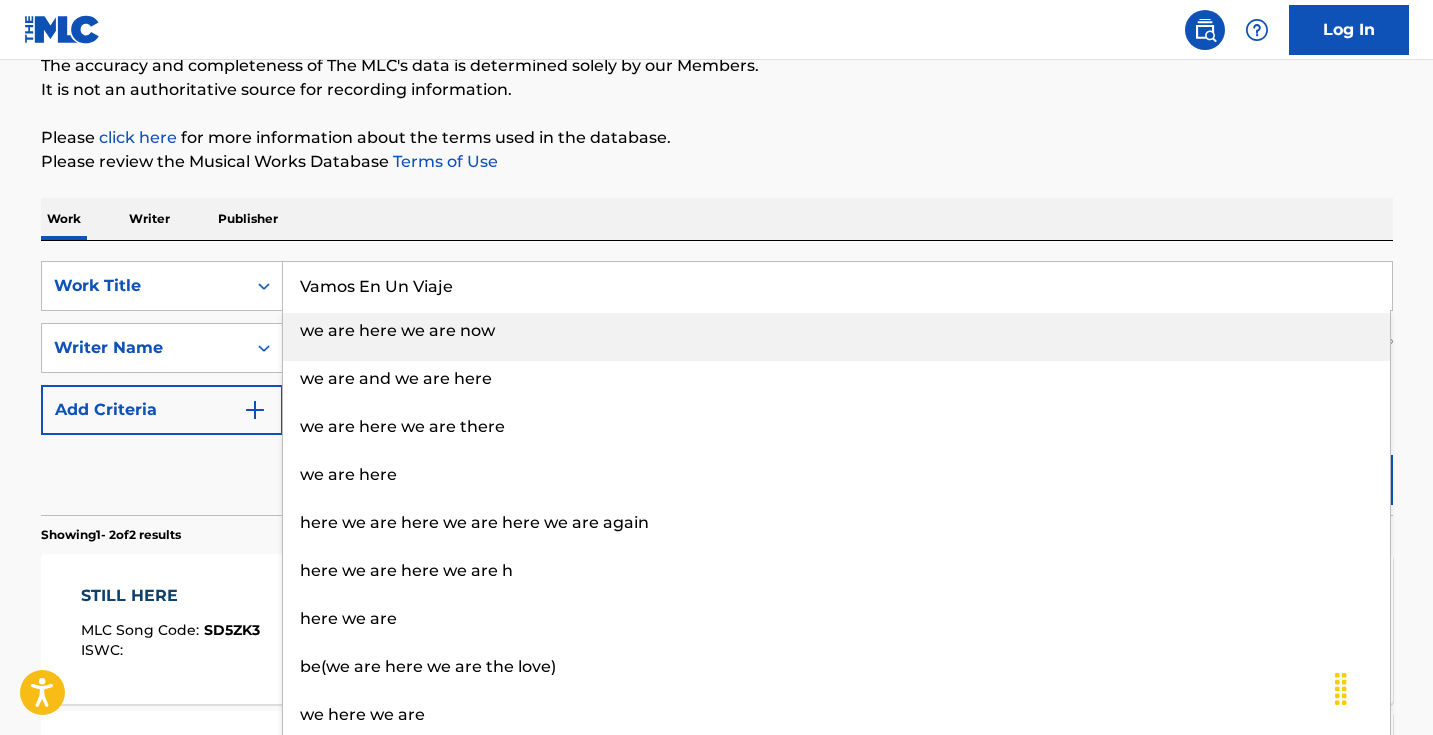 type on "Vamos En Un Viaje" 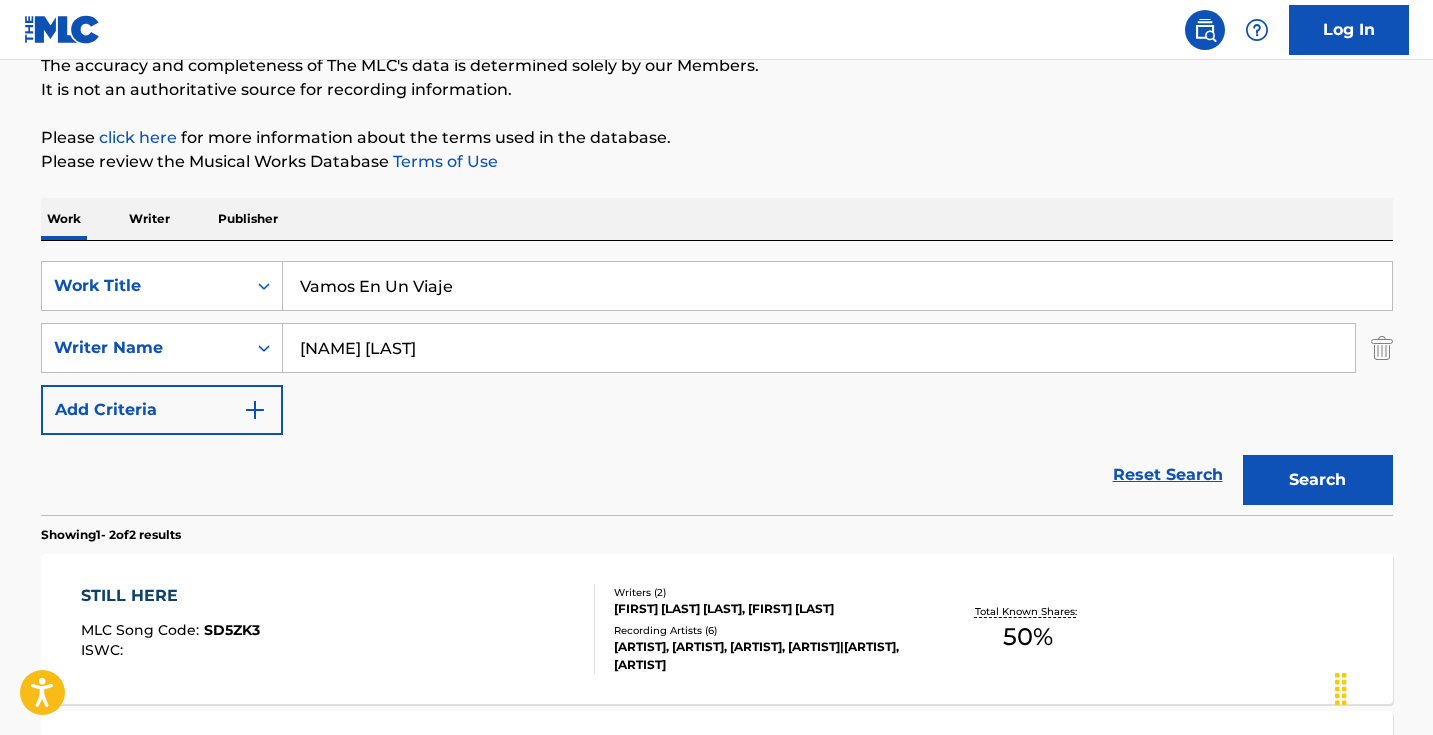 click on "Search" at bounding box center [1318, 480] 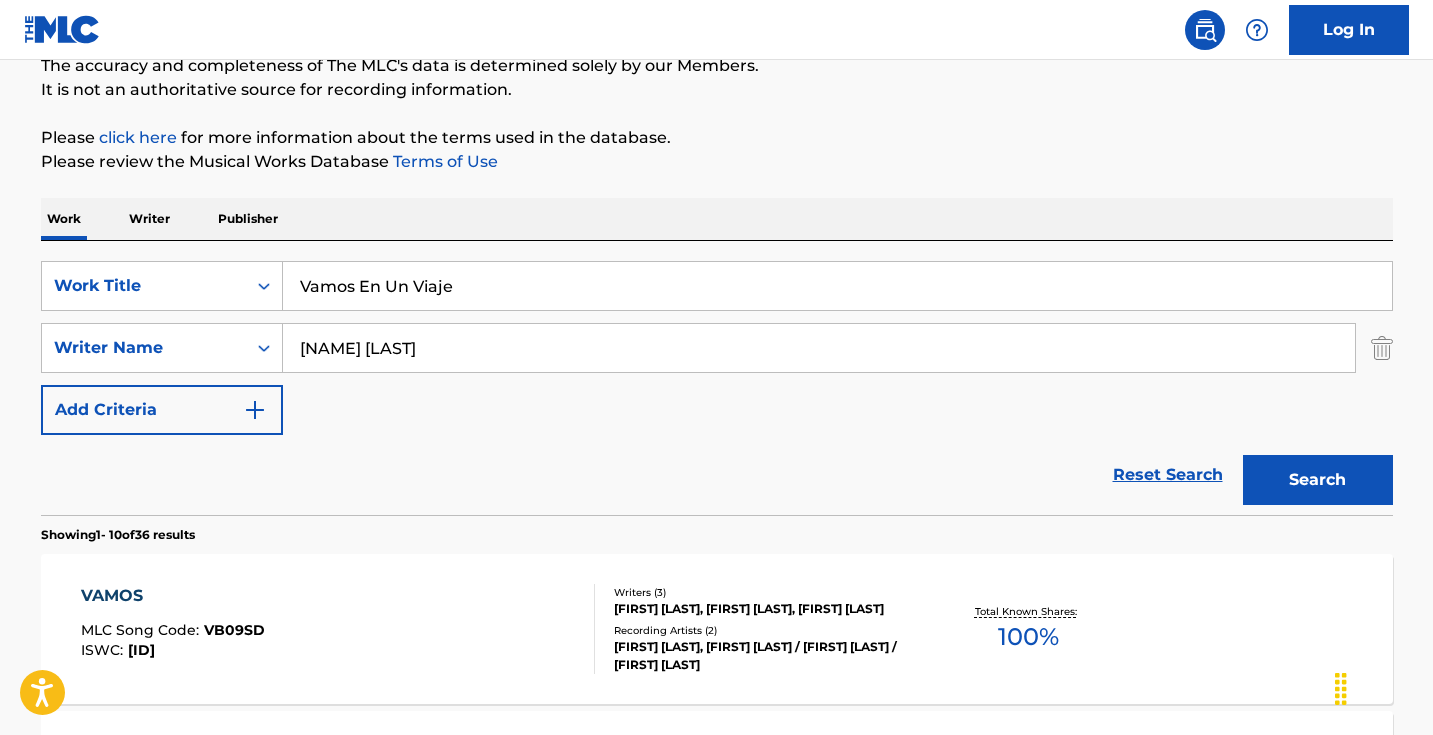 click on "[NAME] [LAST]" at bounding box center [819, 348] 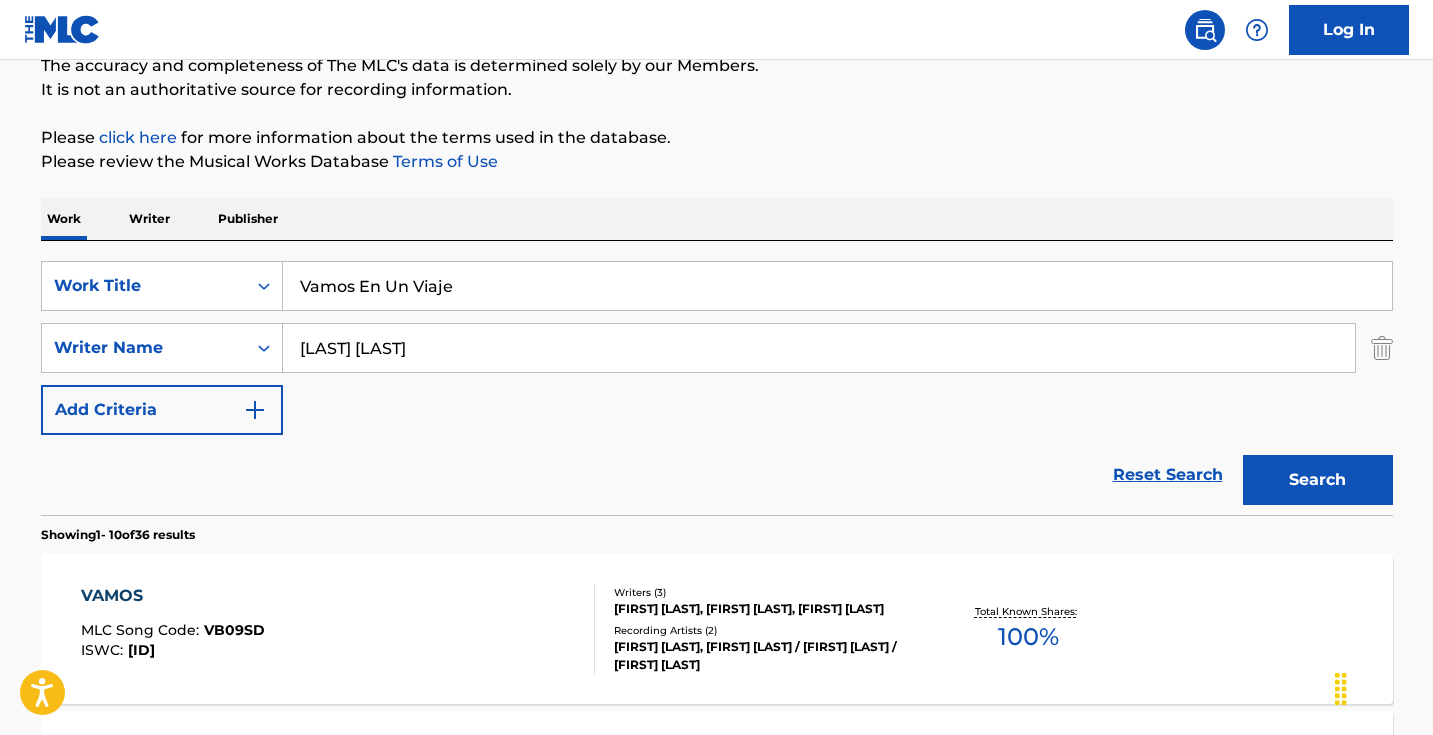 click on "Search" at bounding box center [1318, 480] 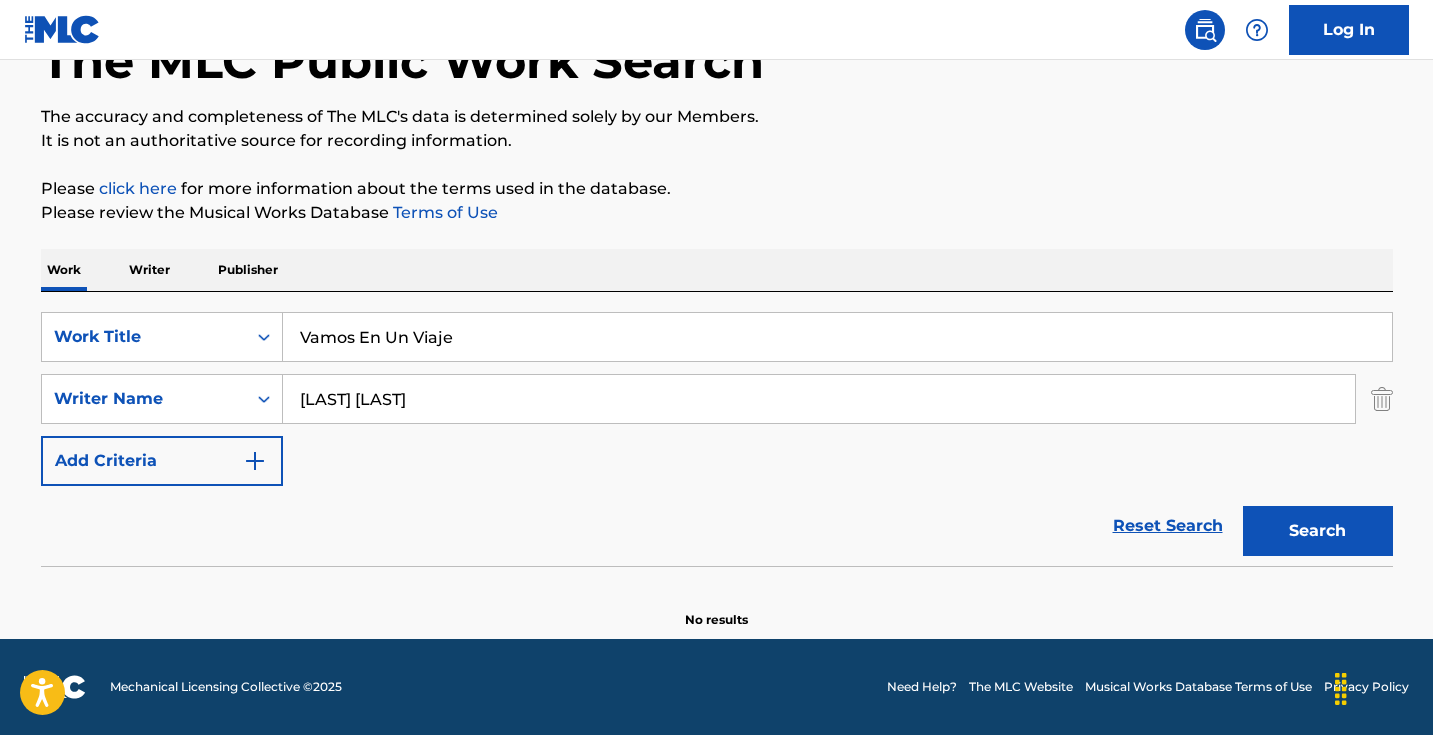 scroll, scrollTop: 133, scrollLeft: 0, axis: vertical 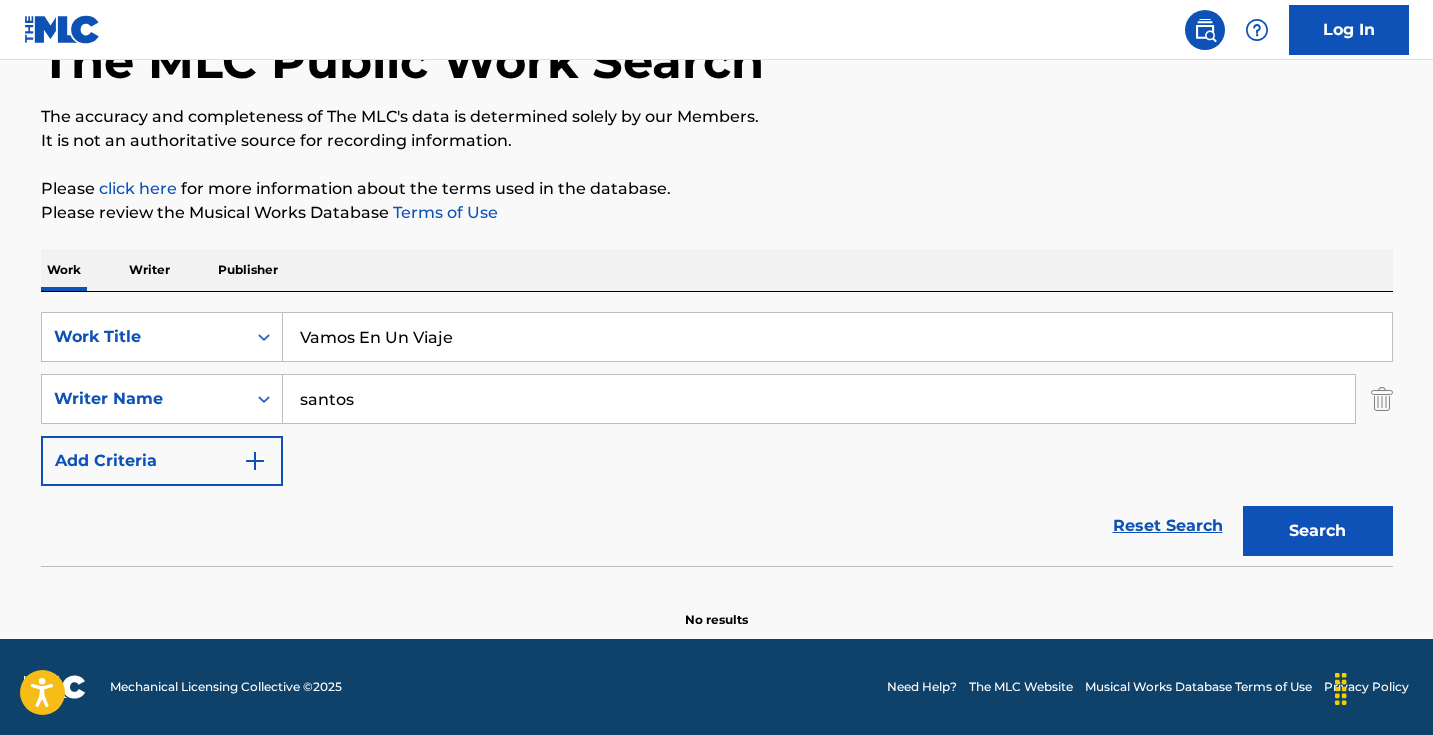click on "Search" at bounding box center [1318, 531] 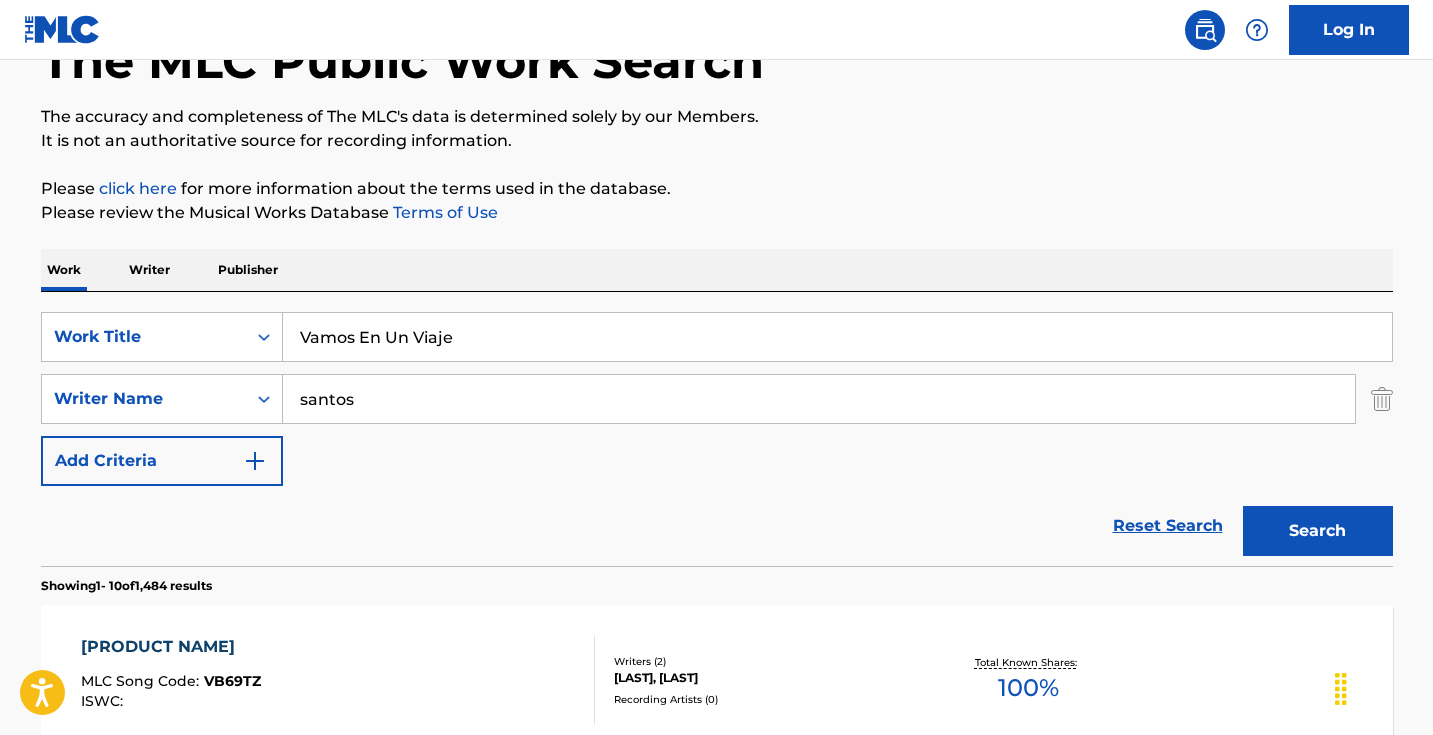 click on "santos" at bounding box center (819, 399) 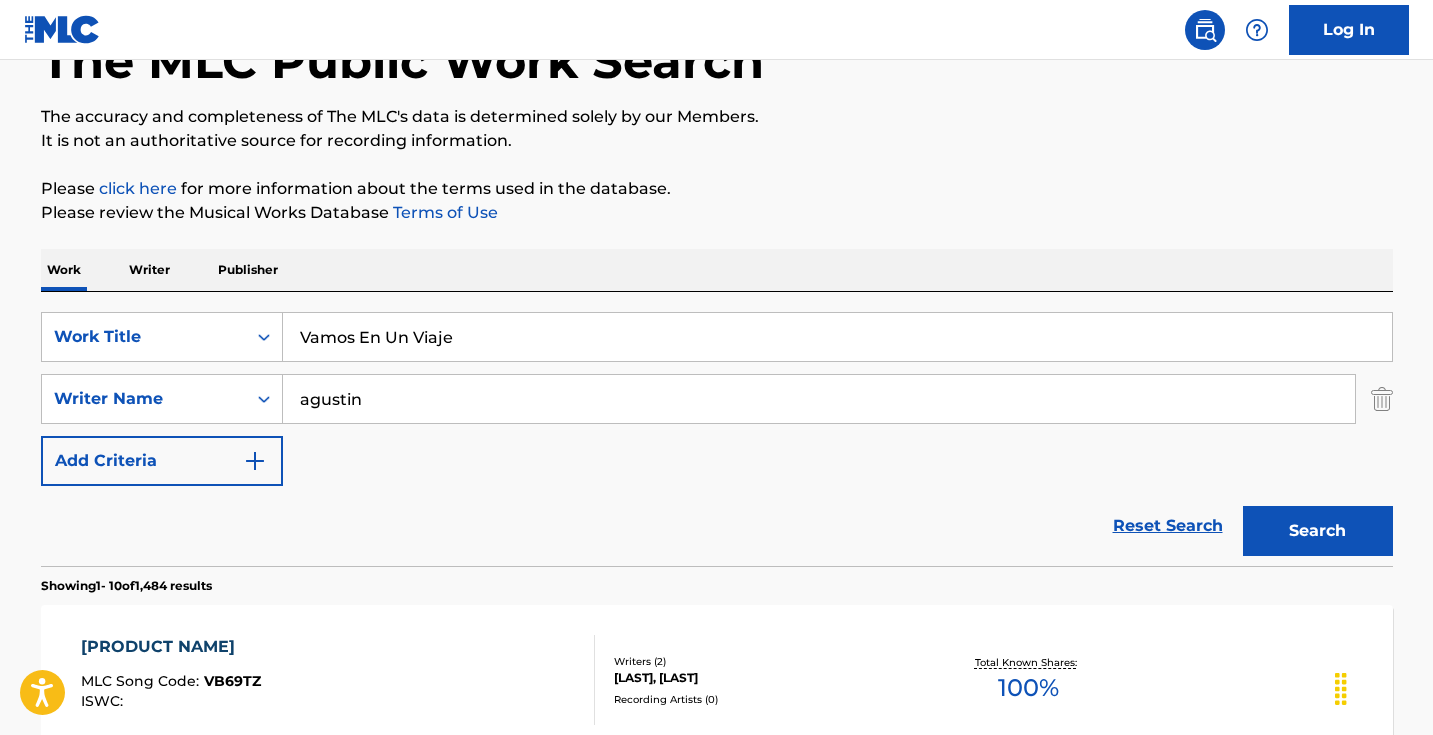 type on "agustin" 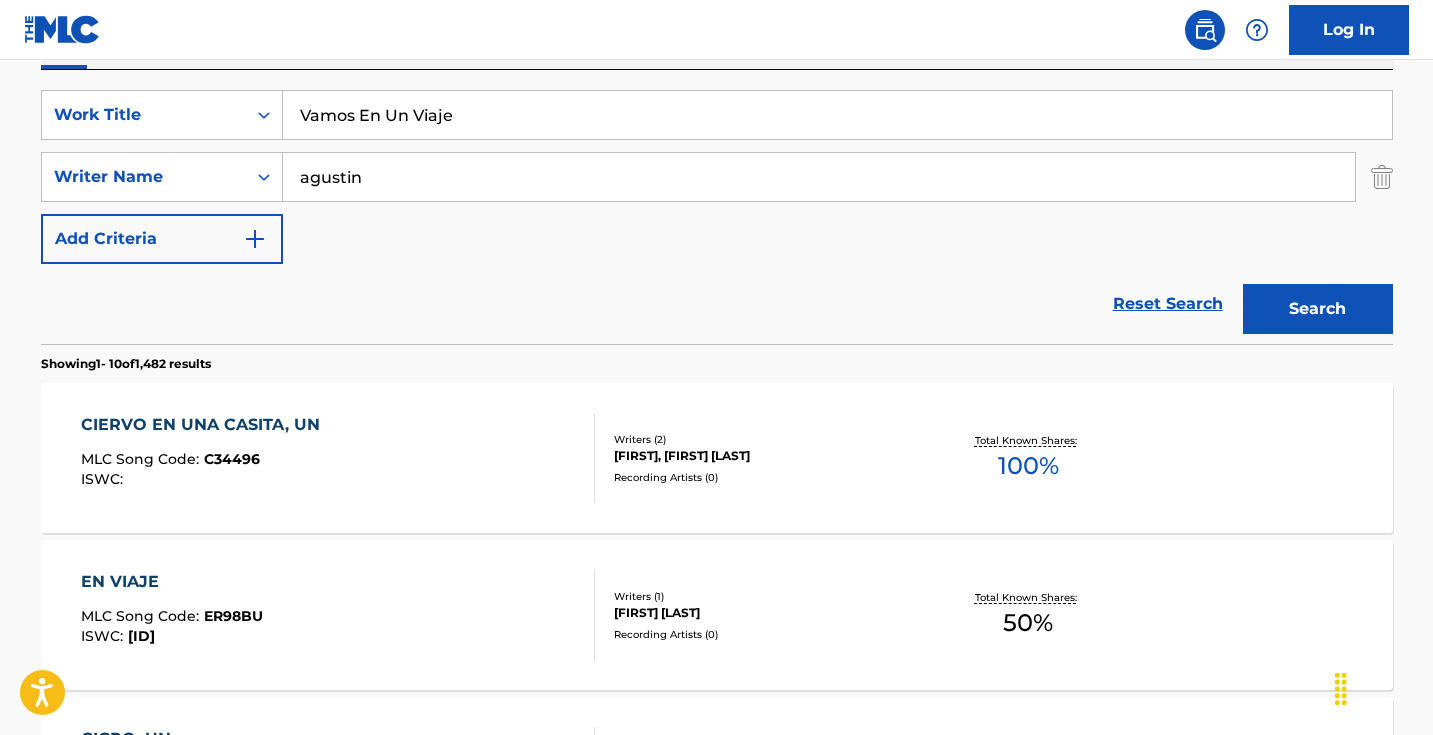 scroll, scrollTop: 256, scrollLeft: 0, axis: vertical 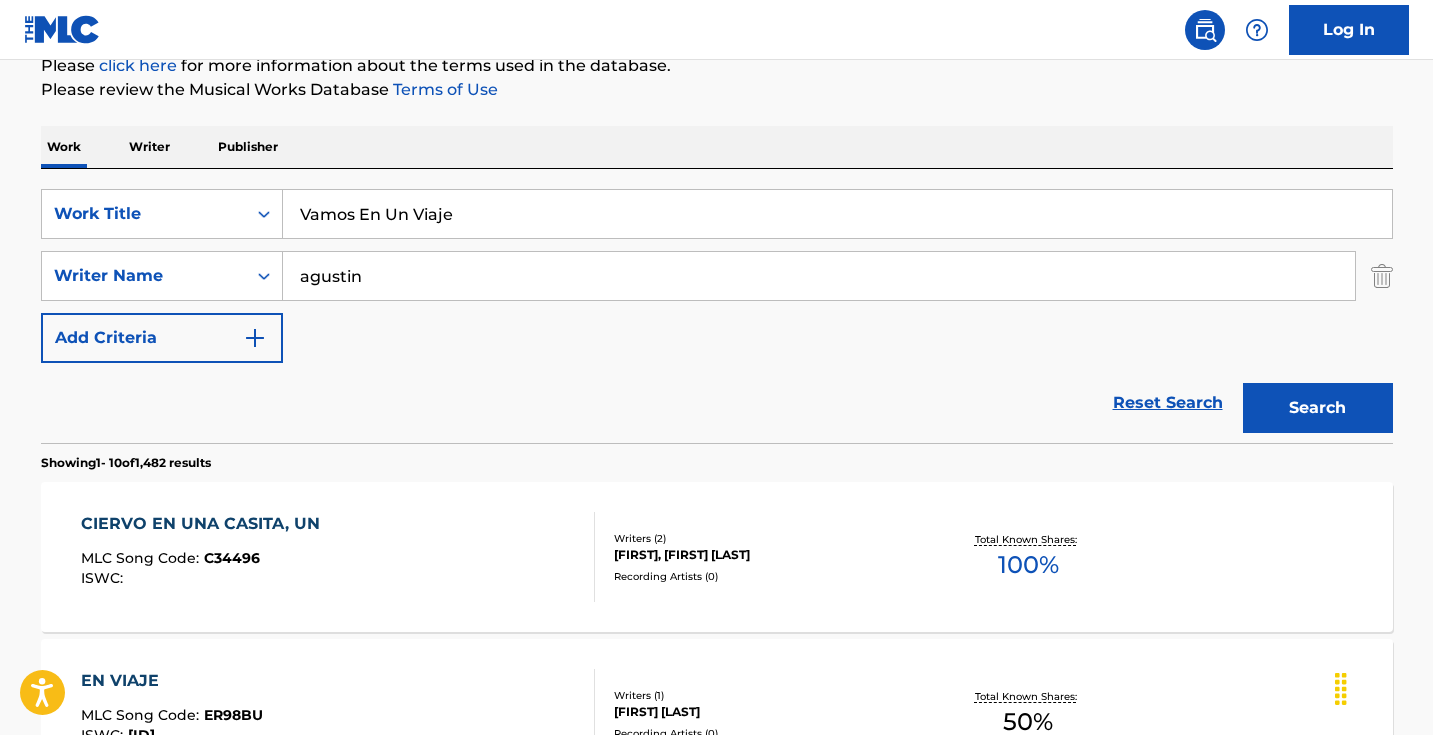 click on "agustin" at bounding box center [819, 276] 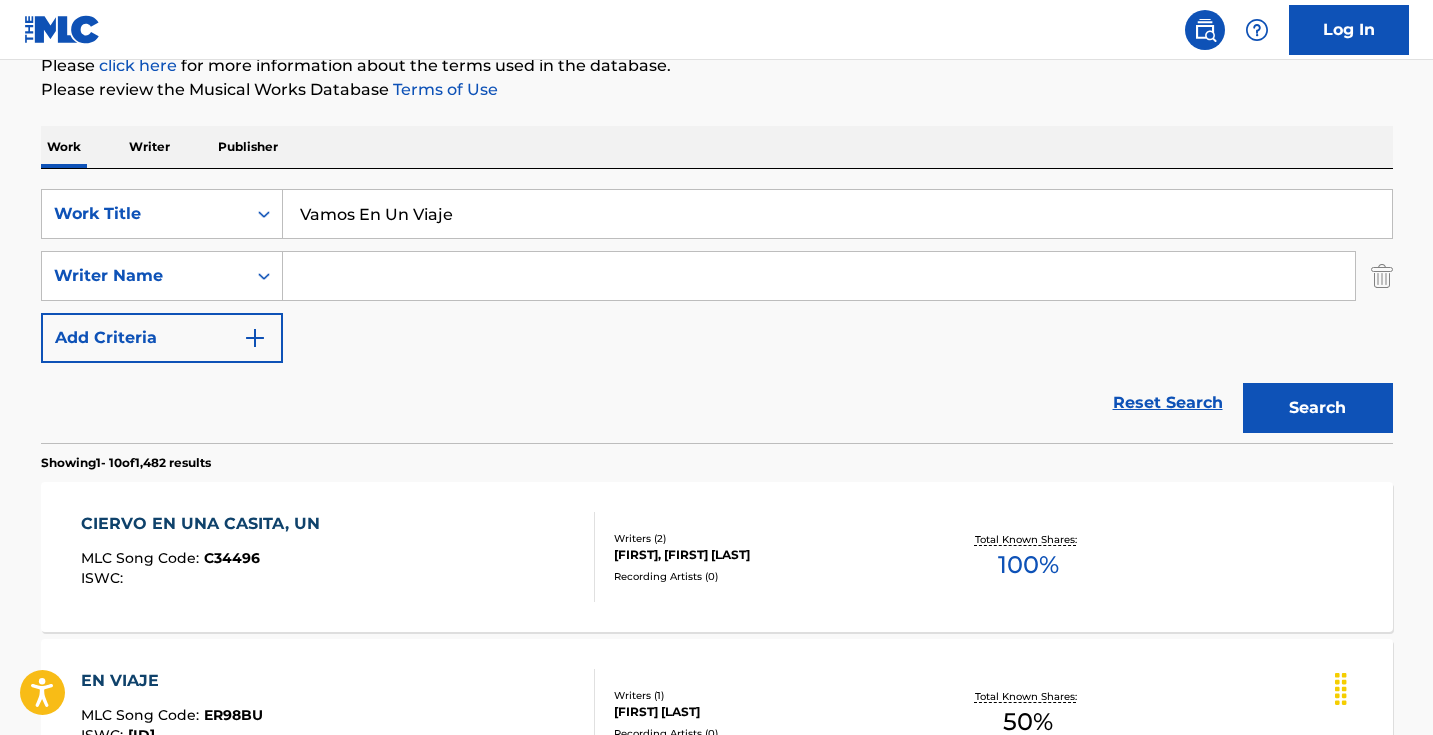 type 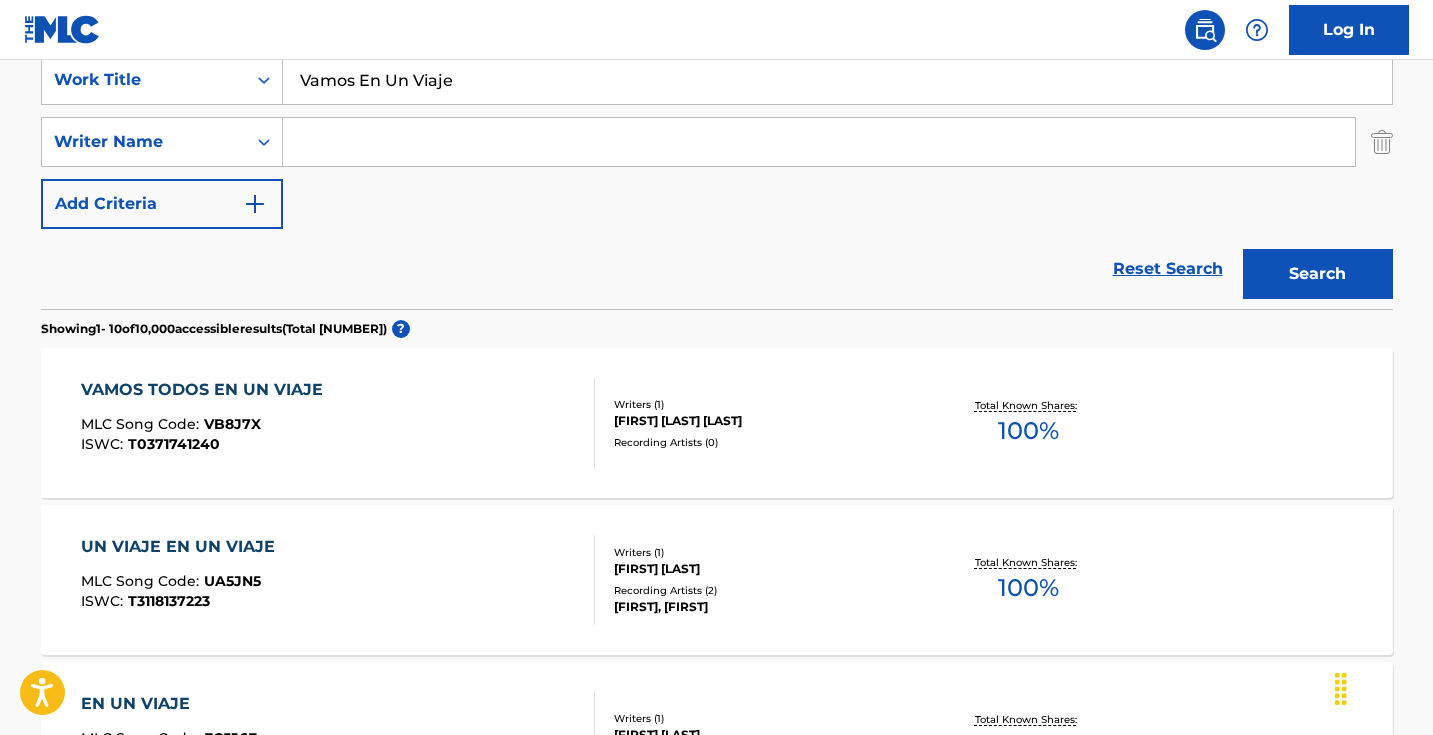 scroll, scrollTop: 504, scrollLeft: 0, axis: vertical 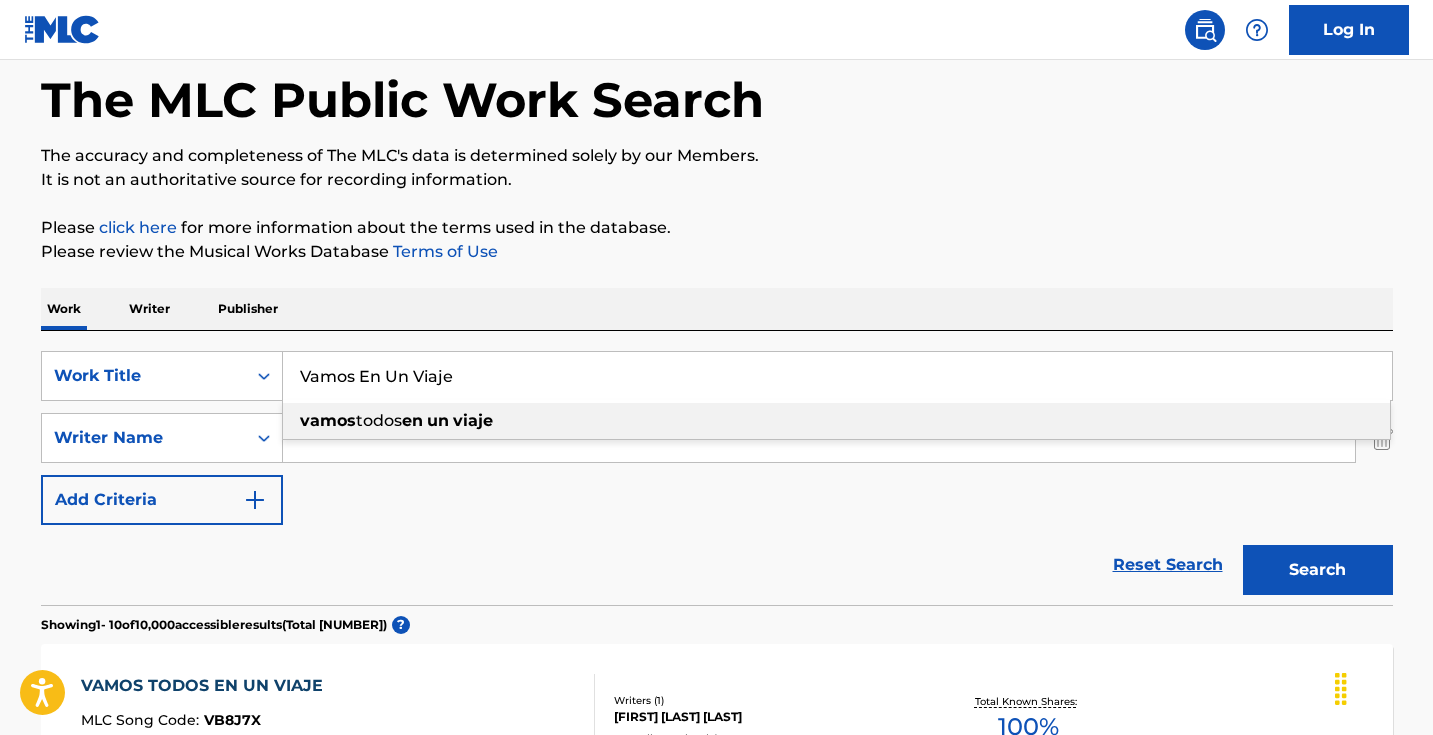 drag, startPoint x: 385, startPoint y: 375, endPoint x: 310, endPoint y: 372, distance: 75.059975 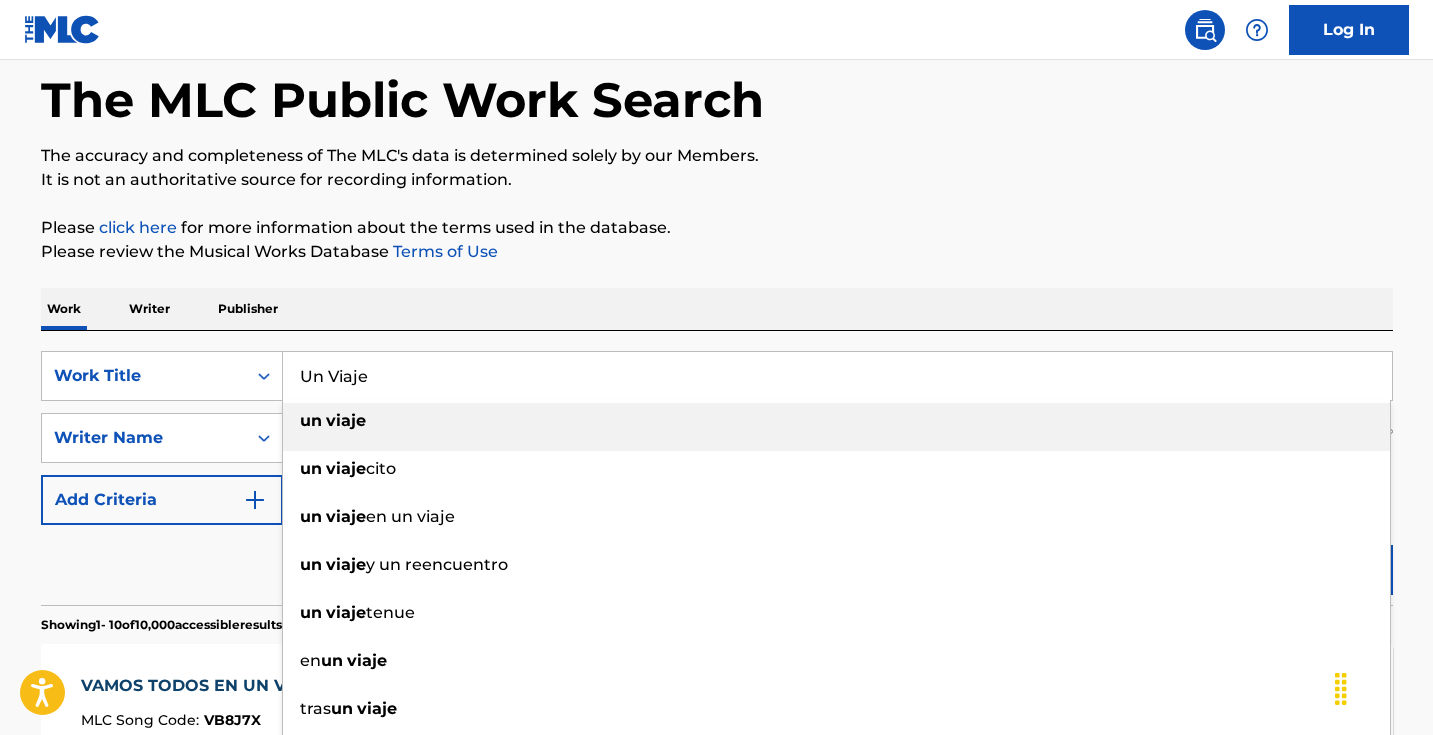 type on "Un Viaje" 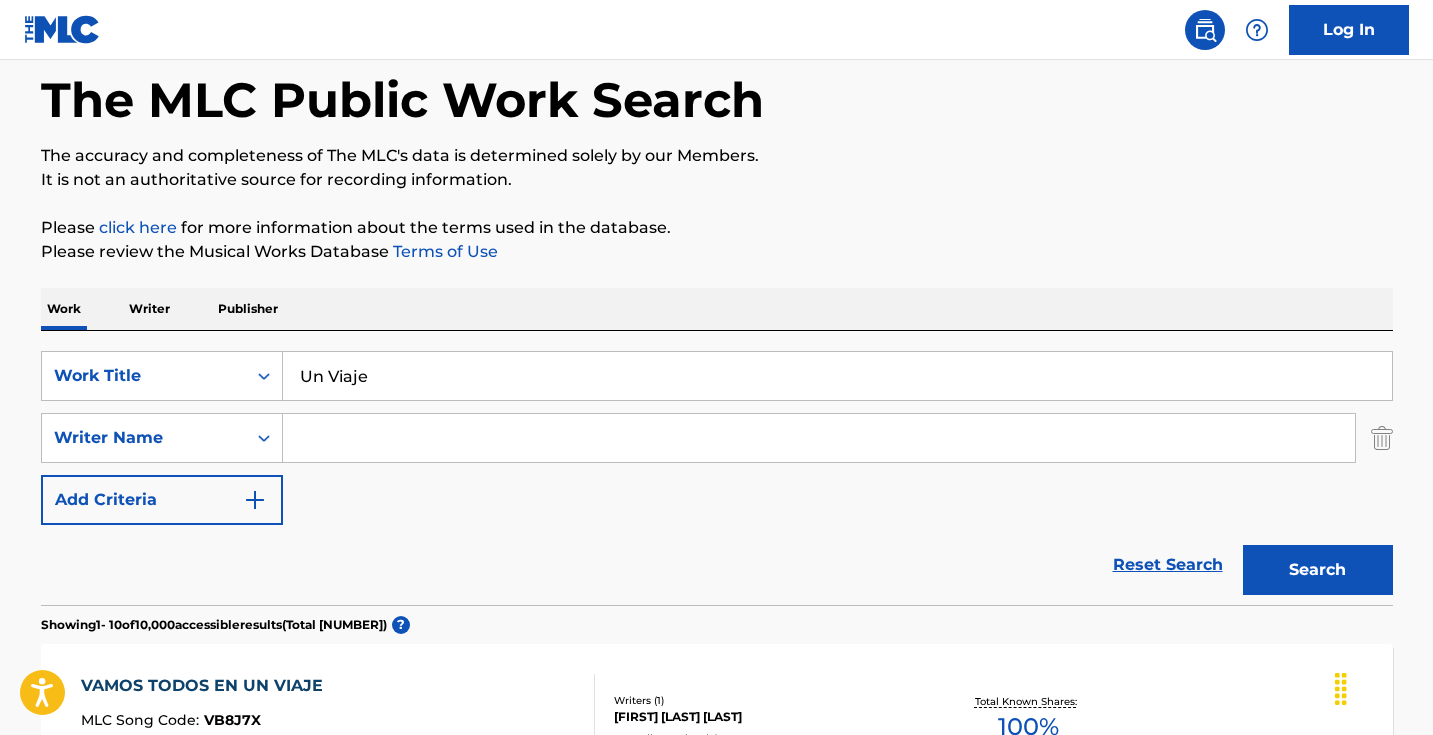click on "The accuracy and completeness of The MLC's data is determined solely by our Members." at bounding box center (717, 156) 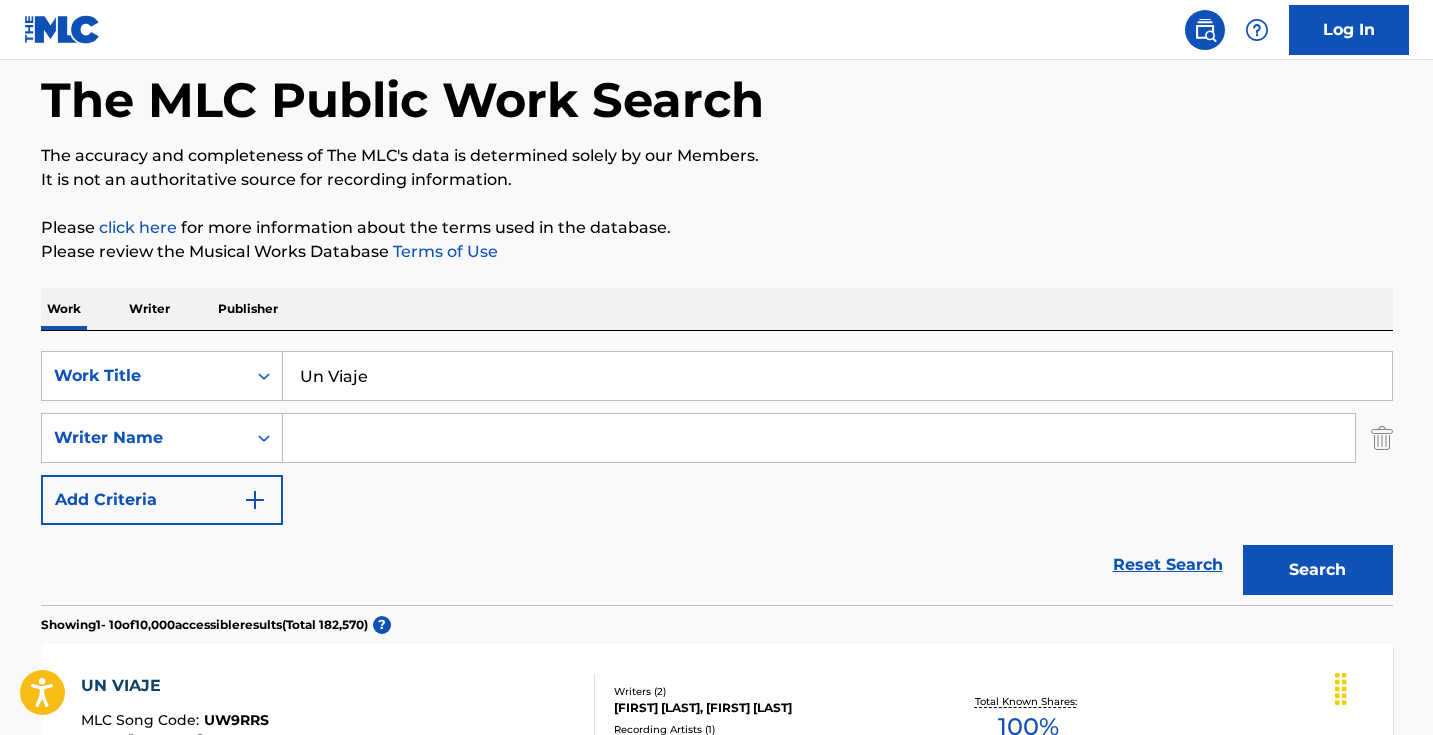 scroll, scrollTop: 260, scrollLeft: 0, axis: vertical 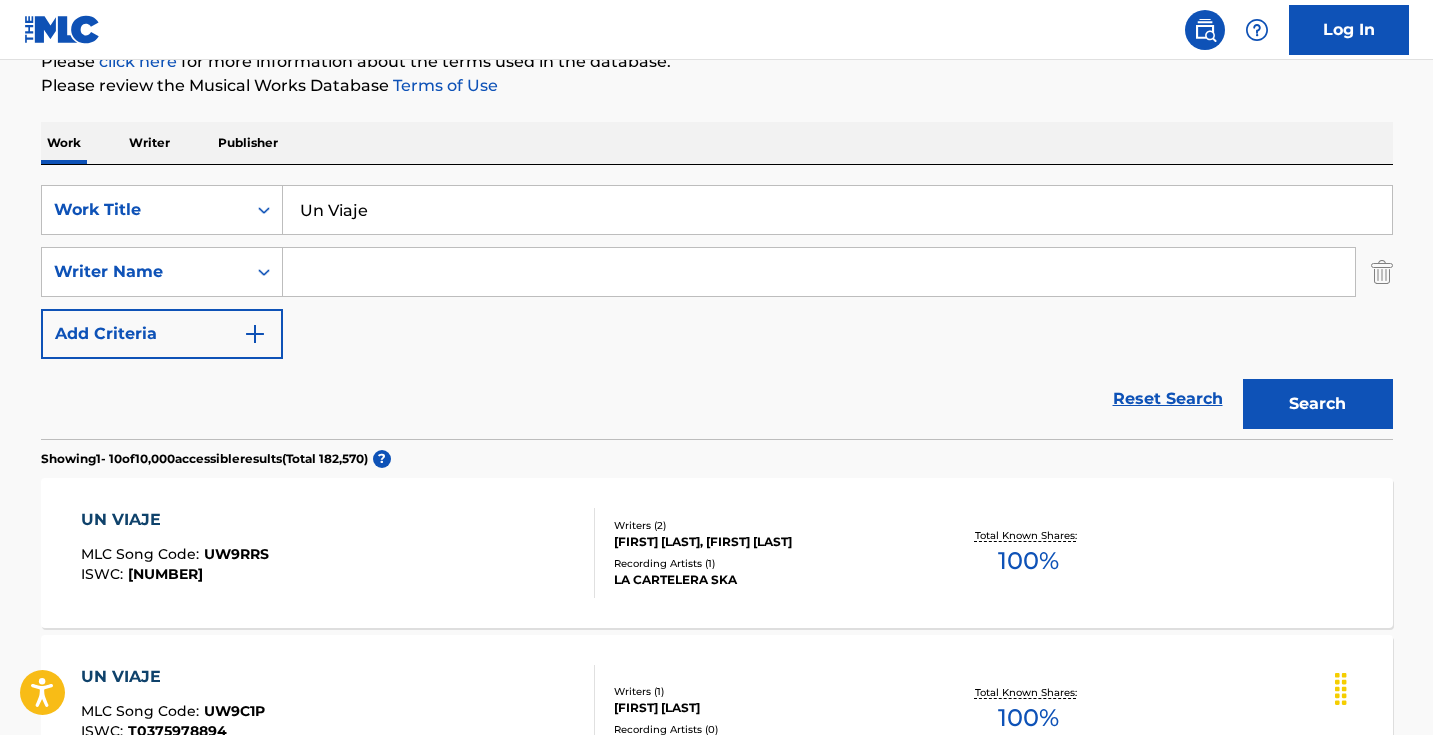 click at bounding box center (819, 272) 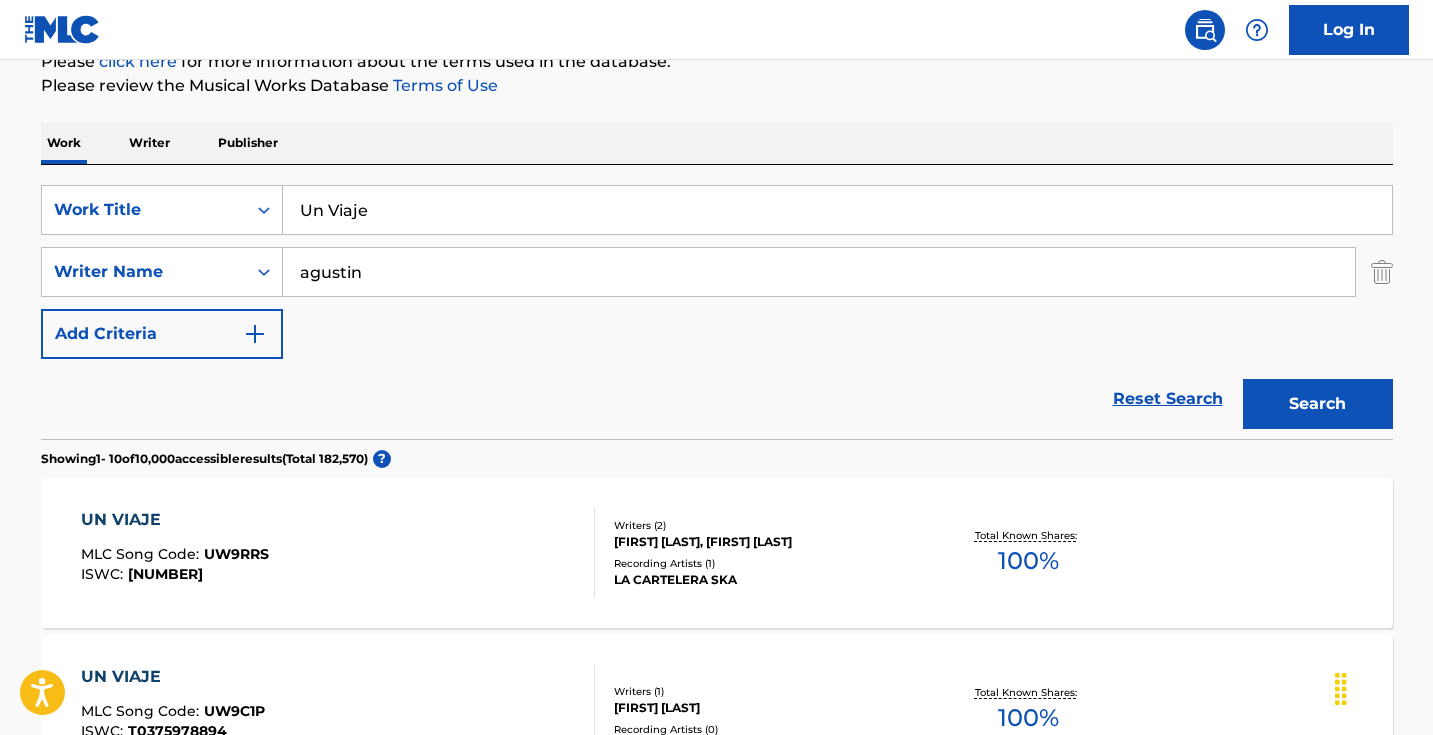 type on "agustin" 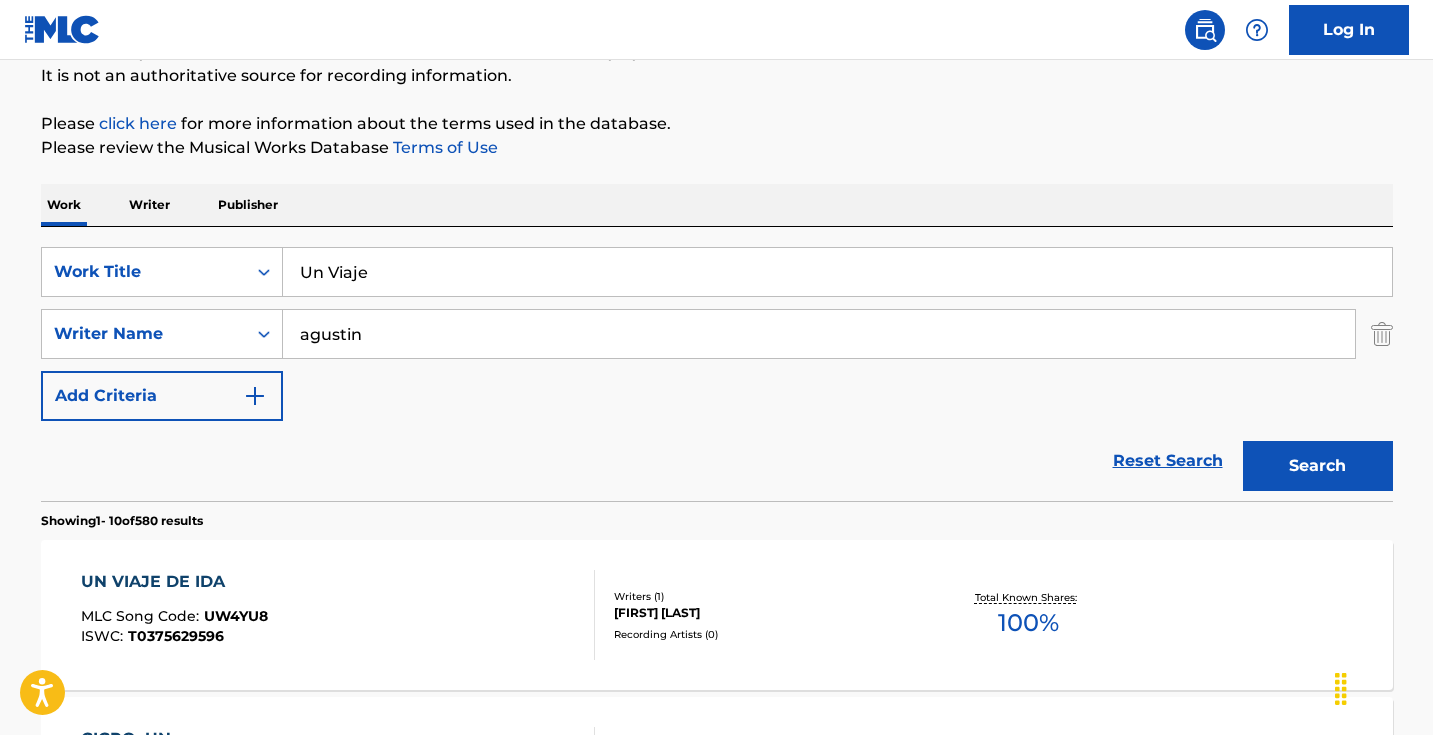scroll, scrollTop: 197, scrollLeft: 0, axis: vertical 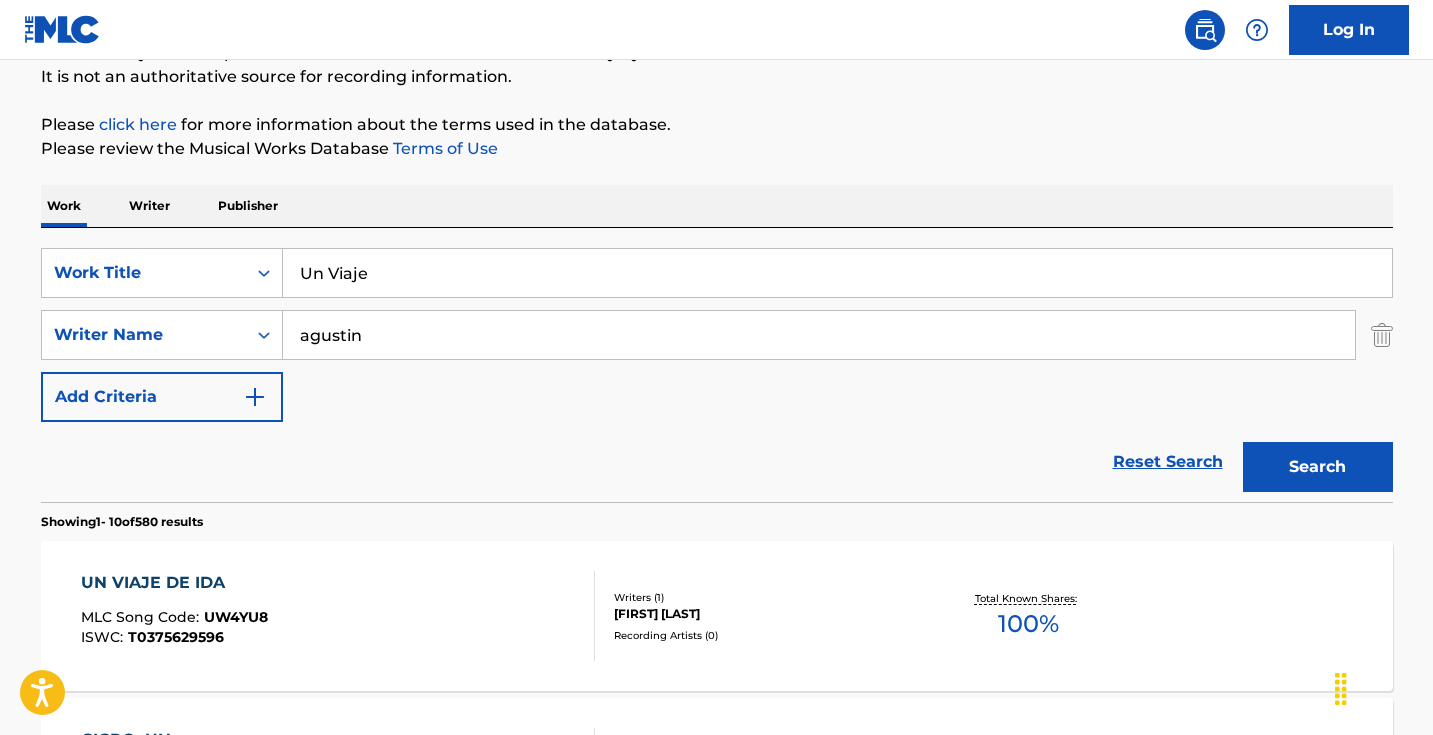 click on "Un Viaje" at bounding box center (837, 273) 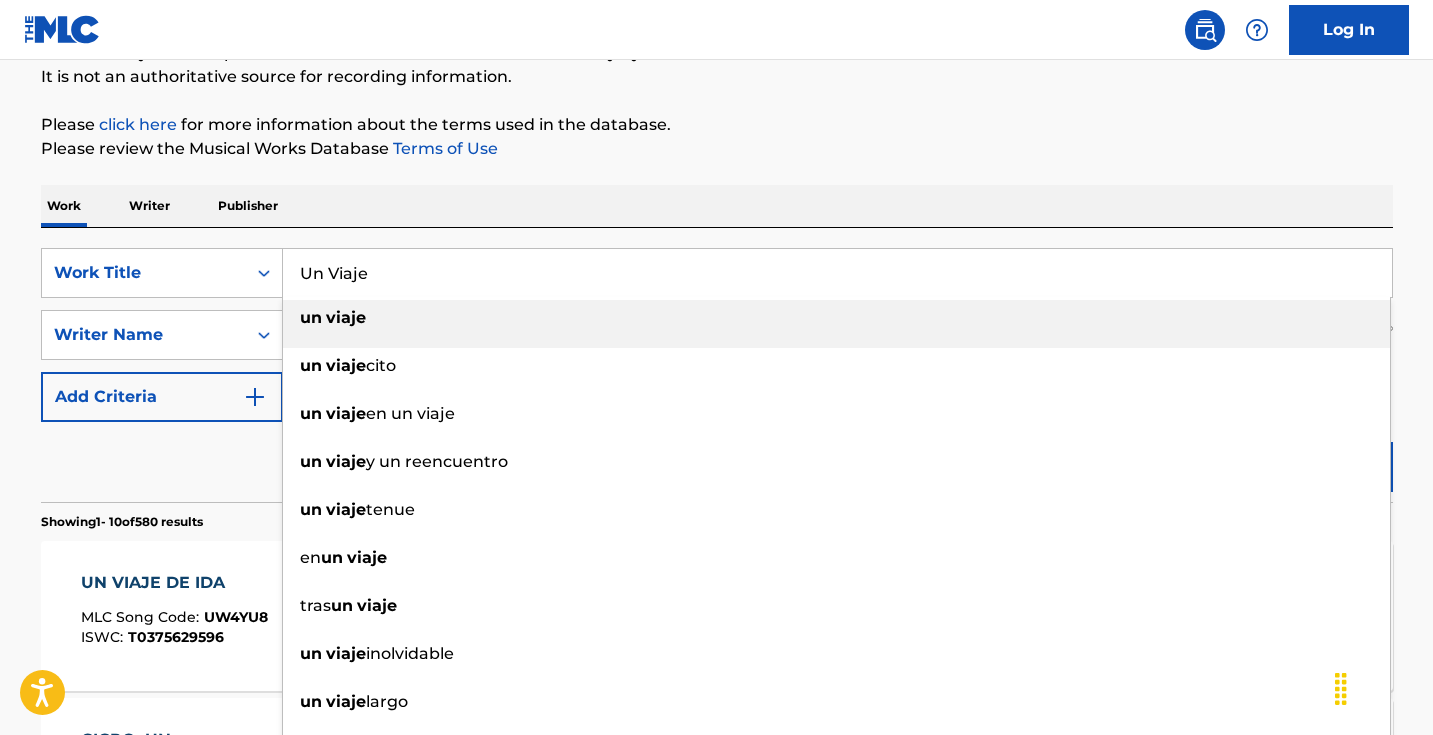 click on "Un Viaje" at bounding box center (837, 273) 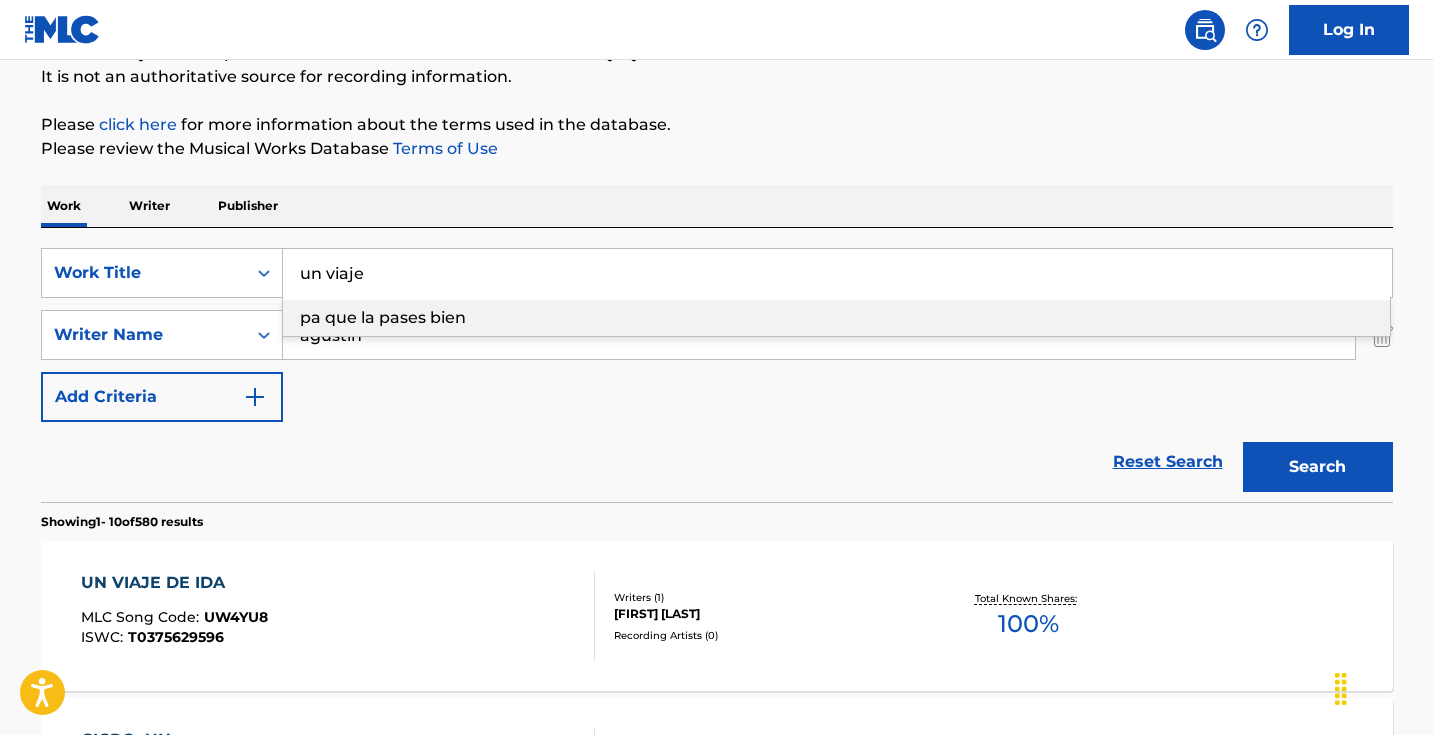 click on "un viaje" at bounding box center (837, 273) 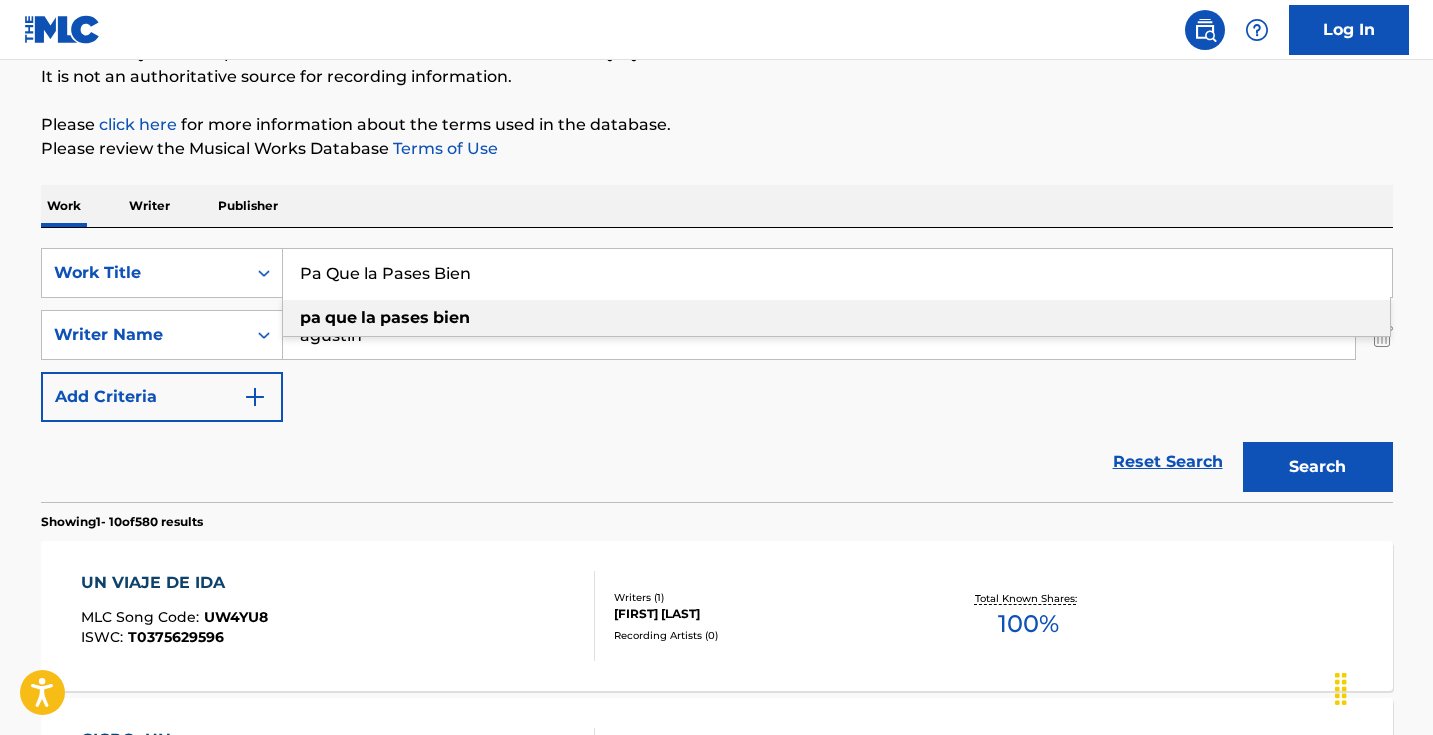 type on "Pa Que la Pases Bien" 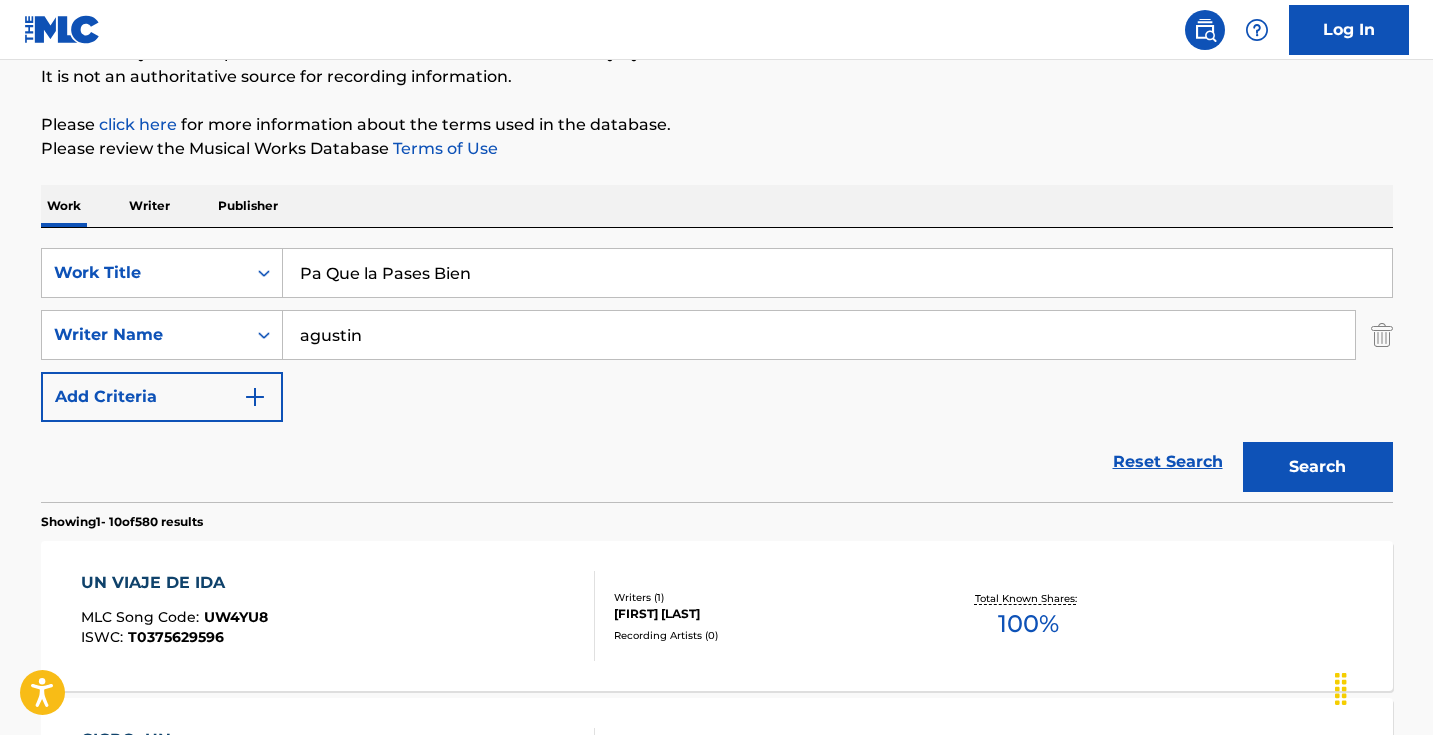 click on "Please review the Musical Works Database   Terms of Use" at bounding box center [717, 149] 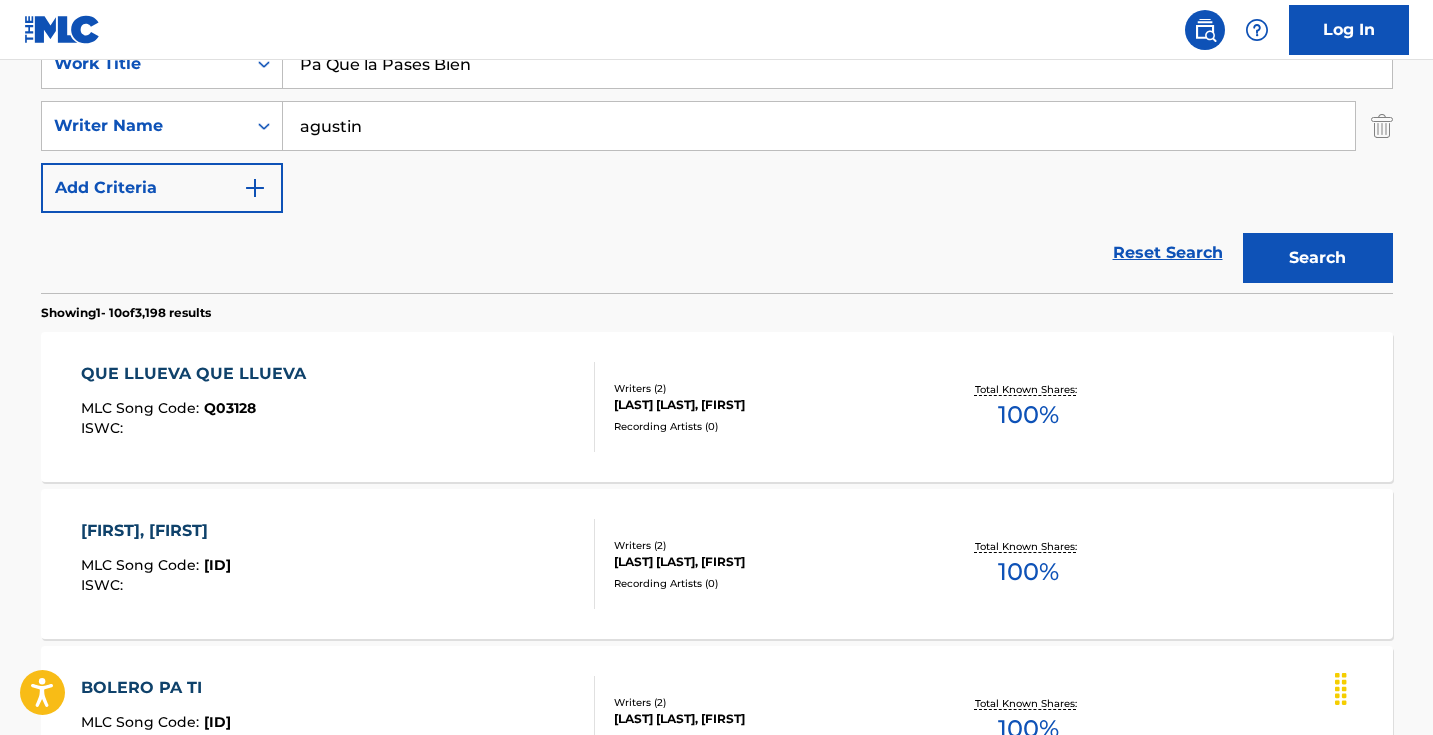 scroll, scrollTop: 412, scrollLeft: 0, axis: vertical 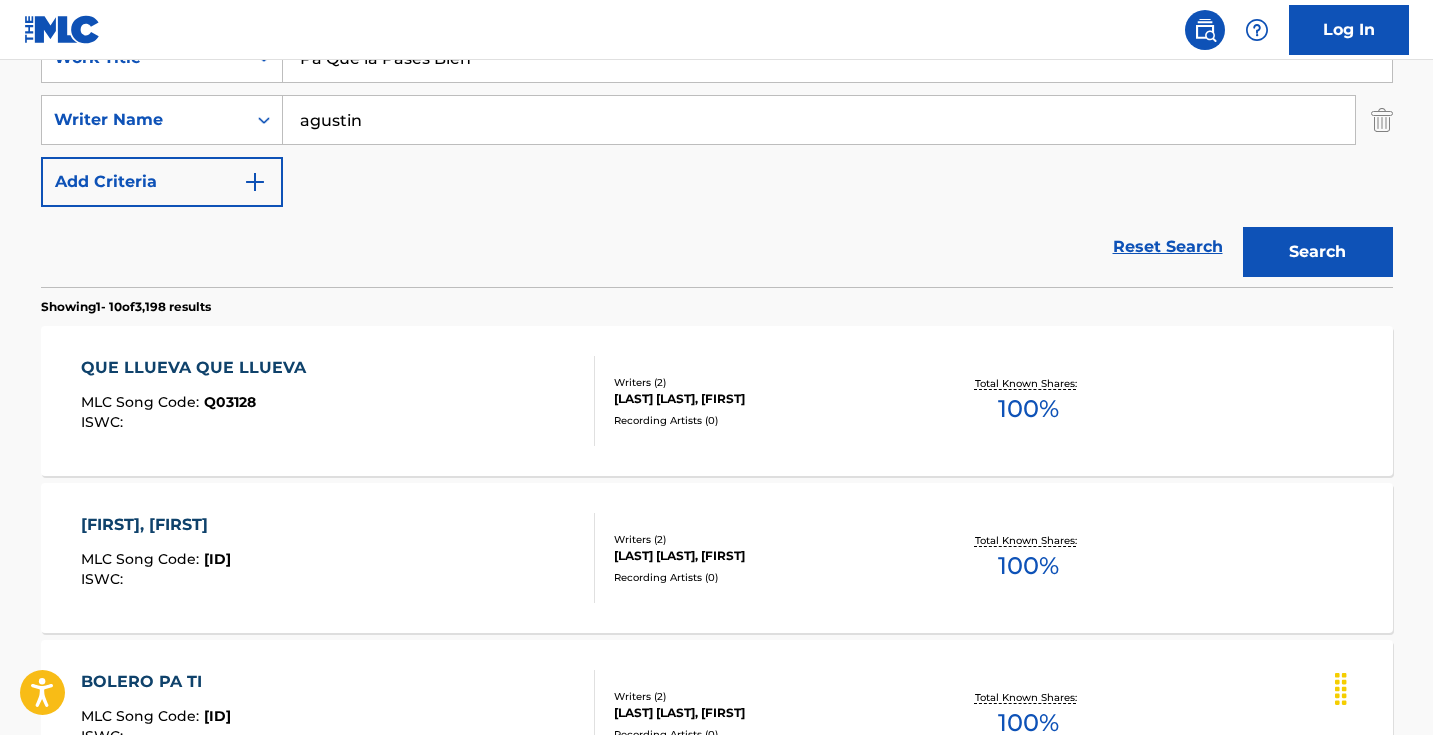 click on "agustin" at bounding box center (819, 120) 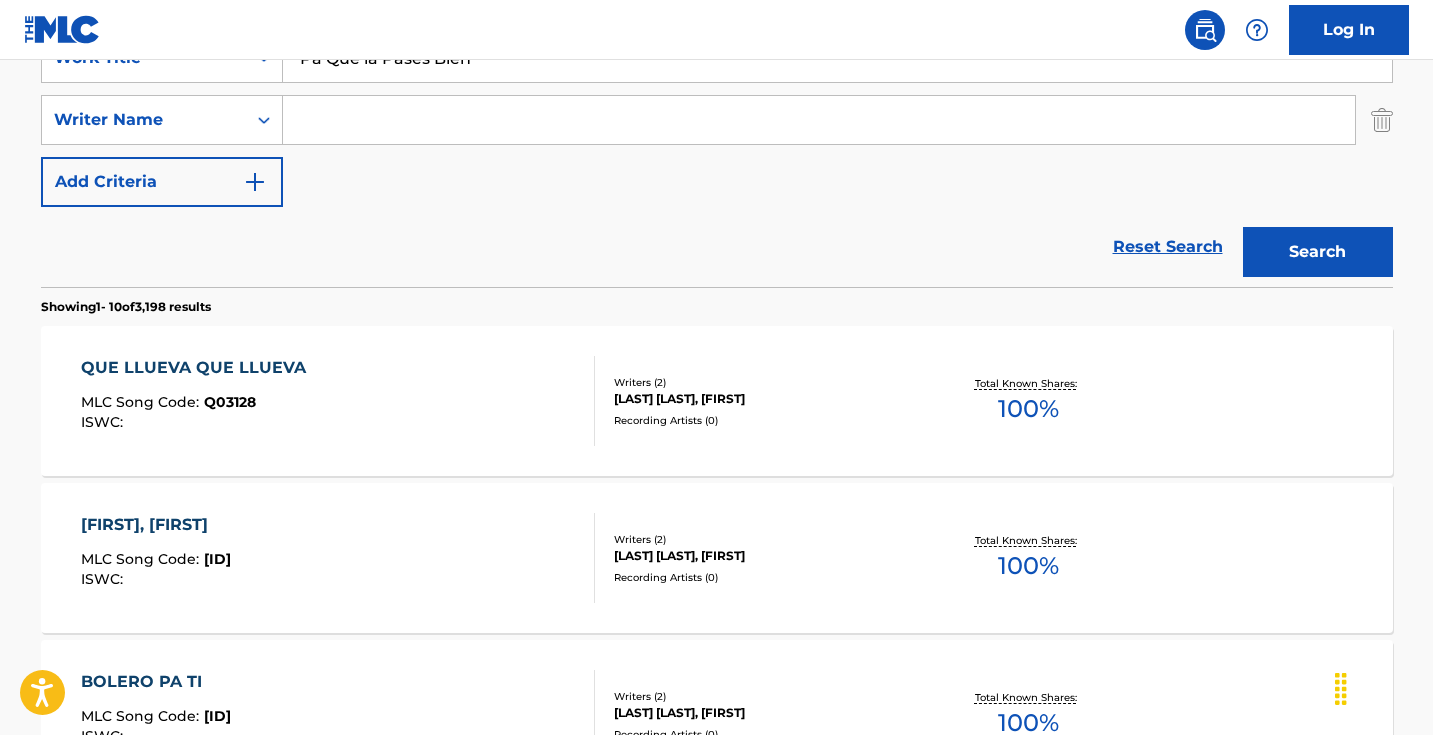 type 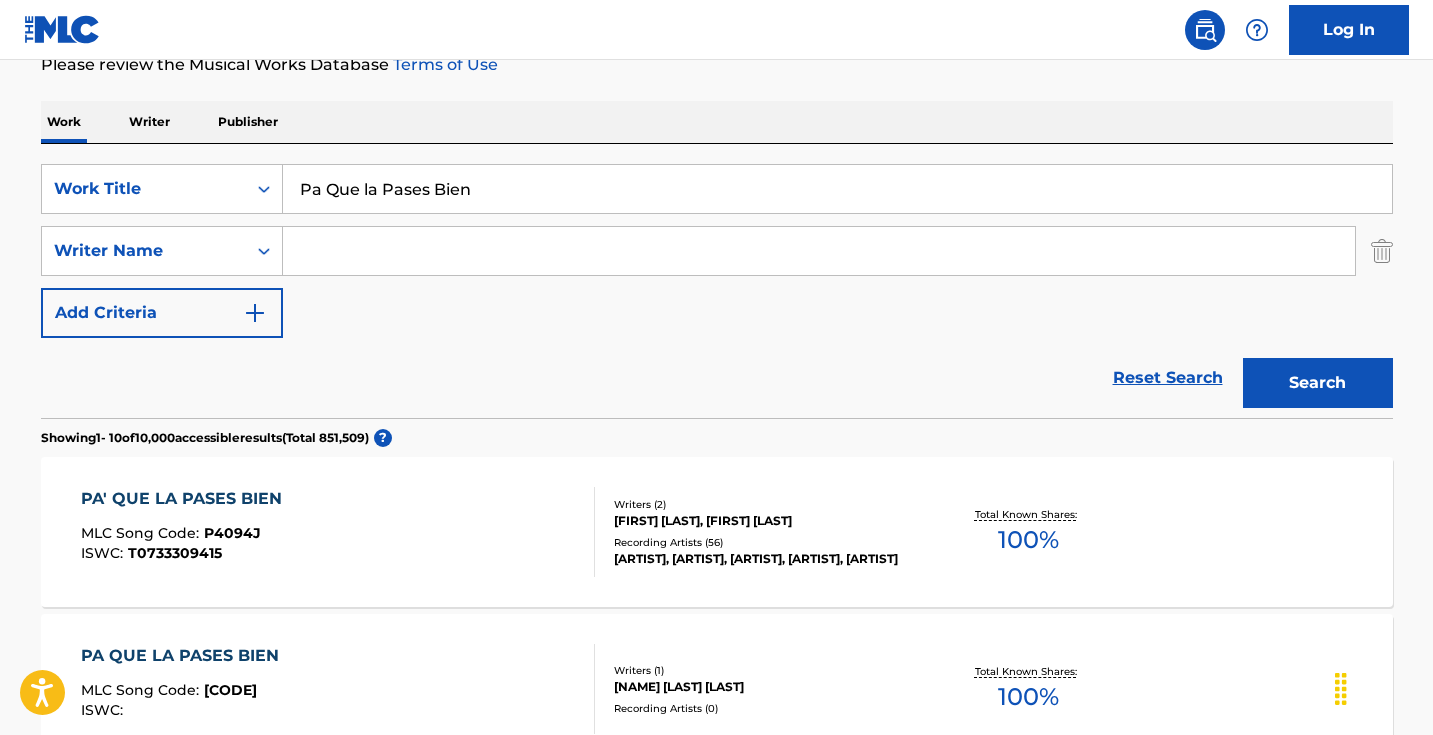 scroll, scrollTop: 348, scrollLeft: 0, axis: vertical 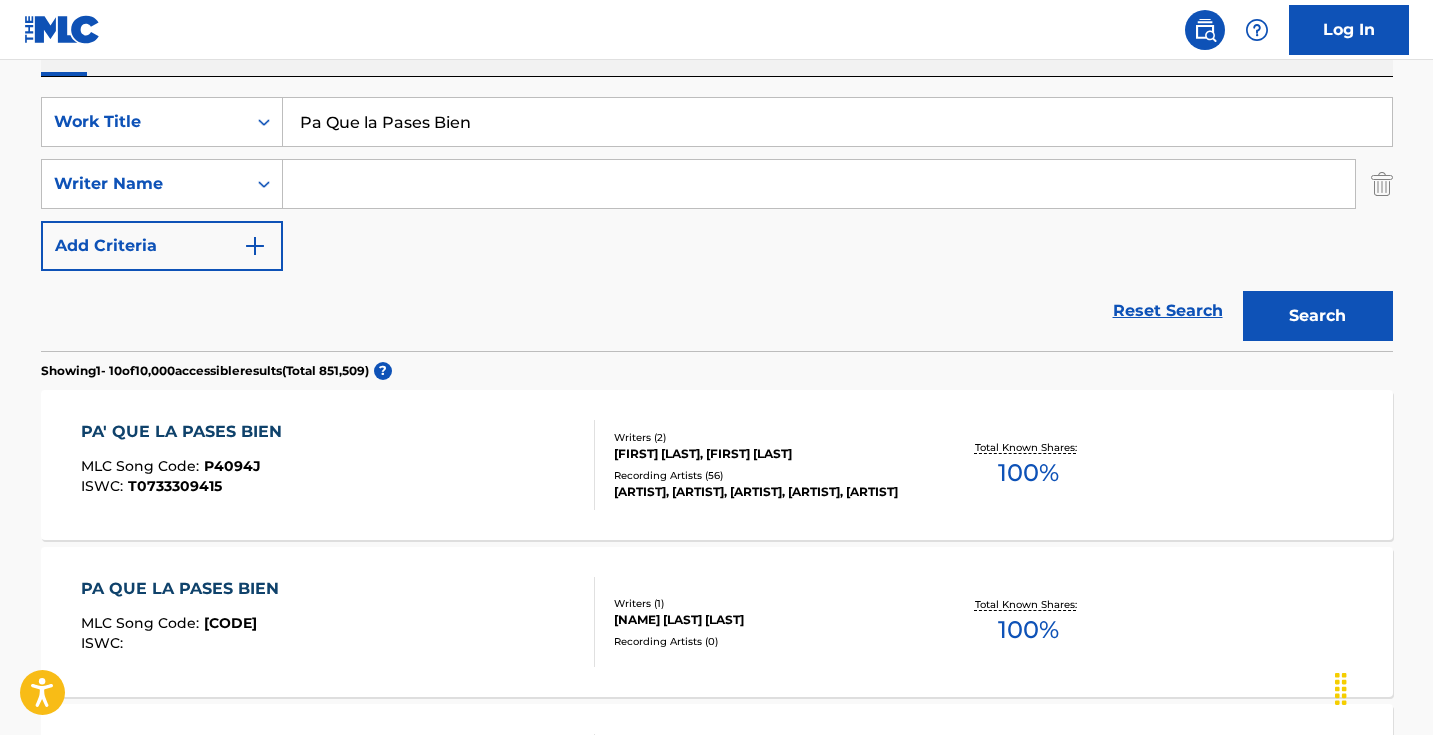 click on "PA' QUE LA PASES BIEN MLC Song Code : P4094J ISWC : T0733309415" at bounding box center [338, 465] 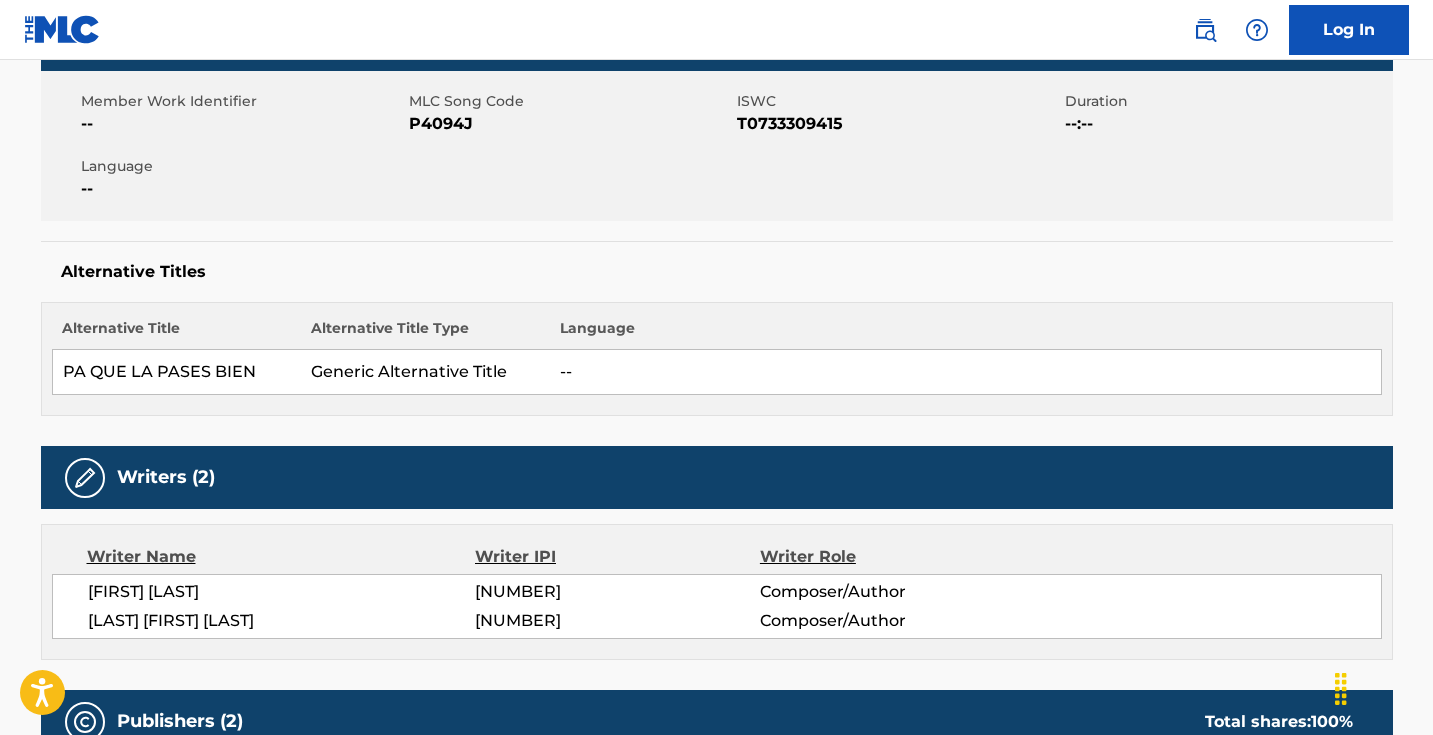 scroll, scrollTop: 0, scrollLeft: 0, axis: both 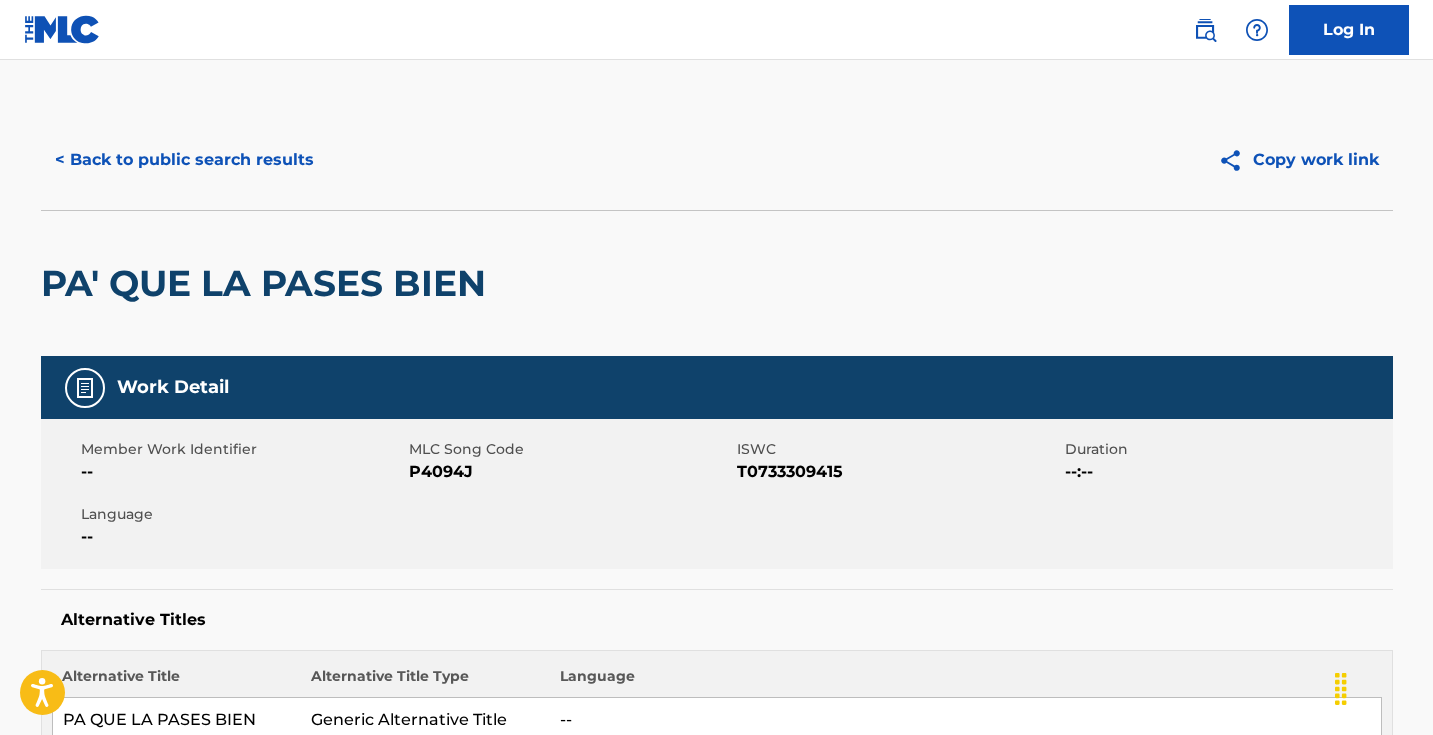 click on "P4094J" at bounding box center [570, 472] 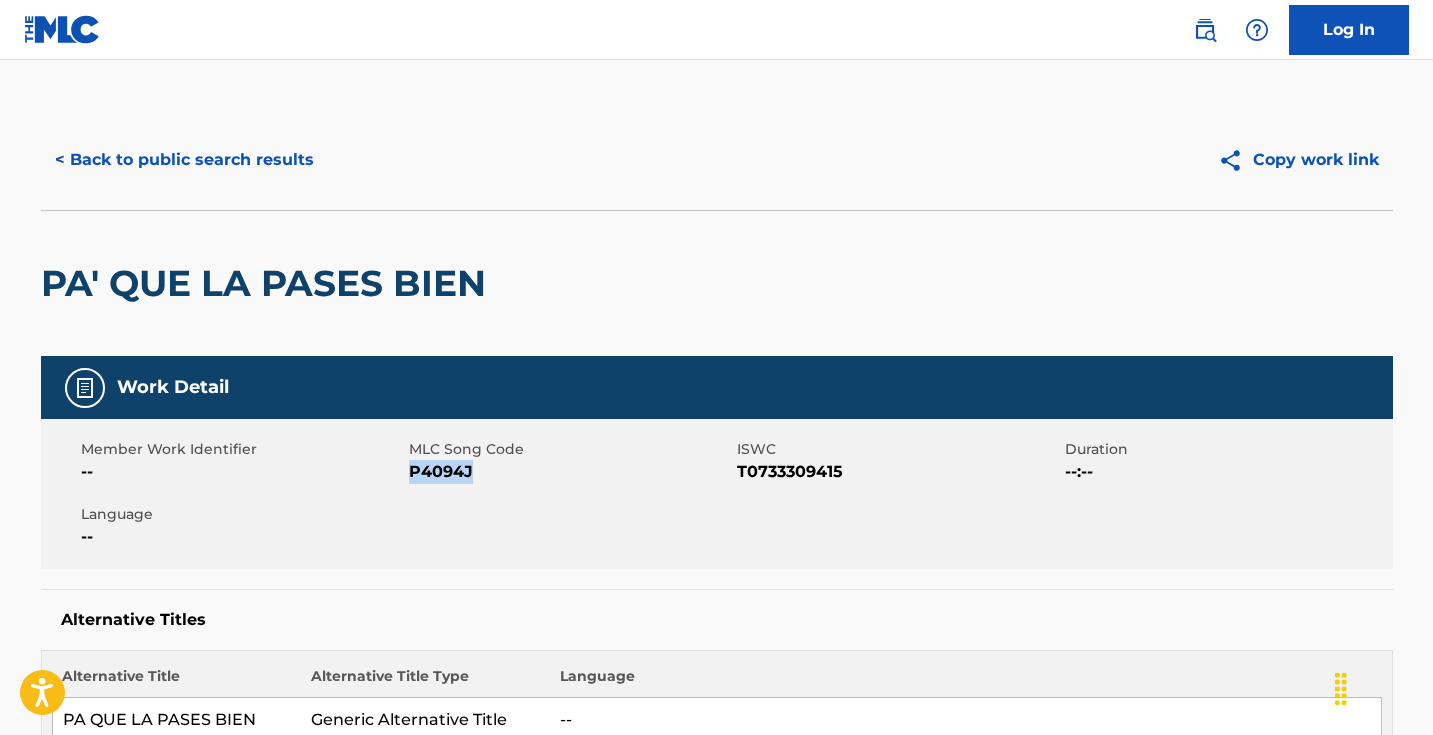 click on "P4094J" at bounding box center (570, 472) 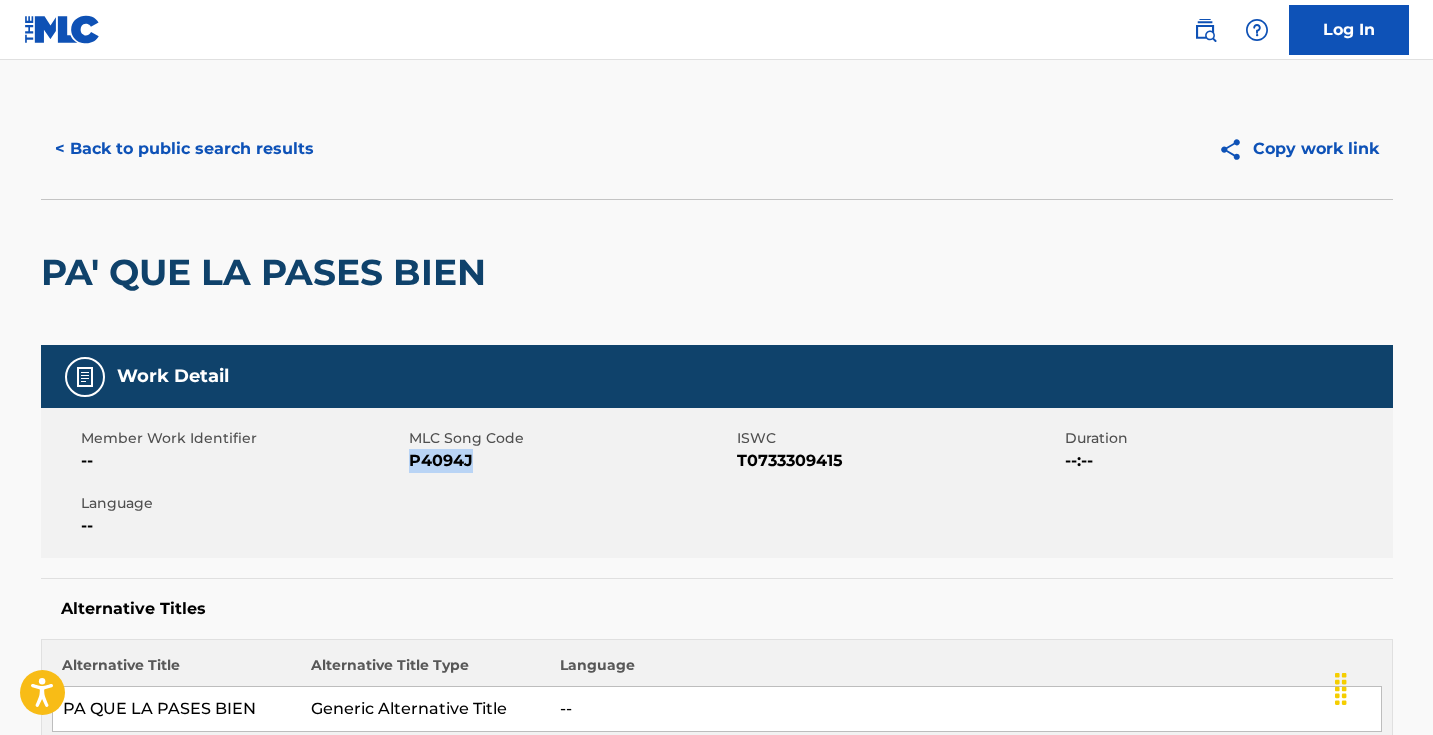 scroll, scrollTop: 11, scrollLeft: 0, axis: vertical 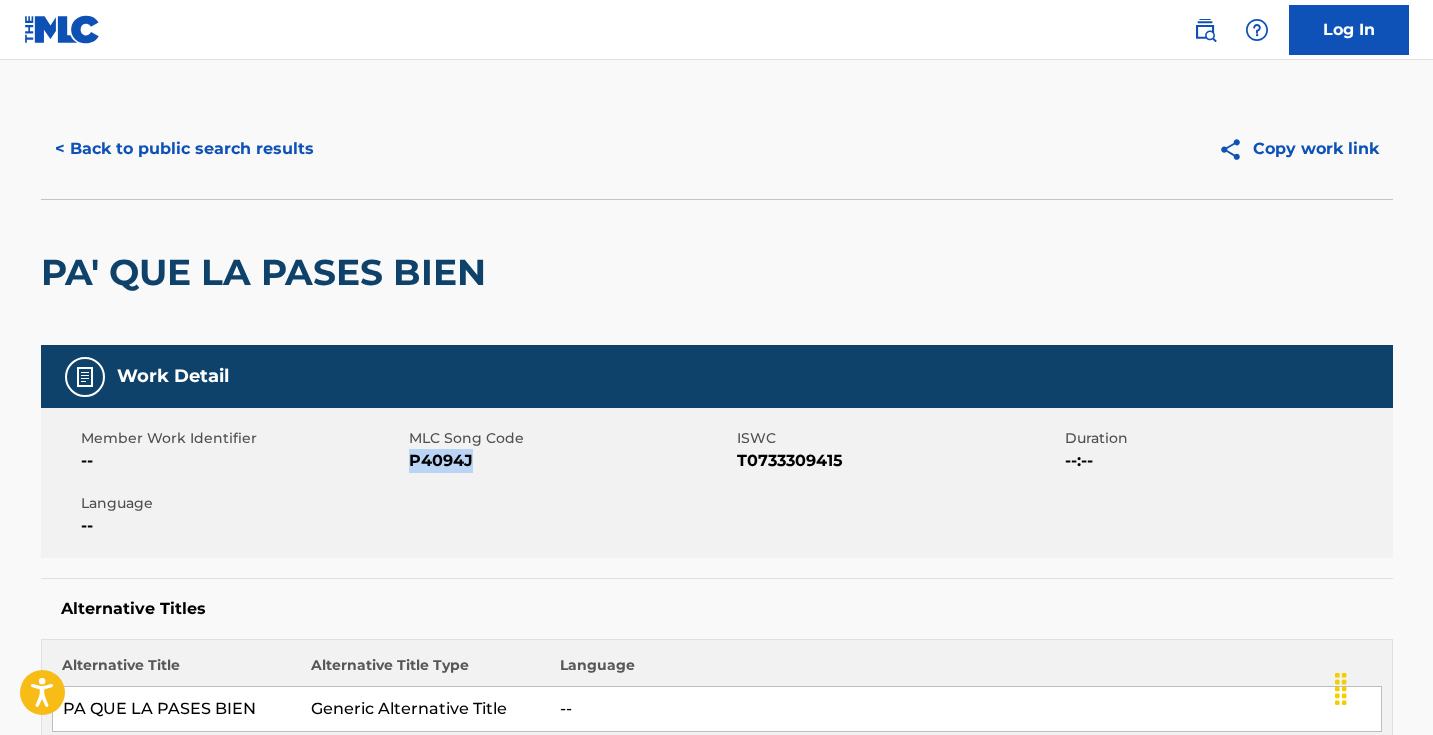 click on "< Back to public search results" at bounding box center [184, 149] 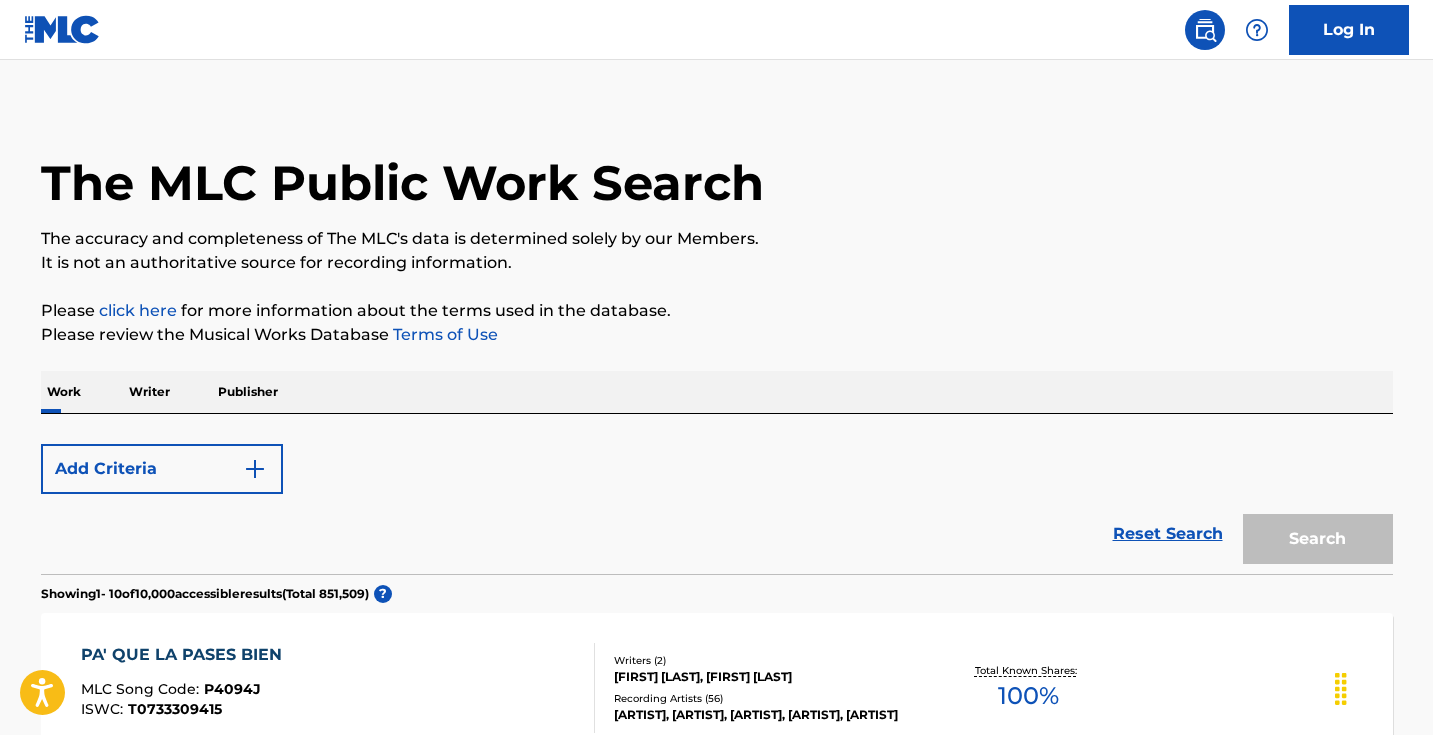 scroll, scrollTop: 348, scrollLeft: 0, axis: vertical 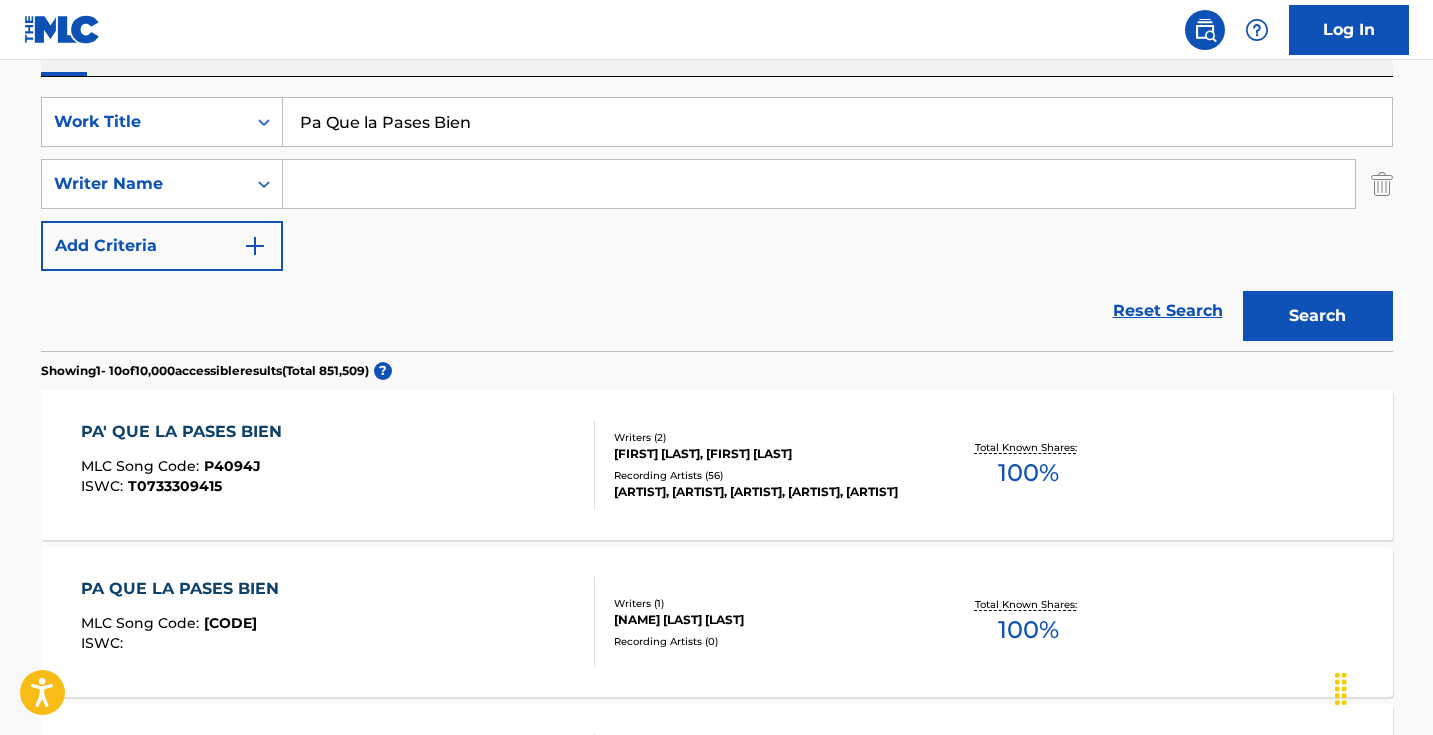 drag, startPoint x: 508, startPoint y: 134, endPoint x: 229, endPoint y: 95, distance: 281.71262 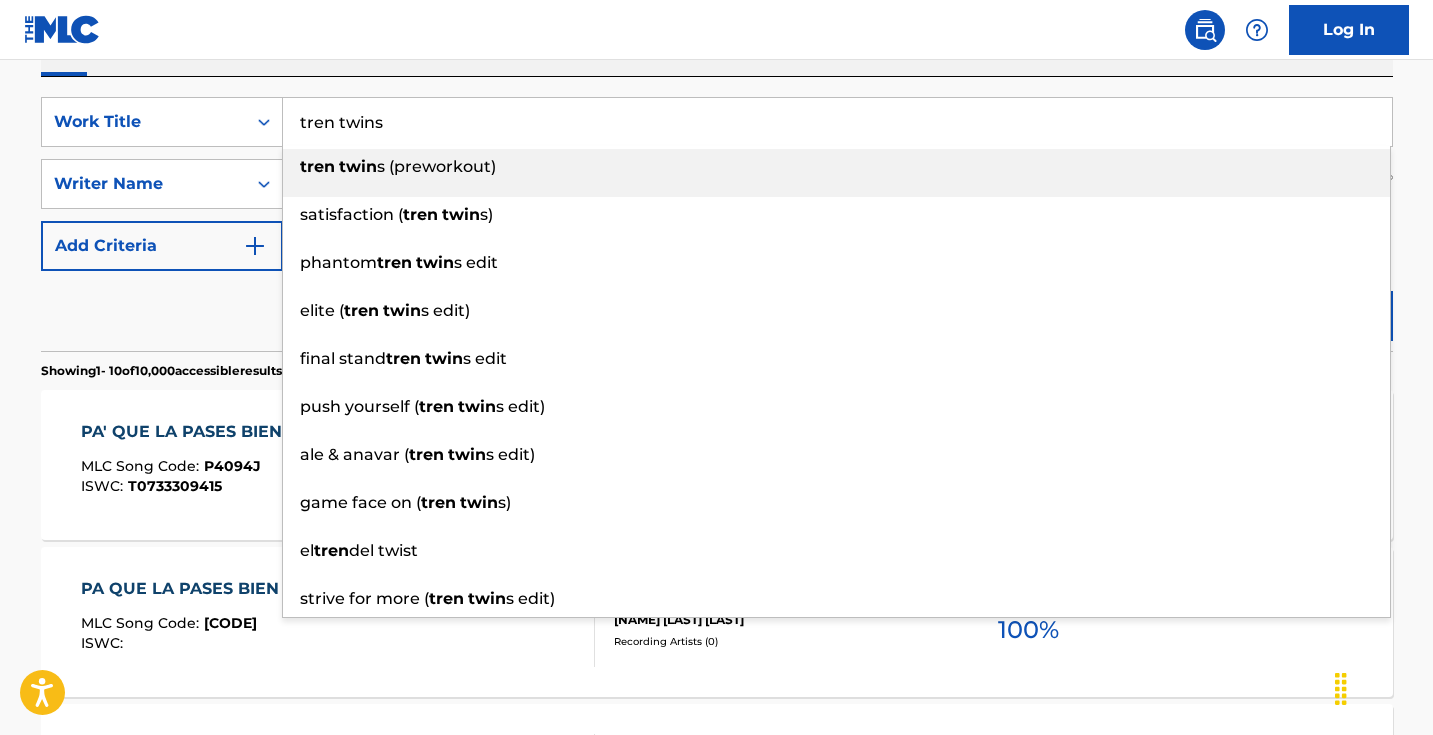 type on "[BRAND] [BRAND] ([BRAND])" 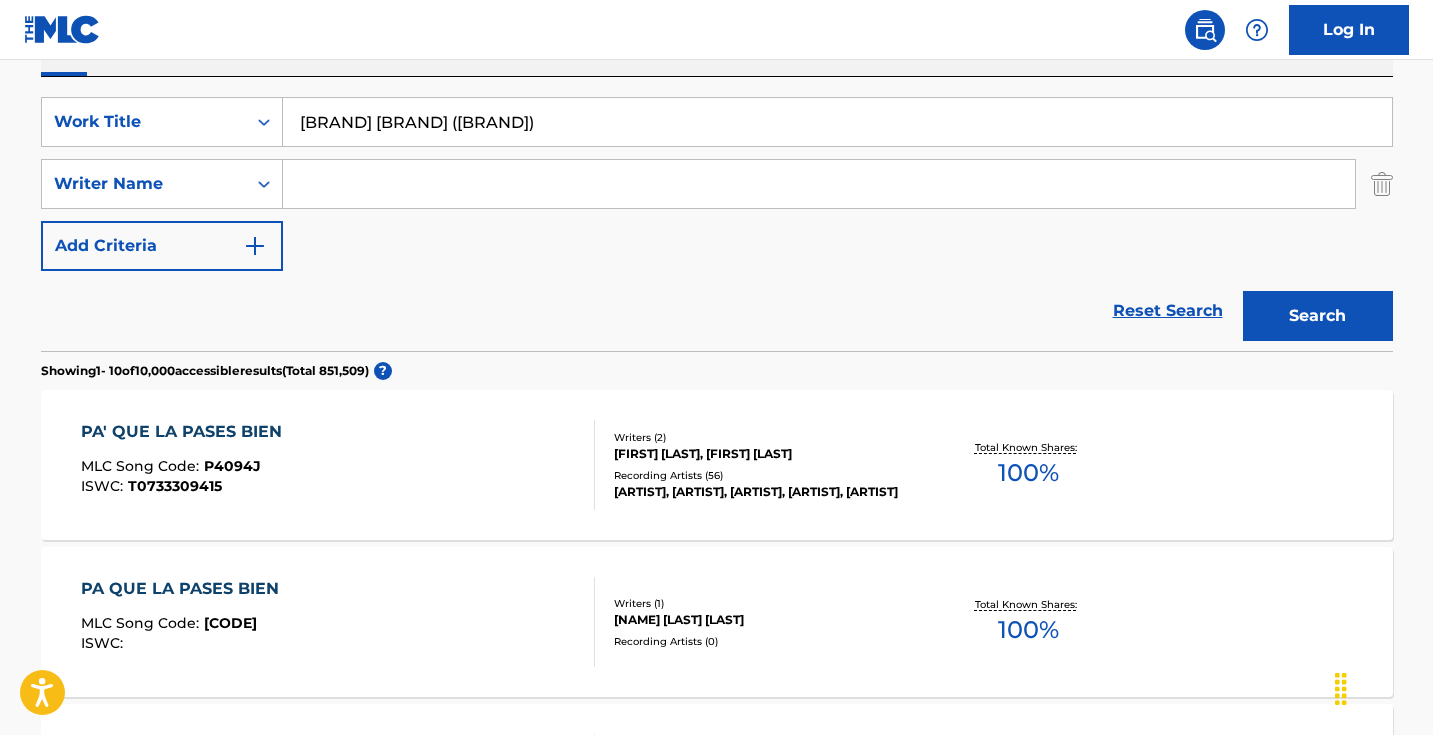 click on "Search" at bounding box center (1318, 316) 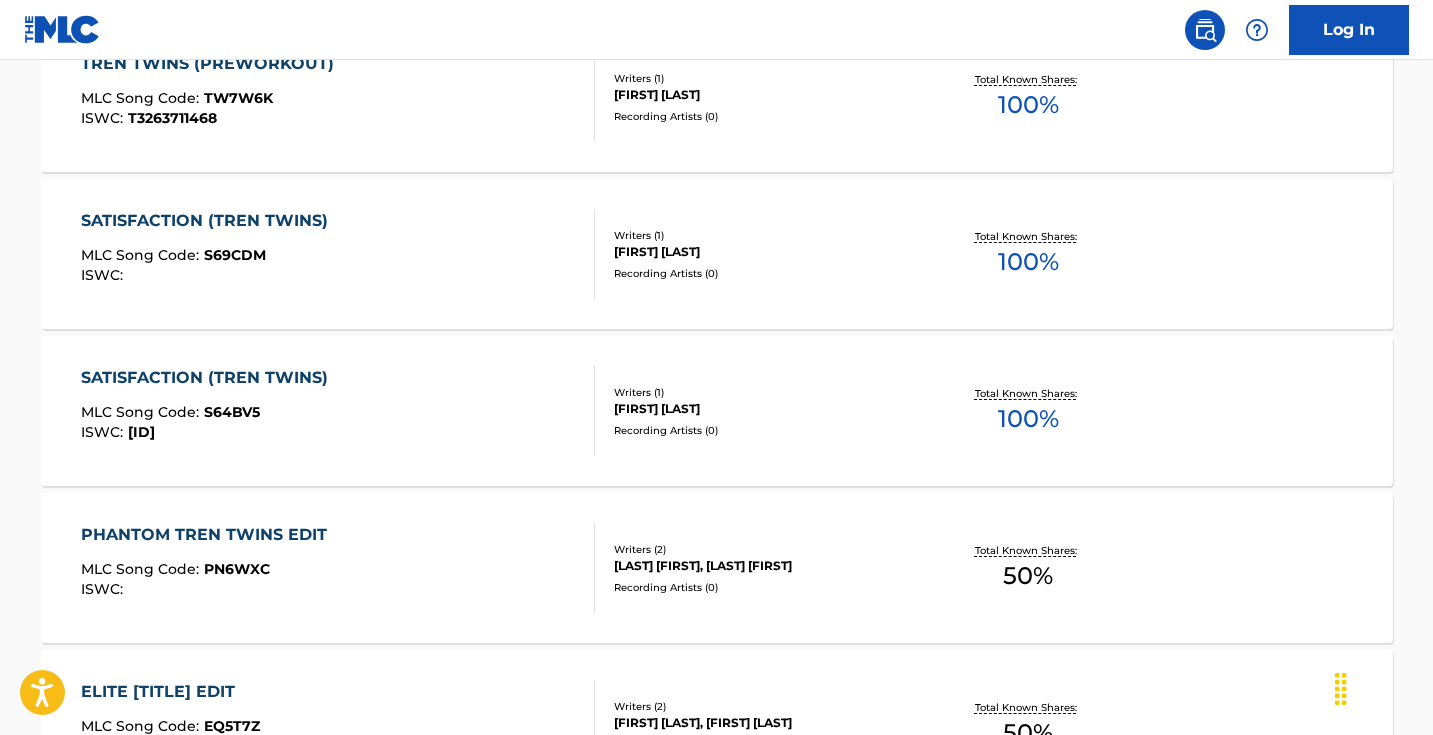 scroll, scrollTop: 656, scrollLeft: 0, axis: vertical 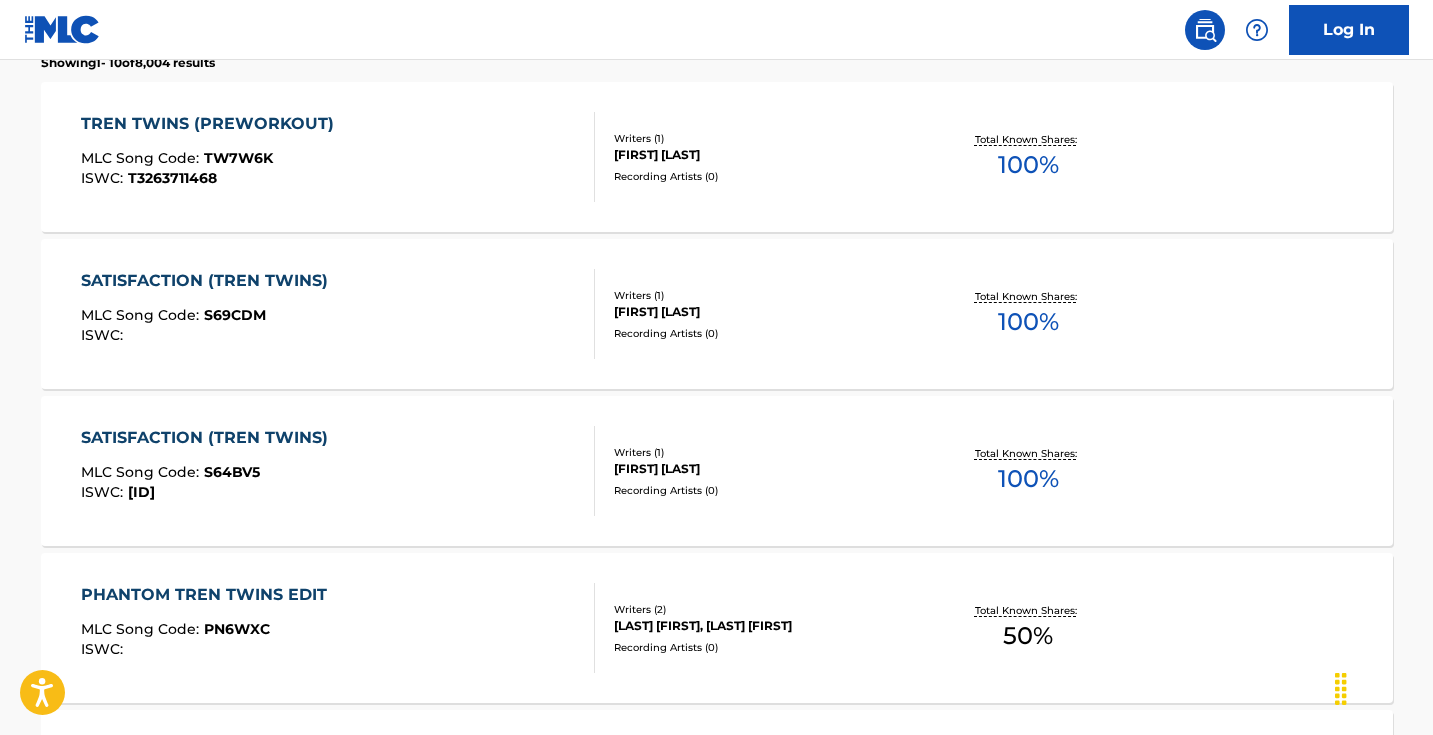 click on "TREN TWINS (PREWORKOUT) MLC Song Code : TW7W6K ISWC : T3263711468" at bounding box center [338, 157] 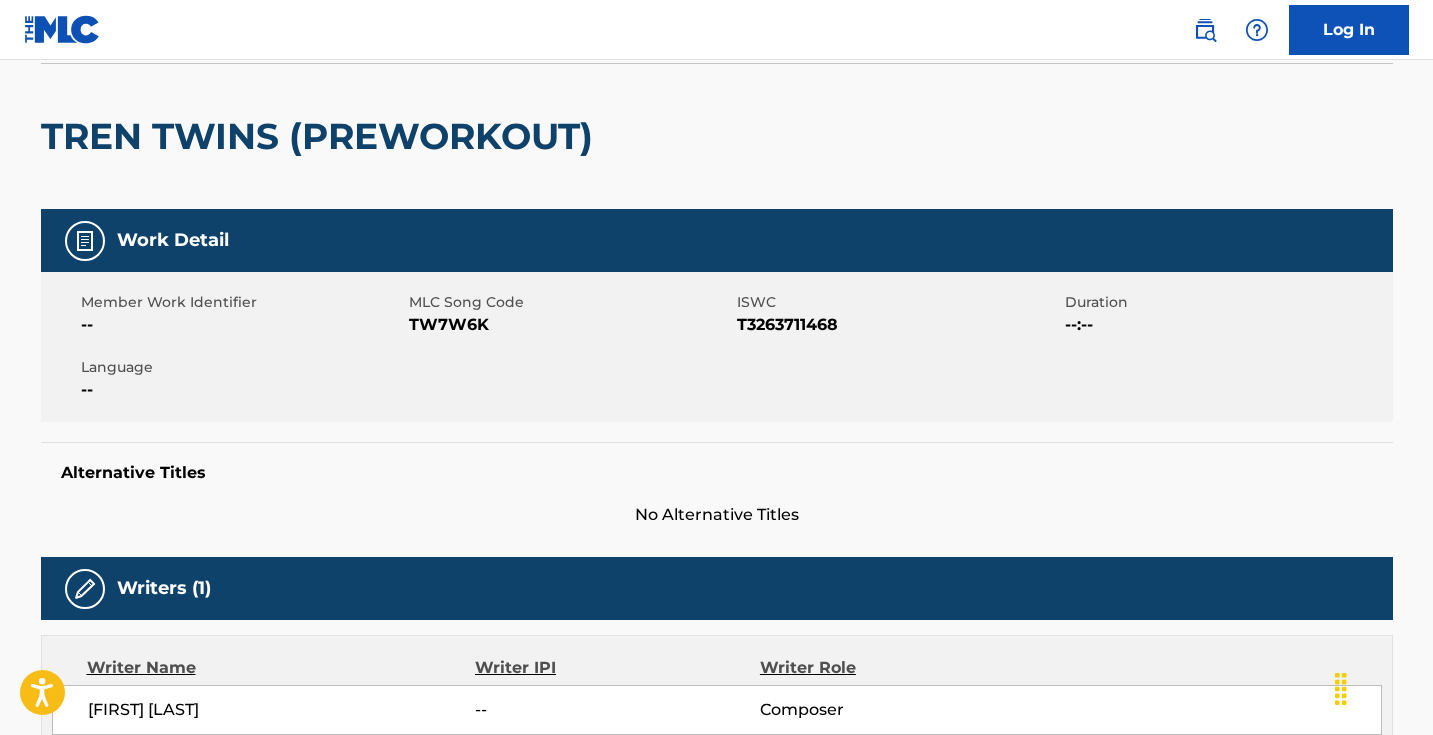 scroll, scrollTop: 82, scrollLeft: 0, axis: vertical 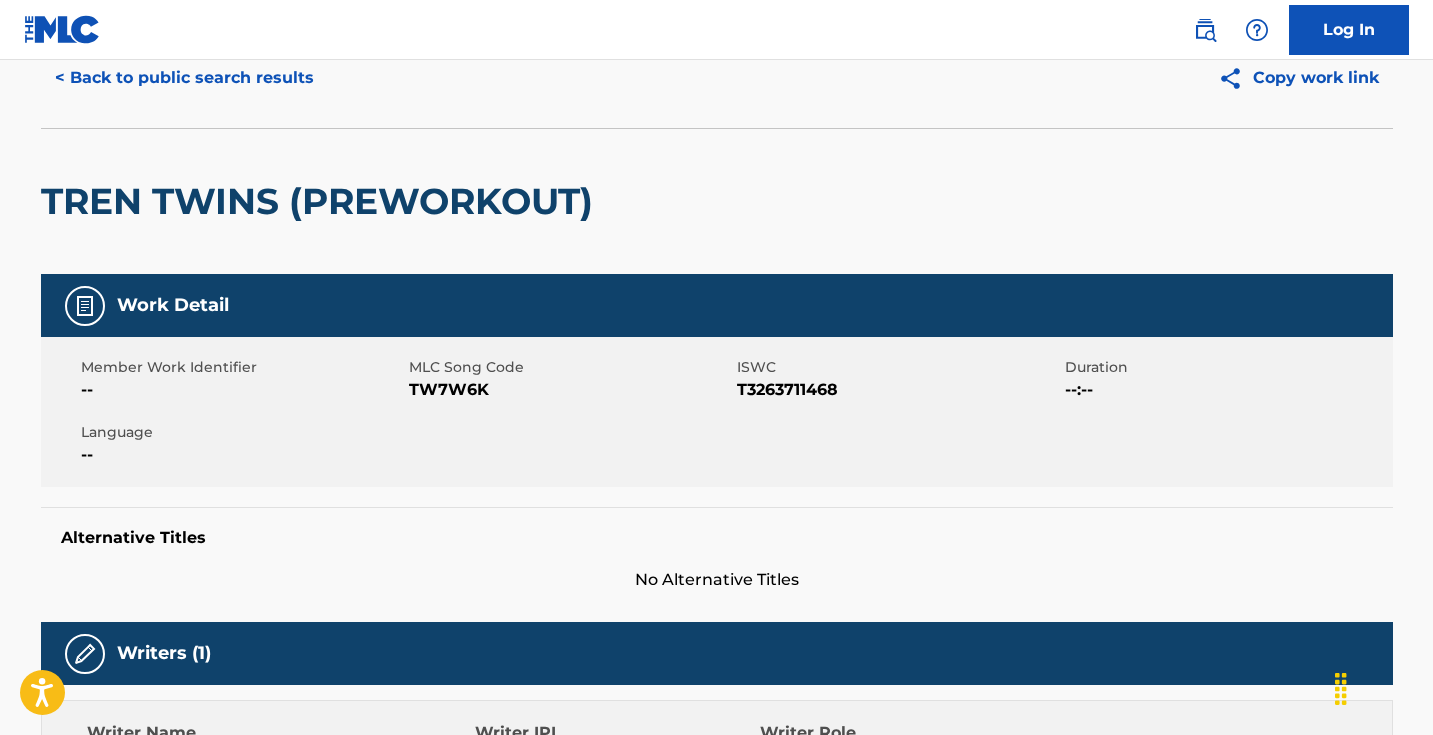 click on "< Back to public search results" at bounding box center [184, 78] 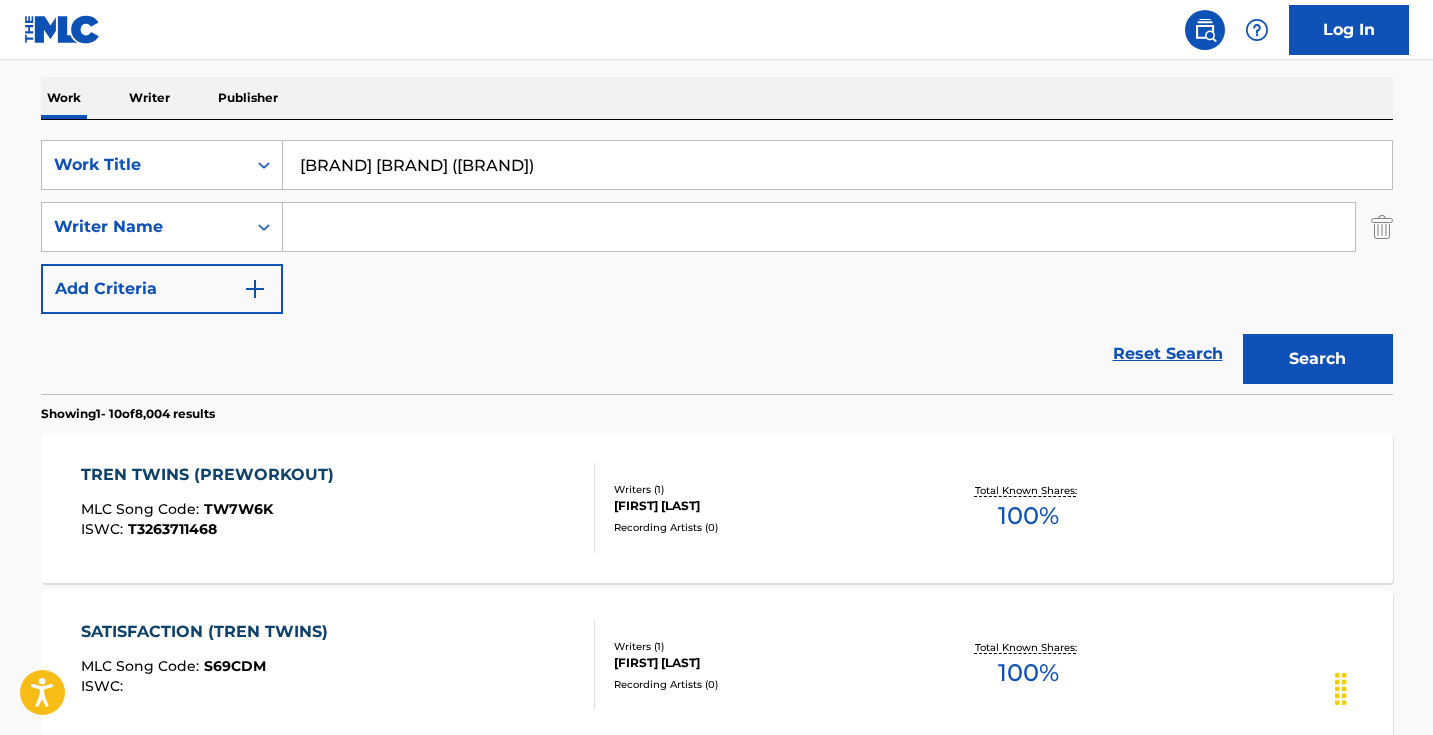 scroll, scrollTop: 214, scrollLeft: 0, axis: vertical 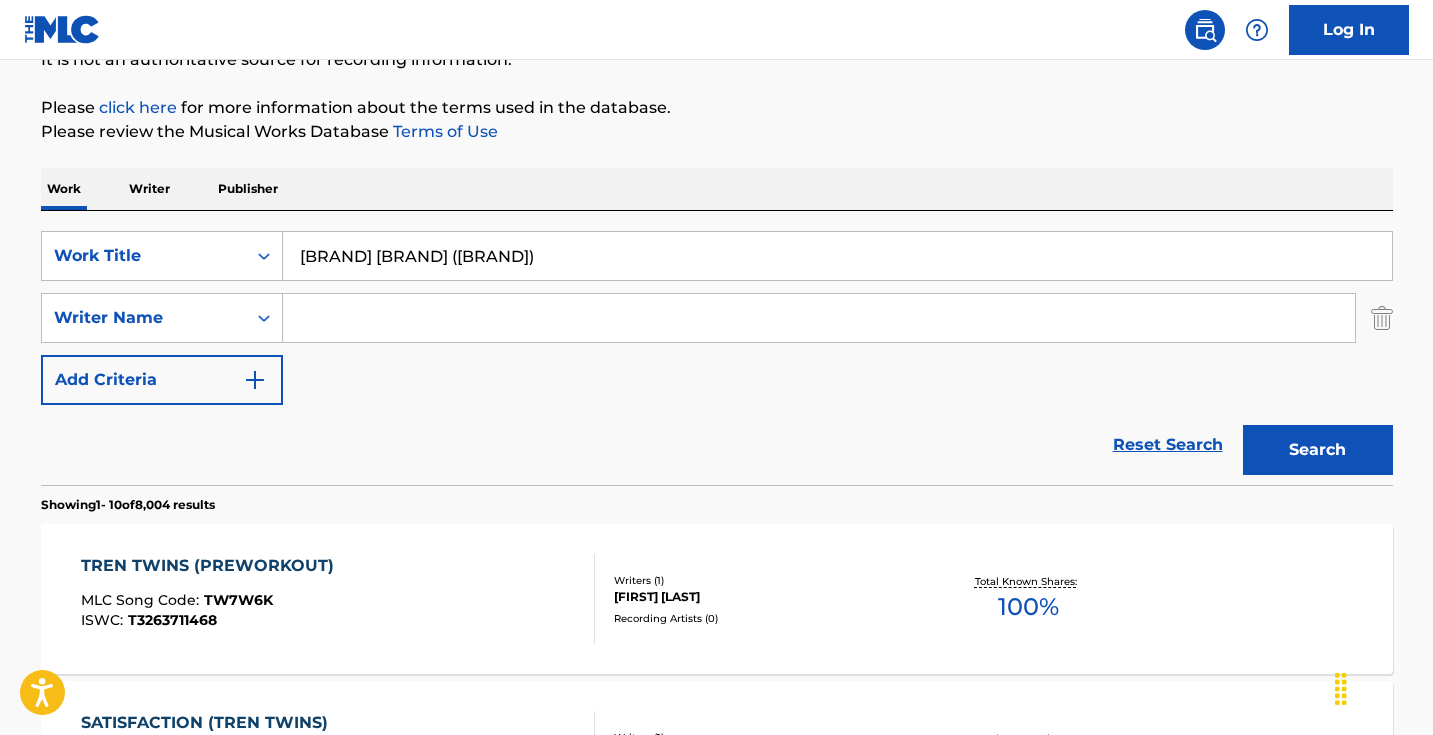 click on "SearchWithCriteria1667f8bf-40ab-4a1e-99fd-3f38d77dccac Work Title tren twins (preworkout) SearchWithCriteria6548d4a2-e86d-49d3-924f-33cec4f39eea Writer Name Add Criteria" at bounding box center [717, 318] 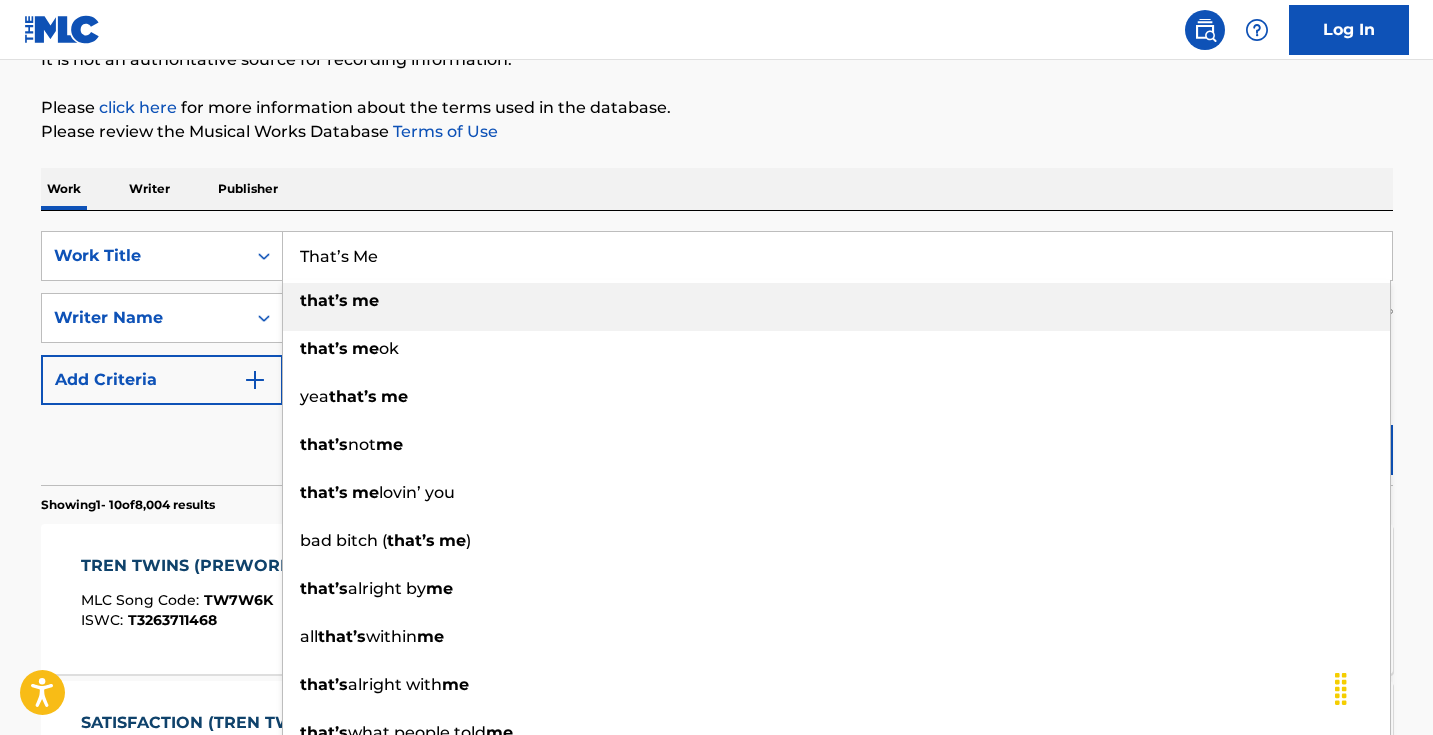 type on "that’s me" 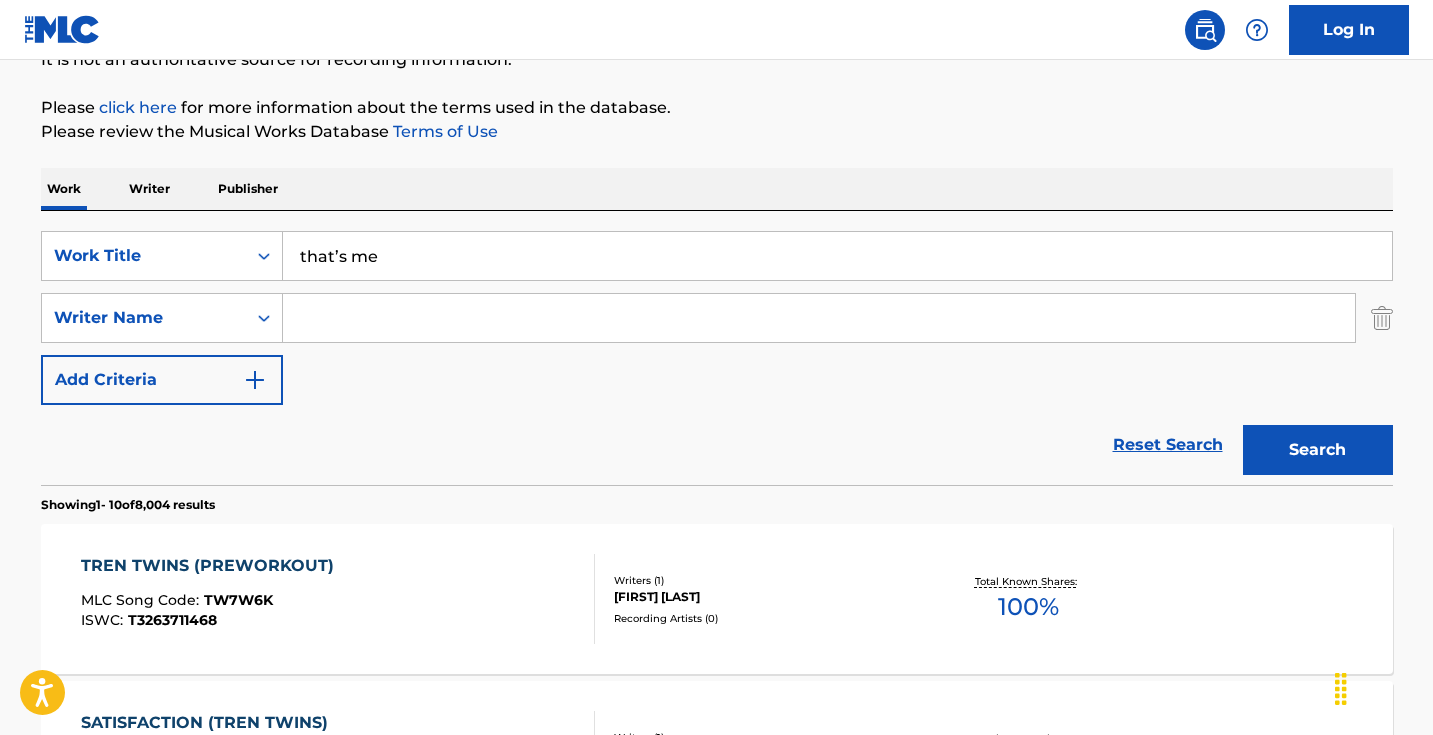 click on "Search" at bounding box center [1318, 450] 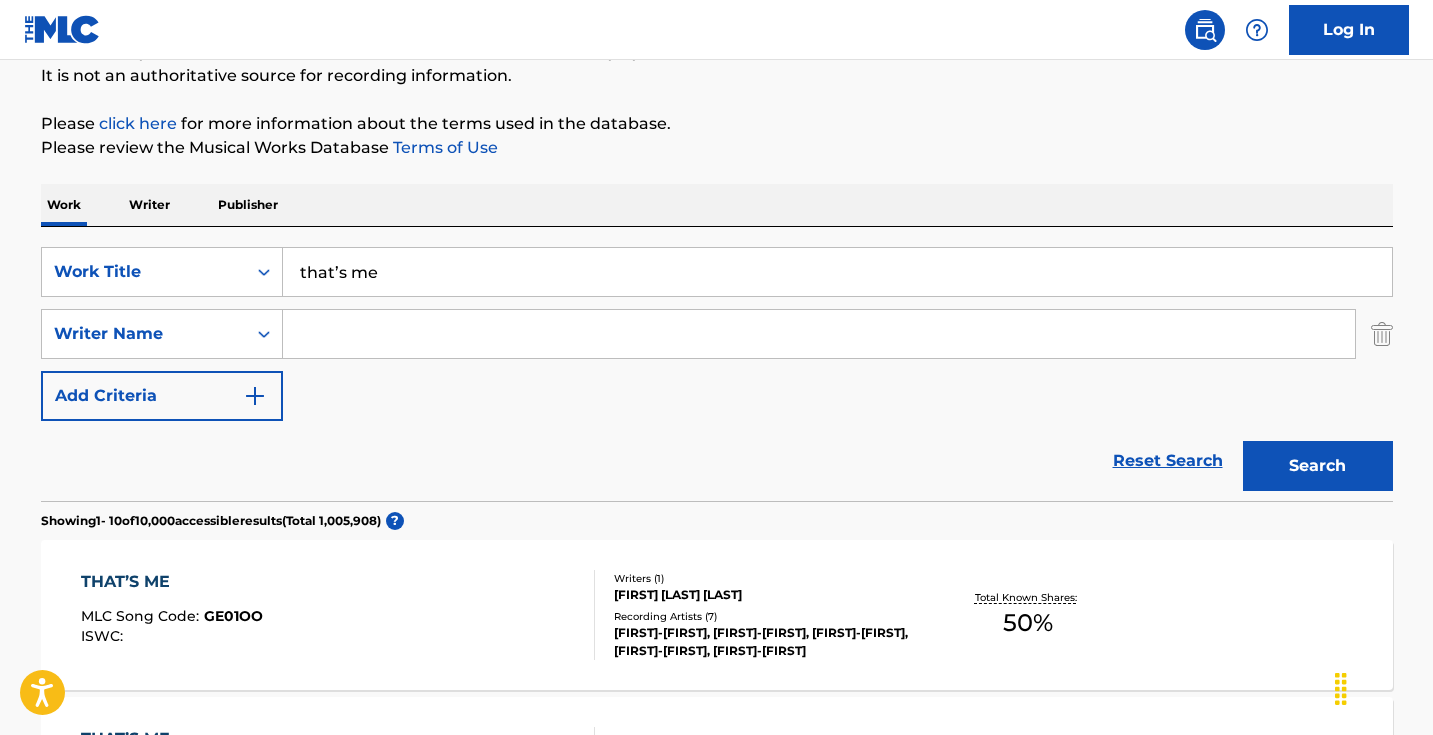 scroll, scrollTop: 202, scrollLeft: 0, axis: vertical 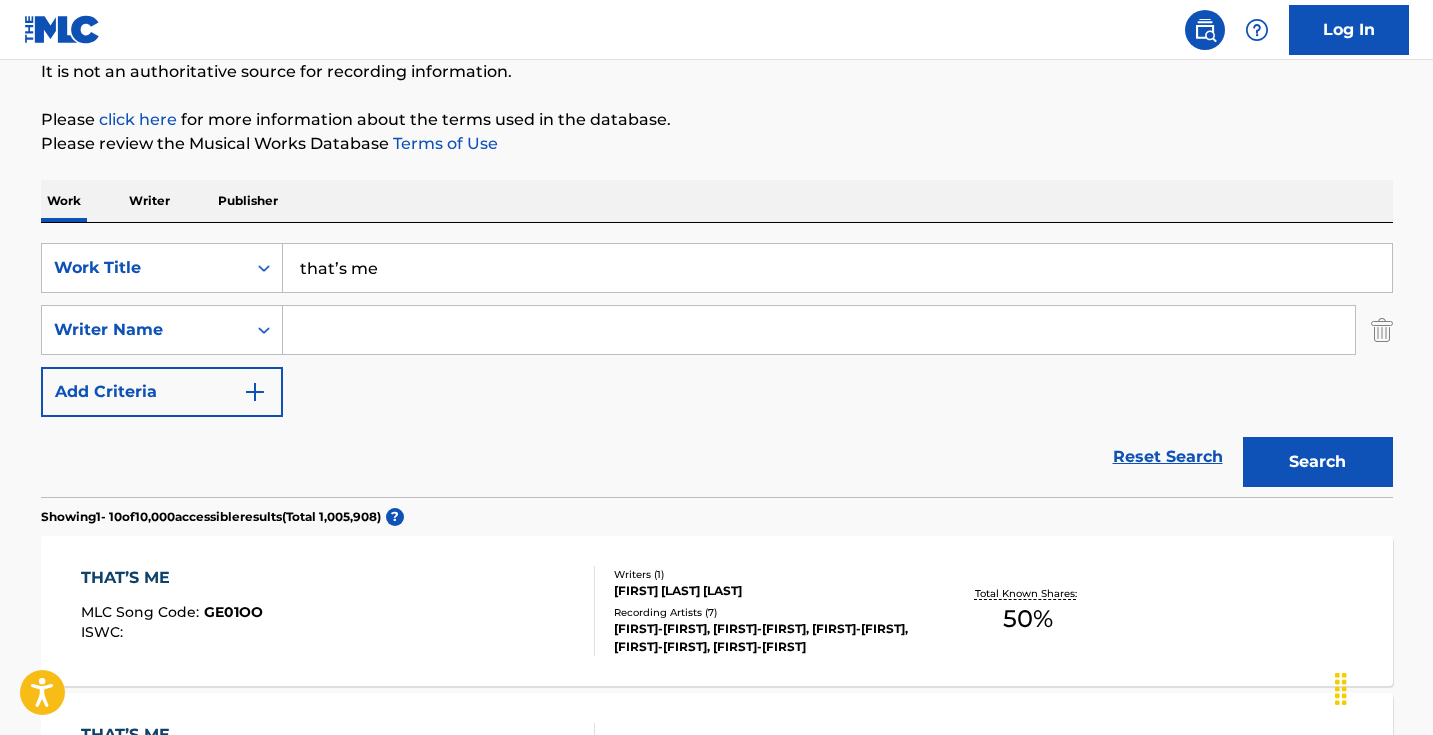 click at bounding box center [819, 330] 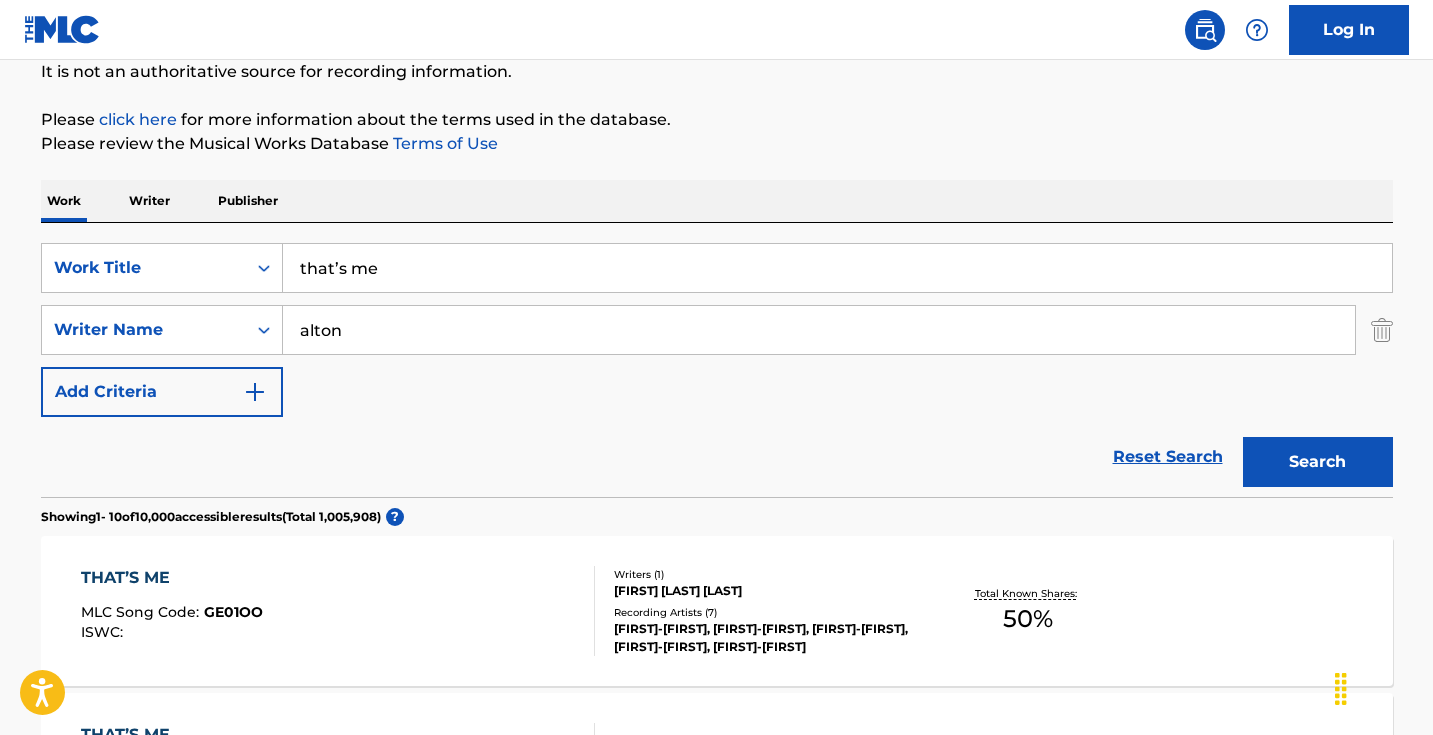 type on "alton" 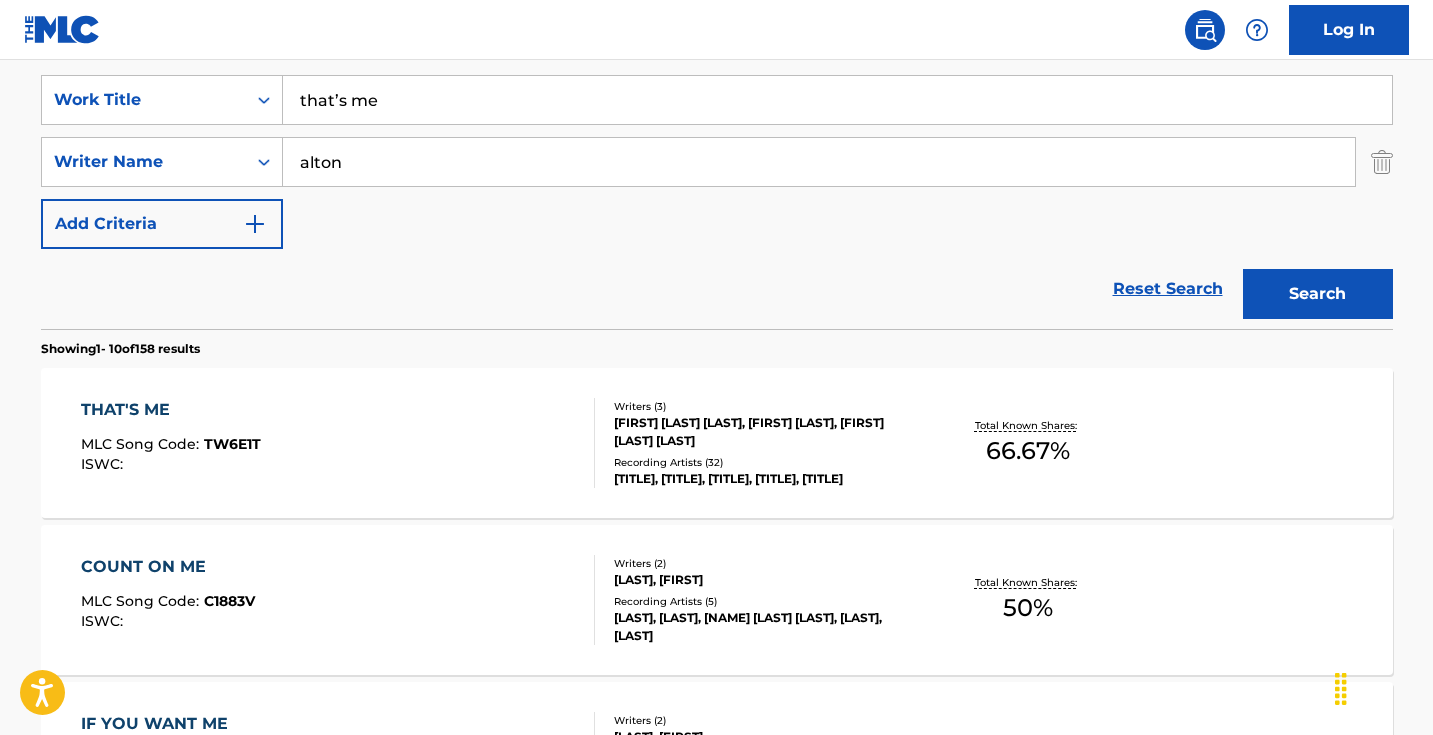 scroll, scrollTop: 372, scrollLeft: 0, axis: vertical 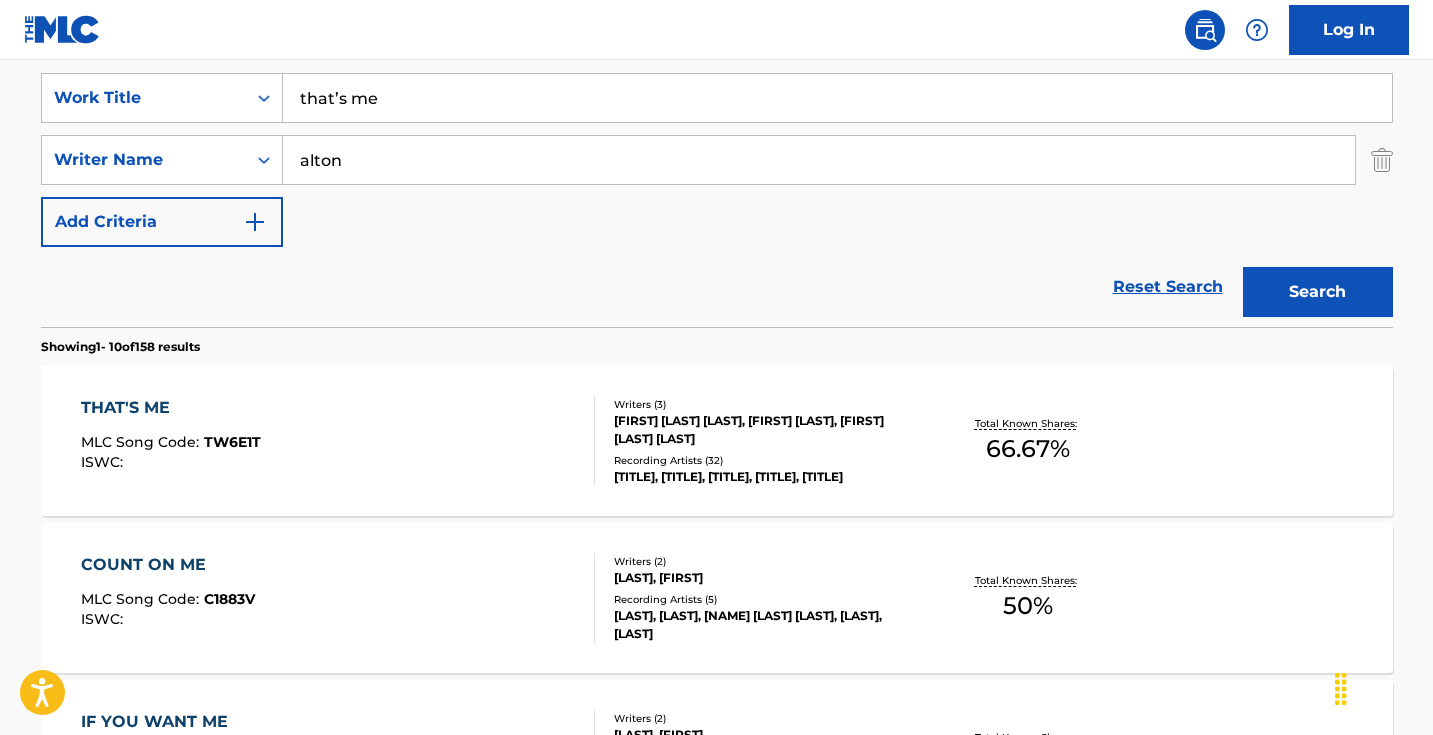 click on "THAT'S ME MLC Song Code : TW6E1T ISWC :" at bounding box center [338, 441] 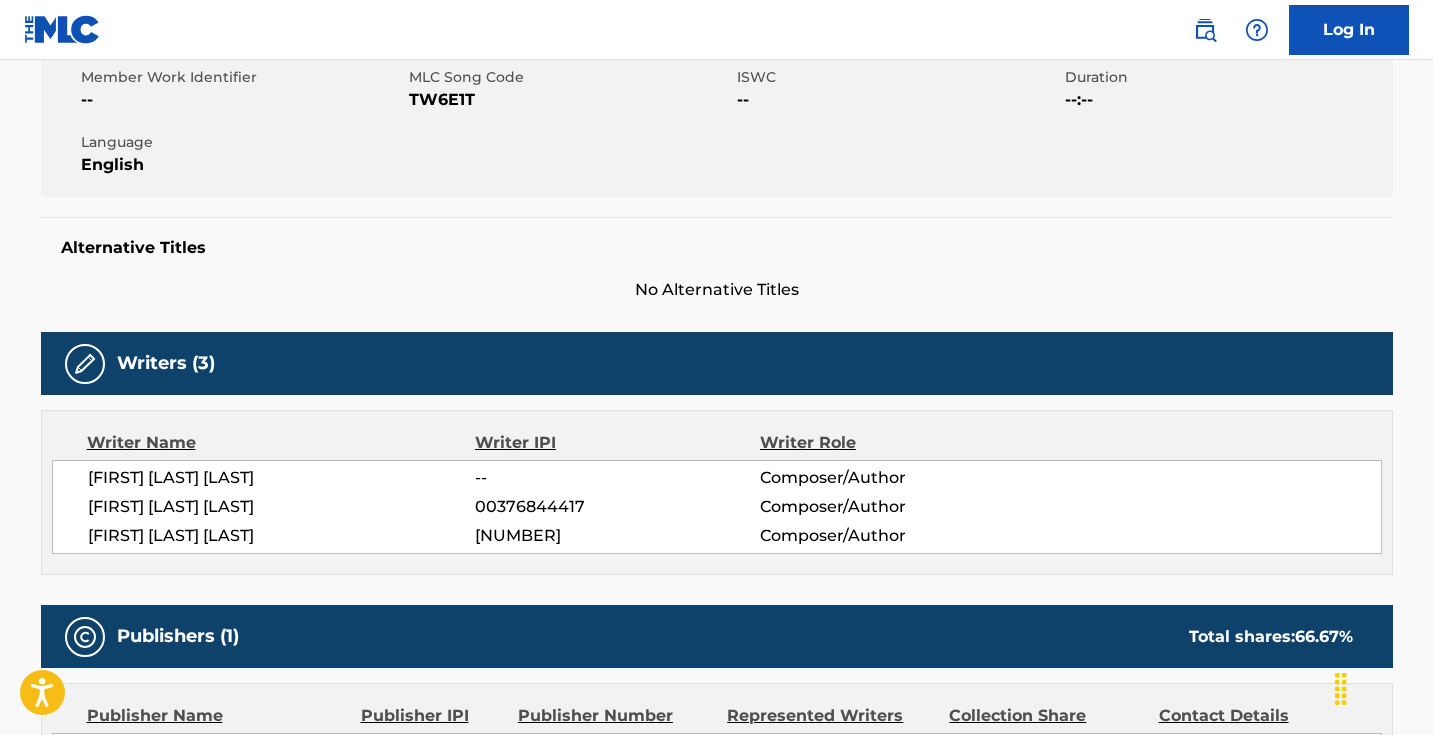 scroll, scrollTop: 0, scrollLeft: 0, axis: both 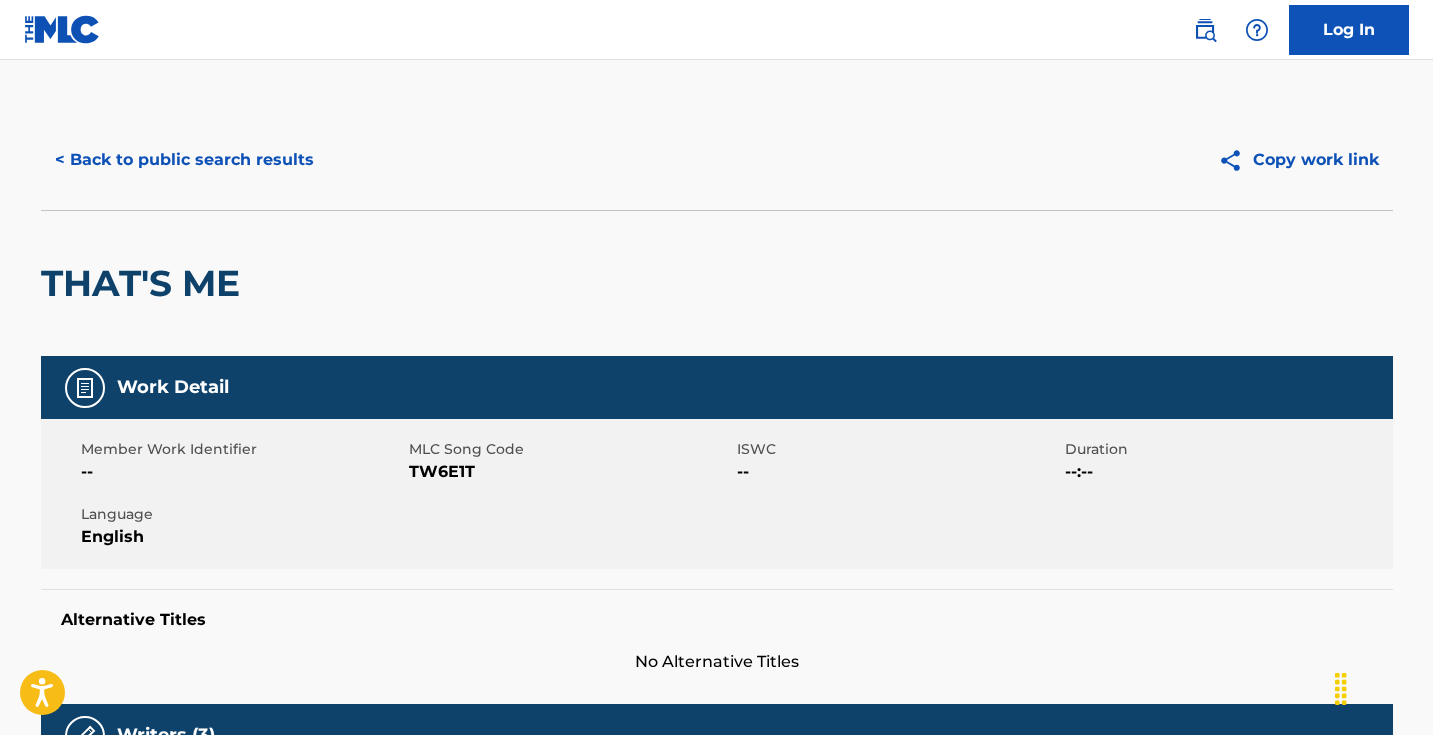 click on "TW6E1T" at bounding box center (570, 472) 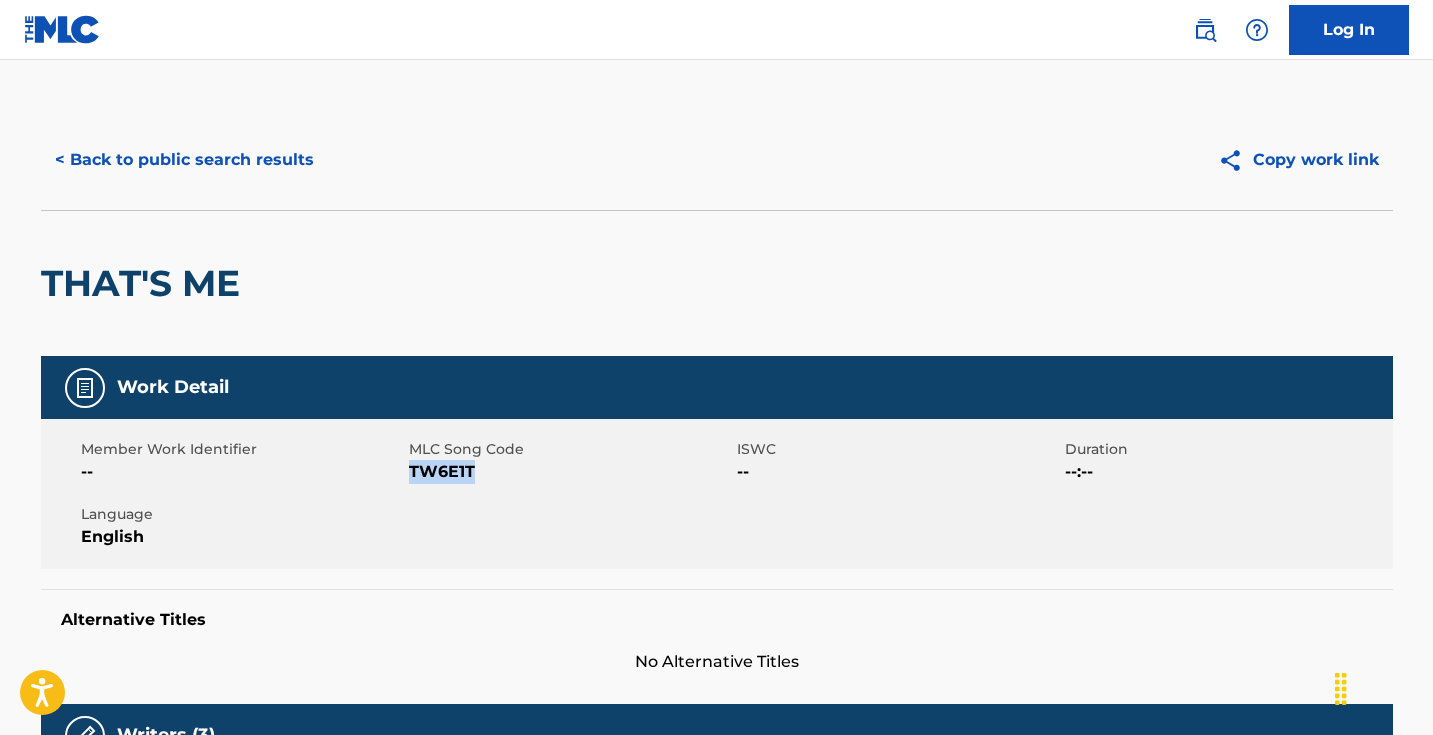 click on "TW6E1T" at bounding box center [570, 472] 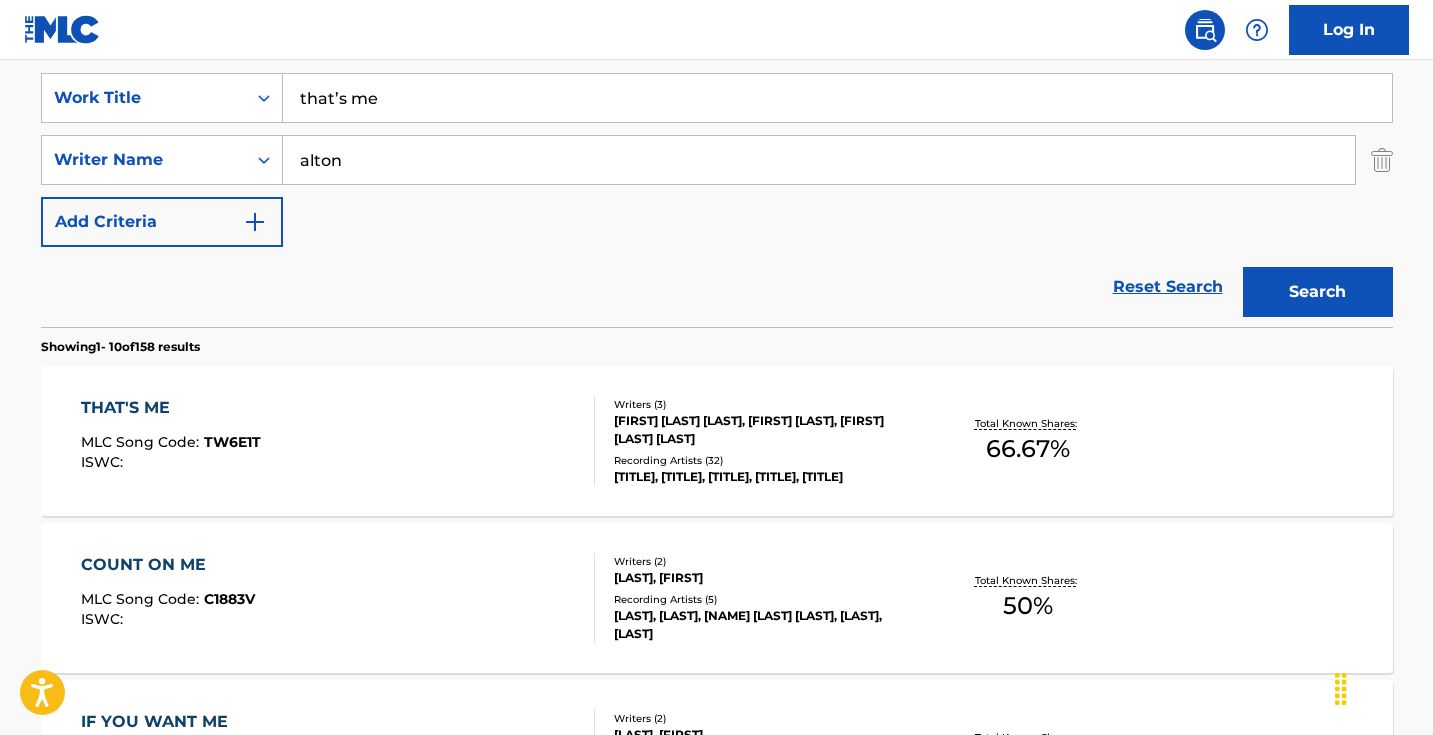 click on "SearchWithCriteria[ID] Work Title that’s me SearchWithCriteria[ID] Writer Name [FIRST] [LAST]" at bounding box center (717, 190) 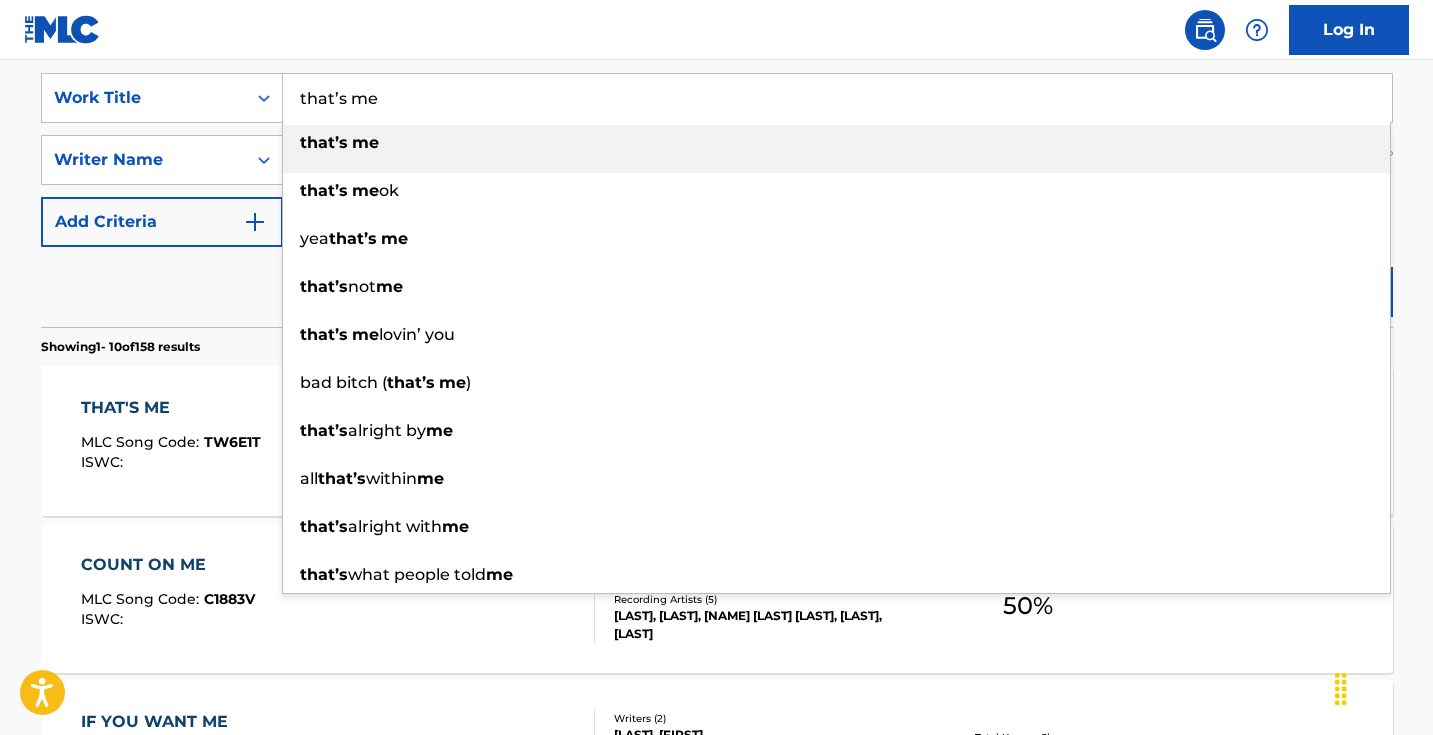 click on "that’s me" at bounding box center [837, 98] 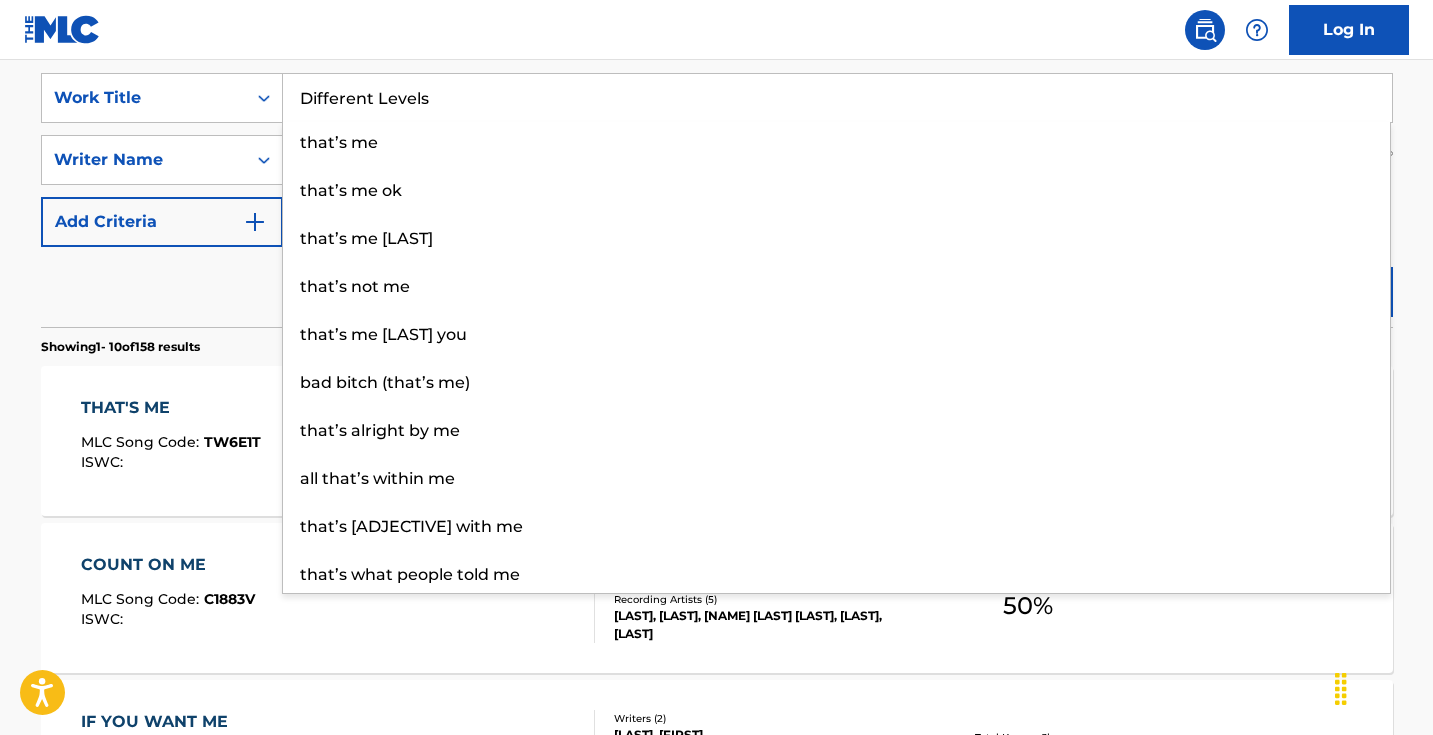 type on "Different Levels" 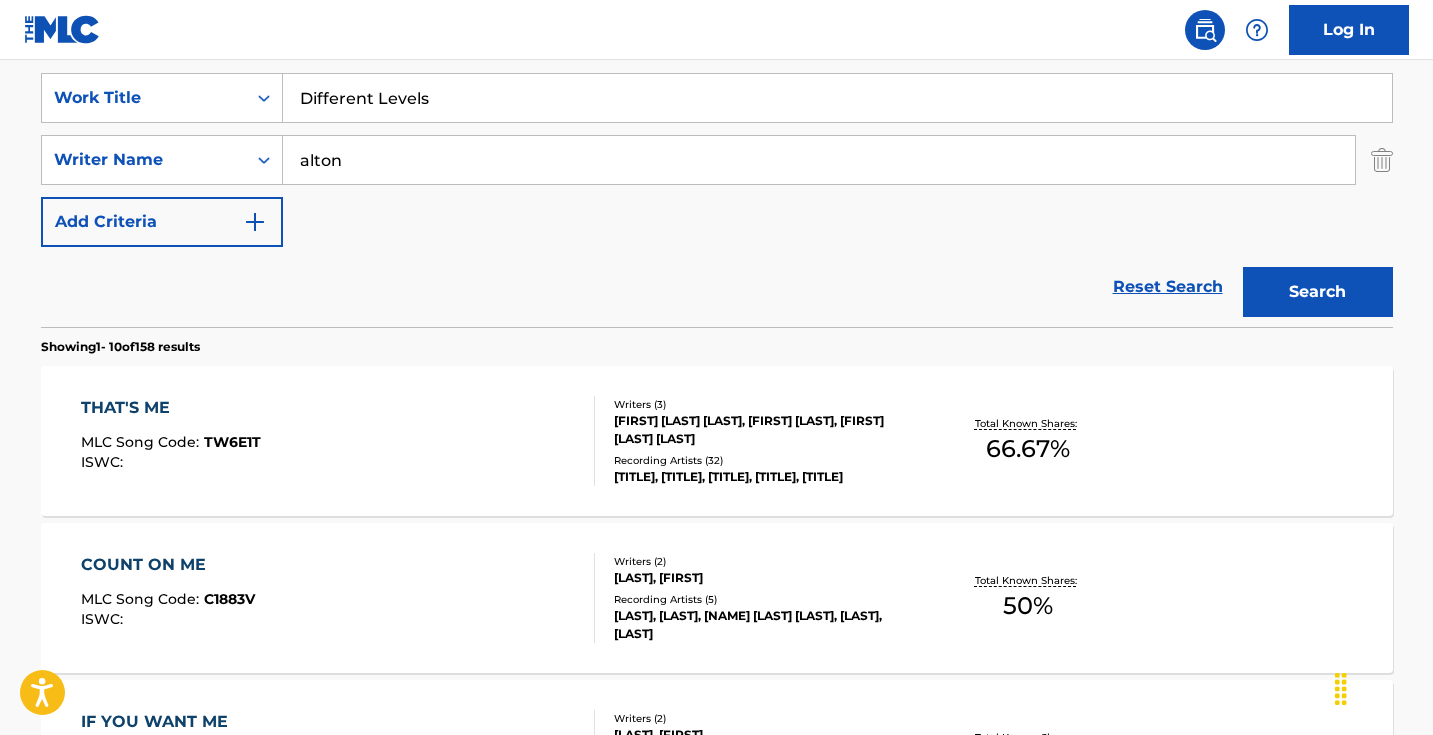 click on "Reset Search Search" at bounding box center [717, 287] 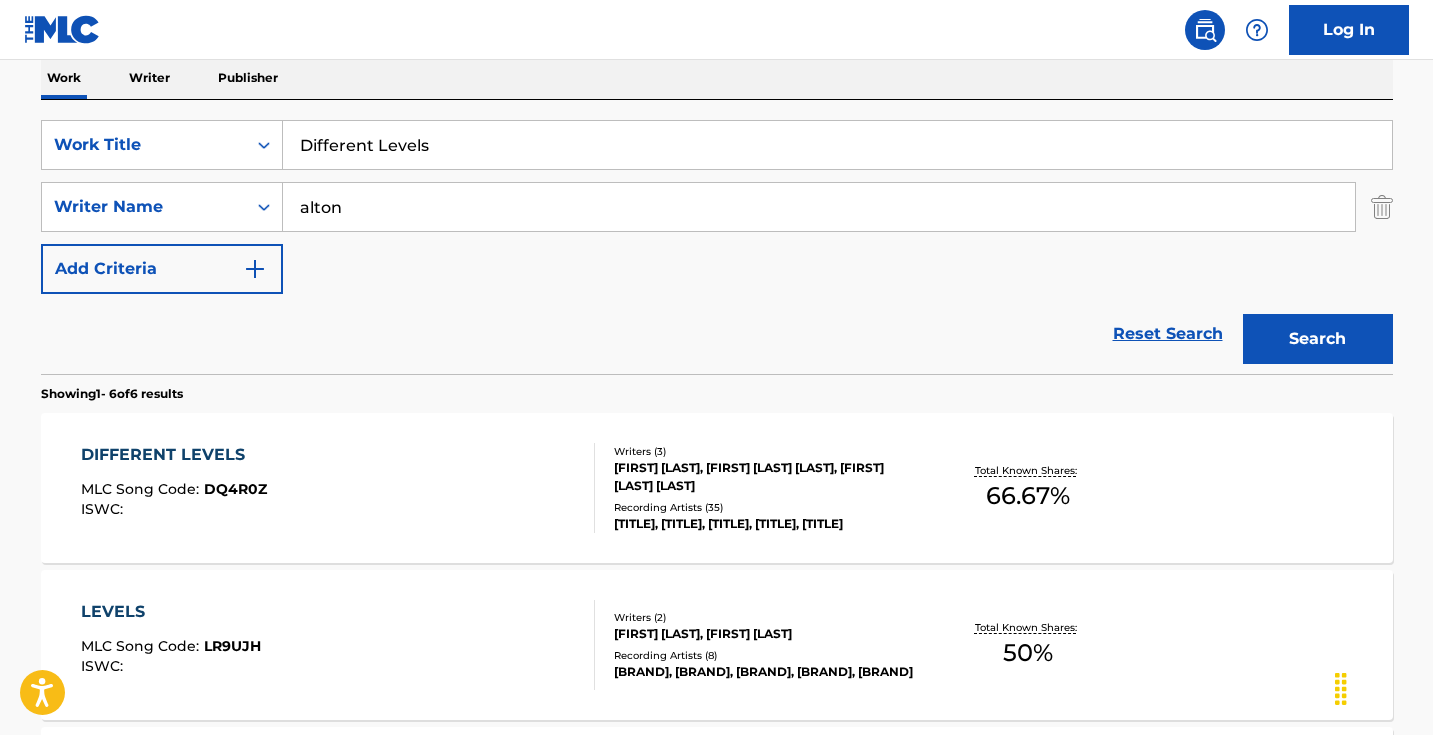 scroll, scrollTop: 337, scrollLeft: 0, axis: vertical 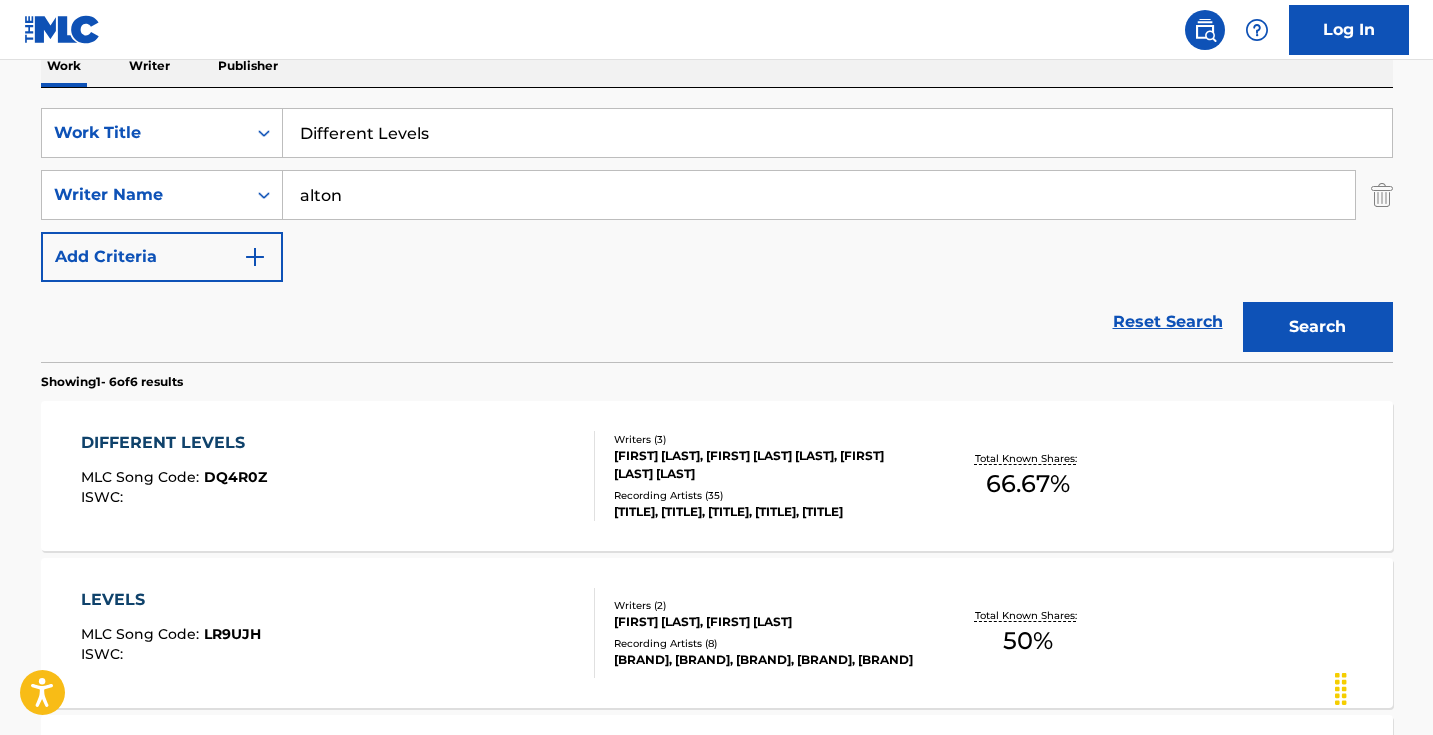 click on "DIFFERENT LEVELS MLC Song Code : DQ4R0Z ISWC :" at bounding box center (338, 476) 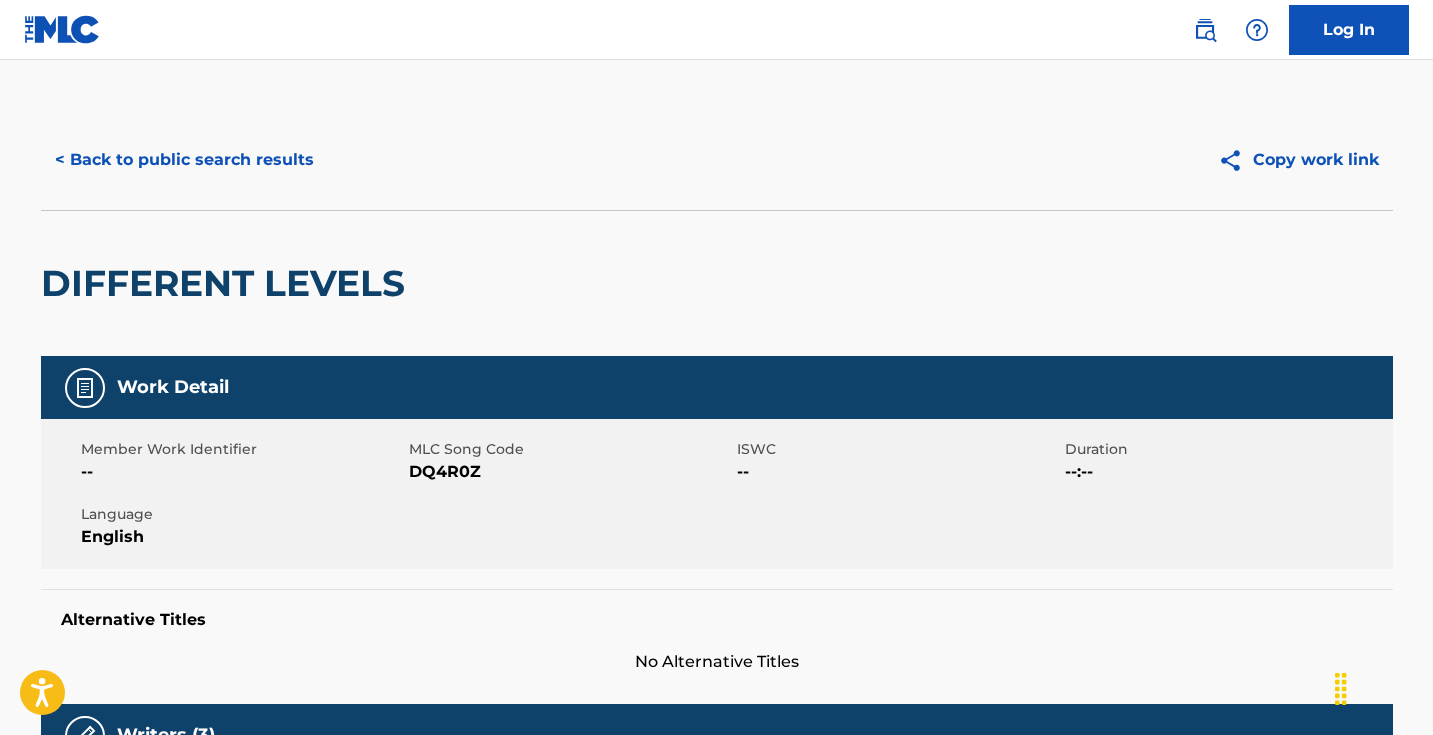 click on "DQ4R0Z" at bounding box center [570, 472] 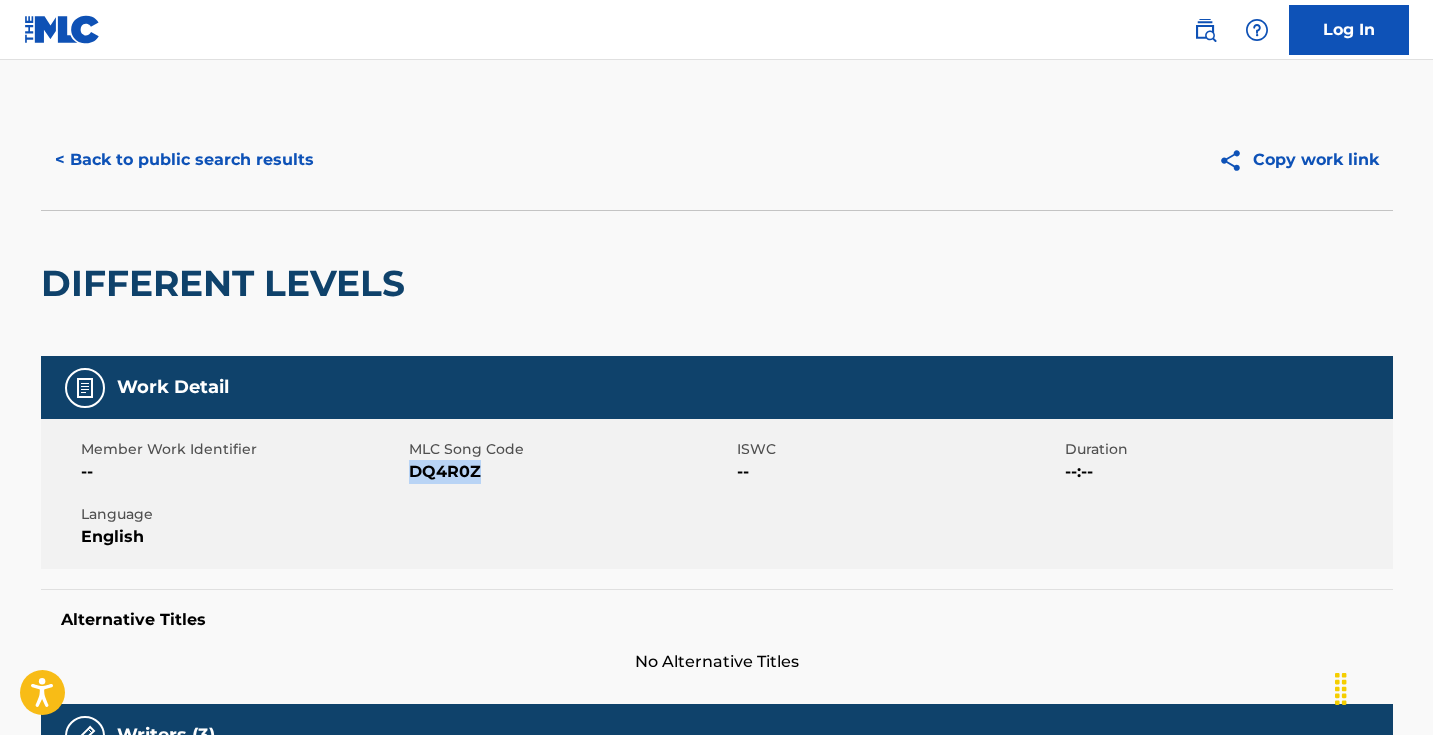 click on "DQ4R0Z" at bounding box center [570, 472] 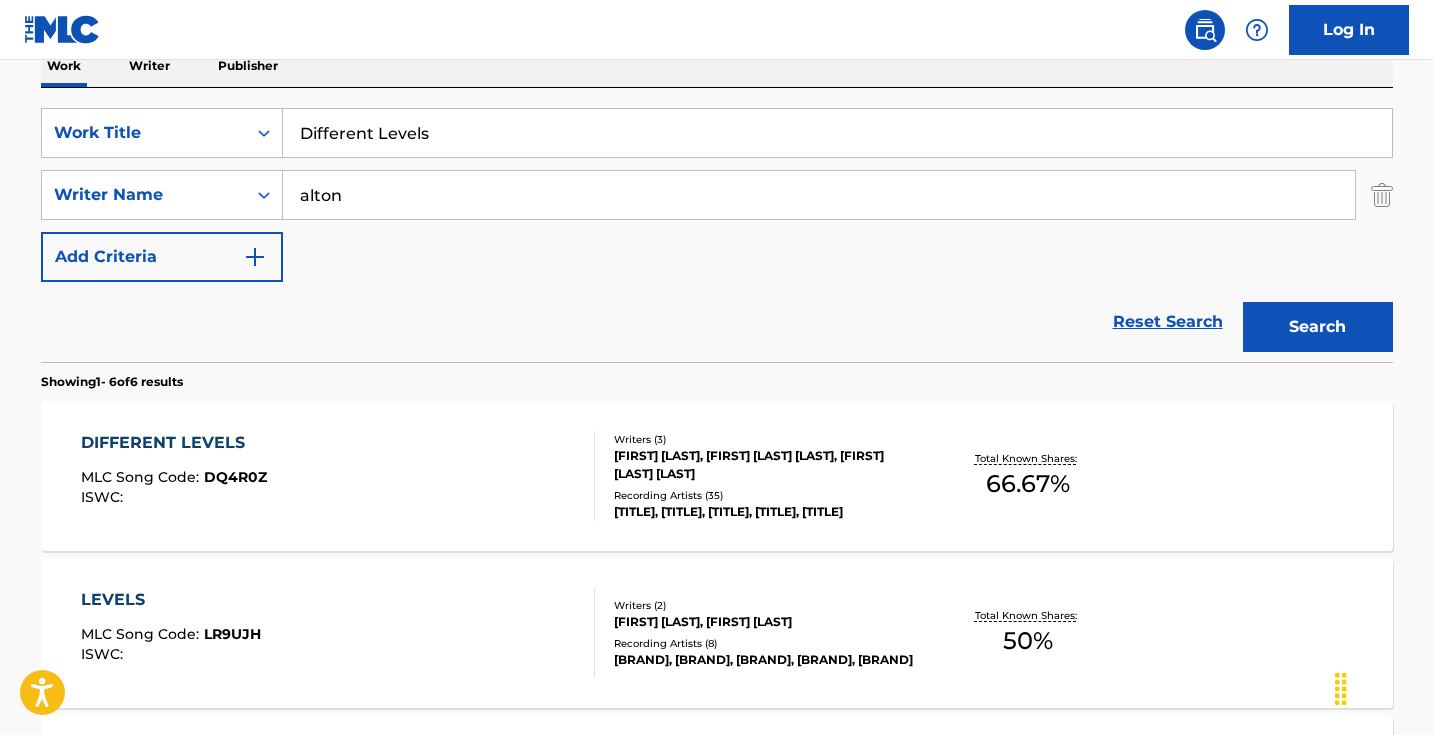 click on "Different Levels" at bounding box center [837, 133] 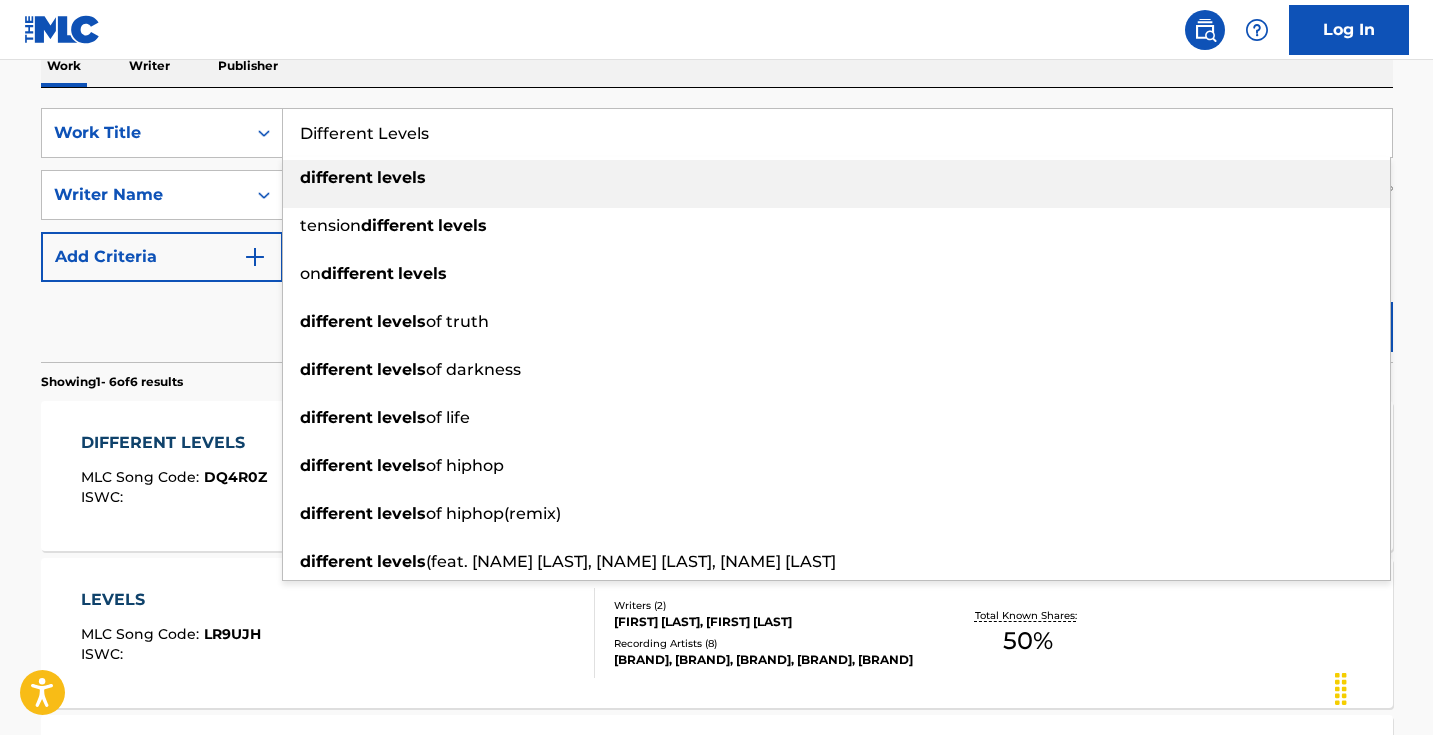 click on "Different Levels" at bounding box center [837, 133] 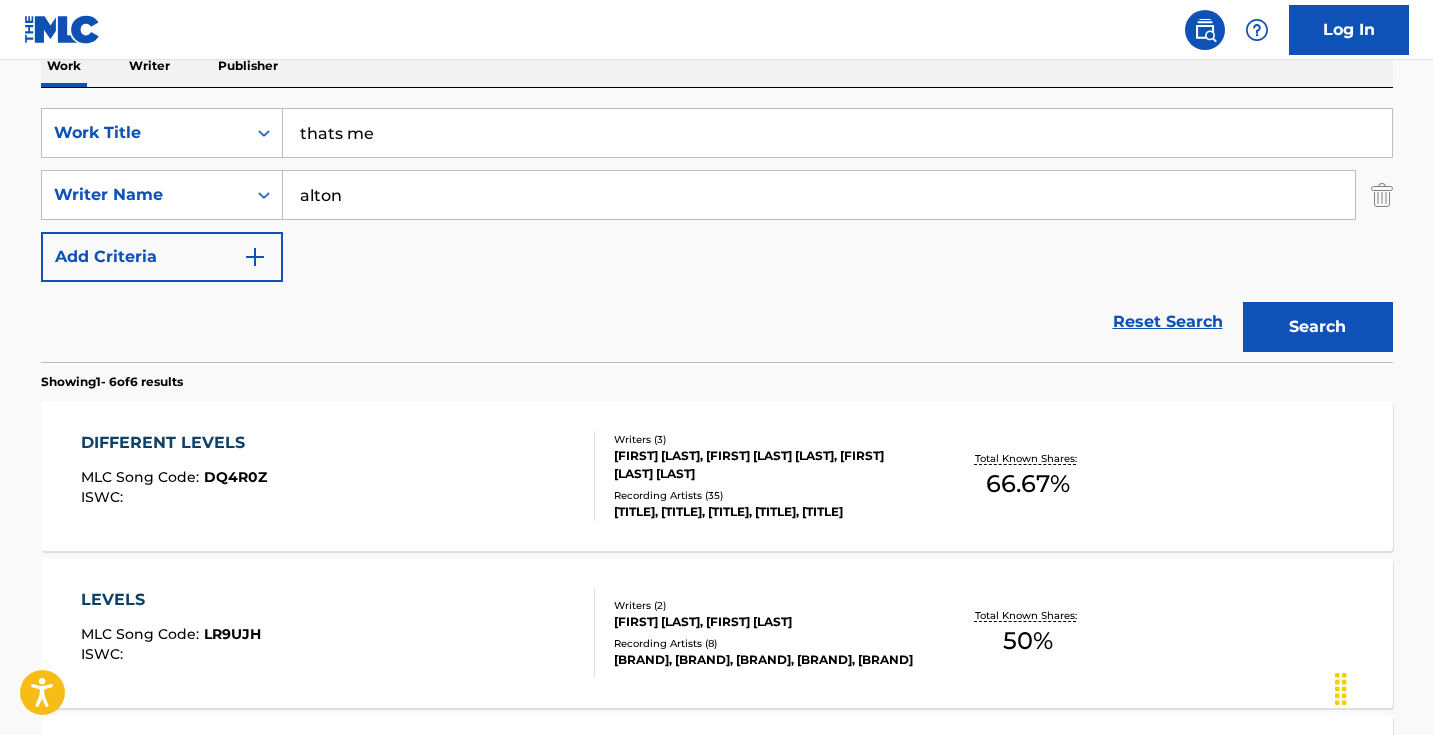type on "thats me" 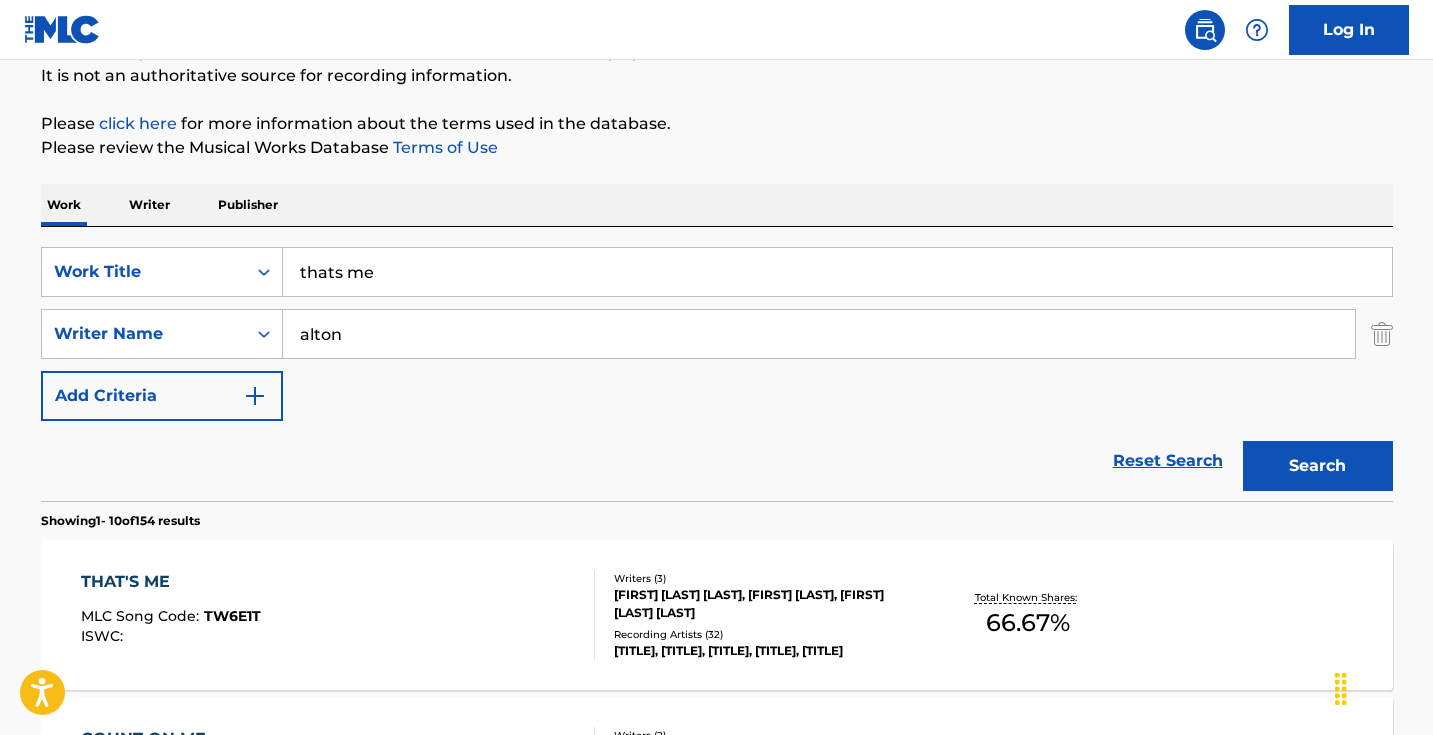 click on "[FIRST] [LAST] [LAST], [FIRST] [LAST], [FIRST] [LAST] [LAST]" at bounding box center (765, 604) 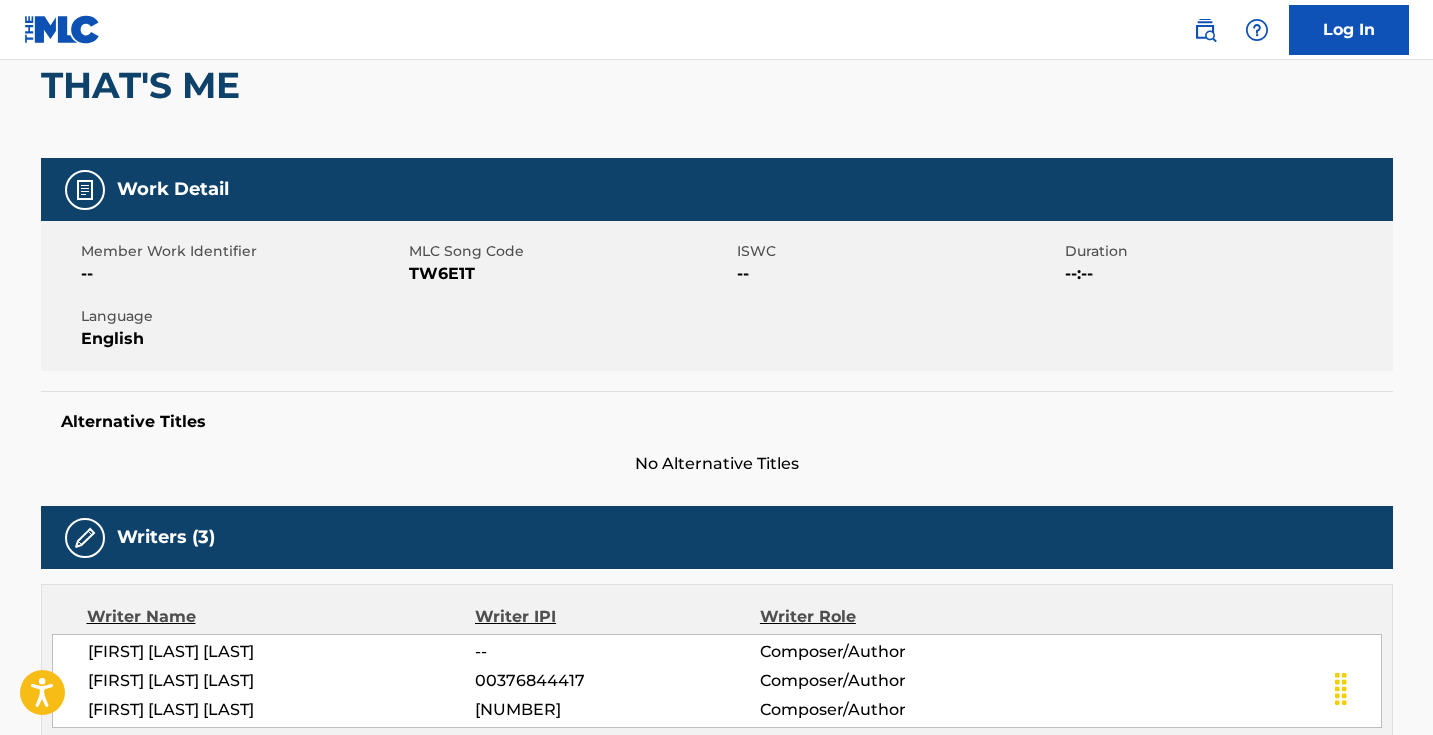 scroll, scrollTop: 0, scrollLeft: 0, axis: both 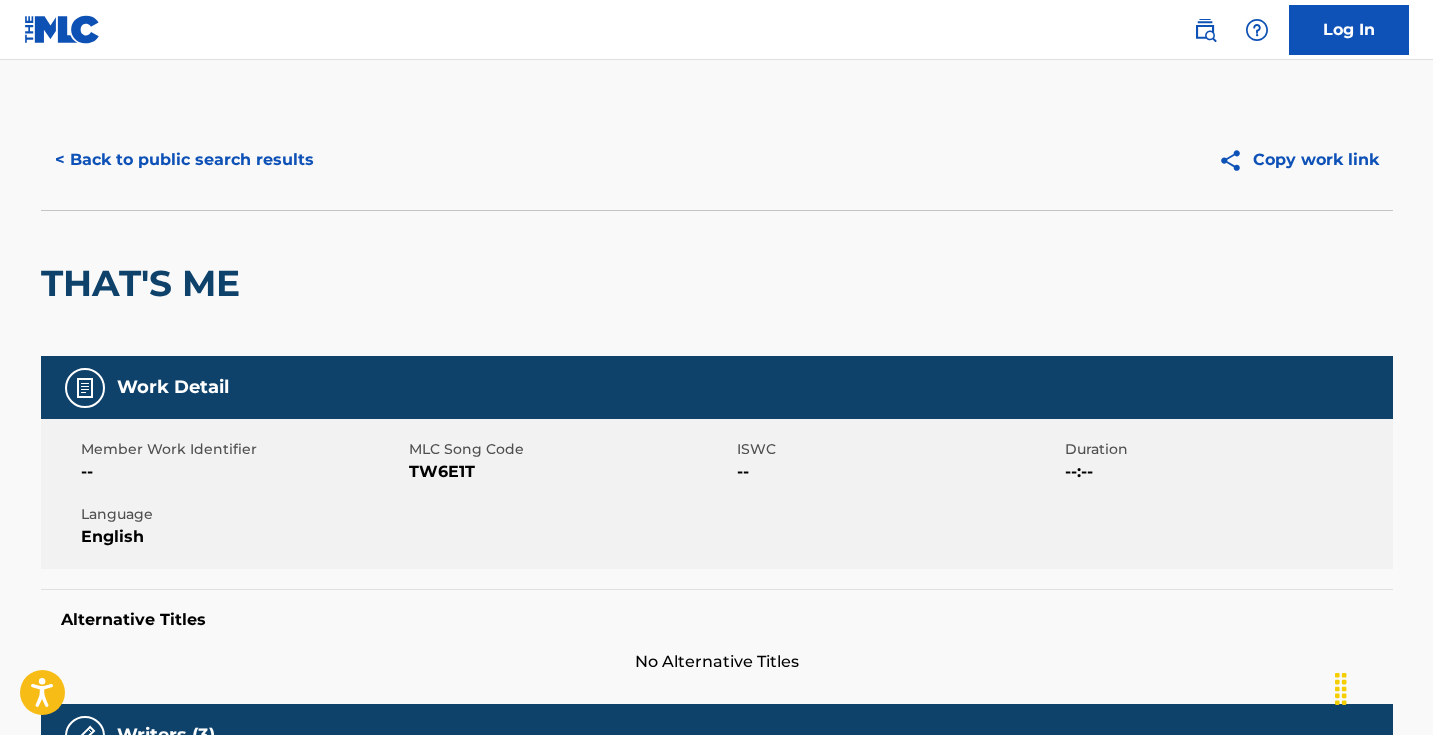 click on "TW6E1T" at bounding box center [570, 472] 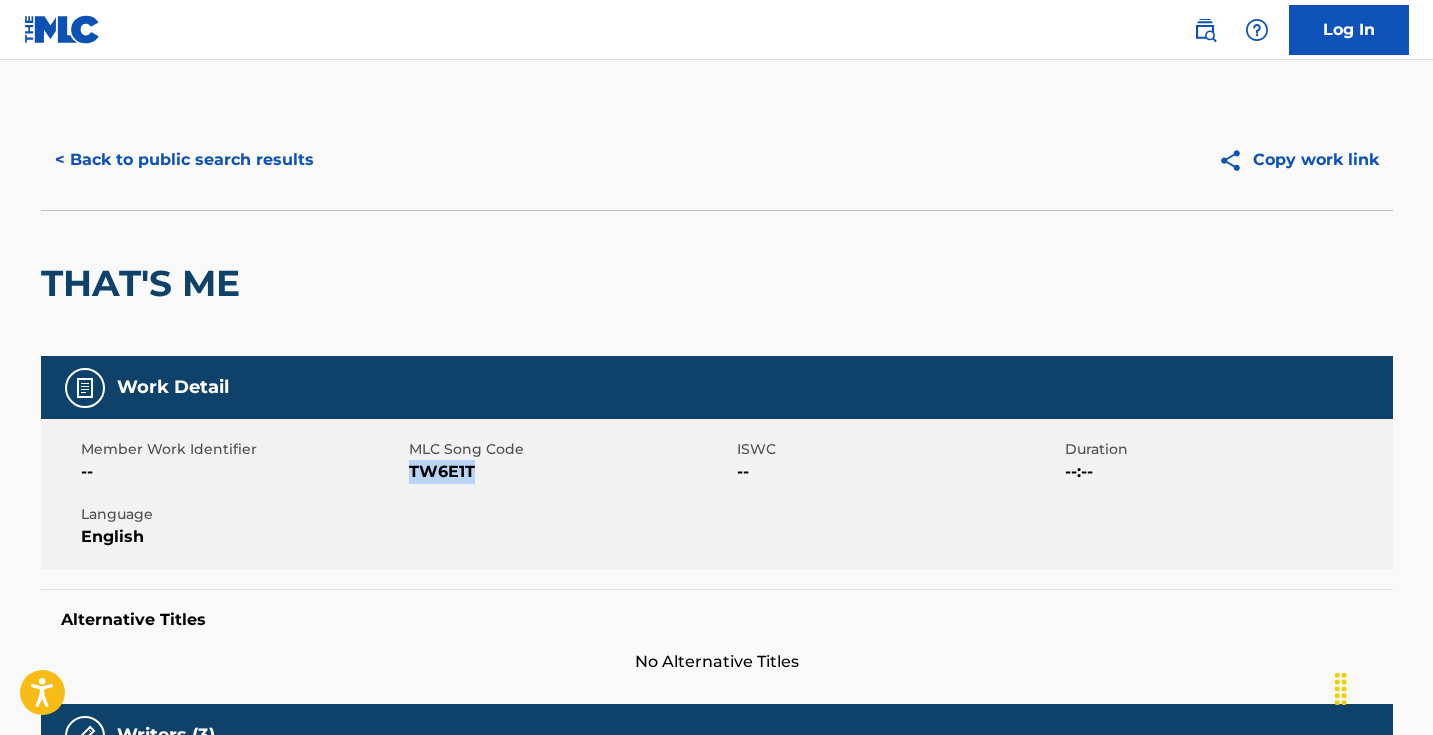 click on "TW6E1T" at bounding box center (570, 472) 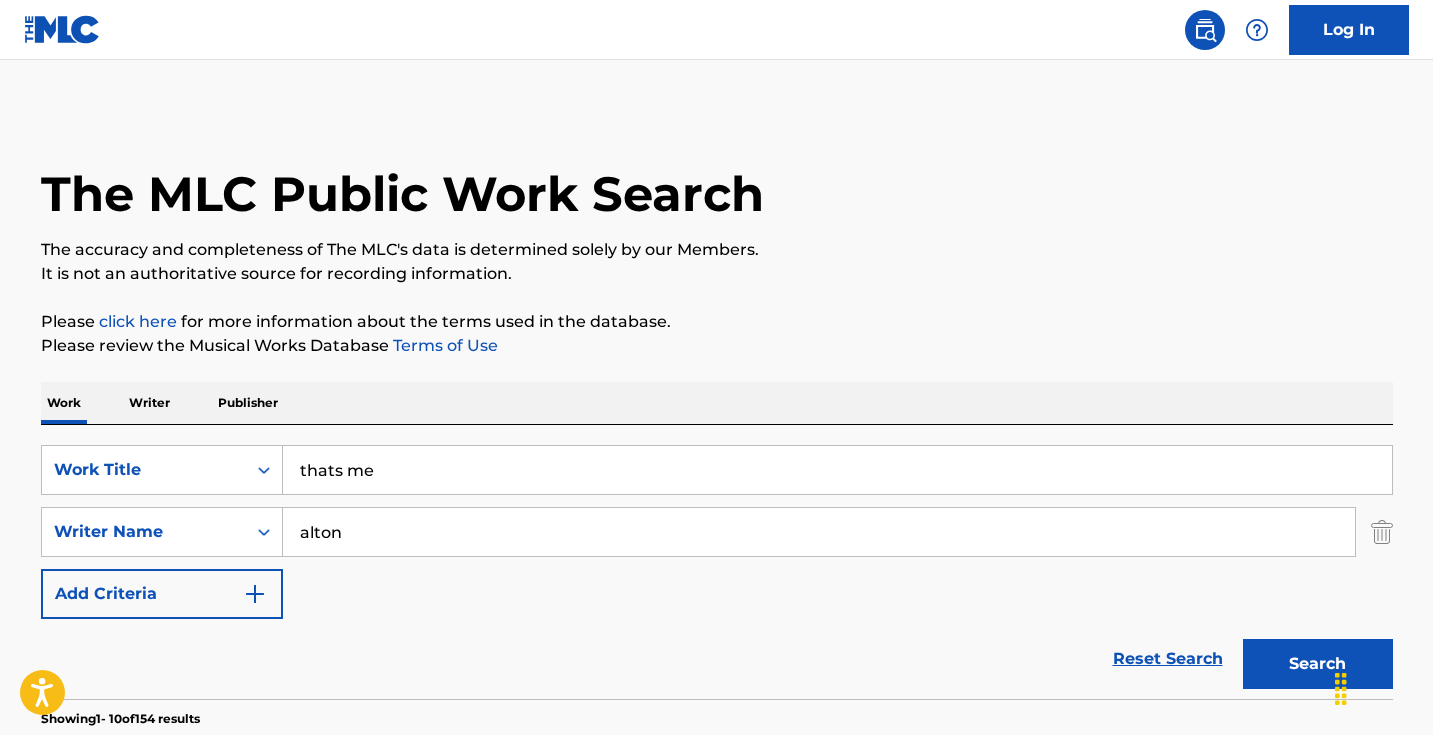 scroll, scrollTop: 198, scrollLeft: 0, axis: vertical 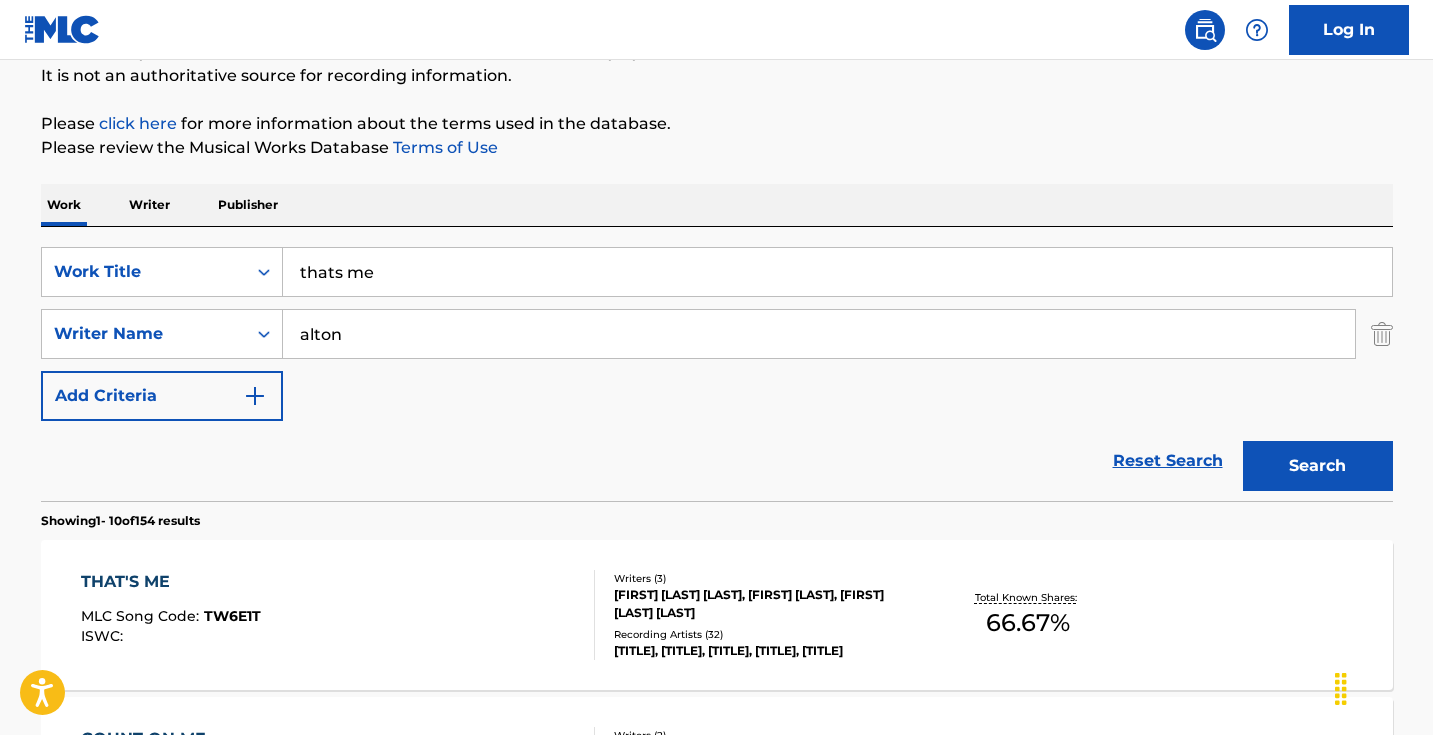 click on "thats me" at bounding box center [837, 272] 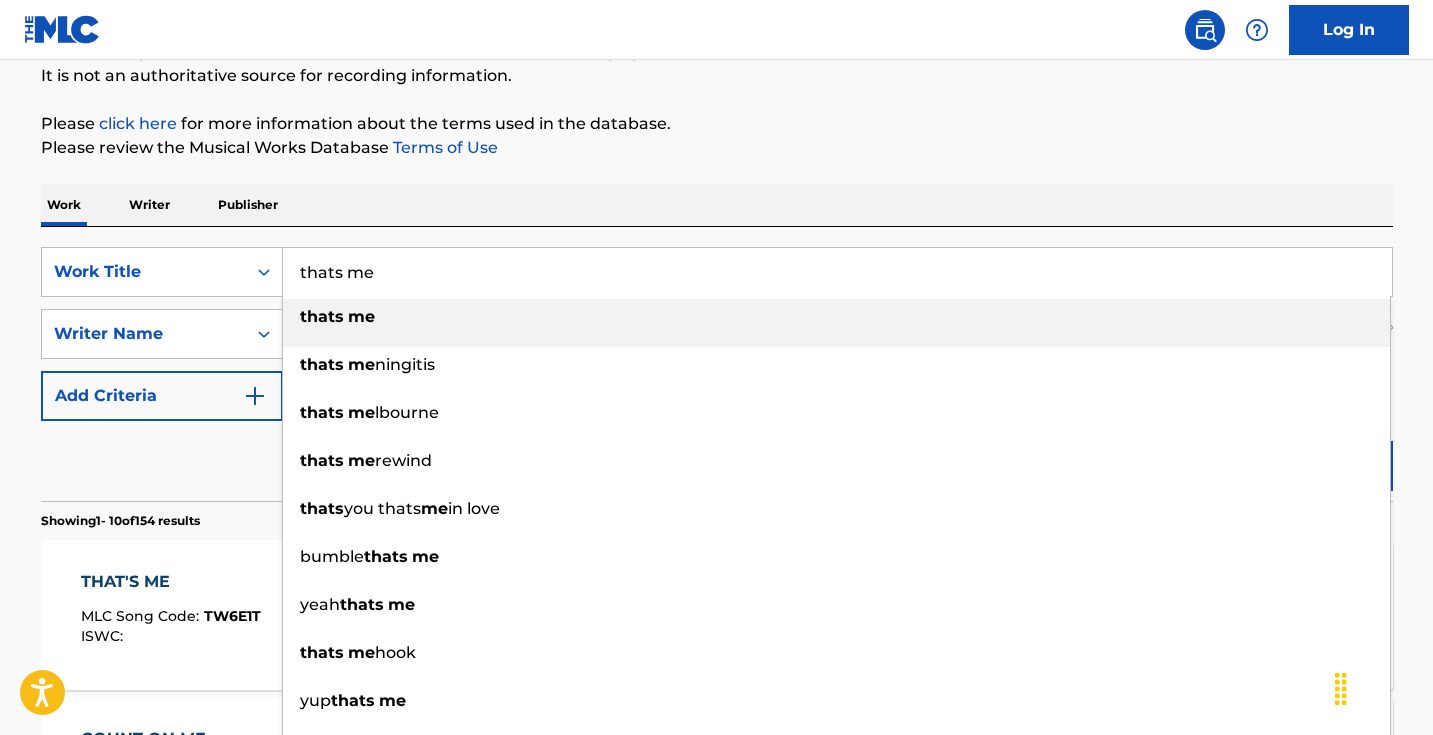 click on "thats me" at bounding box center [837, 272] 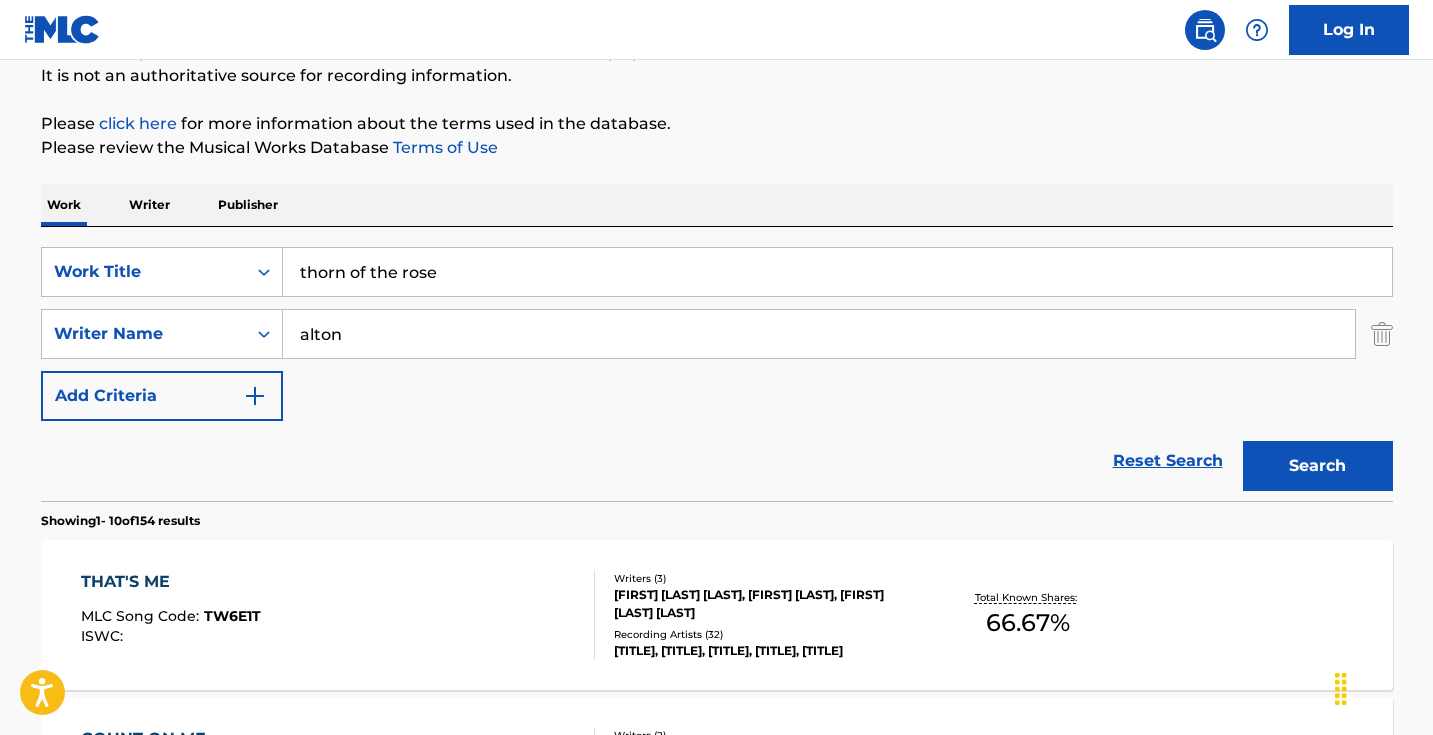 drag, startPoint x: 491, startPoint y: 278, endPoint x: 336, endPoint y: 275, distance: 155.02902 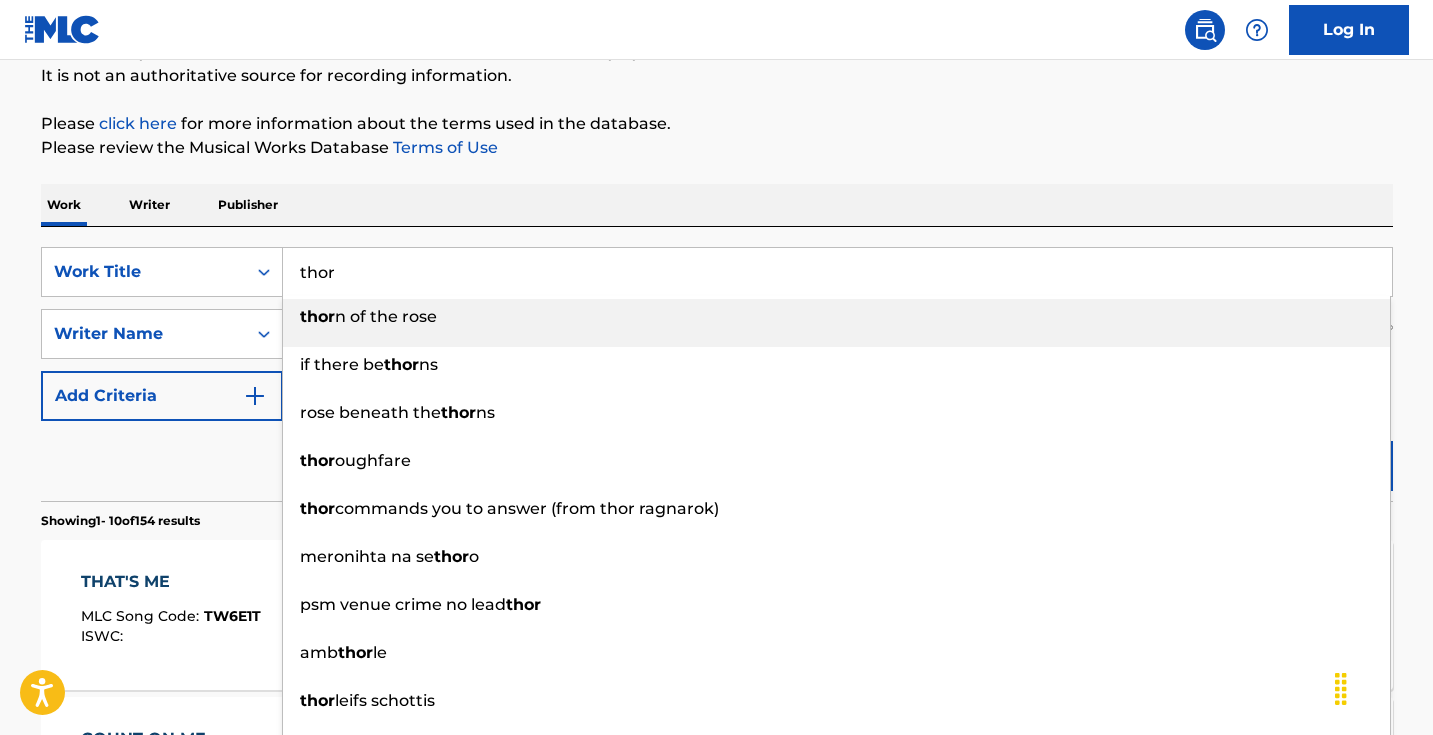 type on "thor" 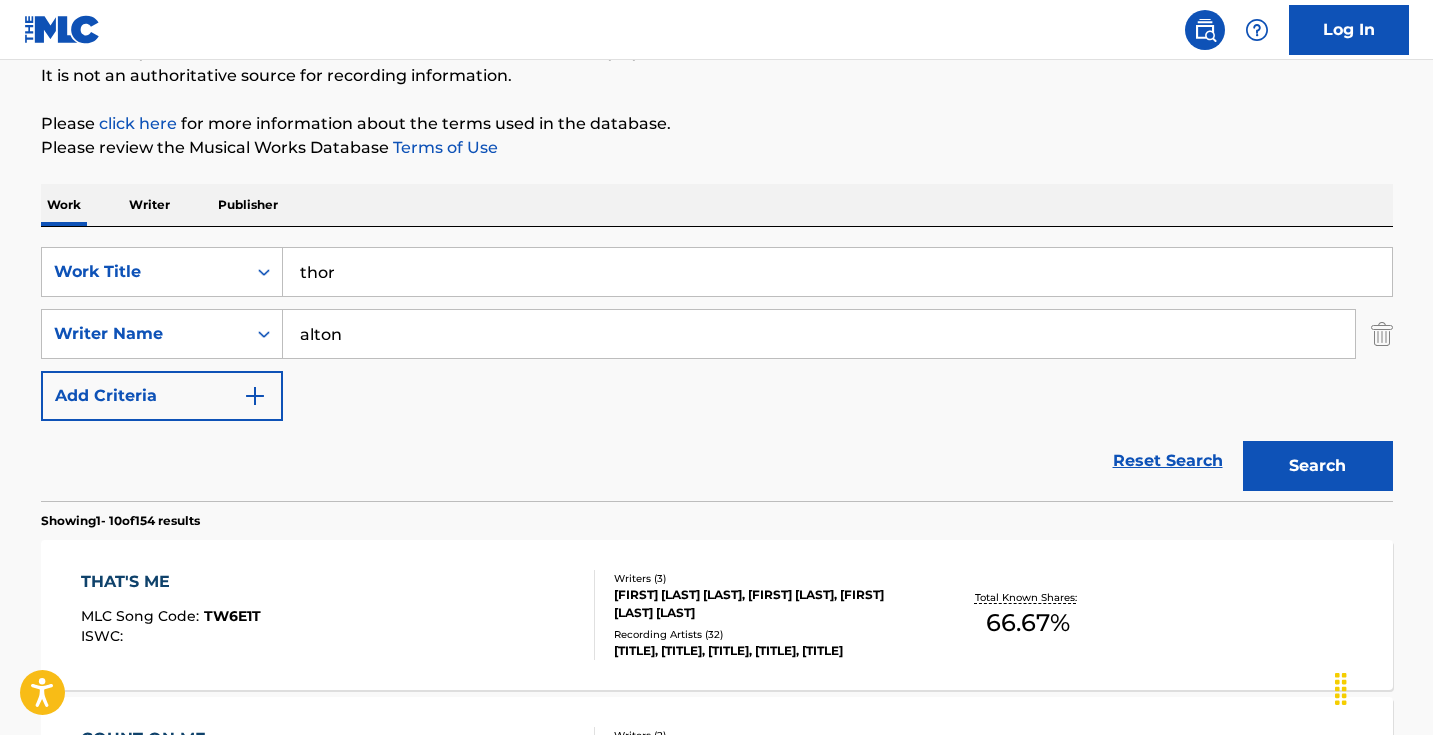 click on "The MLC Public Work Search The accuracy and completeness of The MLC's data is determined solely by our Members. It is not an authoritative source for recording information. Please click here for more information about the terms used in the database. Please review the Musical Works Database Terms of Use Work Writer Publisher SearchWithCriteria1667f8bf-40ab-4a1e-99fd-3f38d77dccac Work Title thor SearchWithCriteria6548d4a2-e86d-49d3-924f-33cec4f39eea Writer Name [FIRST] Add Criteria Reset Search Search Showing 1 - 10 of 154 results THAT'S ME MLC Song Code : TW6E1T ISWC : Writers ( 3 ) [FIRST] [LAST], [FIRST] [LAST], [FIRST] [LAST] Recording Artists ( 32 ) BLUEBUCKSCLAN, BLUEBUCKSCLAN, BLUEBUCKSCLAN, BLUEBUCKSCLAN, BLUEBUCKSCLAN Total Known Shares: 66.67 % COUNT ON ME MLC Song Code : C1883V ISWC : Writers ( 2 ) HOUSMAN, [FIRST] Recording Artists ( 5 ) HOUSMAN, HOUSMAN, [FIRST] [LAST] HOUSMAN, HOUSMAN, HOUSMAN Total Known Shares: 50 % IF YOU WANT ME MLC Song Code : I34595 ISWC : Writers ( 2 )" at bounding box center [717, 1059] 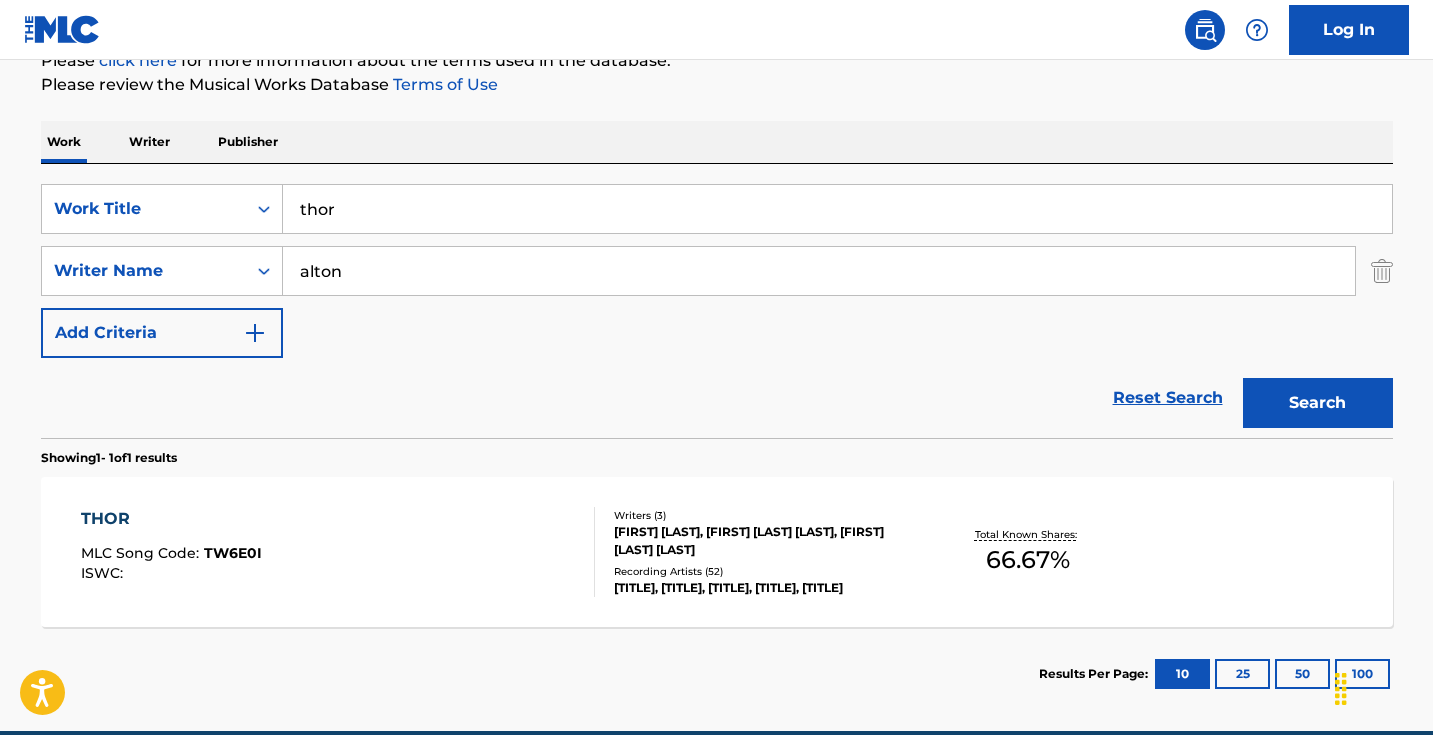 scroll, scrollTop: 324, scrollLeft: 0, axis: vertical 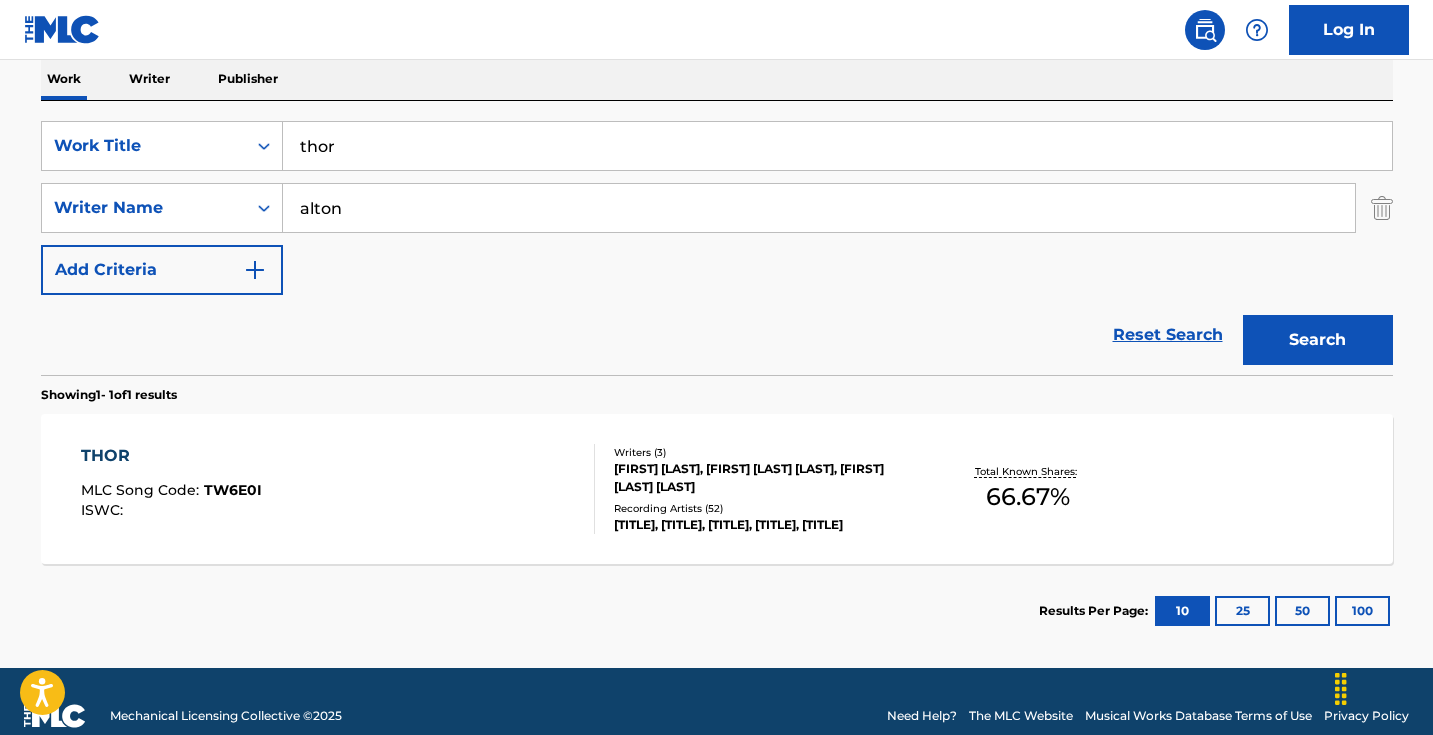 click on "THOR MLC Song Code : [ID] ISWC :" at bounding box center (338, 489) 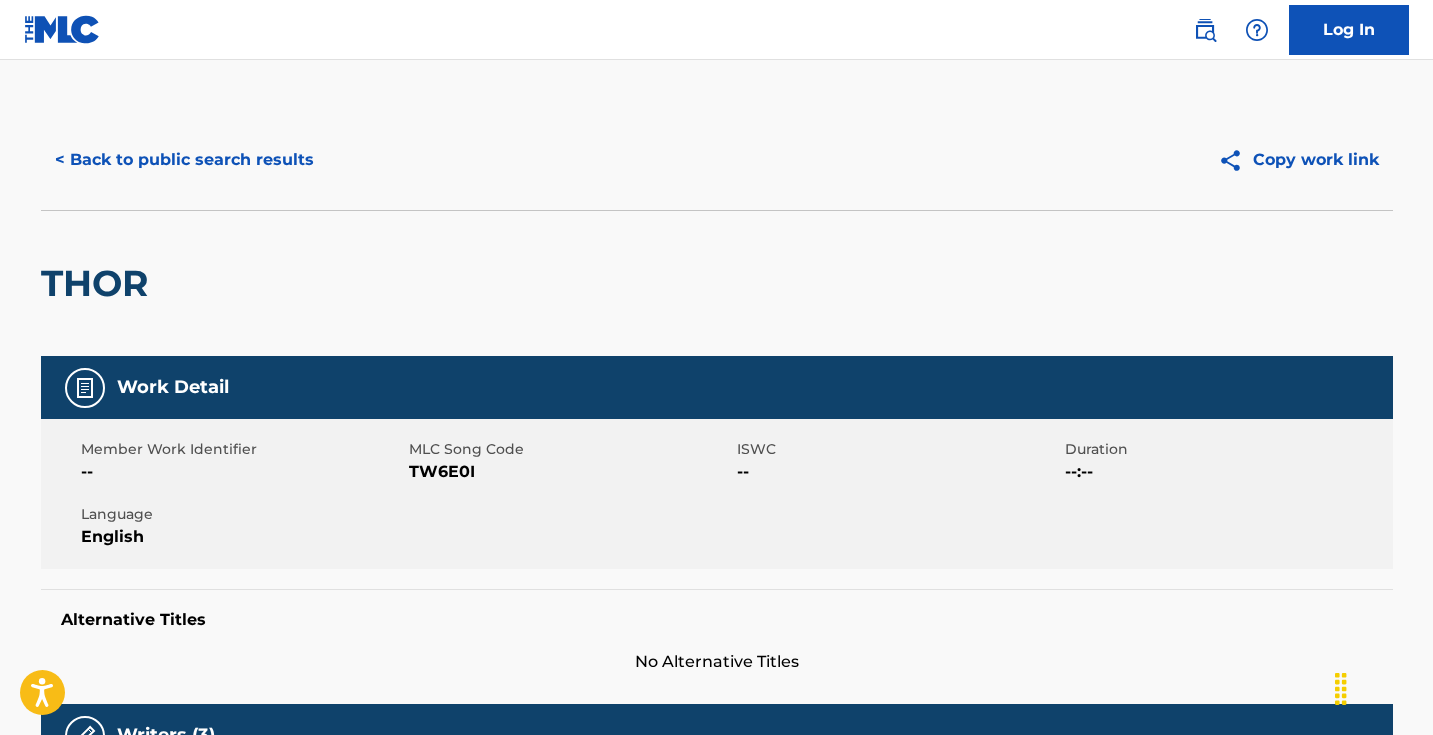 click on "TW6E0I" at bounding box center (570, 472) 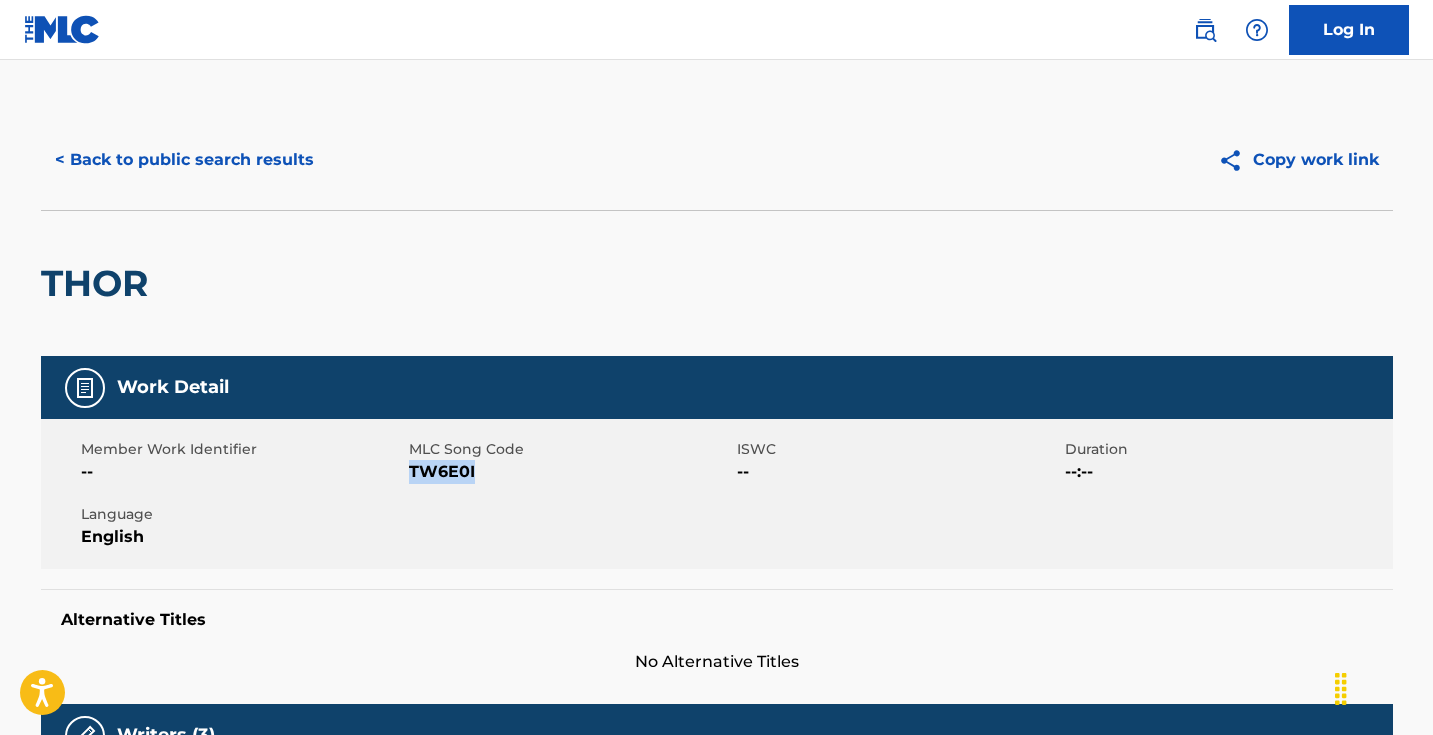 click on "TW6E0I" at bounding box center (570, 472) 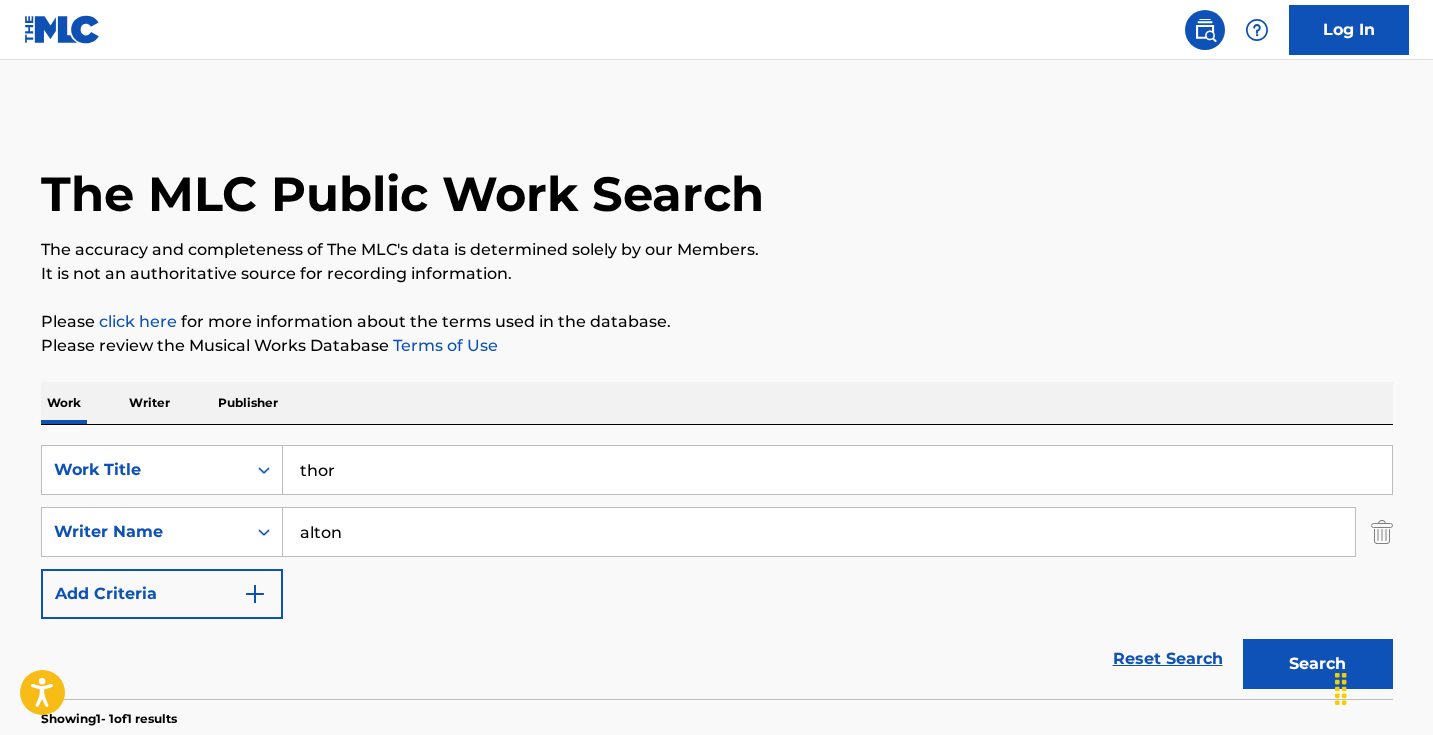 scroll, scrollTop: 239, scrollLeft: 0, axis: vertical 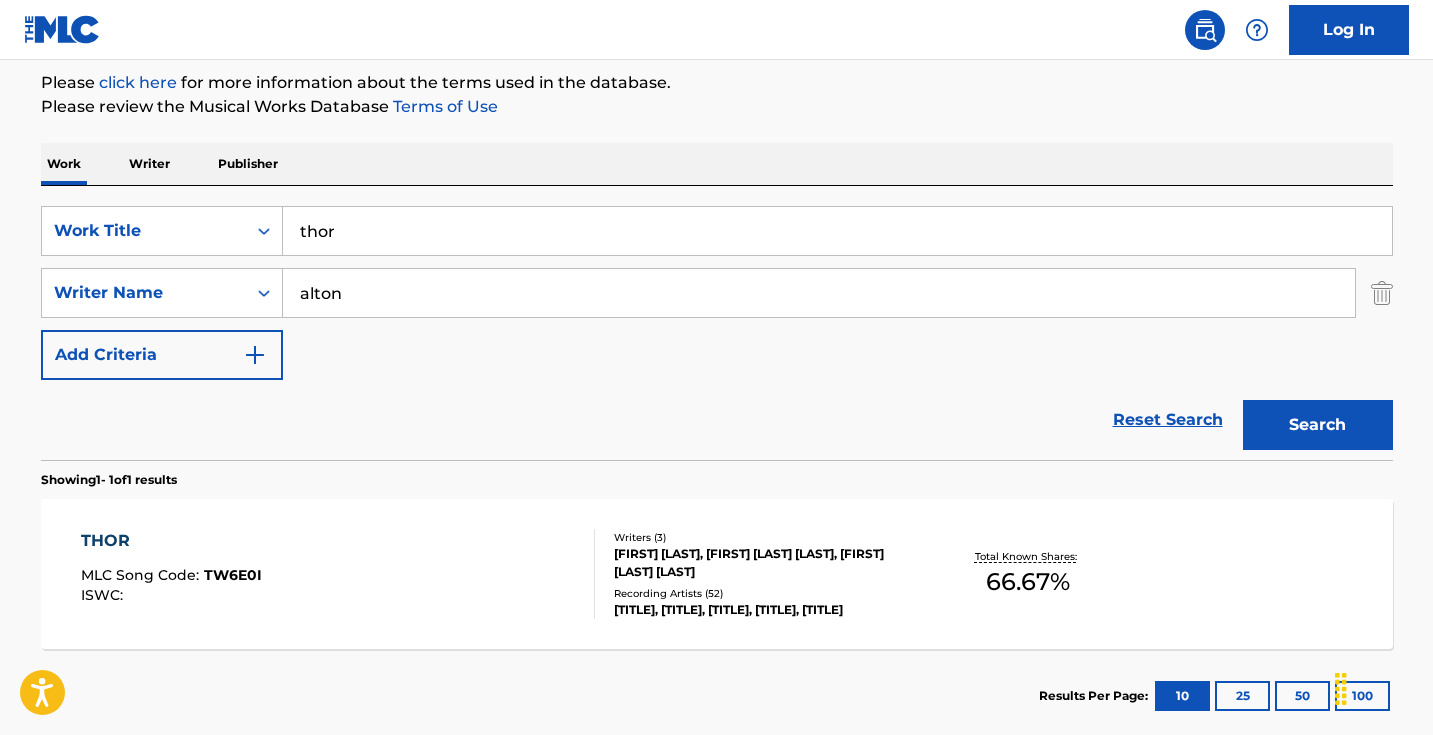 click on "thor" at bounding box center (837, 231) 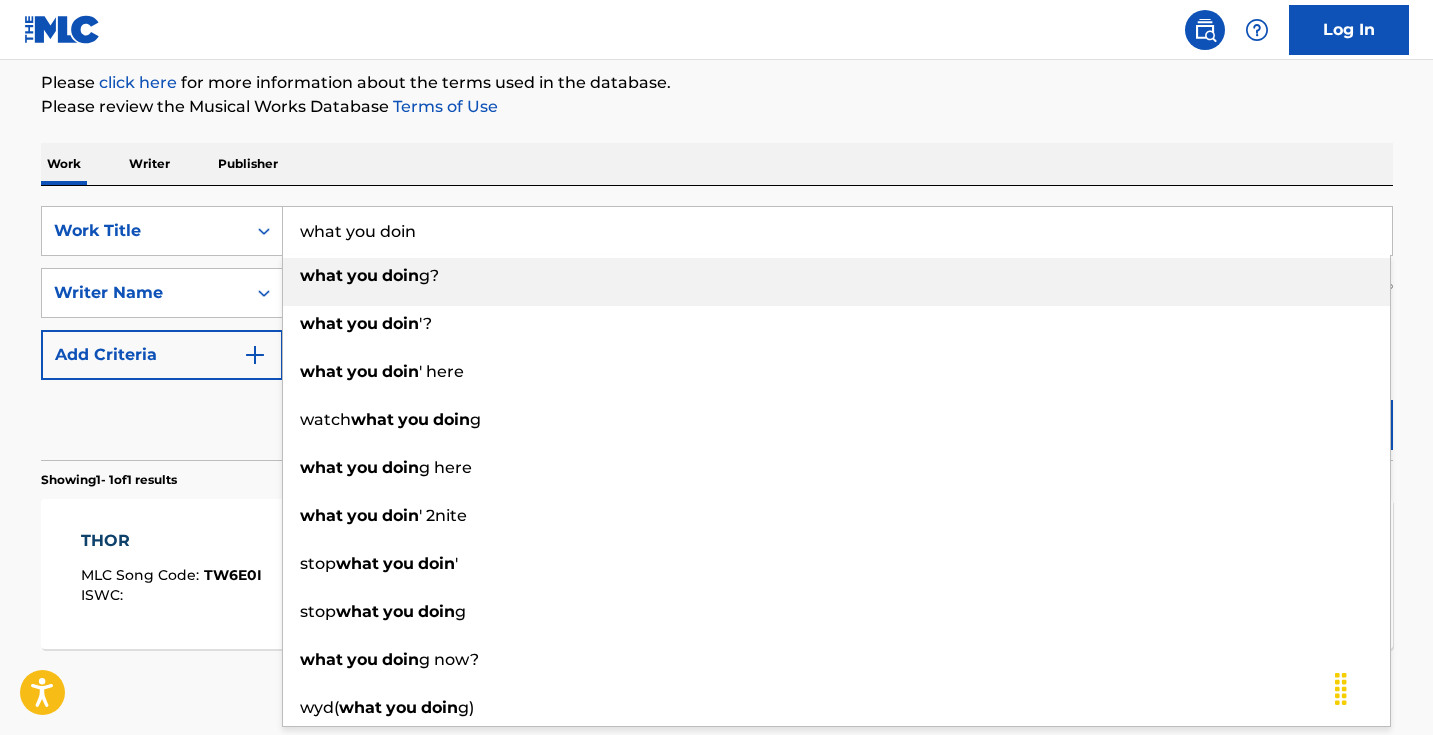 type on "what you doin" 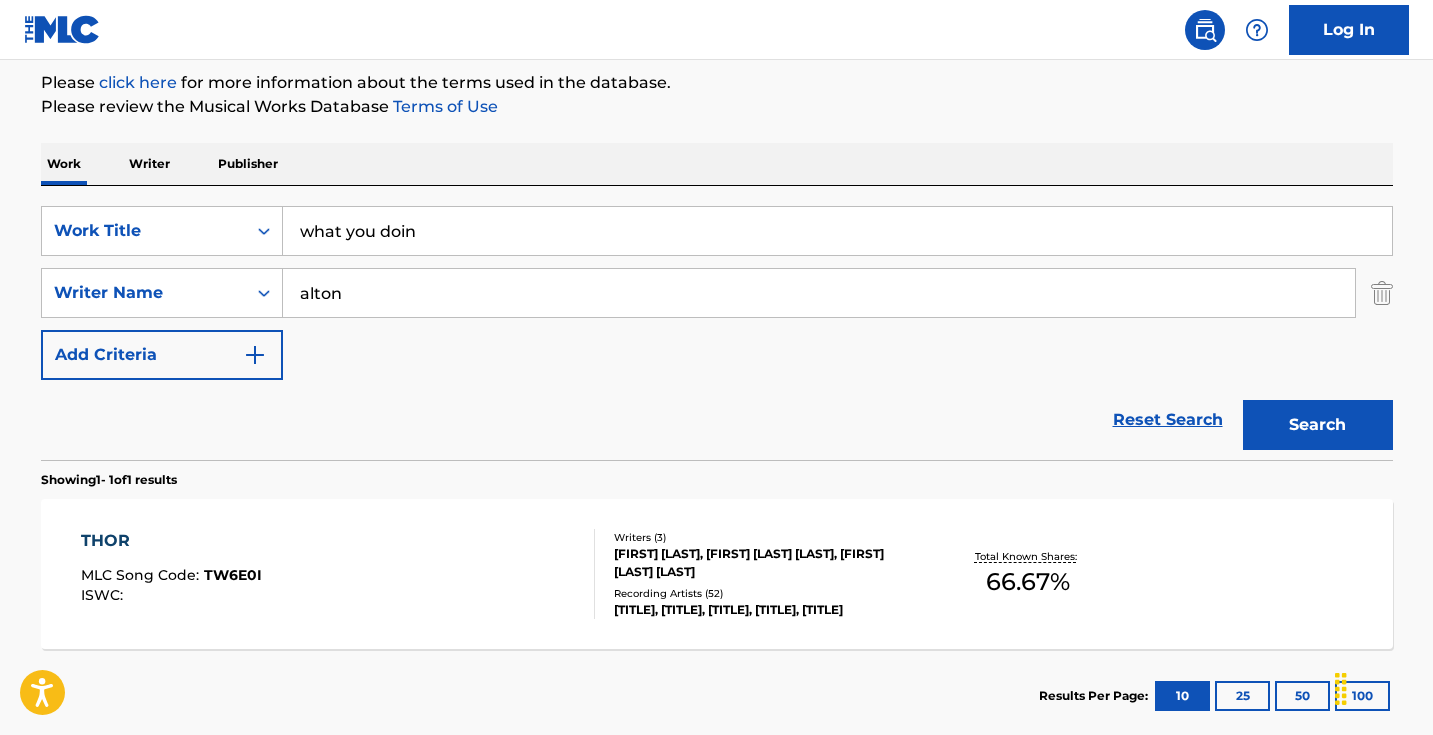 click on "Please review the Musical Works Database   Terms of Use" at bounding box center [717, 107] 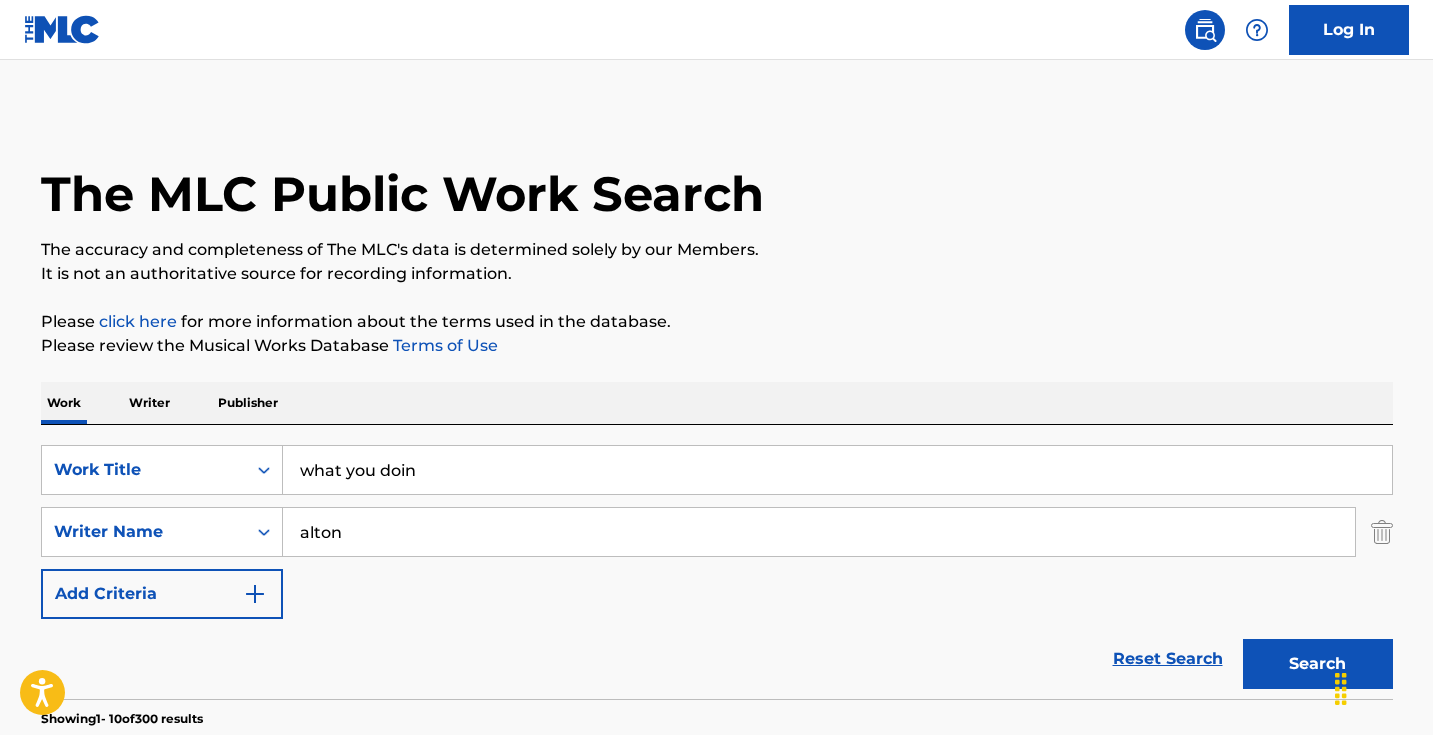 scroll, scrollTop: 0, scrollLeft: 0, axis: both 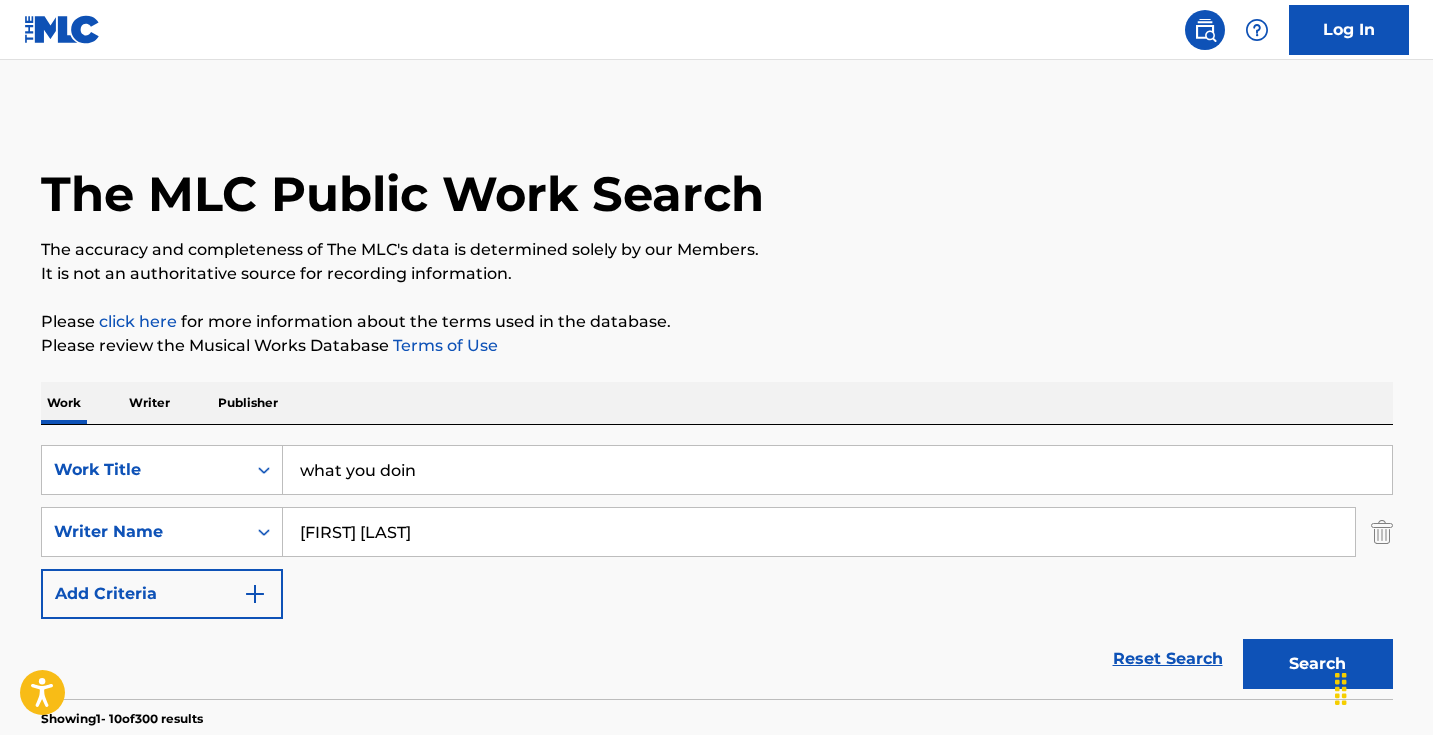 click on "Search" at bounding box center [1318, 664] 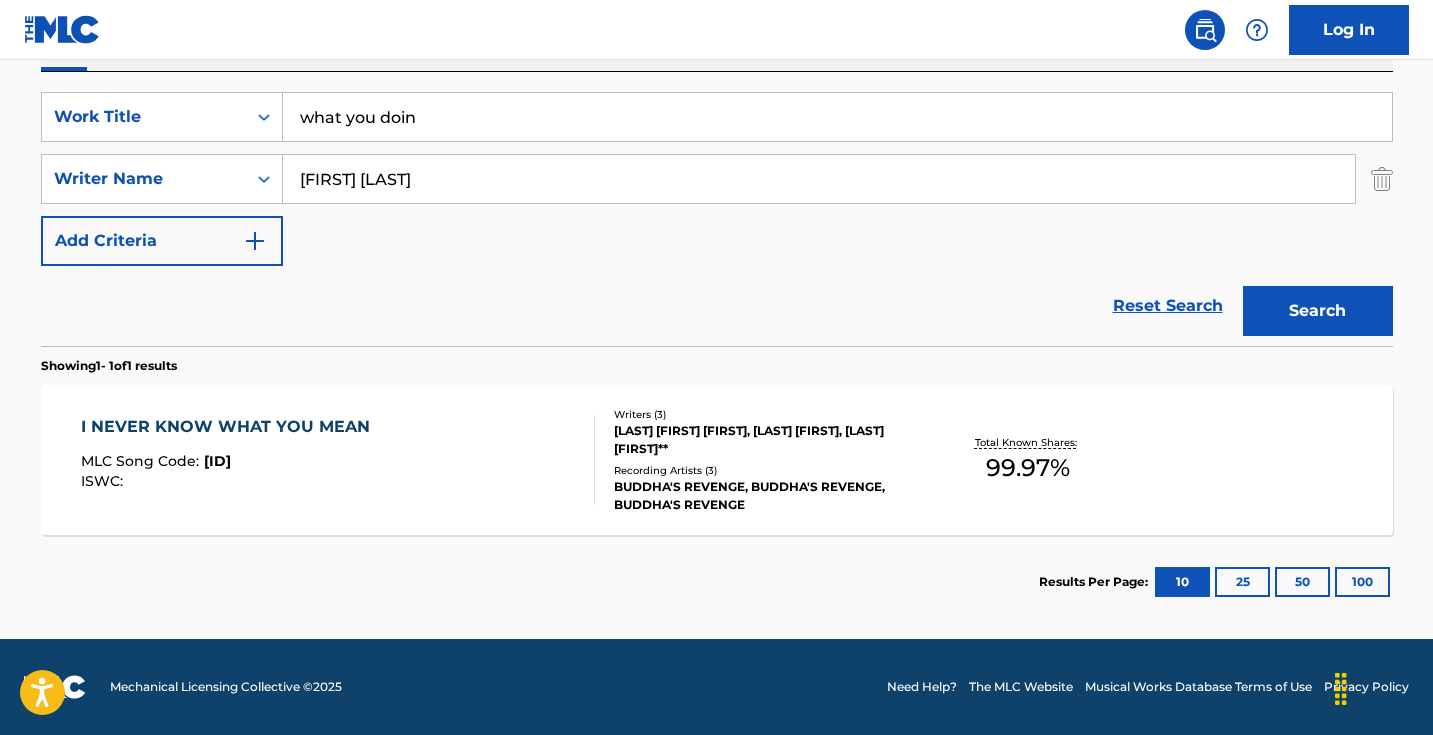 scroll, scrollTop: 353, scrollLeft: 0, axis: vertical 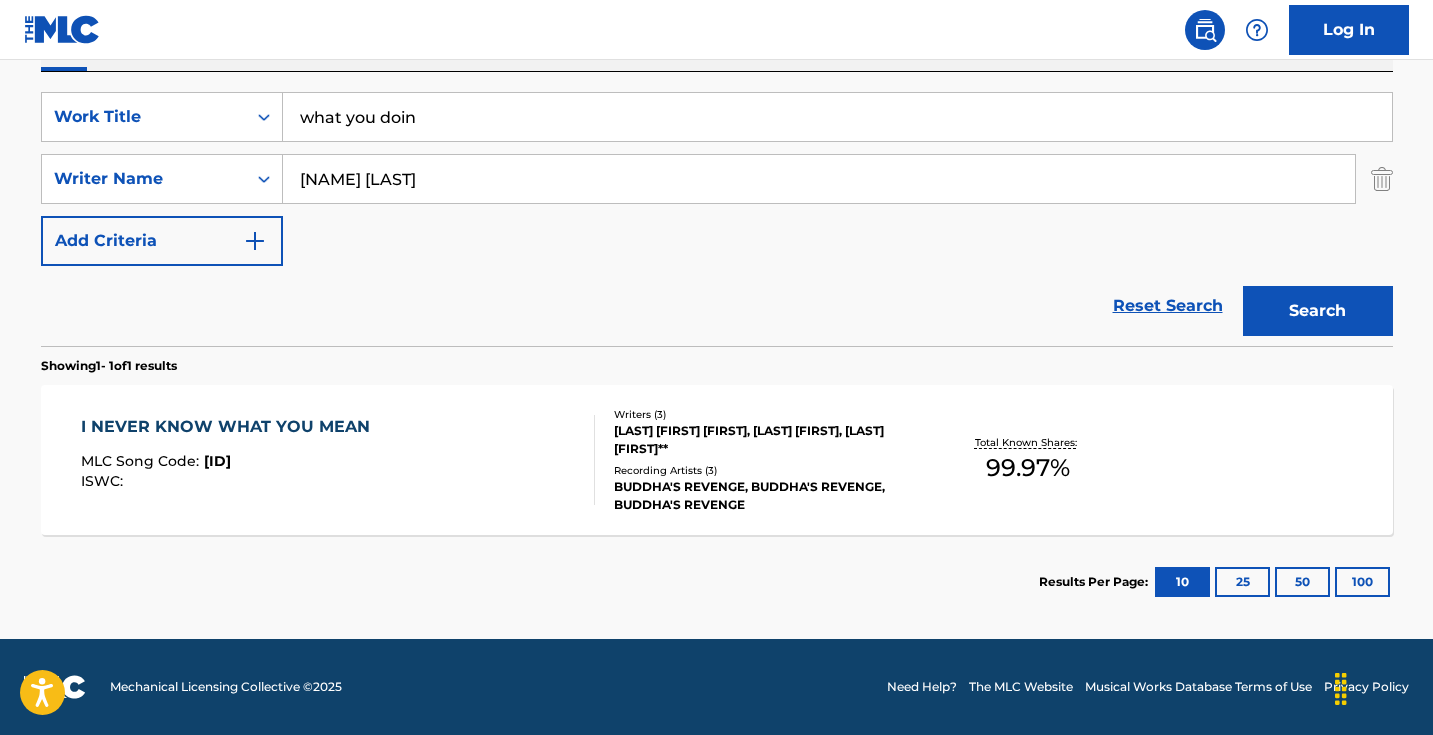 type on "[NAME] [LAST]" 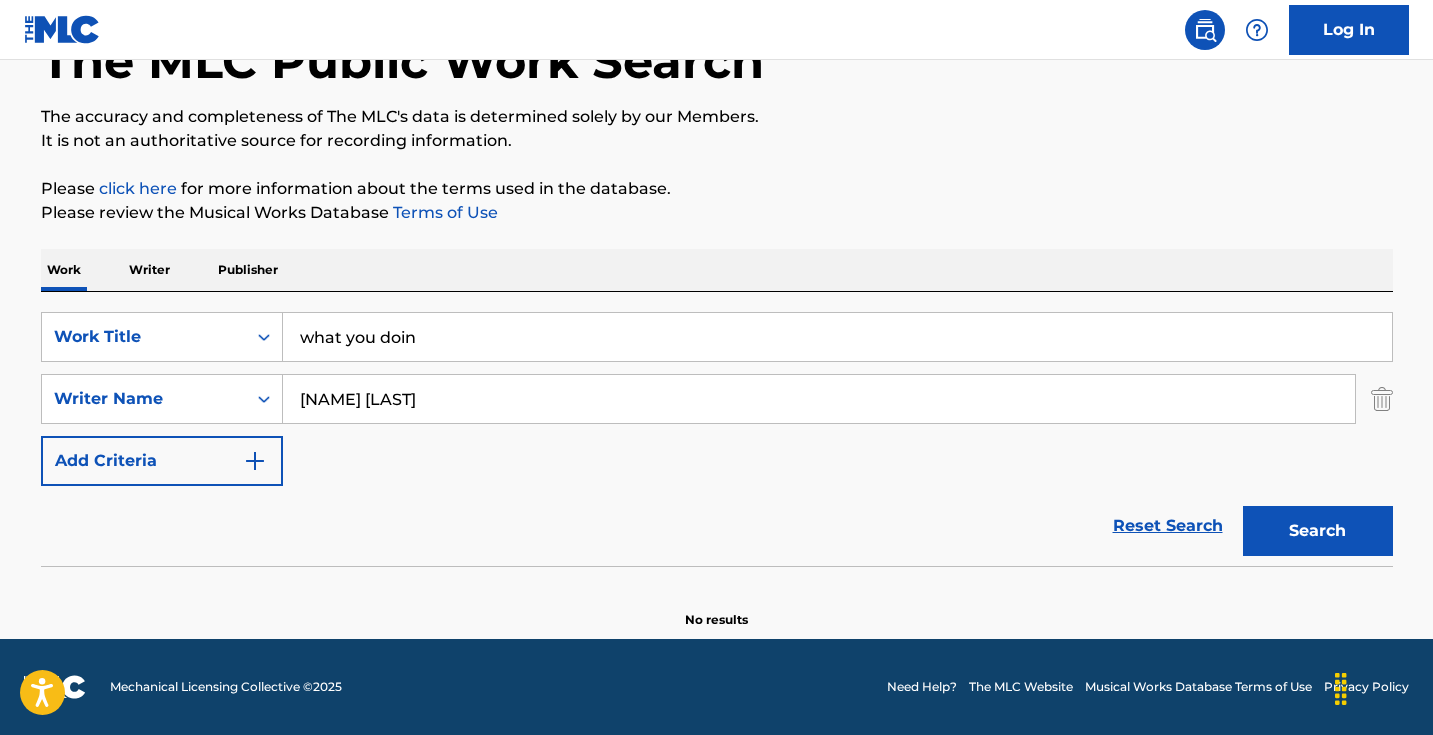 scroll, scrollTop: 133, scrollLeft: 0, axis: vertical 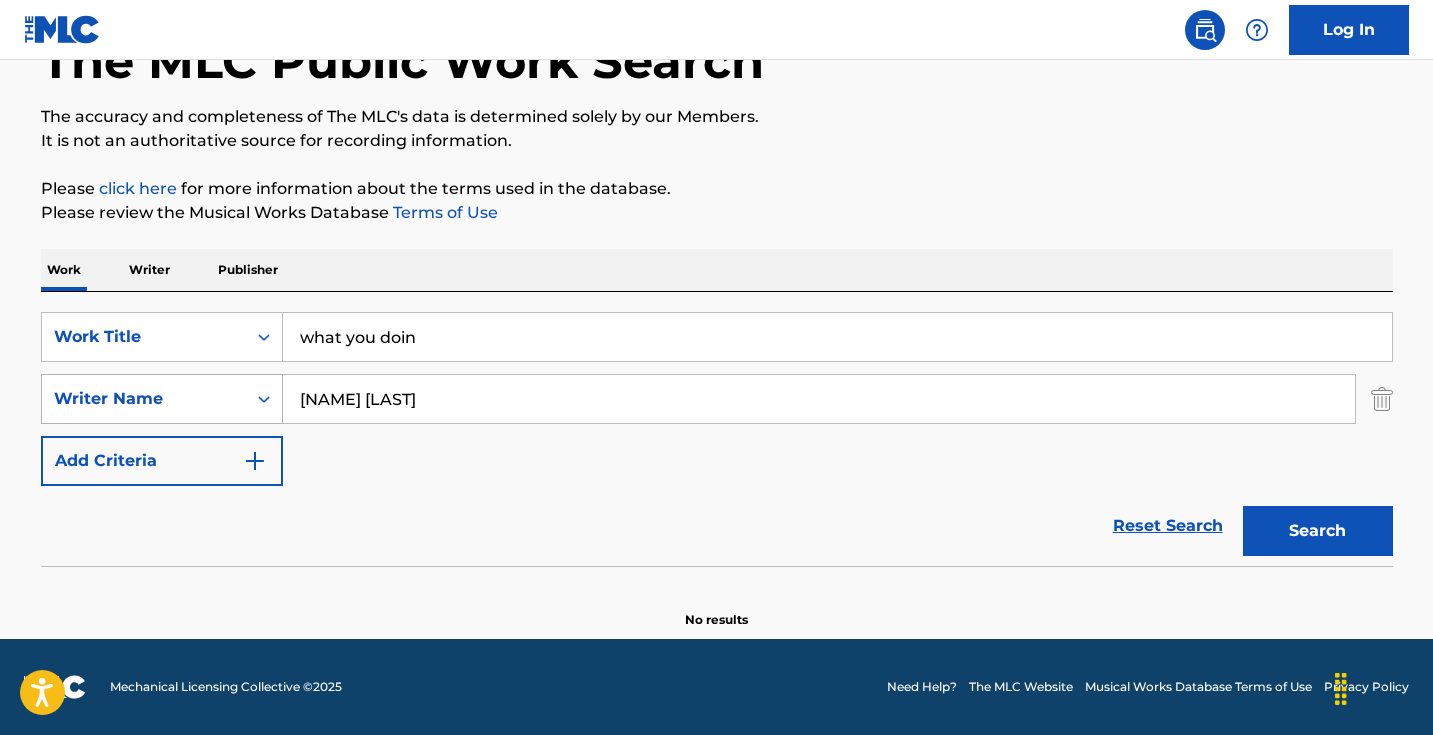 drag, startPoint x: 444, startPoint y: 398, endPoint x: 202, endPoint y: 398, distance: 242 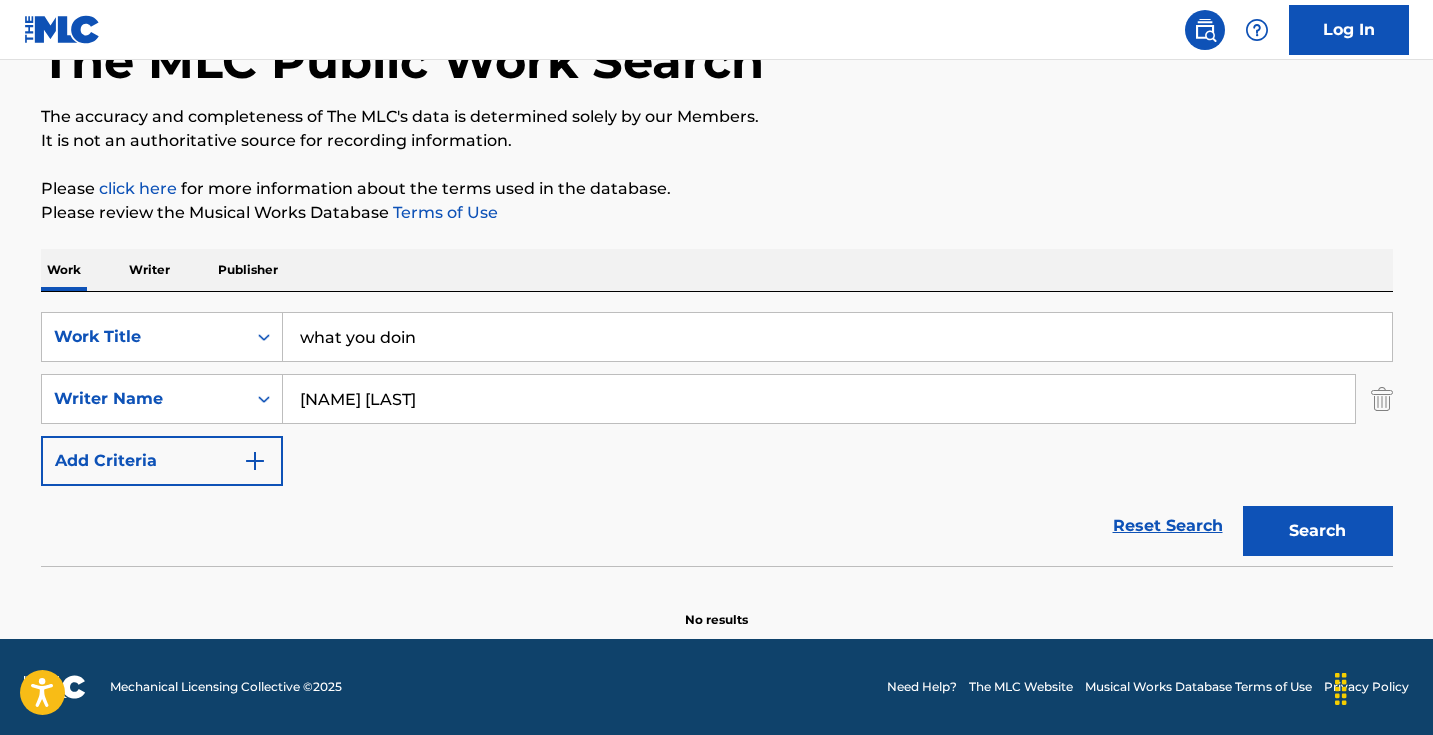 click on "SearchWithCriteria1667f8bf-40ab-4a1e-99fd-3f38d77dccac Work Title what you doin SearchWithCriteria6548d4a2-e86d-49d3-924f-33cec4f39eea Writer Name [NAME] [LAST] Add Criteria" at bounding box center [717, 399] 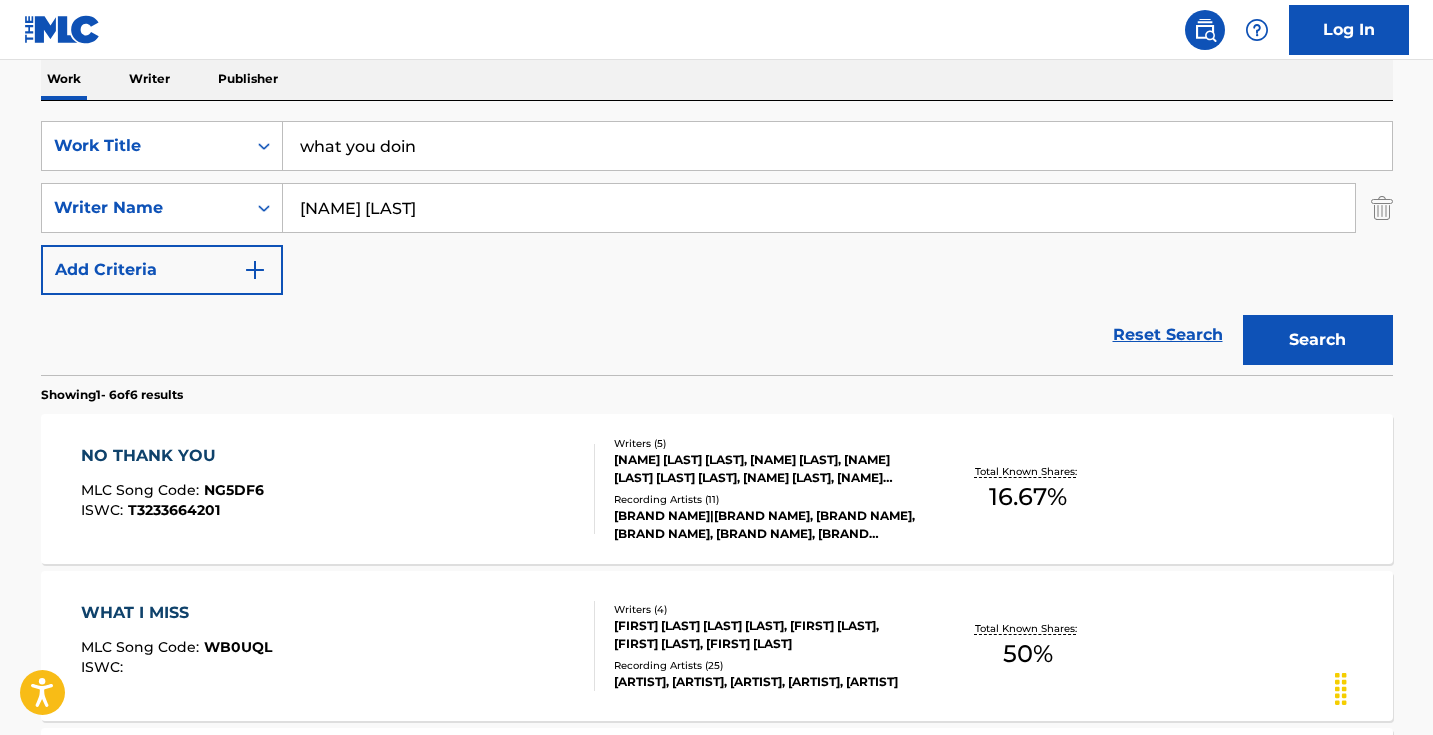 scroll, scrollTop: 369, scrollLeft: 0, axis: vertical 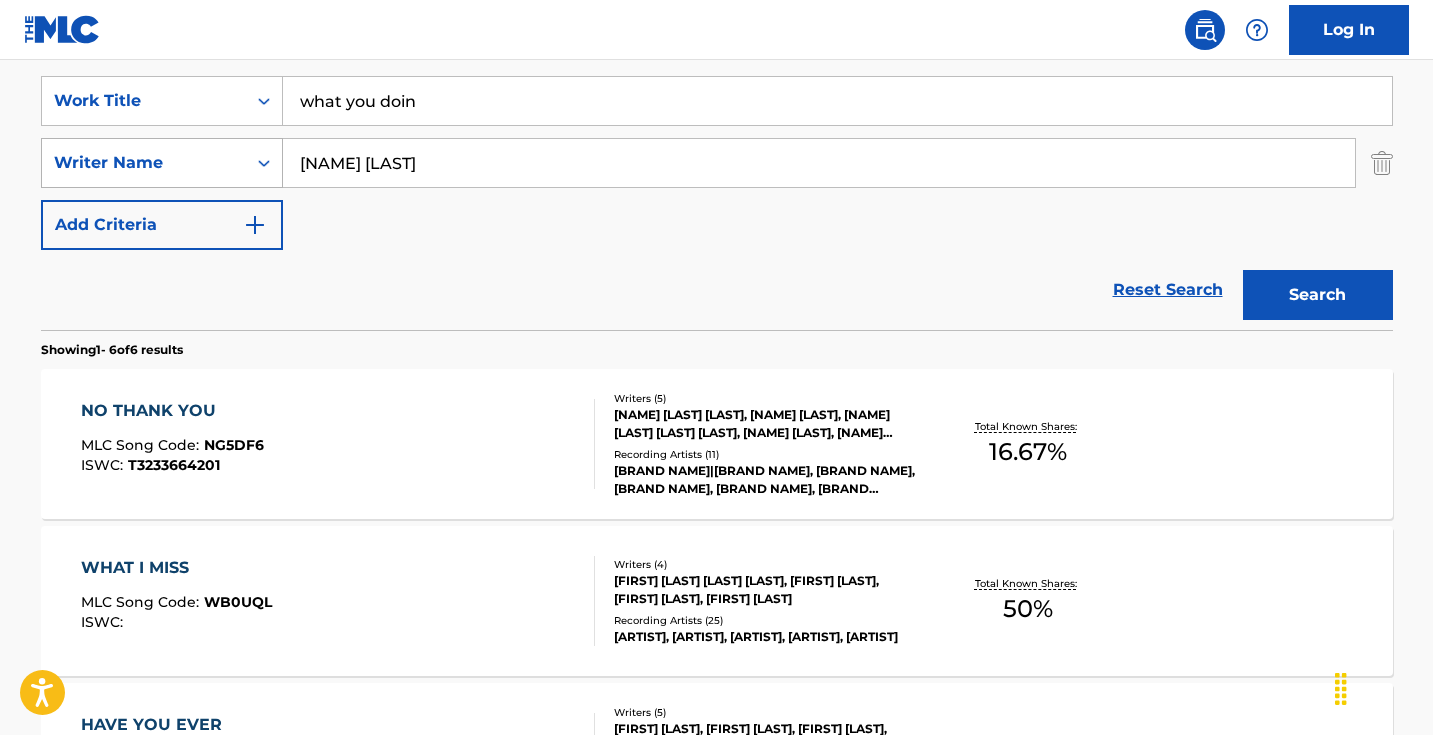 drag, startPoint x: 471, startPoint y: 162, endPoint x: 162, endPoint y: 151, distance: 309.19574 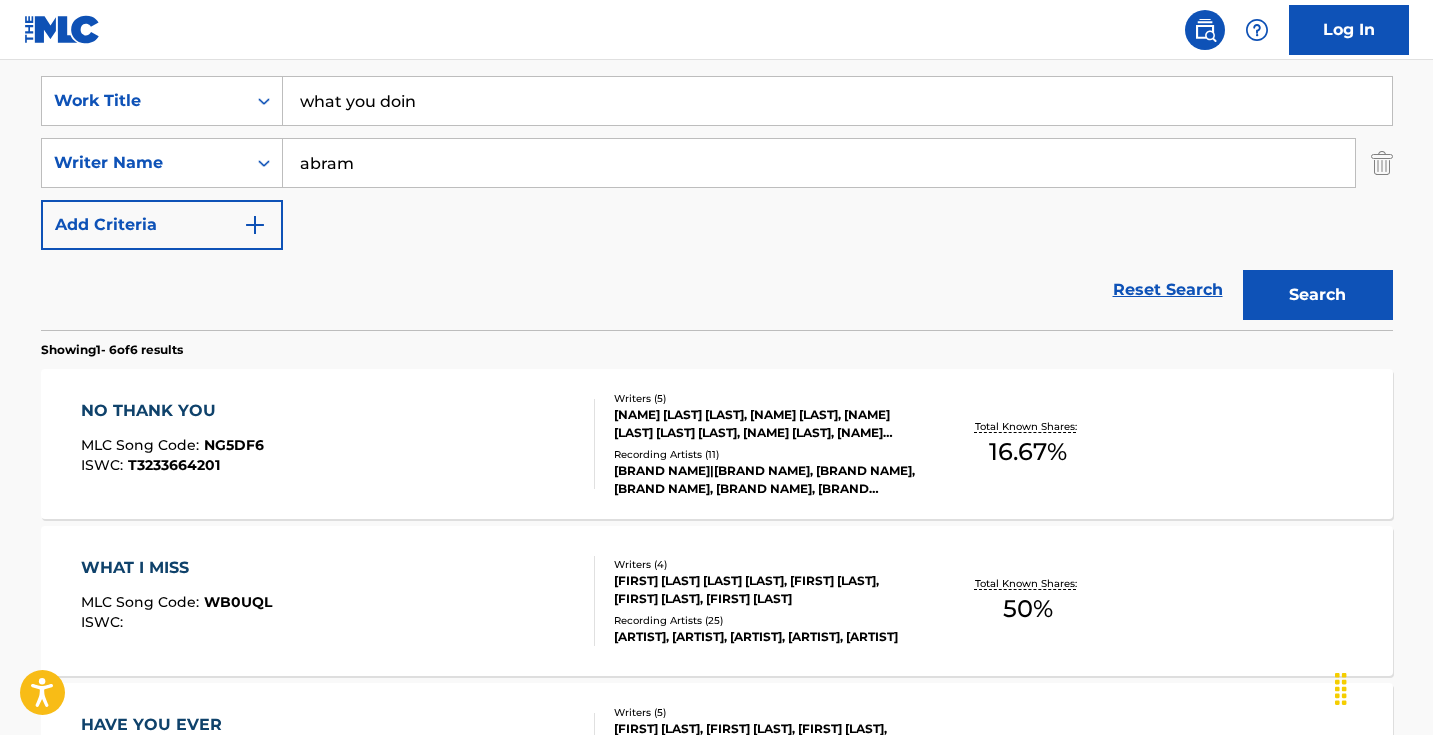 click on "Search" at bounding box center [1318, 295] 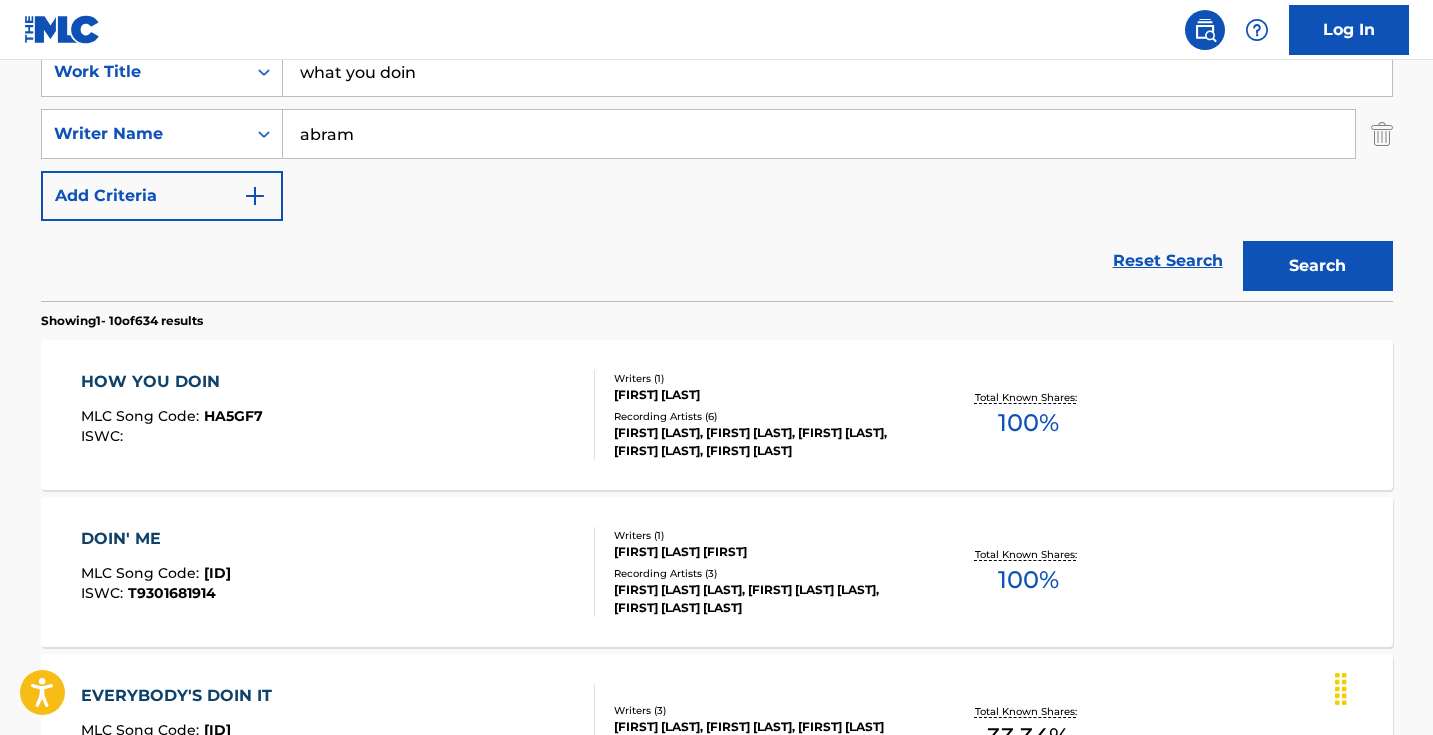 scroll, scrollTop: 291, scrollLeft: 0, axis: vertical 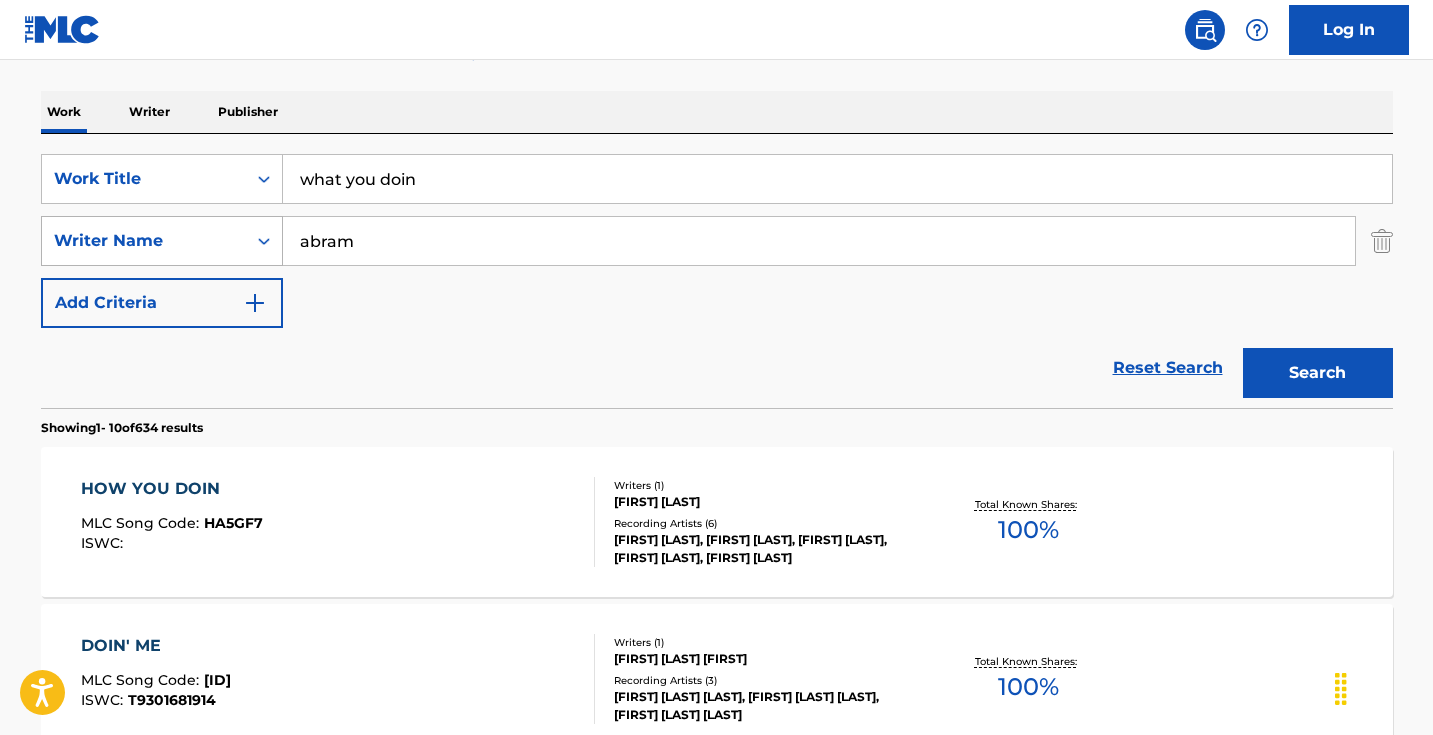 drag, startPoint x: 461, startPoint y: 235, endPoint x: 185, endPoint y: 233, distance: 276.00723 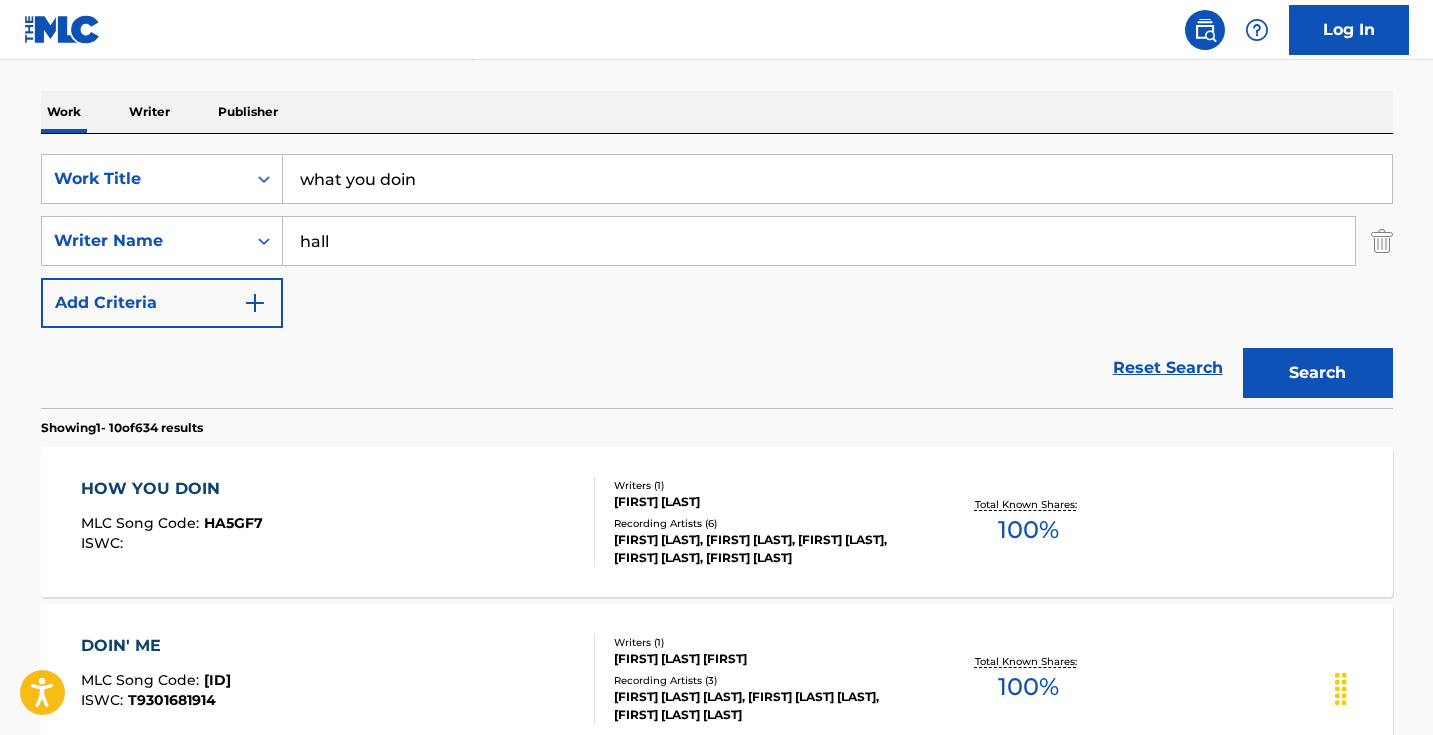 type on "hall" 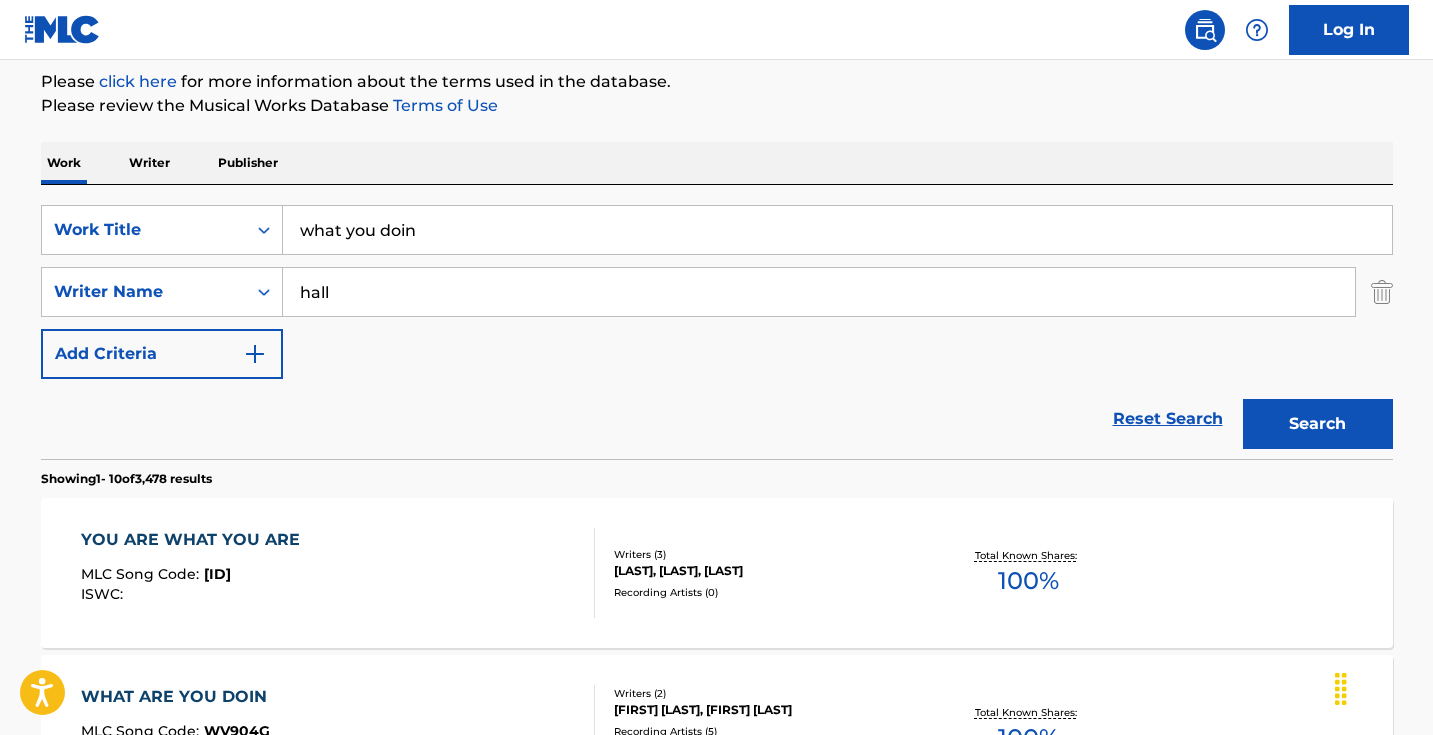 scroll, scrollTop: 200, scrollLeft: 0, axis: vertical 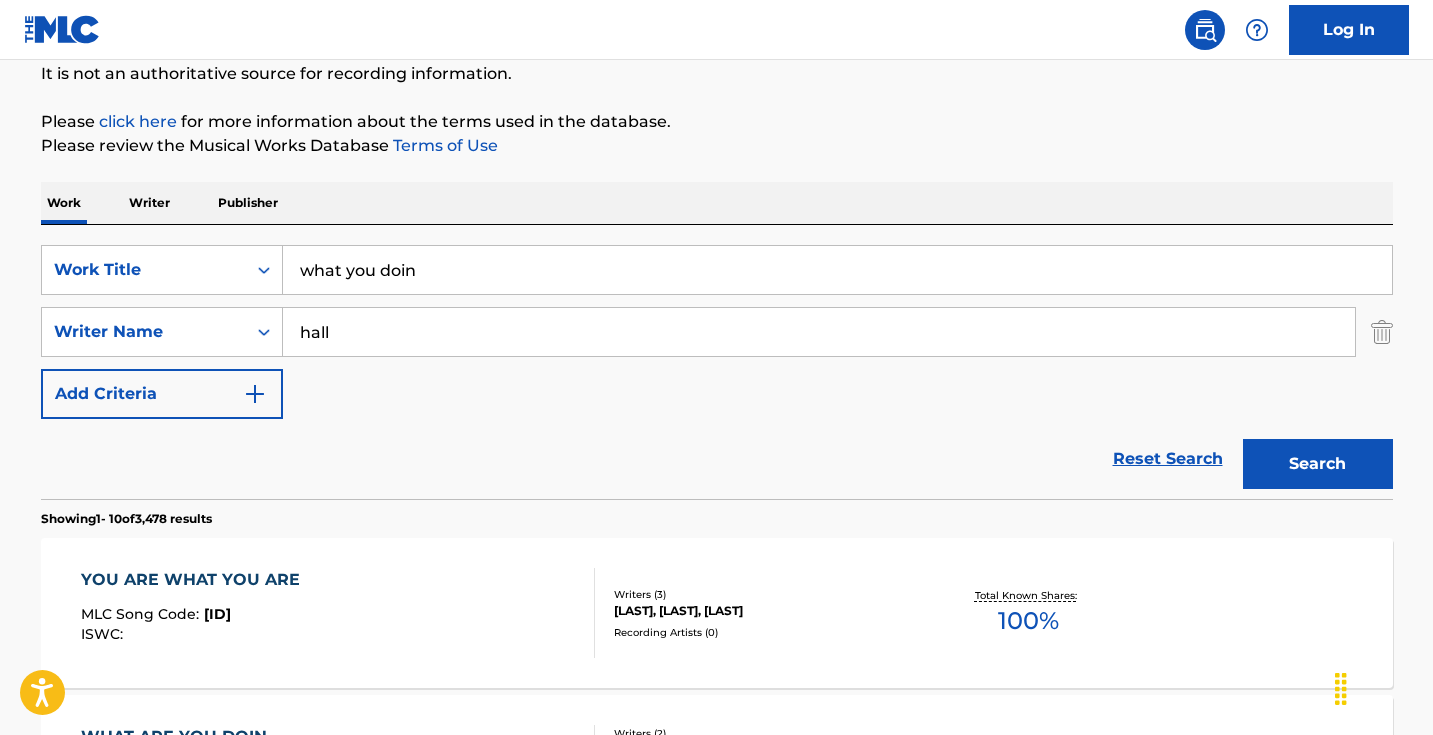 click on "what you doin" at bounding box center [837, 270] 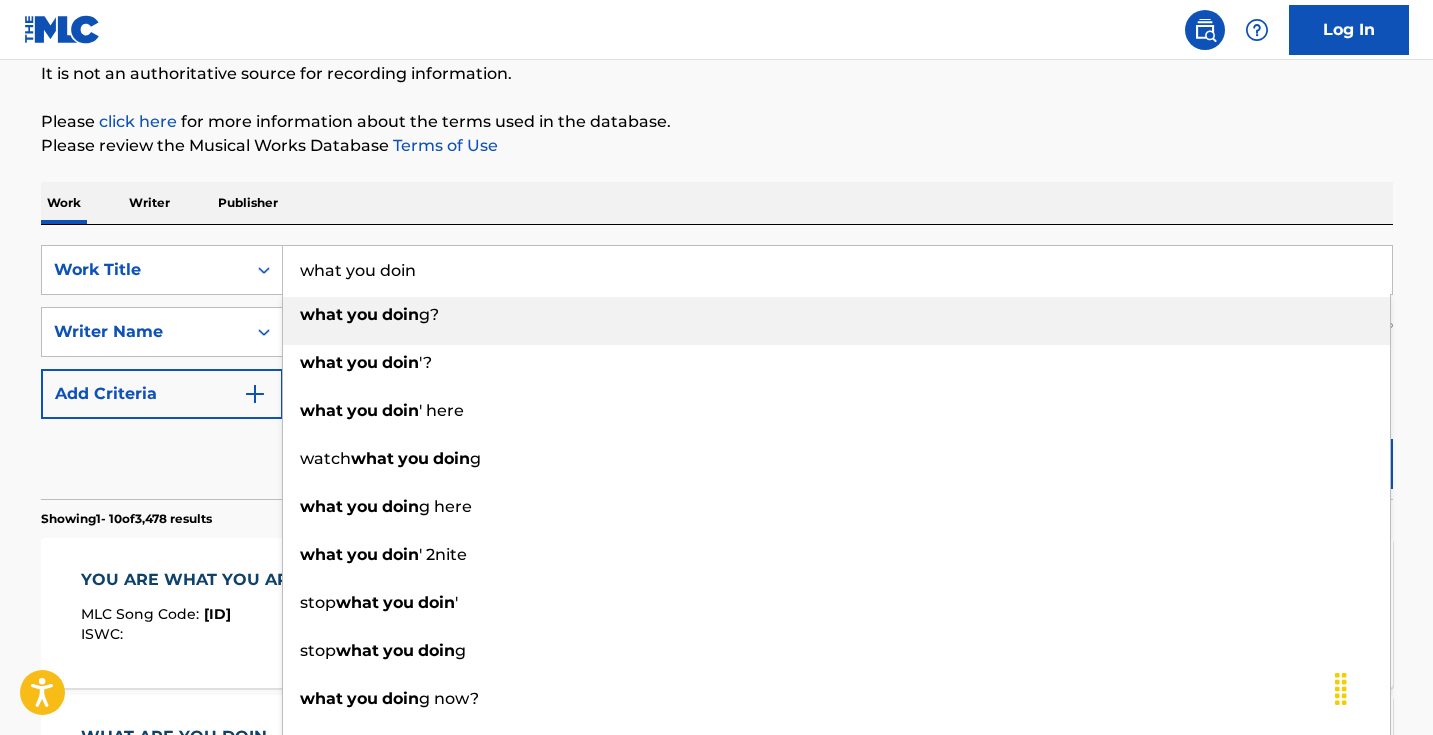 click on "what you doin" at bounding box center (837, 270) 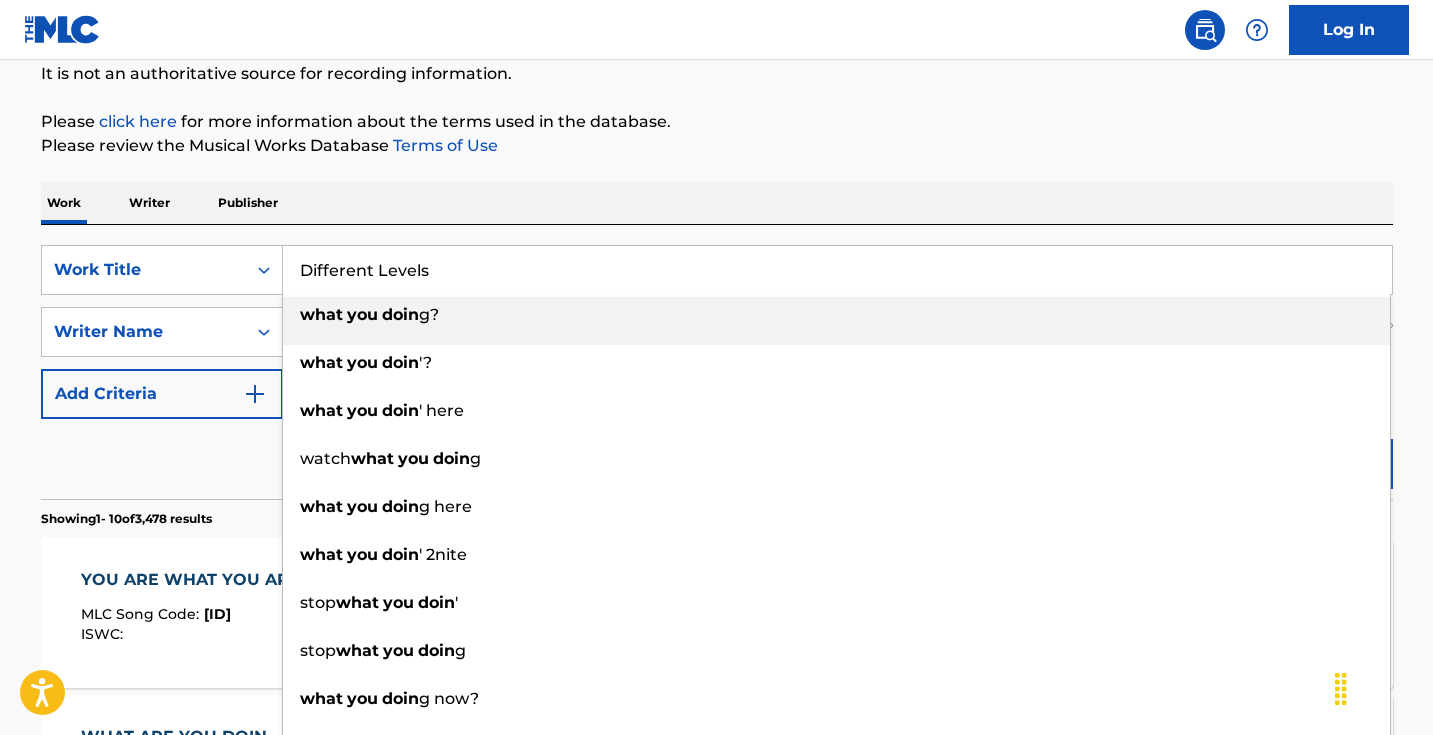 type on "different levels" 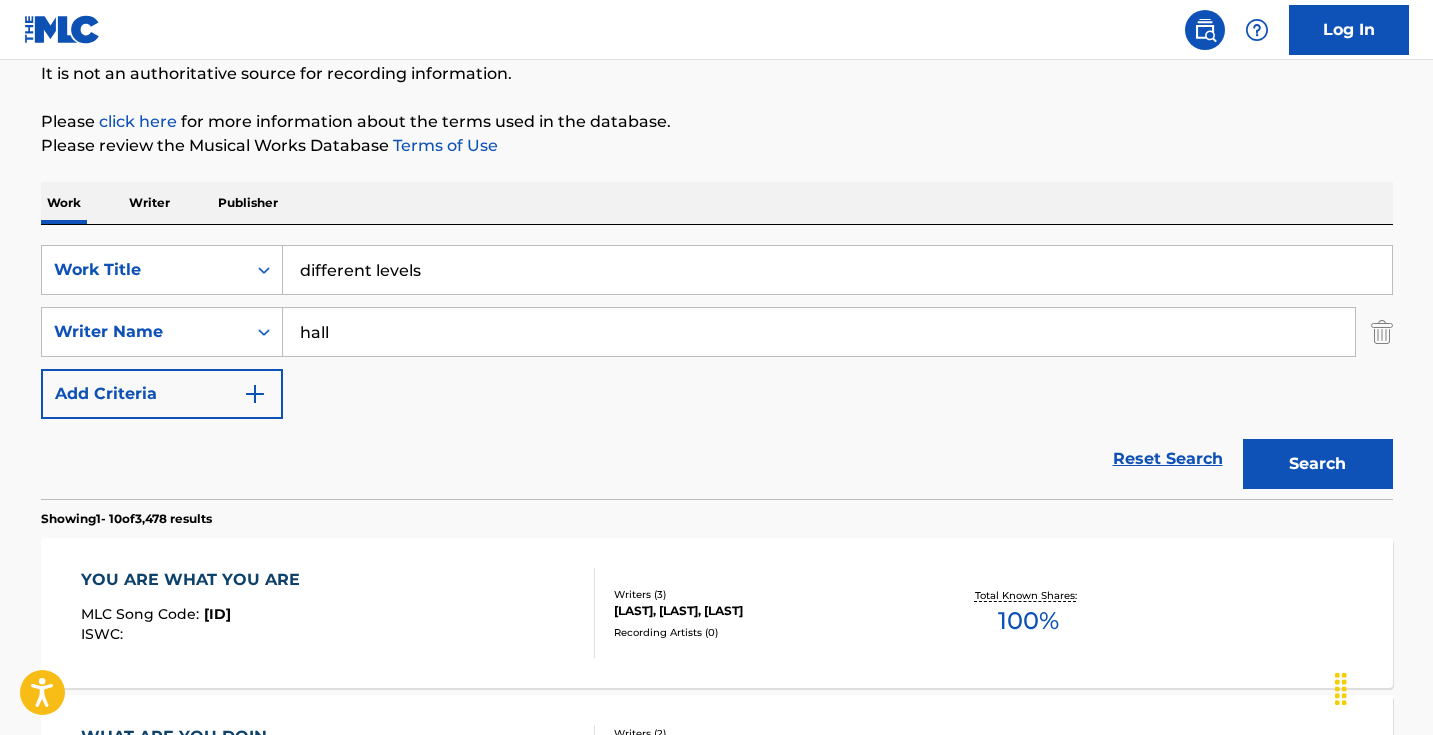 click on "Search" at bounding box center (1318, 464) 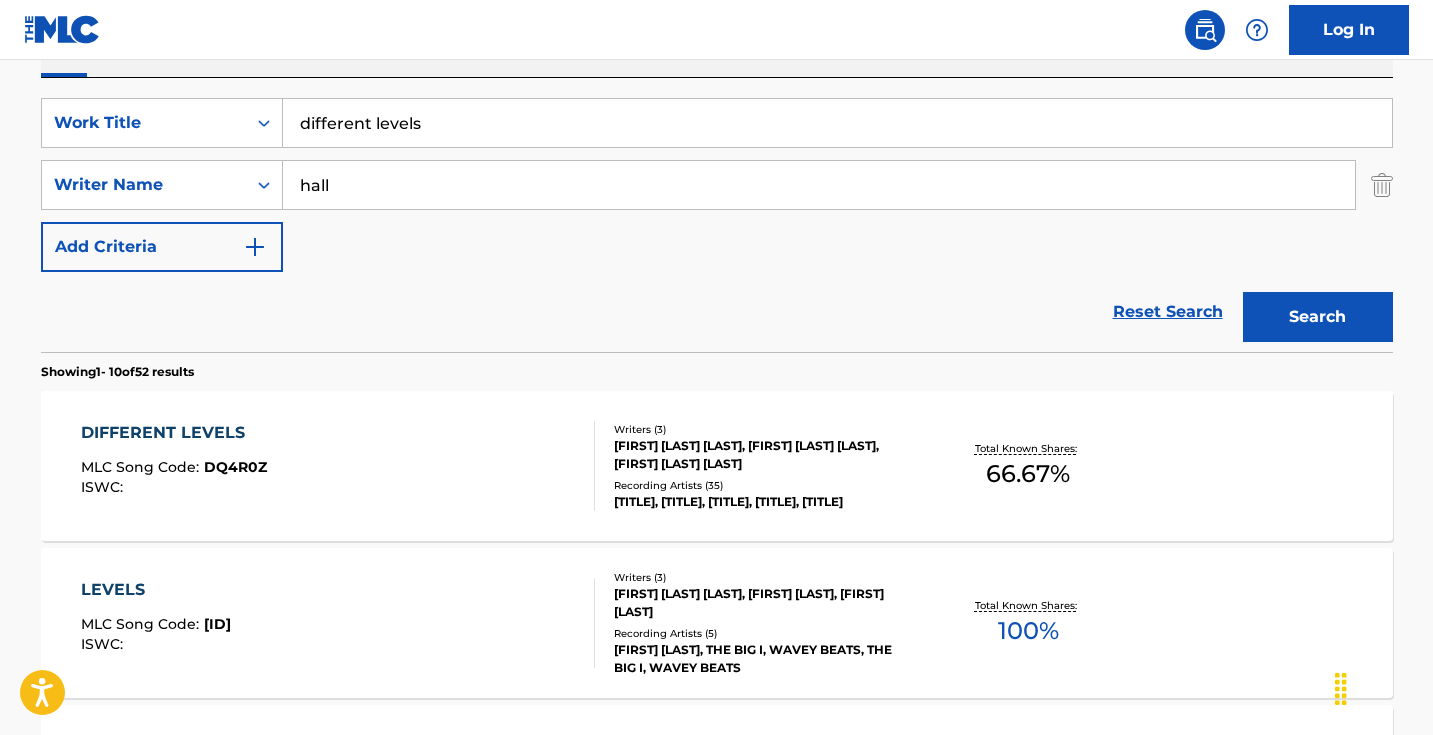 scroll, scrollTop: 357, scrollLeft: 0, axis: vertical 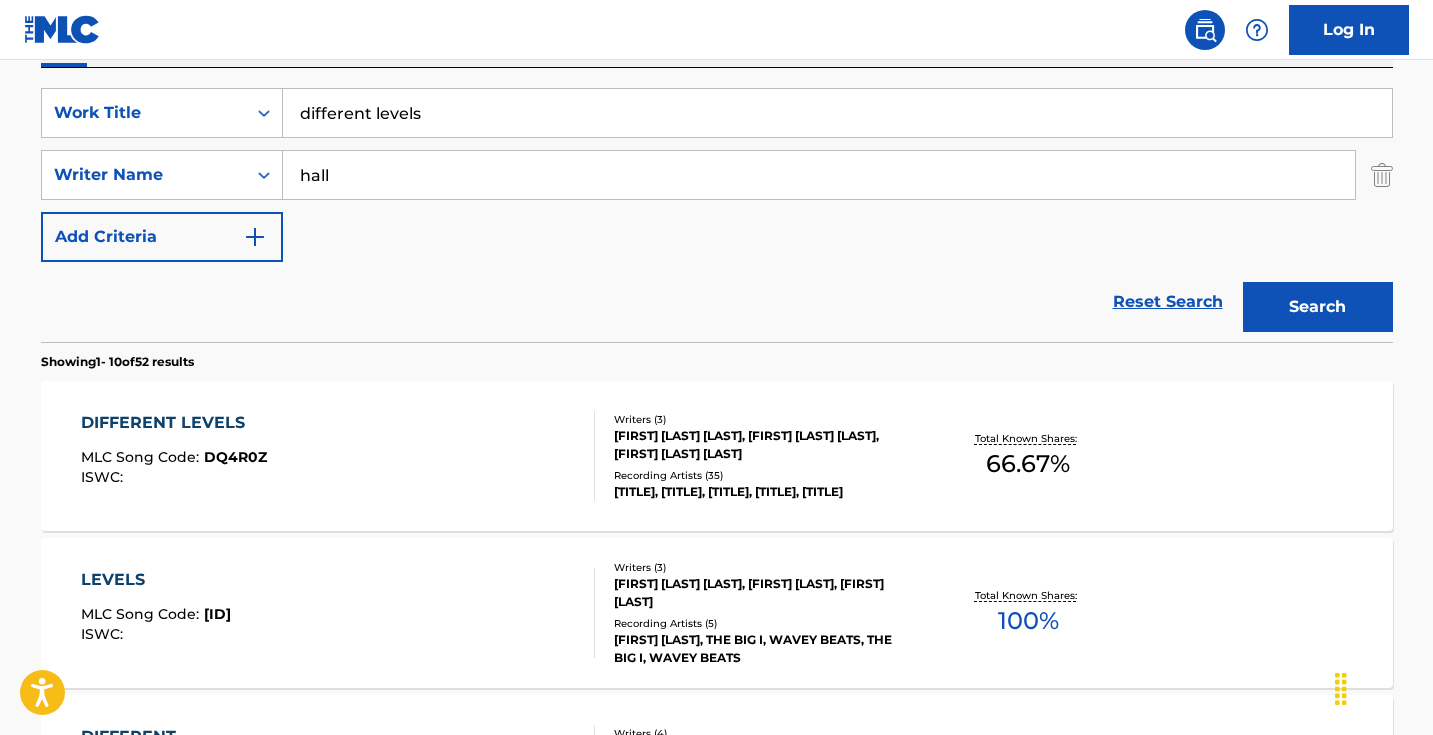 click on "DIFFERENT LEVELS MLC Song Code : DQ4R0Z ISWC :" at bounding box center (338, 456) 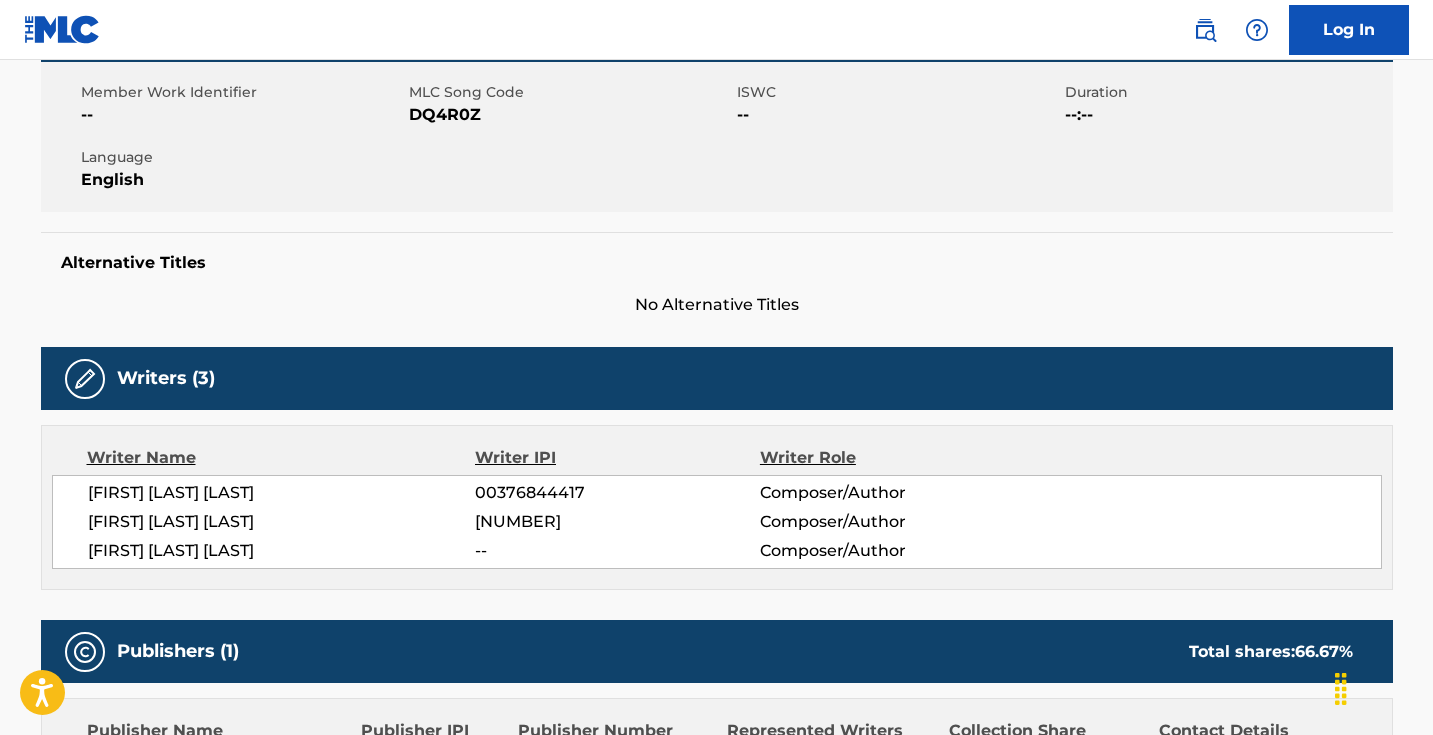 scroll, scrollTop: 0, scrollLeft: 0, axis: both 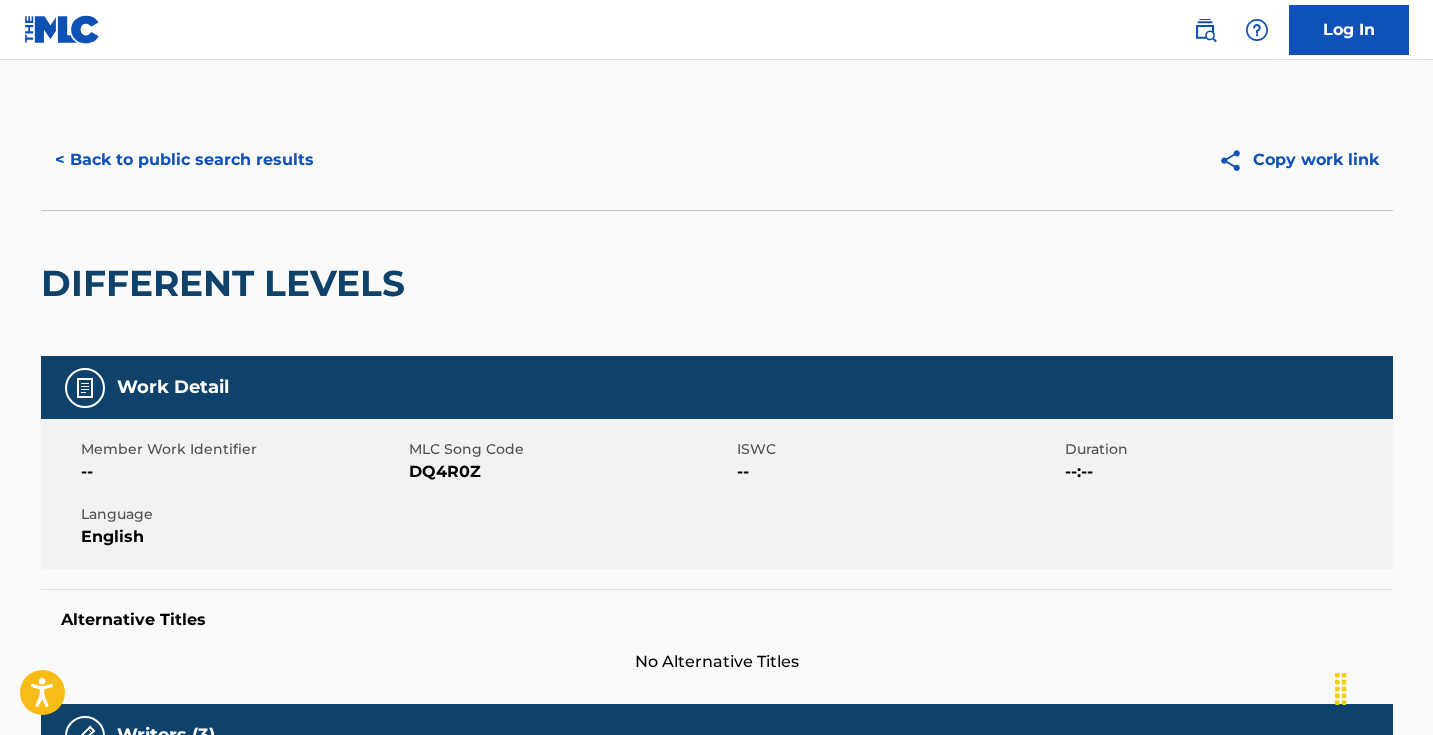 click on "DQ4R0Z" at bounding box center (570, 472) 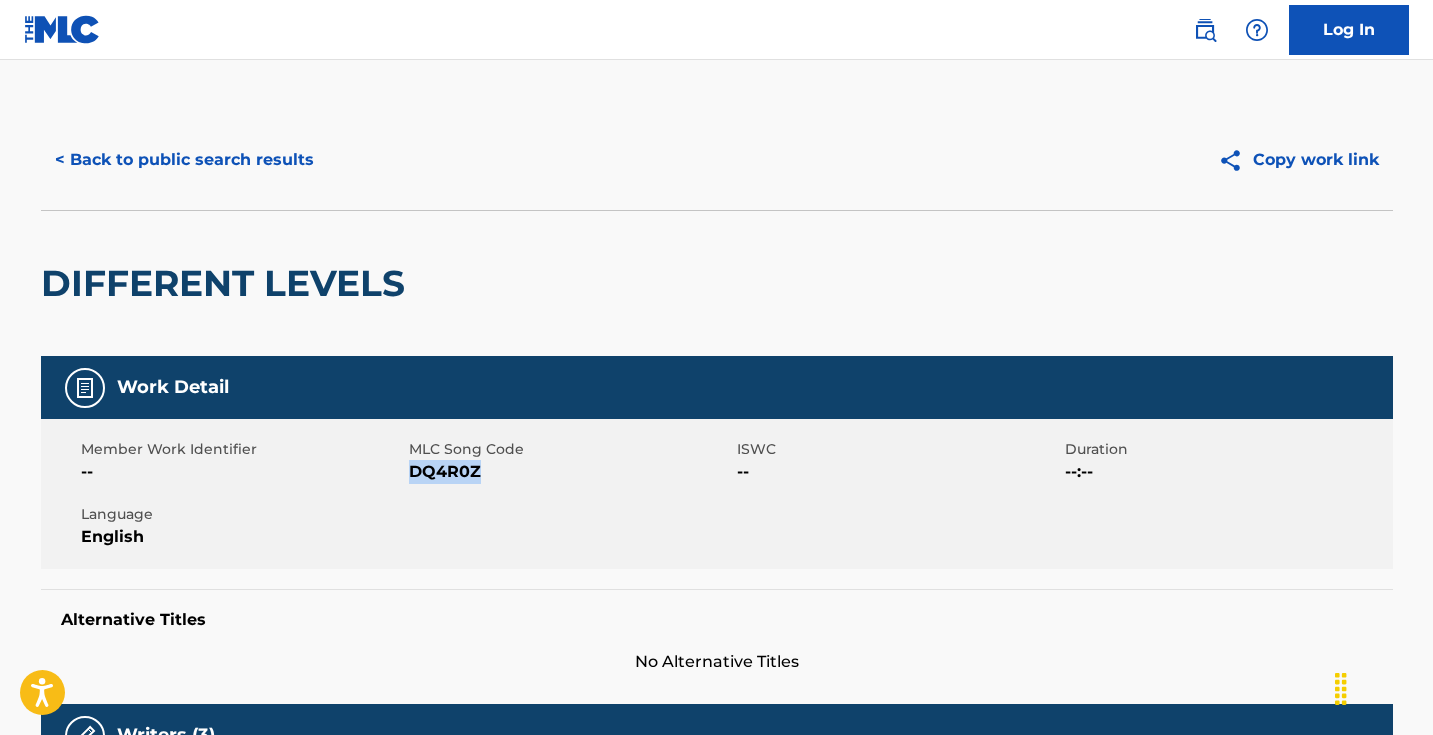 click on "DQ4R0Z" at bounding box center [570, 472] 